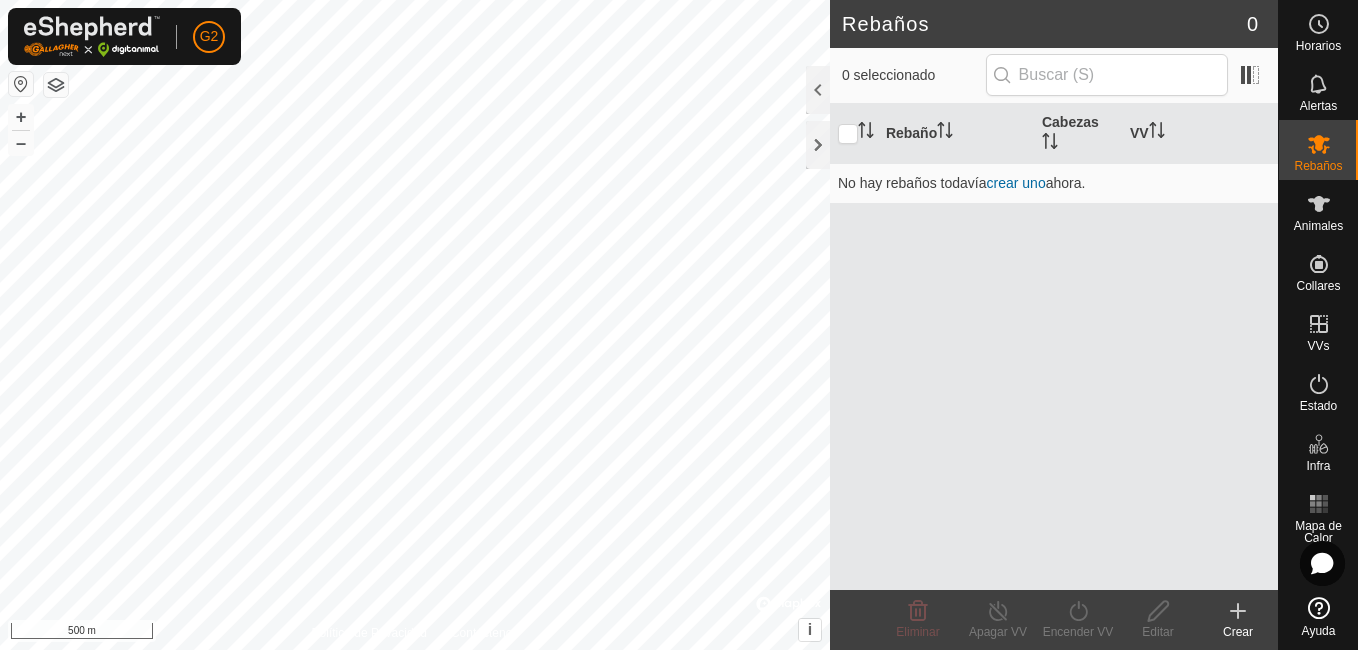 scroll, scrollTop: 0, scrollLeft: 0, axis: both 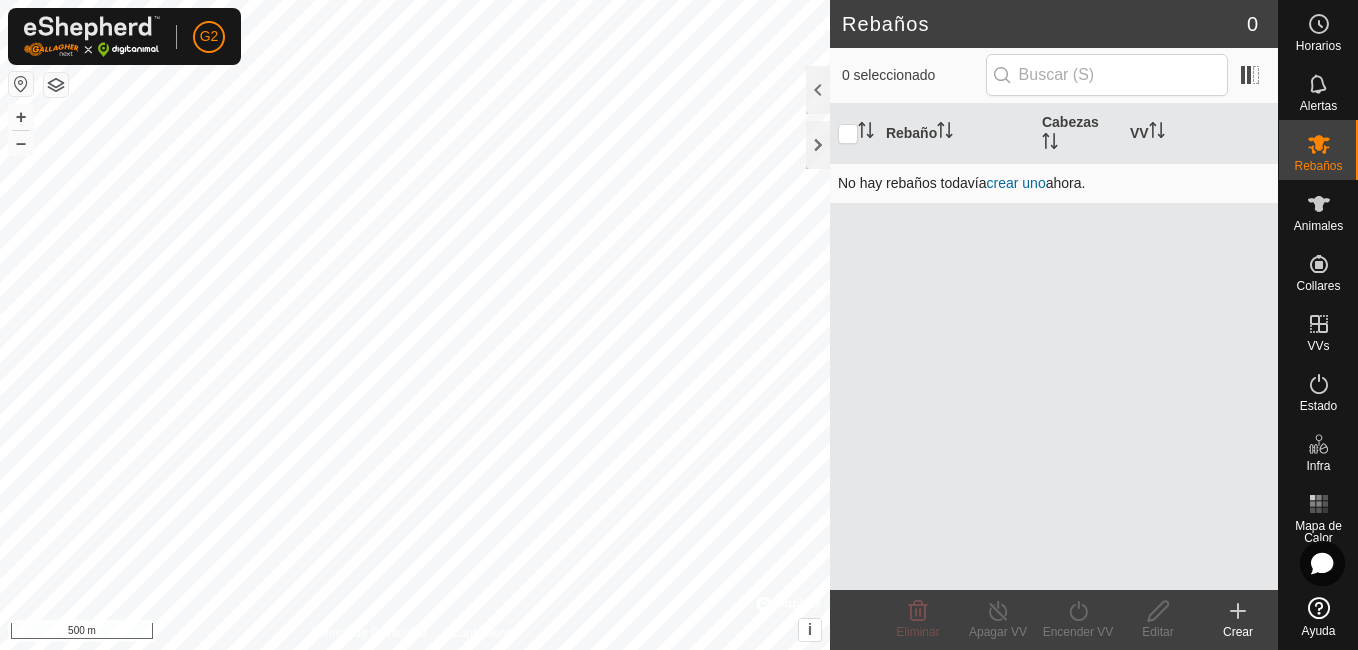 click on "crear uno" at bounding box center [1016, 183] 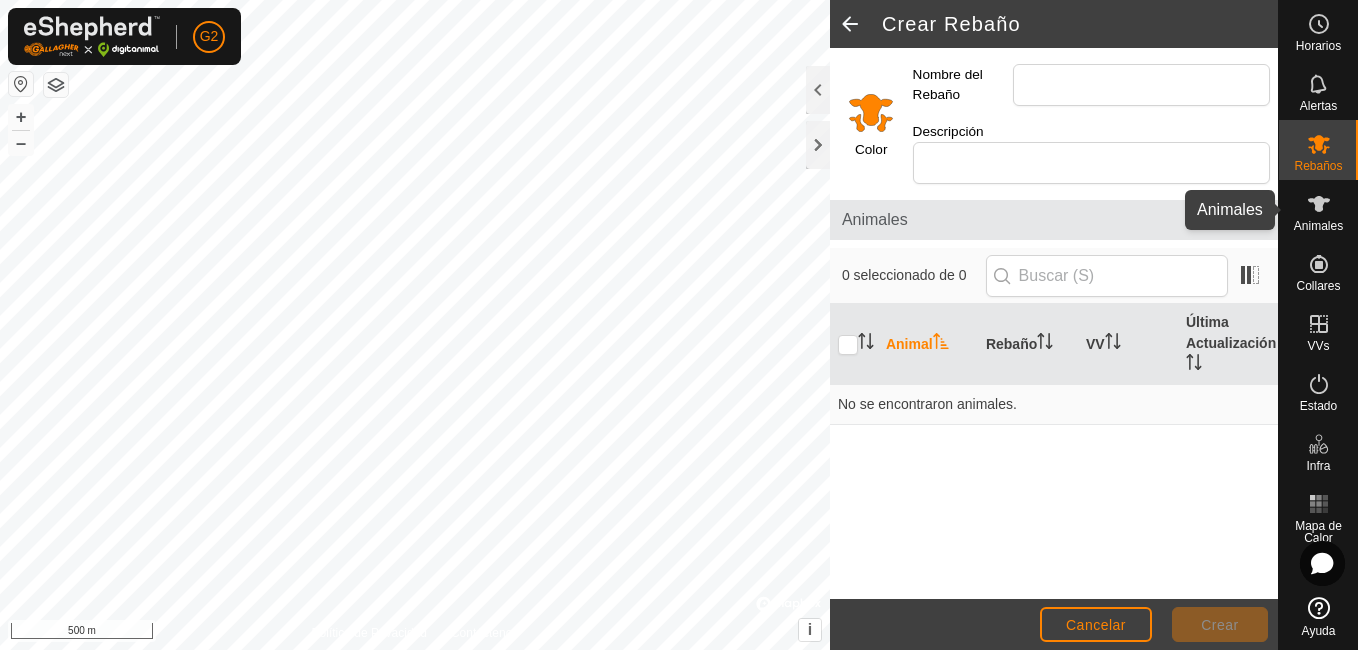 click at bounding box center [1319, 204] 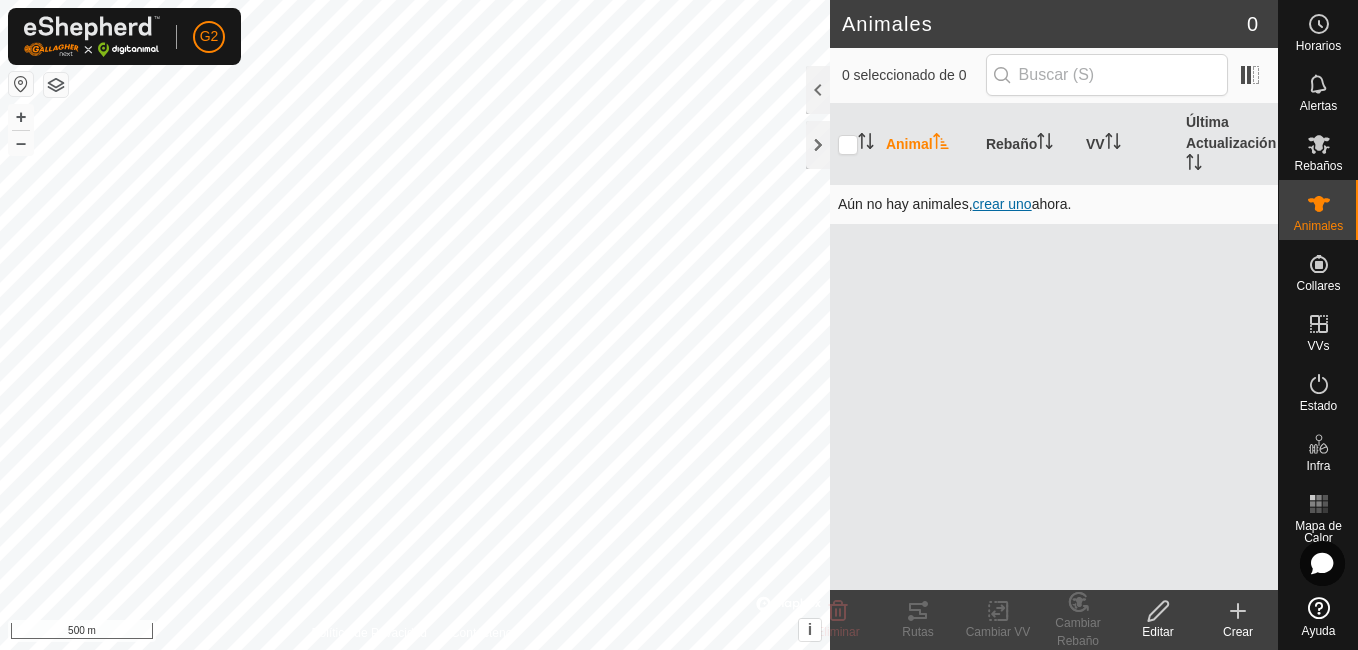 click on "crear uno" at bounding box center (1002, 204) 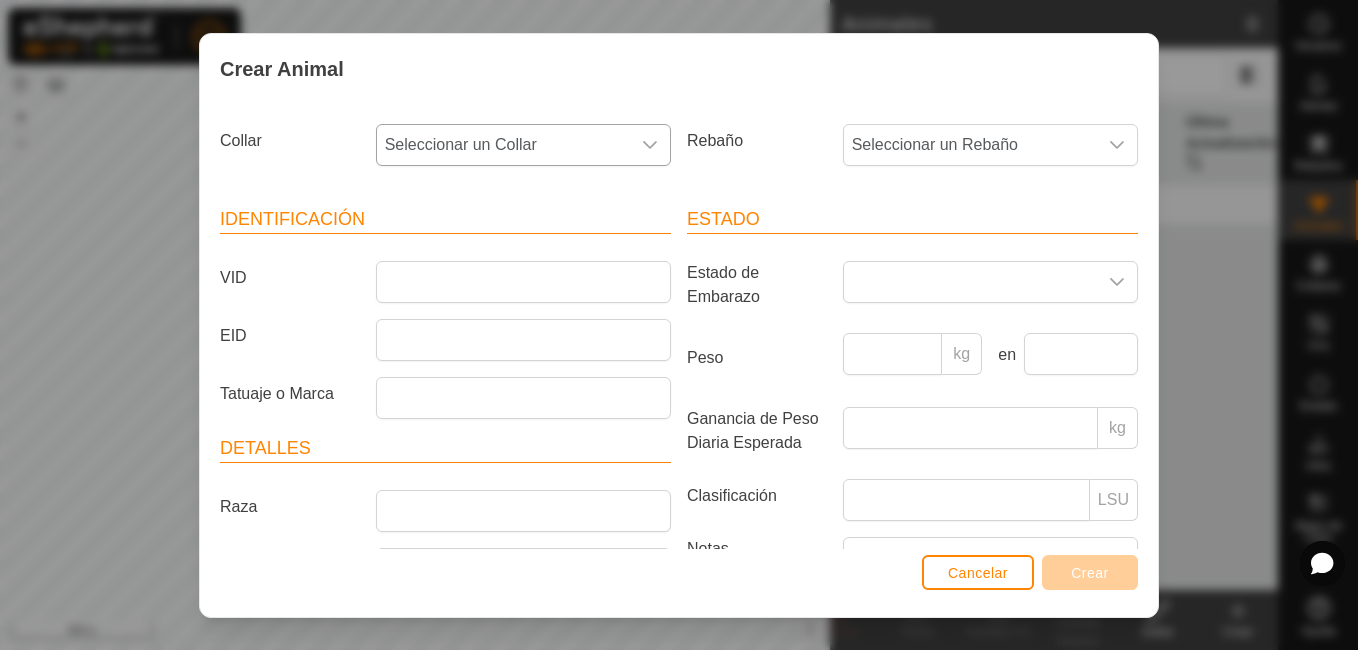 click 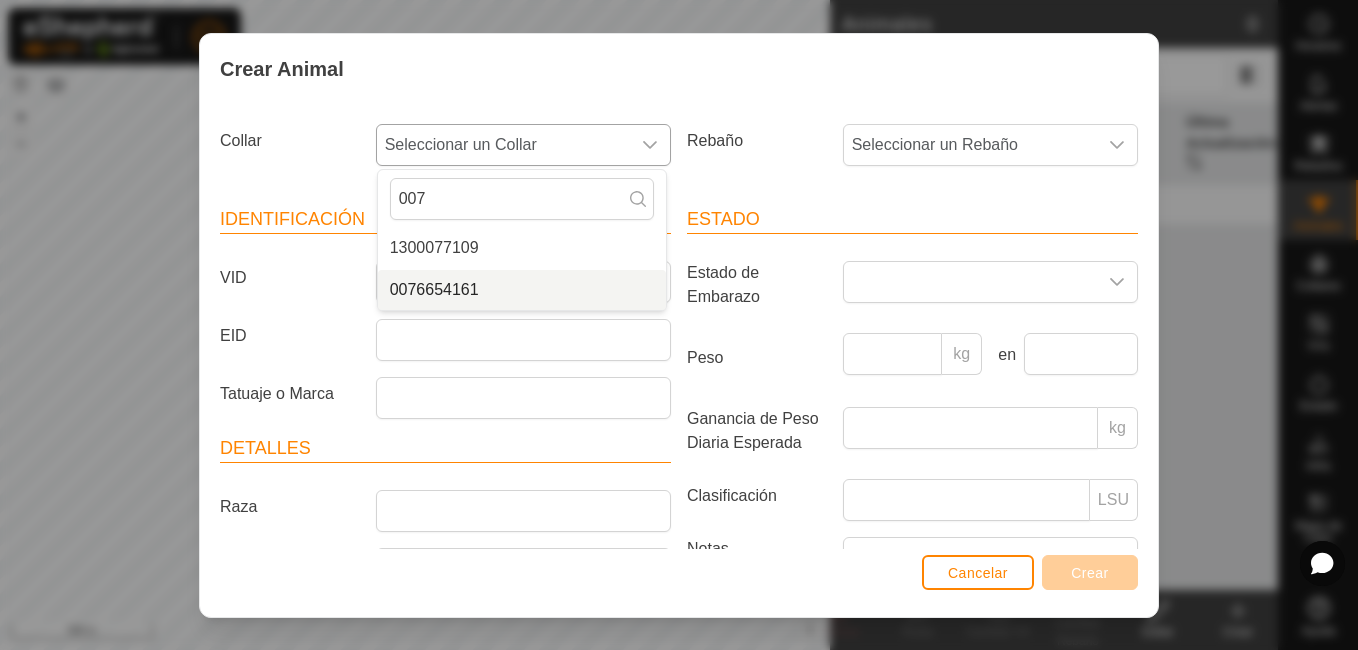 type on "007" 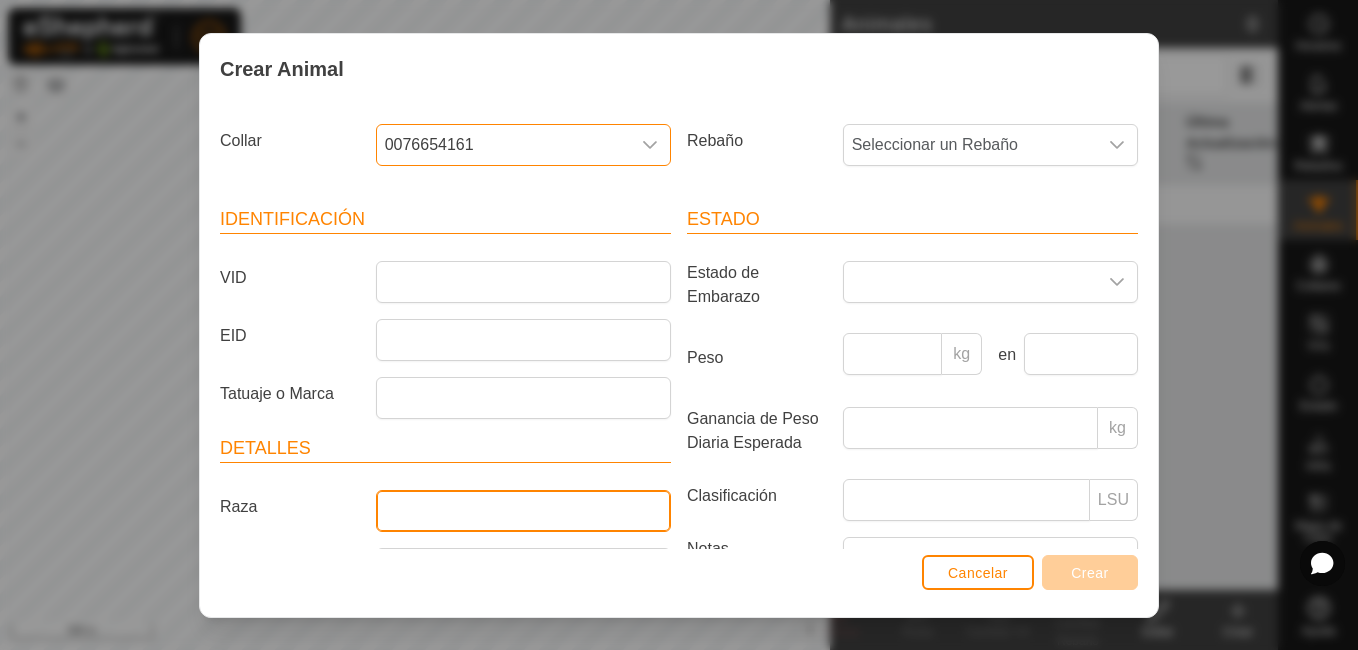 click on "Raza" at bounding box center [523, 511] 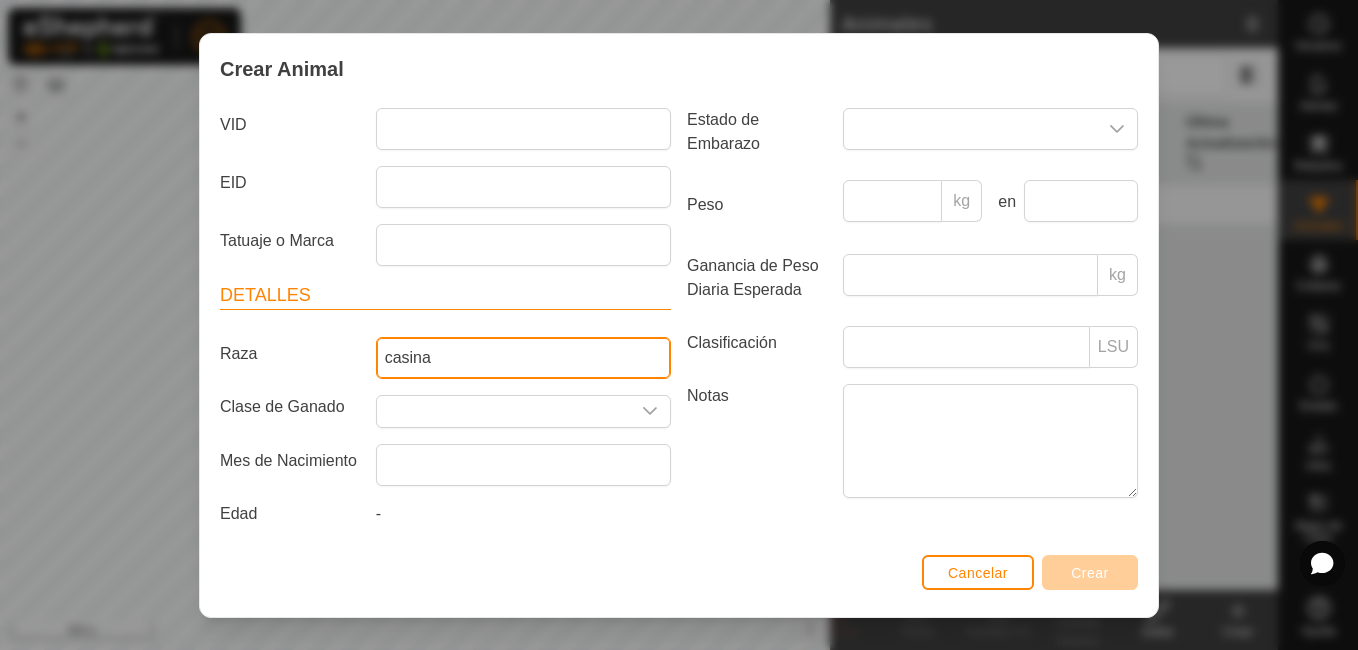 scroll, scrollTop: 176, scrollLeft: 0, axis: vertical 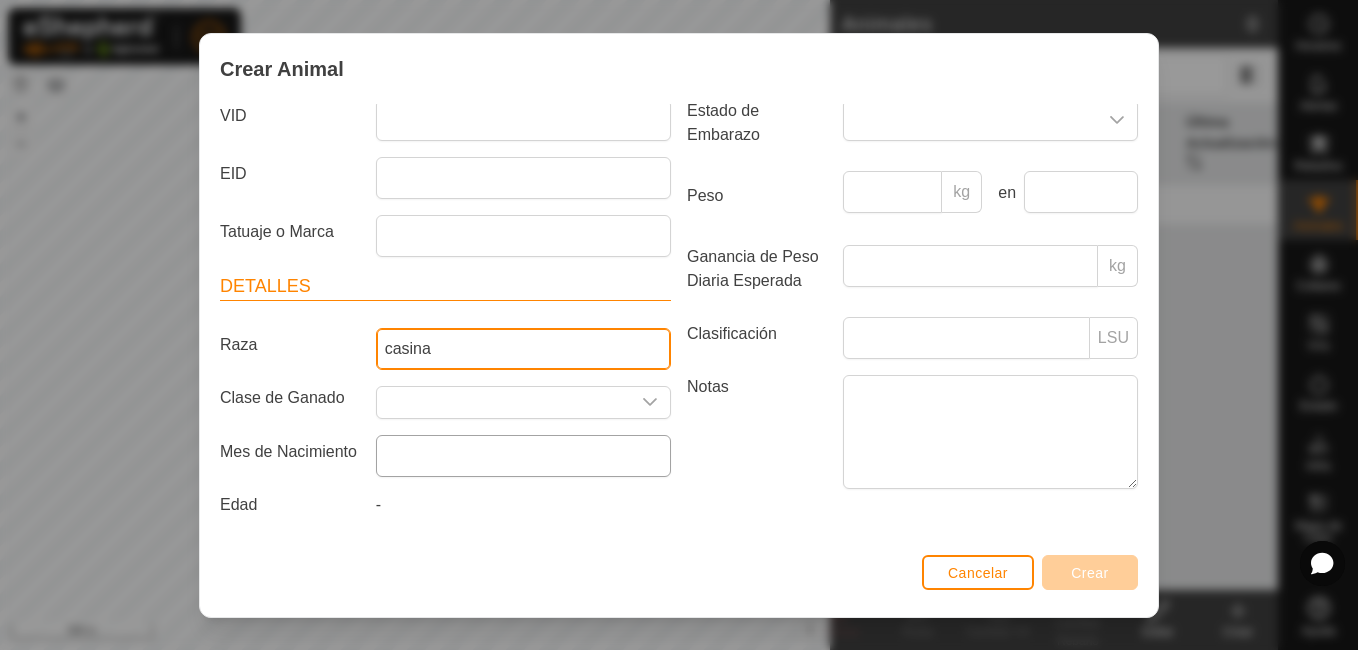 type on "casina" 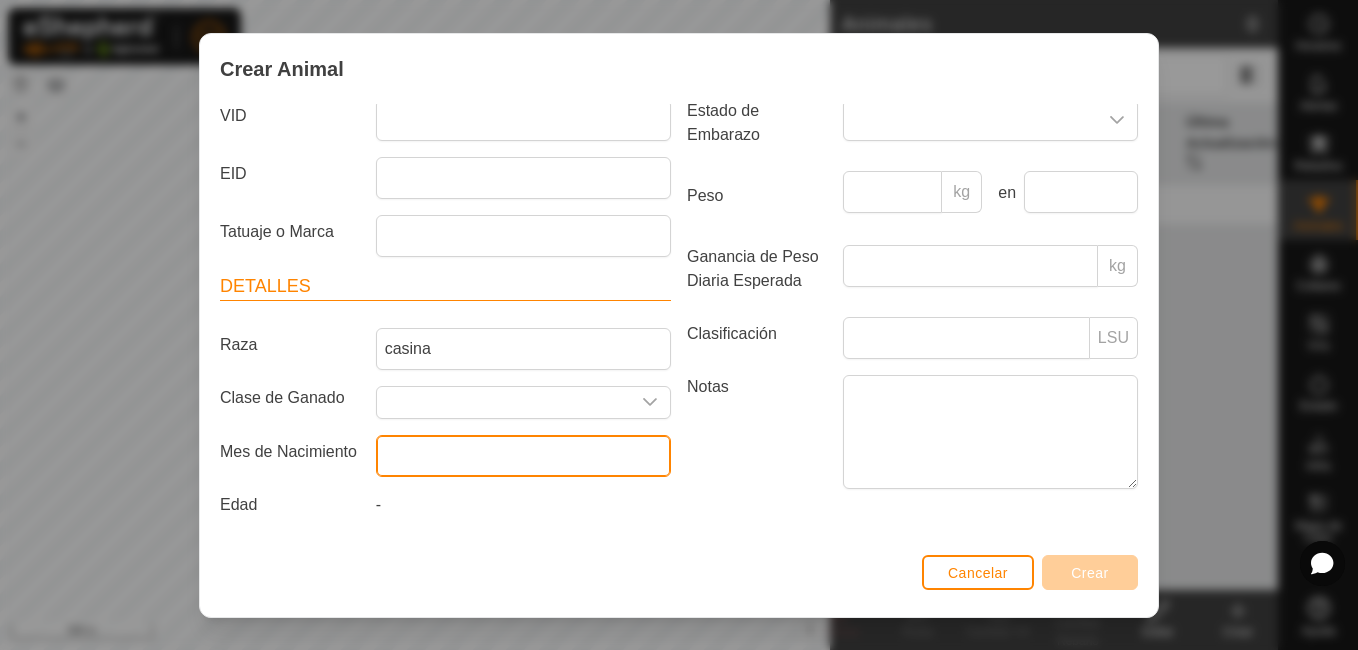 click at bounding box center (523, 456) 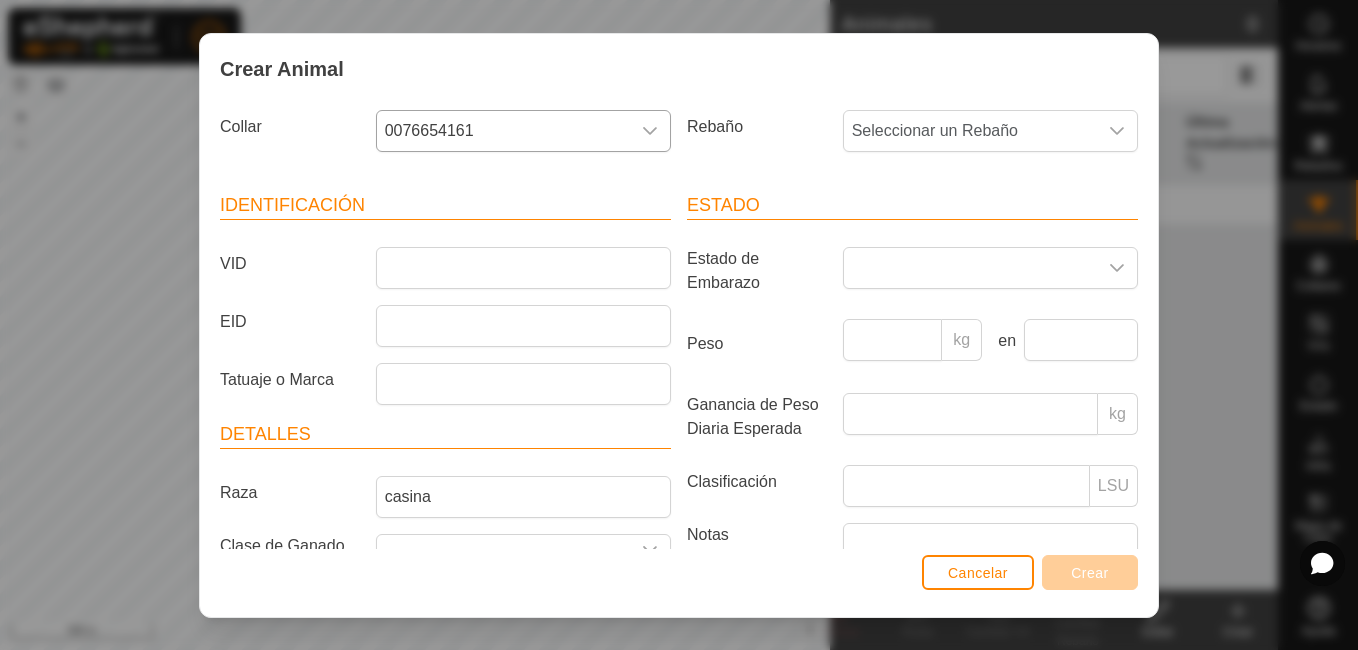 scroll, scrollTop: 0, scrollLeft: 0, axis: both 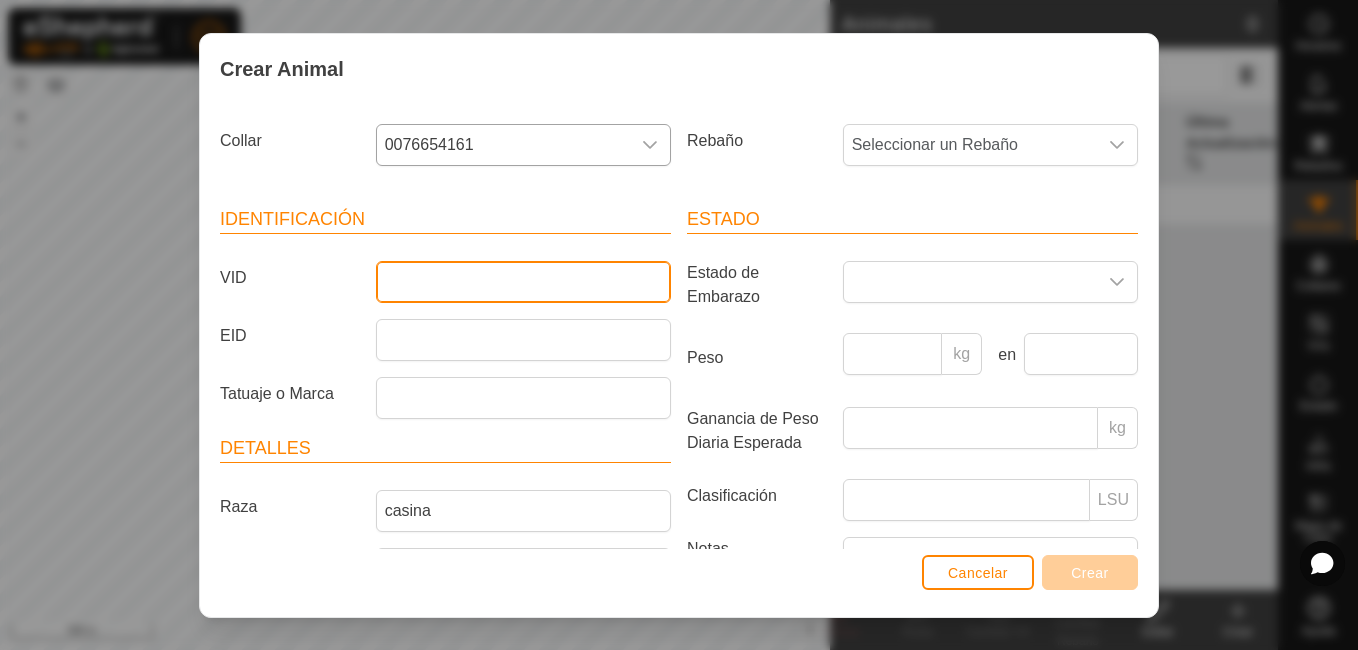 click on "VID" at bounding box center (523, 282) 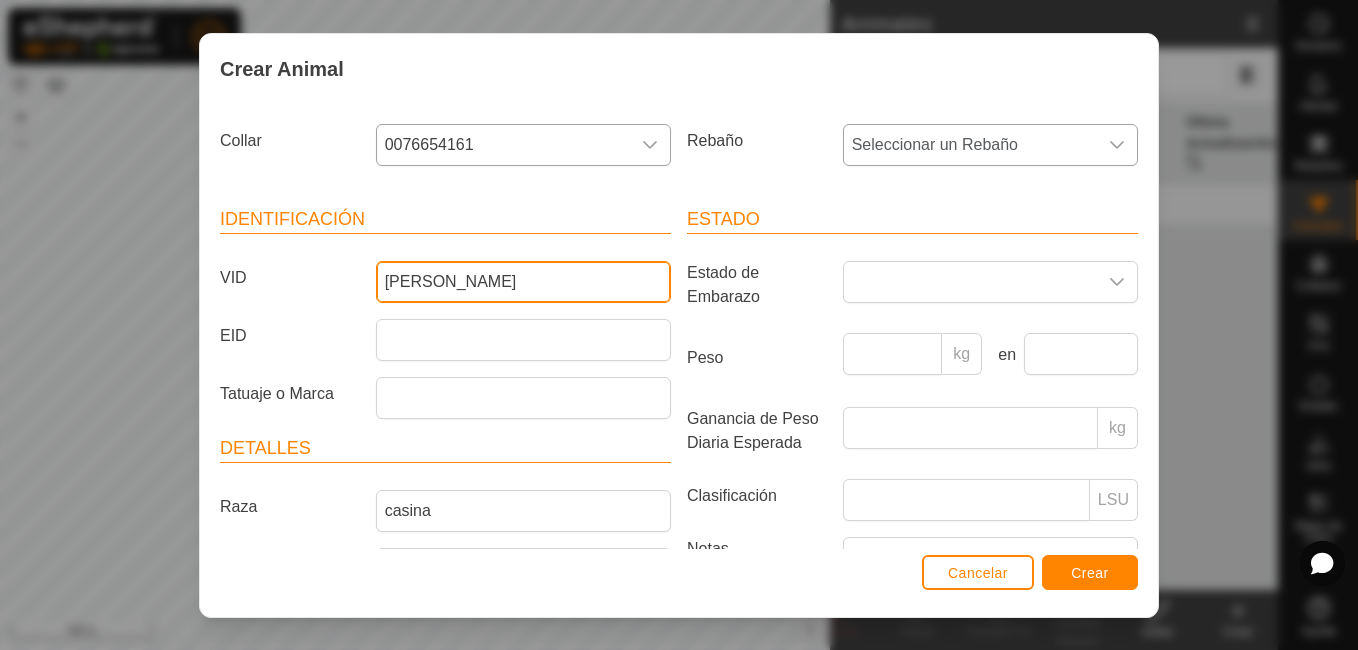 type on "[PERSON_NAME]" 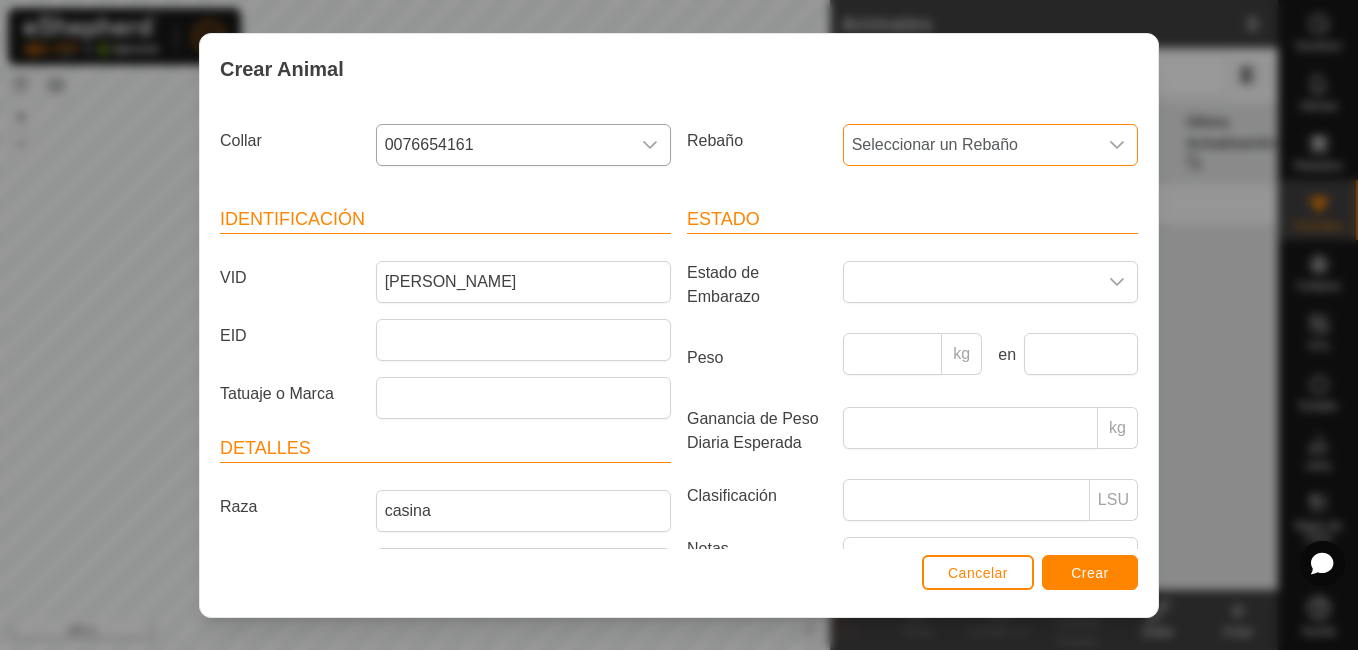 click on "Seleccionar un Rebaño" at bounding box center [970, 145] 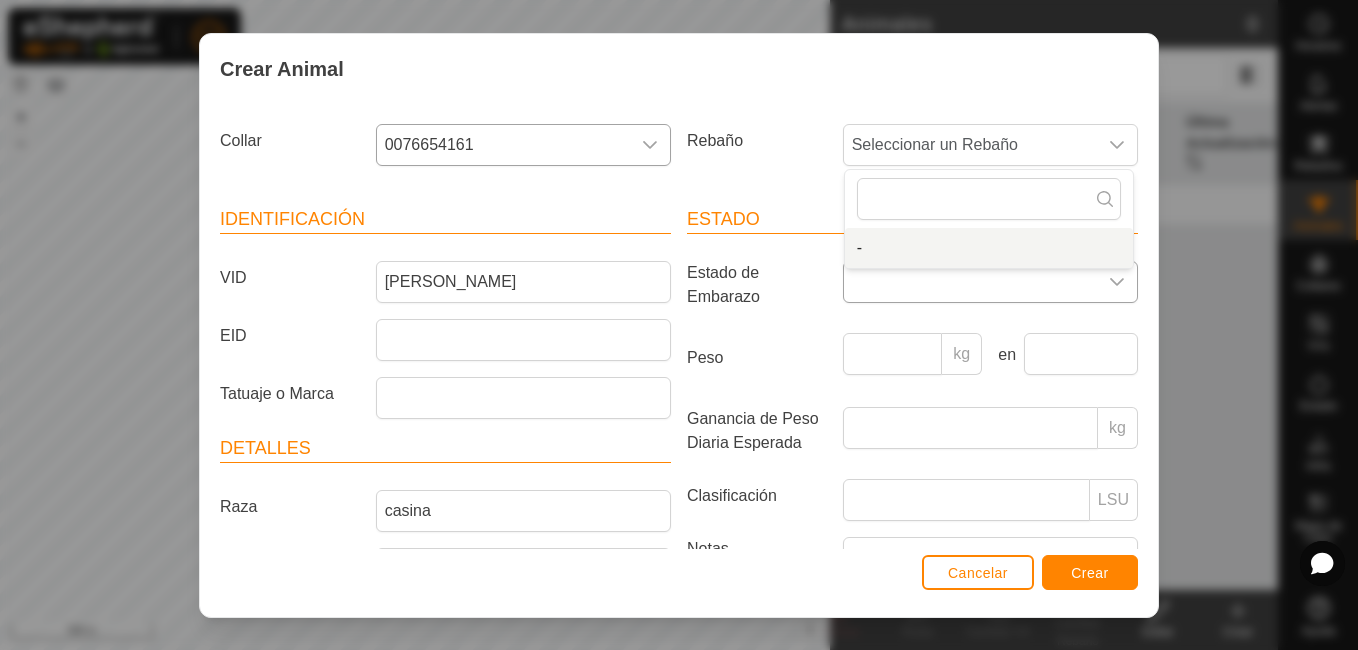 click at bounding box center [1117, 282] 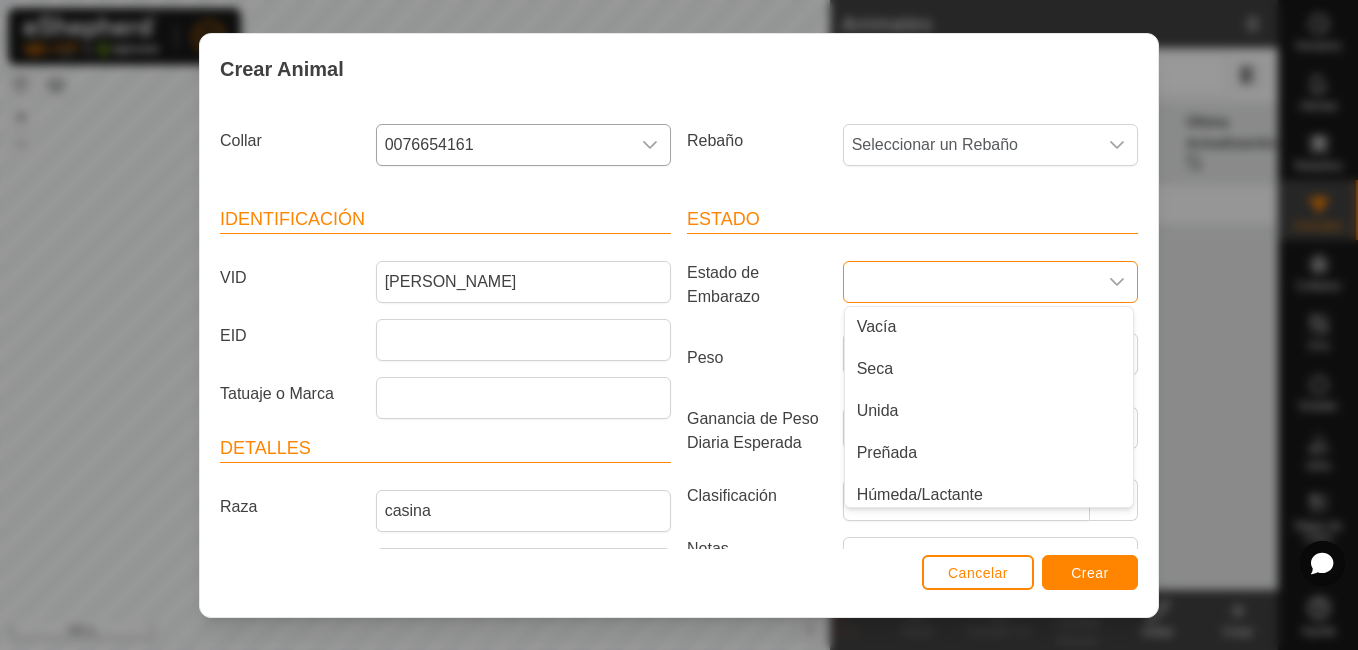 scroll, scrollTop: 50, scrollLeft: 0, axis: vertical 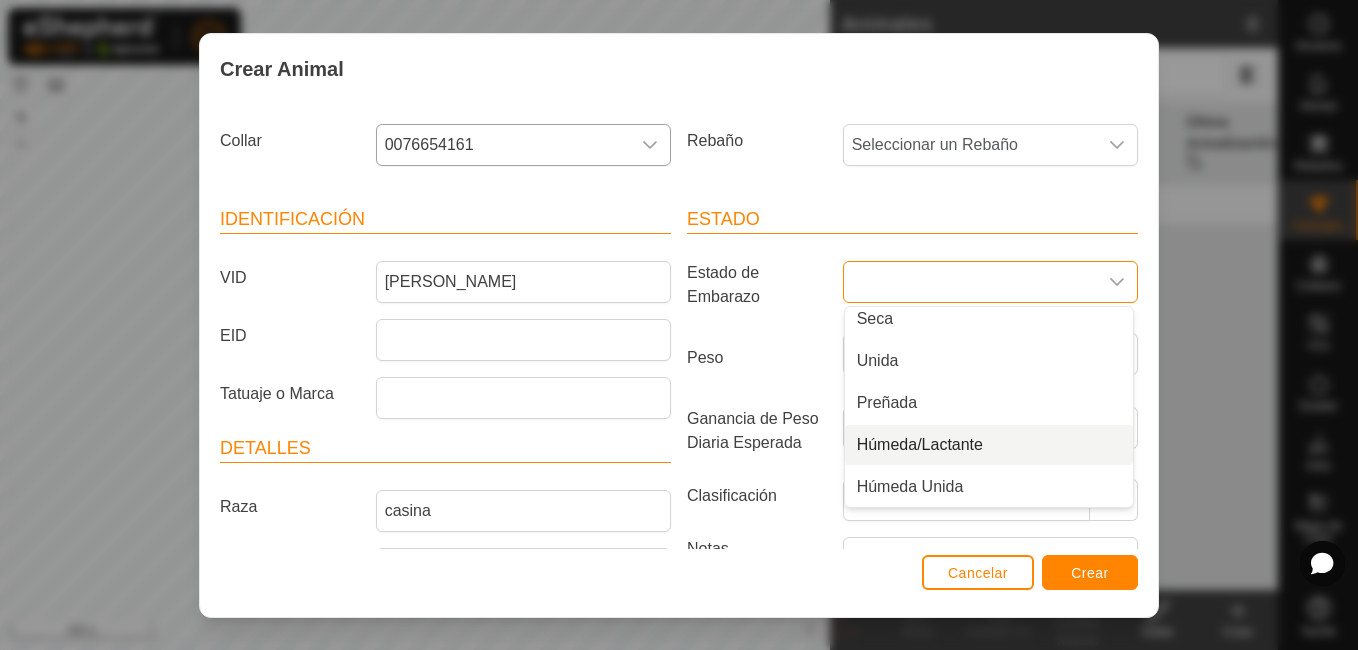 click on "Húmeda/Lactante" at bounding box center (989, 445) 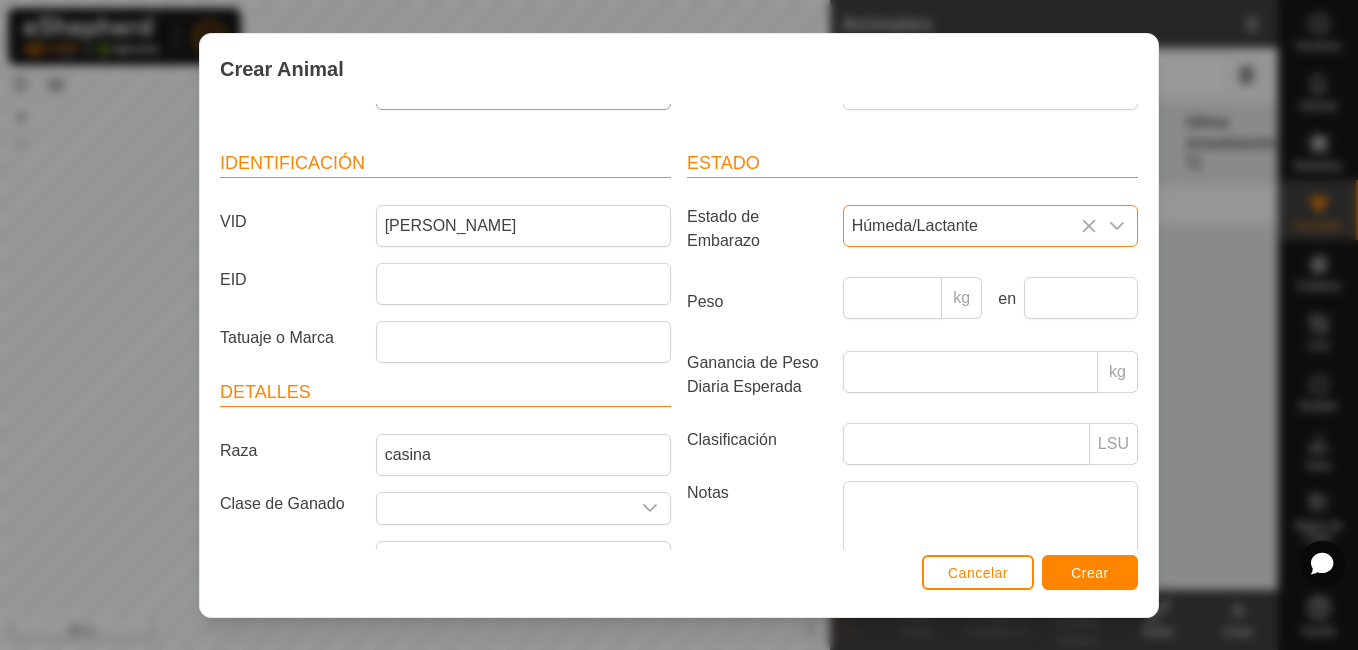 scroll, scrollTop: 0, scrollLeft: 0, axis: both 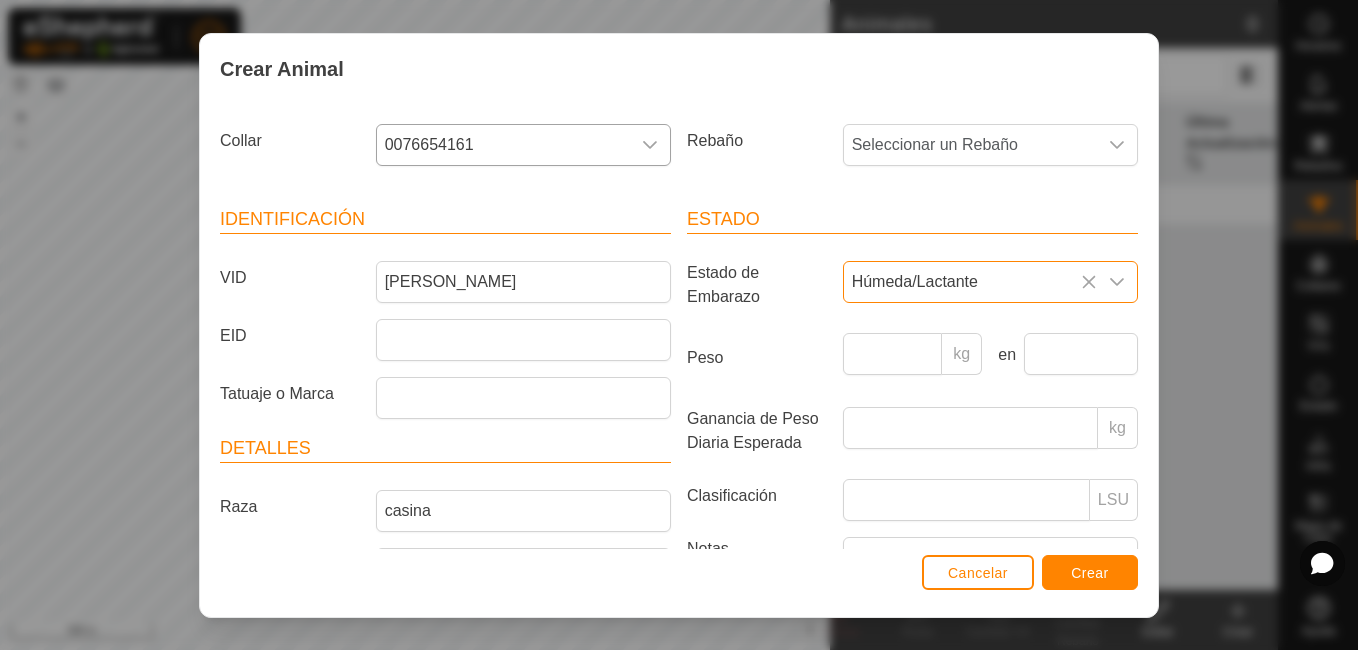 click on "Húmeda/Lactante" at bounding box center (970, 282) 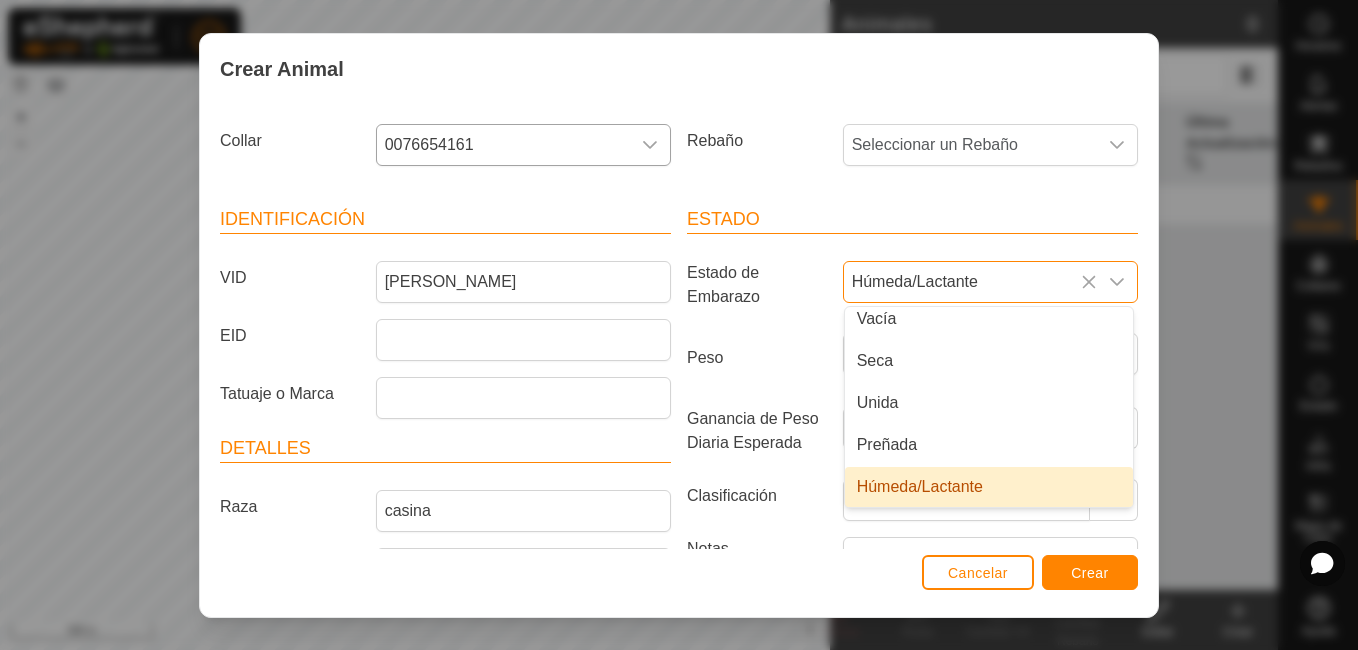 scroll, scrollTop: 0, scrollLeft: 0, axis: both 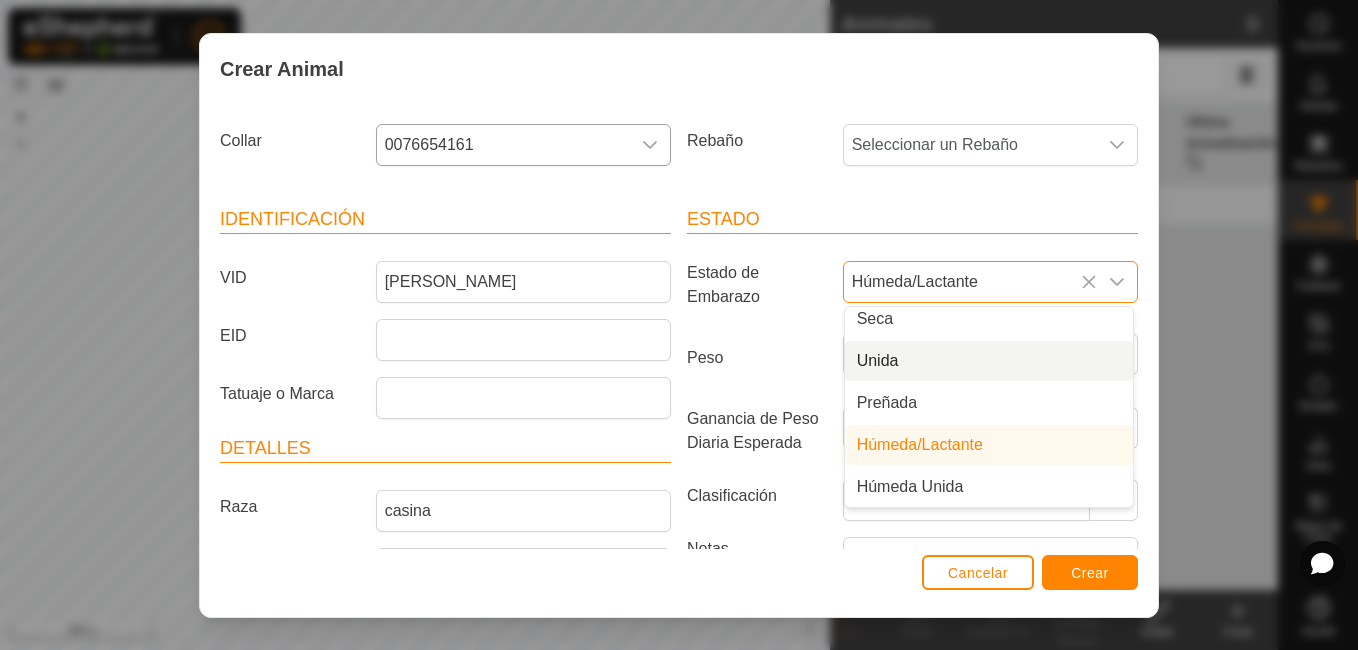 click on "Collar 0076654161 Rebaño Seleccionar un Rebaño Identificación VID [PERSON_NAME] EID Tatuaje o Marca Detalles Raza casina Clase de Ganado Mes de Nacimiento Edad - Estado Estado de Embarazo Húmeda/Lactante Vacía Seca Unida Preñada Húmeda/Lactante Húmeda Unida Peso kg en Ganancia de Peso Diaria Esperada kg Clasificación LSU Notas" at bounding box center [679, 326] 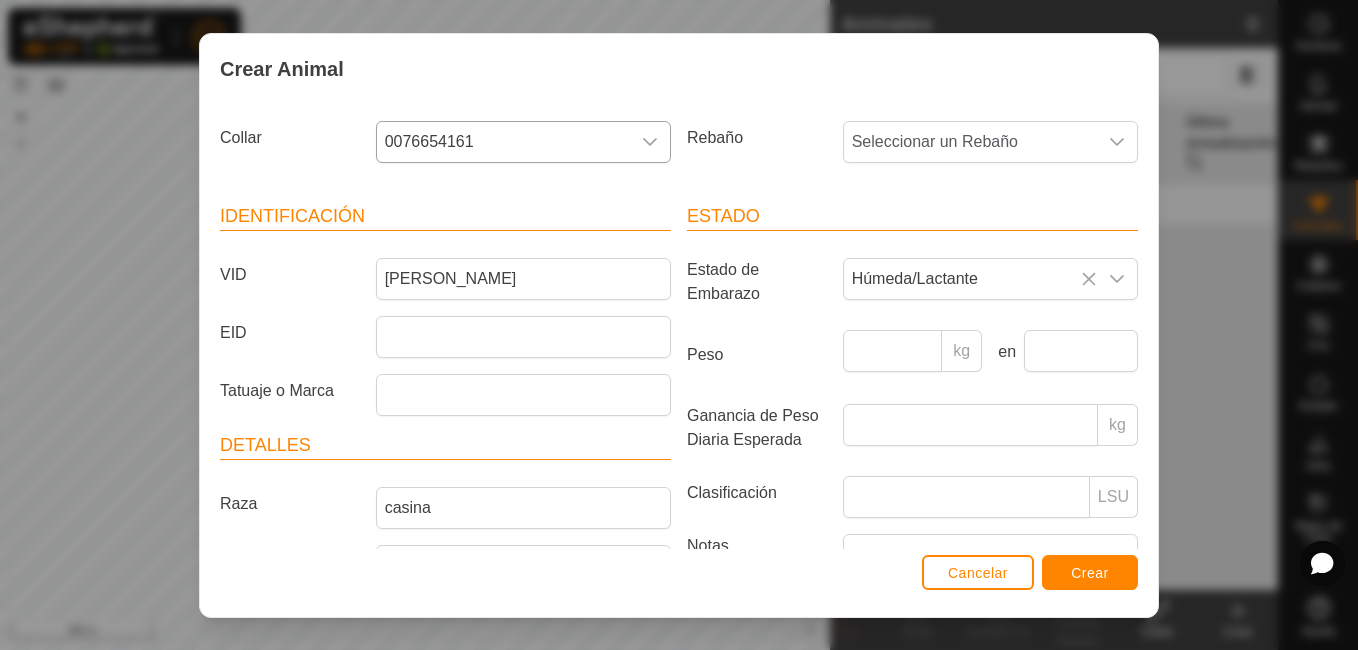 scroll, scrollTop: 0, scrollLeft: 0, axis: both 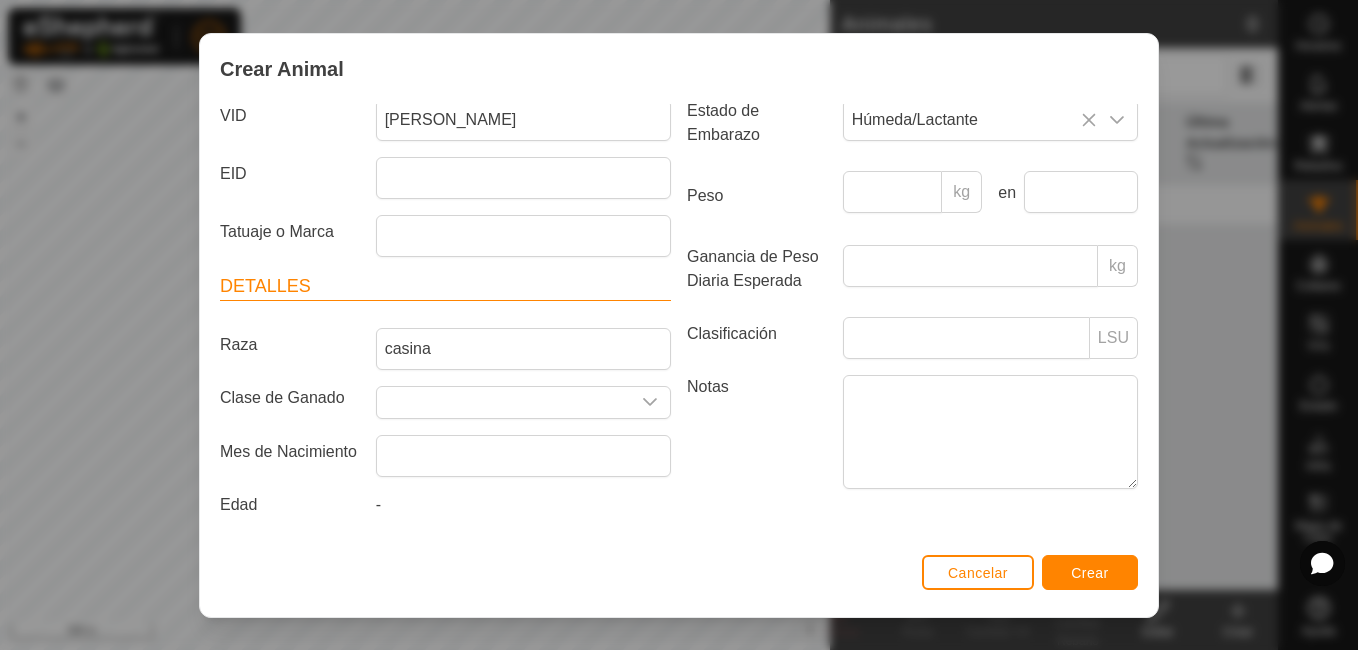 click on "Detalles Raza casina Clase de Ganado Mes de Nacimiento Edad -" at bounding box center (445, 399) 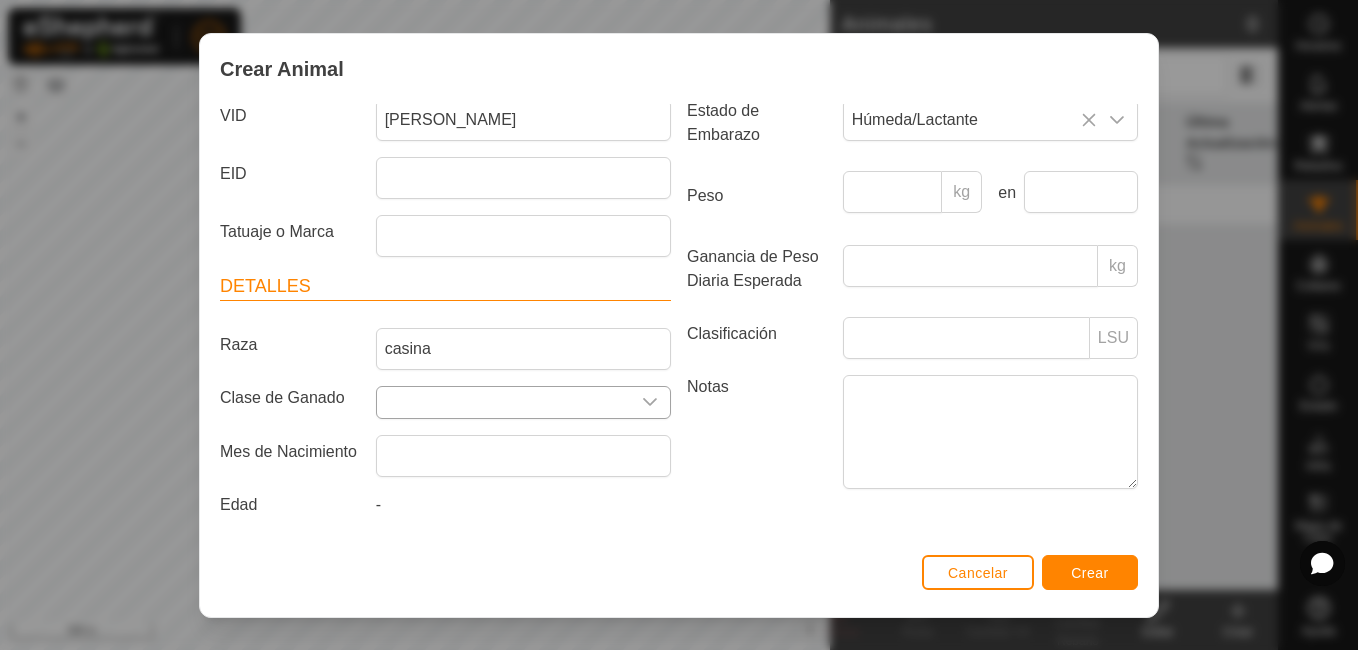 click 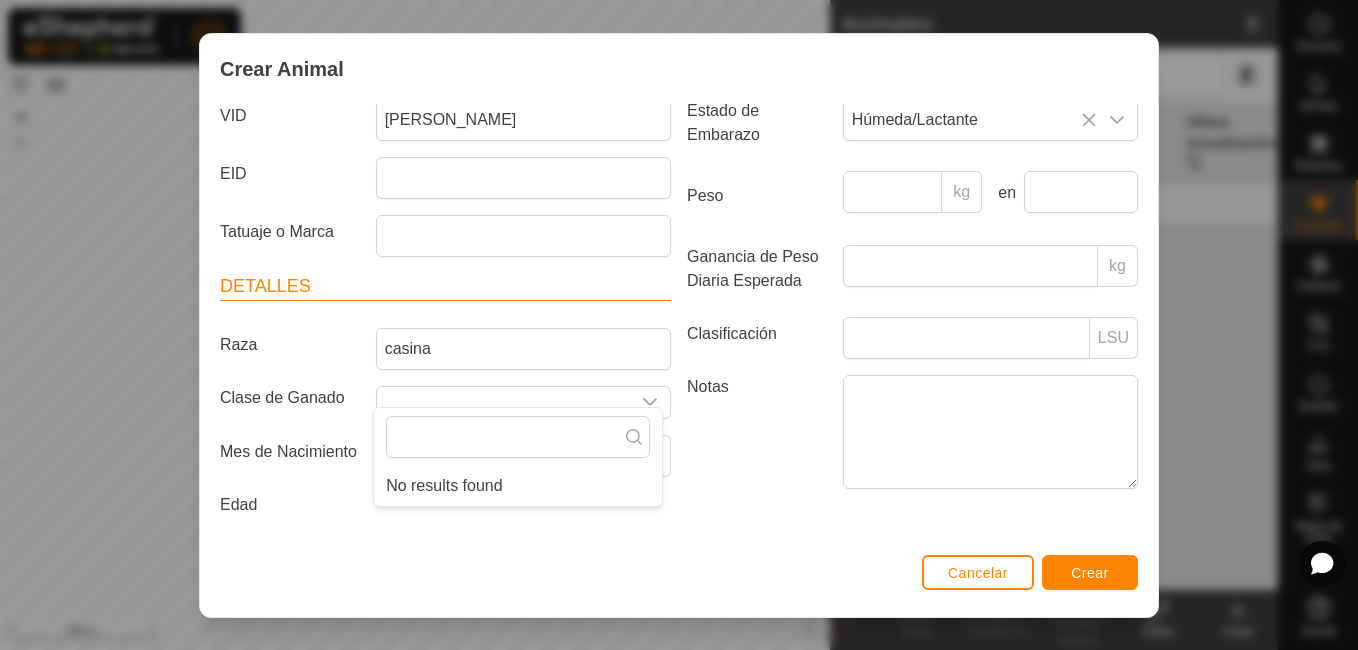 click on "Notas" at bounding box center [757, 431] 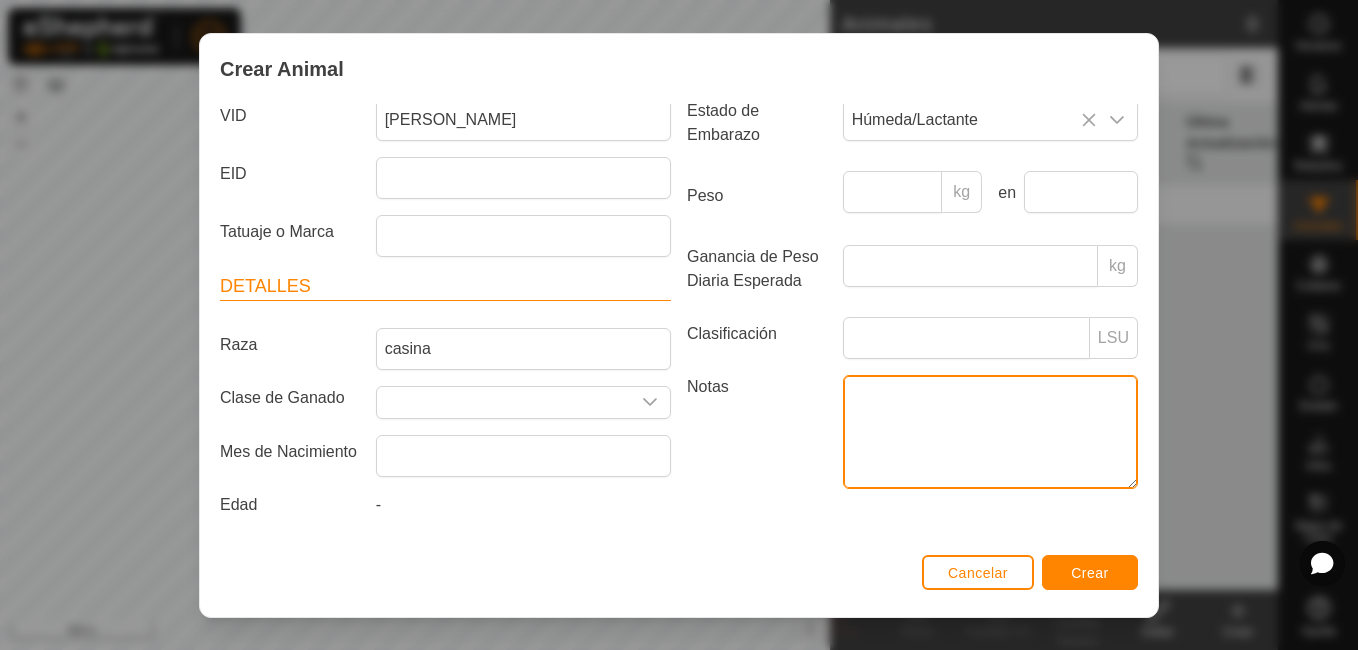 click on "Notas" at bounding box center (990, 432) 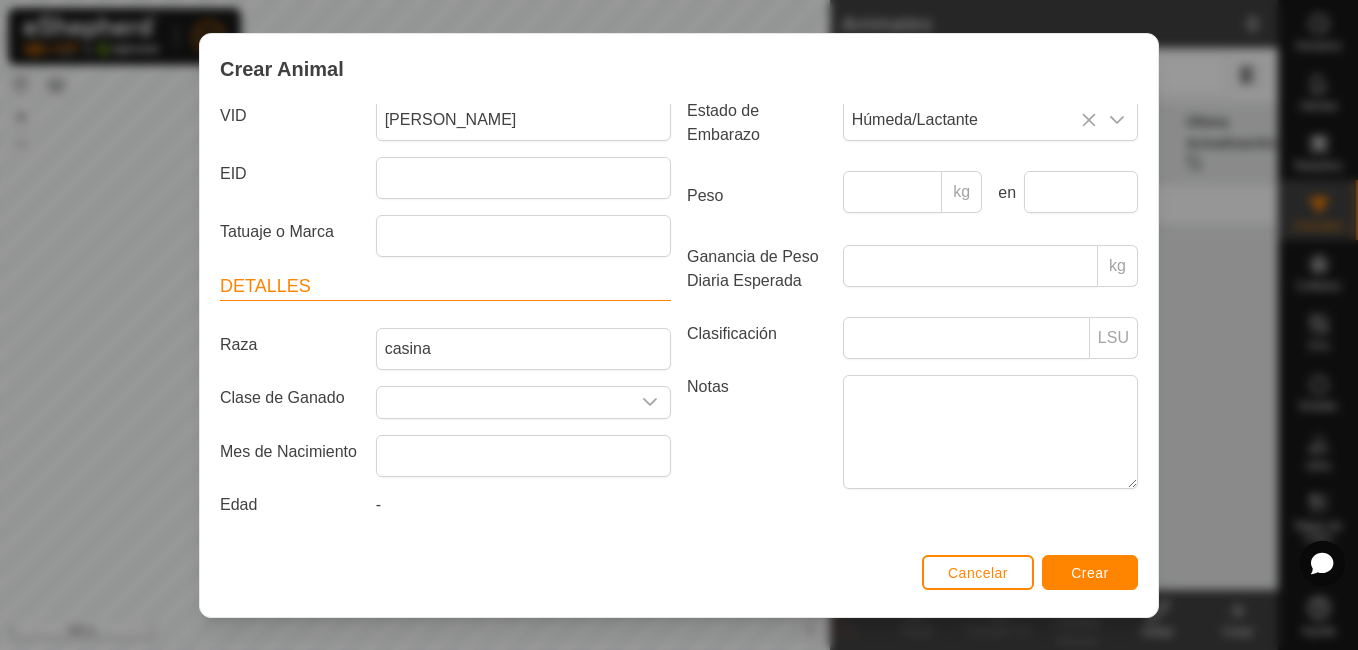 click on "Estado Estado de Embarazo Húmeda/Lactante Peso kg en Ganancia de Peso Diaria Esperada kg Clasificación LSU Notas" at bounding box center (912, 284) 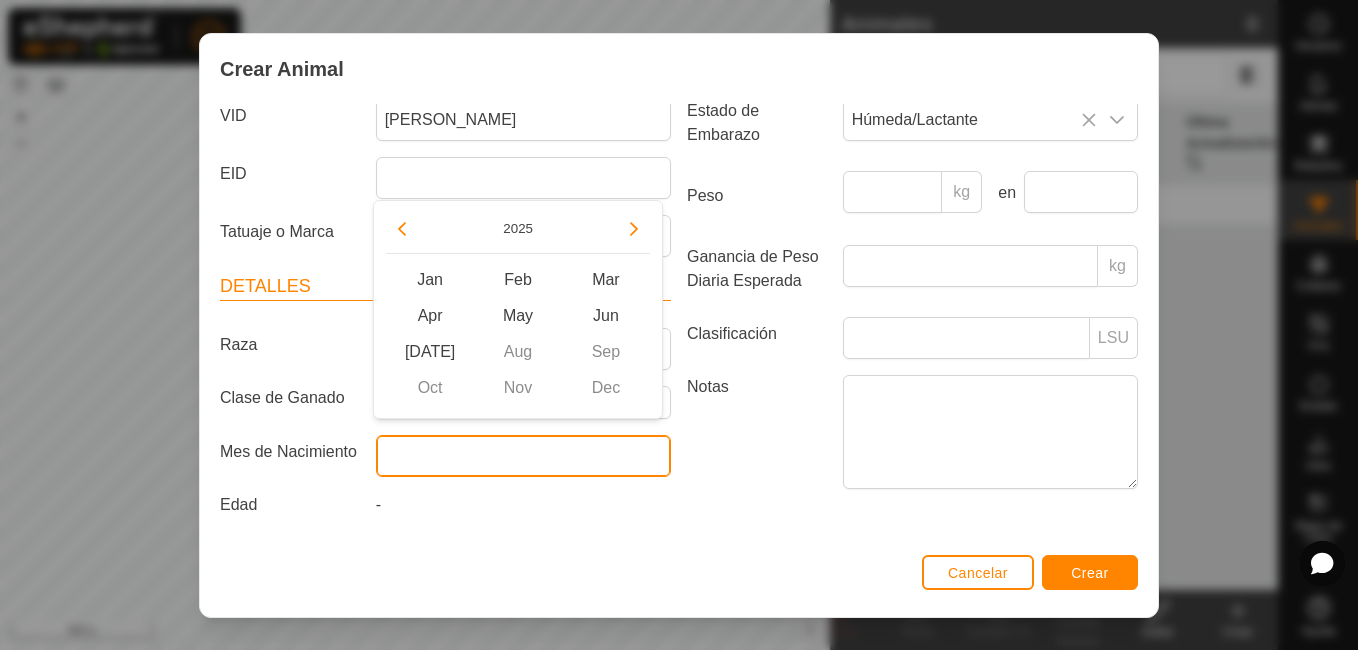 click at bounding box center [523, 456] 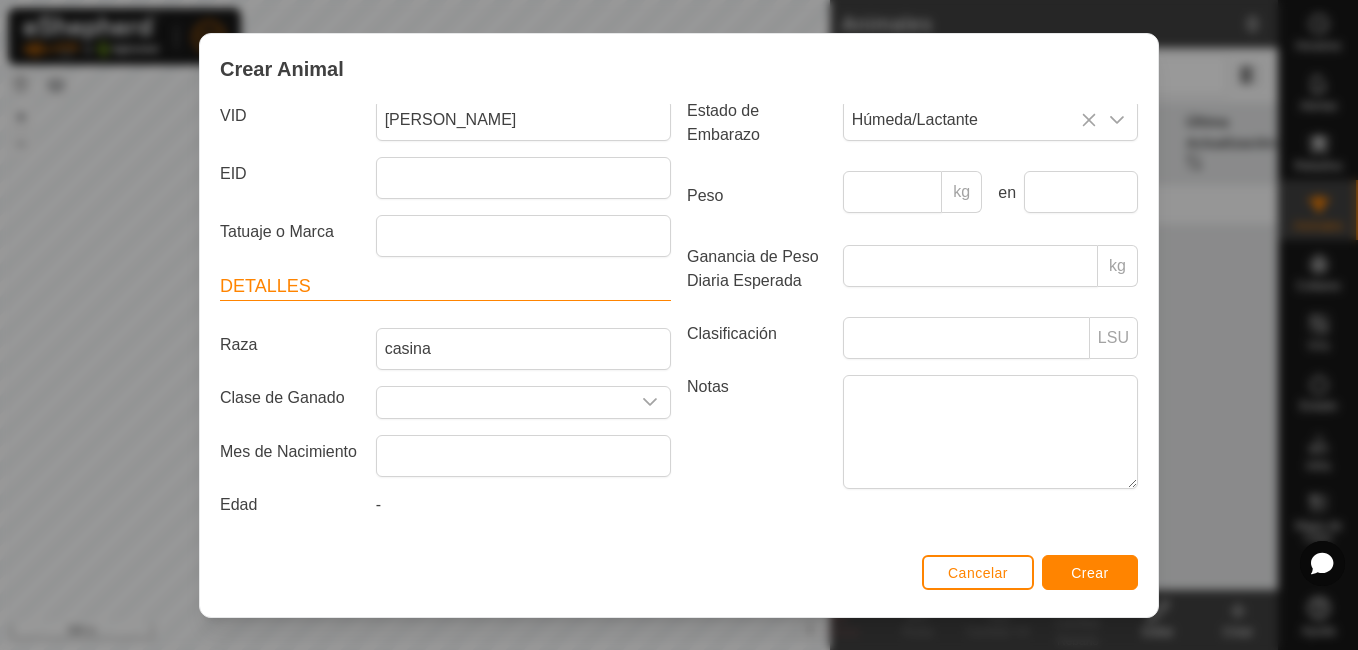 click on "Estado Estado de Embarazo Húmeda/Lactante Peso kg en Ganancia de Peso Diaria Esperada kg Clasificación LSU Notas" at bounding box center [912, 284] 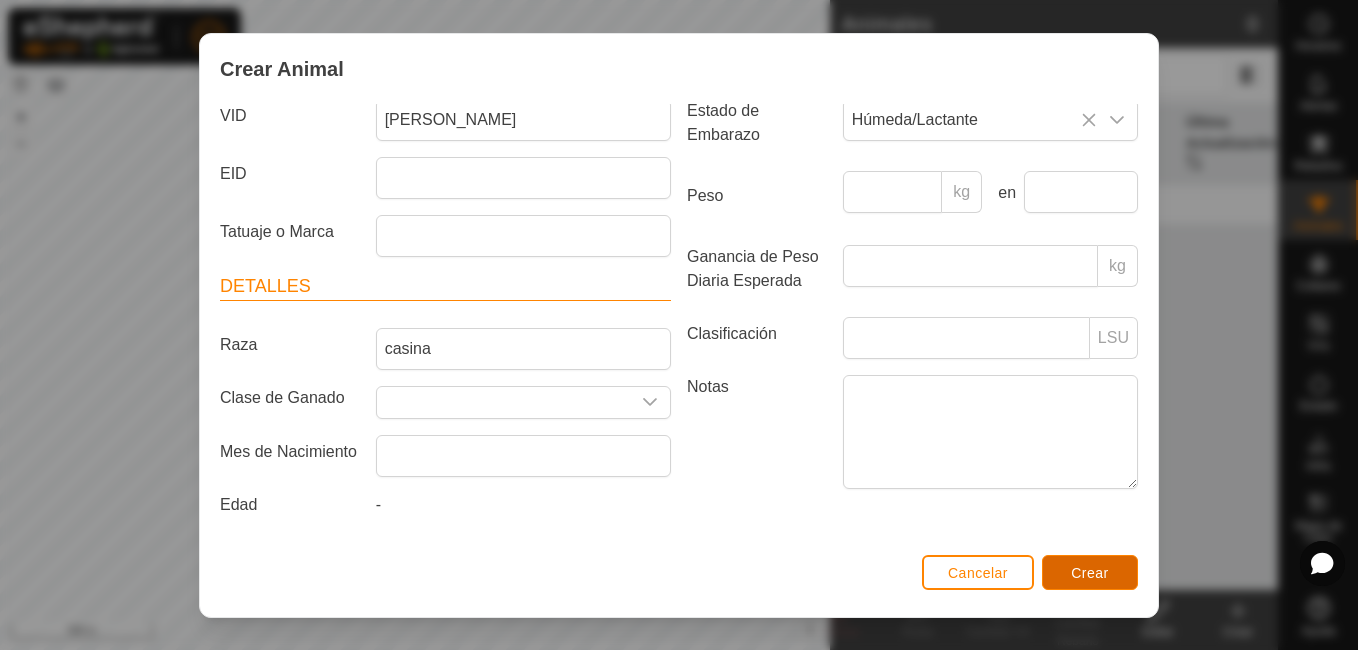 click on "Crear" at bounding box center (1090, 573) 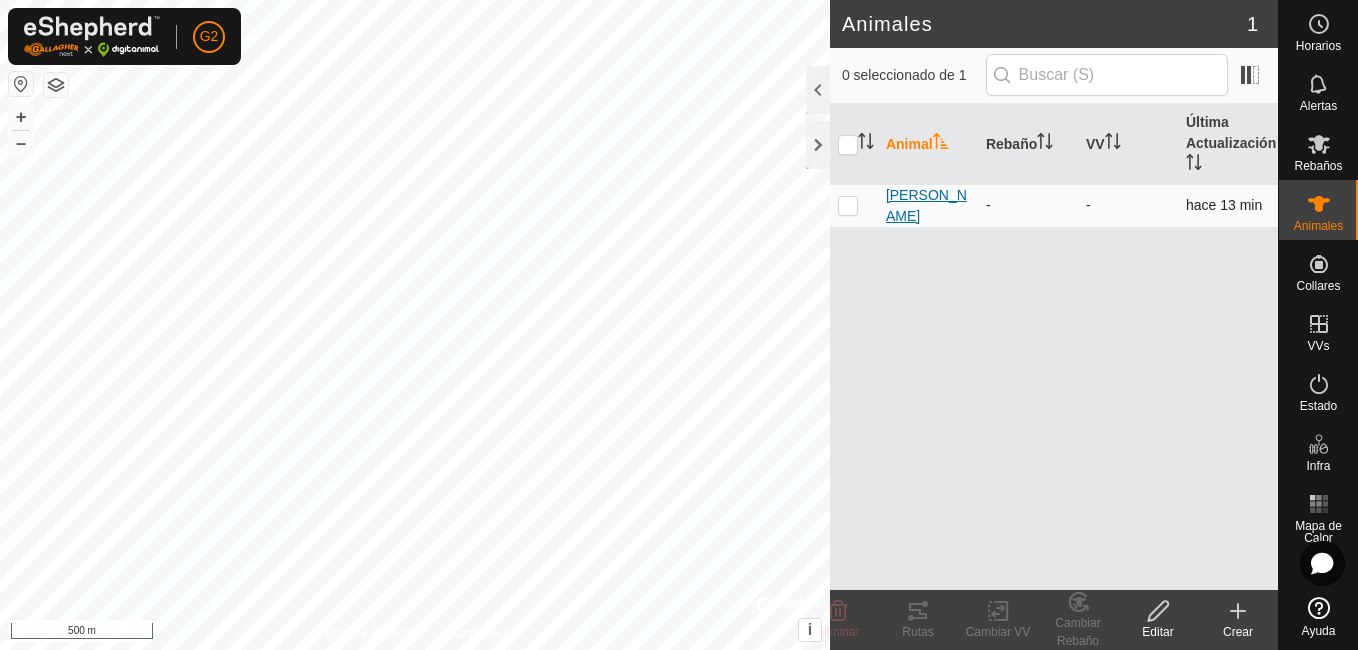 click on "[PERSON_NAME]" at bounding box center [928, 206] 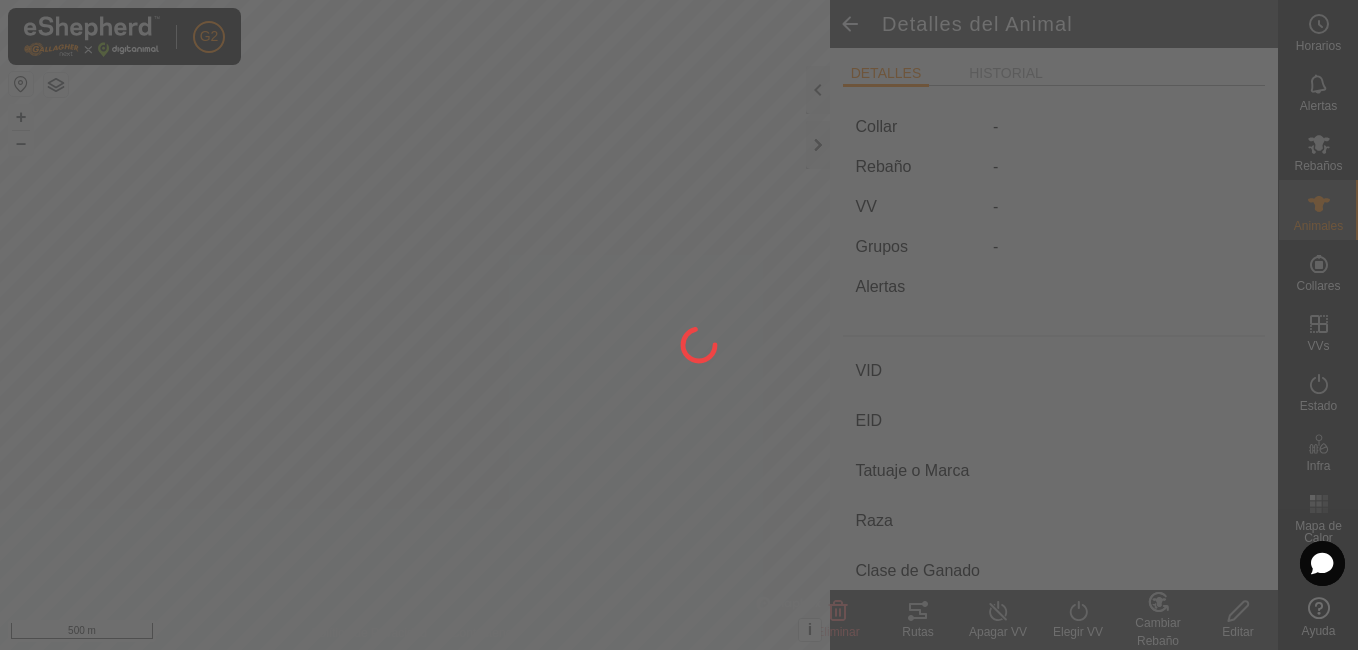 type on "[PERSON_NAME]" 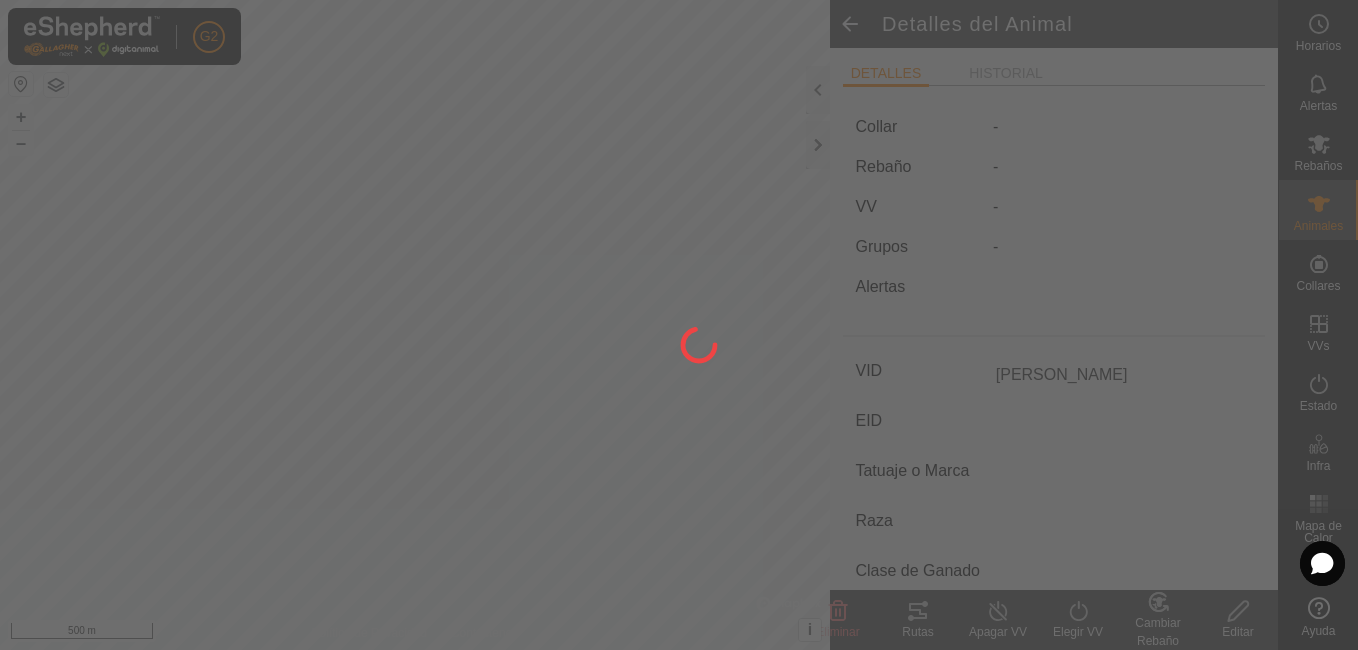 type on "-" 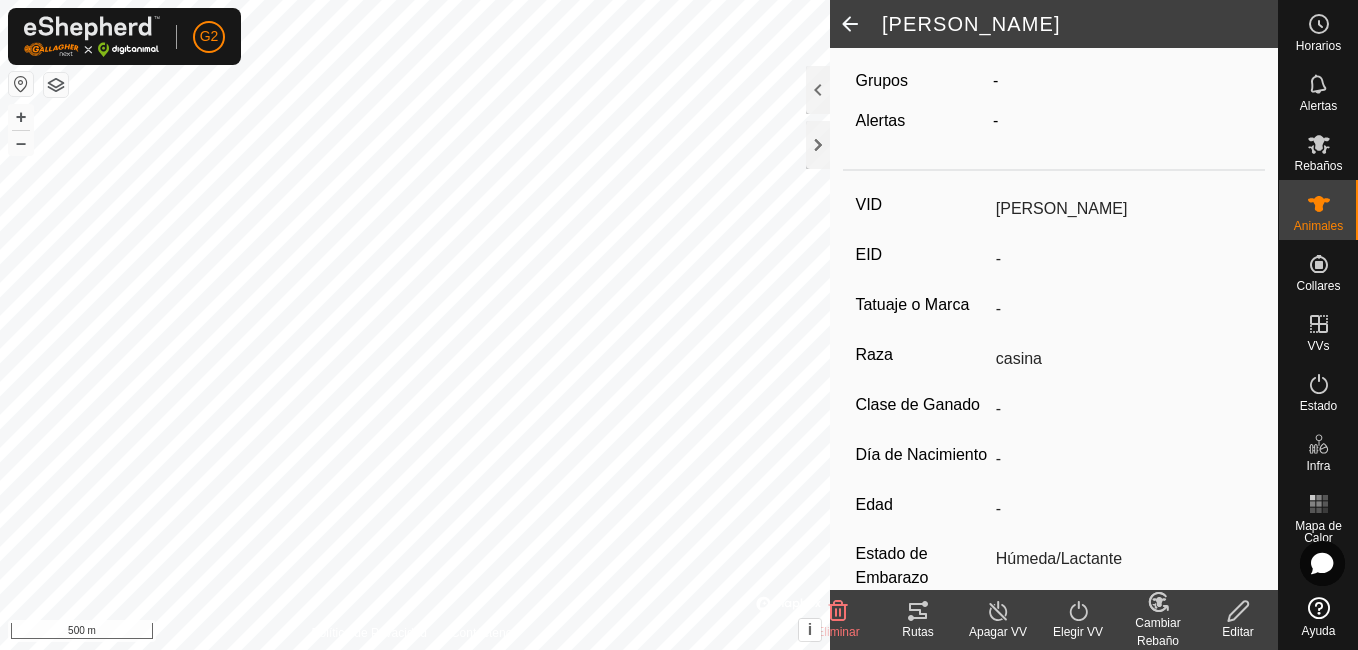 scroll, scrollTop: 0, scrollLeft: 0, axis: both 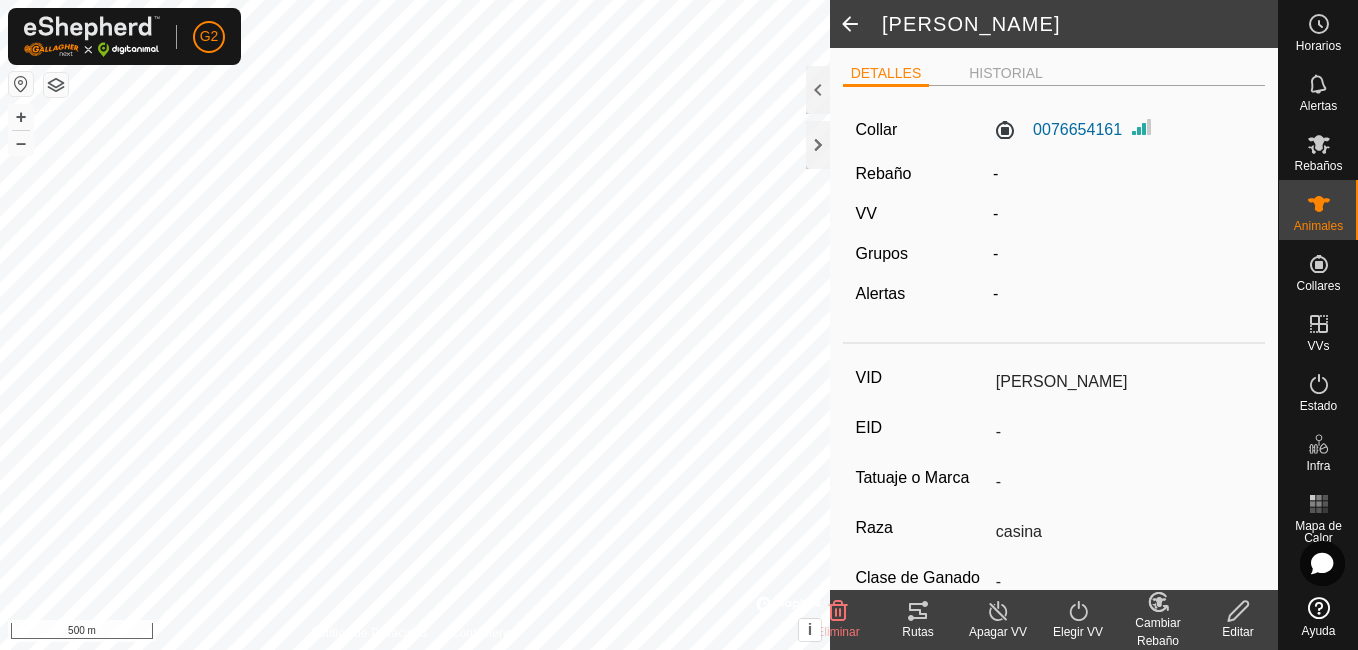 click on "Editar" 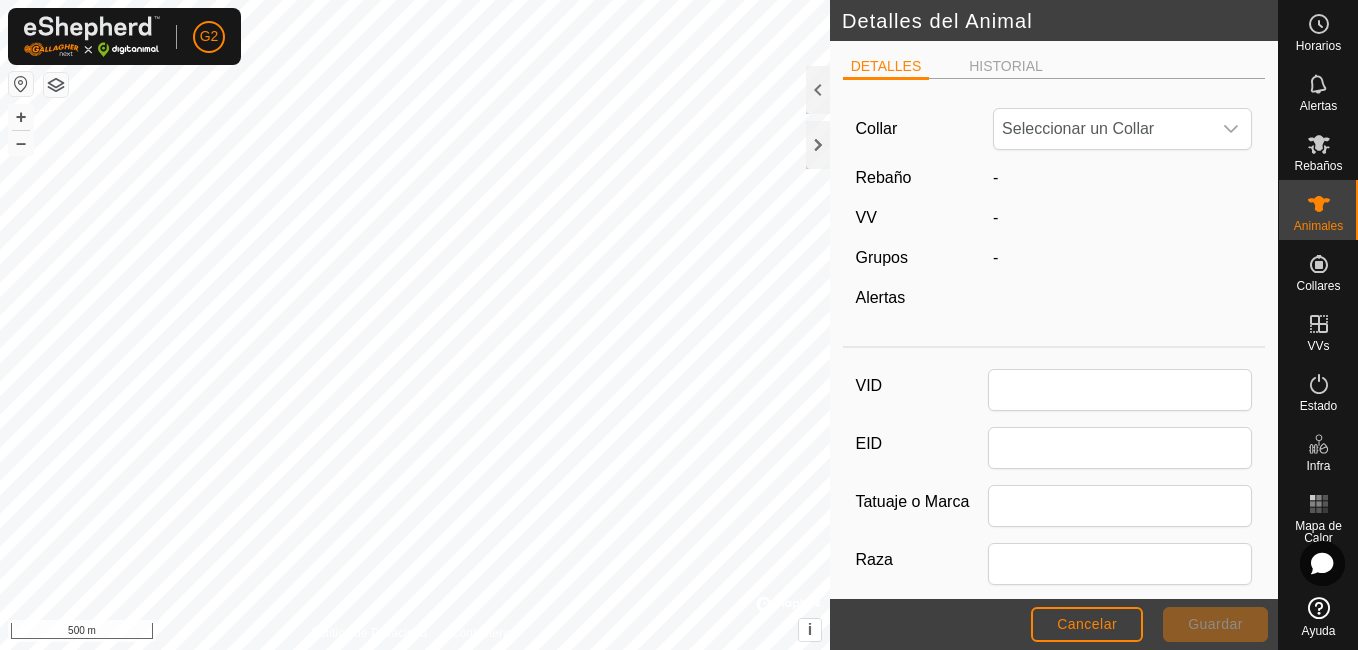 type on "[PERSON_NAME]" 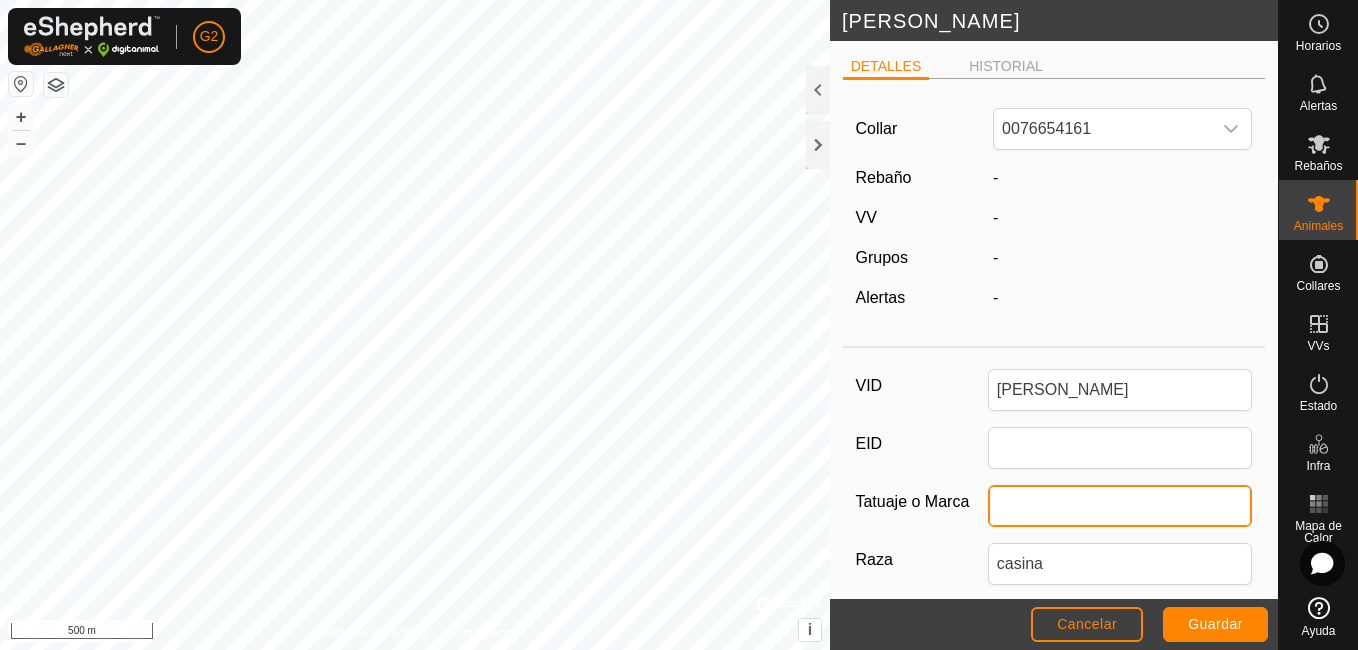 click on "Tatuaje o Marca" at bounding box center (1120, 506) 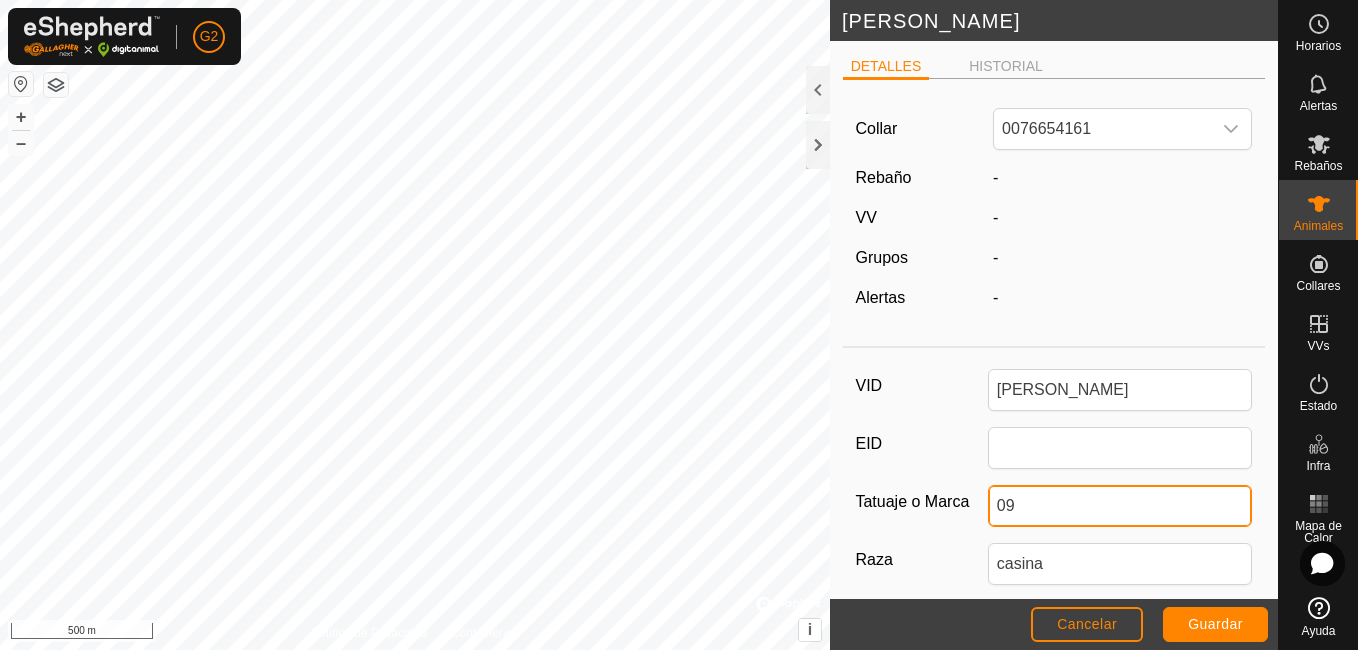 type on "0" 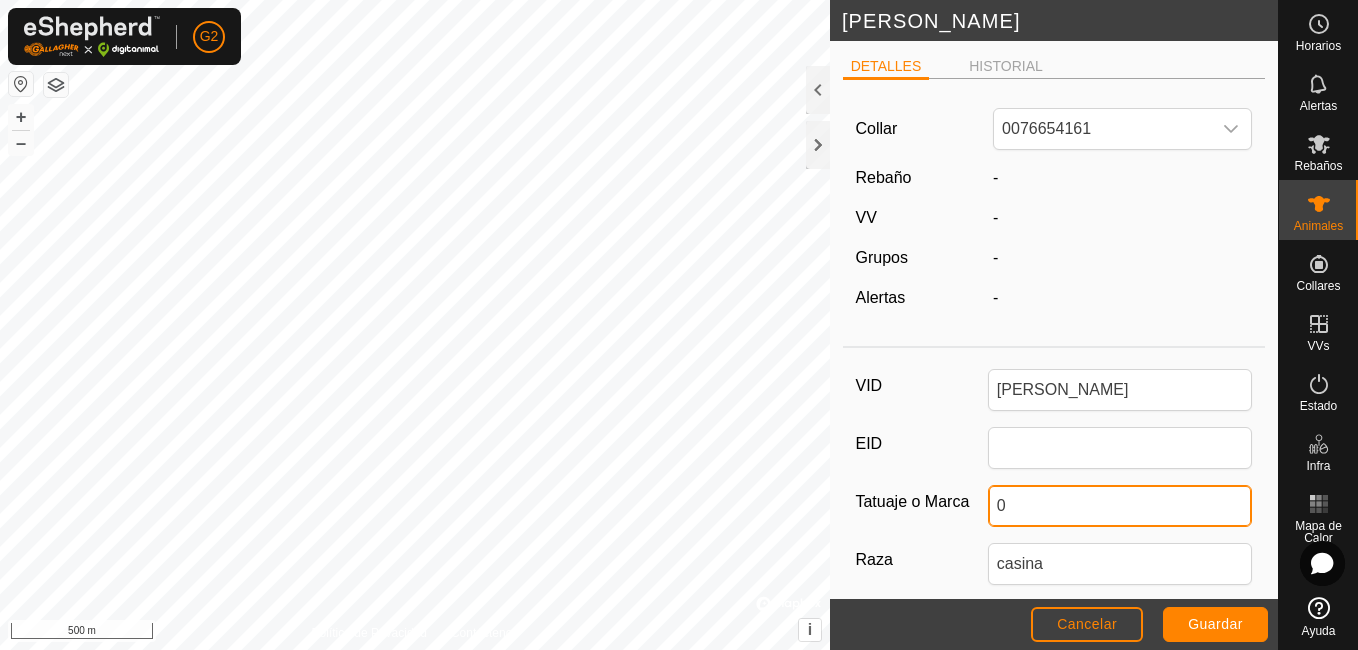 type 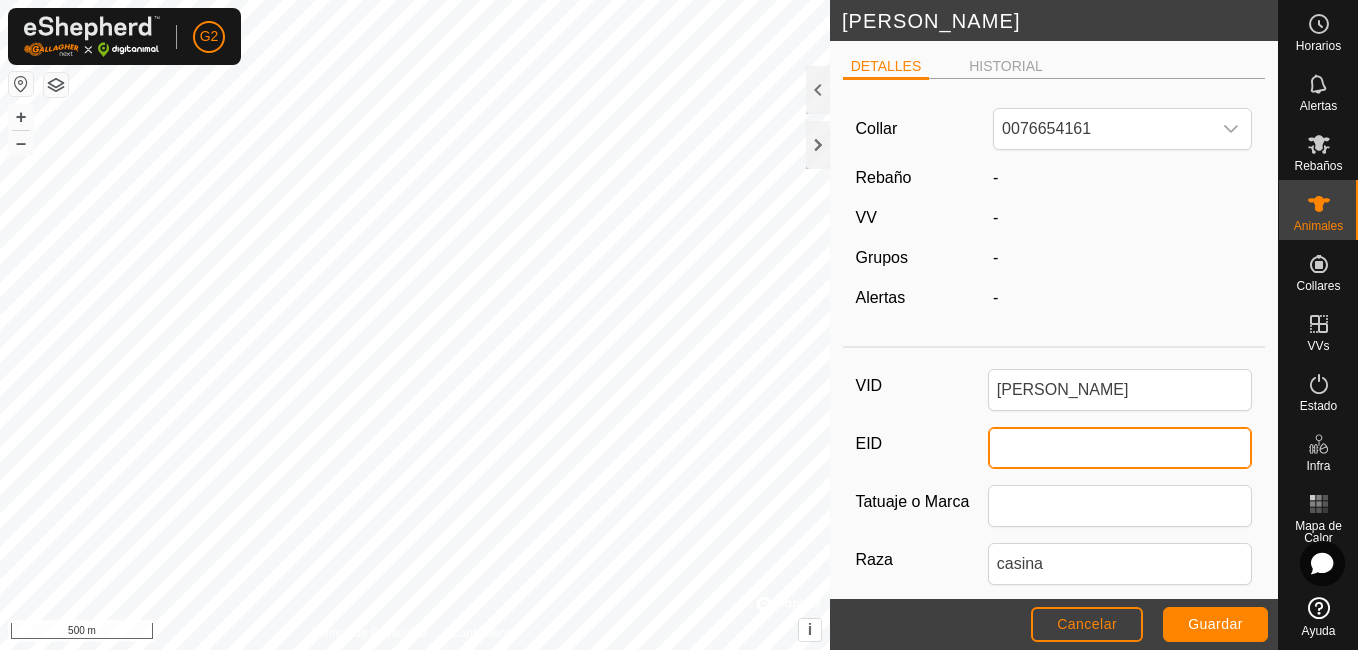 click on "EID" at bounding box center [1120, 448] 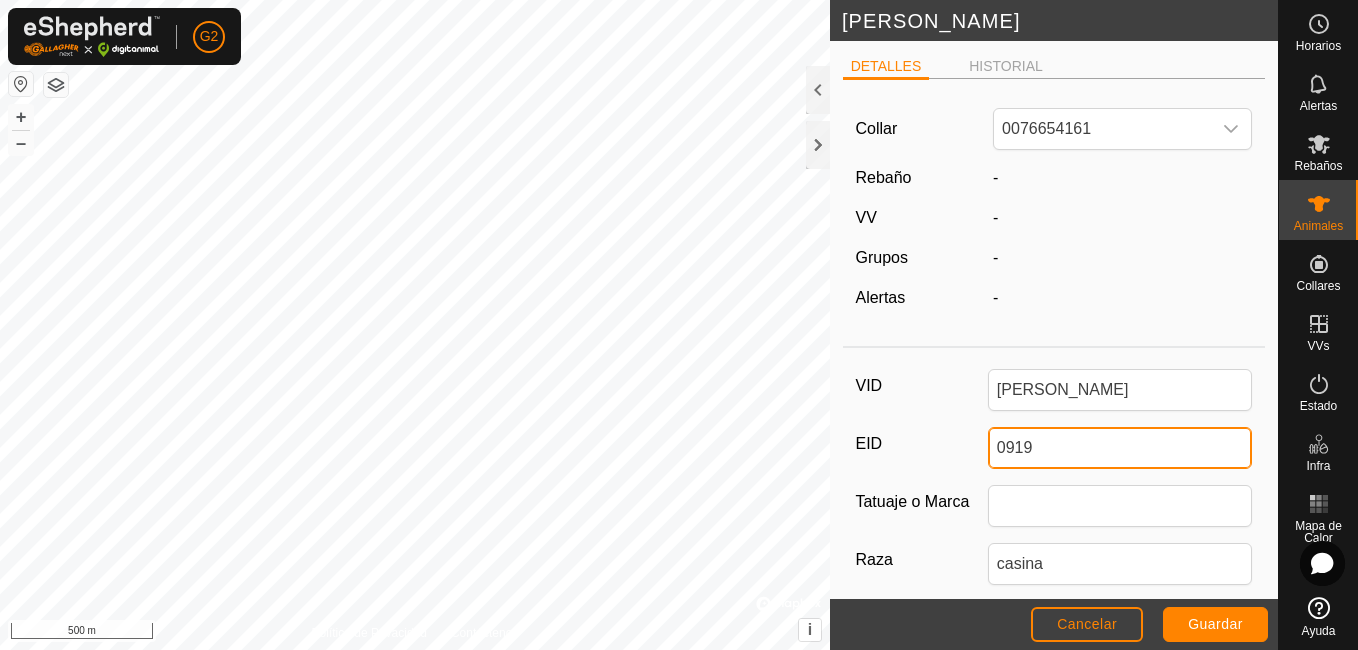 type on "0919" 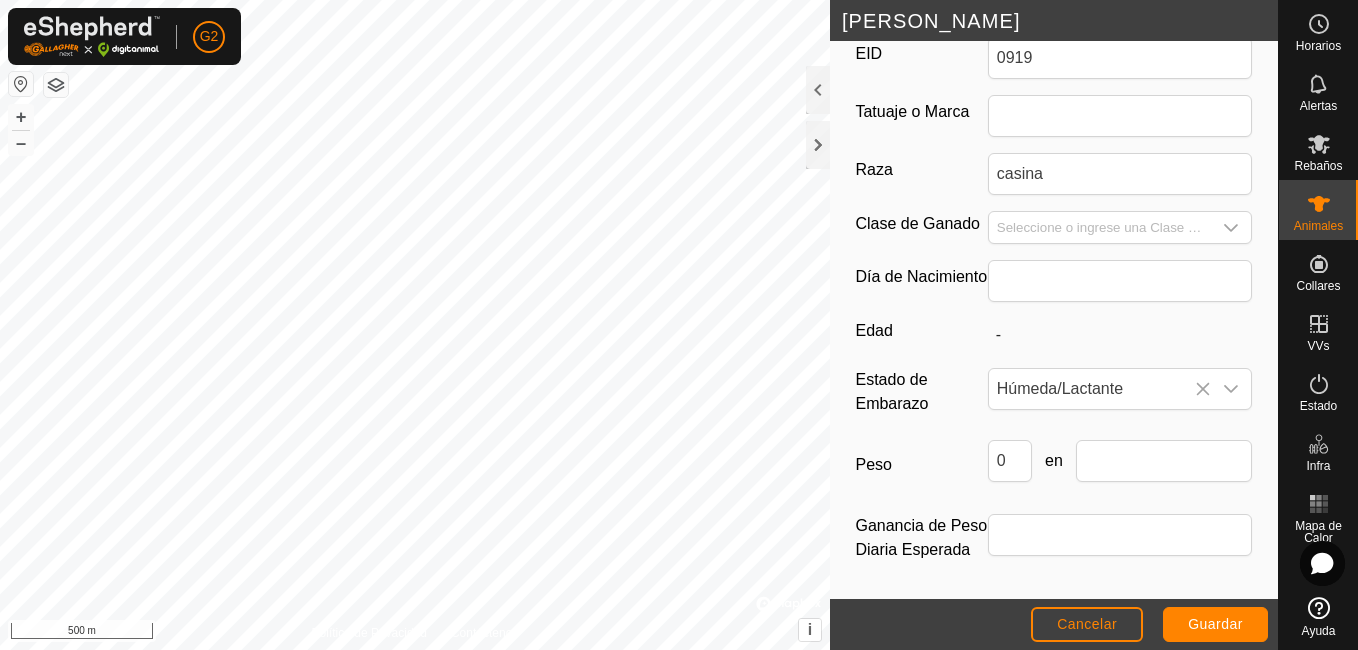 scroll, scrollTop: 428, scrollLeft: 0, axis: vertical 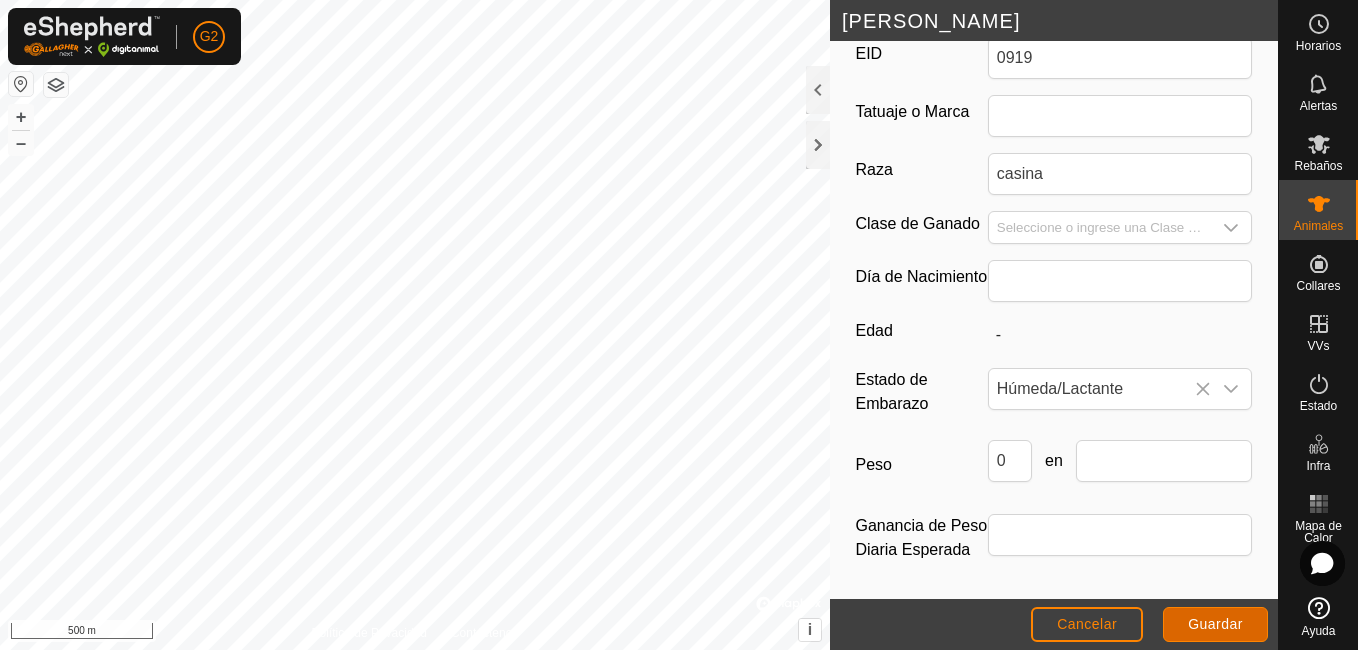 click on "Guardar" 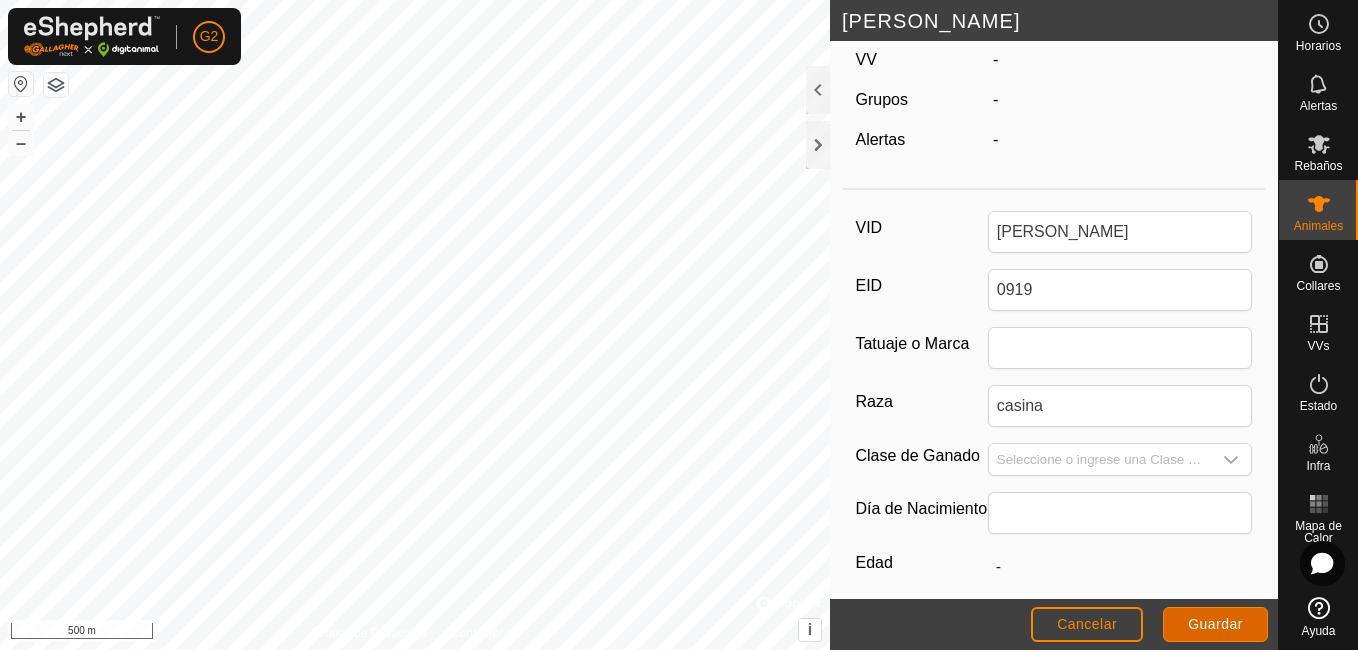 scroll, scrollTop: 150, scrollLeft: 0, axis: vertical 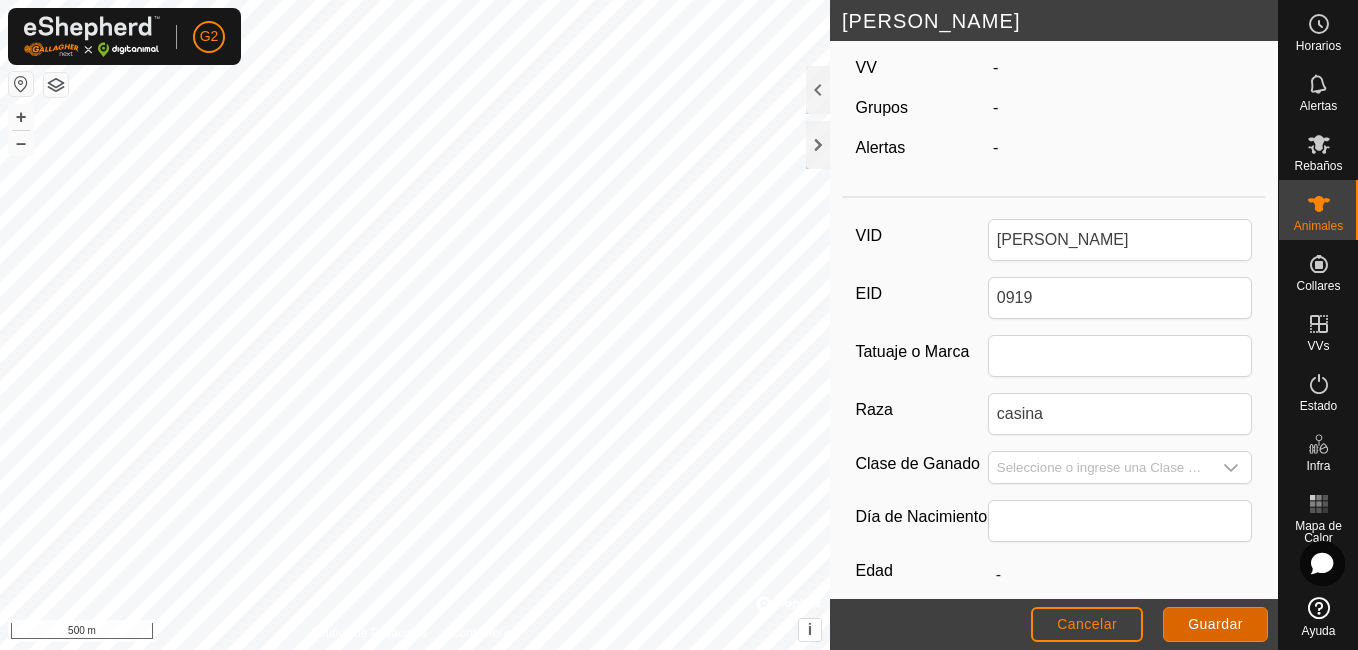 click on "Guardar" 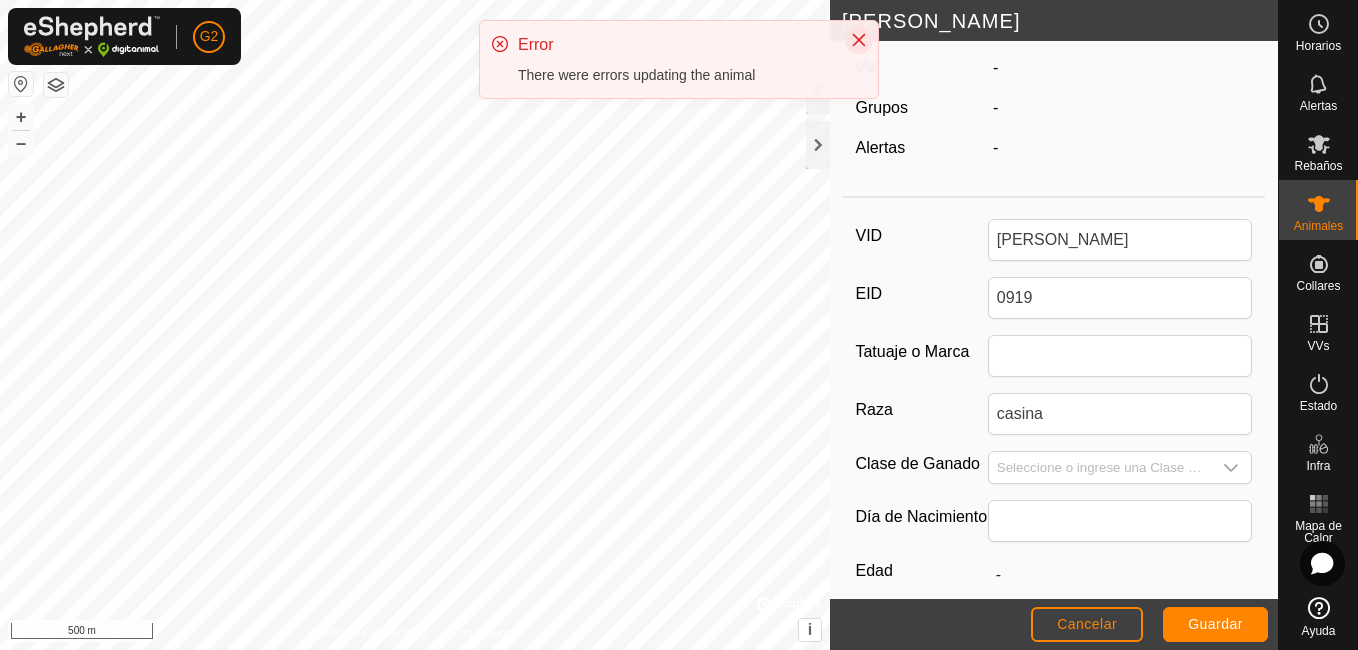 click 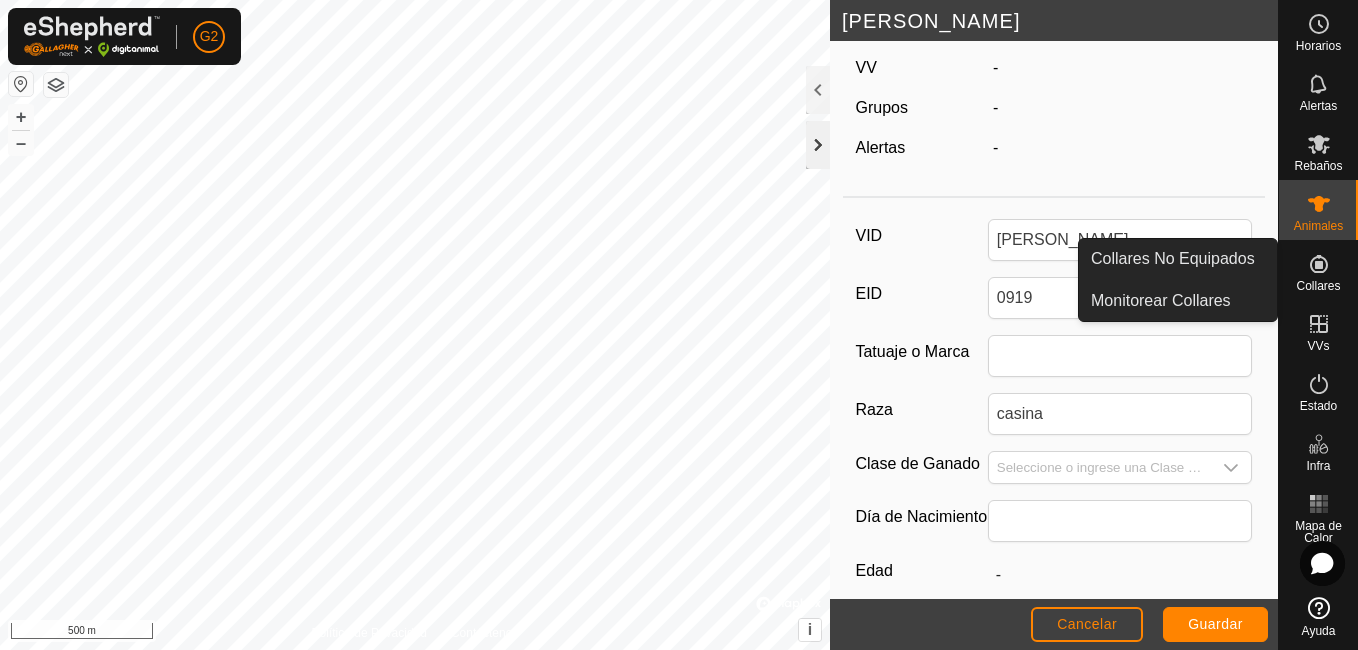 click 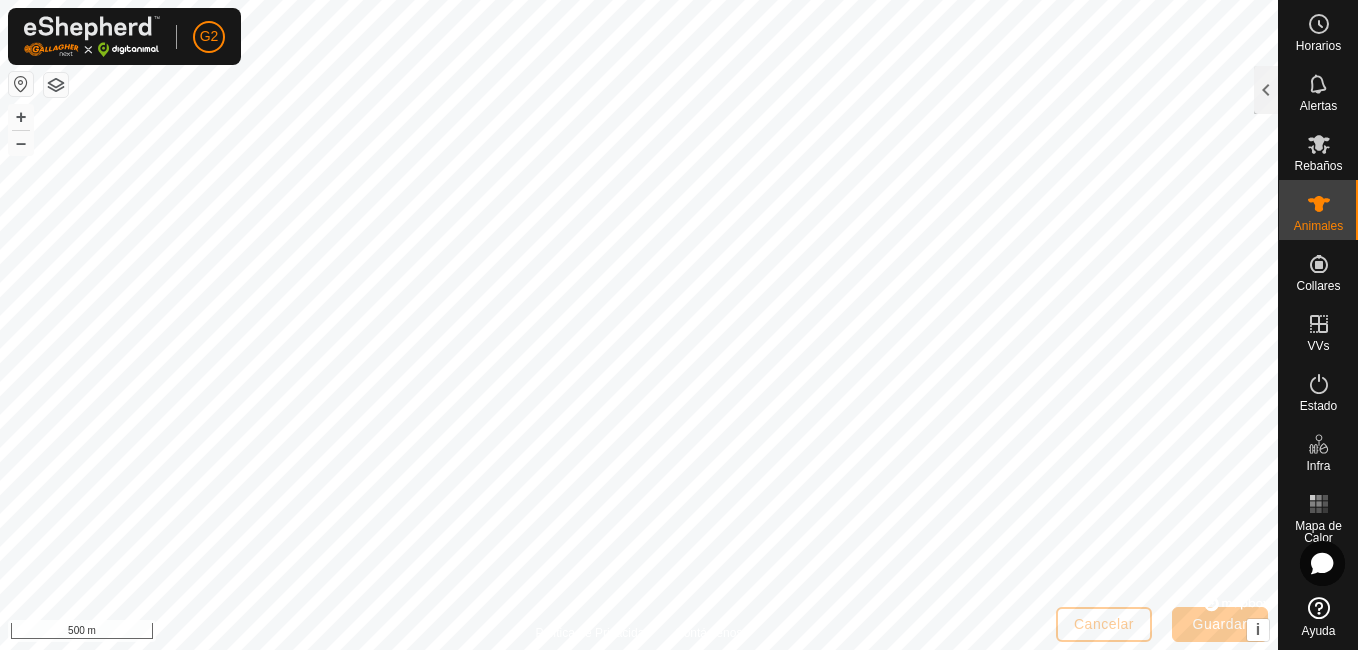 scroll, scrollTop: 222, scrollLeft: 0, axis: vertical 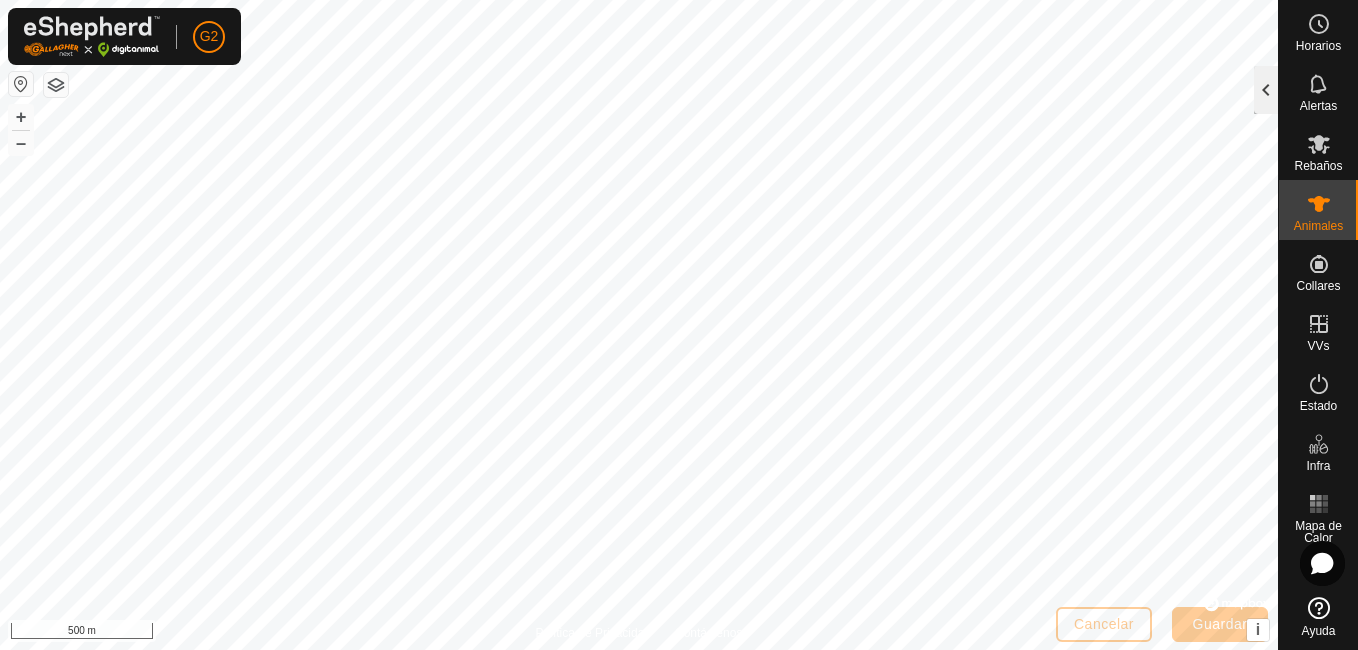 click 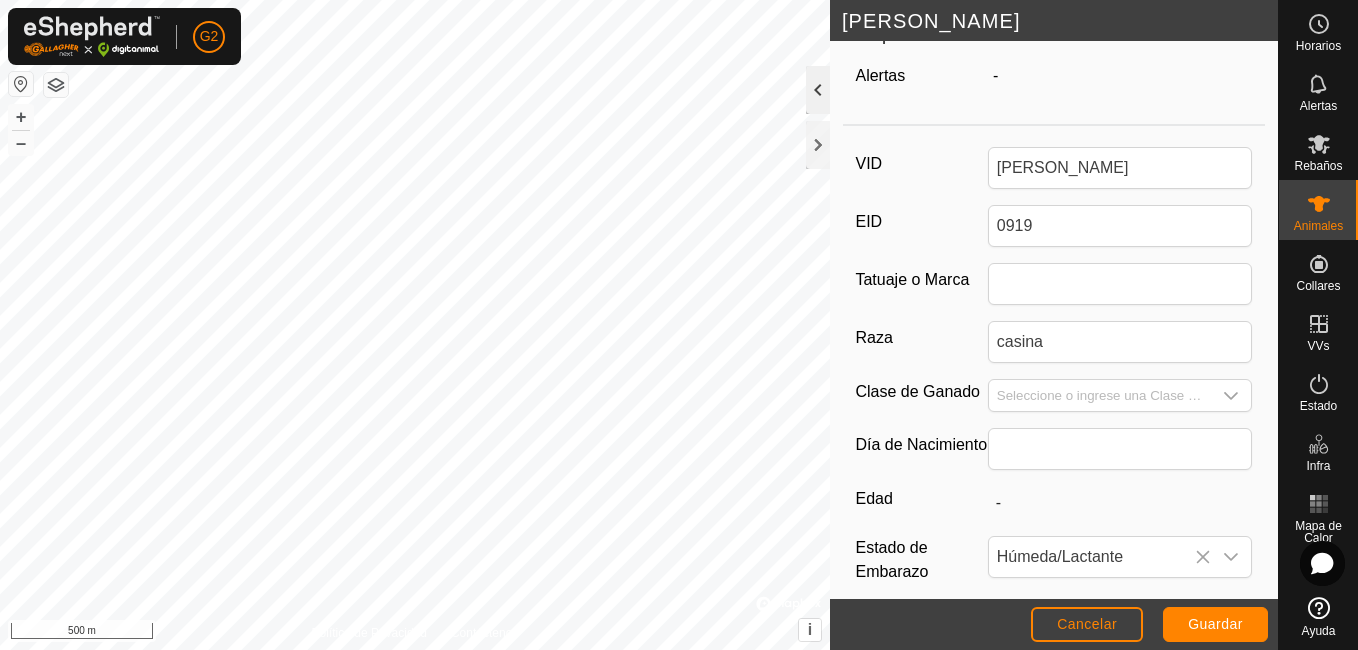 scroll, scrollTop: 150, scrollLeft: 0, axis: vertical 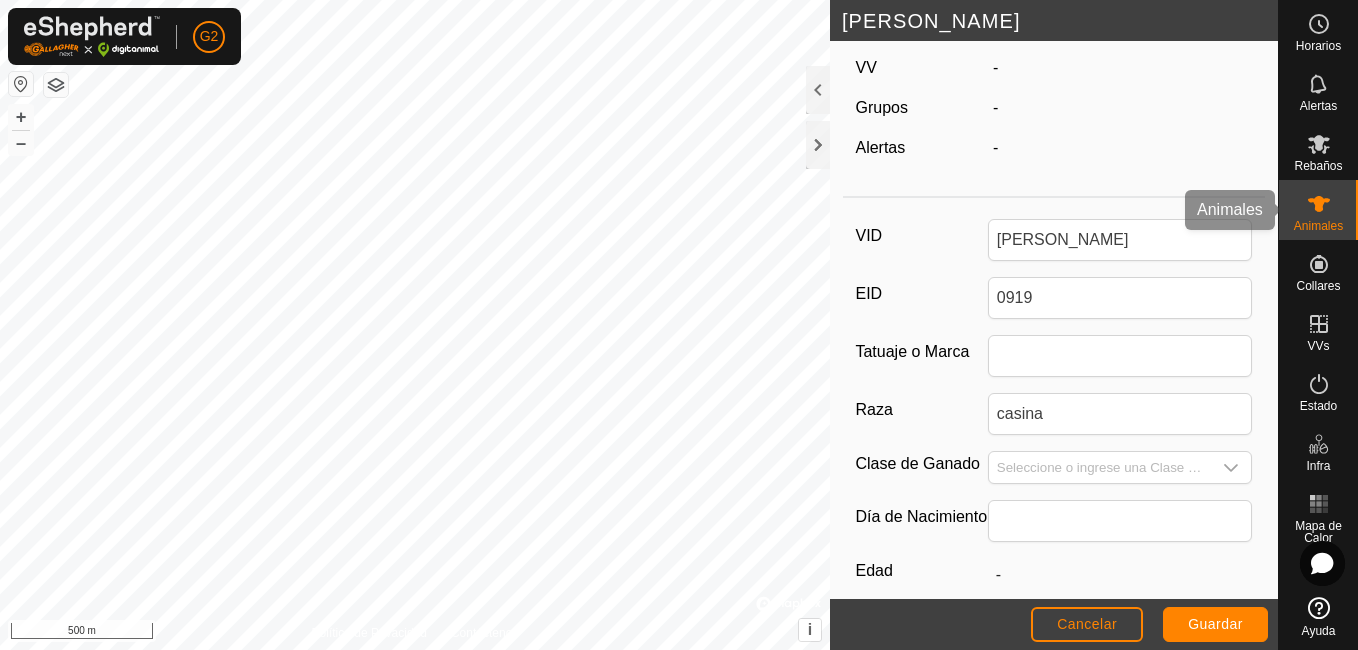 click on "Animales" at bounding box center (1318, 226) 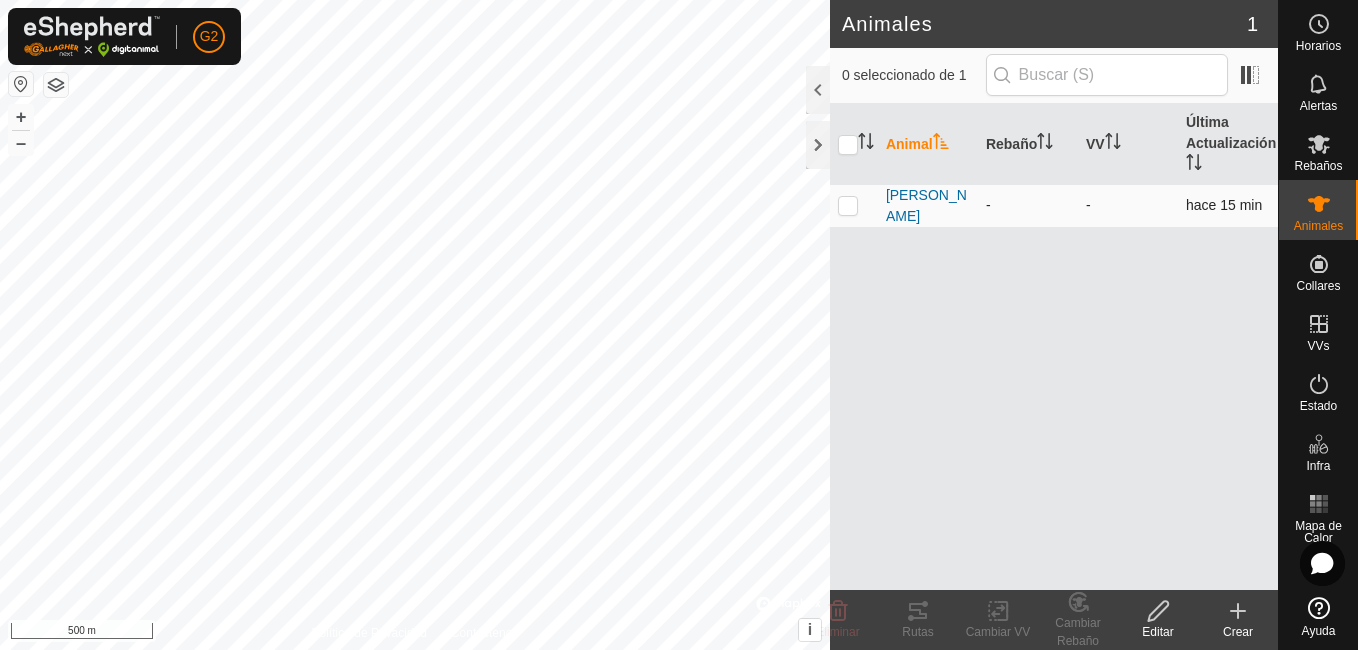 click at bounding box center [848, 205] 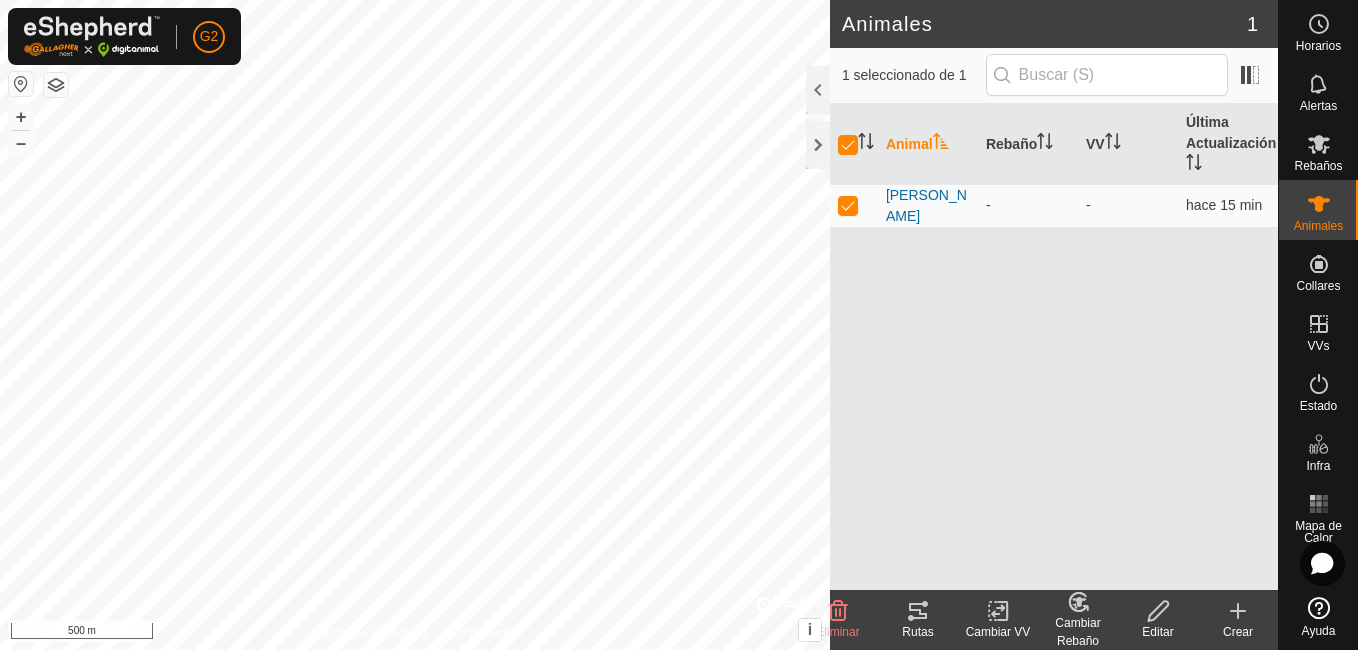 click 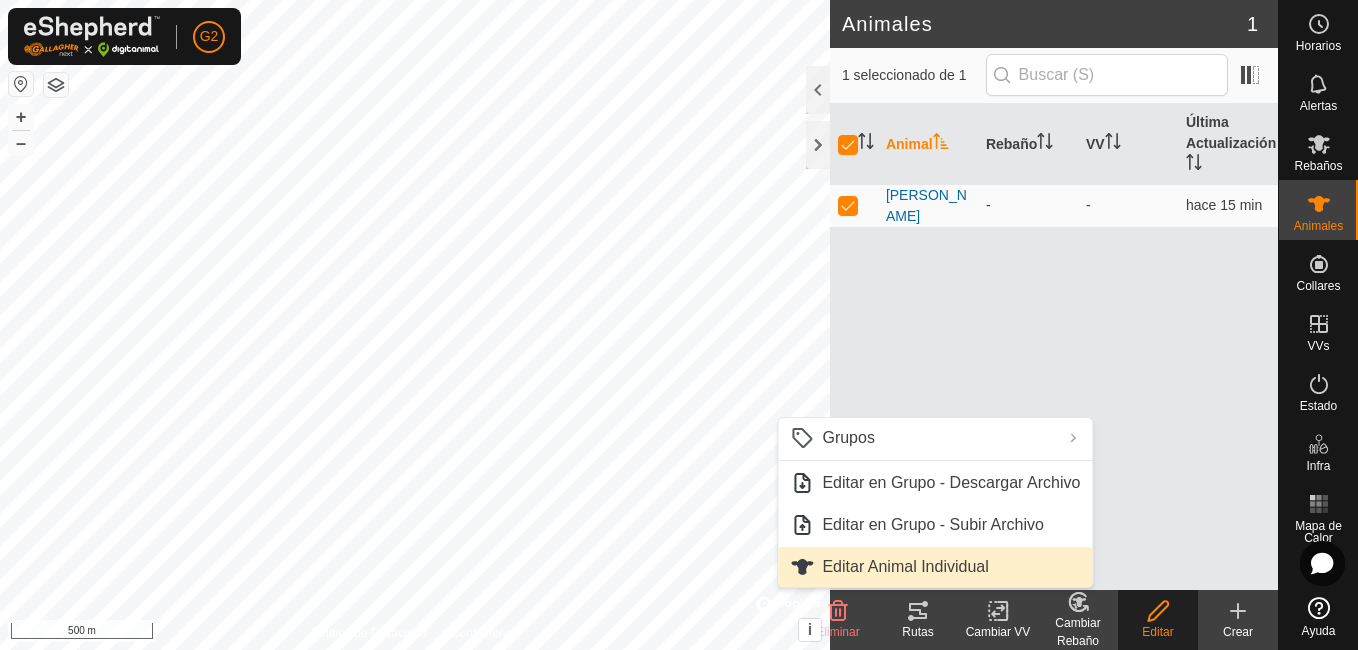 click on "Editar Animal Individual" at bounding box center [935, 567] 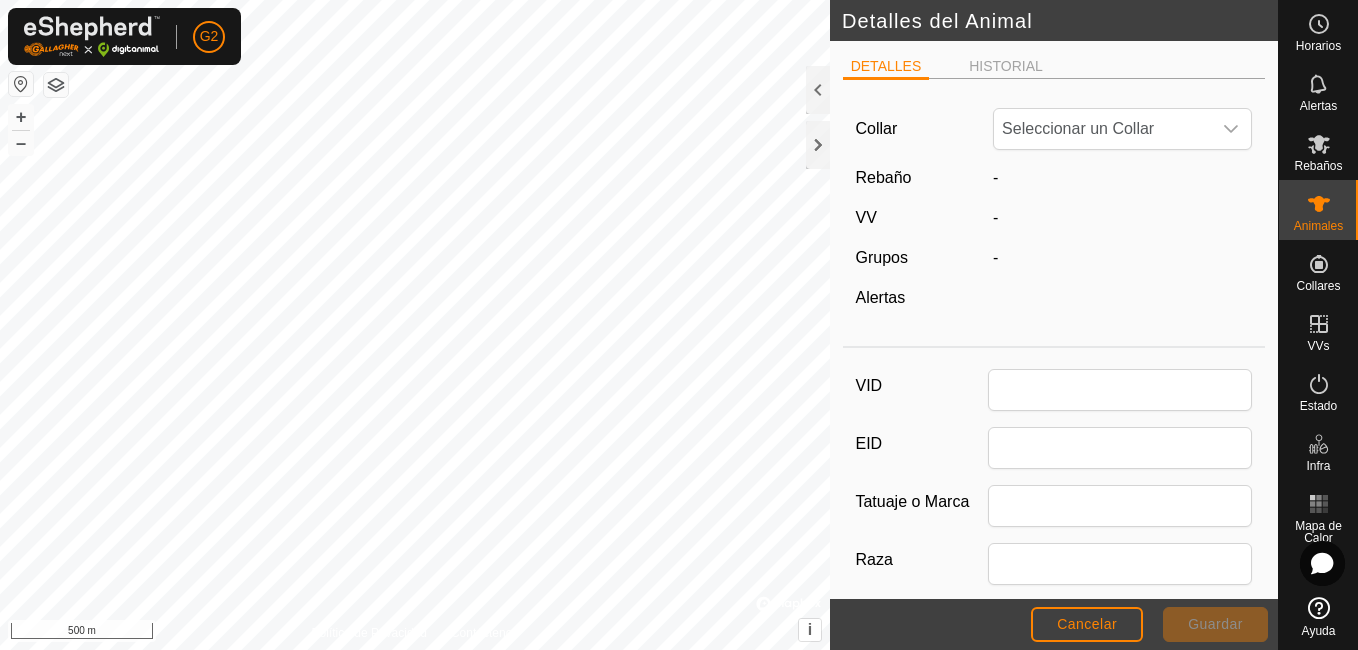 type on "[PERSON_NAME]" 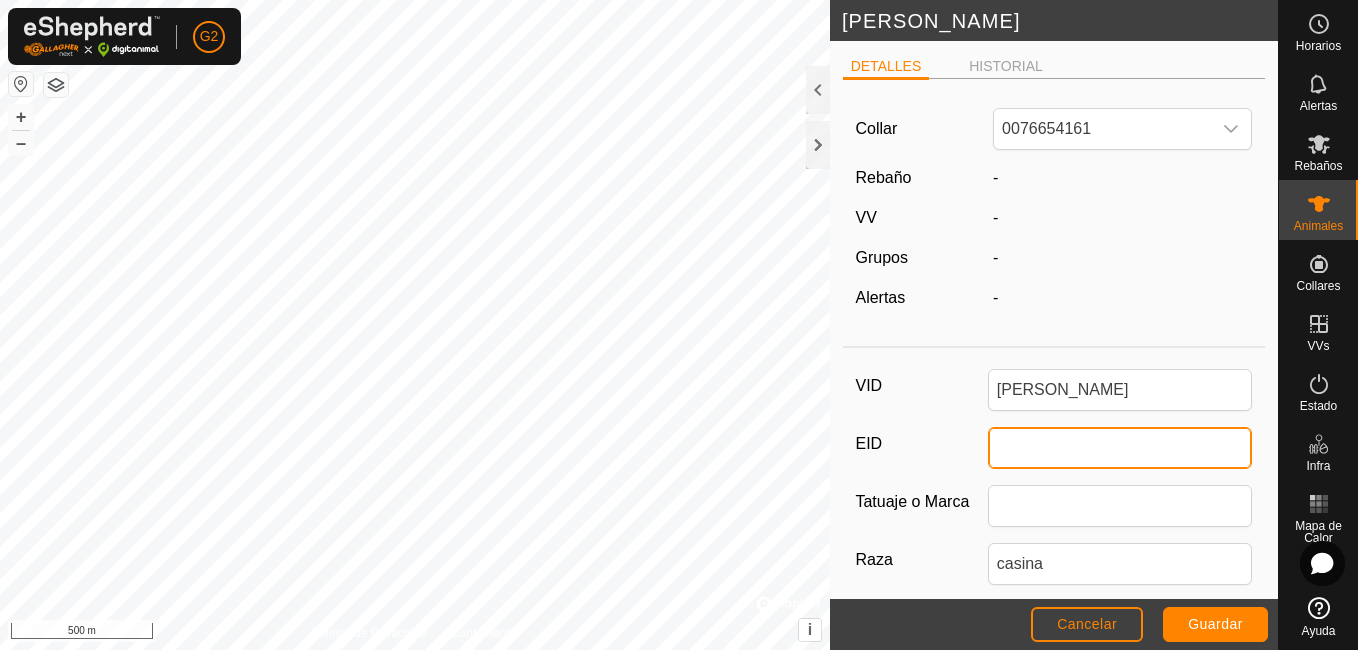 click on "EID" at bounding box center (1120, 448) 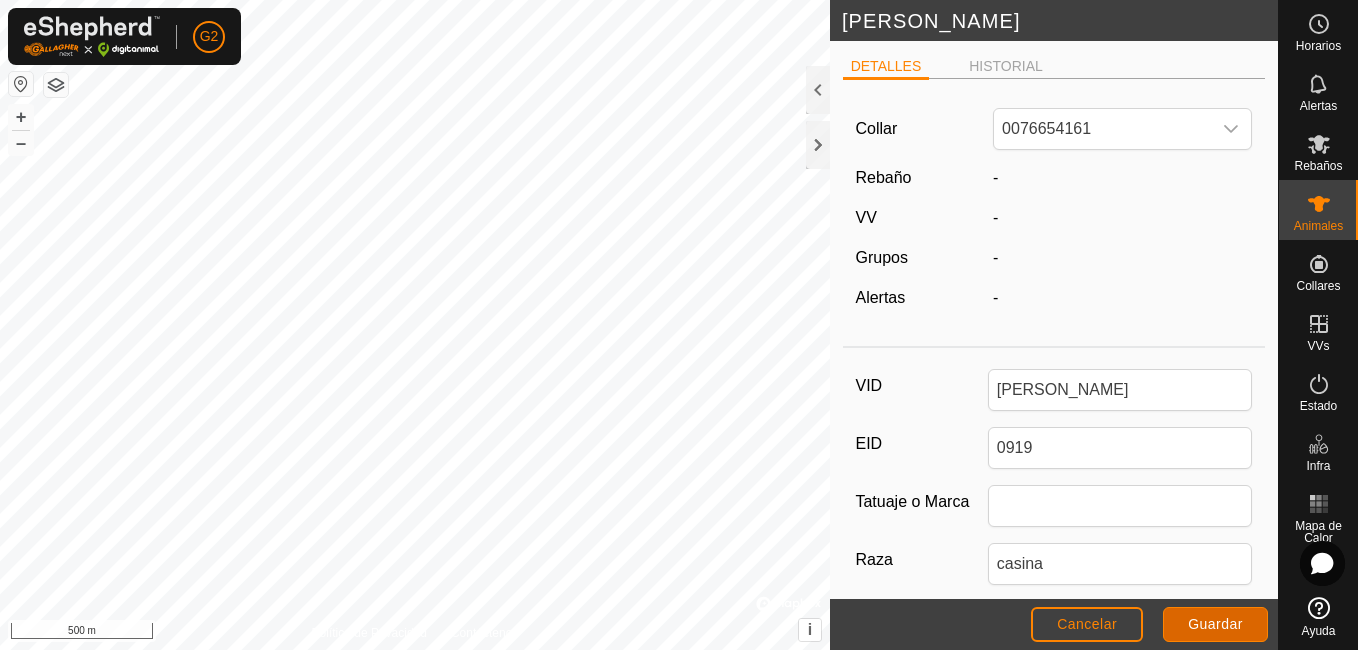 click on "Guardar" 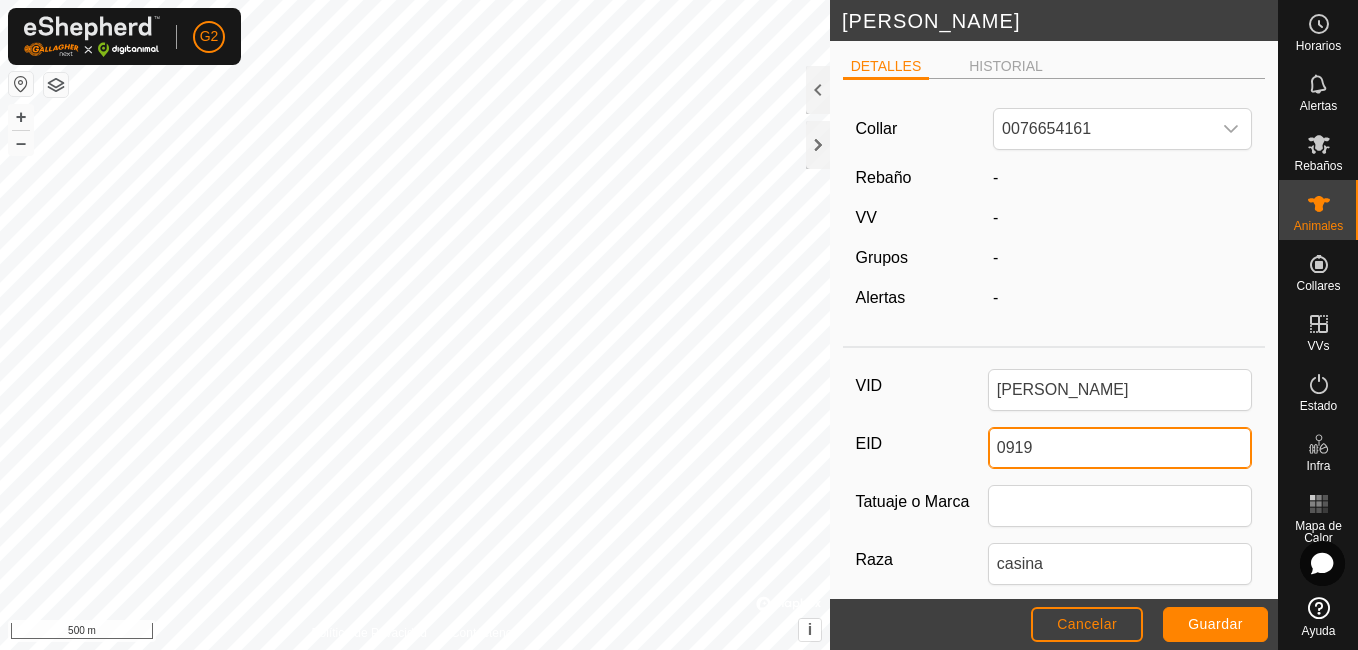 click on "0919" at bounding box center [1120, 448] 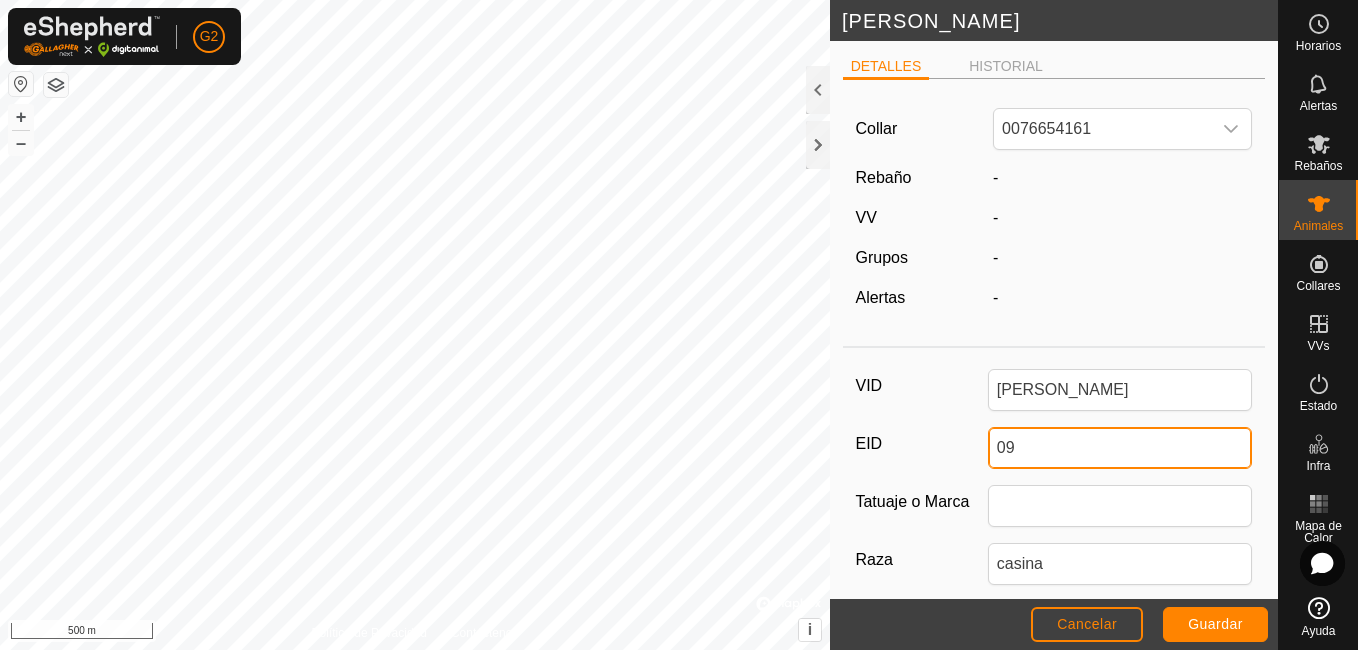 type on "0" 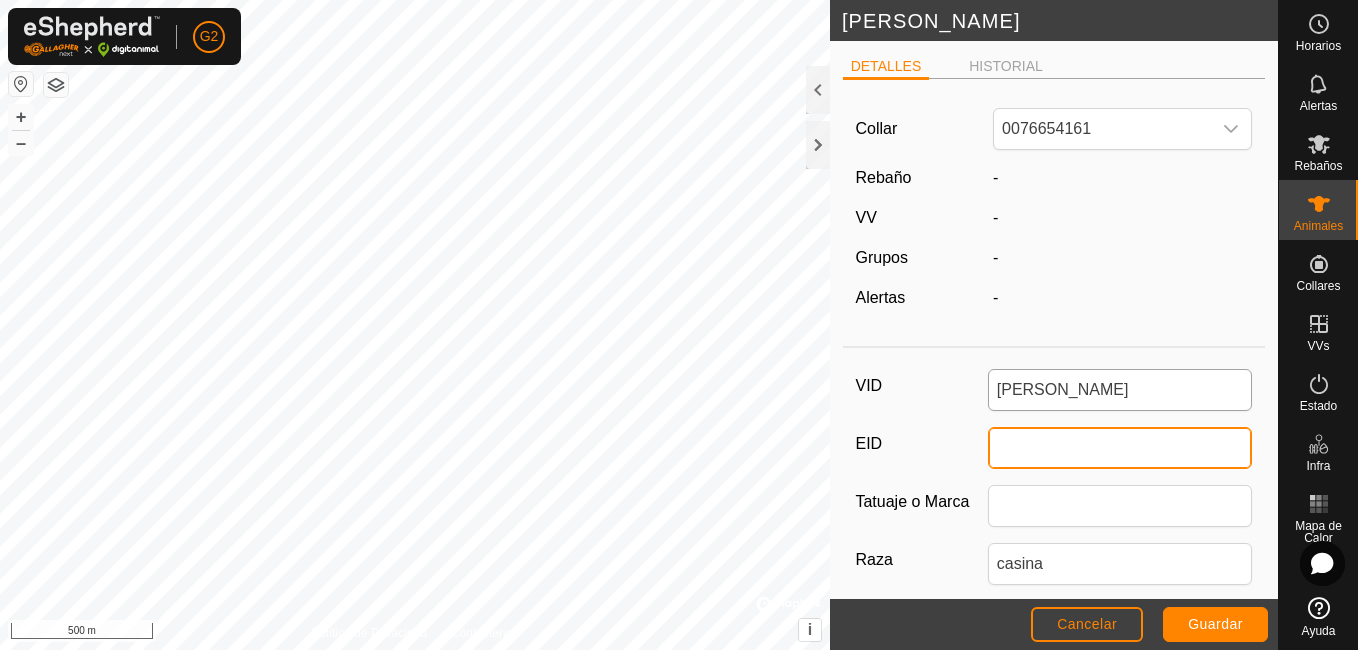 type 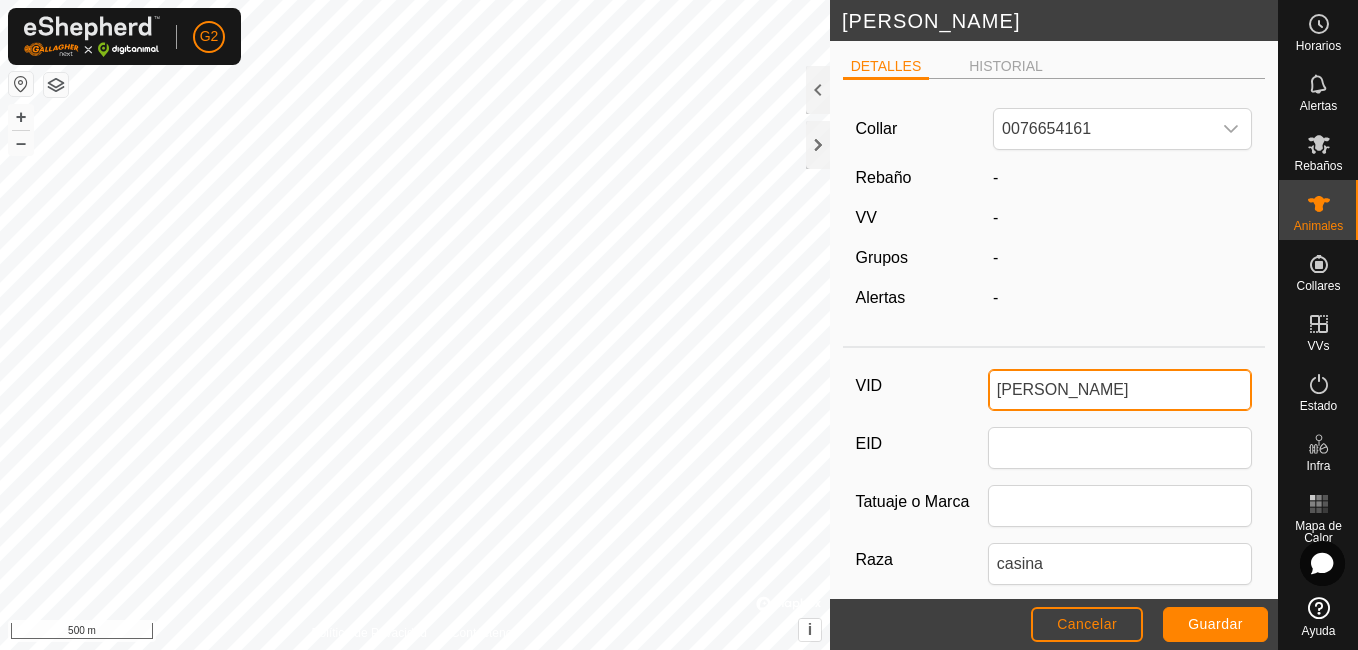 click on "[PERSON_NAME]" at bounding box center [1120, 390] 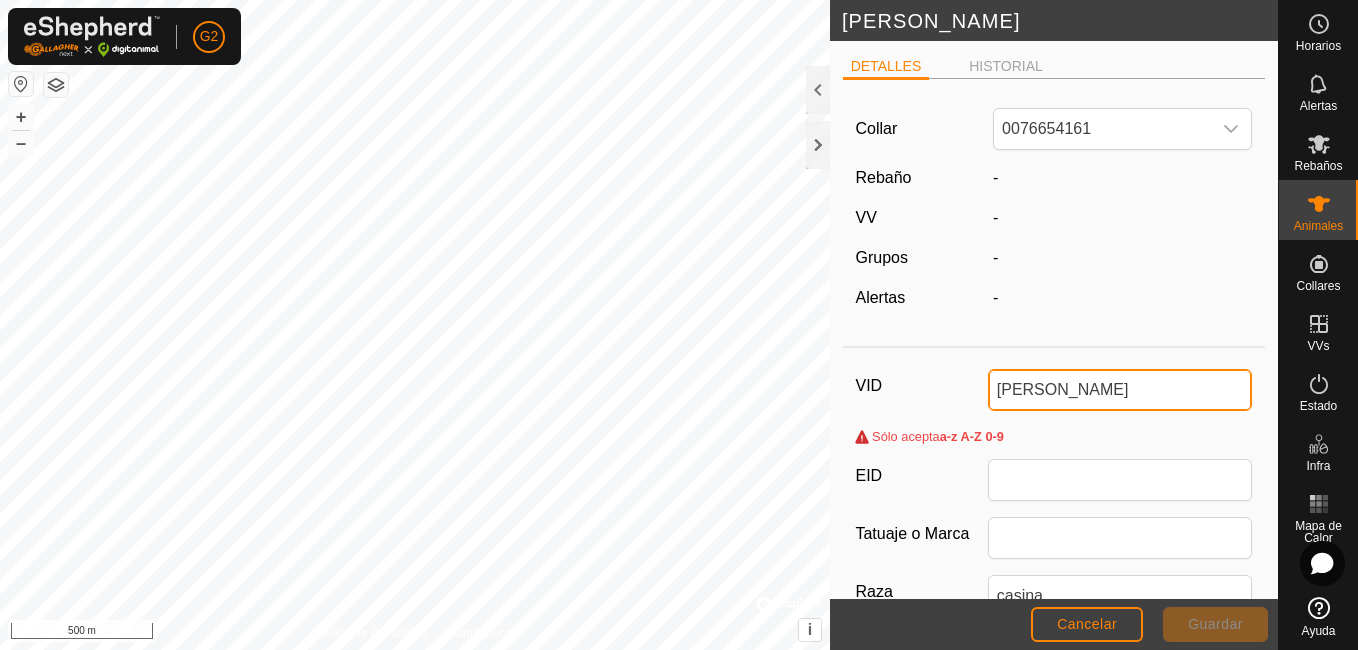 click on "[PERSON_NAME]" at bounding box center [1120, 390] 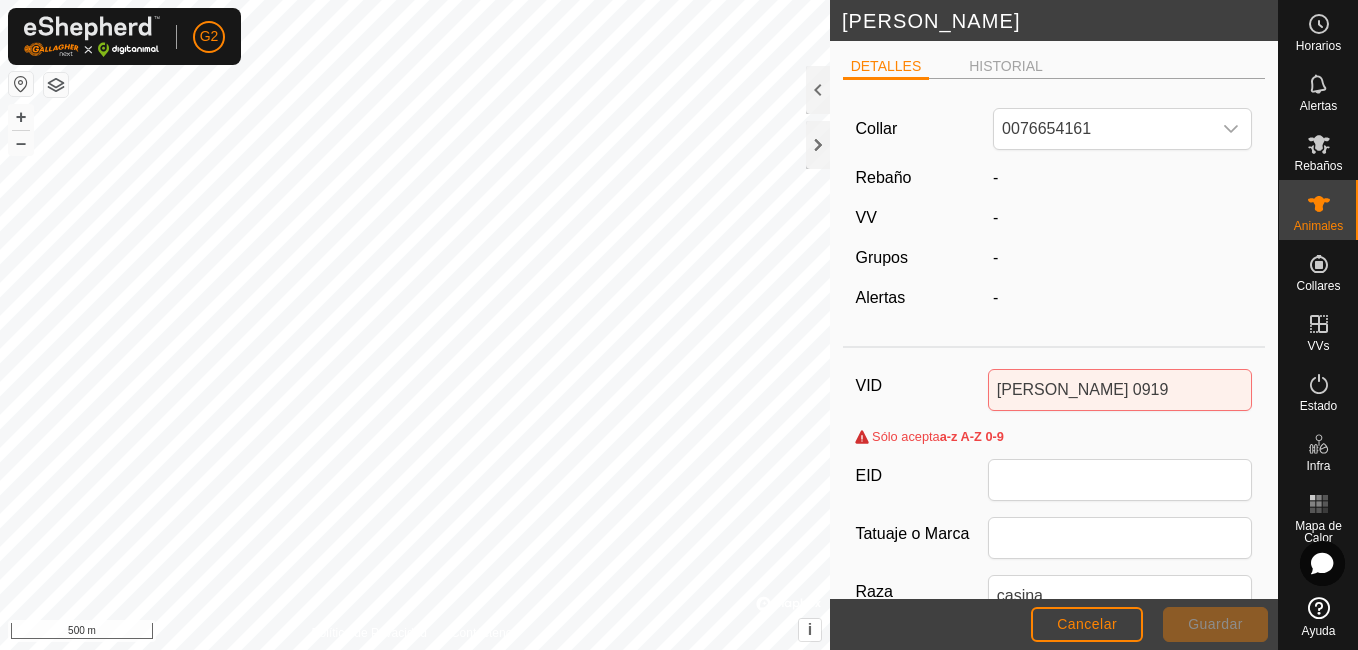 click on "VID [PERSON_NAME] 0919   Sólo acepta  a-z A-Z 0-9  EID Tatuaje o [PERSON_NAME] [PERSON_NAME] de Ganado Día de Nacimiento Edad - Estado de Embarazo Húmeda/Lactante Peso 0 en Ganancia de Peso Diaria Esperada" 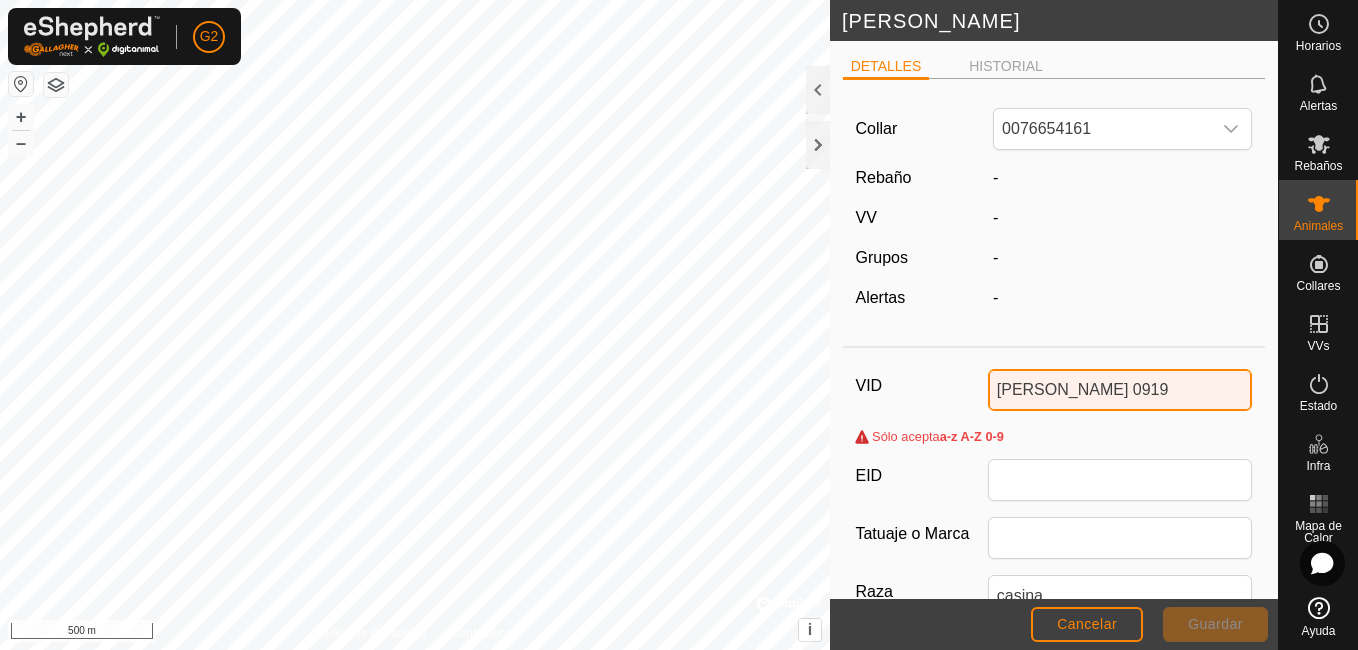 click on "[PERSON_NAME] 0919" at bounding box center [1120, 390] 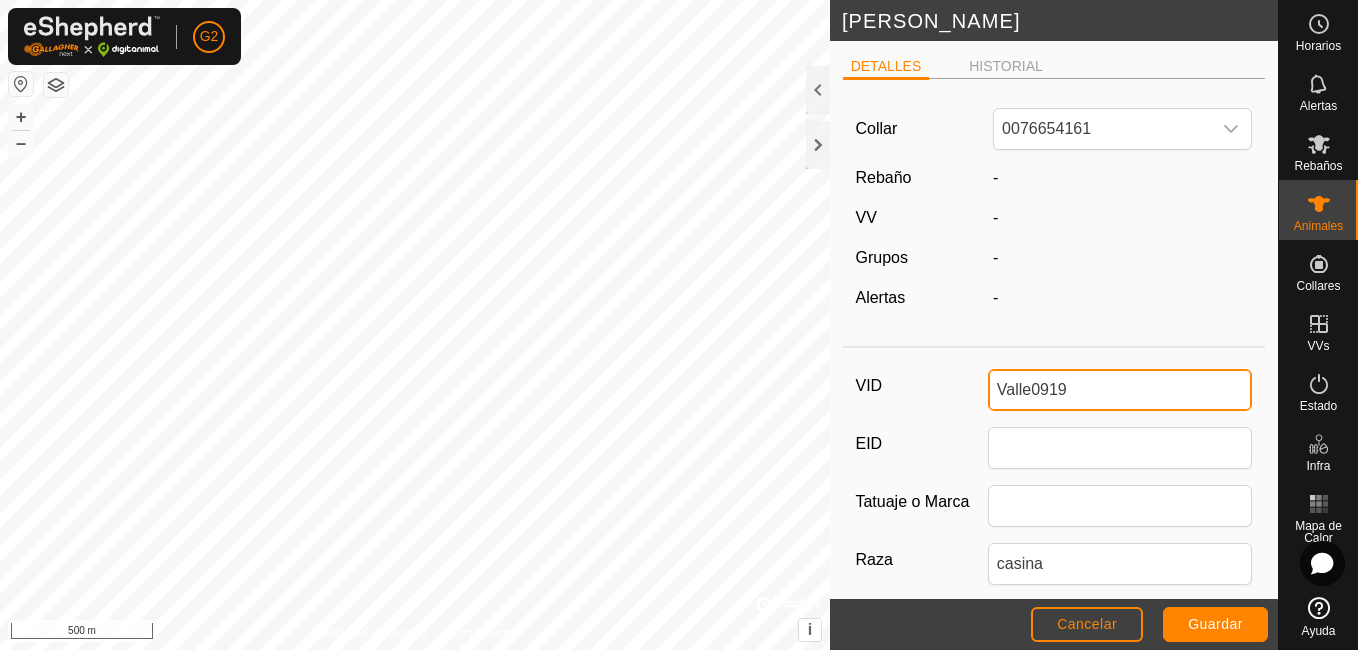 type on "Valle0919" 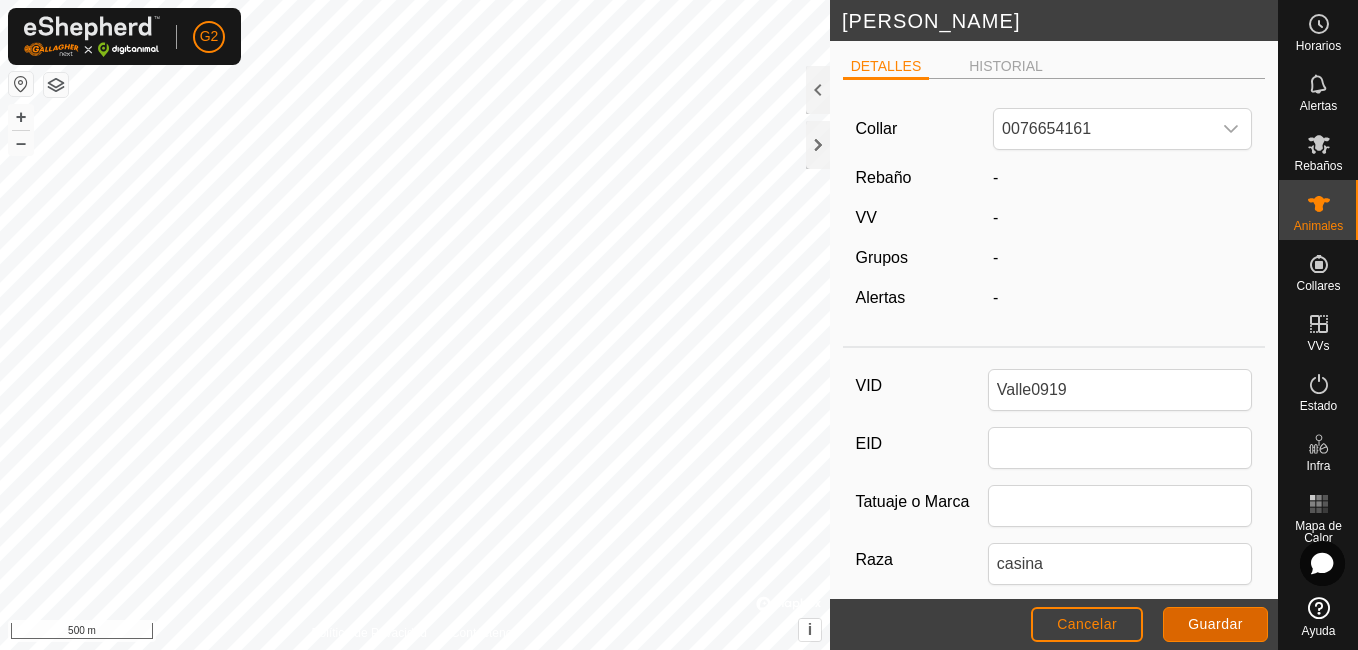 click on "Guardar" 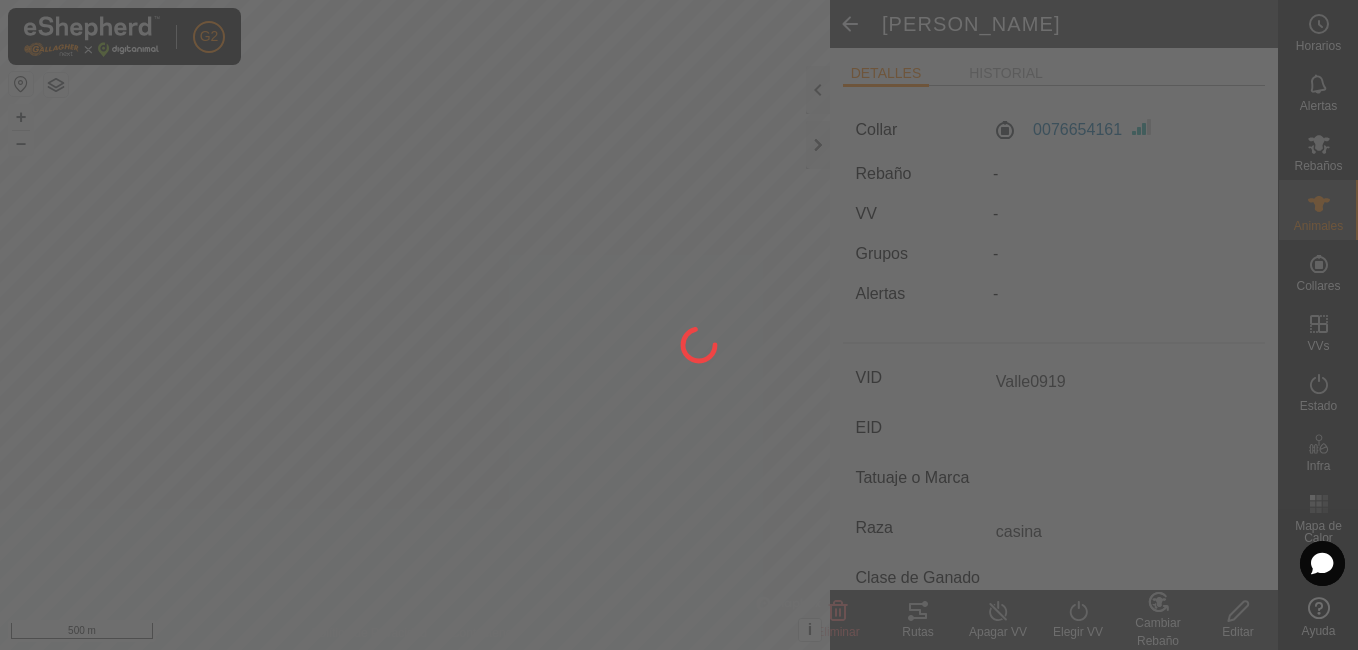 type on "-" 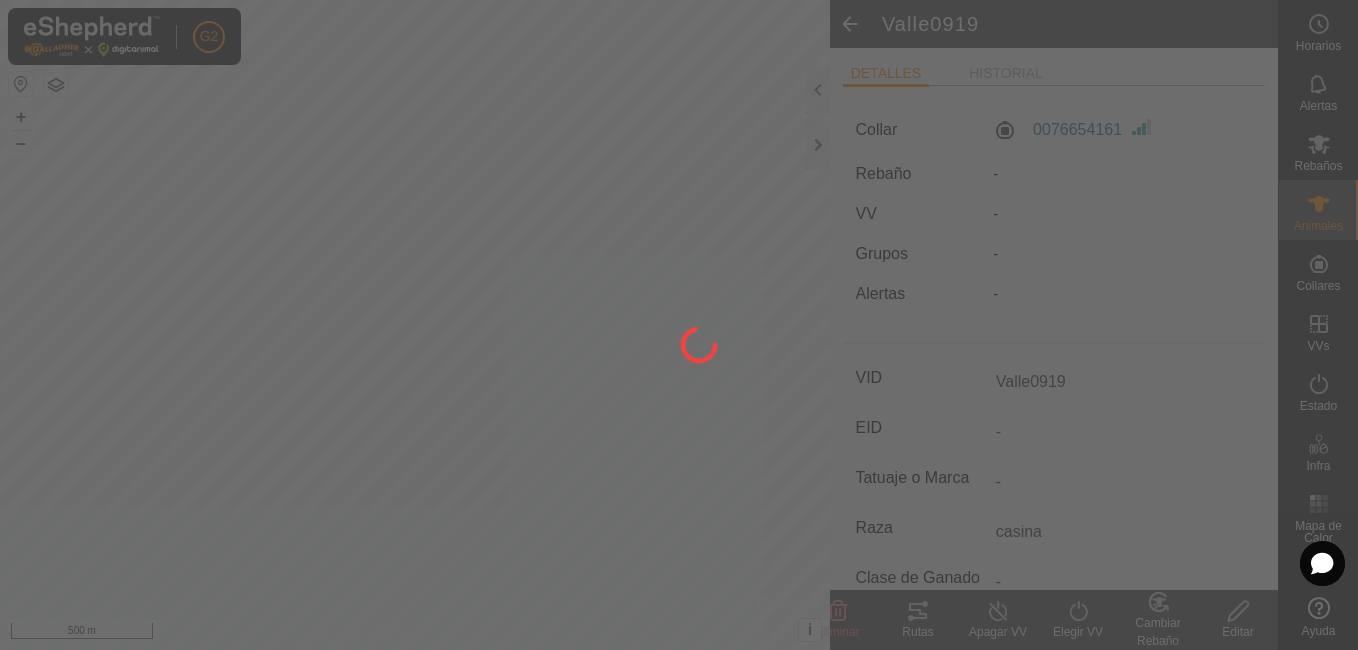 type on "[PERSON_NAME]" 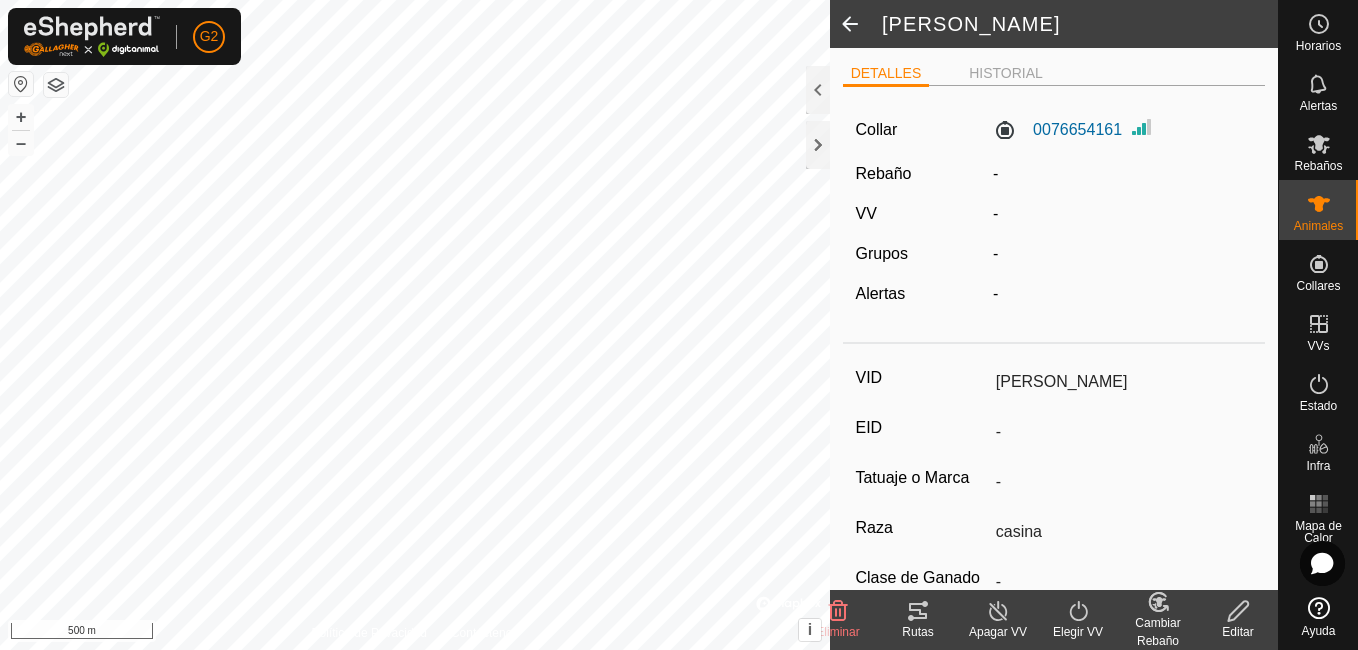 click 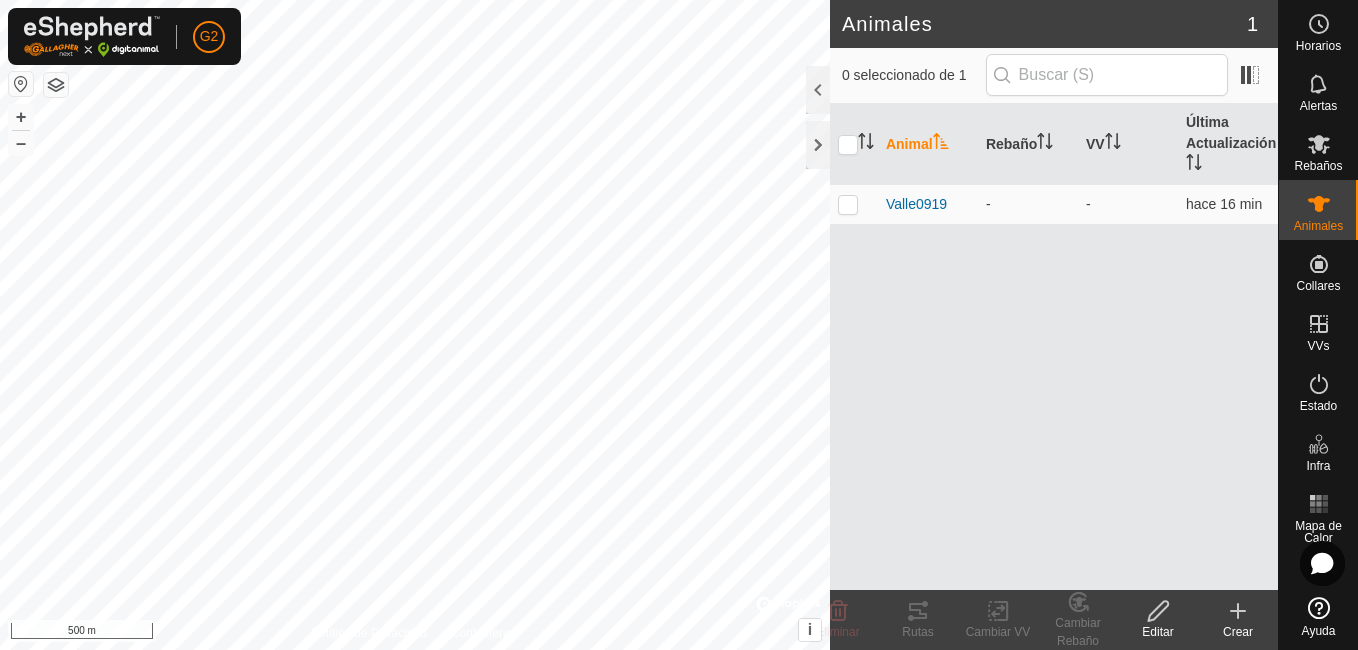 click 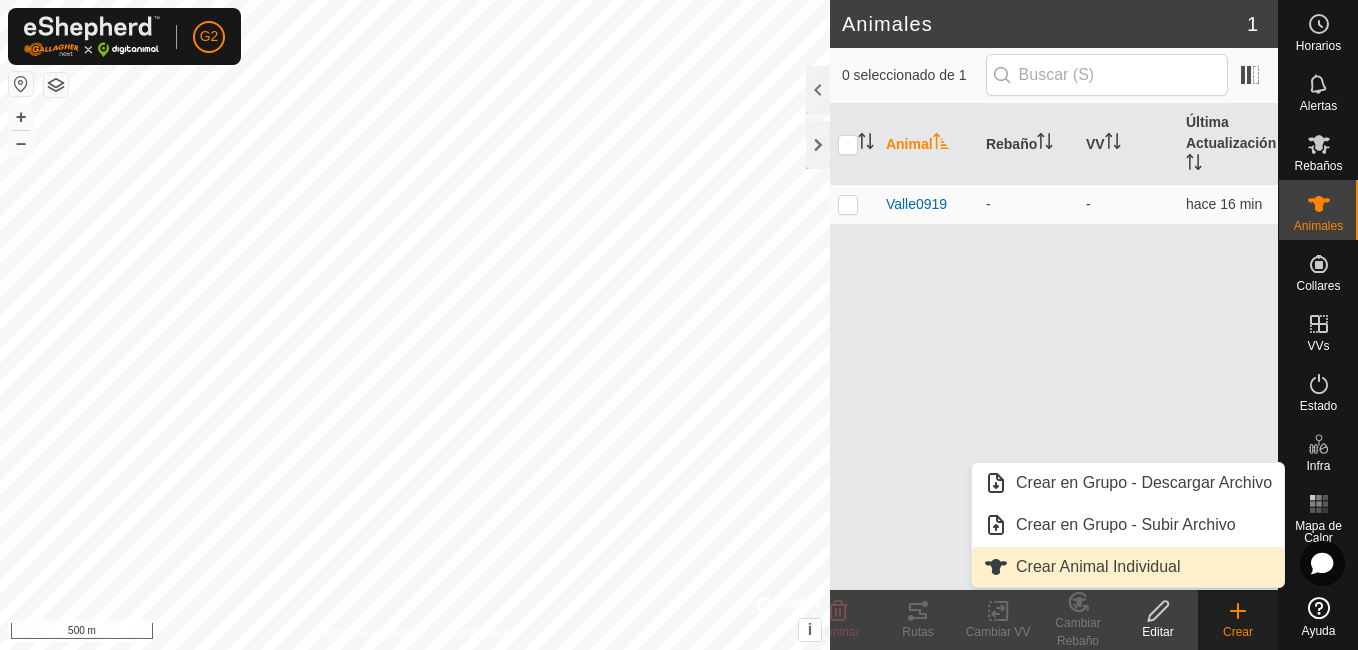click on "Crear Animal Individual" at bounding box center [1128, 567] 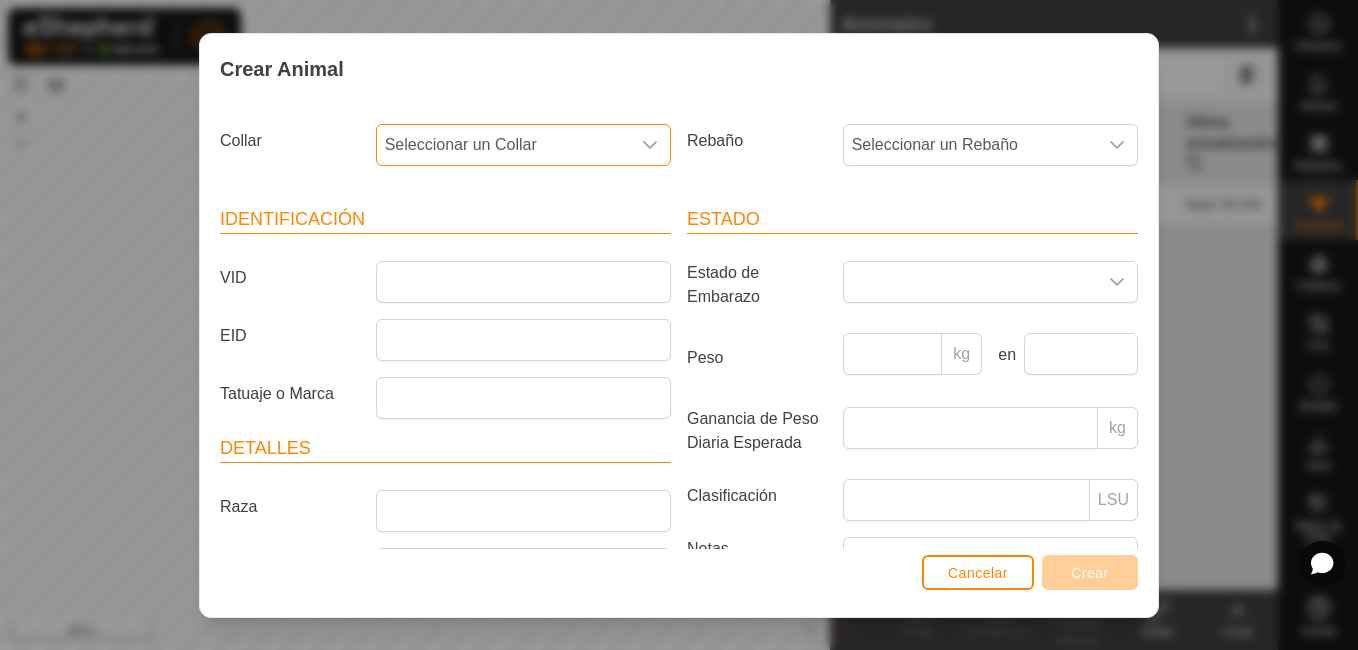 click on "Seleccionar un Collar" at bounding box center [503, 145] 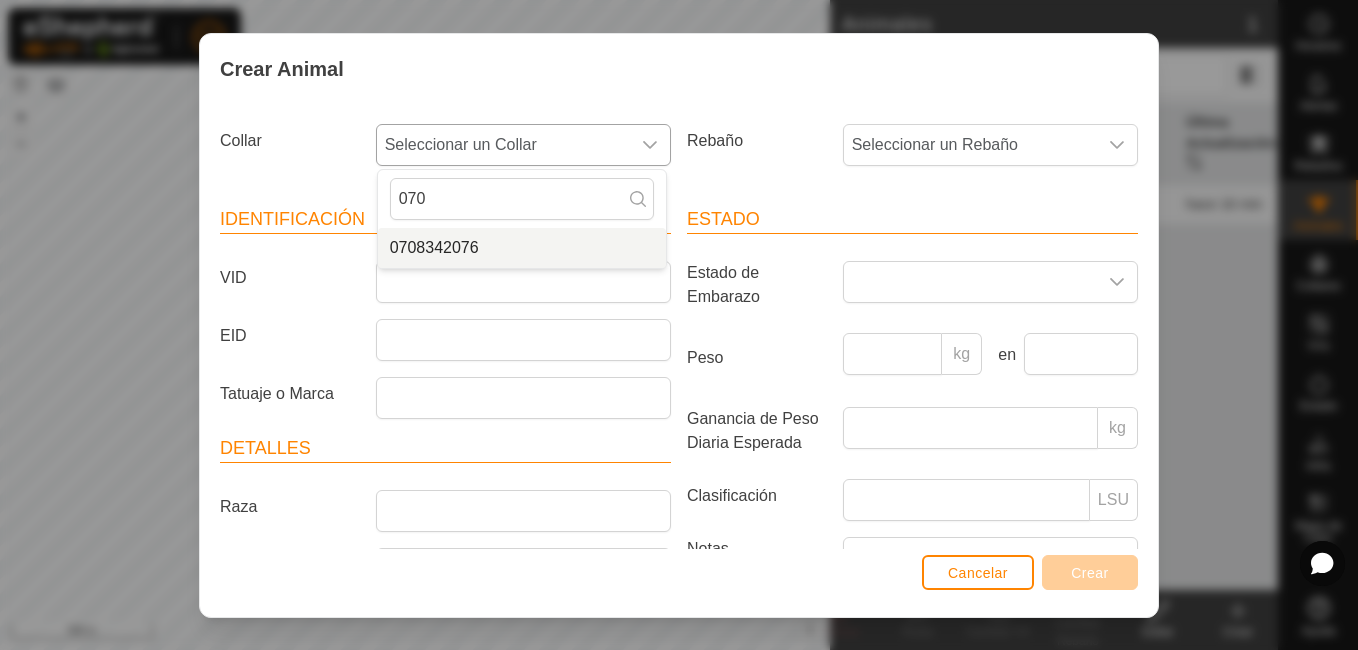 type on "070" 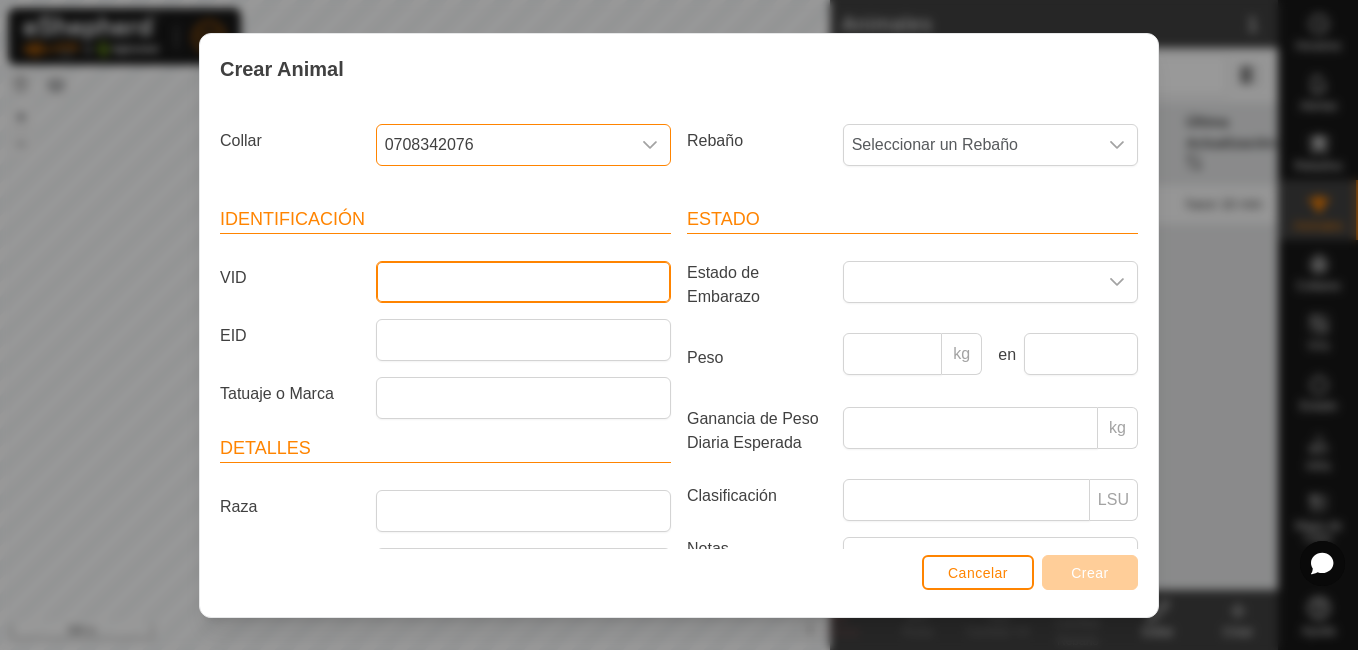 click on "VID" at bounding box center [523, 282] 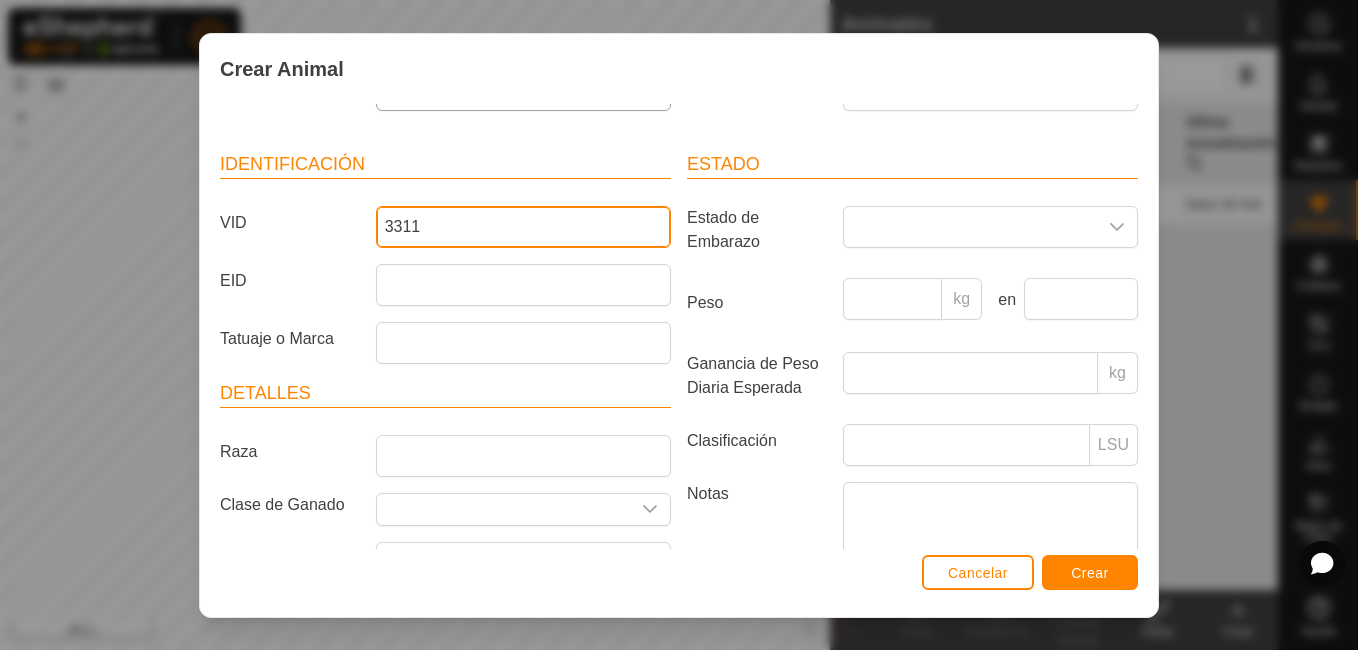 scroll, scrollTop: 176, scrollLeft: 0, axis: vertical 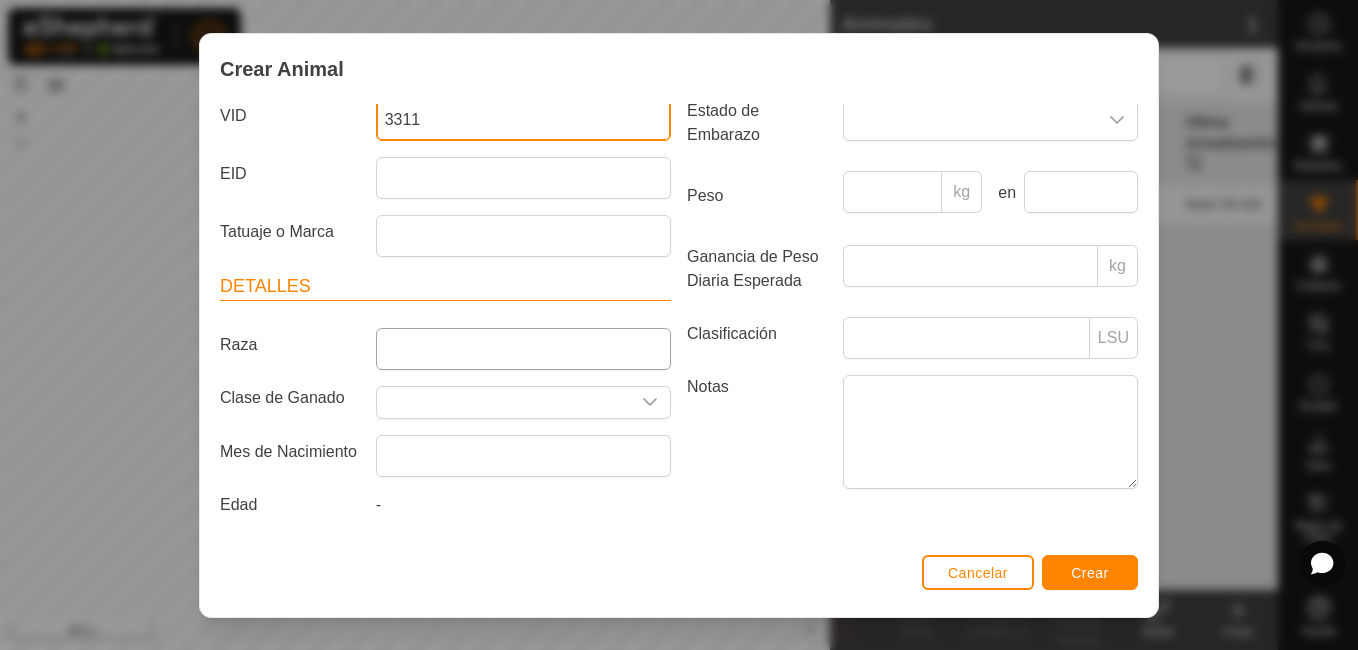 type on "3311" 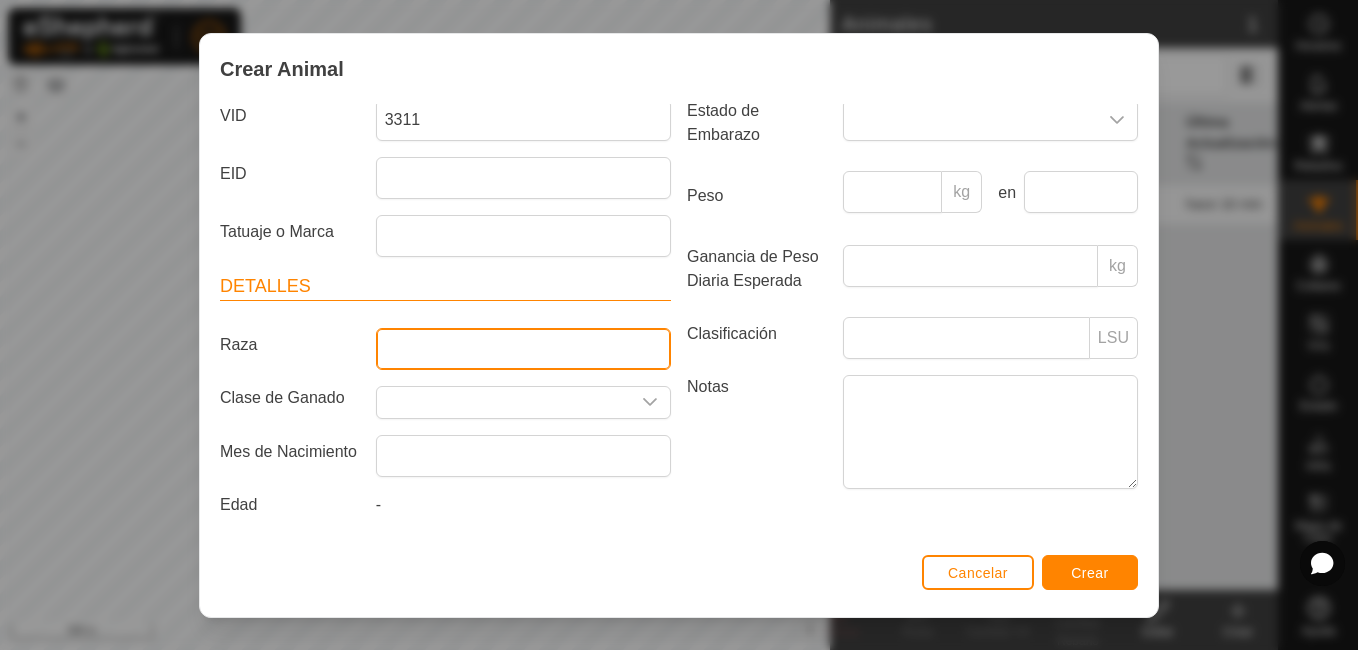 click on "Raza" at bounding box center [523, 349] 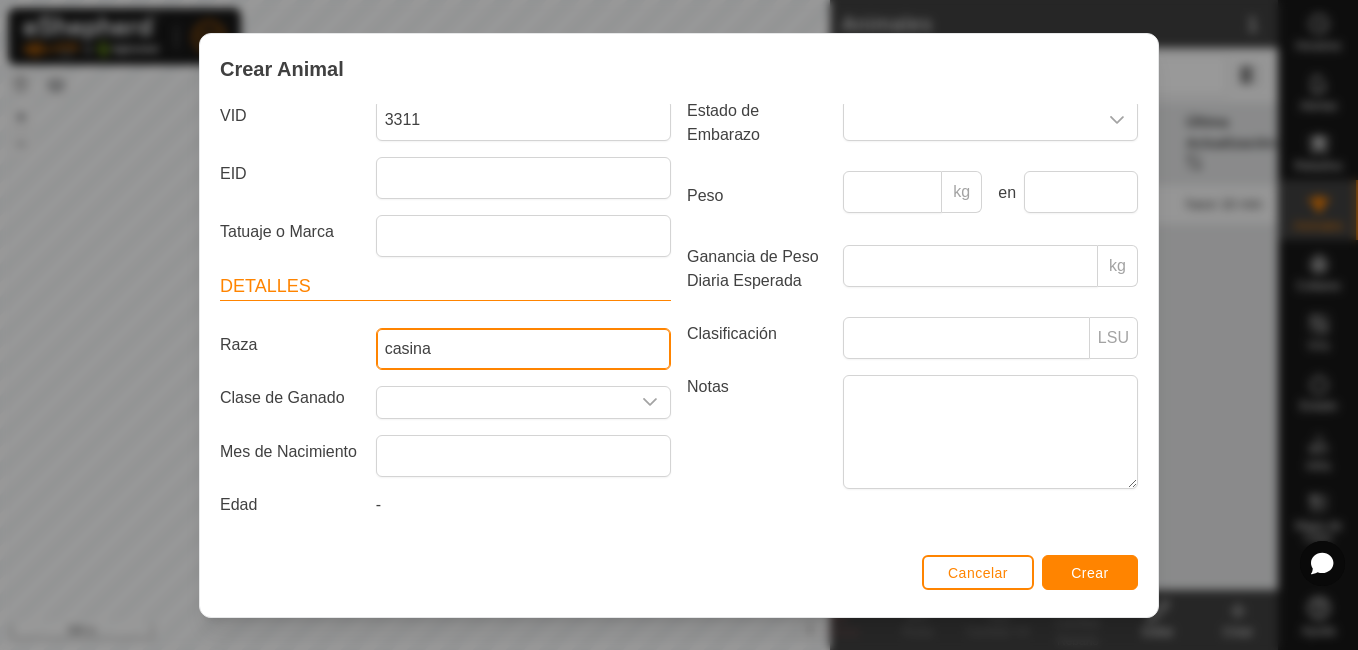 type on "casina" 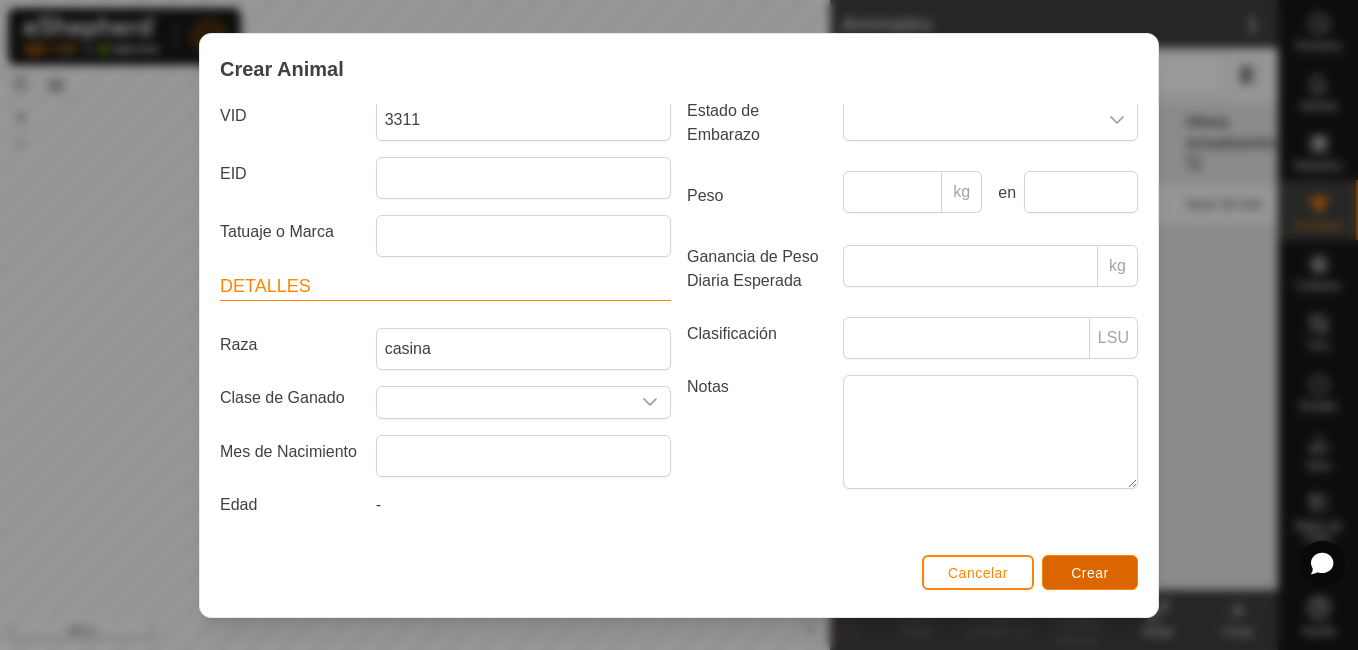 click on "Crear" at bounding box center (1090, 573) 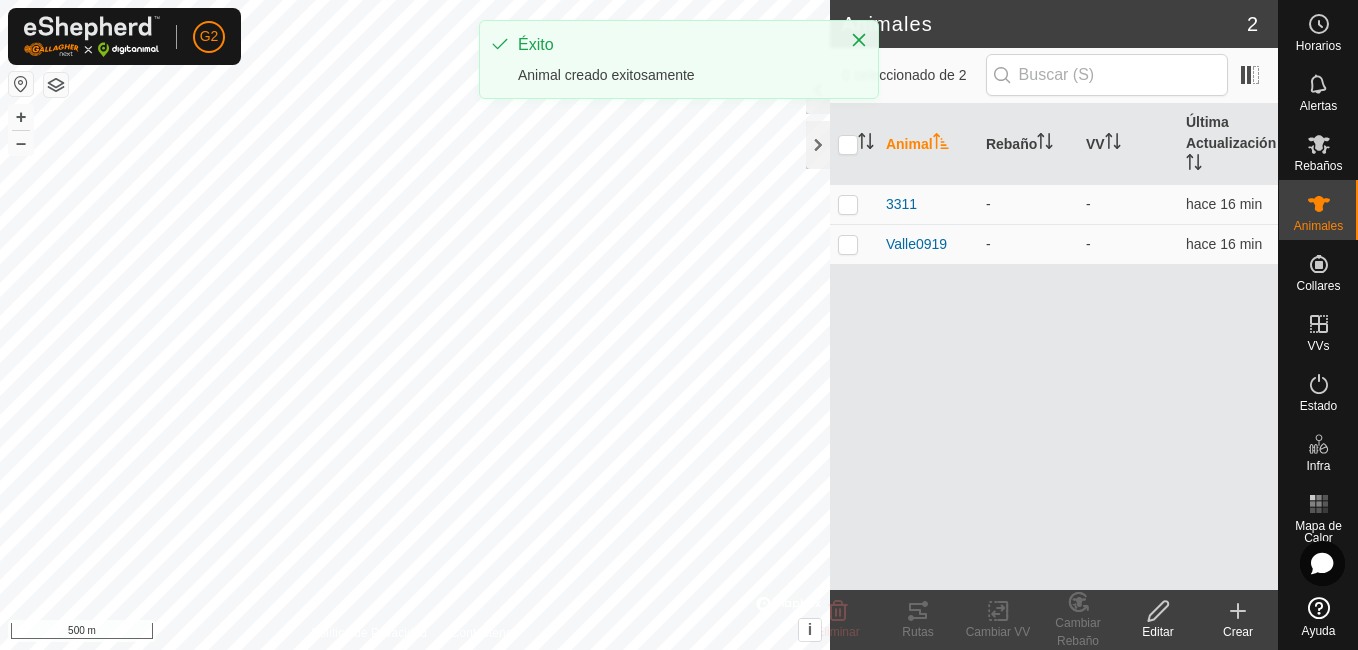 click on "Crear" 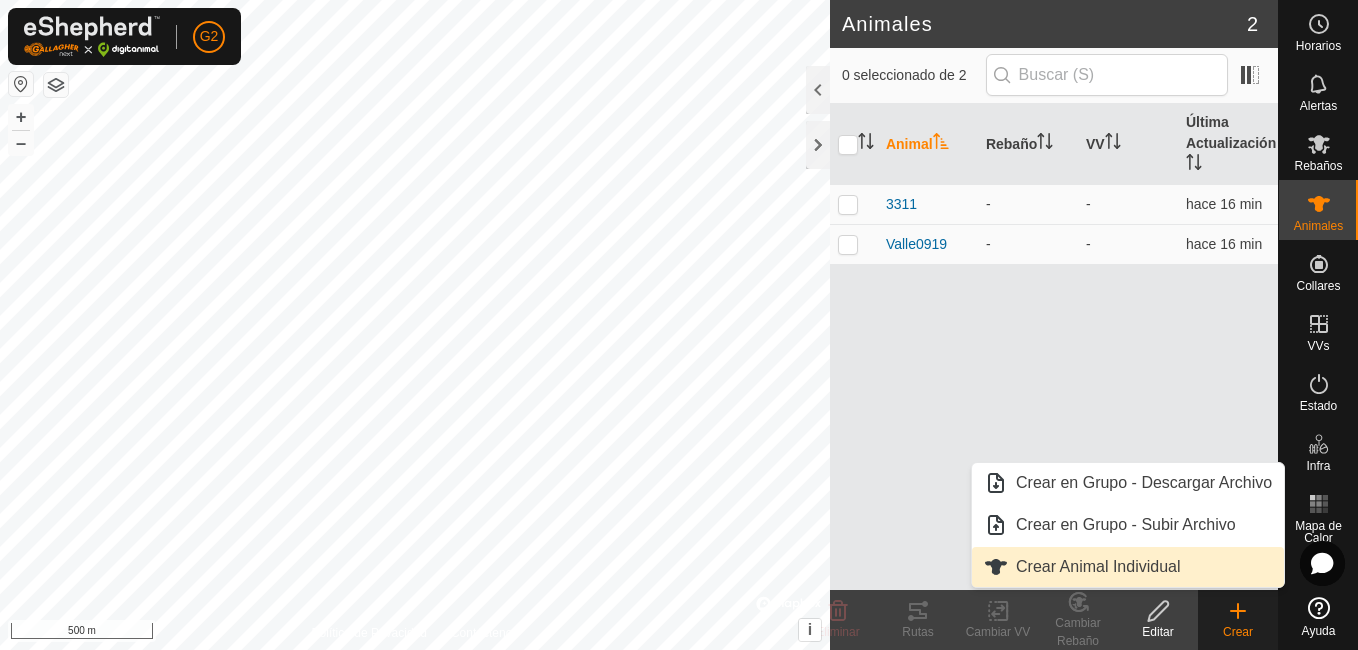 click on "Crear Animal Individual" at bounding box center [1128, 567] 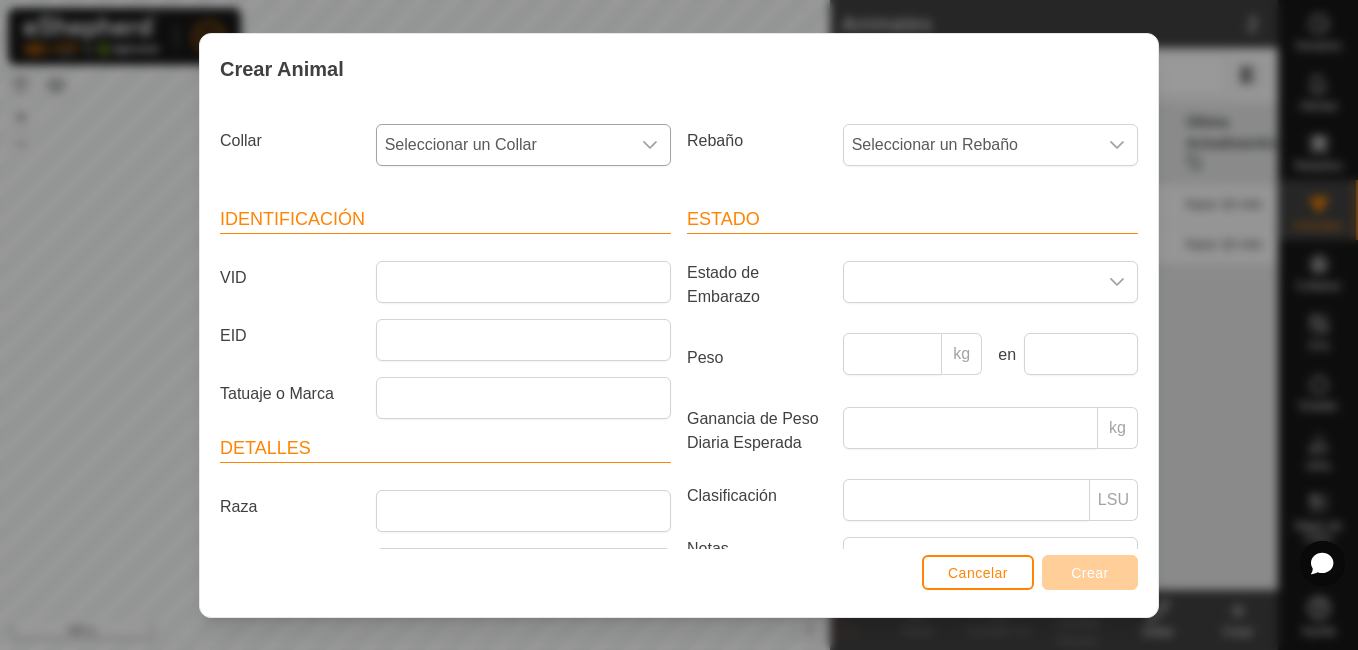 click on "Seleccionar un Collar" at bounding box center (503, 145) 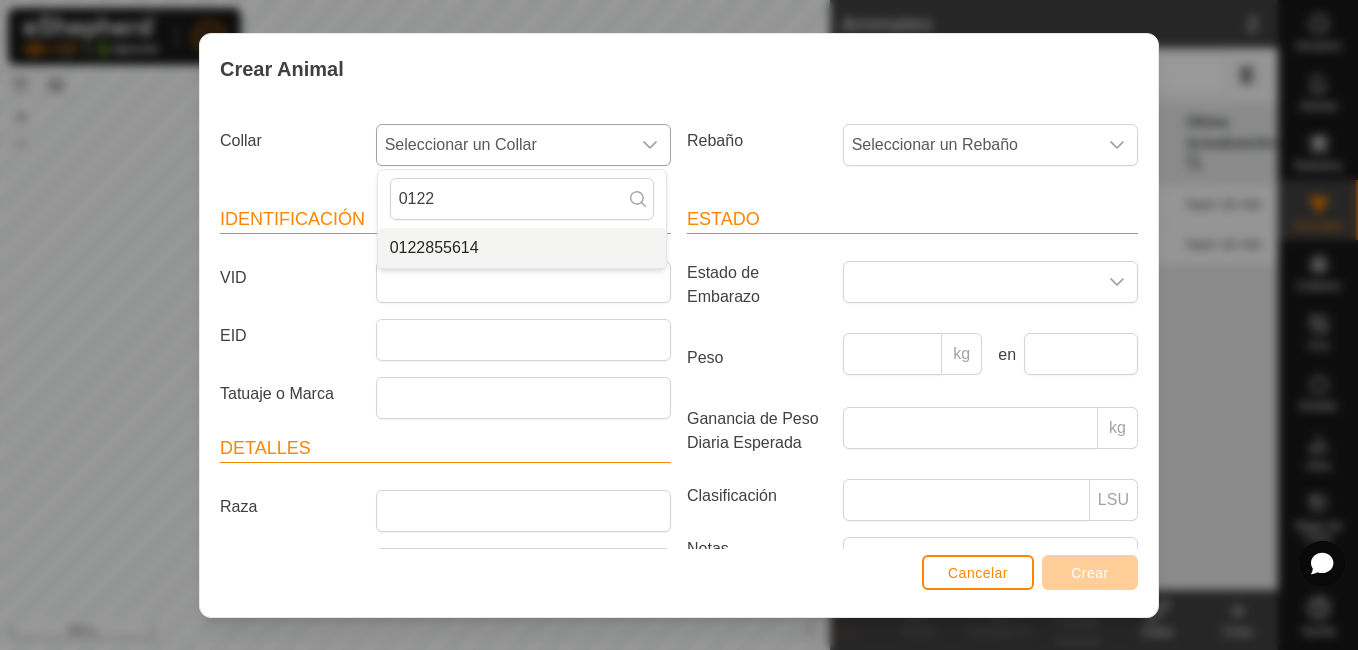 type on "0122" 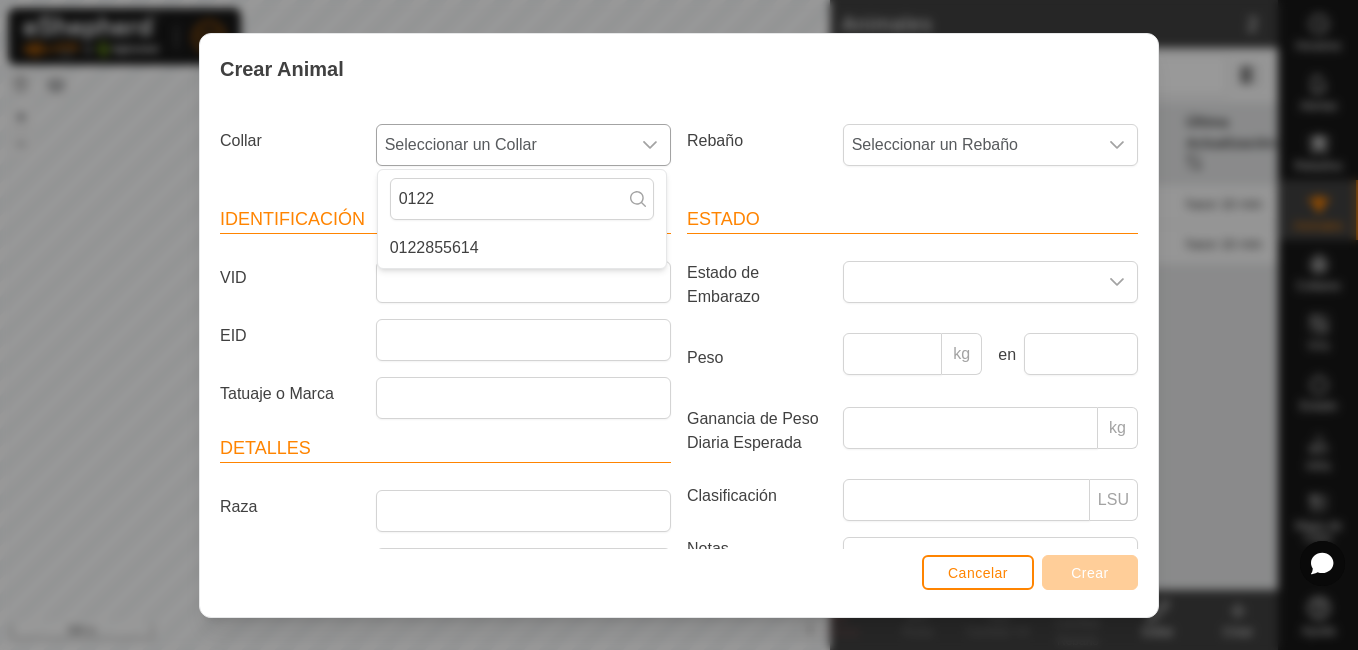 click on "0122855614" at bounding box center (522, 248) 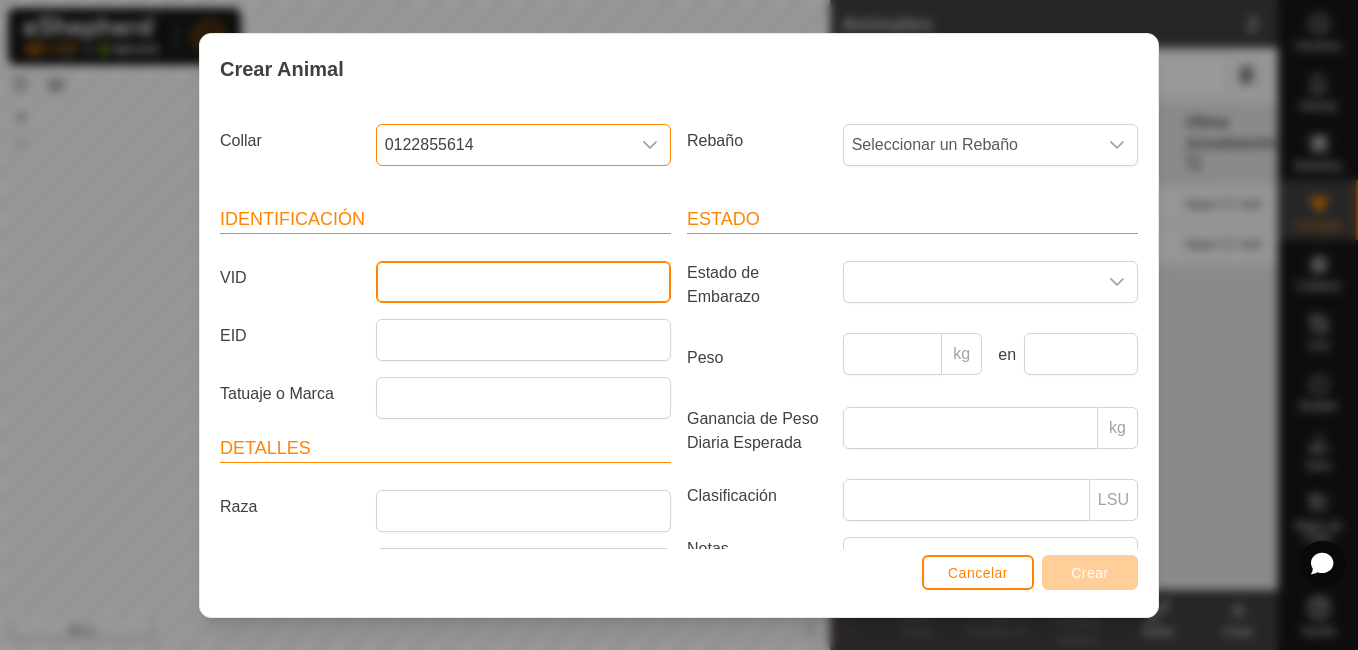 click on "VID" at bounding box center (523, 282) 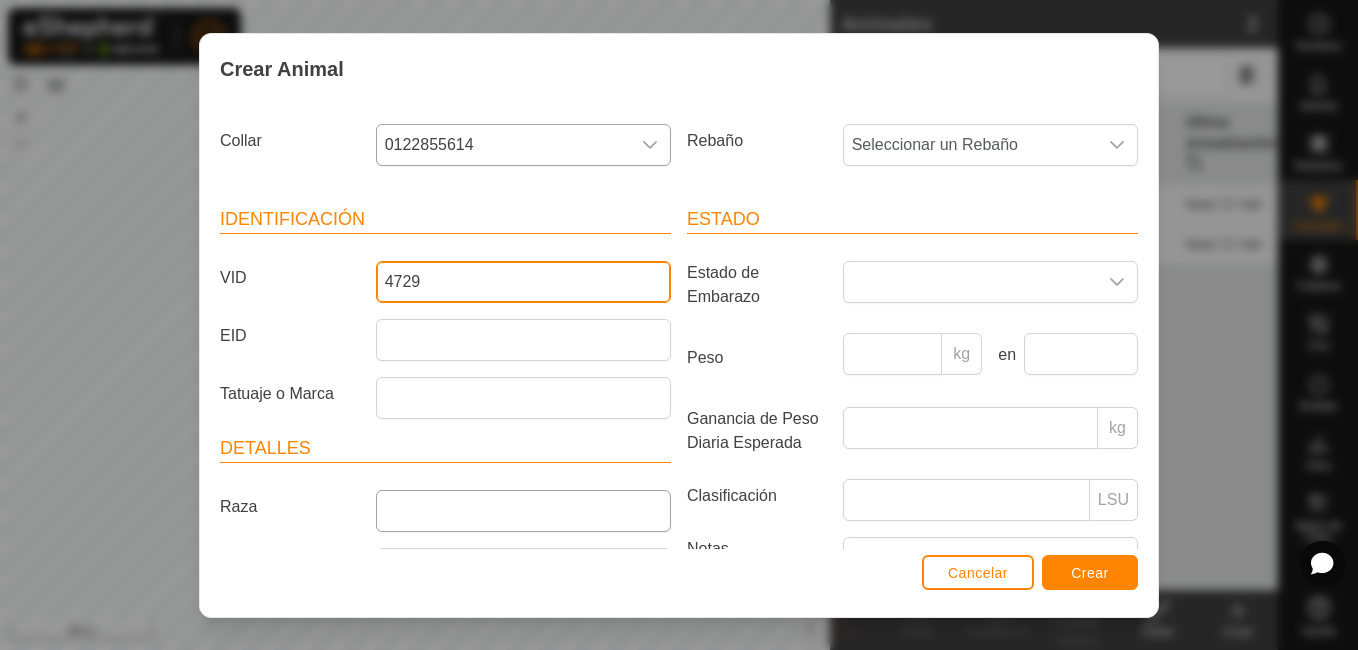 type on "4729" 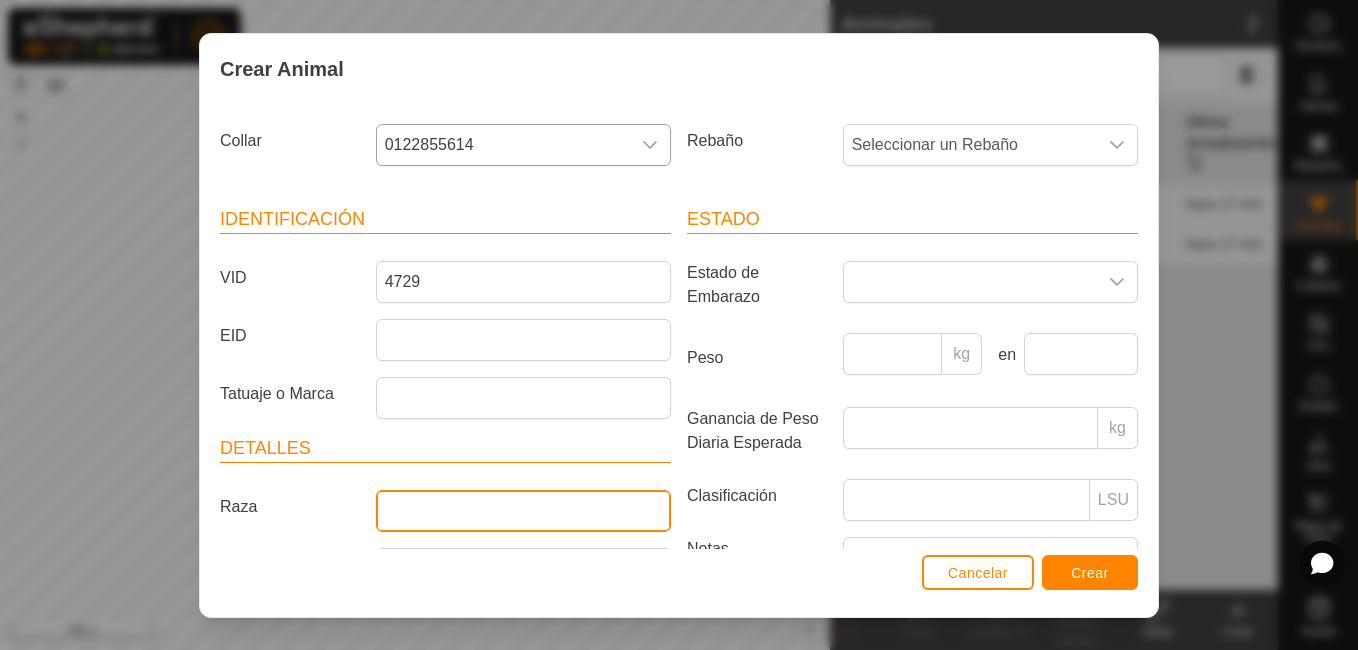 click on "Raza" at bounding box center (523, 511) 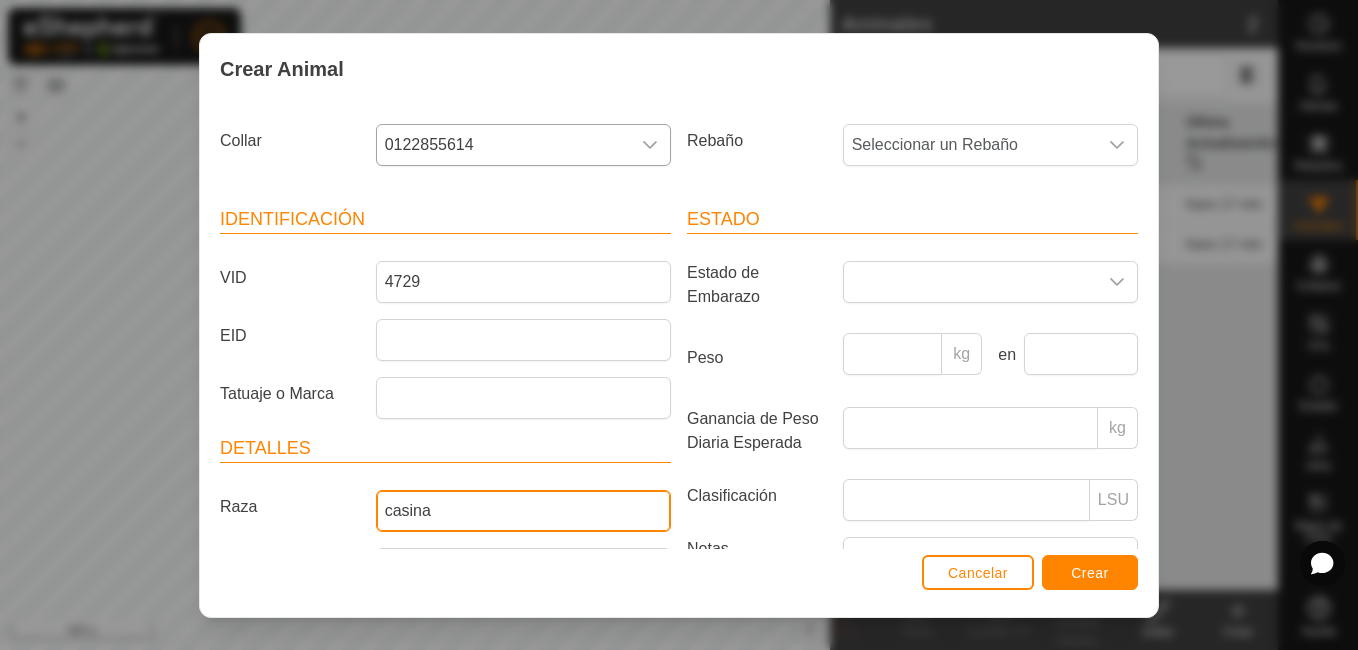 type on "casina" 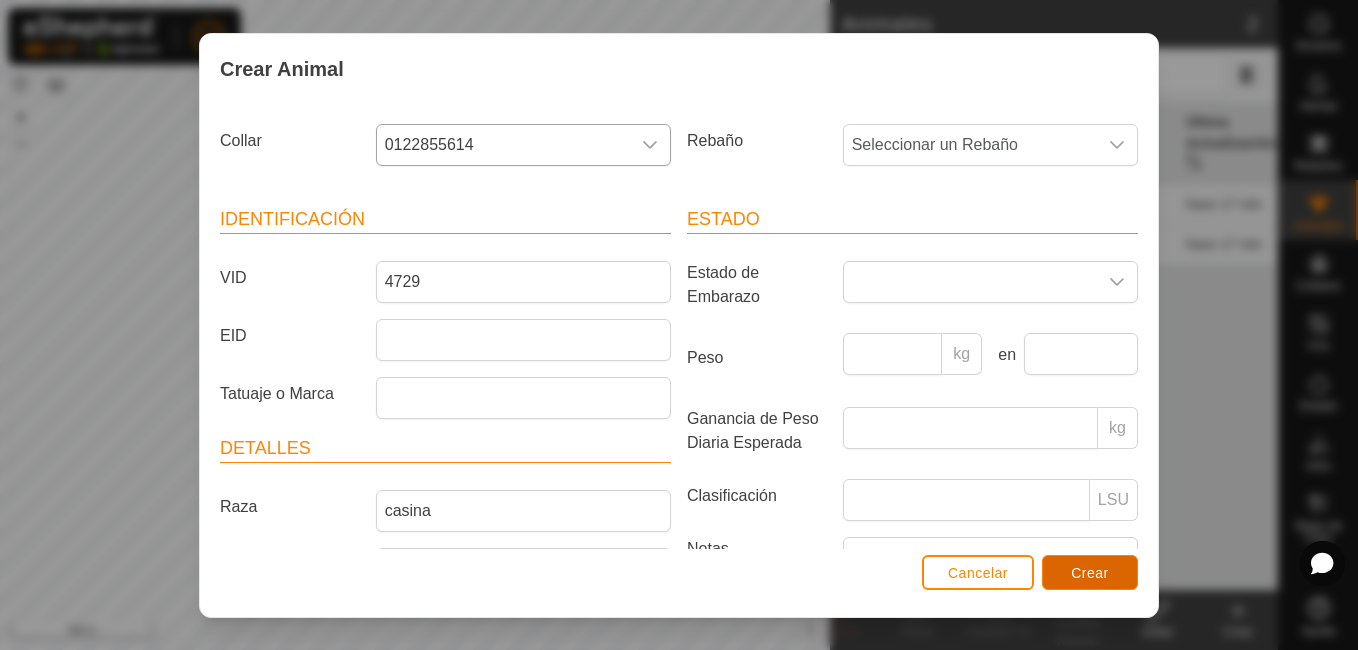 click on "Crear" at bounding box center [1090, 573] 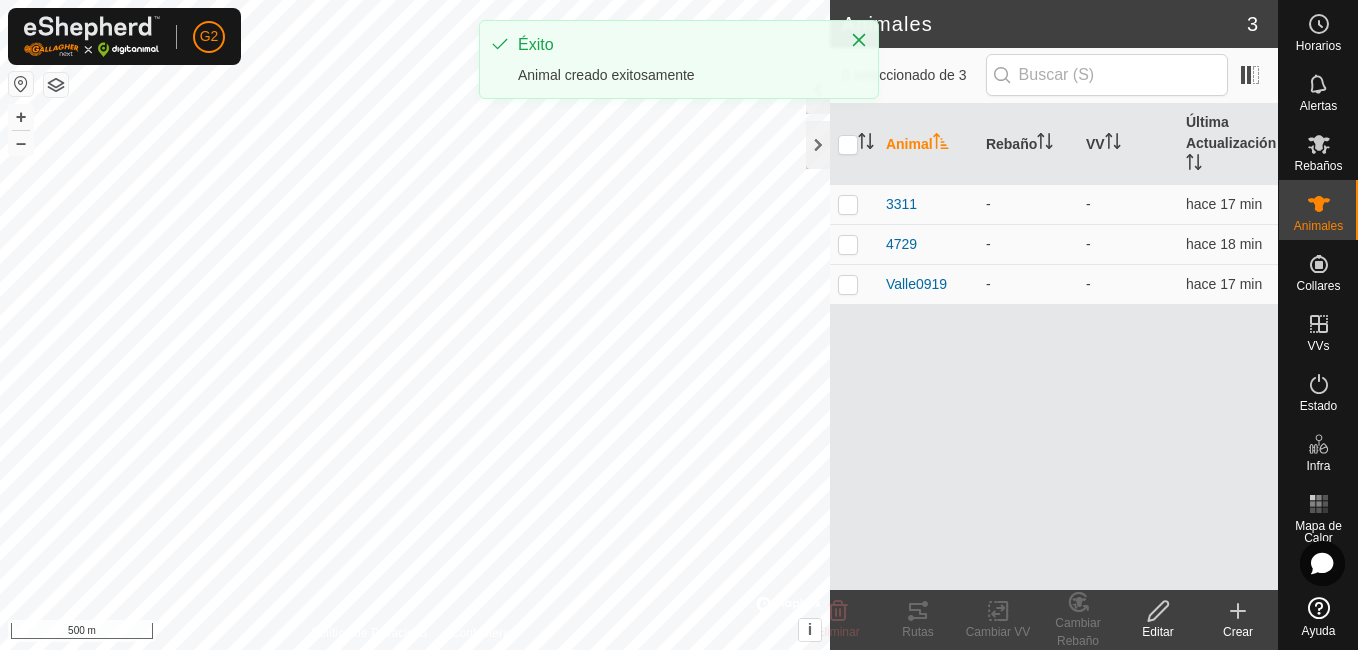 click 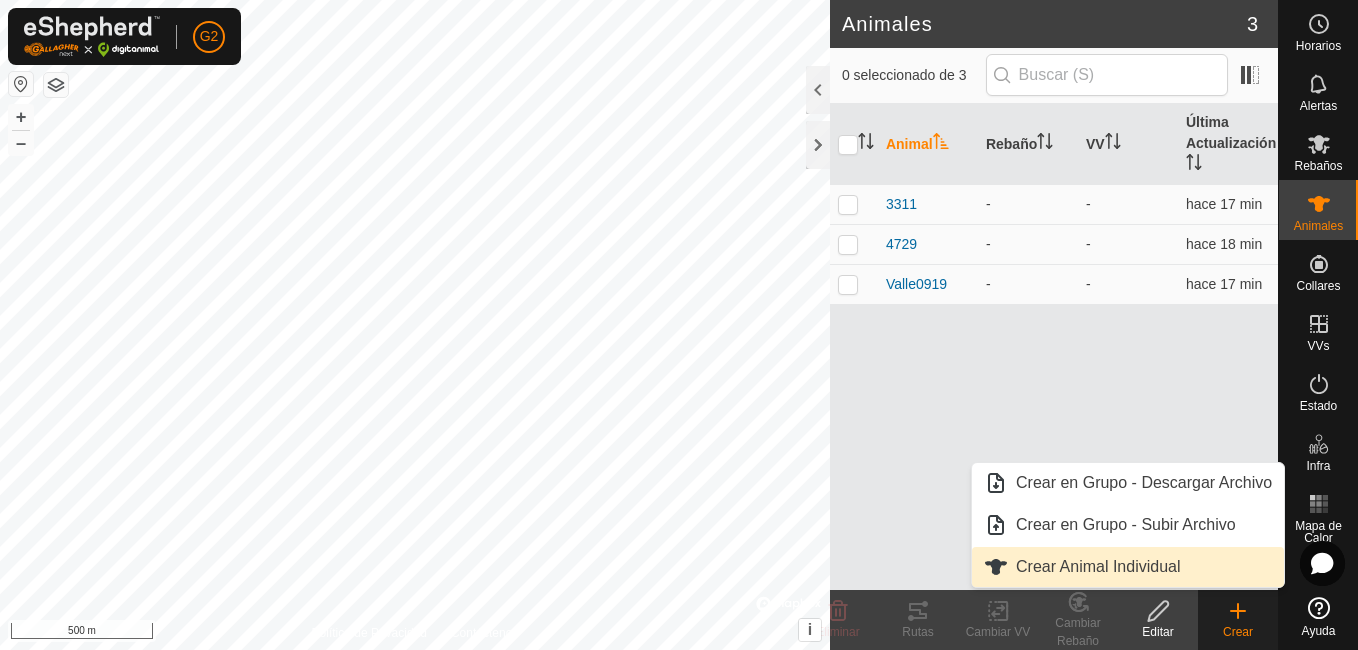 click on "Crear Animal Individual" at bounding box center (1128, 567) 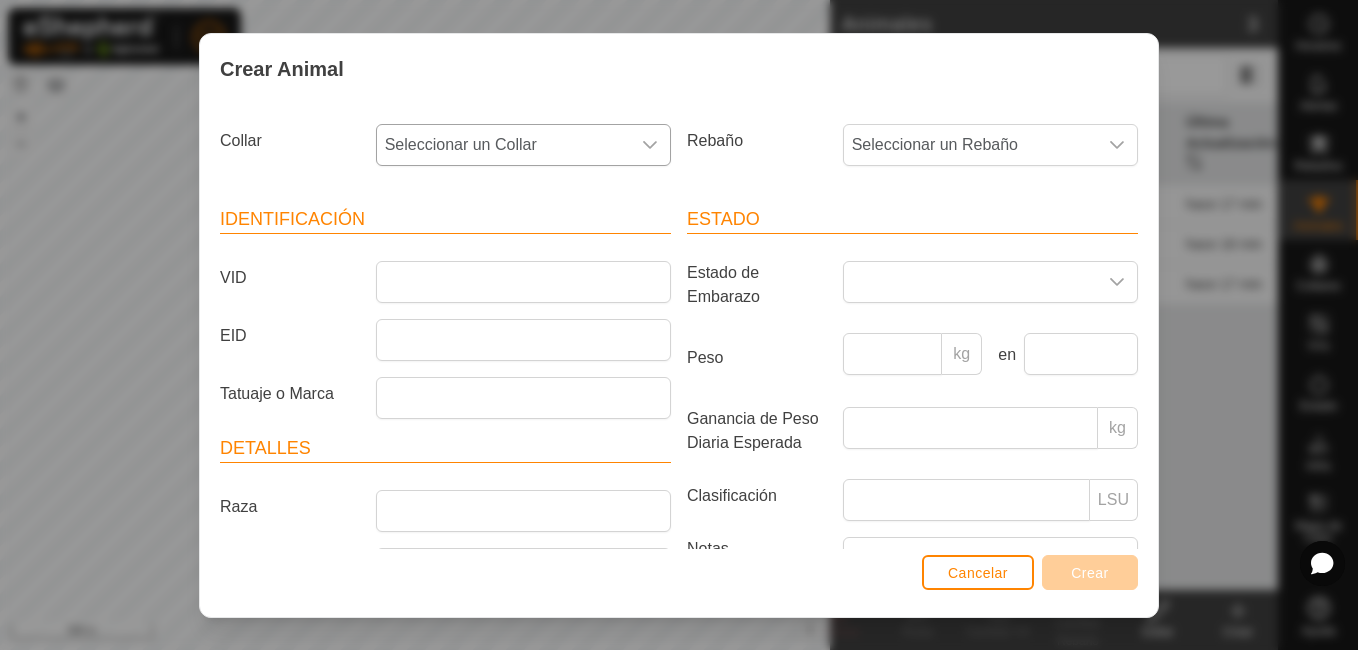 click on "Seleccionar un Collar" at bounding box center [503, 145] 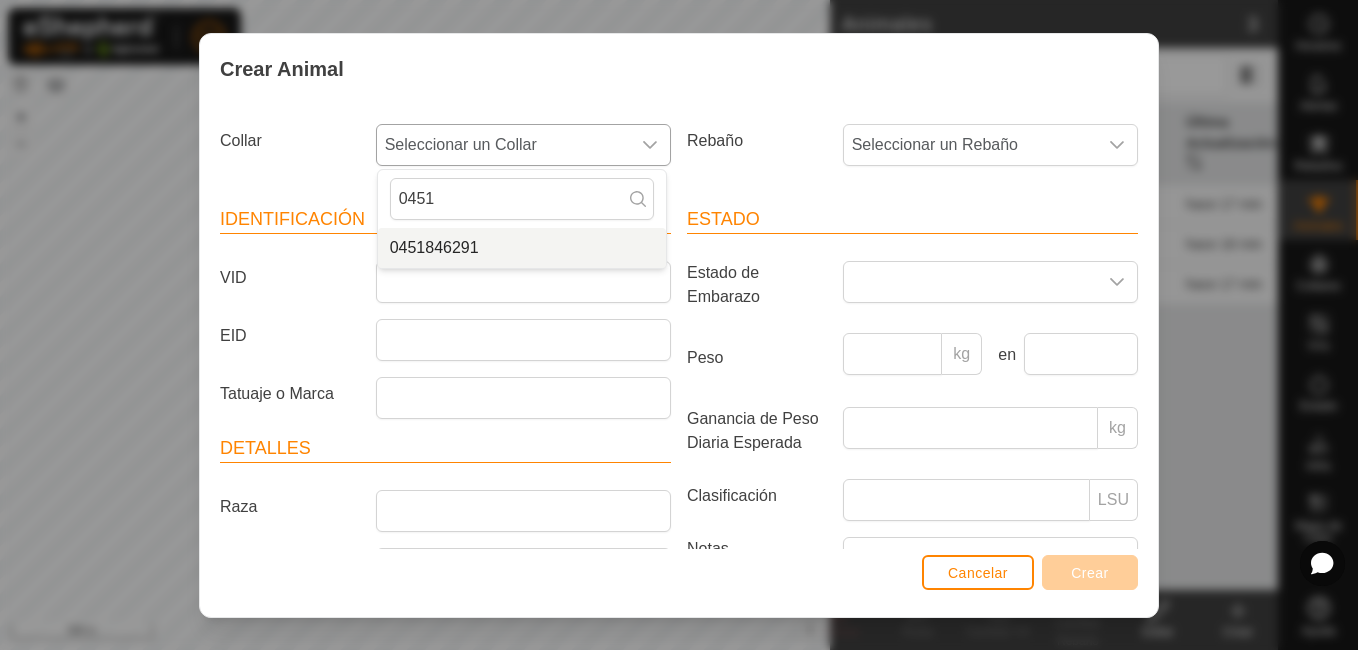 type on "0451" 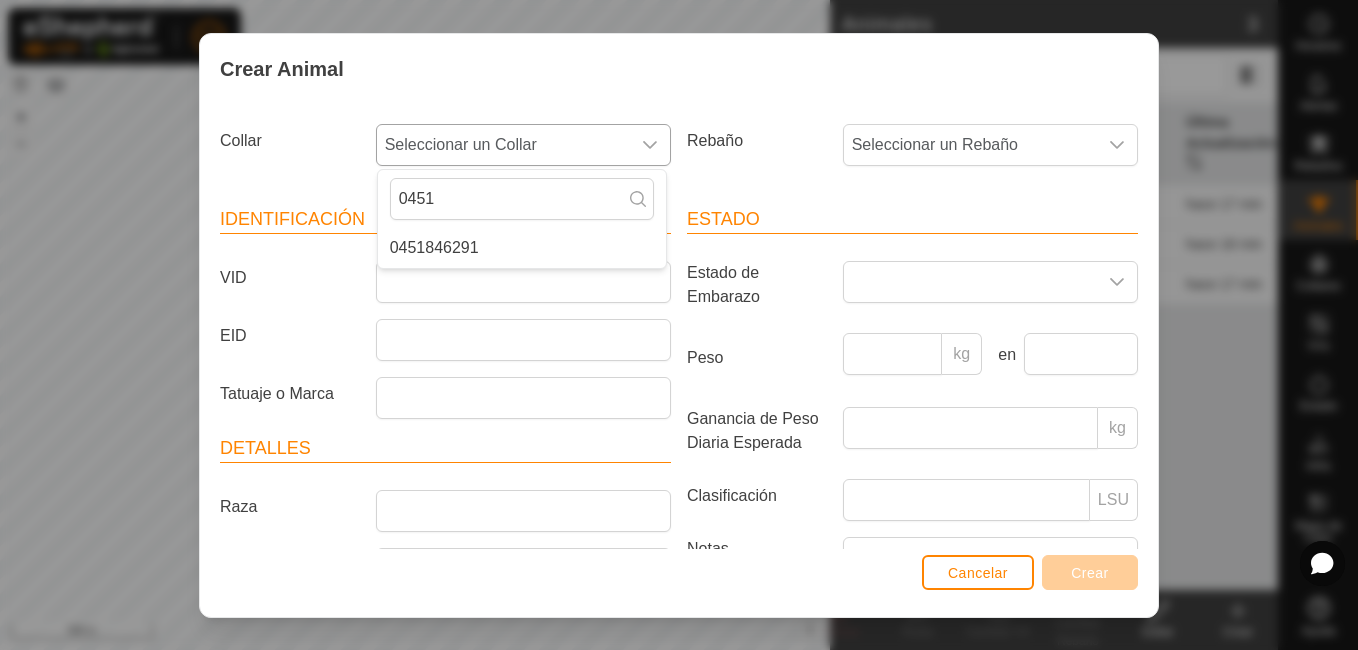 click on "0451846291" at bounding box center [522, 248] 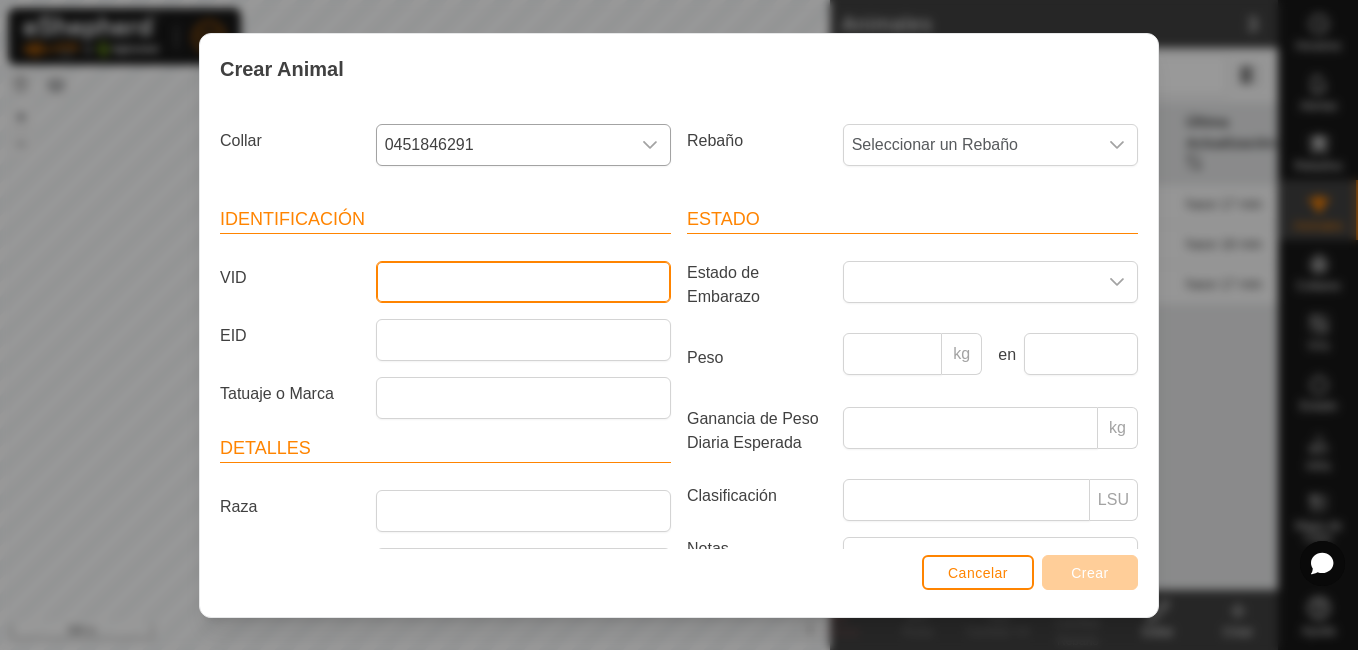click on "VID" at bounding box center (523, 282) 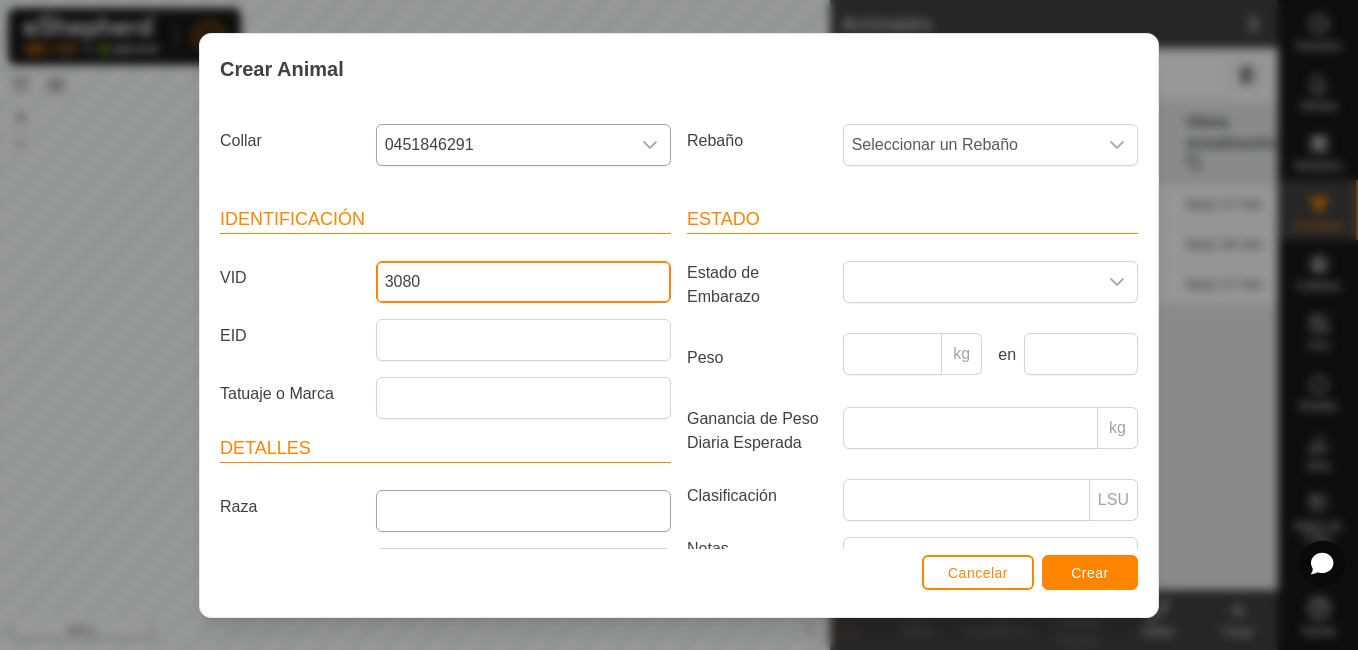 type on "3080" 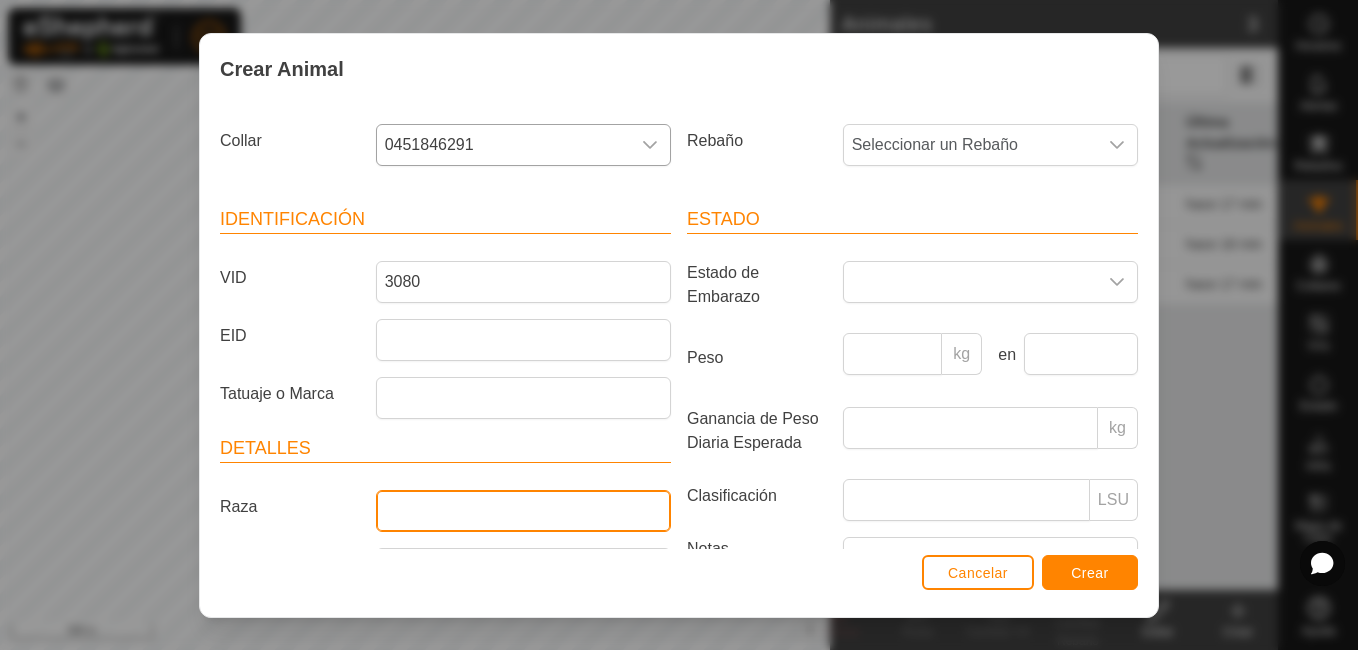 click on "Raza" at bounding box center (523, 511) 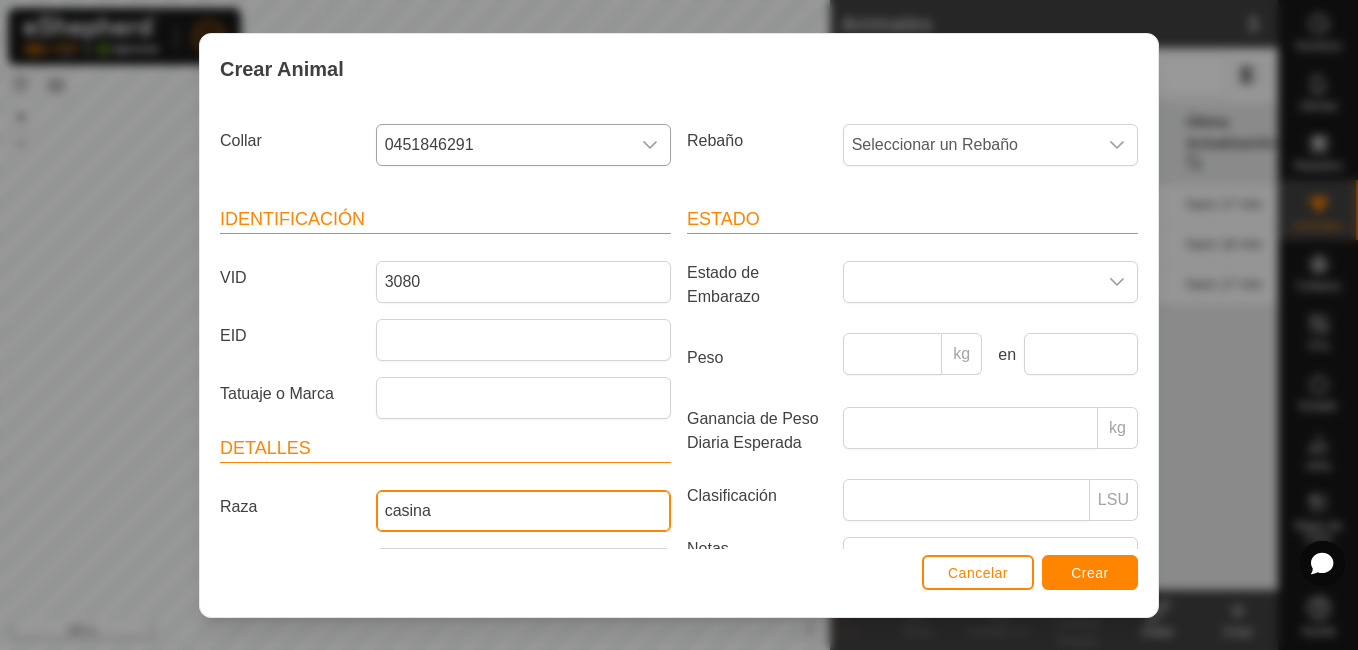 type on "casina" 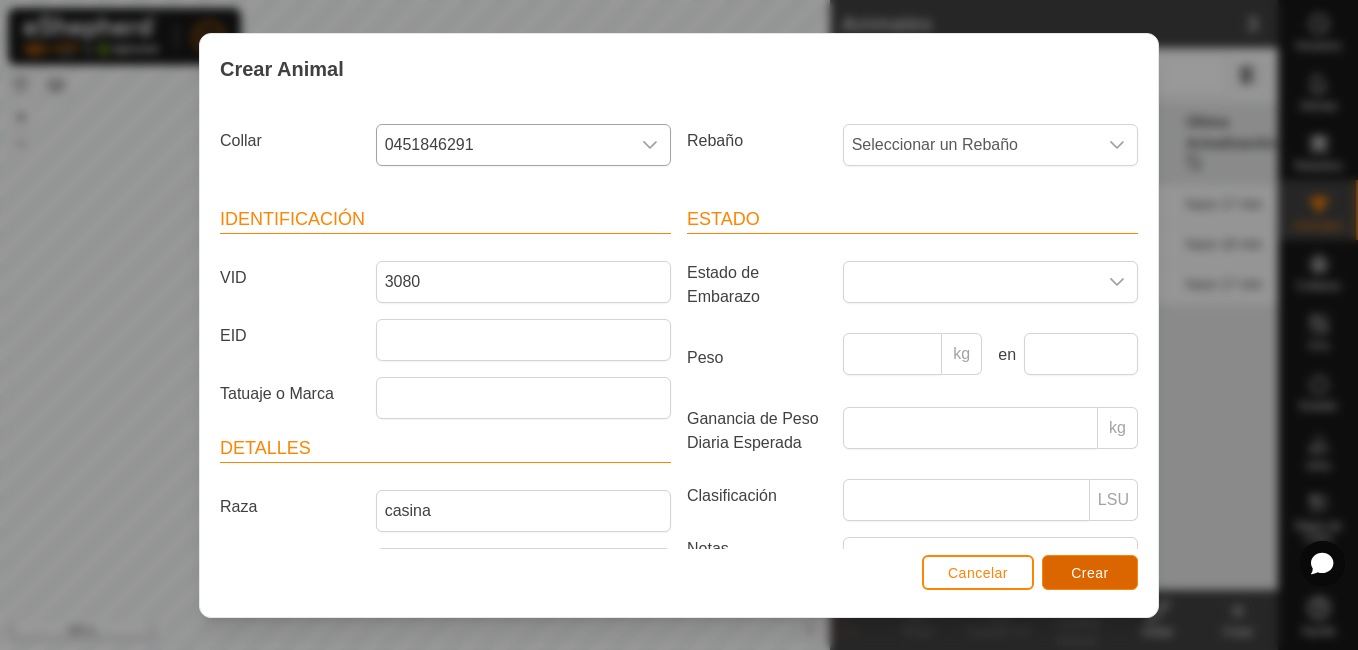 click on "Crear" at bounding box center [1090, 573] 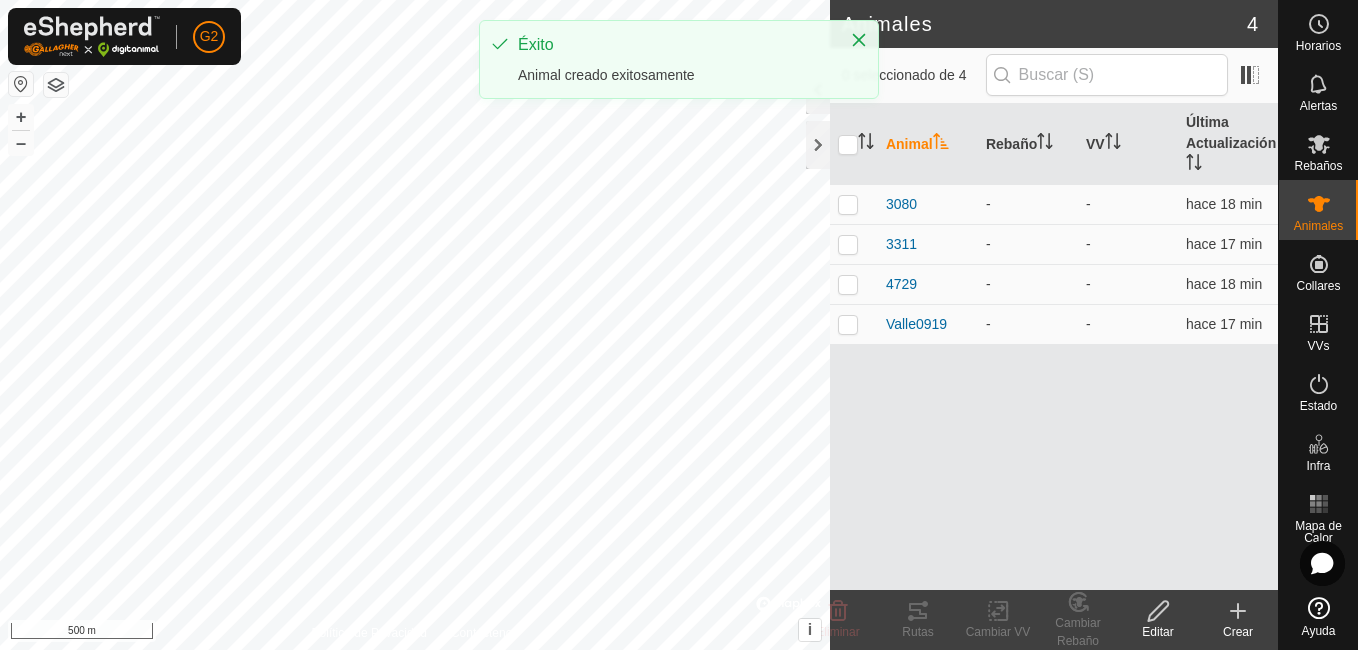 click 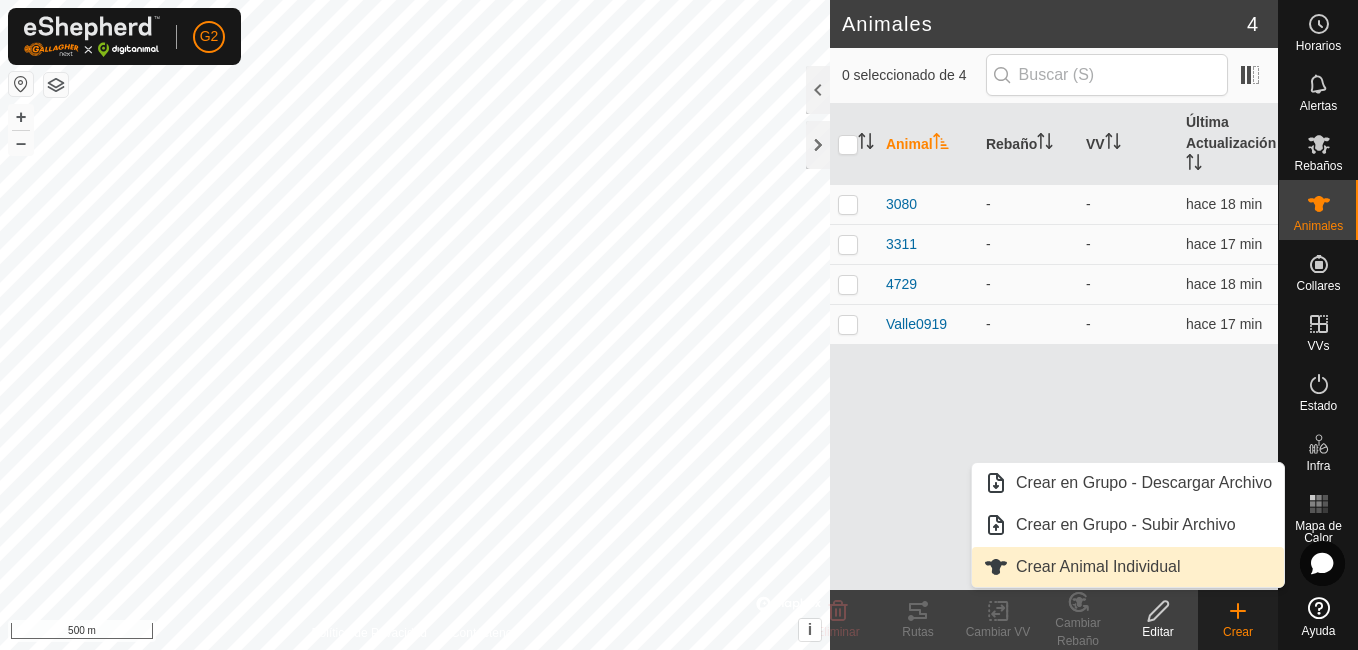 click on "Crear Animal Individual" at bounding box center [1128, 567] 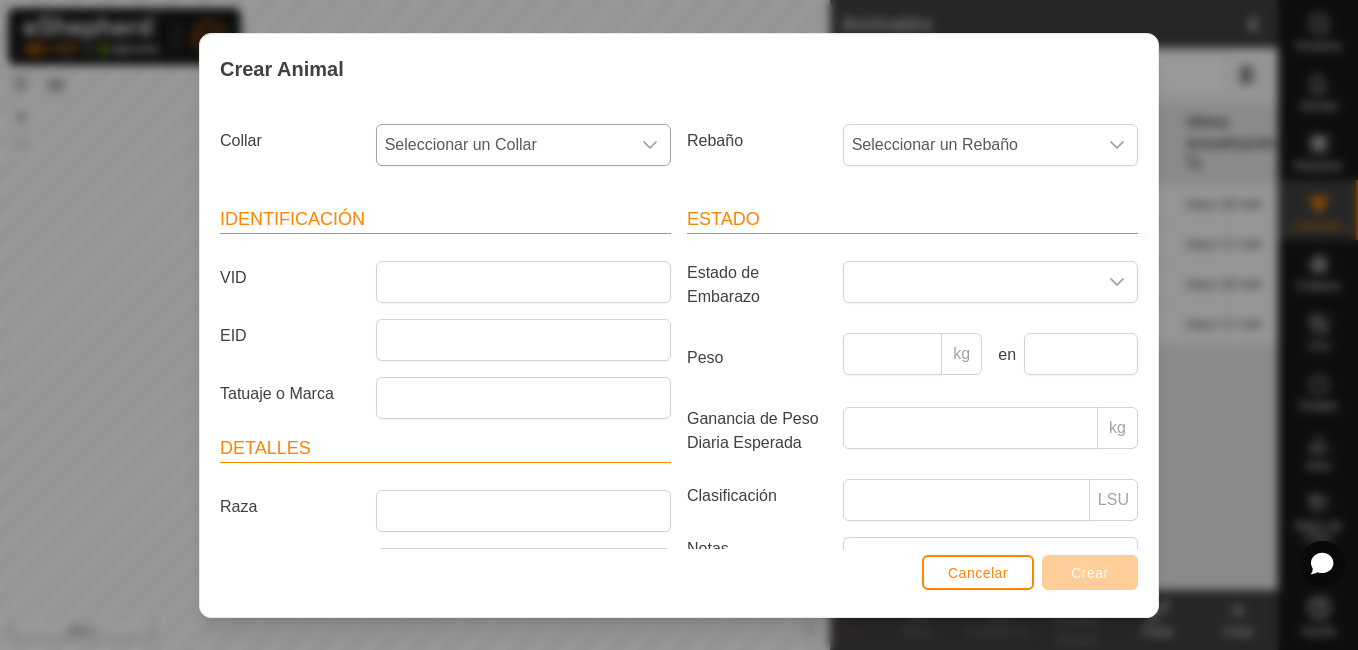 click on "Seleccionar un Collar" at bounding box center [503, 145] 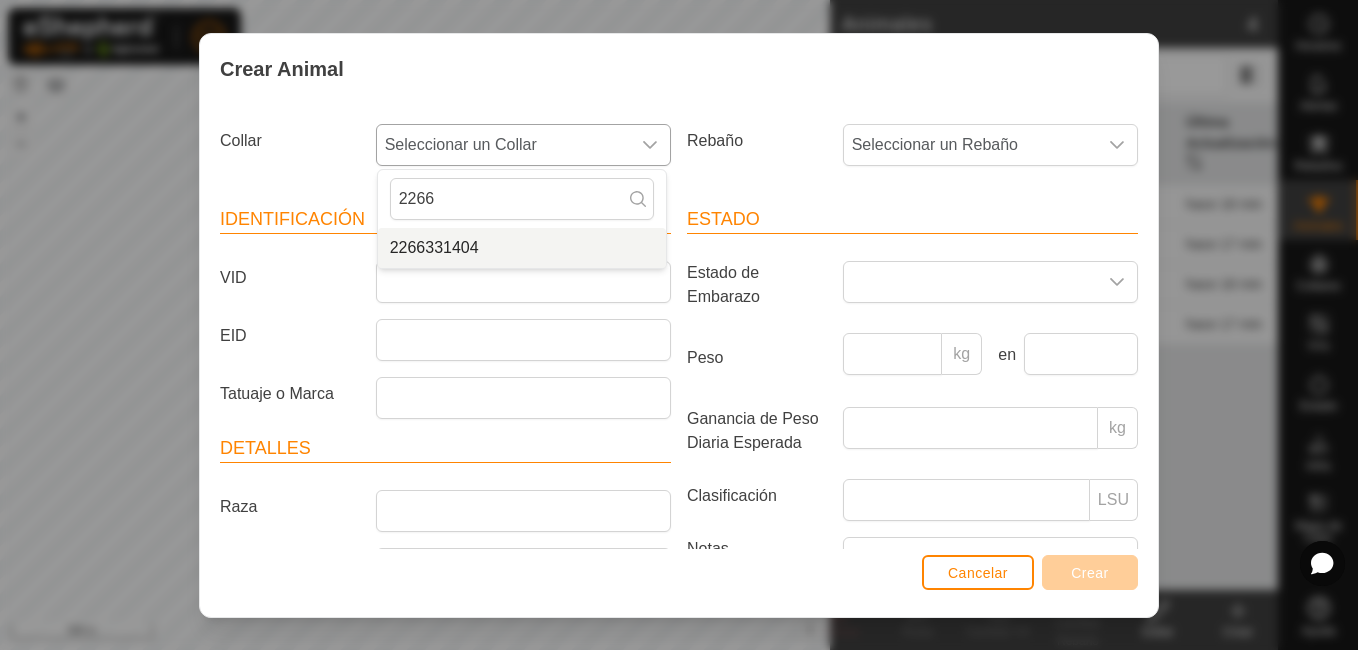 type on "2266" 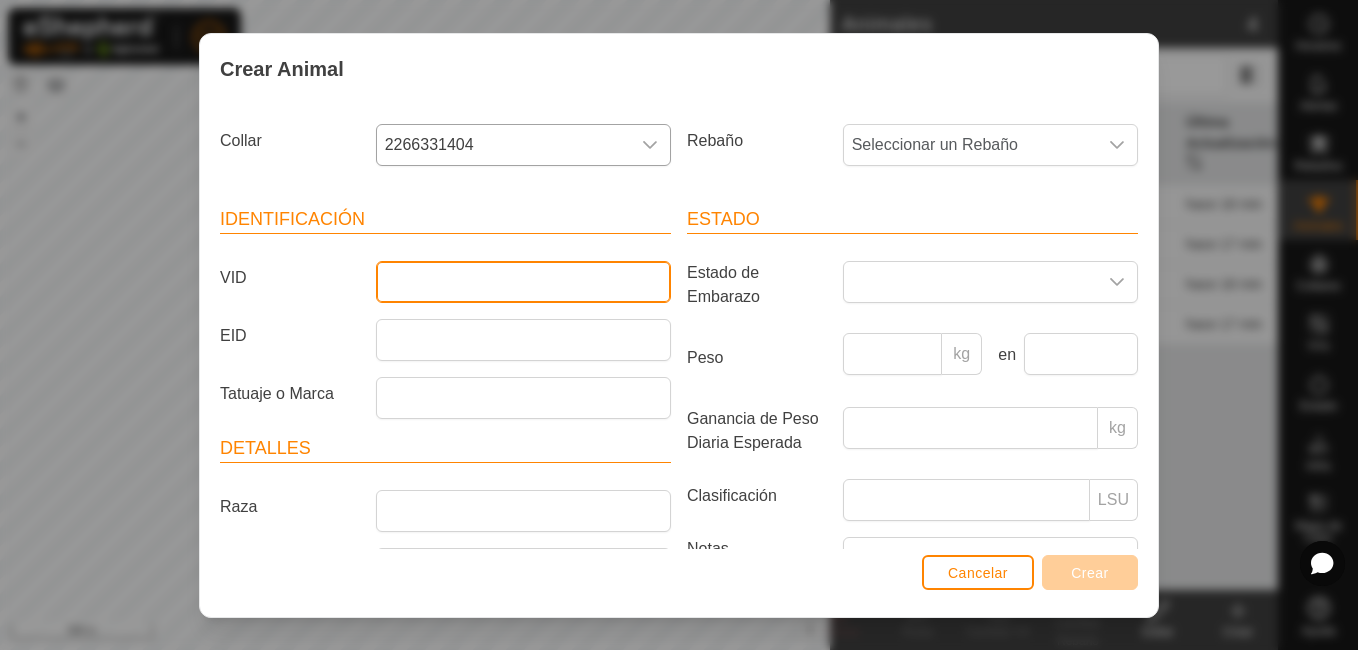 click on "VID" at bounding box center (523, 282) 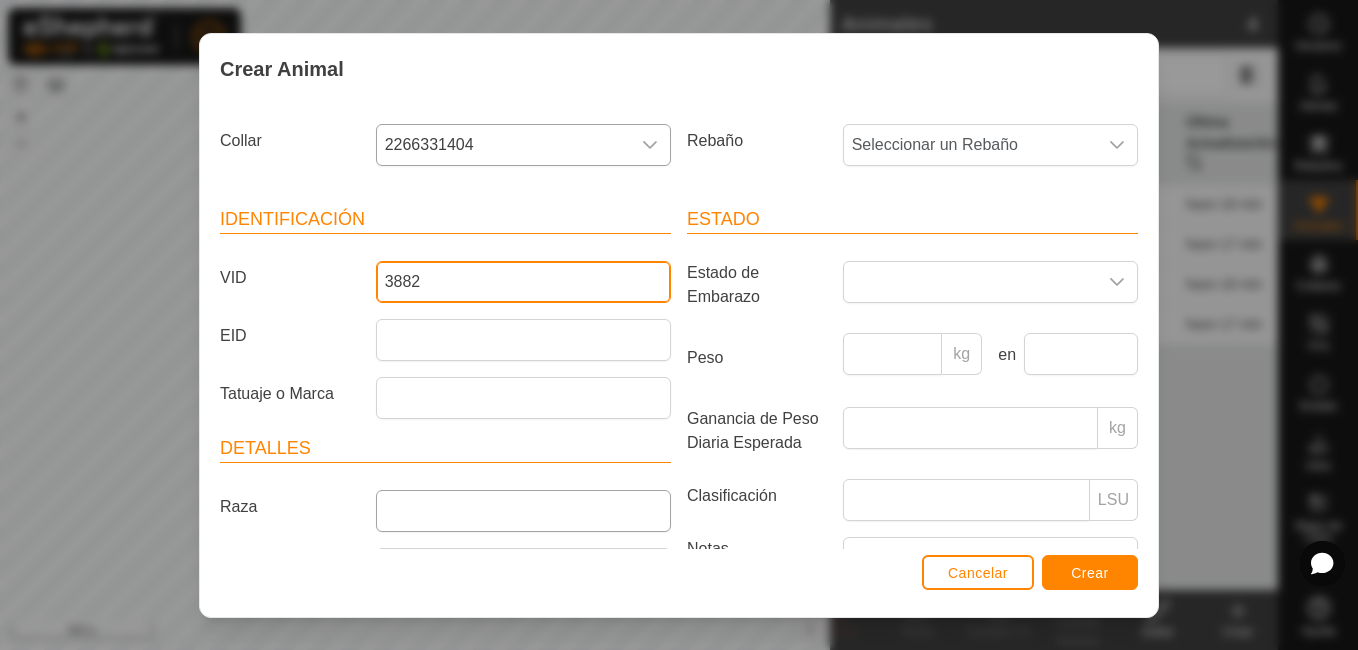 type on "3882" 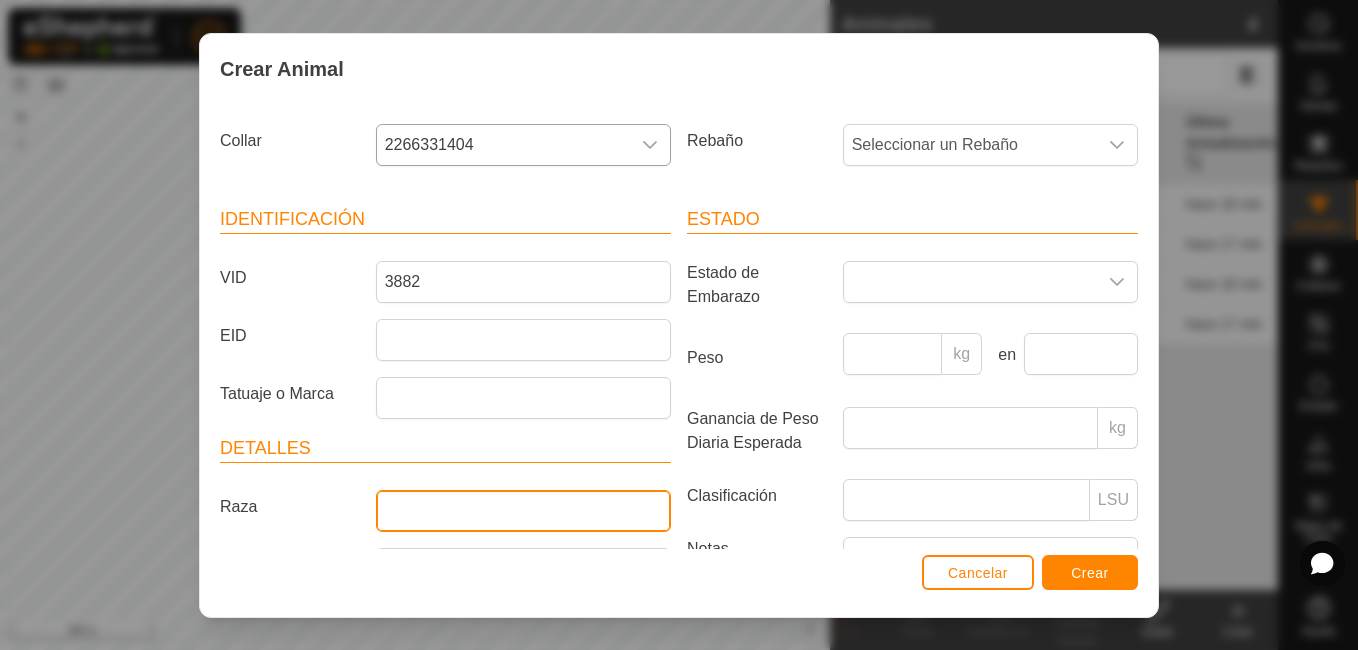 click on "Raza" at bounding box center [523, 511] 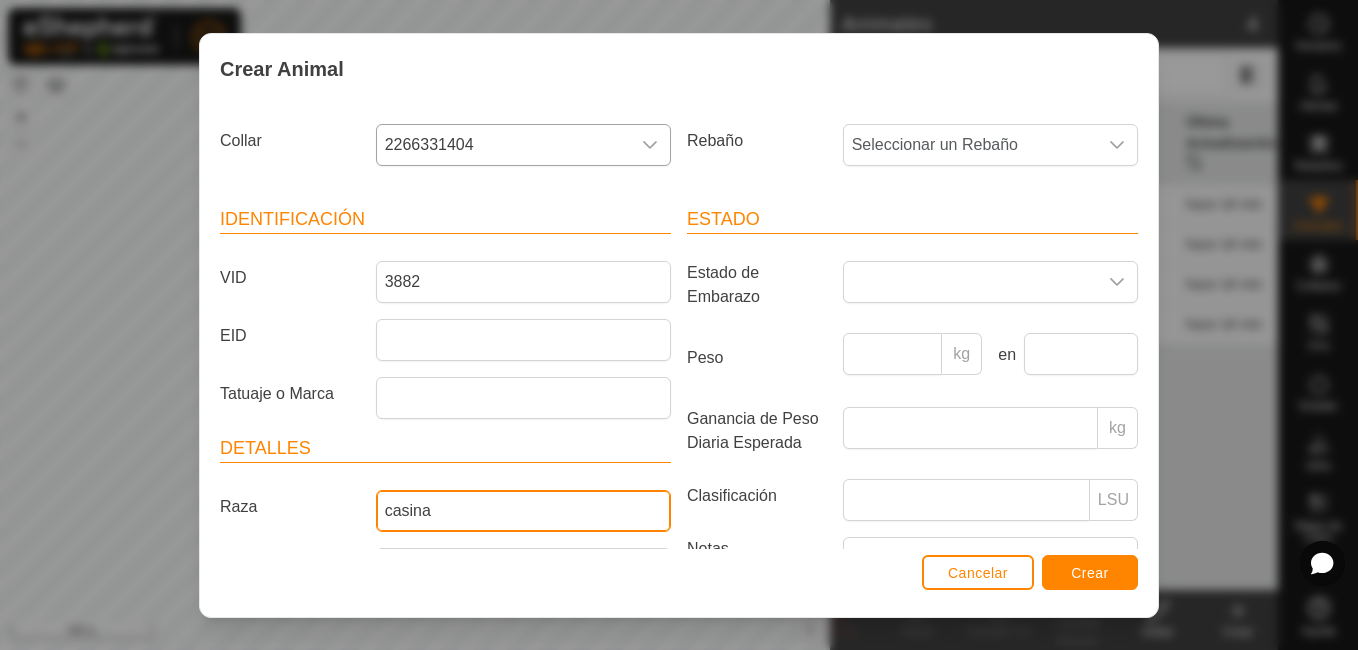 type on "casina" 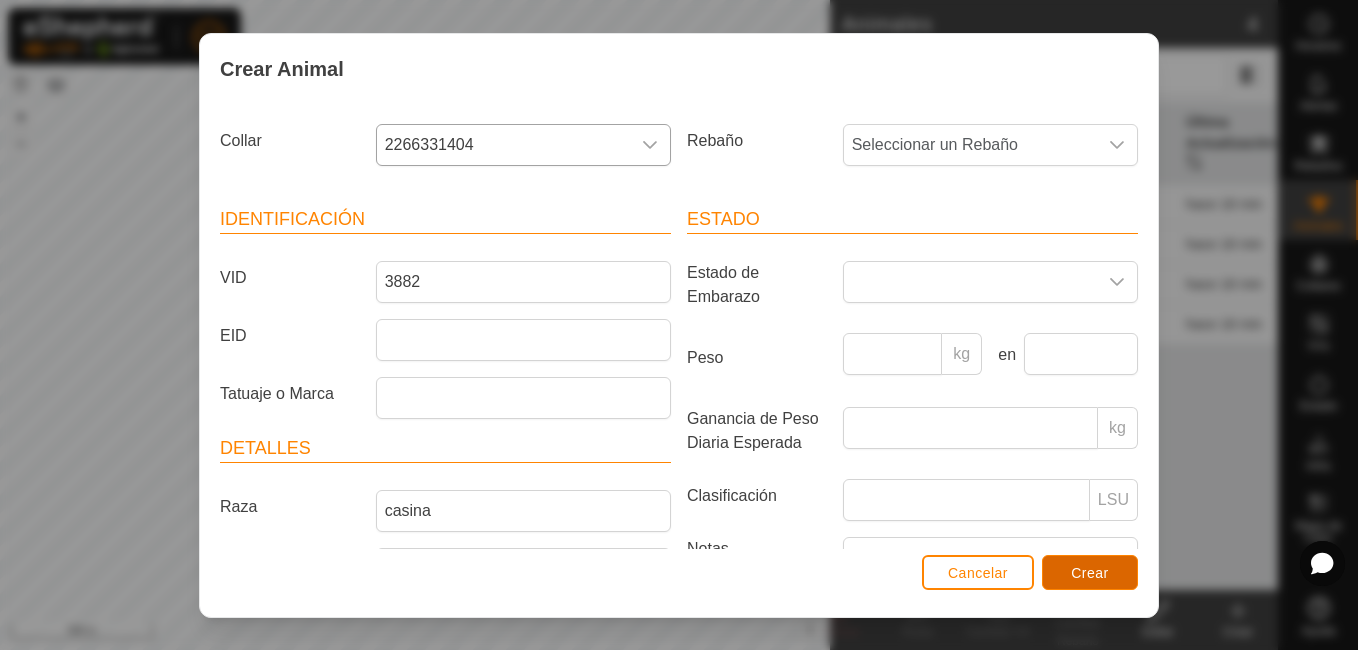 click on "Crear" at bounding box center [1090, 573] 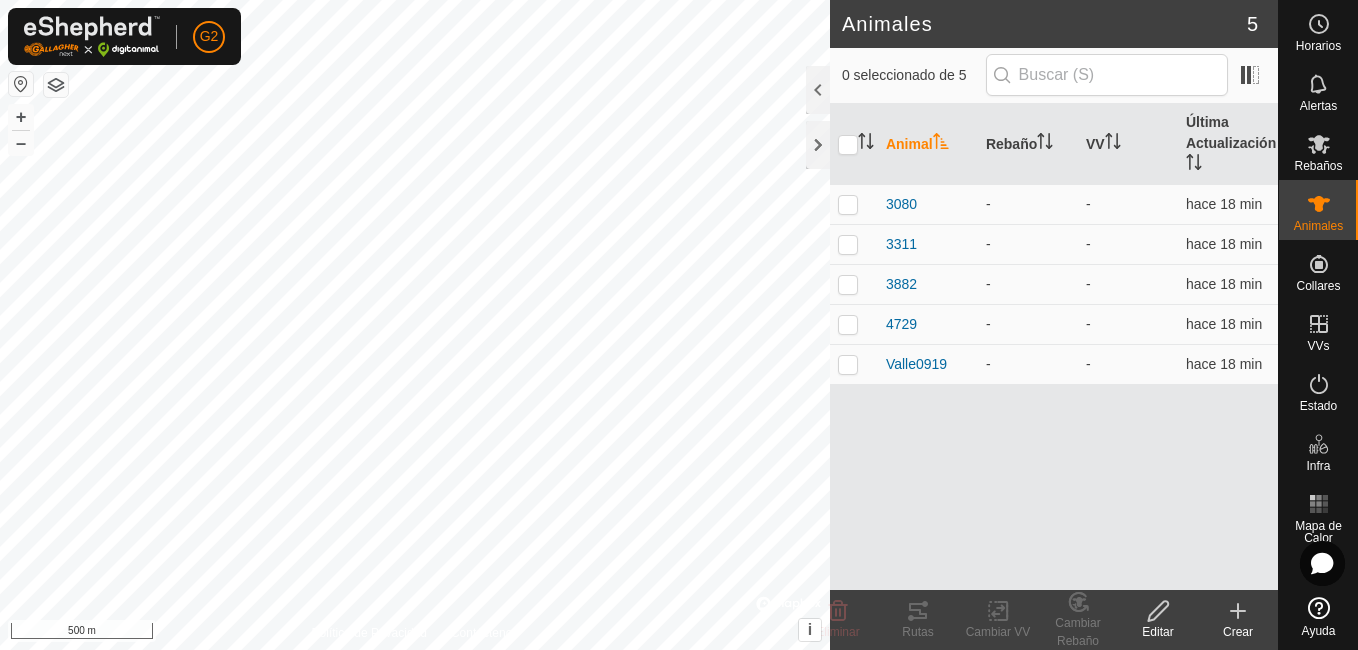 click 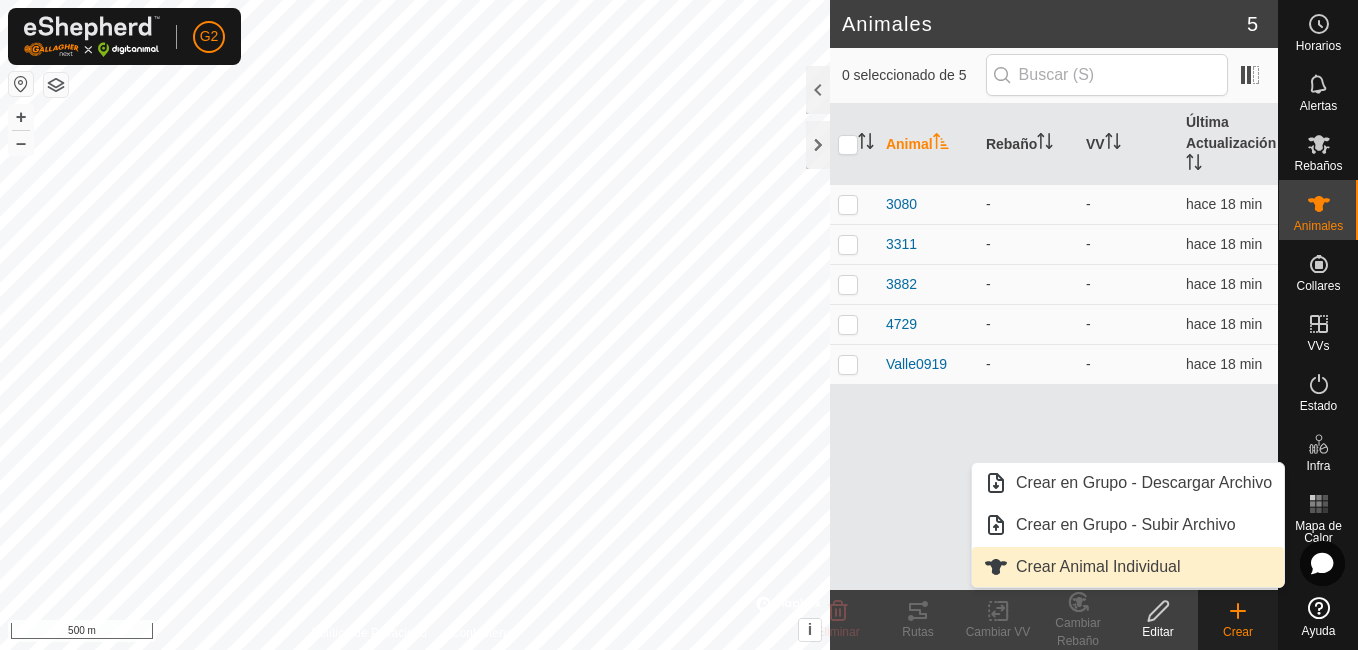 click on "Crear Animal Individual" at bounding box center [1128, 567] 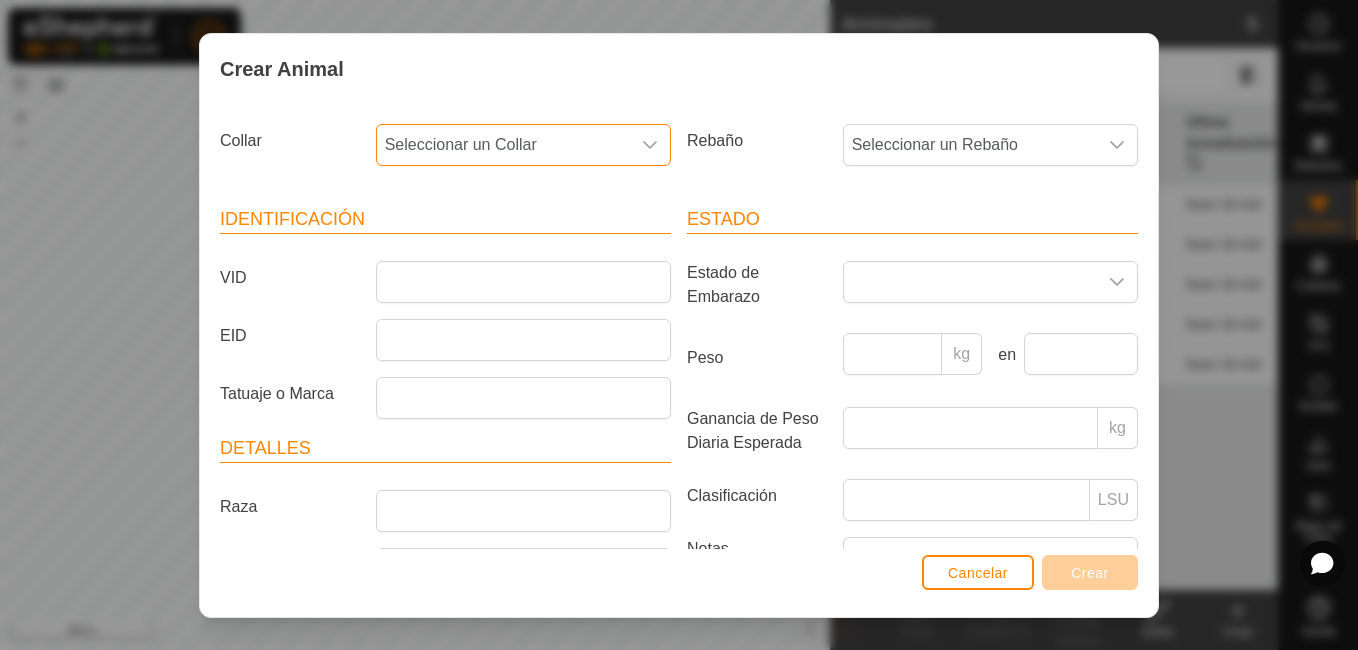 click on "Seleccionar un Collar" at bounding box center [503, 145] 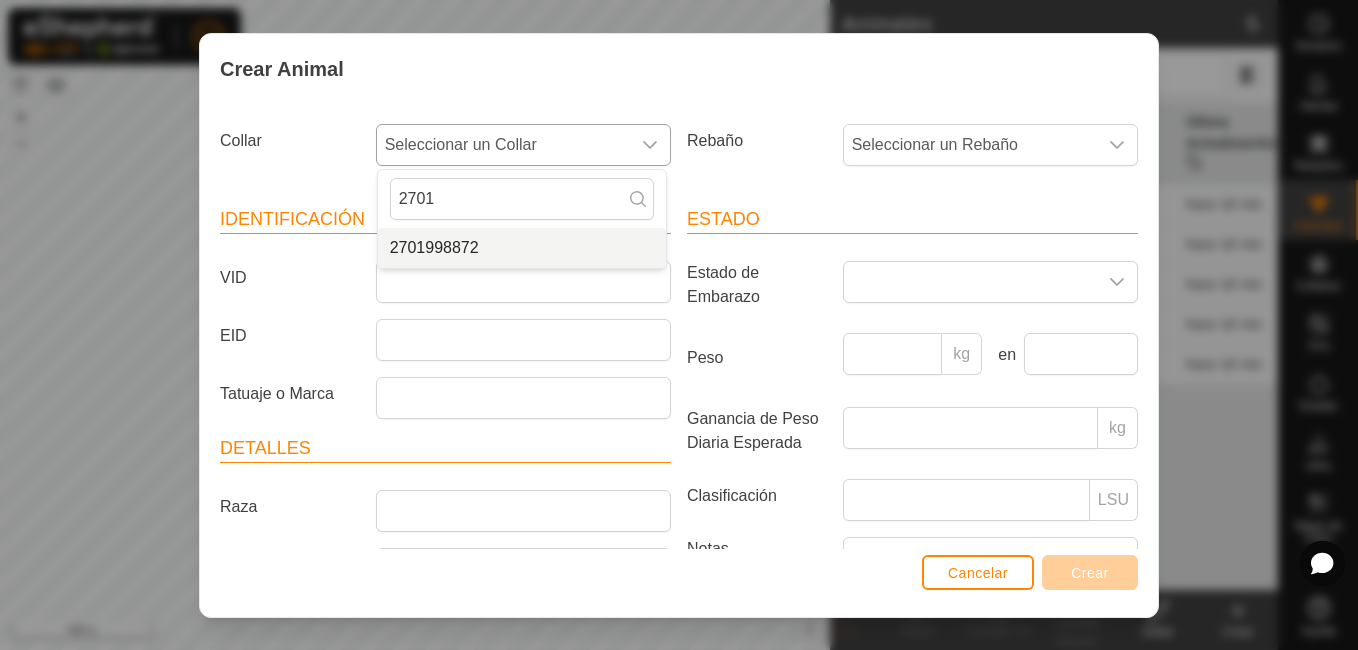 type on "2701" 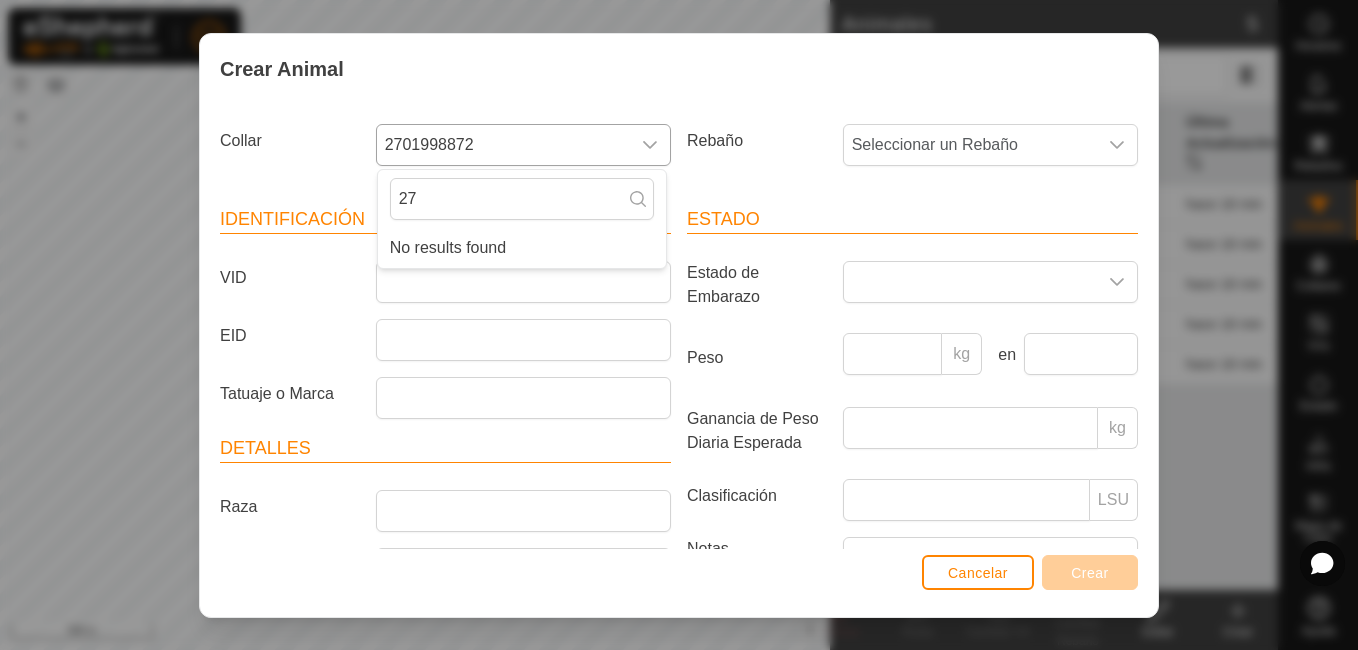 type on "2" 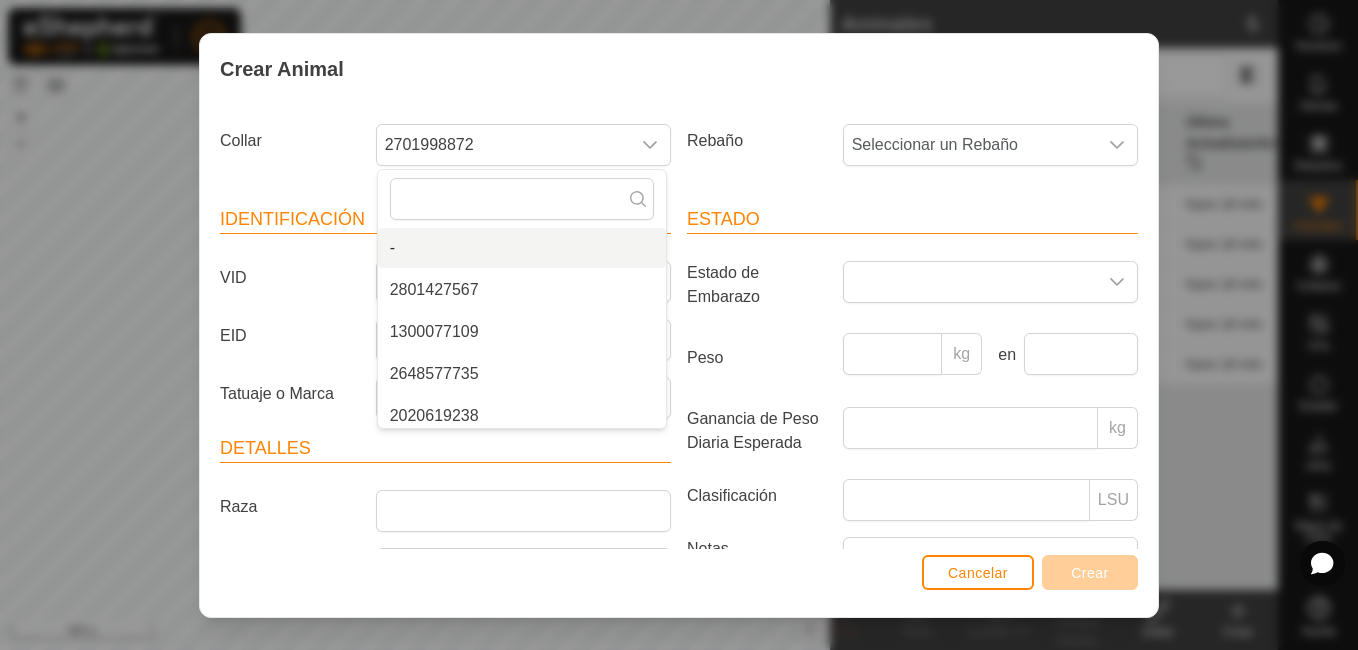 type 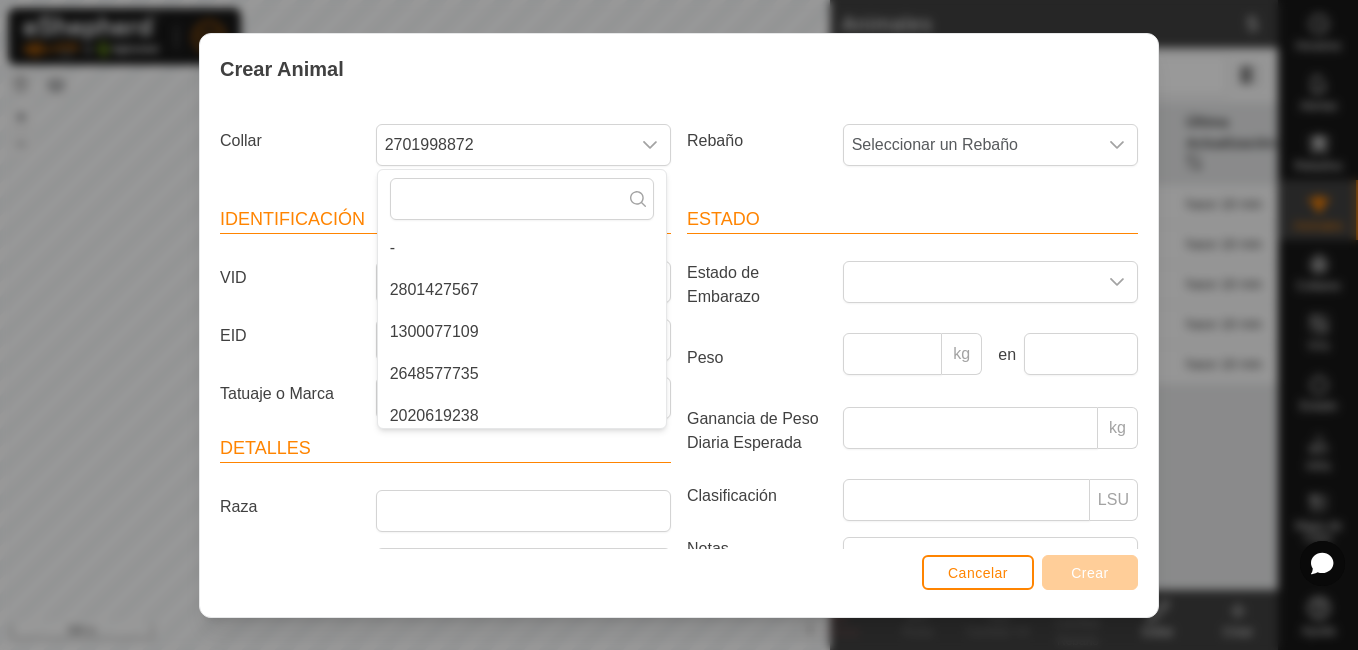 click on "VID" at bounding box center (290, 278) 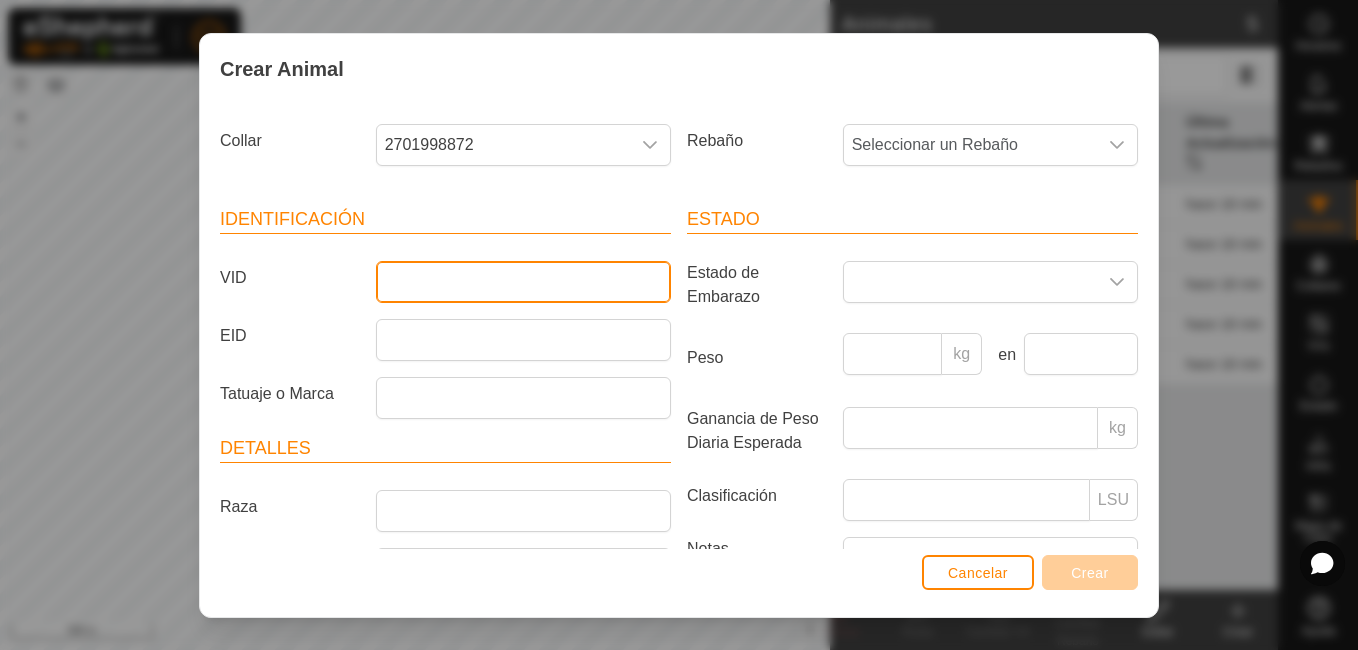 click on "VID" at bounding box center (523, 282) 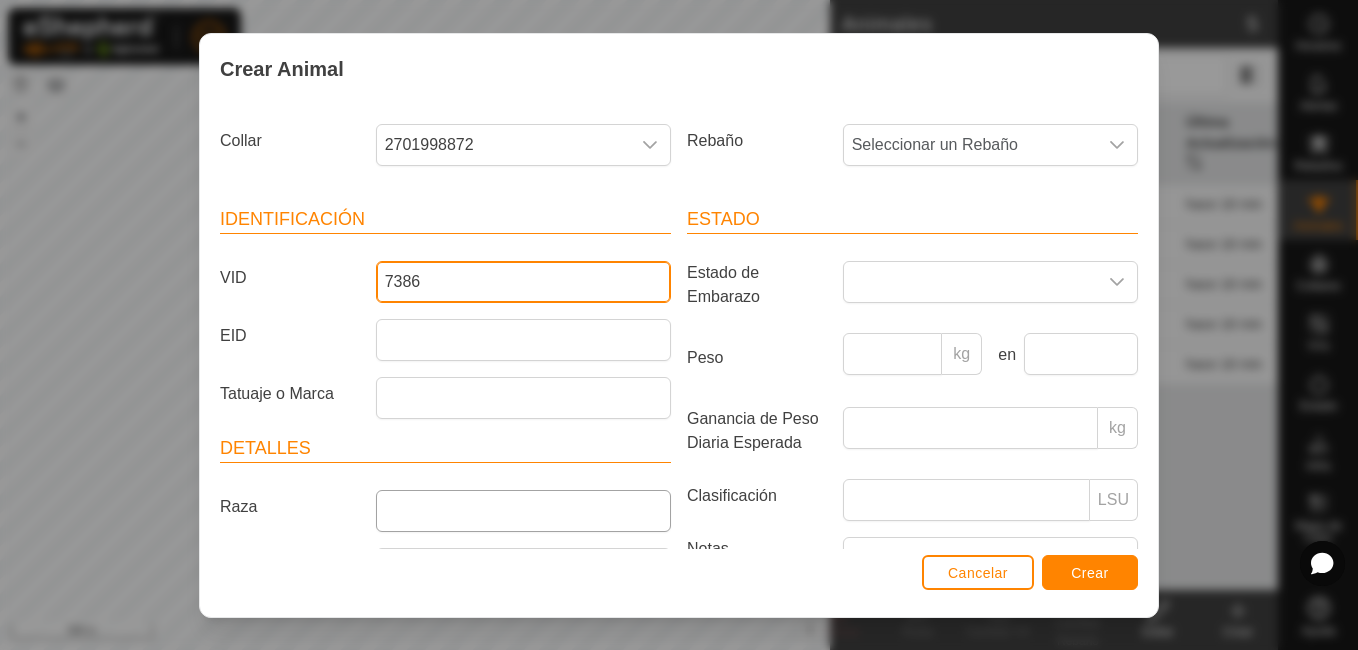 type on "7386" 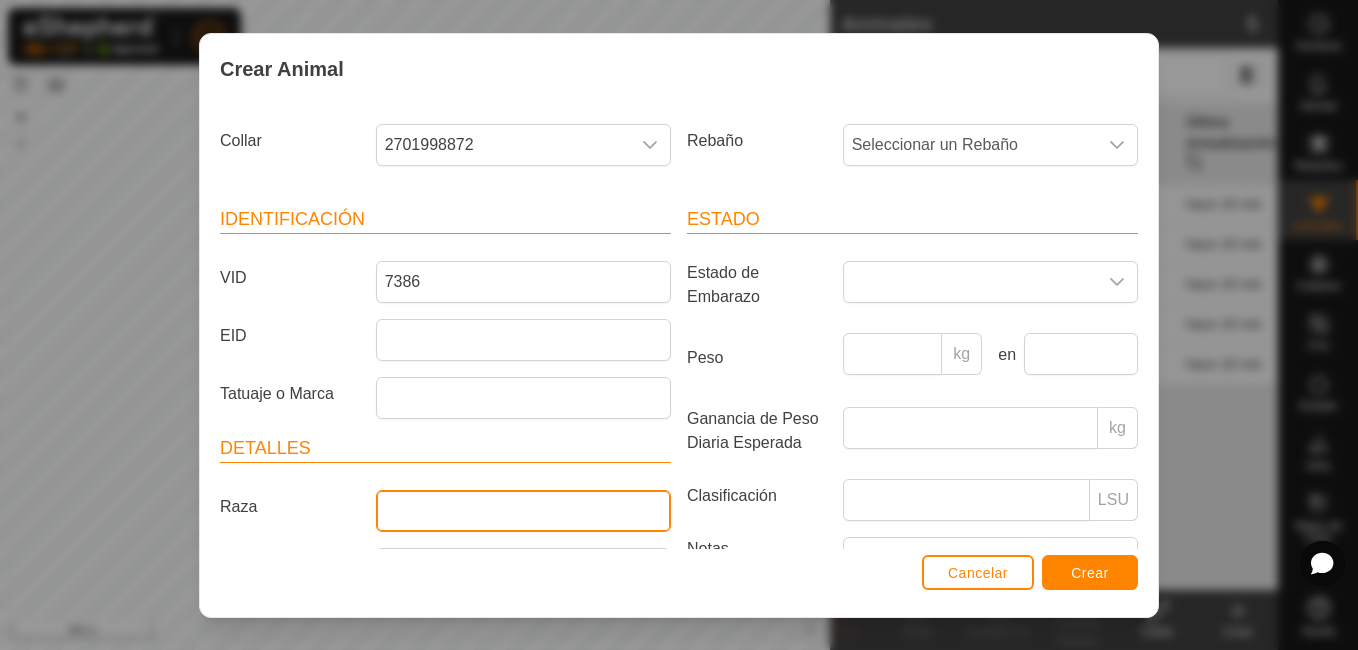 click on "Raza" at bounding box center [523, 511] 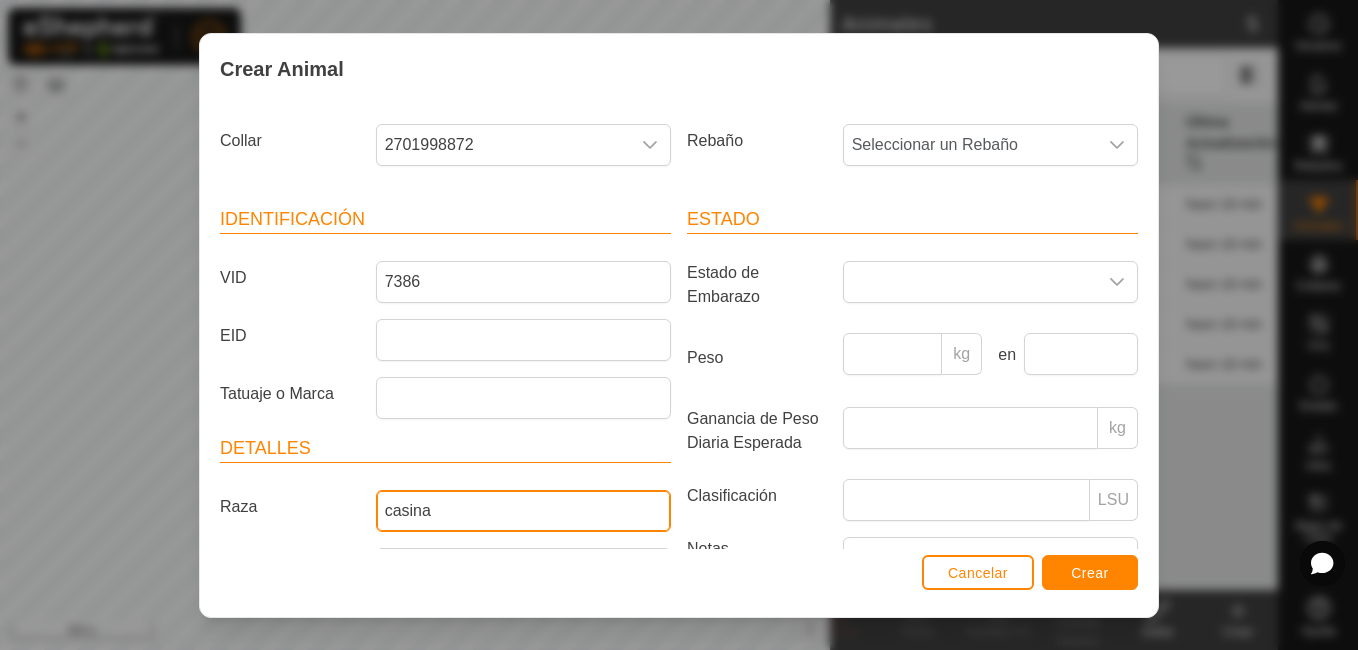 type on "casina" 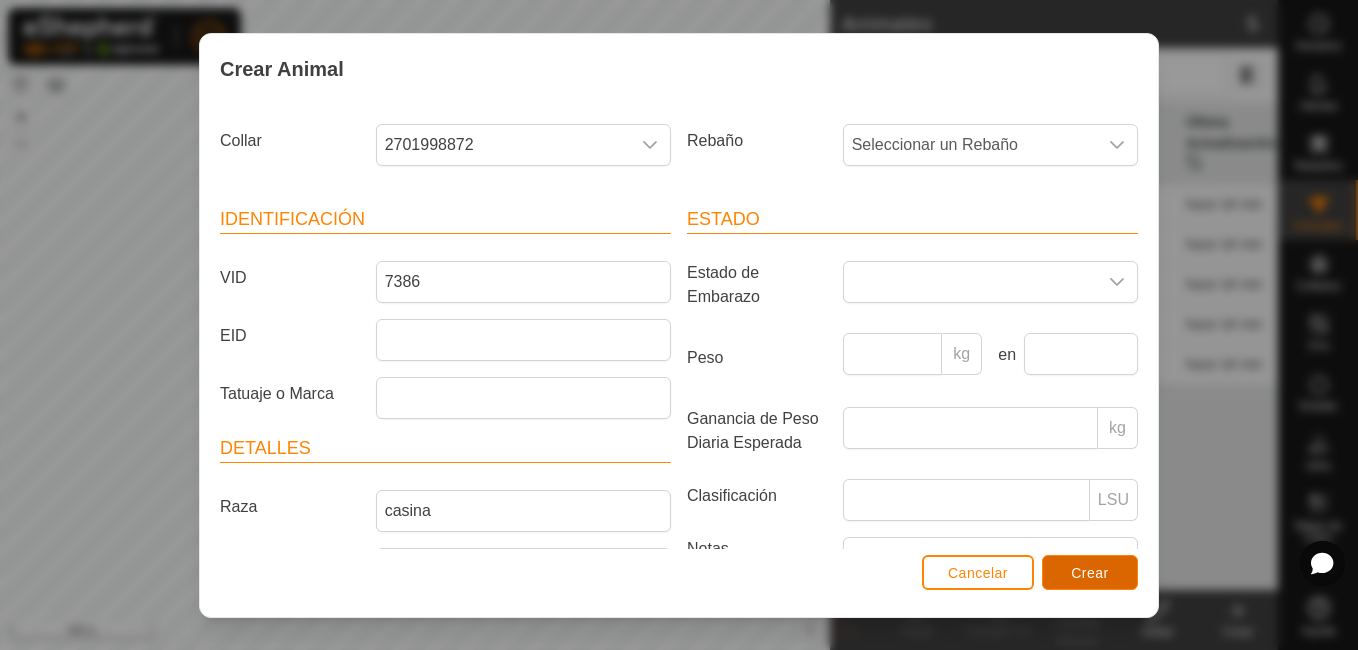 click on "Crear" at bounding box center (1090, 573) 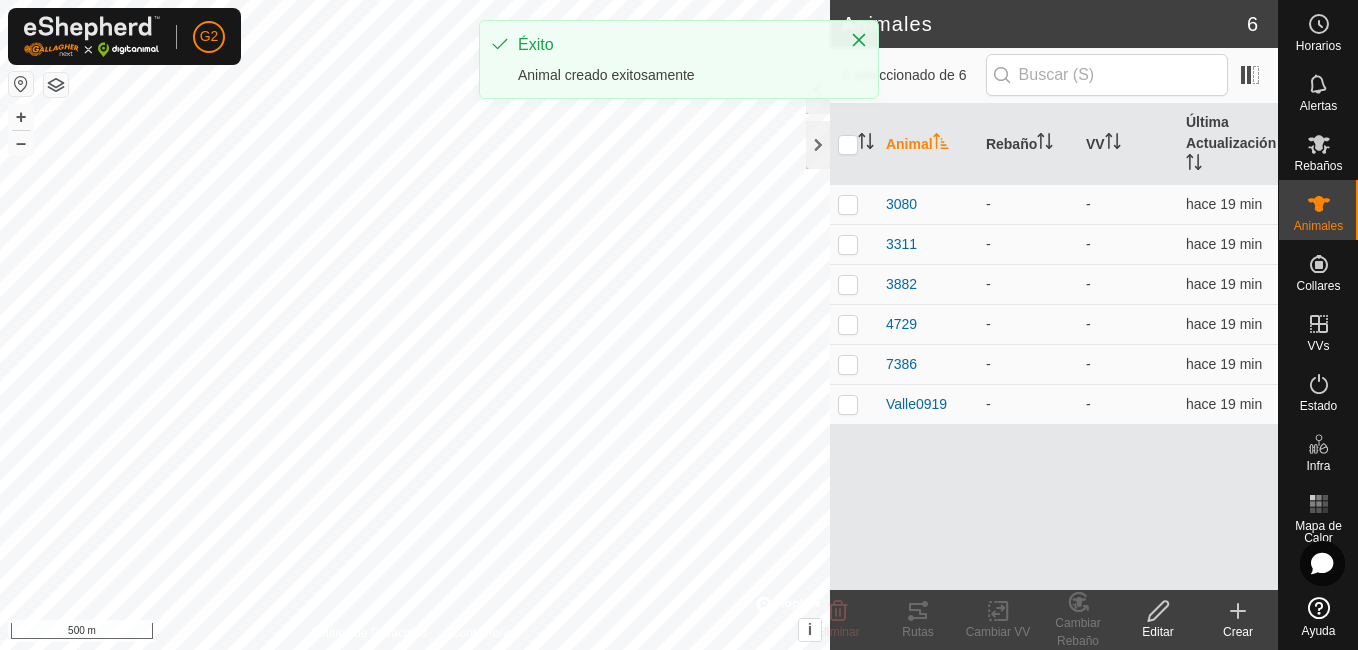 click 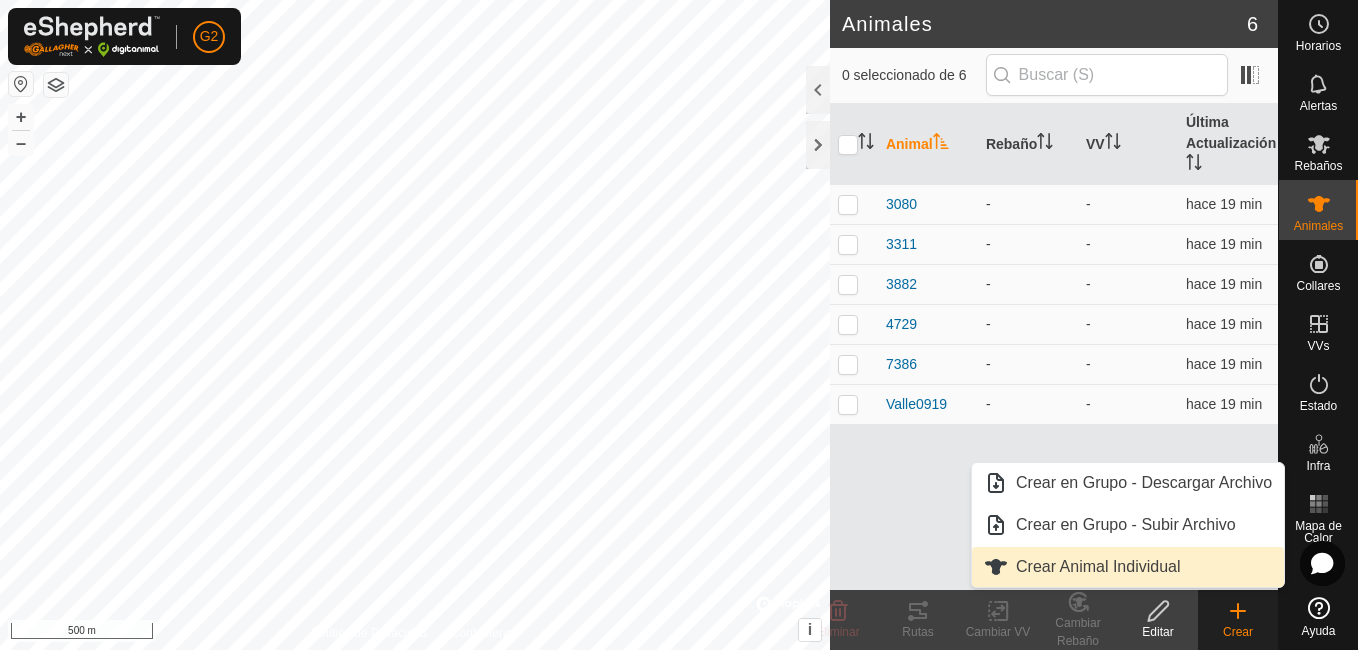 click on "Crear Animal Individual" at bounding box center [1098, 567] 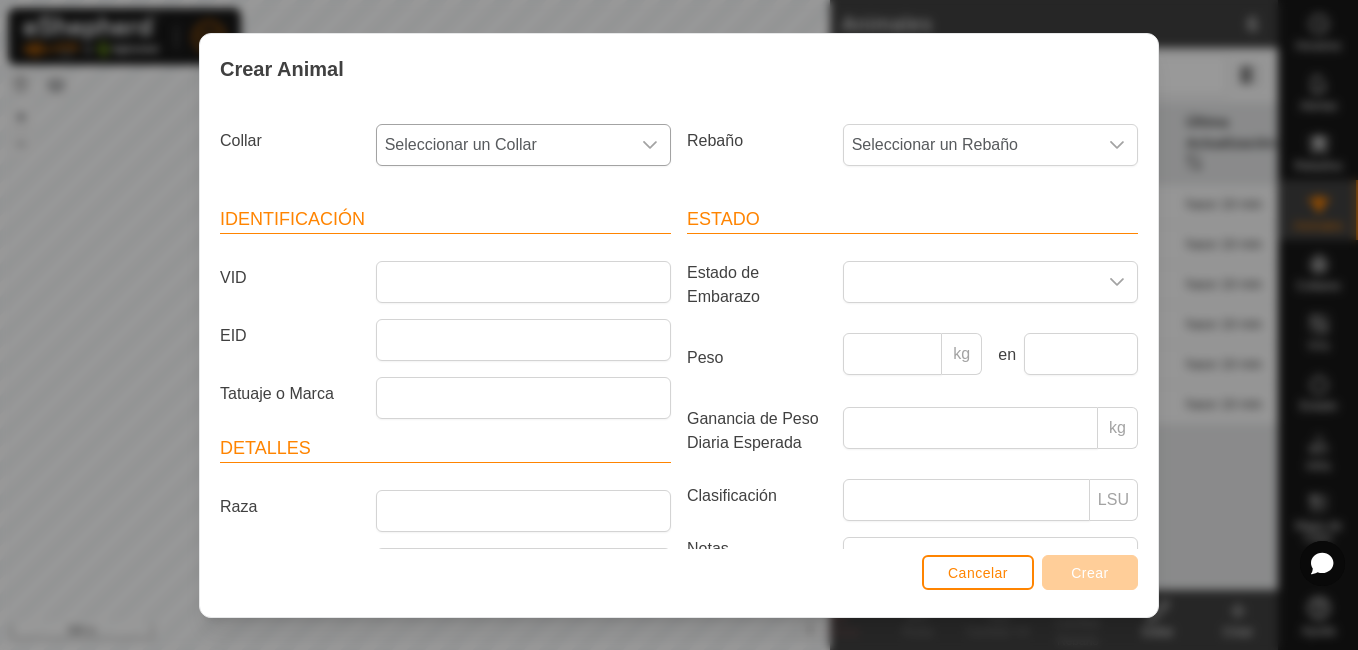 click on "Seleccionar un Collar" at bounding box center (503, 145) 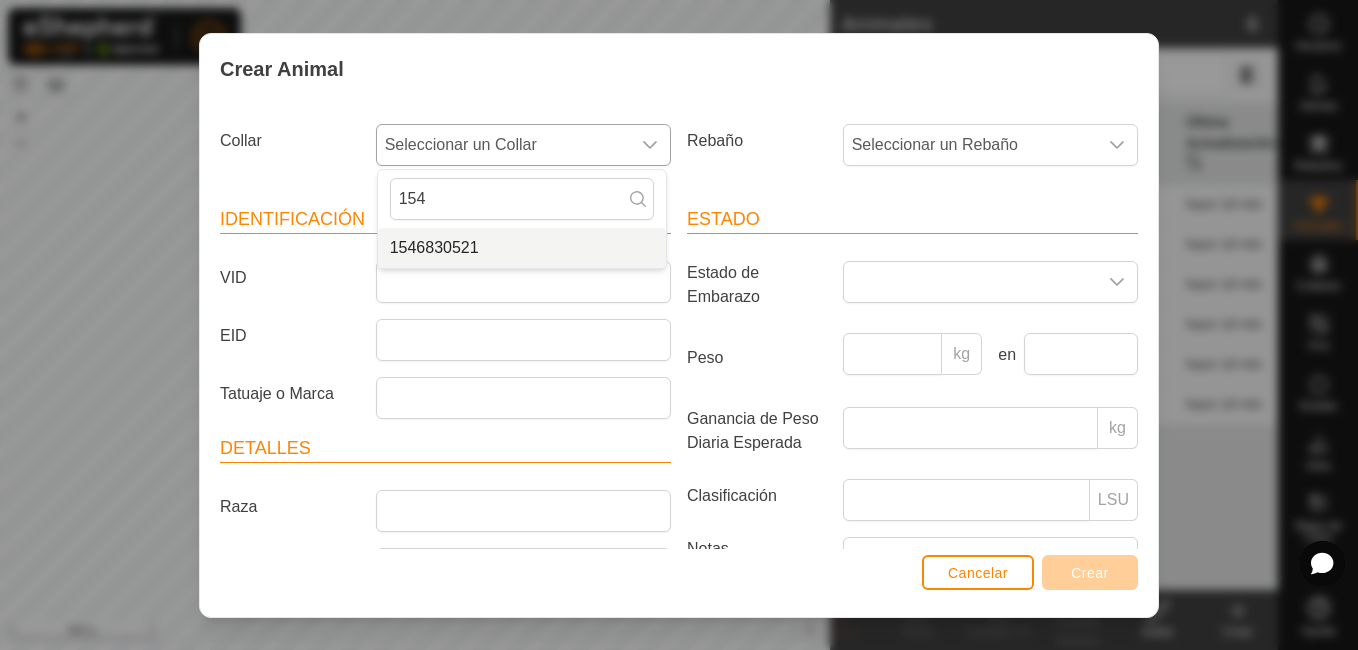 type on "154" 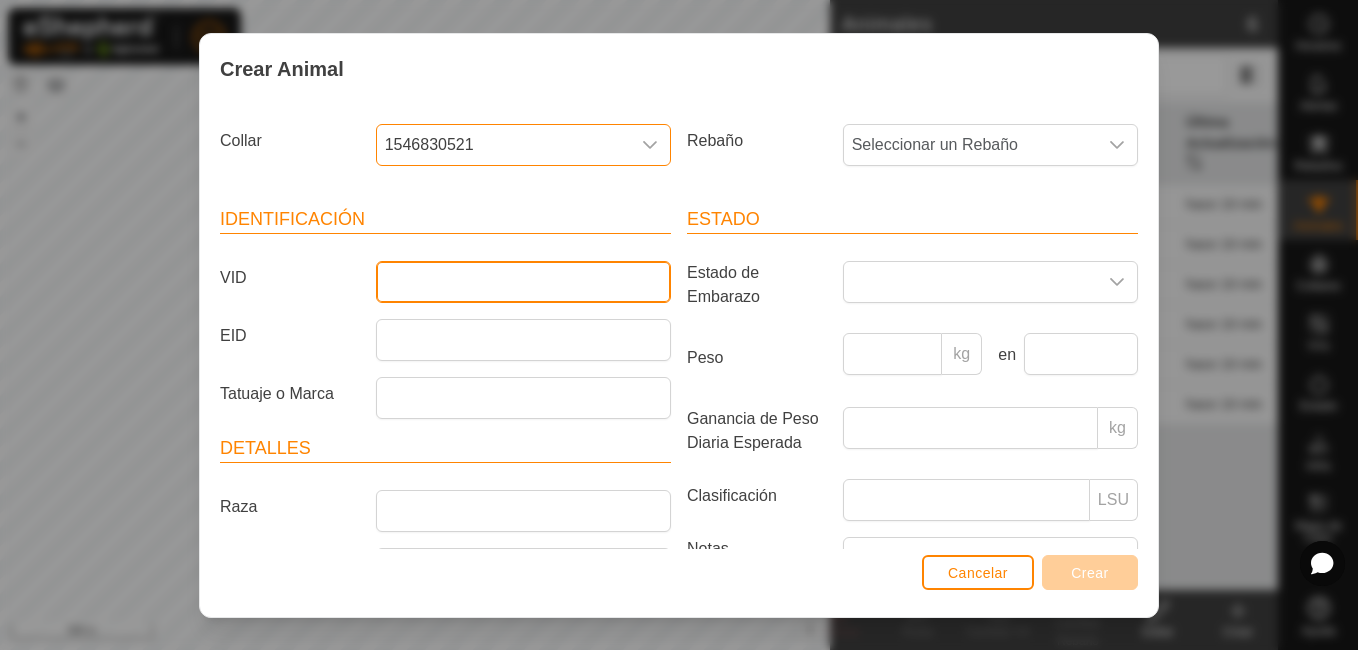 click on "VID" at bounding box center (523, 282) 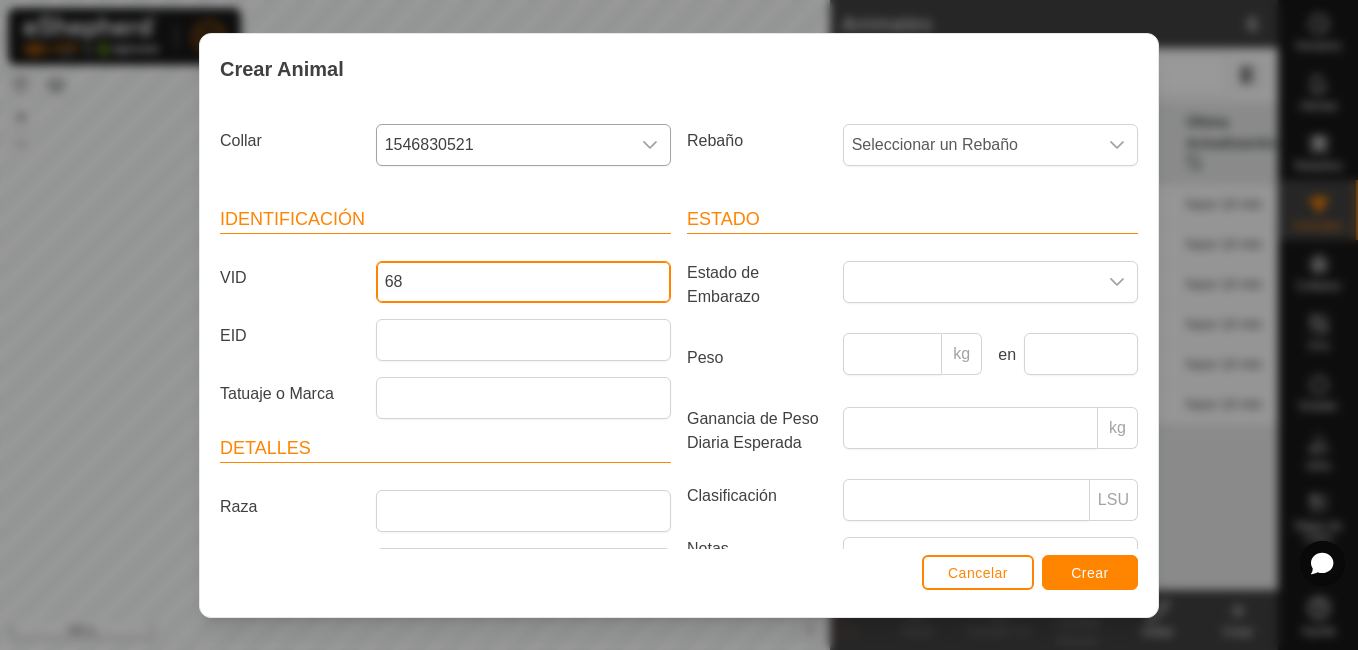 type on "6" 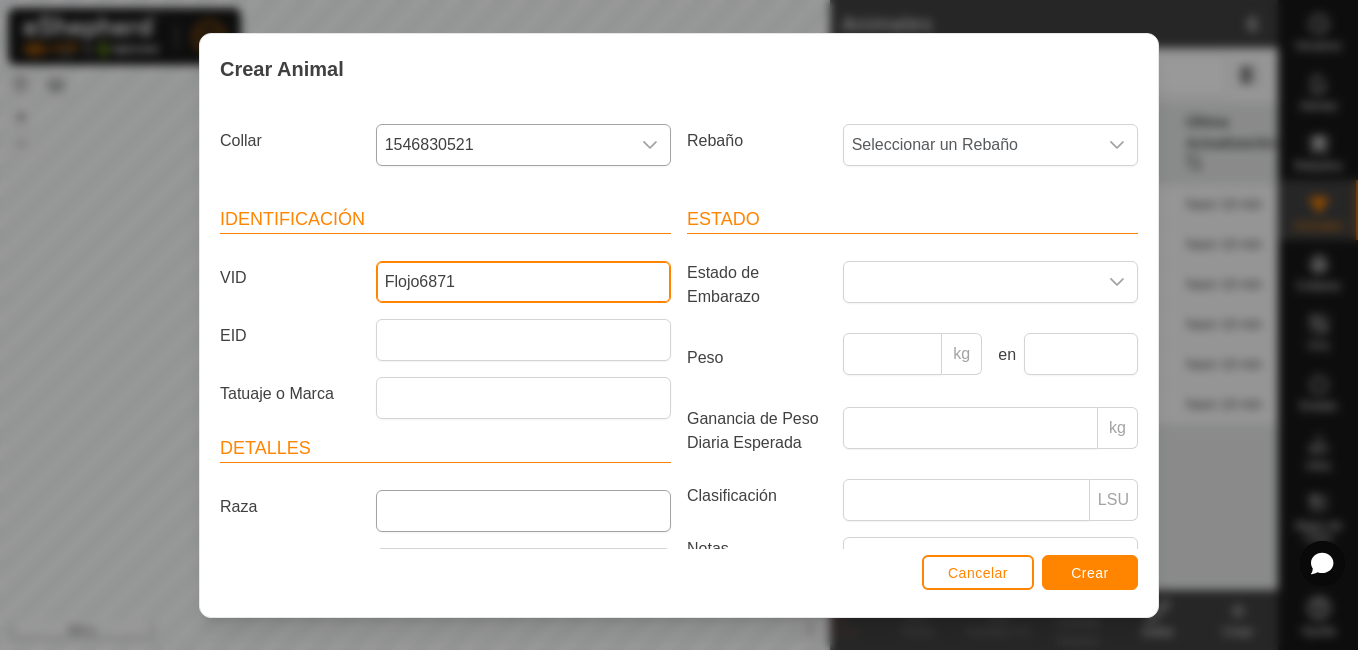 type on "Flojo6871" 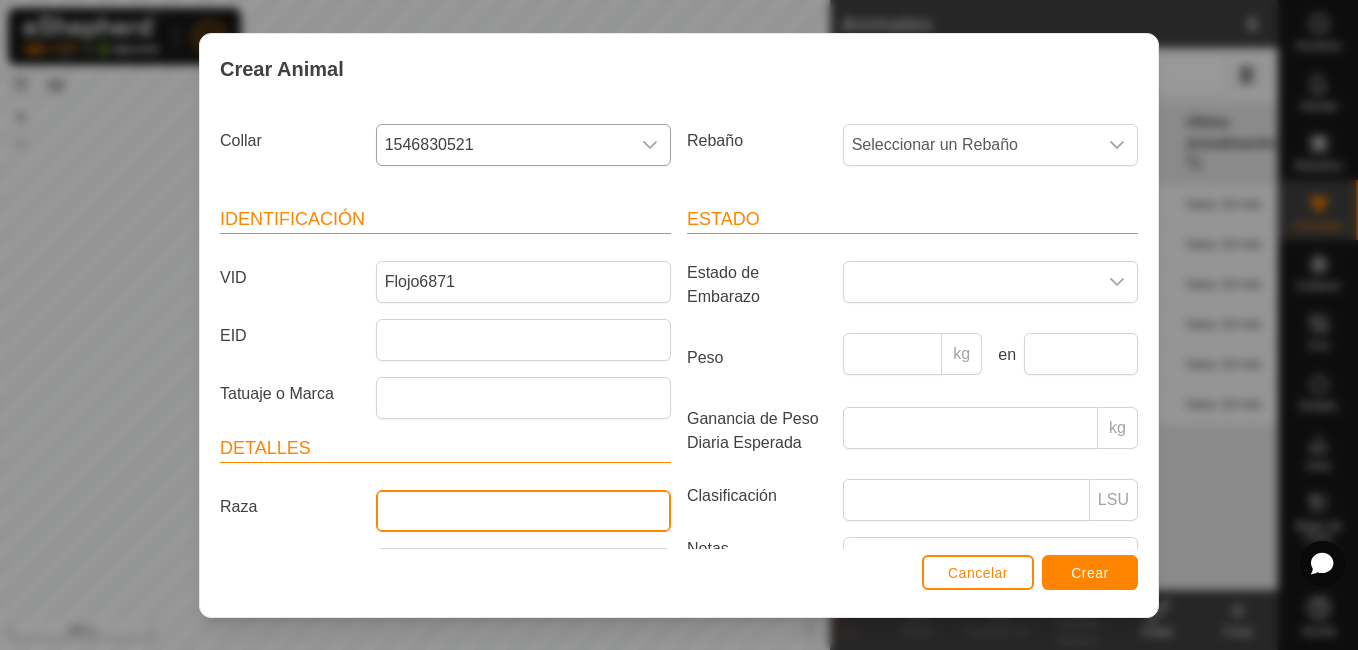click on "Raza" at bounding box center (523, 511) 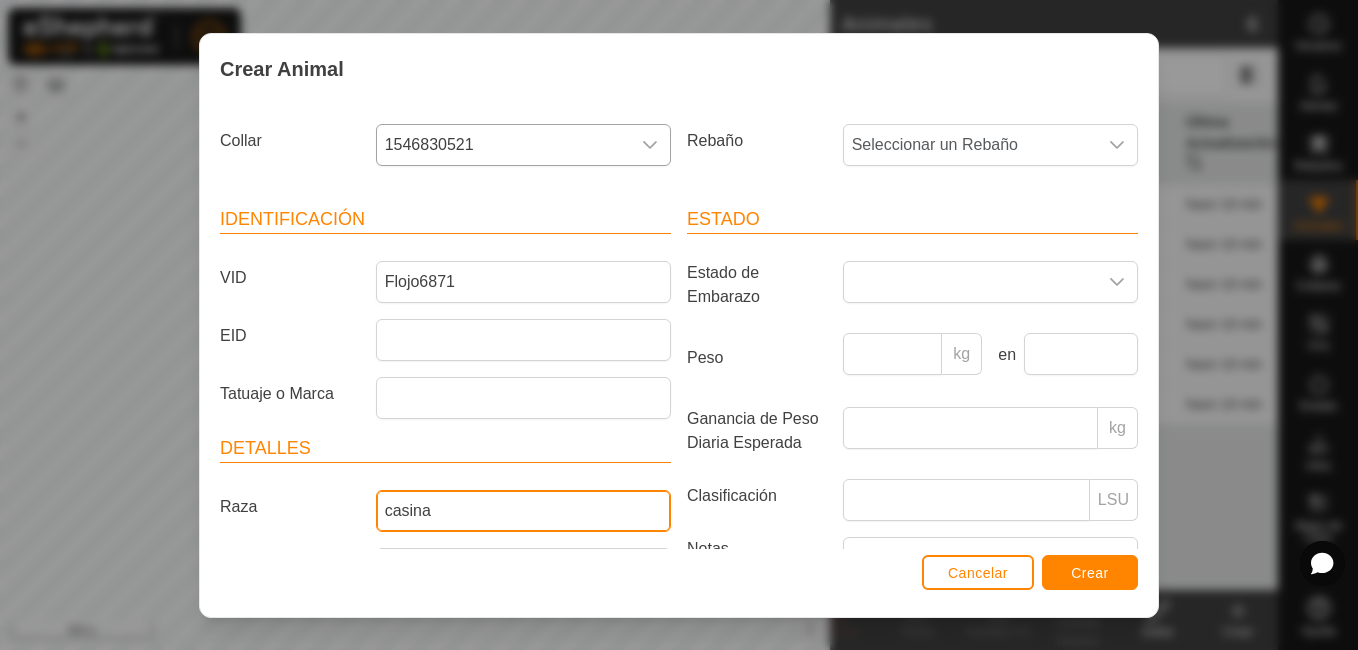 type on "casina" 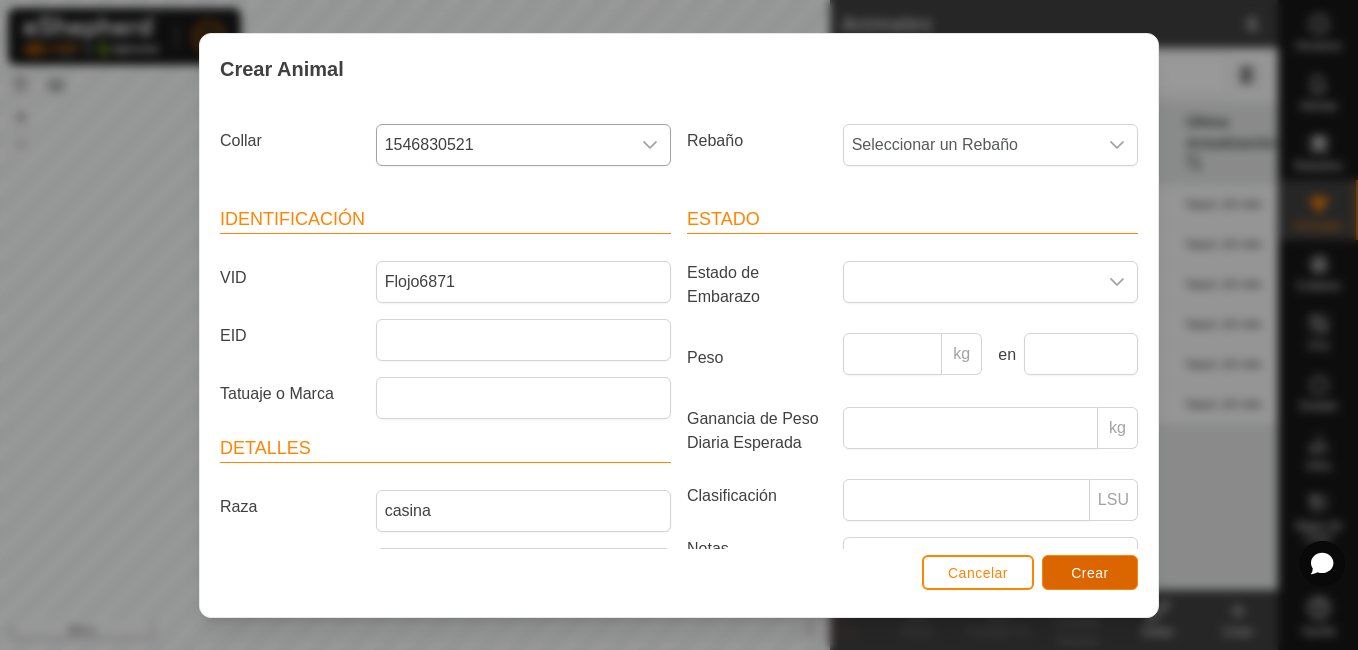 click on "Crear" at bounding box center (1090, 572) 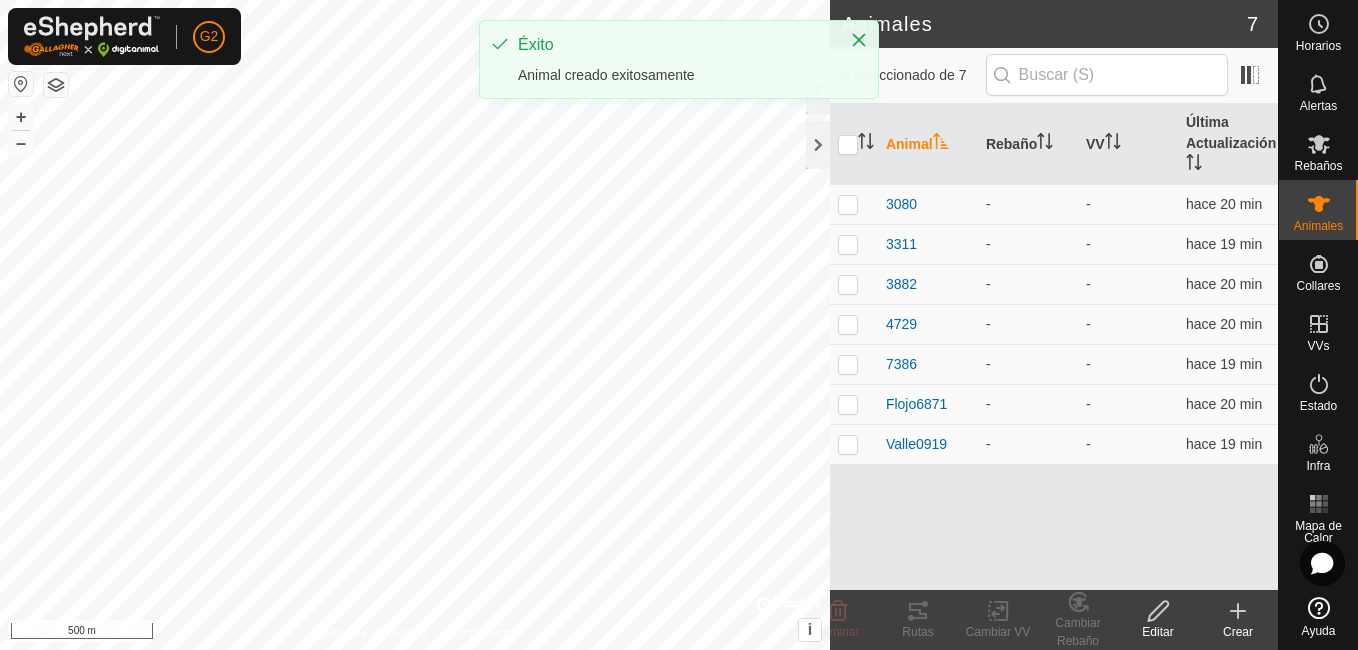 click 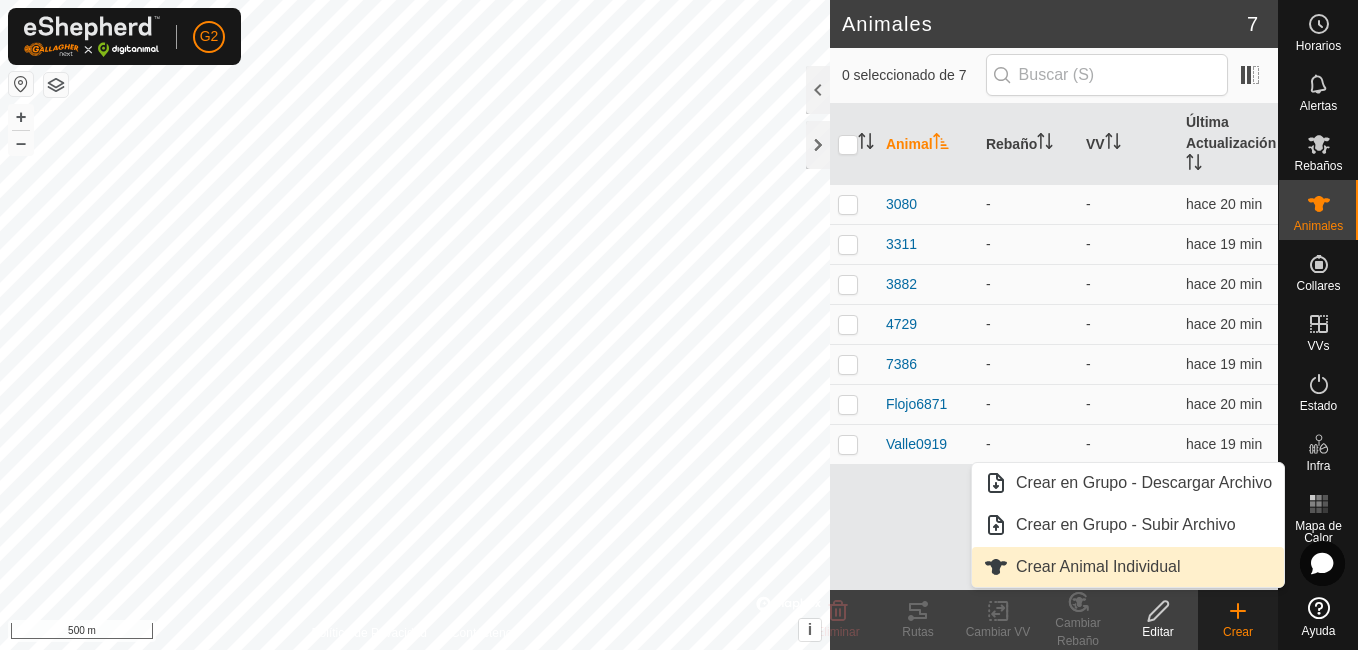 click on "Crear Animal Individual" at bounding box center [1128, 567] 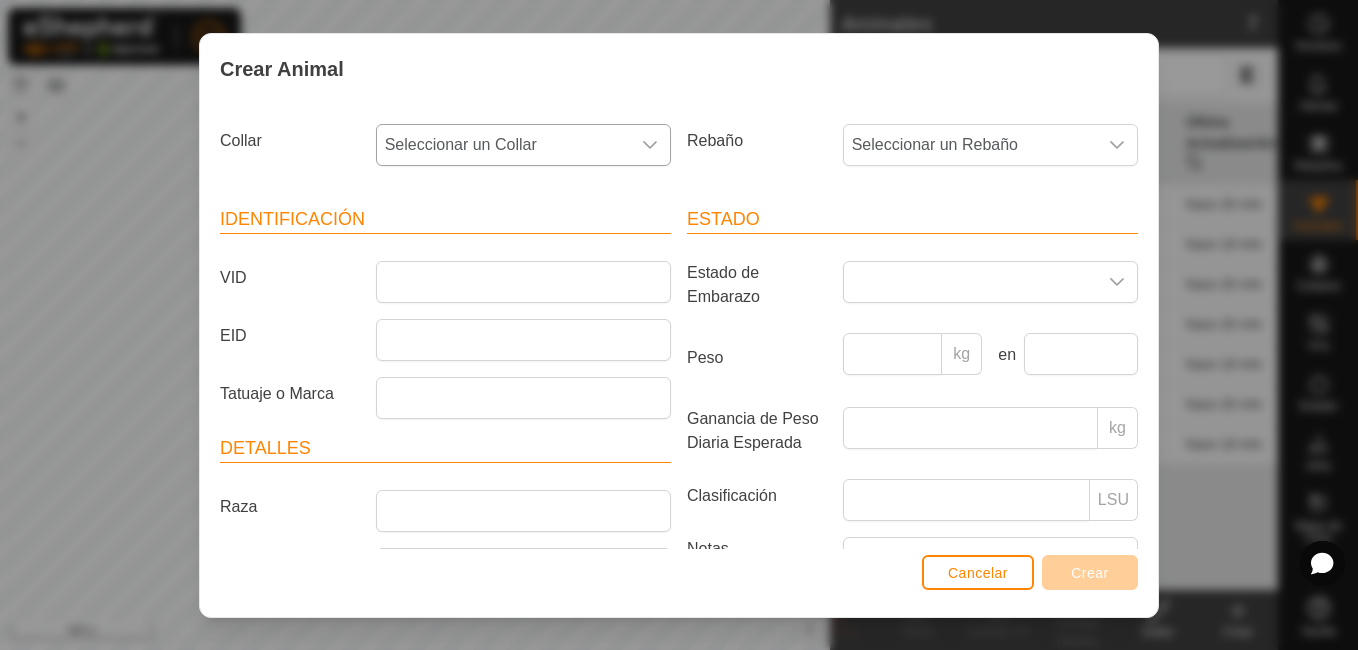 click on "Seleccionar un Collar" at bounding box center [503, 145] 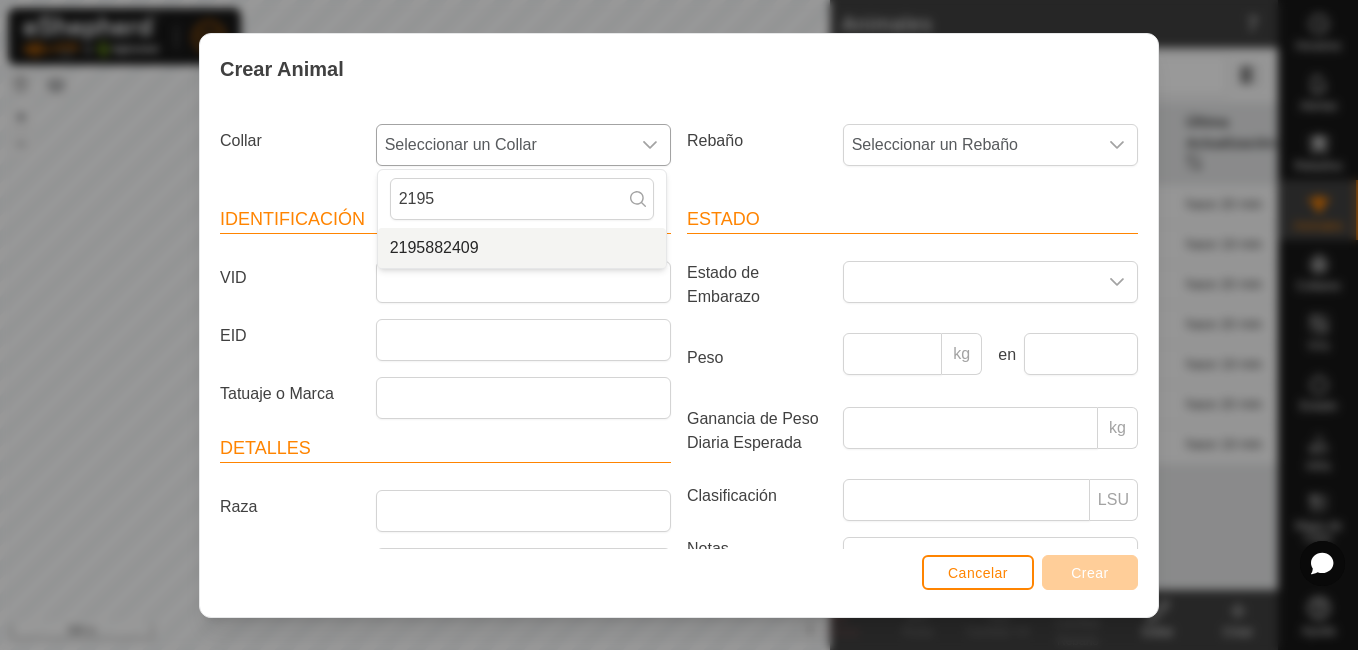 type on "2195" 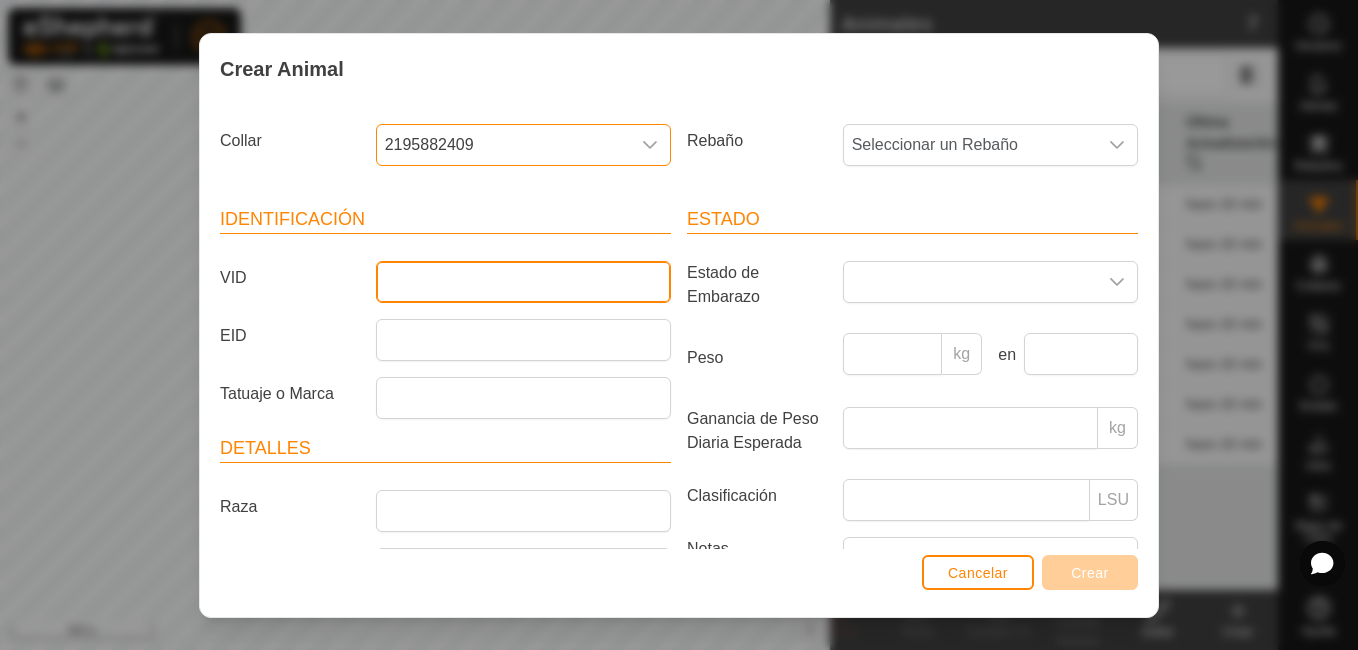 click on "VID" at bounding box center [523, 282] 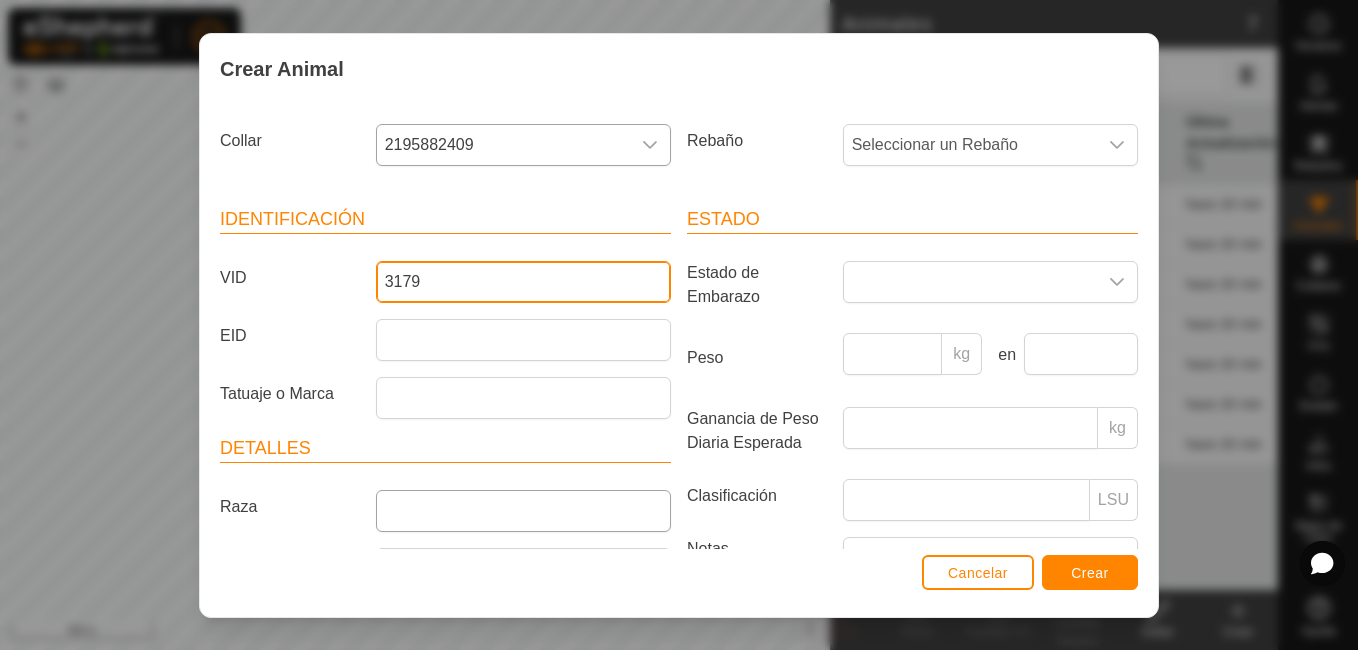 type on "3179" 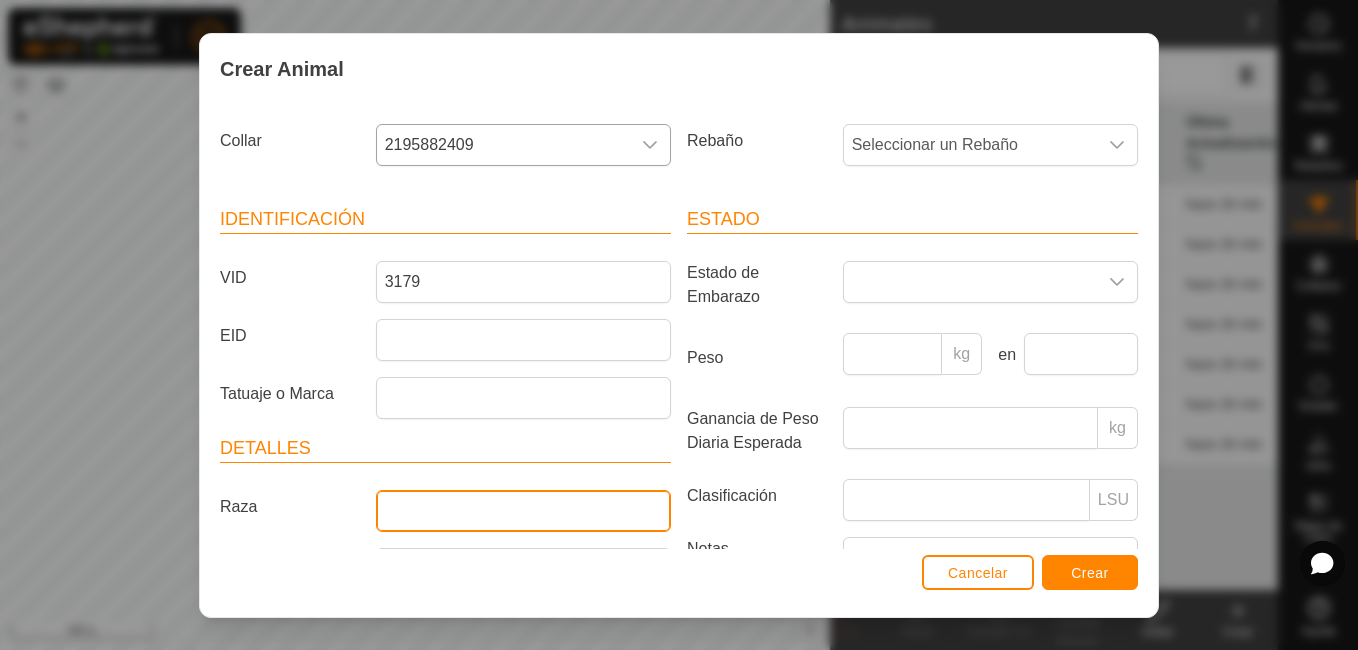 click on "Raza" at bounding box center (523, 511) 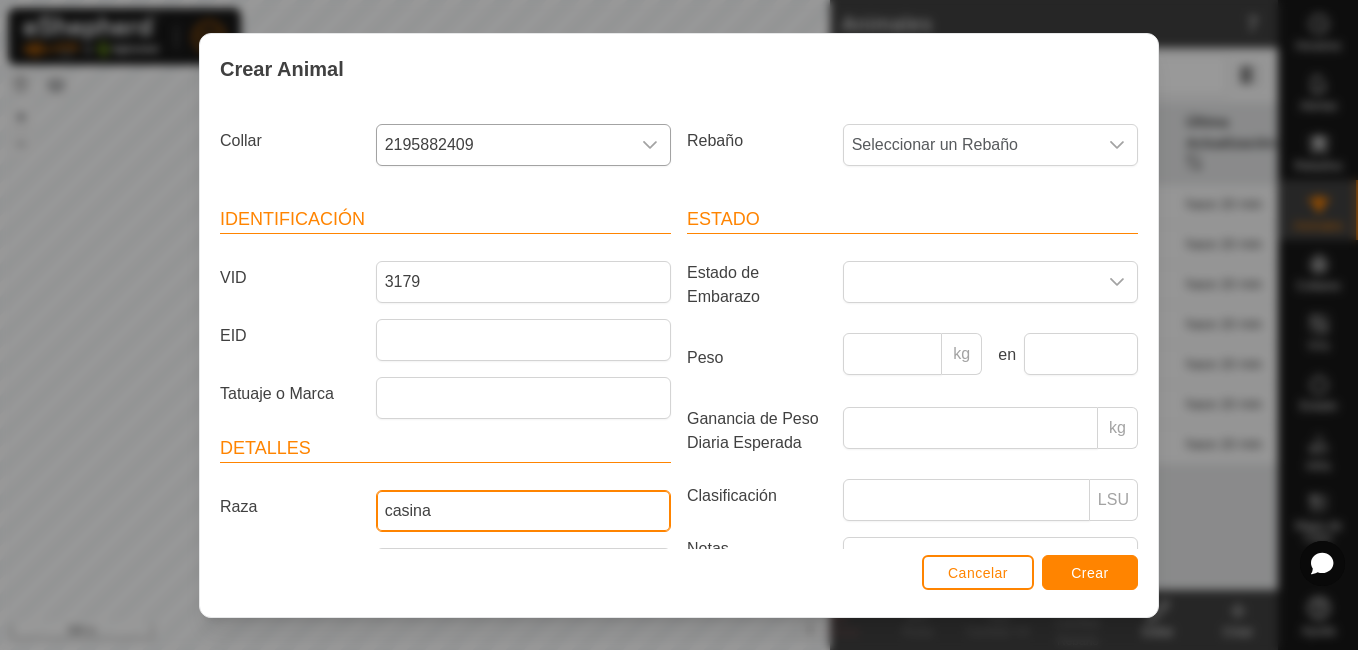 type on "casina" 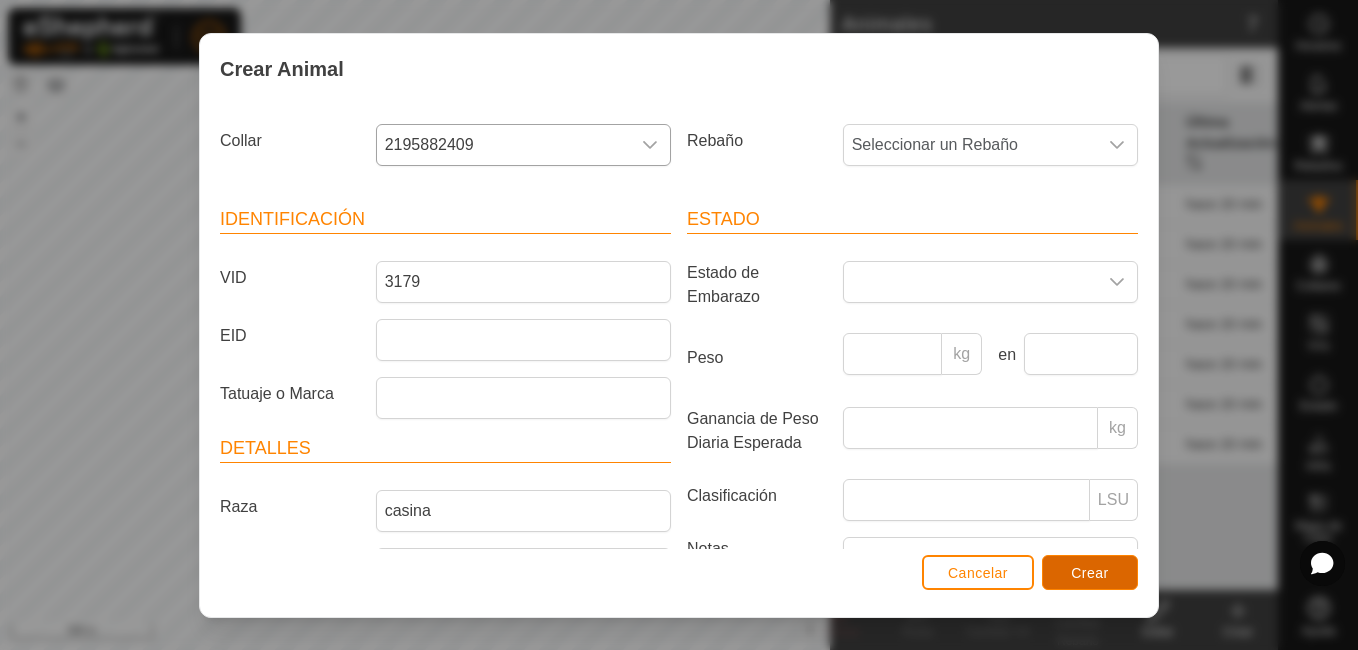 click on "Crear" at bounding box center [1090, 572] 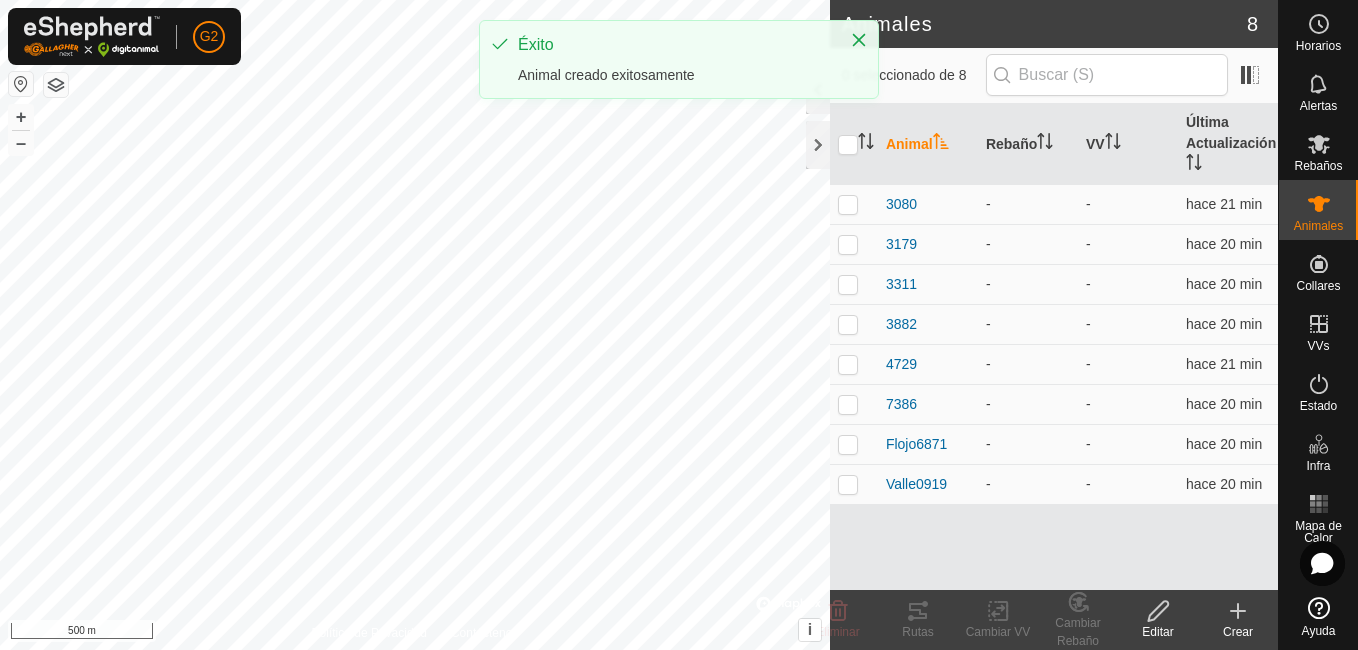 click 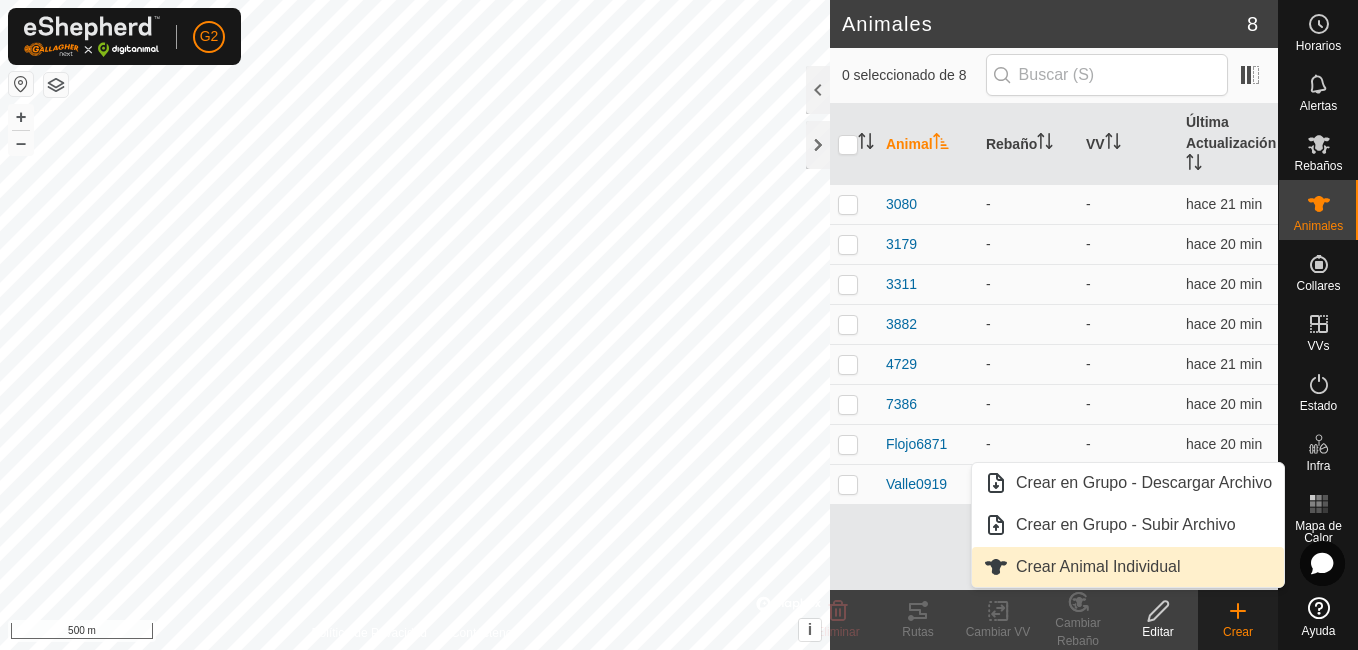 click on "Crear Animal Individual" at bounding box center (1128, 567) 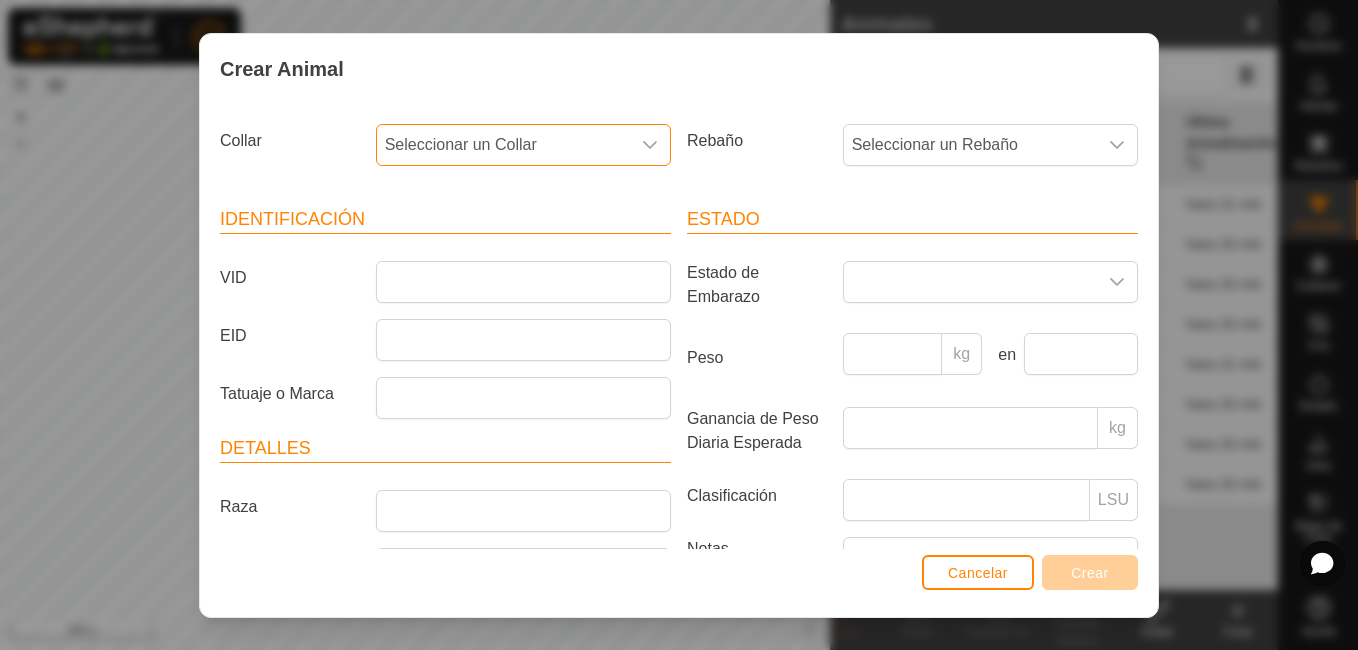 click on "Seleccionar un Collar" at bounding box center (503, 145) 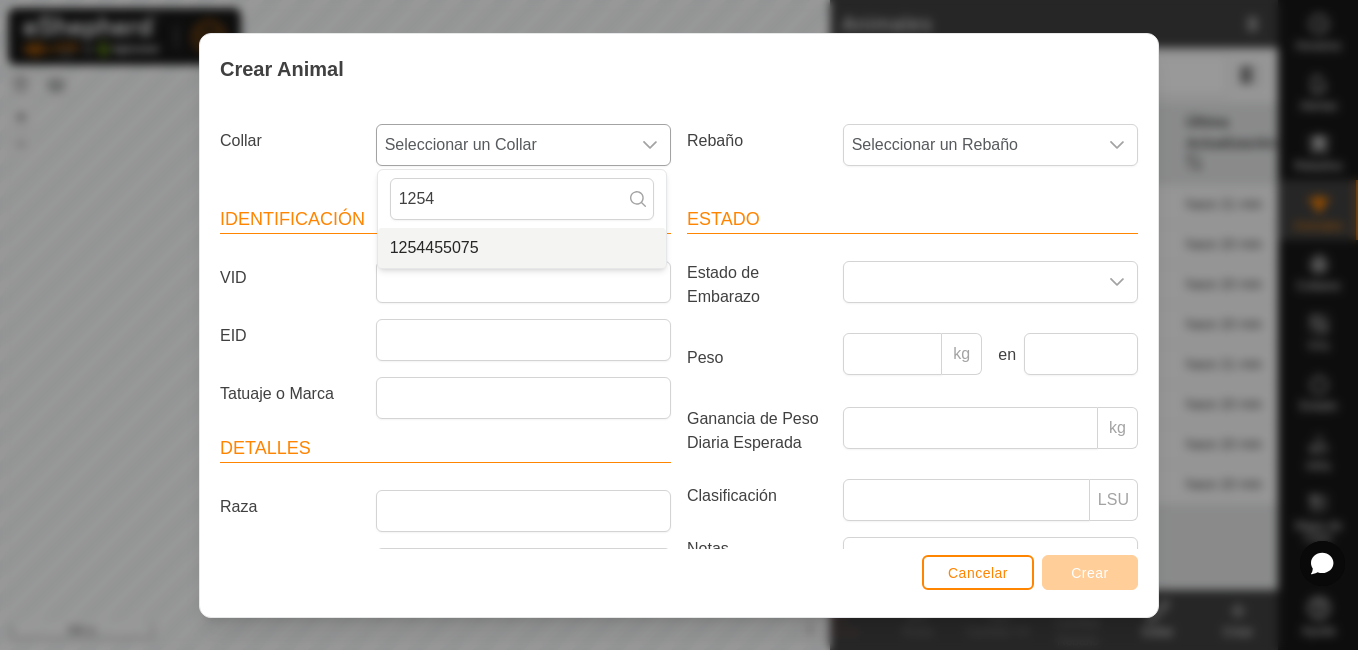 type on "1254" 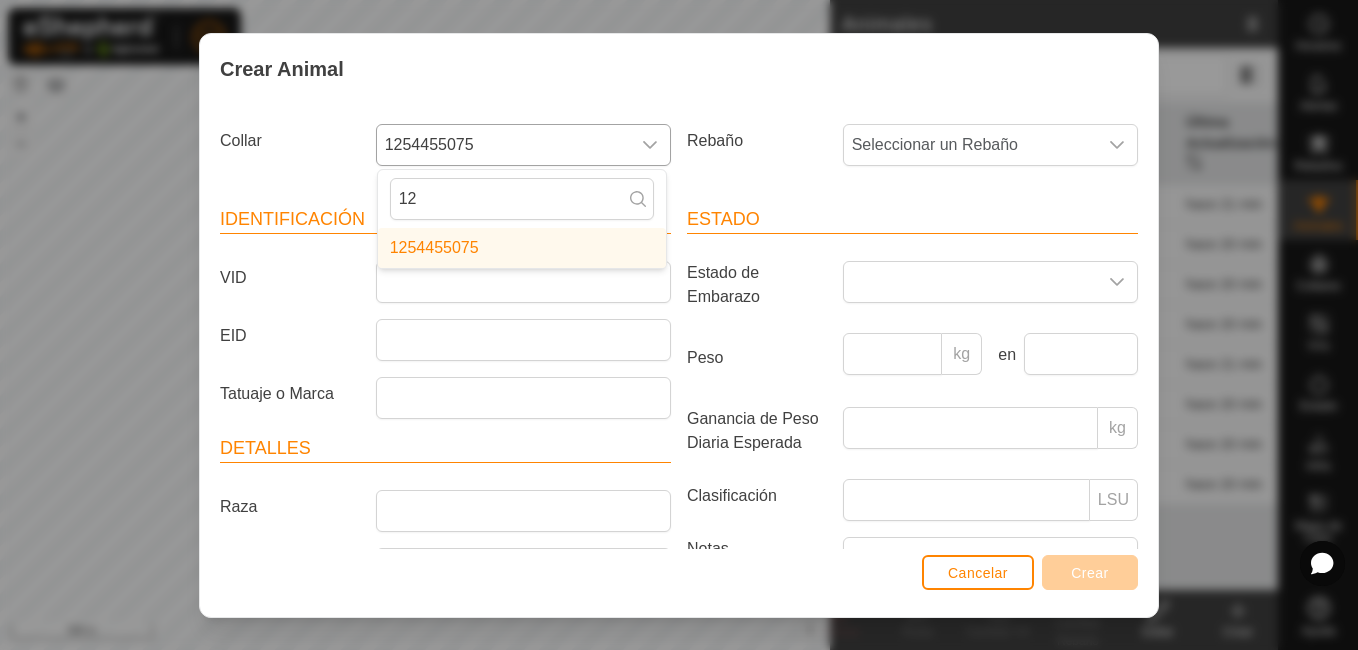 type on "1" 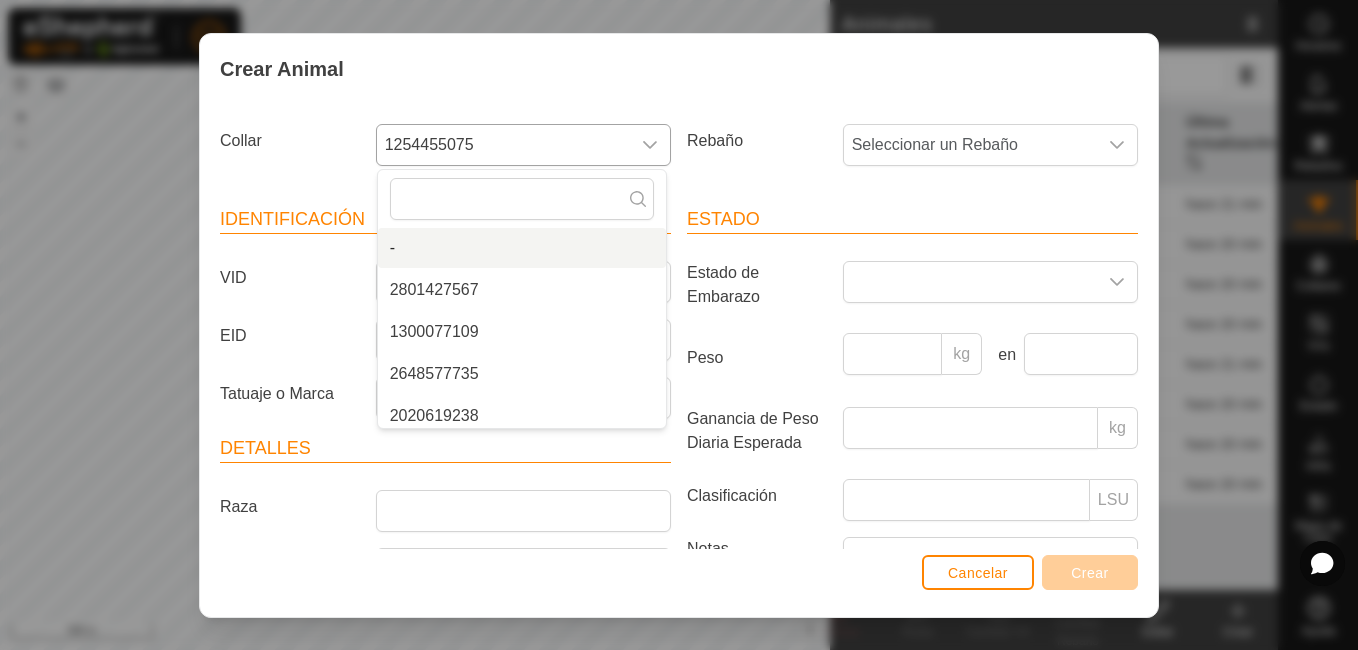 type 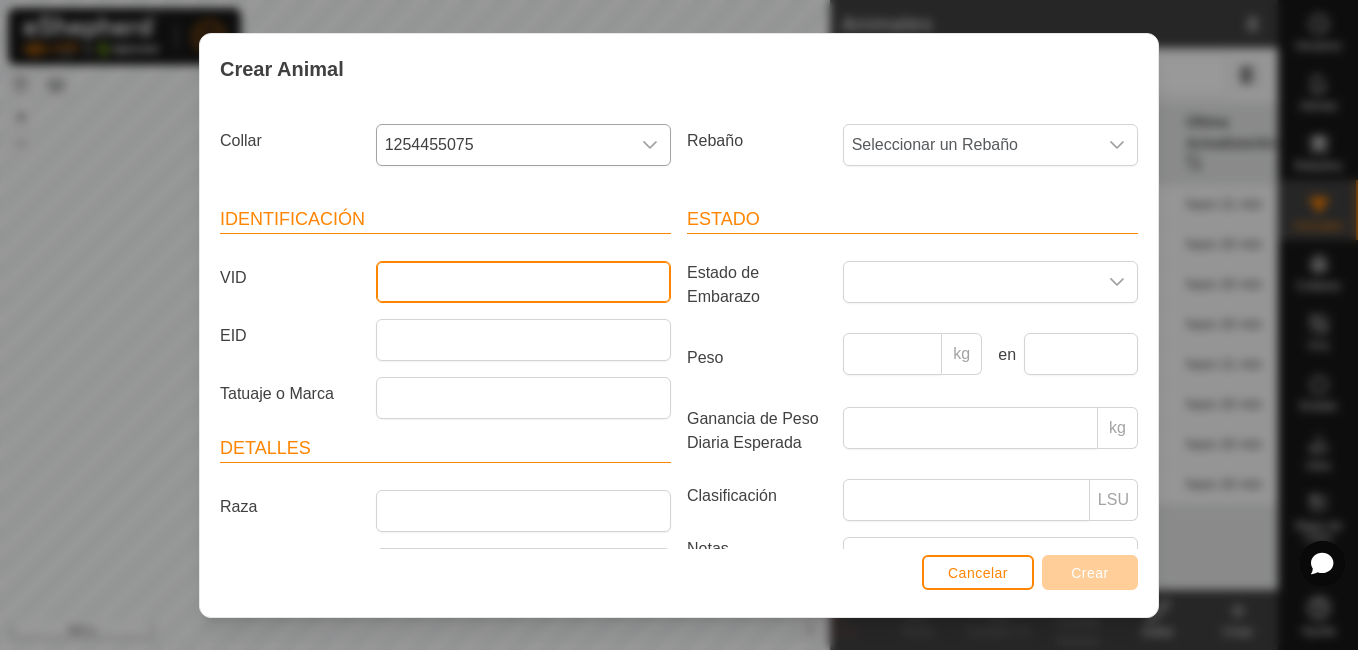 click on "VID" at bounding box center [523, 282] 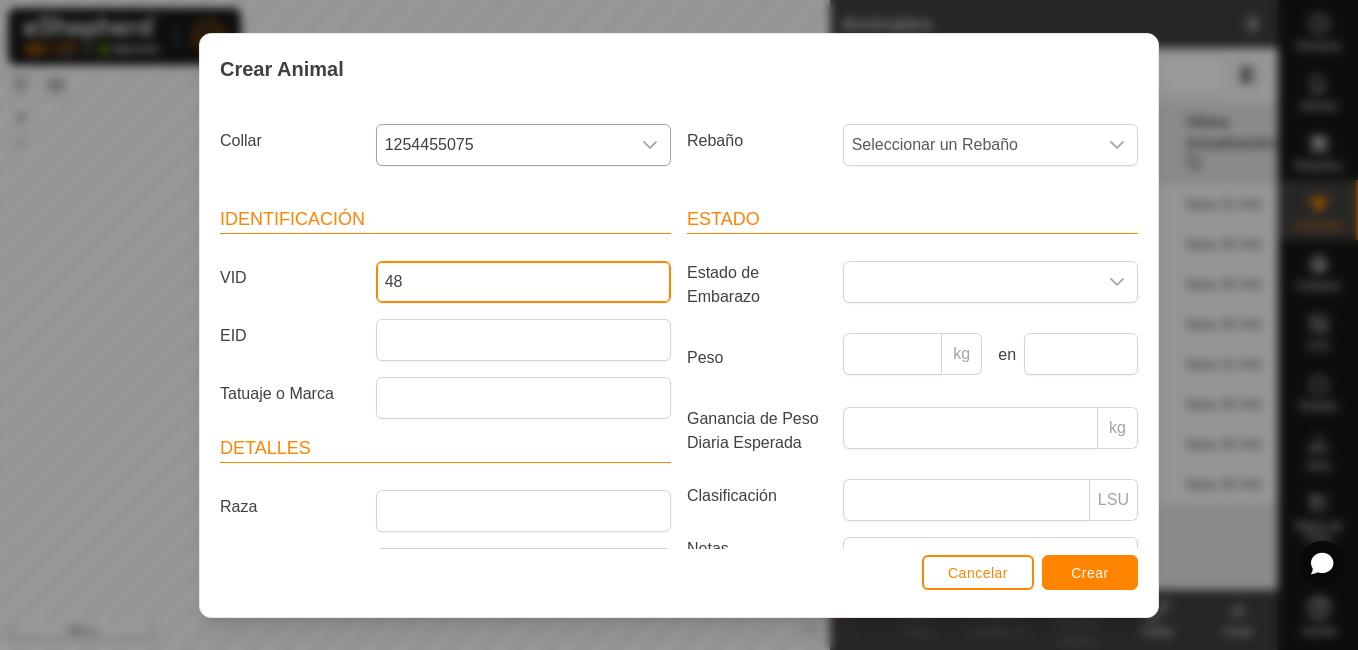 type on "4" 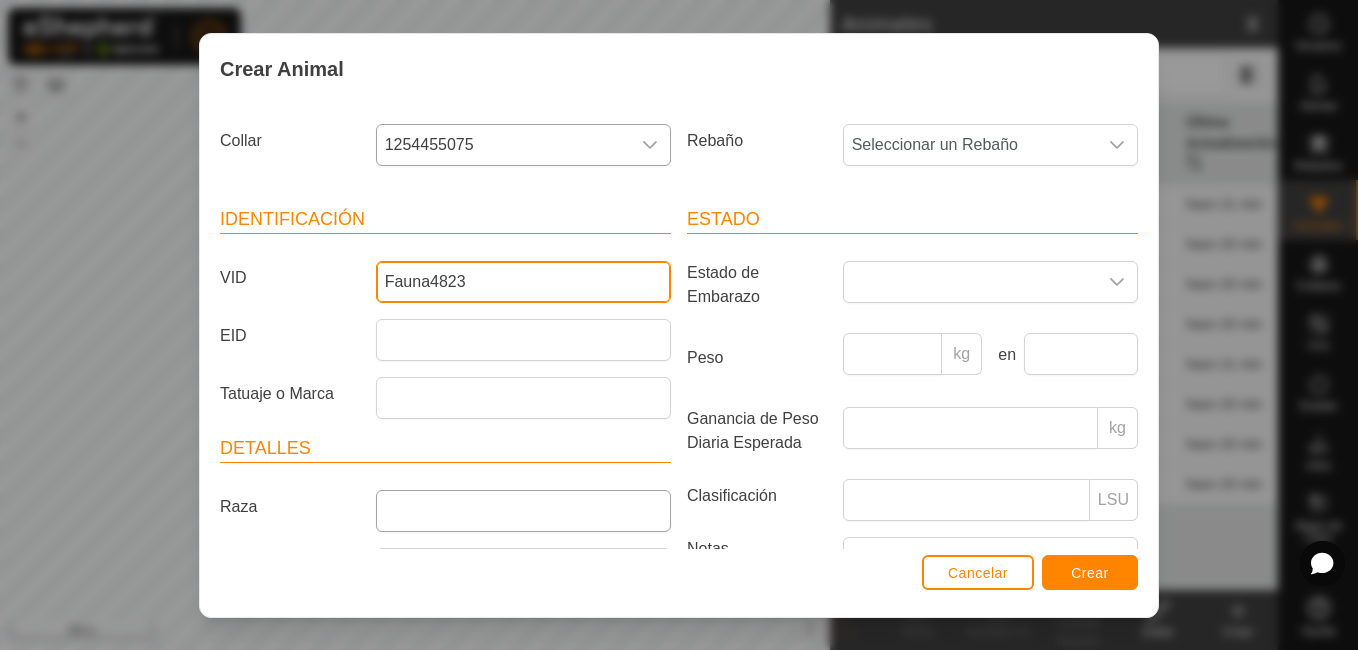 type on "Fauna4823" 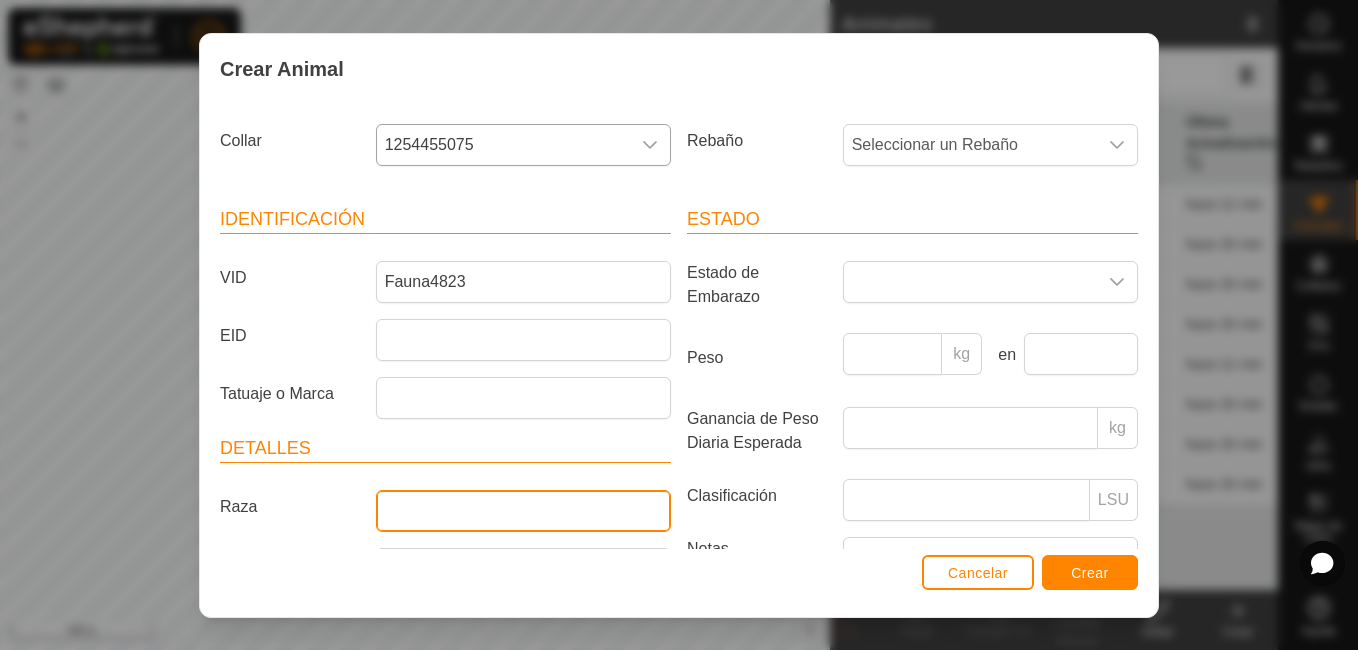 click on "Raza" at bounding box center (523, 511) 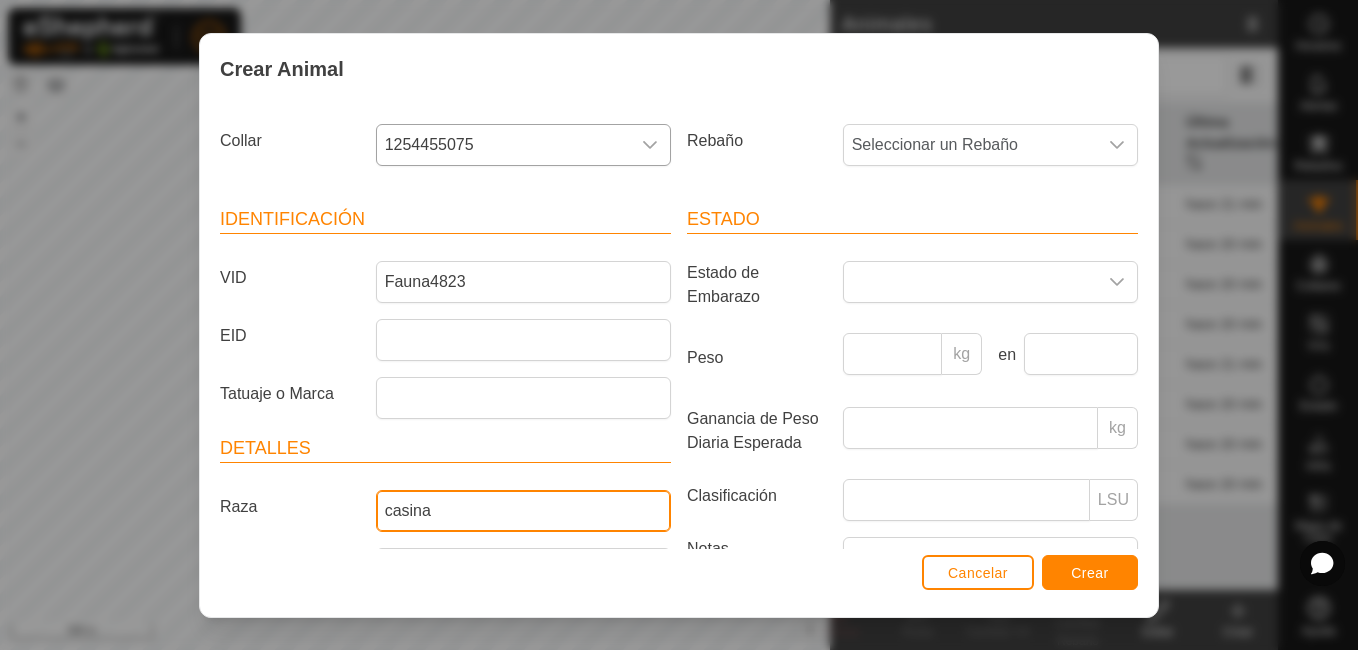 type on "casina" 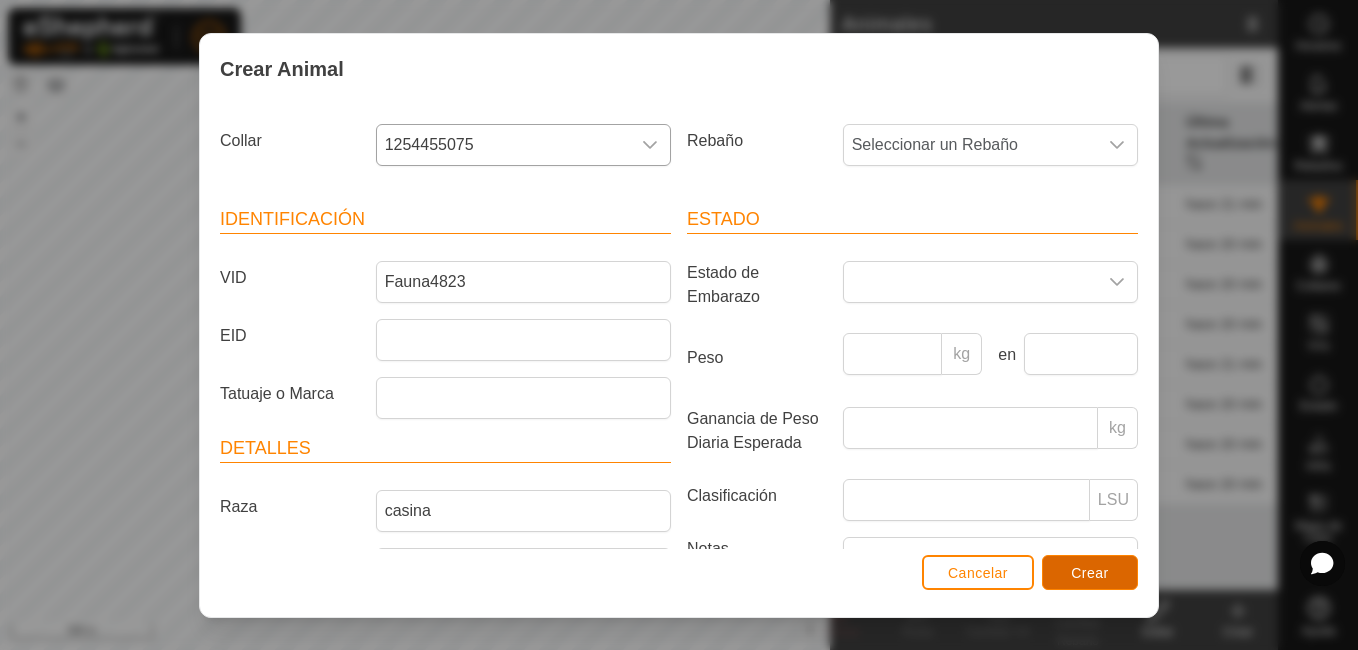 click on "Crear" at bounding box center [1090, 573] 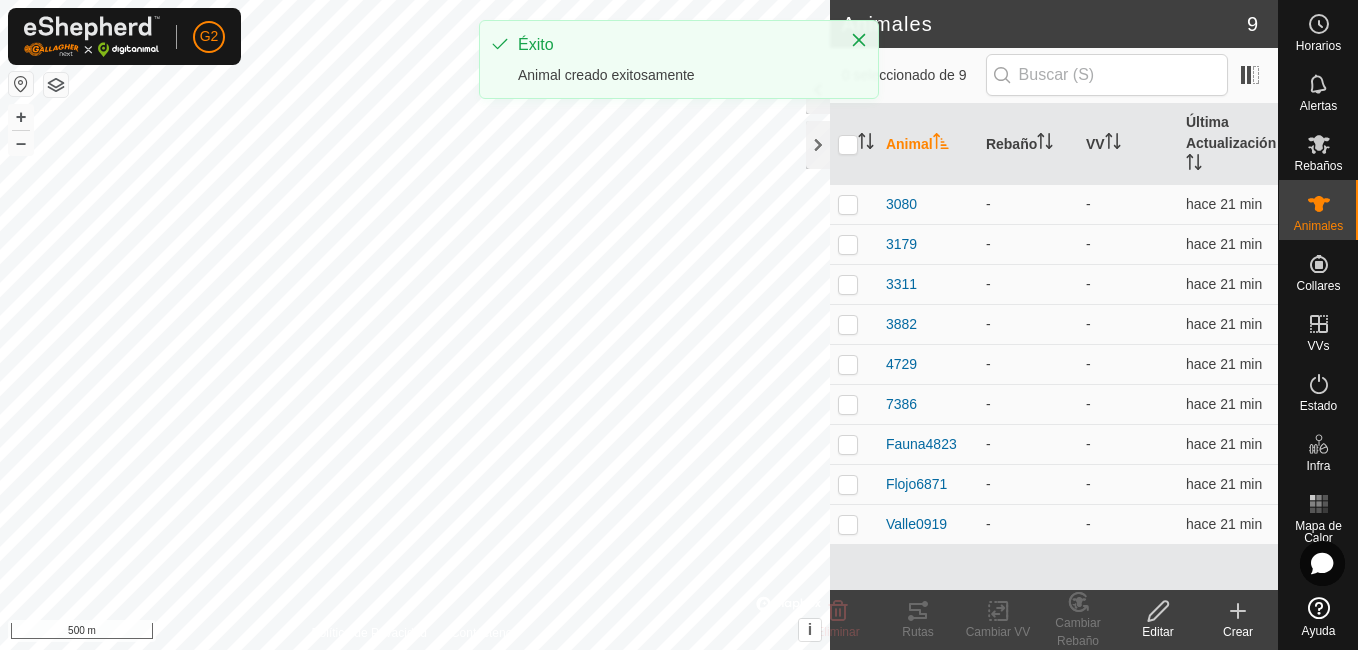 click on "Crear" 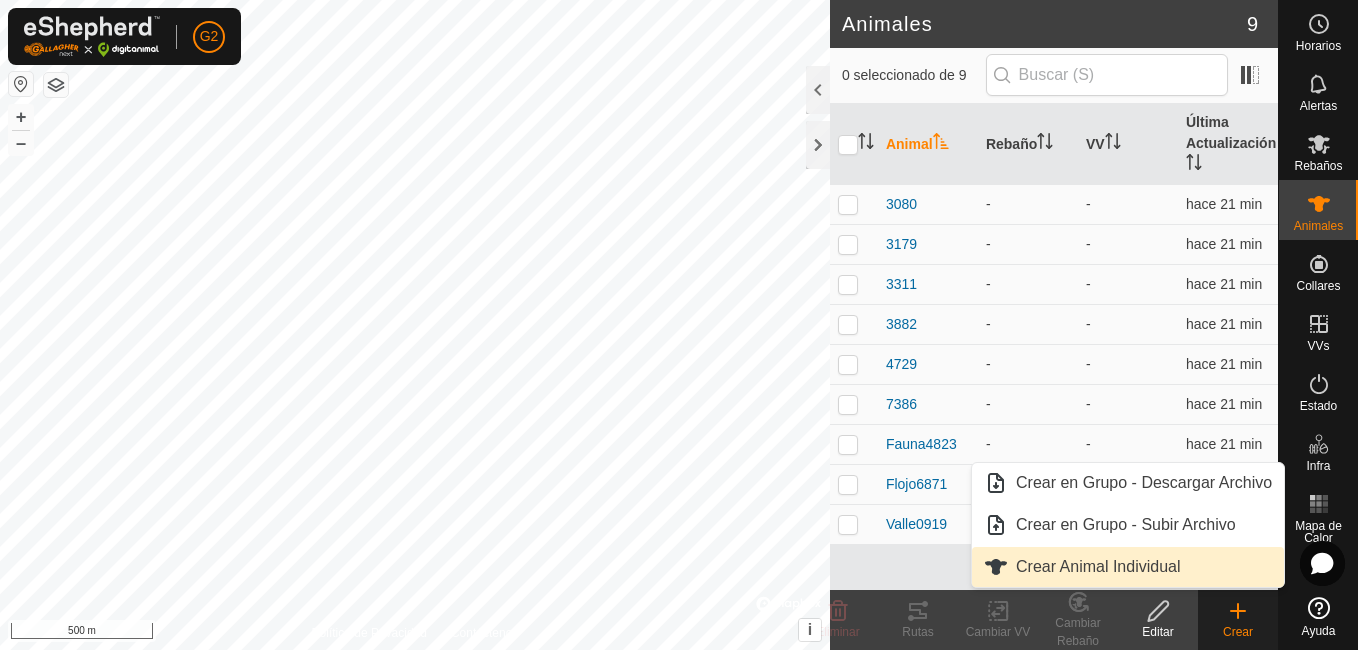click on "Crear Animal Individual" at bounding box center [1128, 567] 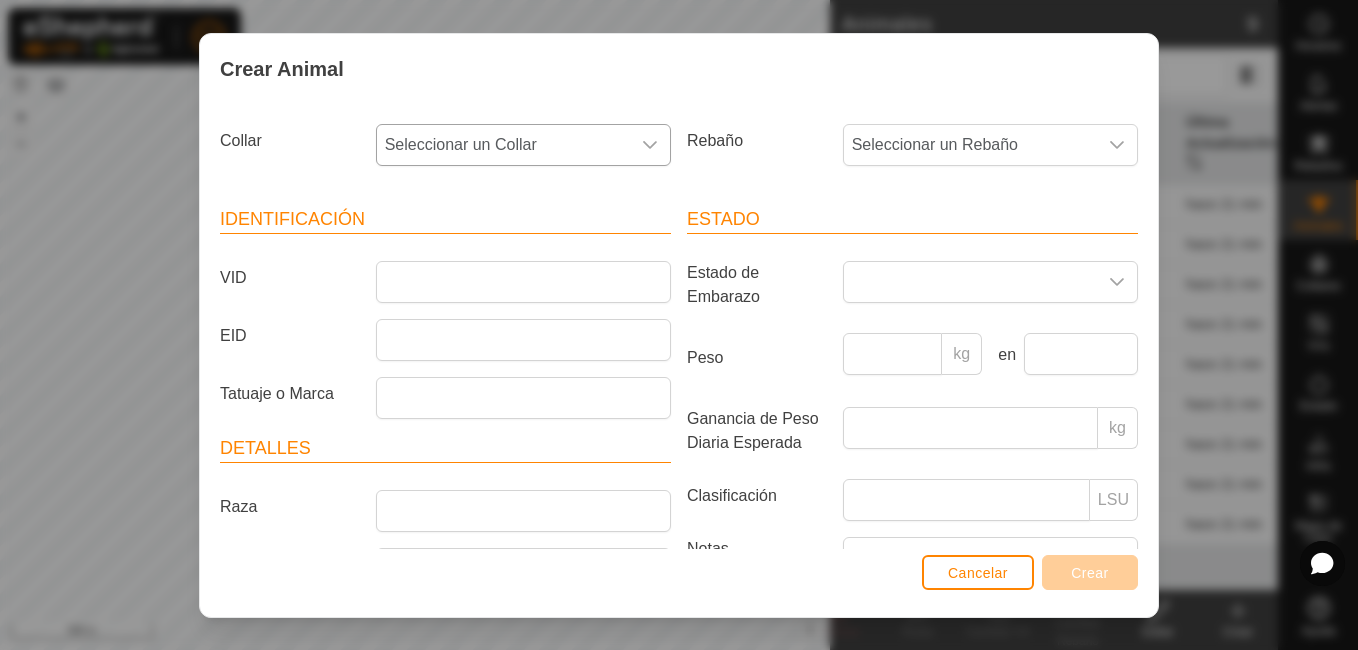 click on "Seleccionar un Collar" at bounding box center [503, 145] 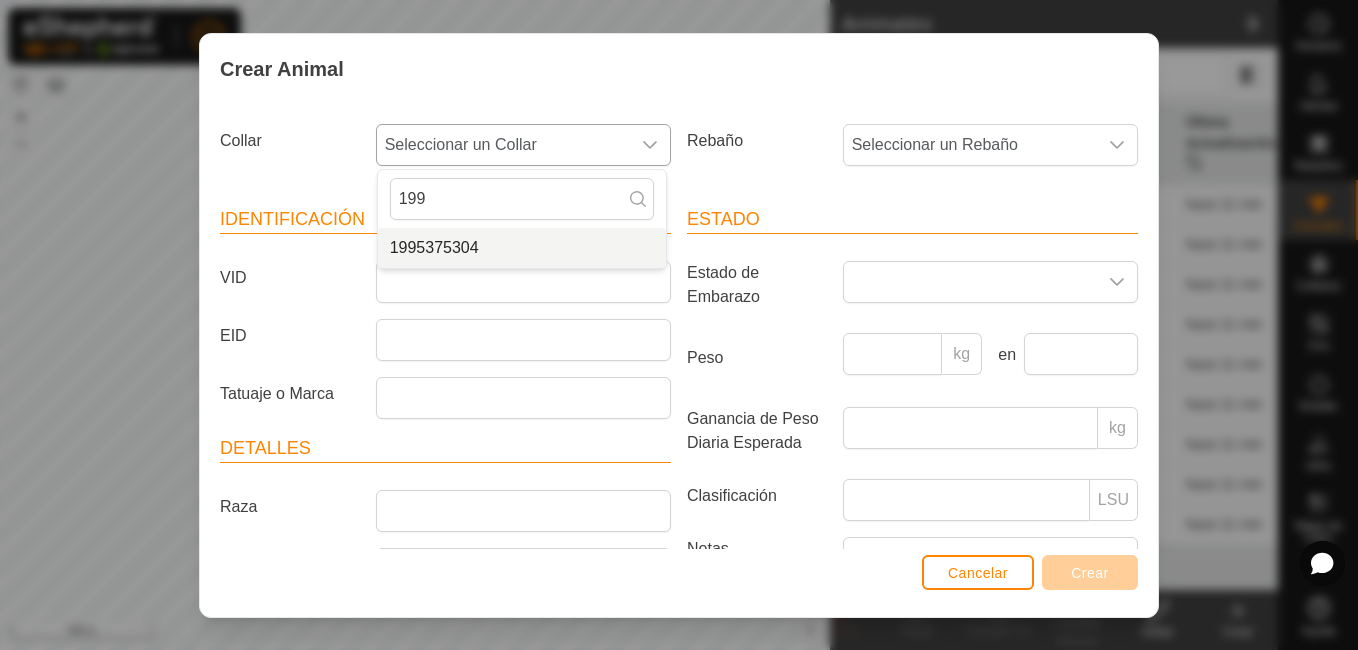 type on "199" 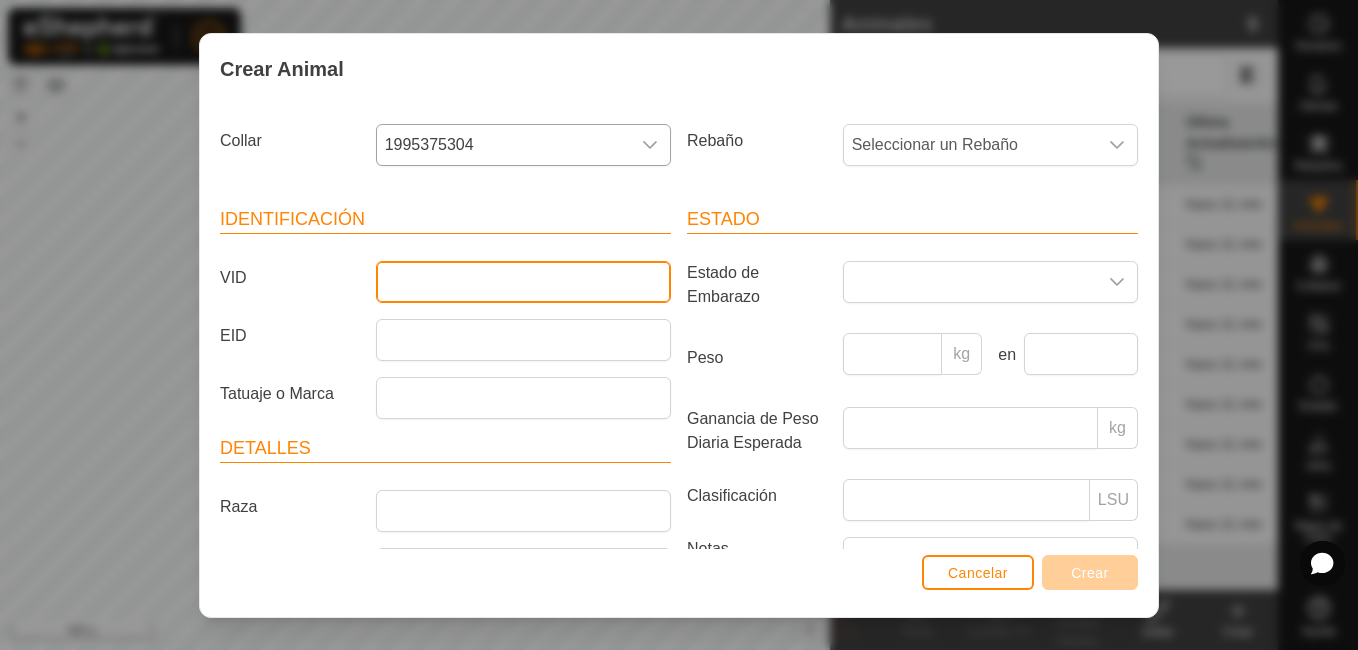 click on "VID" at bounding box center (523, 282) 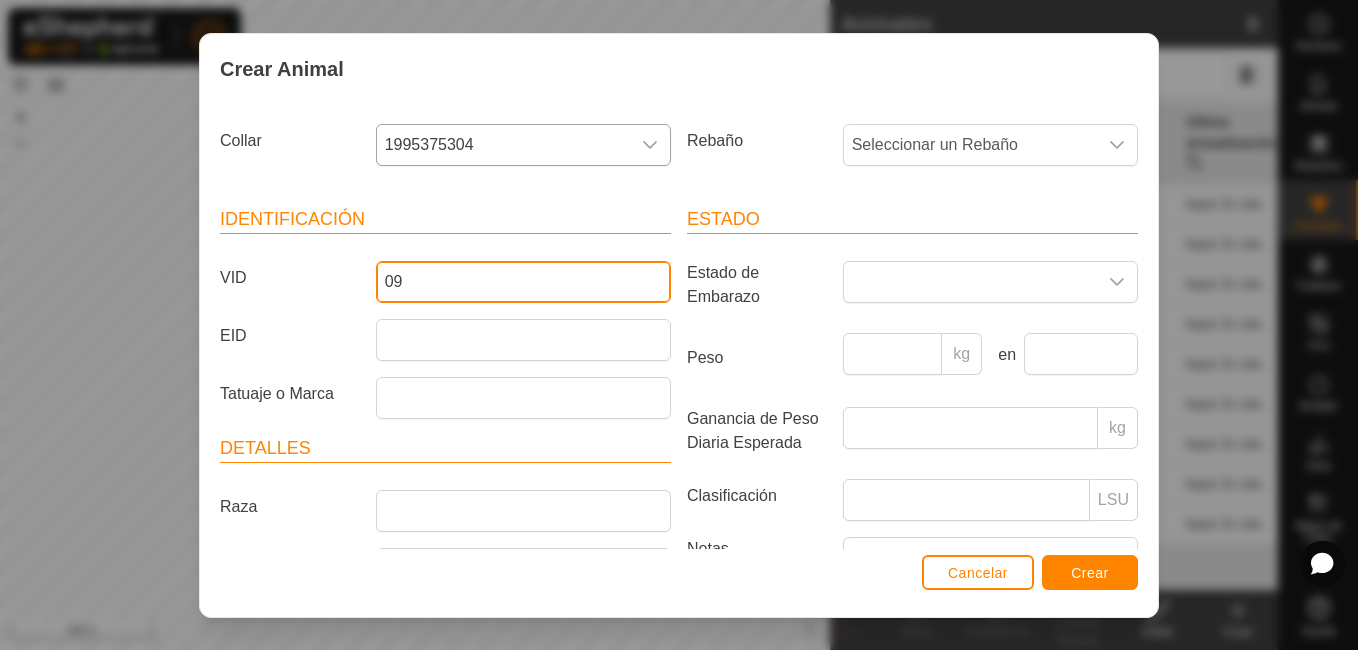 type on "0" 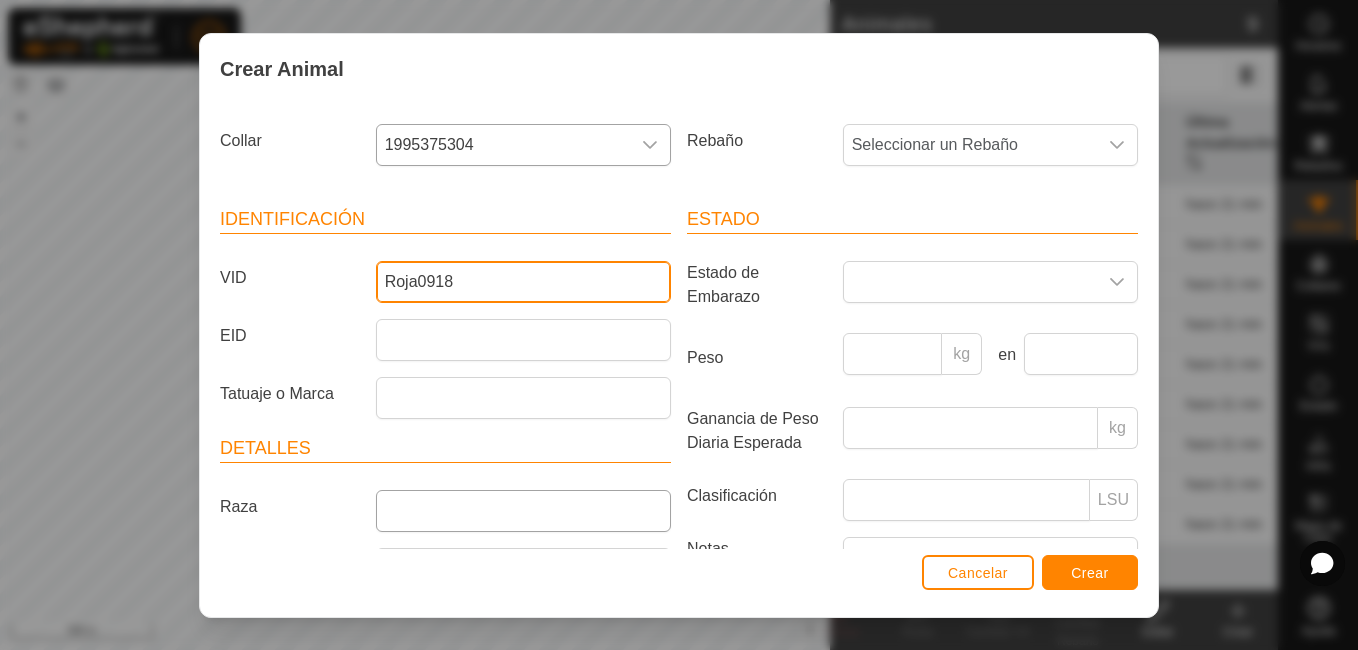 type on "Roja0918" 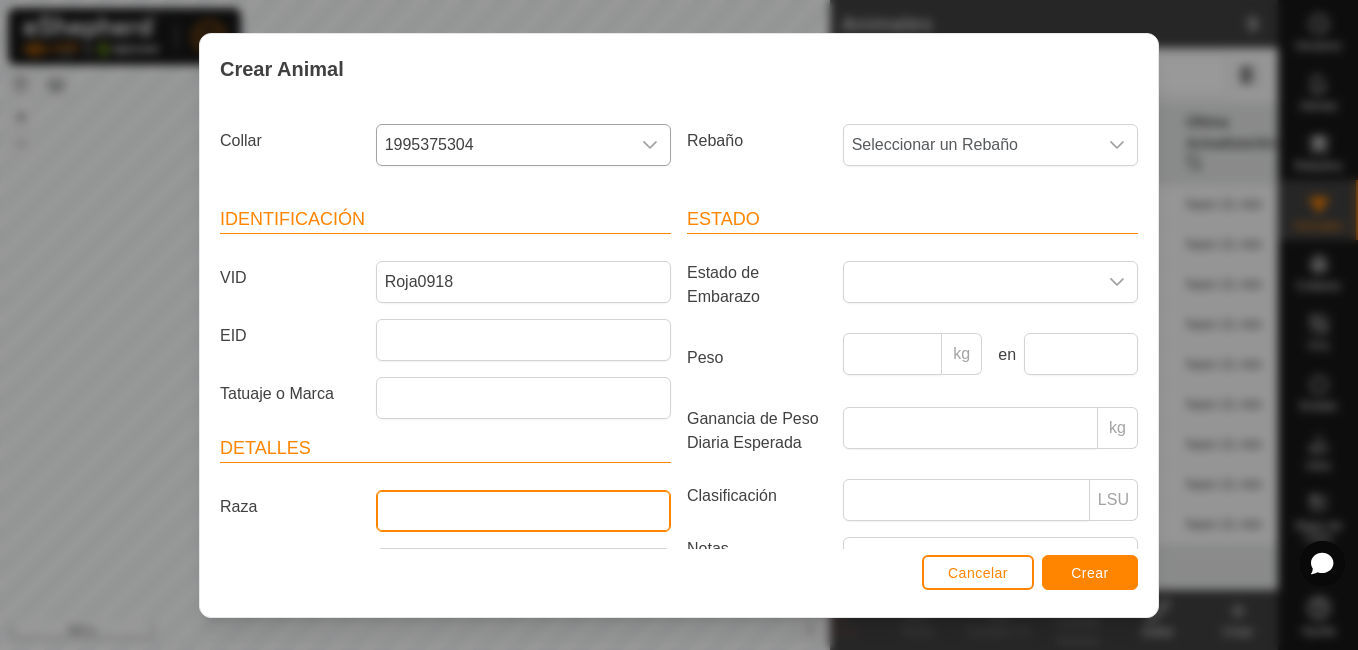click on "Raza" at bounding box center (523, 511) 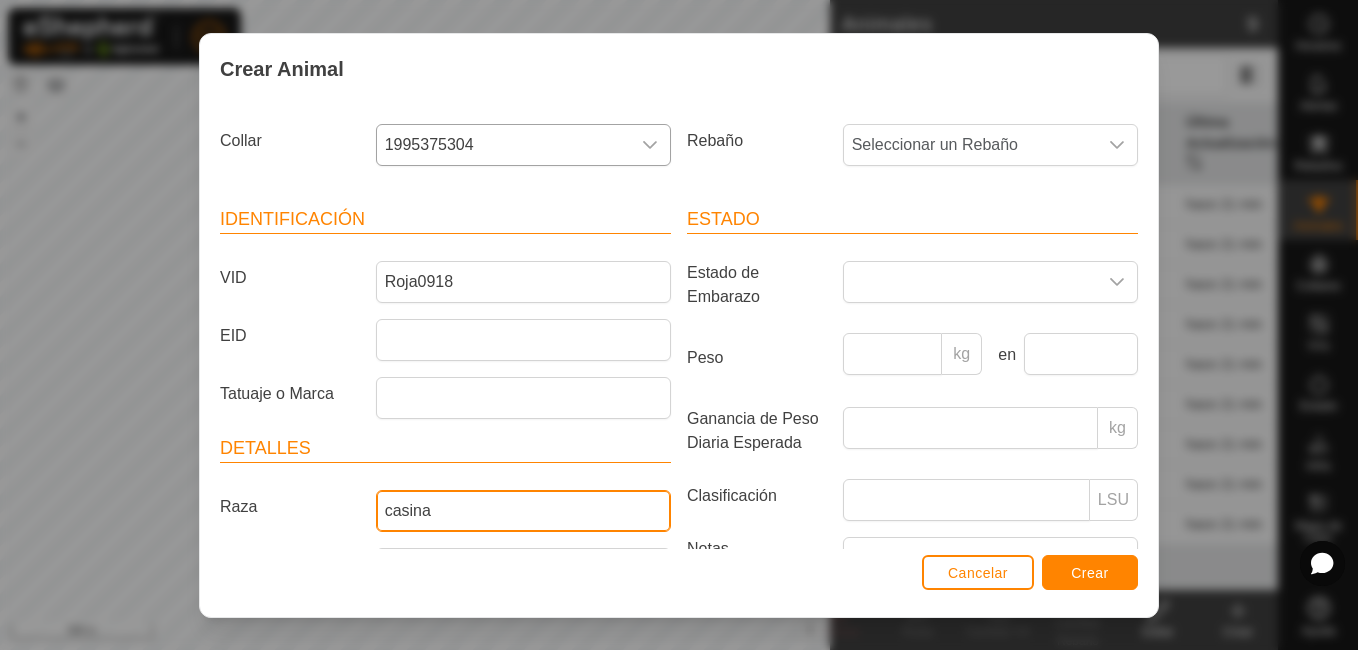 type on "casina" 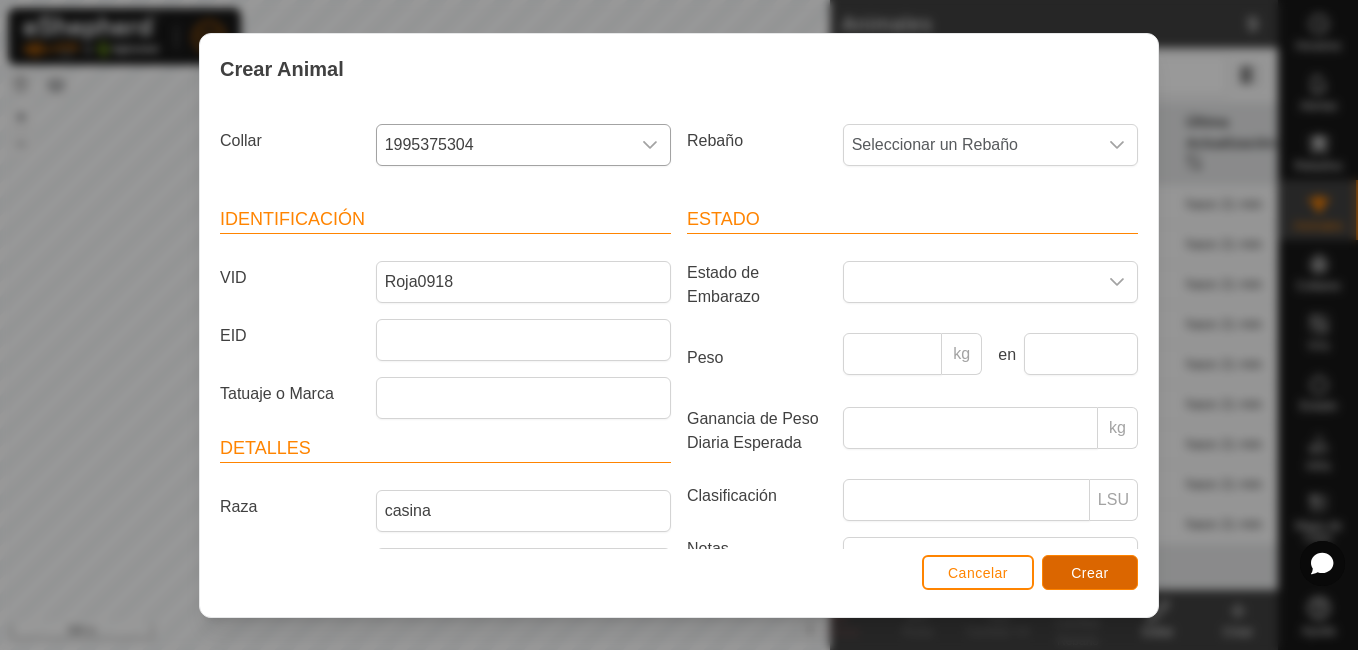 click on "Crear" at bounding box center (1090, 572) 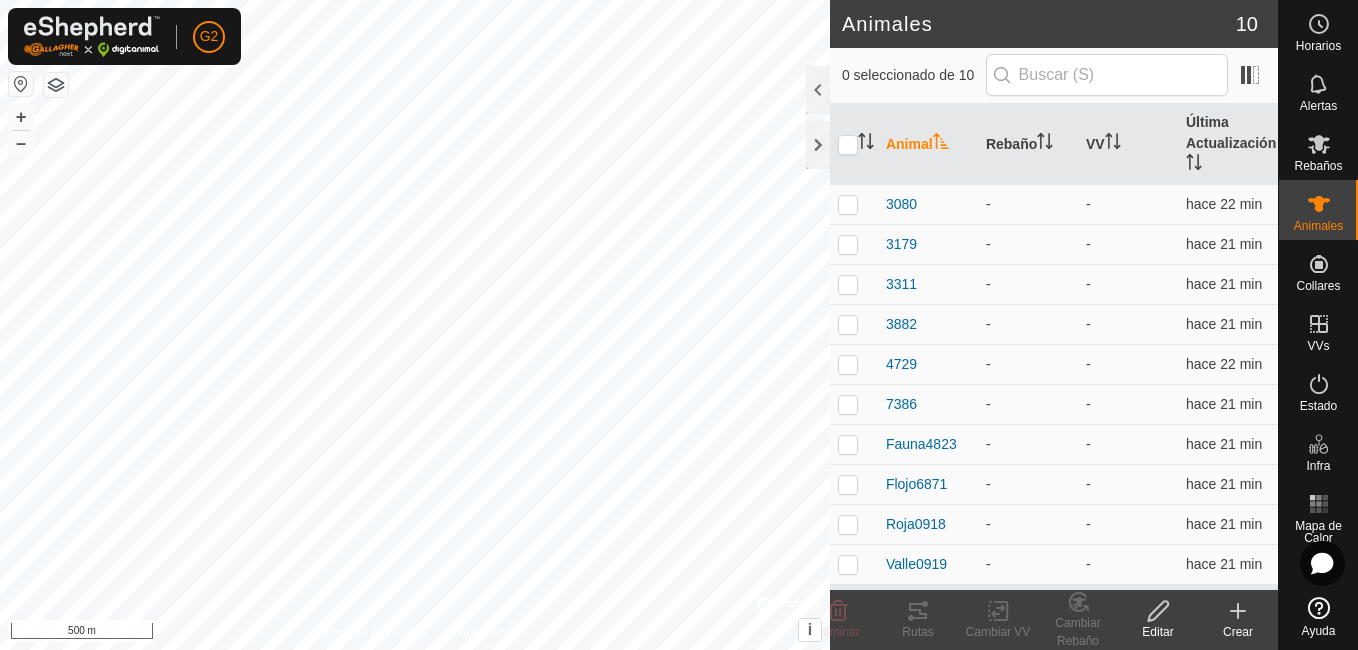 click 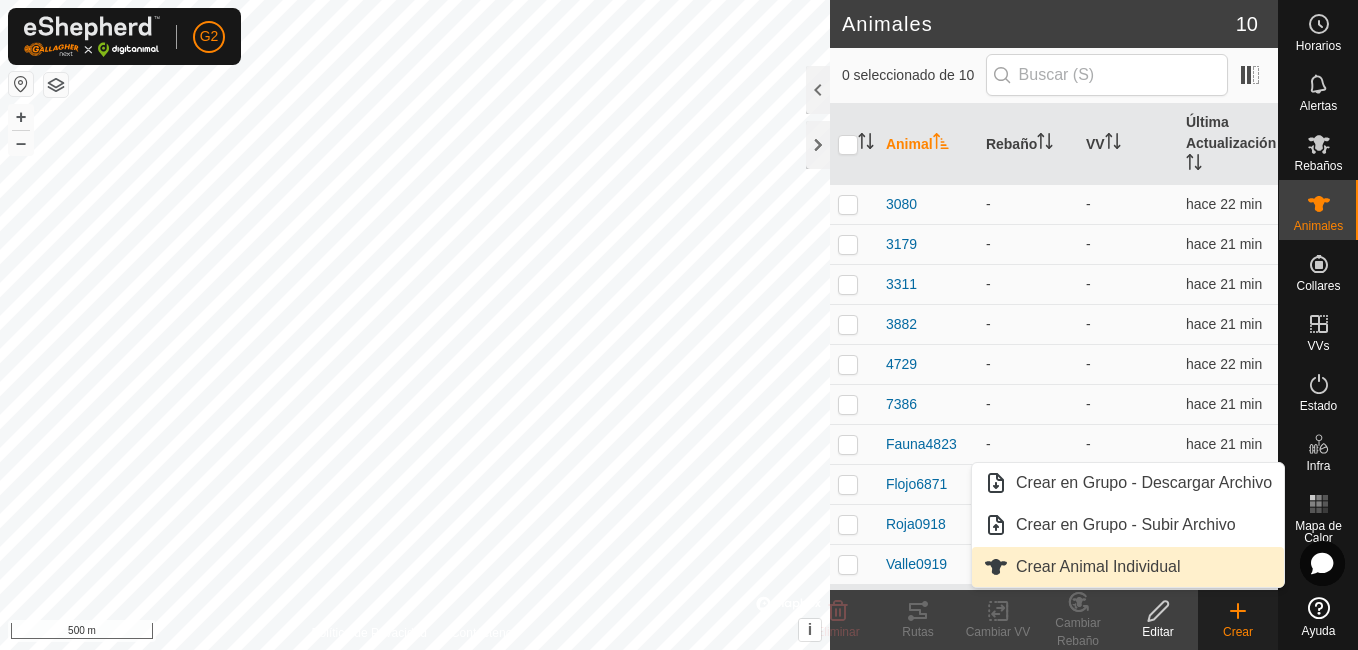 click on "Crear Animal Individual" at bounding box center (1128, 567) 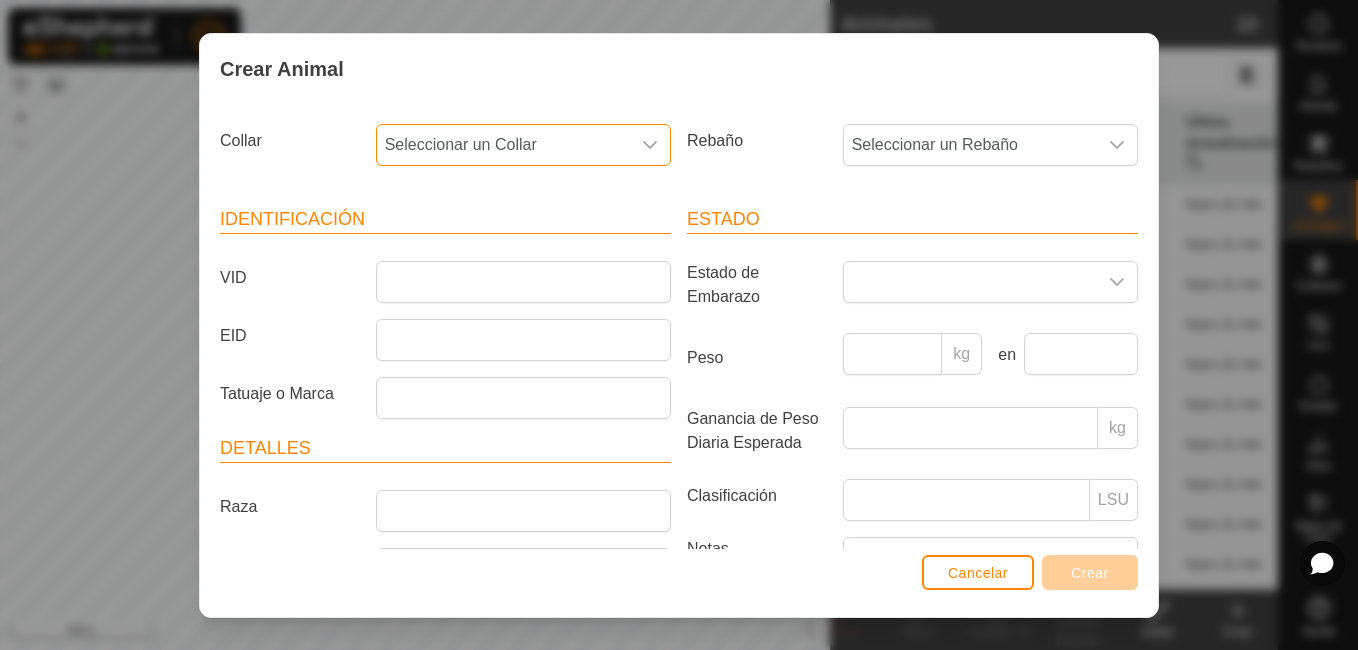 click on "Seleccionar un Collar" at bounding box center [503, 145] 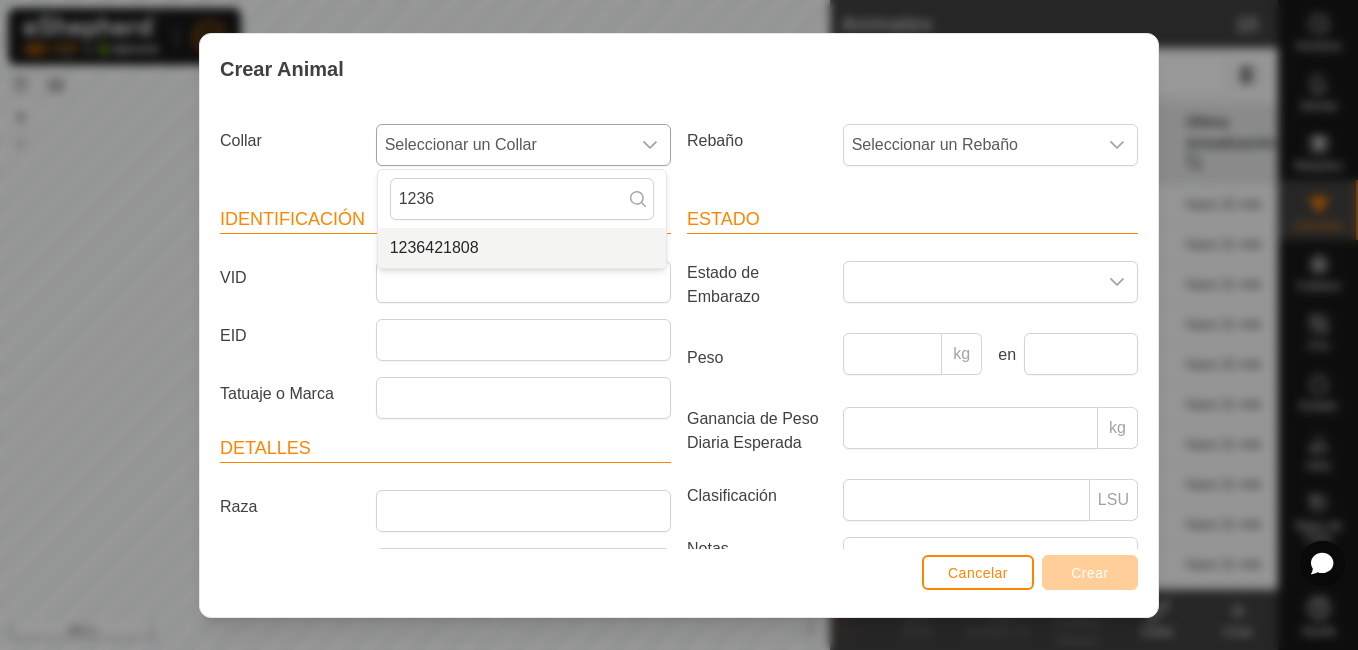 type on "1236" 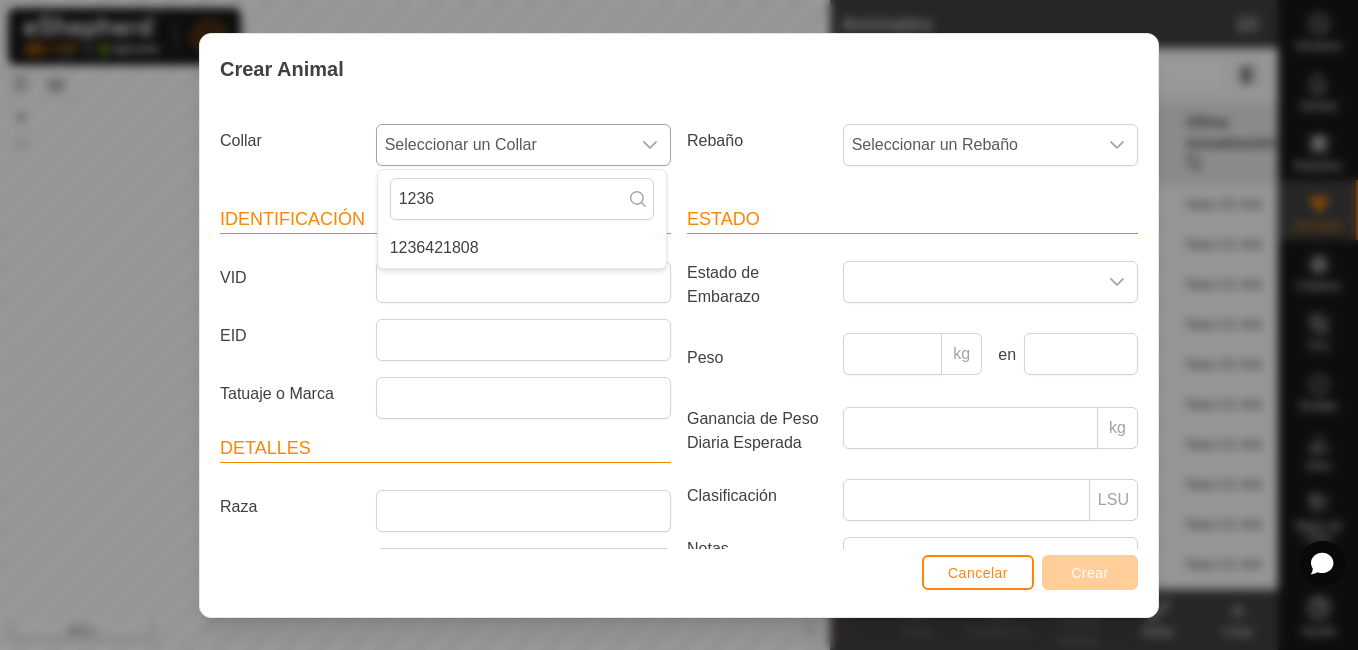 click on "1236421808" at bounding box center [522, 248] 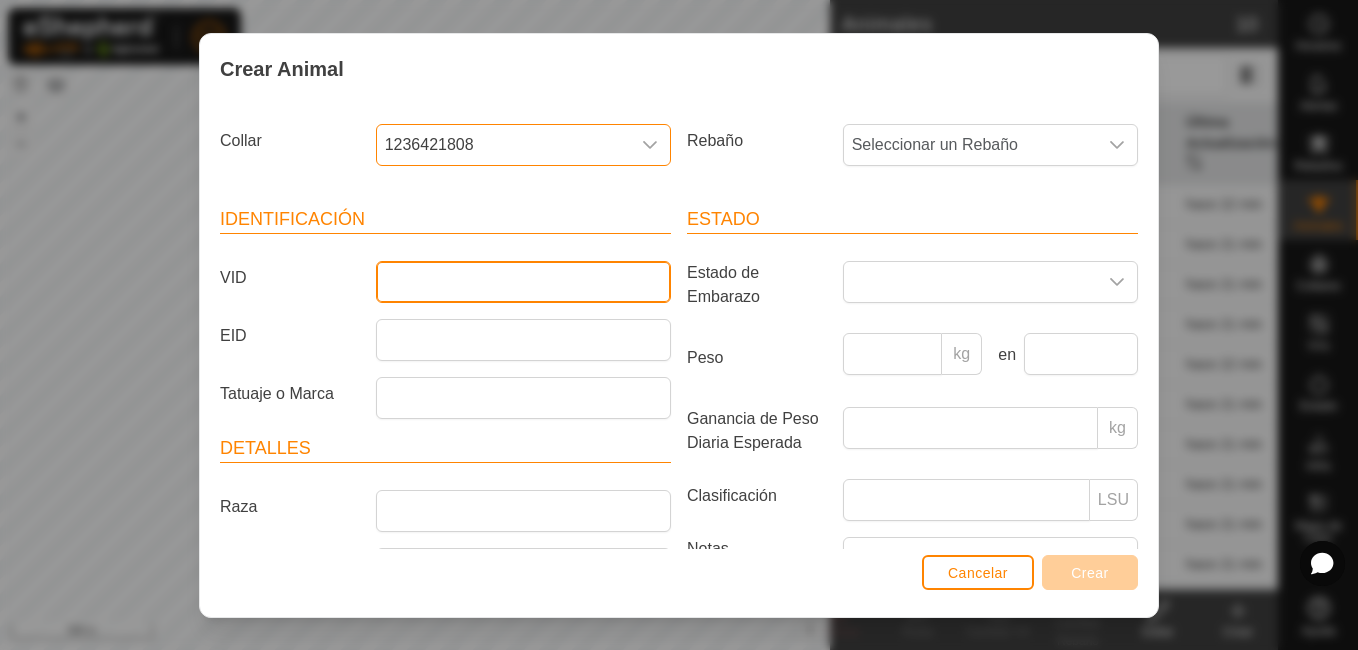 click on "VID" at bounding box center (523, 282) 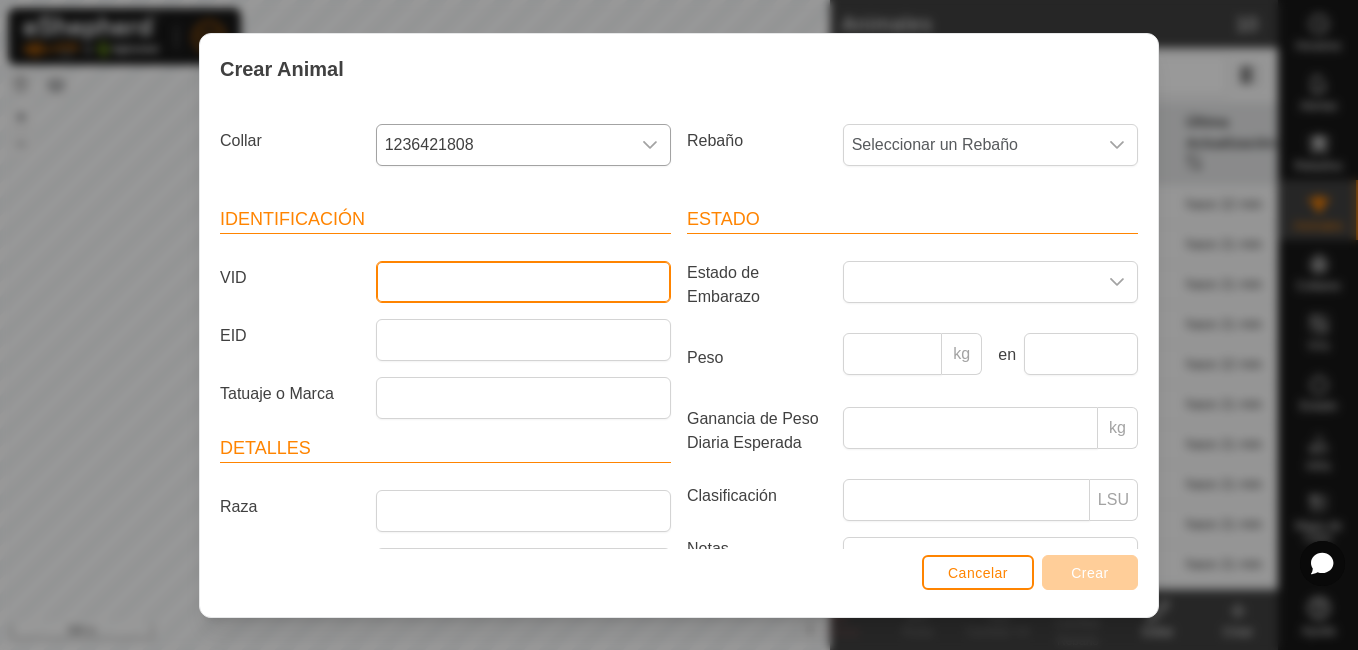type on "7" 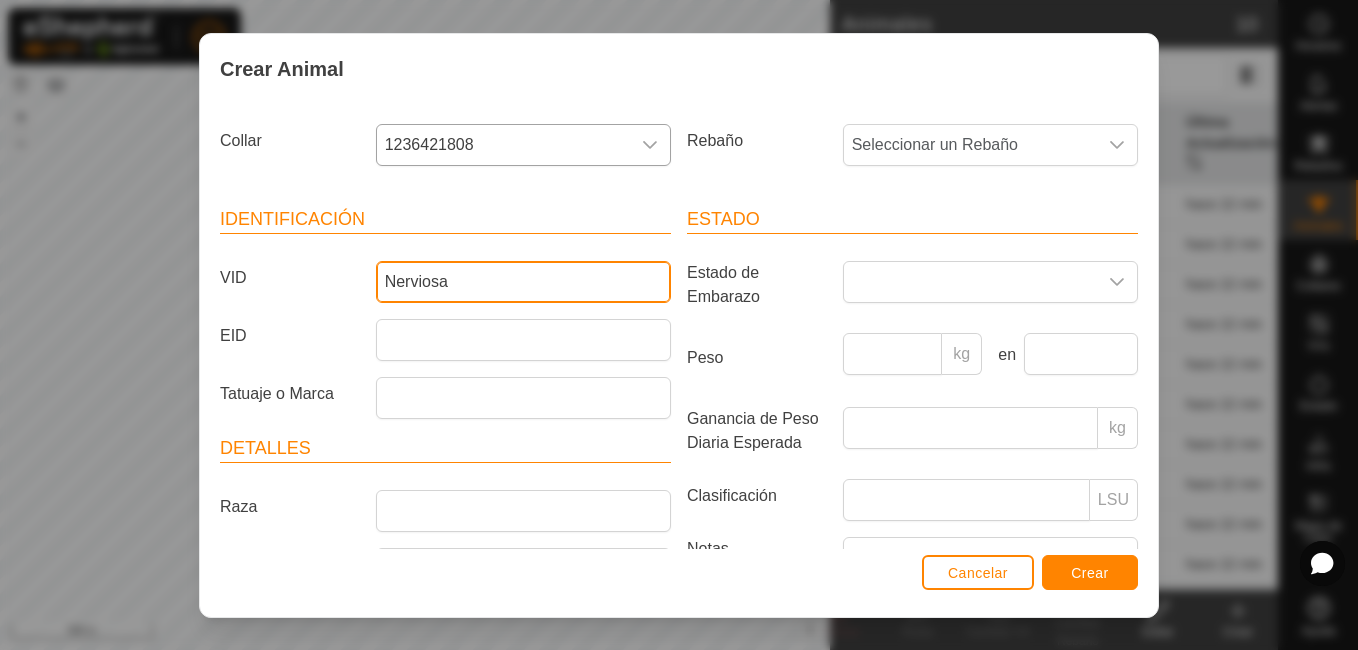 click on "Nerviosa" at bounding box center [523, 282] 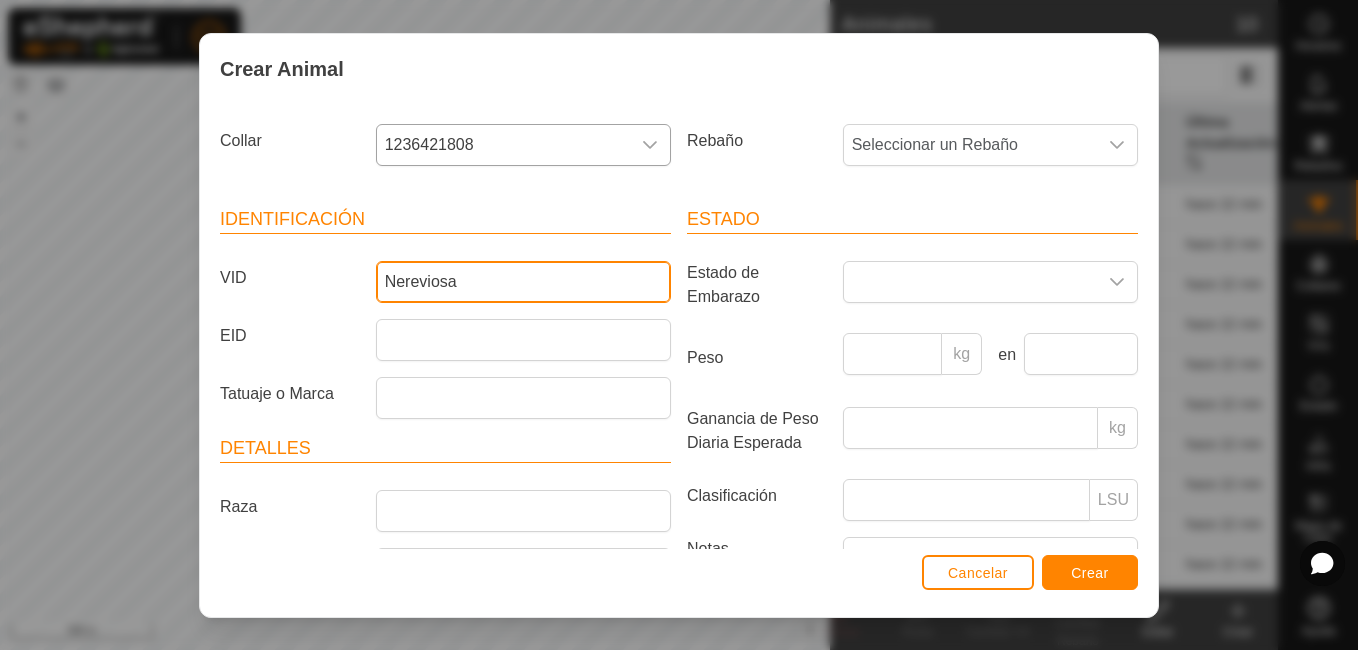 click on "Nereviosa" at bounding box center (523, 282) 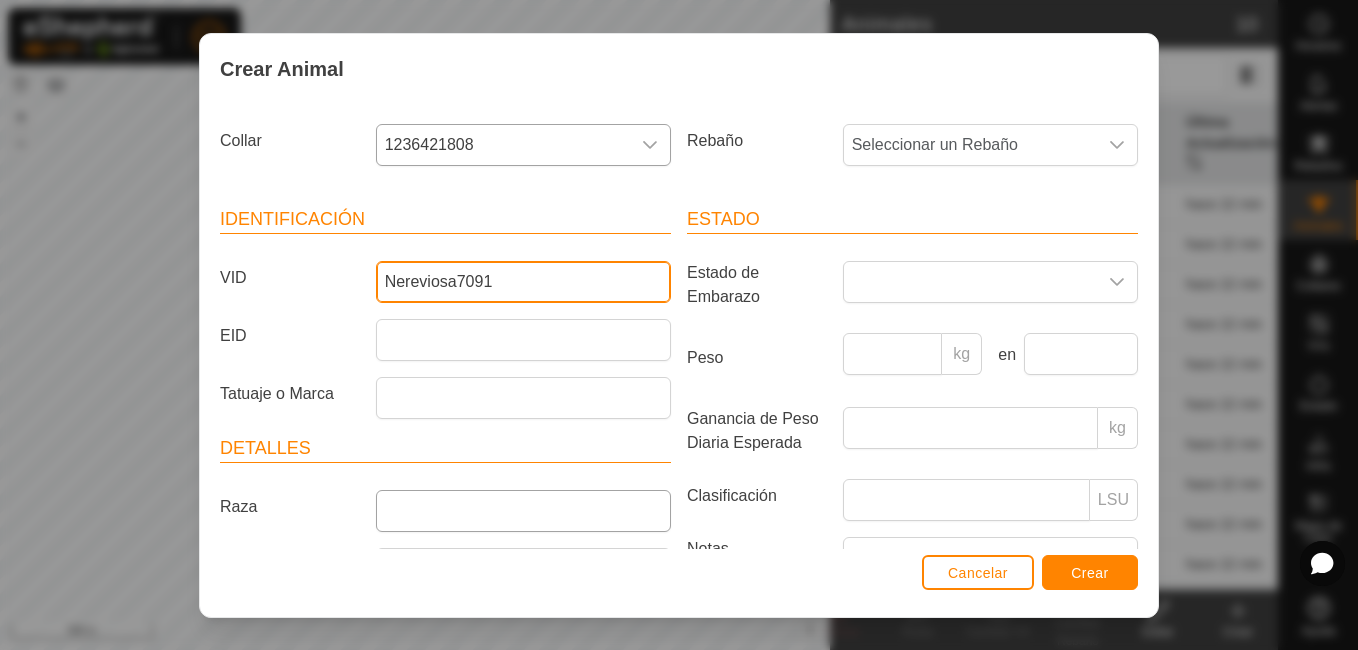 type on "Nereviosa7091" 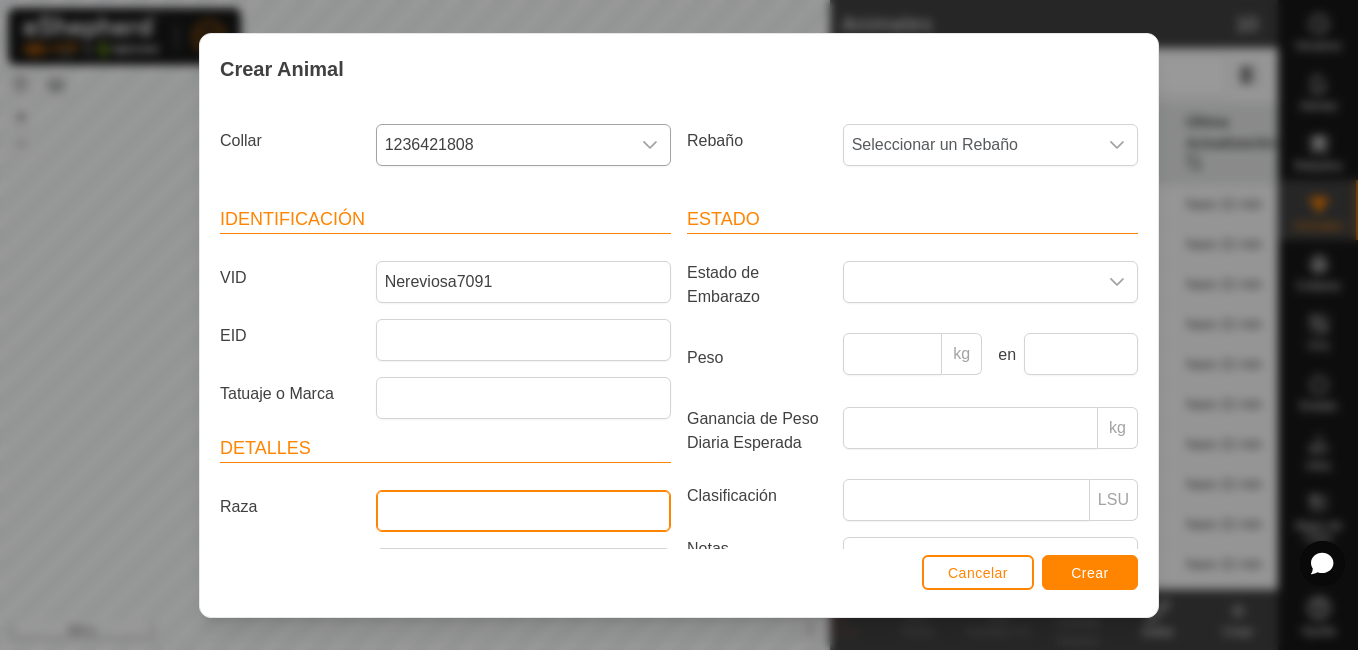 click on "Raza" at bounding box center [523, 511] 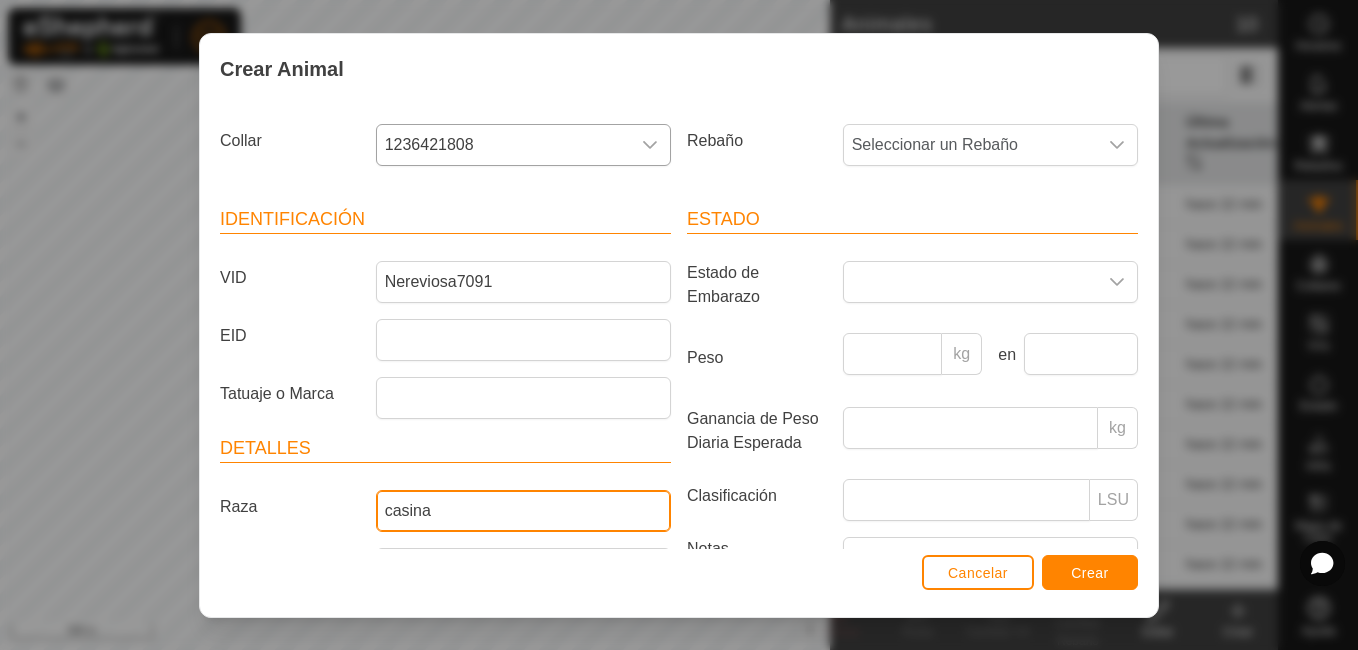 type on "casina" 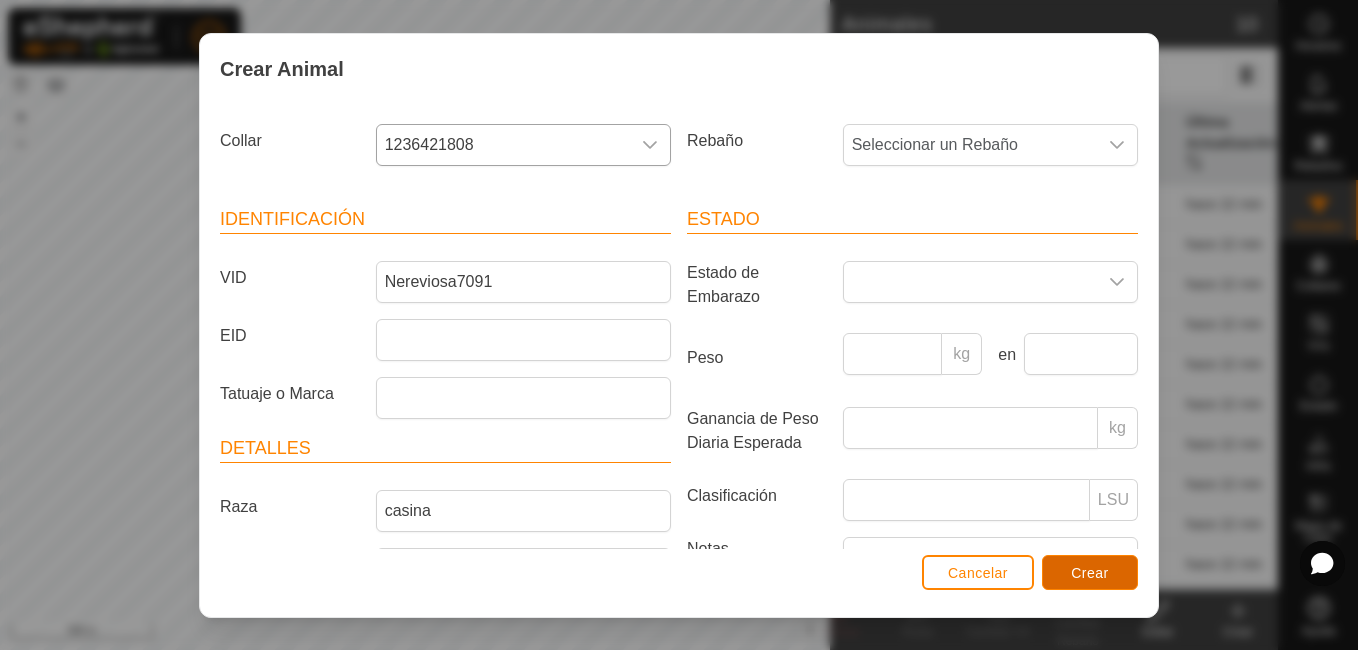 click on "Crear" at bounding box center [1090, 572] 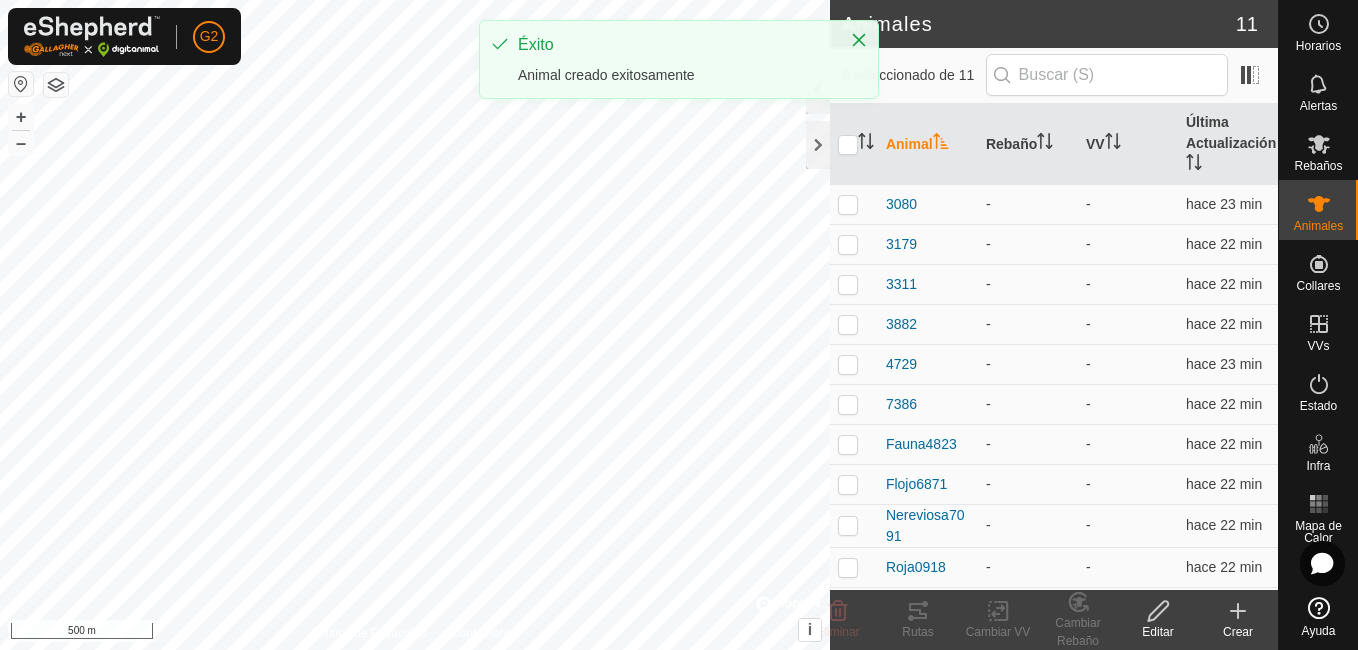 click on "Crear" 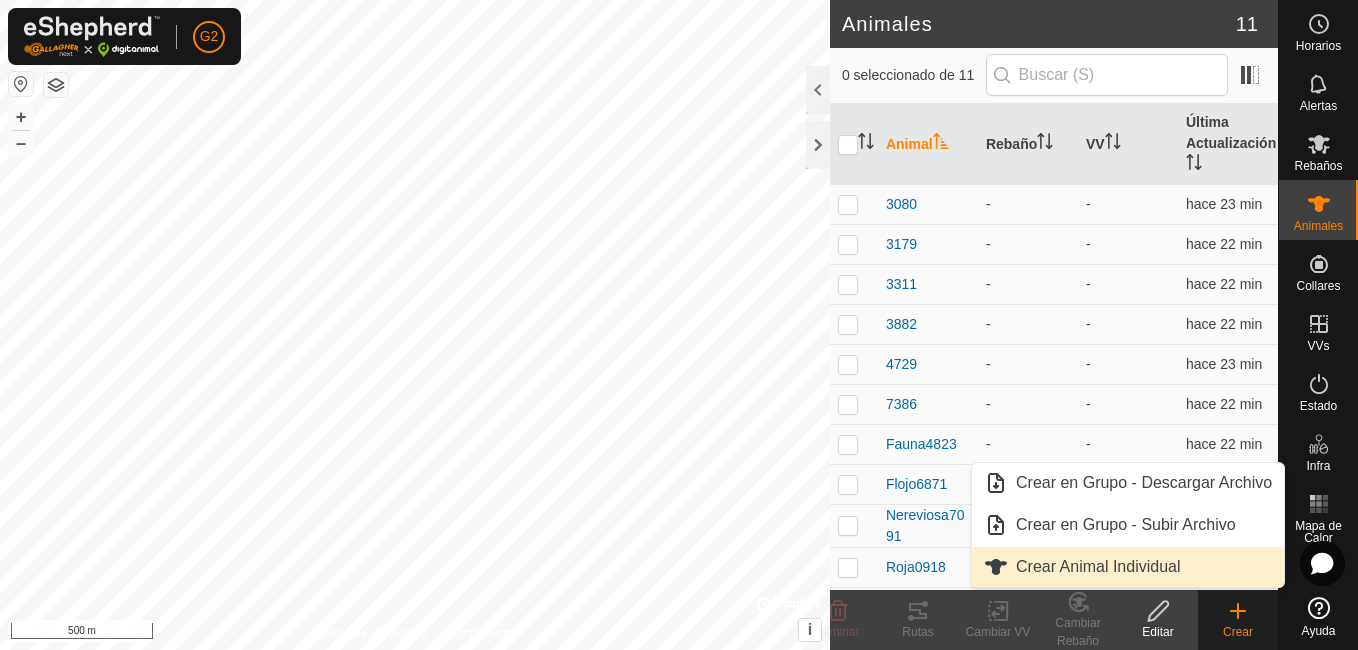 click on "Crear Animal Individual" at bounding box center [1128, 567] 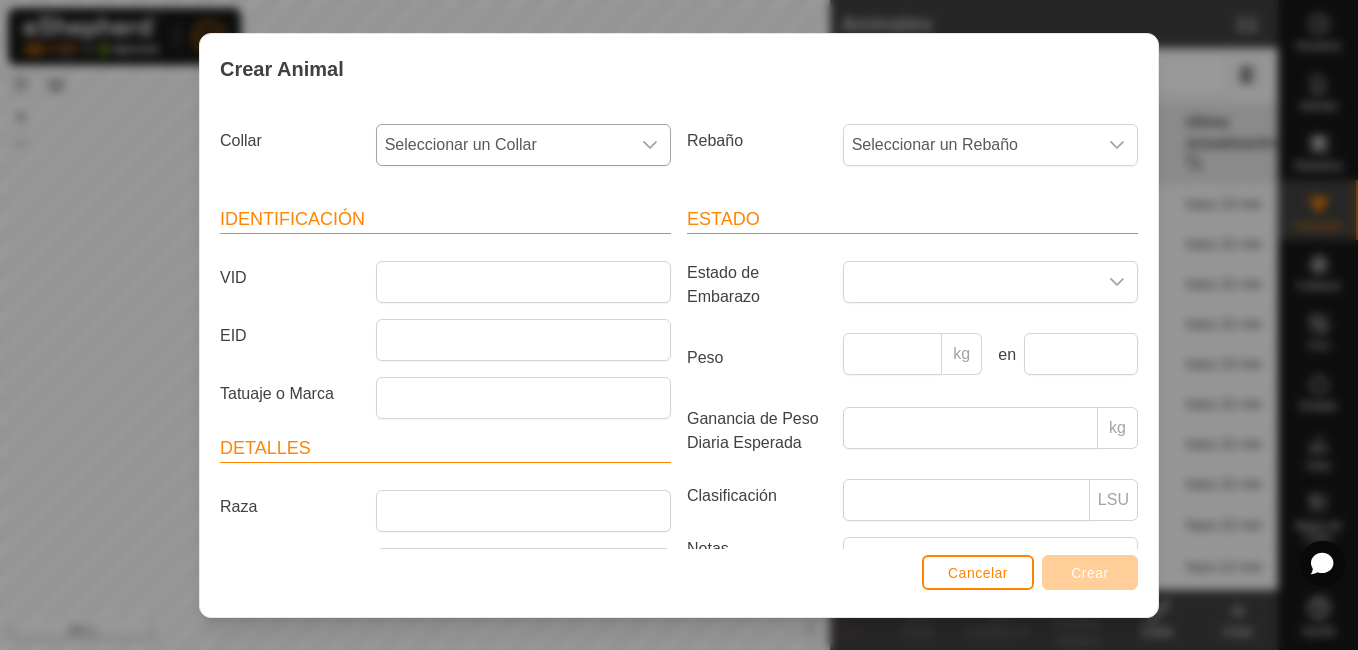 click on "Seleccionar un Collar" at bounding box center [503, 145] 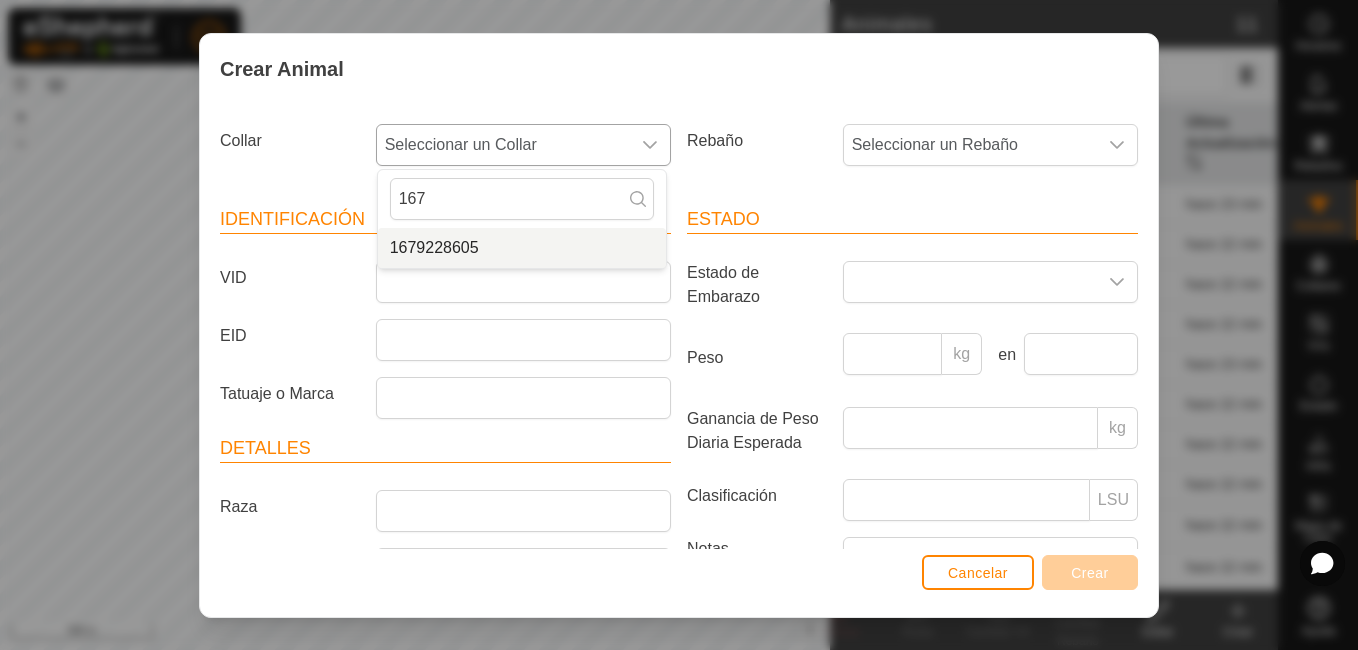 type on "167" 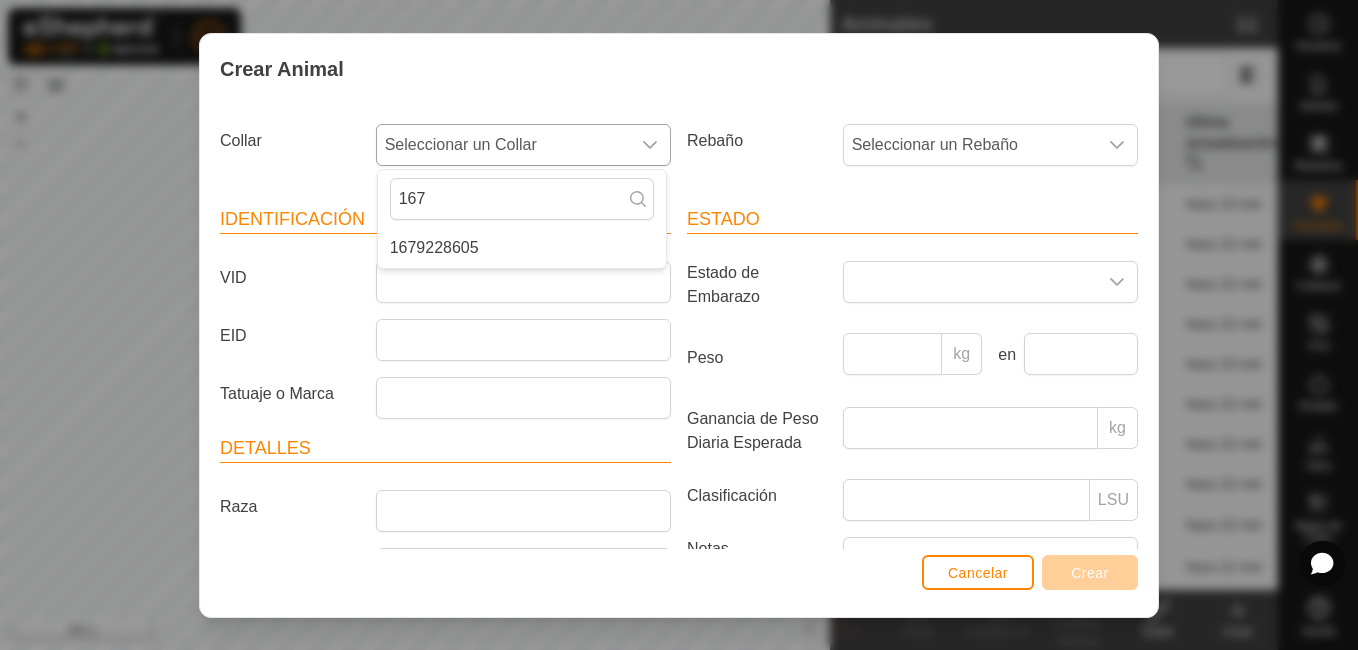 click on "1679228605" at bounding box center (522, 248) 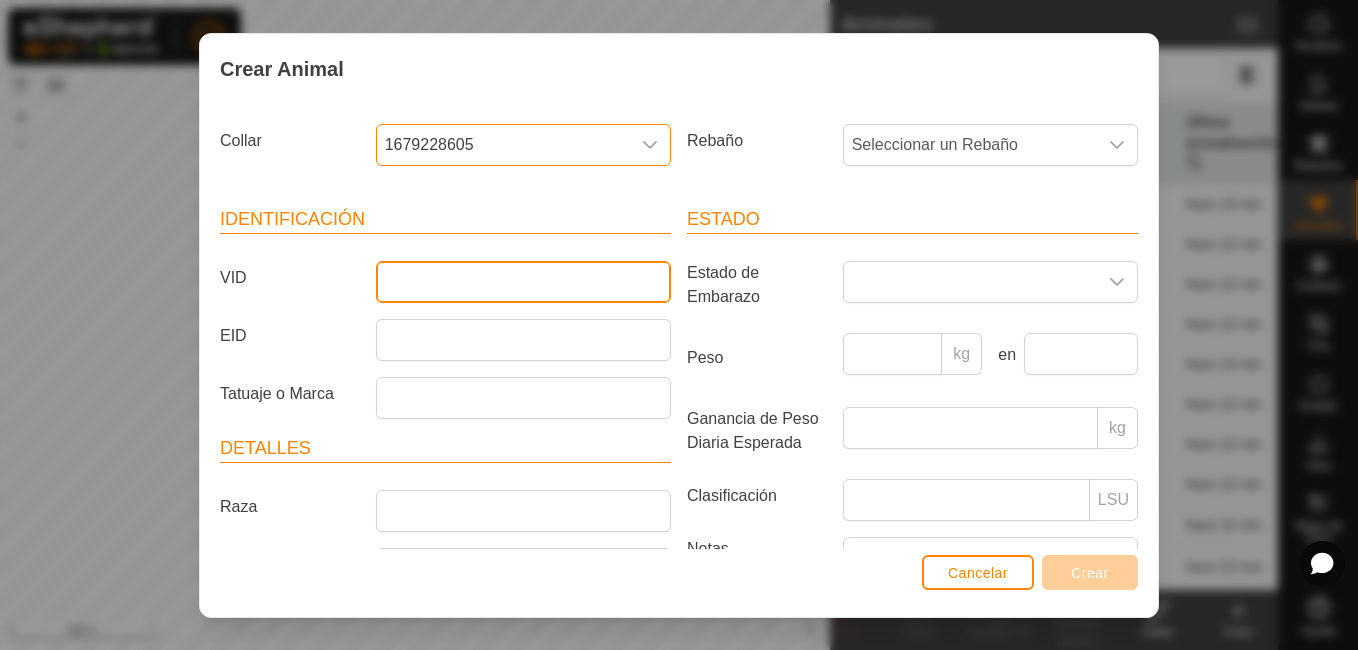 click on "VID" at bounding box center [523, 282] 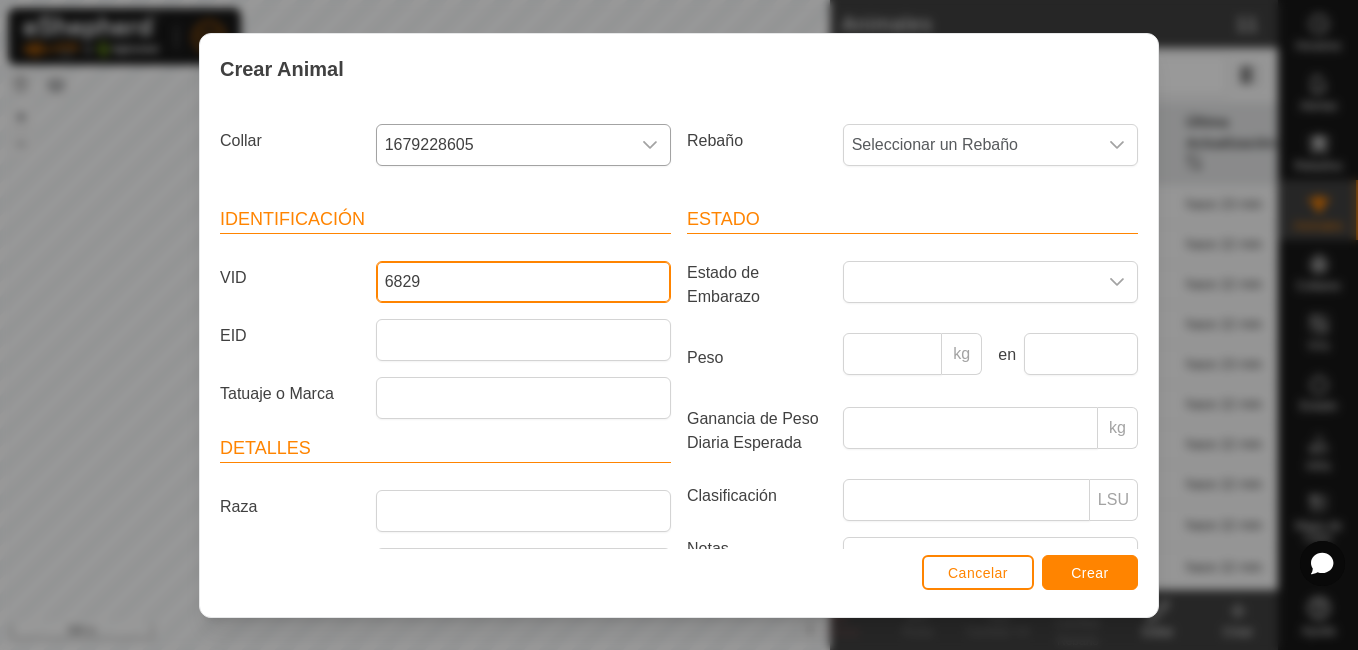 type on "6829" 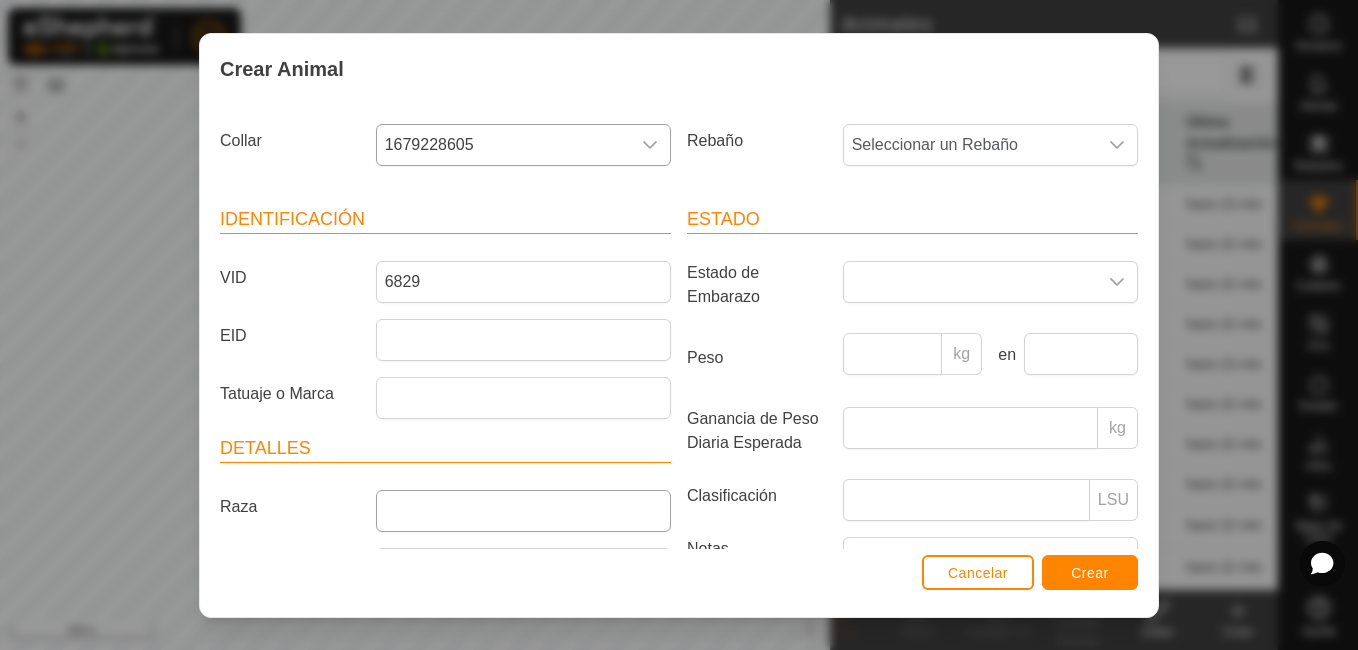 drag, startPoint x: 489, startPoint y: 480, endPoint x: 490, endPoint y: 514, distance: 34.0147 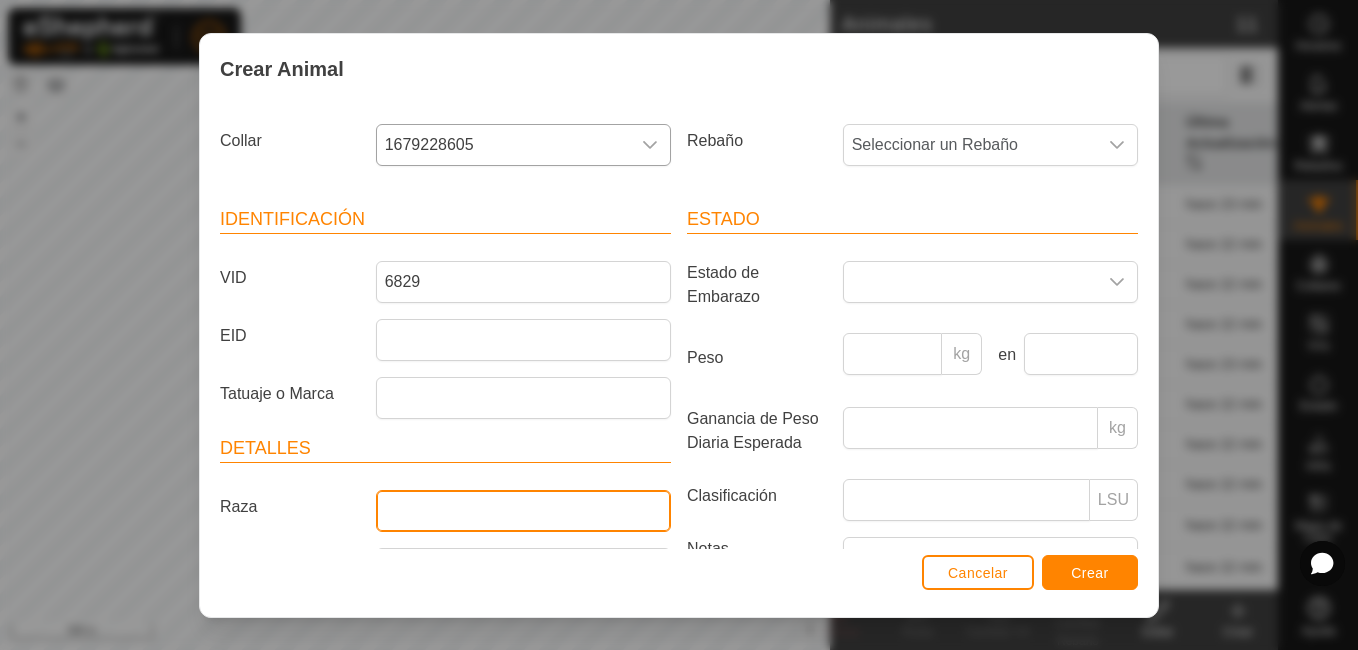 click on "Raza" at bounding box center [523, 511] 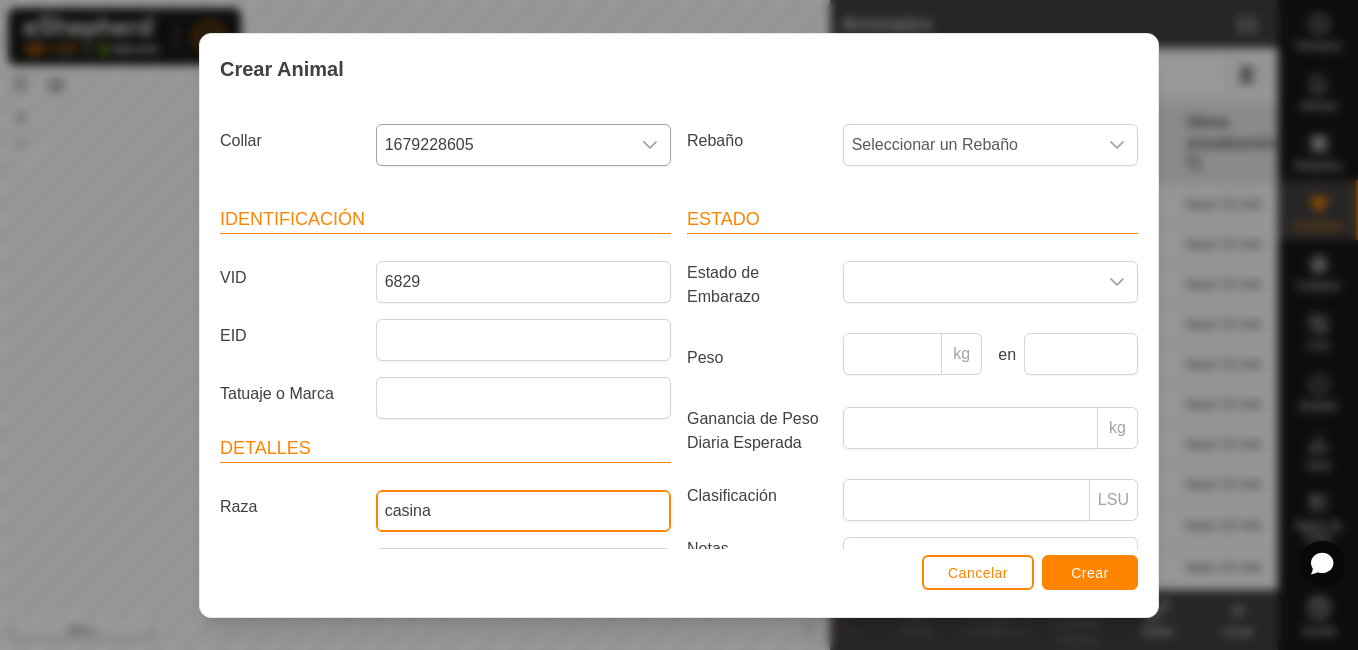 type on "casina" 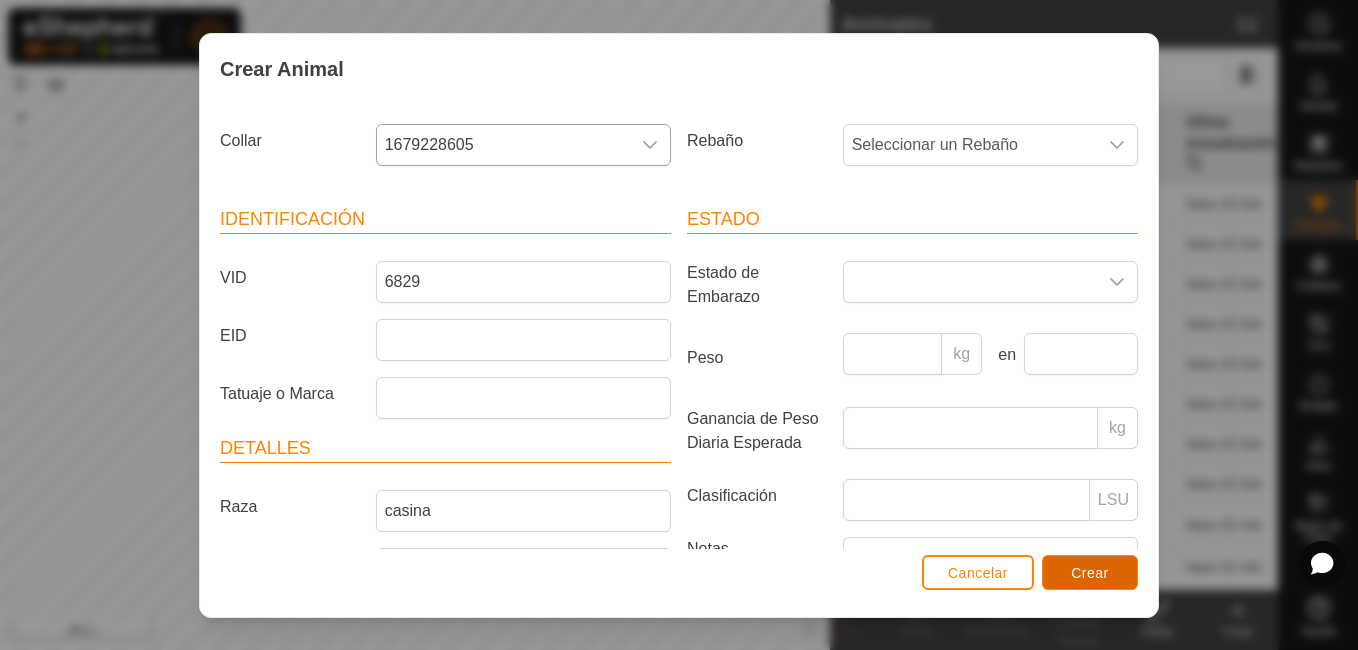 click on "Crear" at bounding box center (1090, 573) 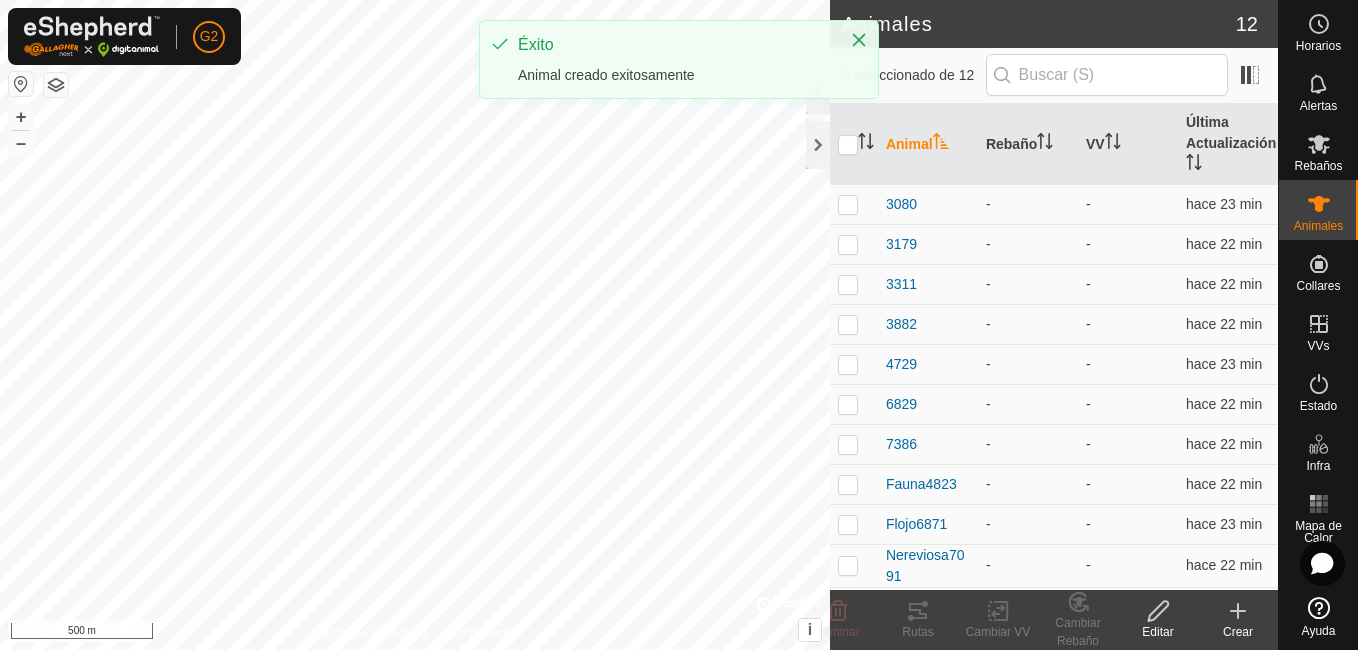 click 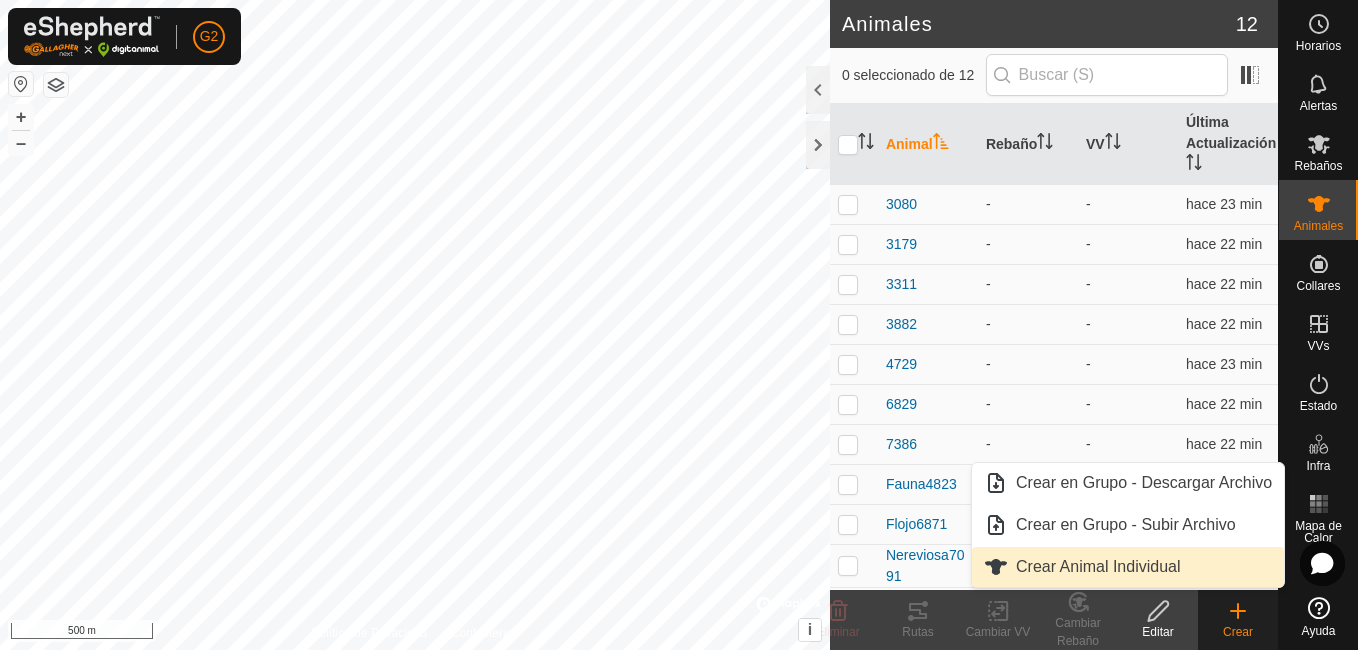 click on "Crear Animal Individual" at bounding box center [1128, 567] 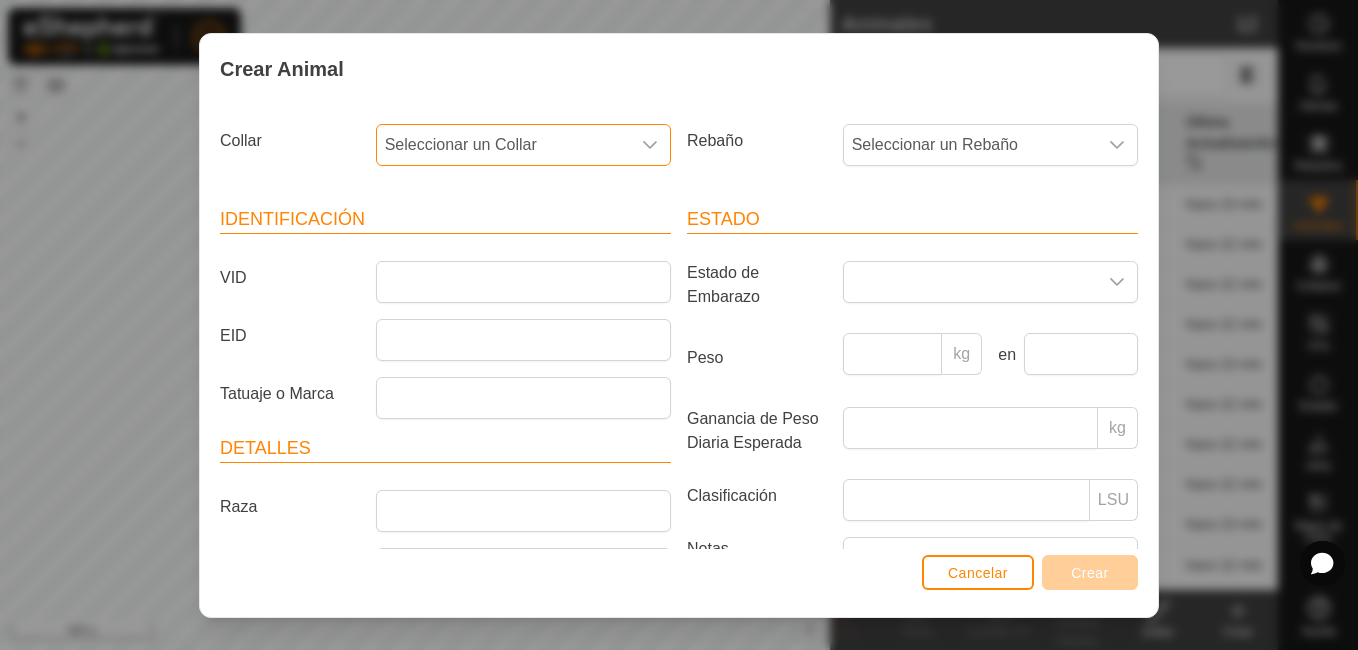 click on "Seleccionar un Collar" at bounding box center [503, 145] 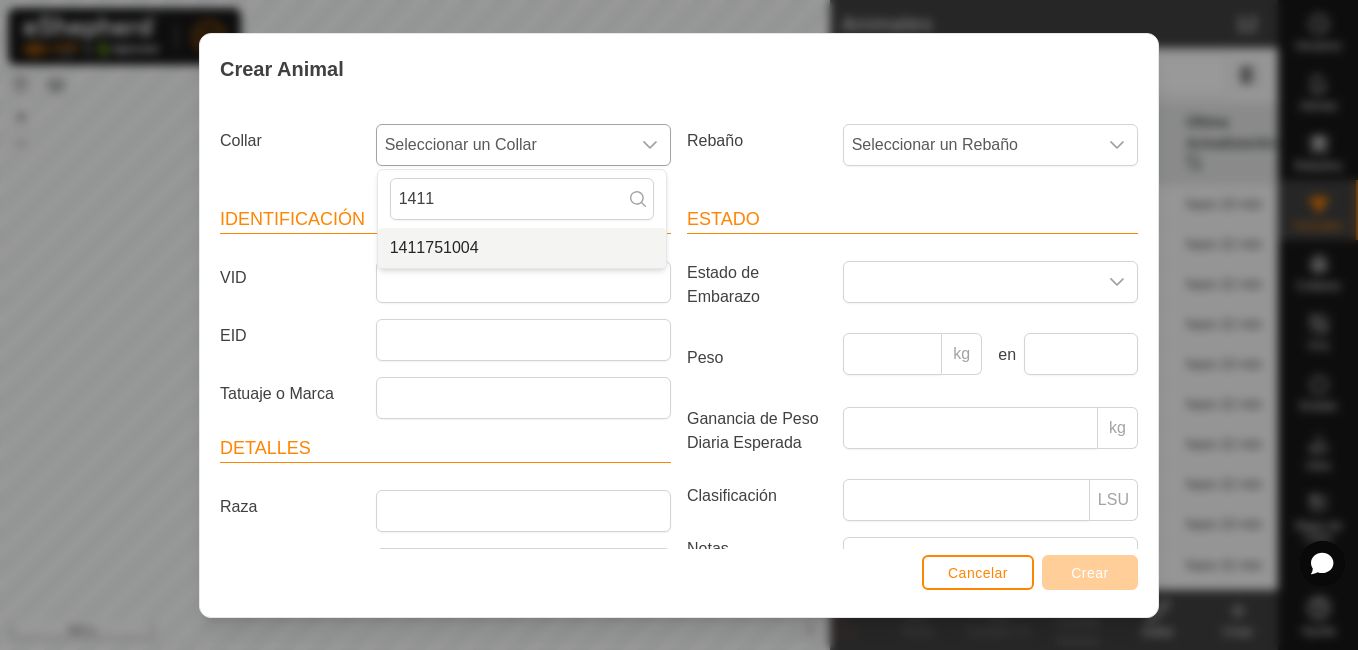 type on "1411" 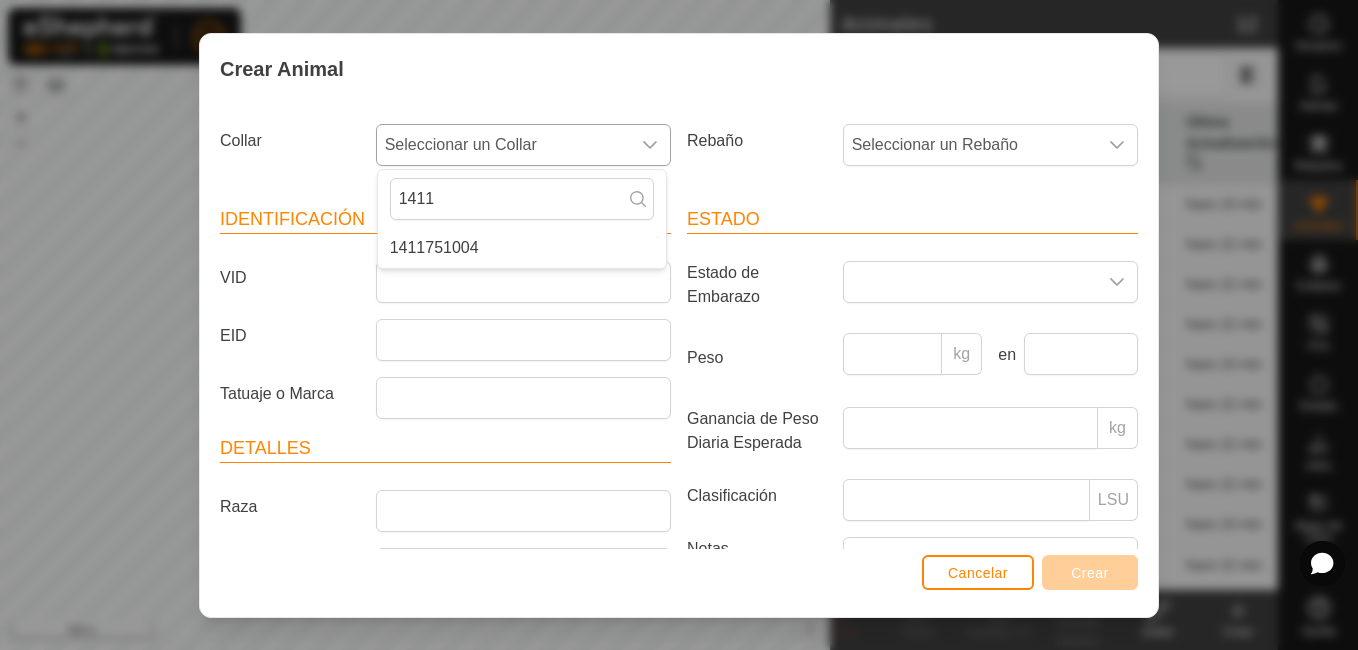 click on "1411751004" at bounding box center [522, 248] 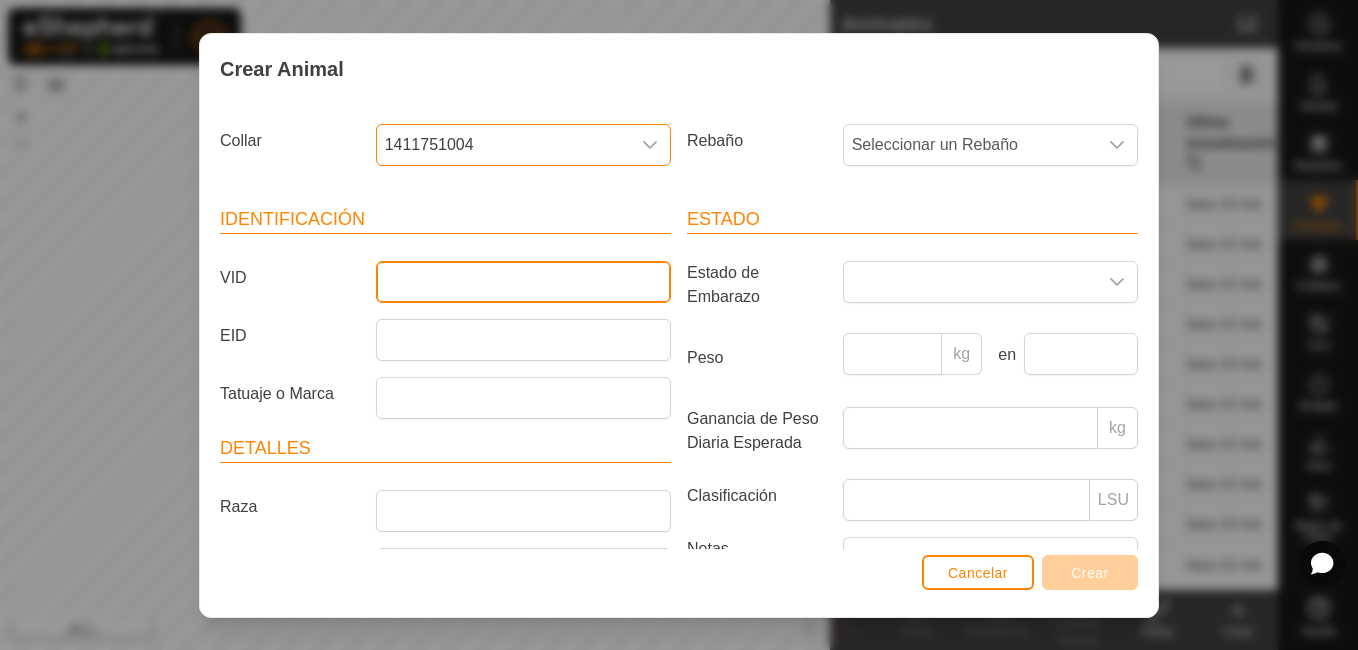click on "VID" at bounding box center (523, 282) 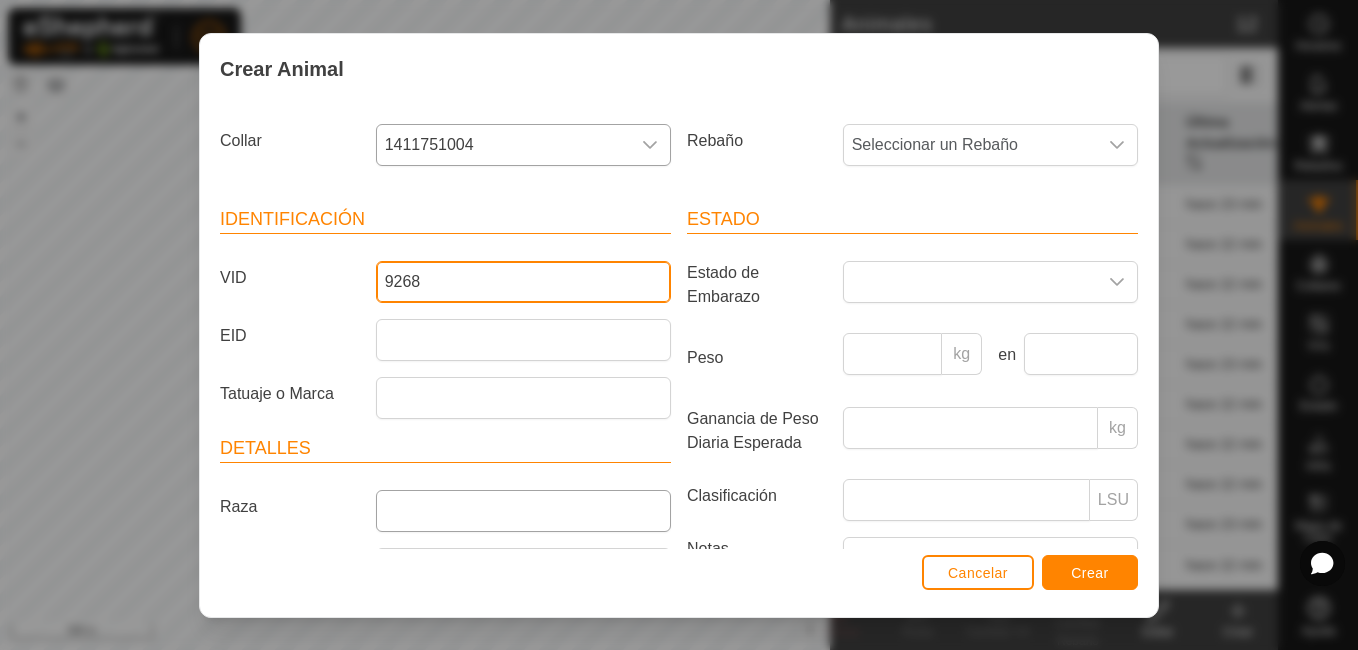 type on "9268" 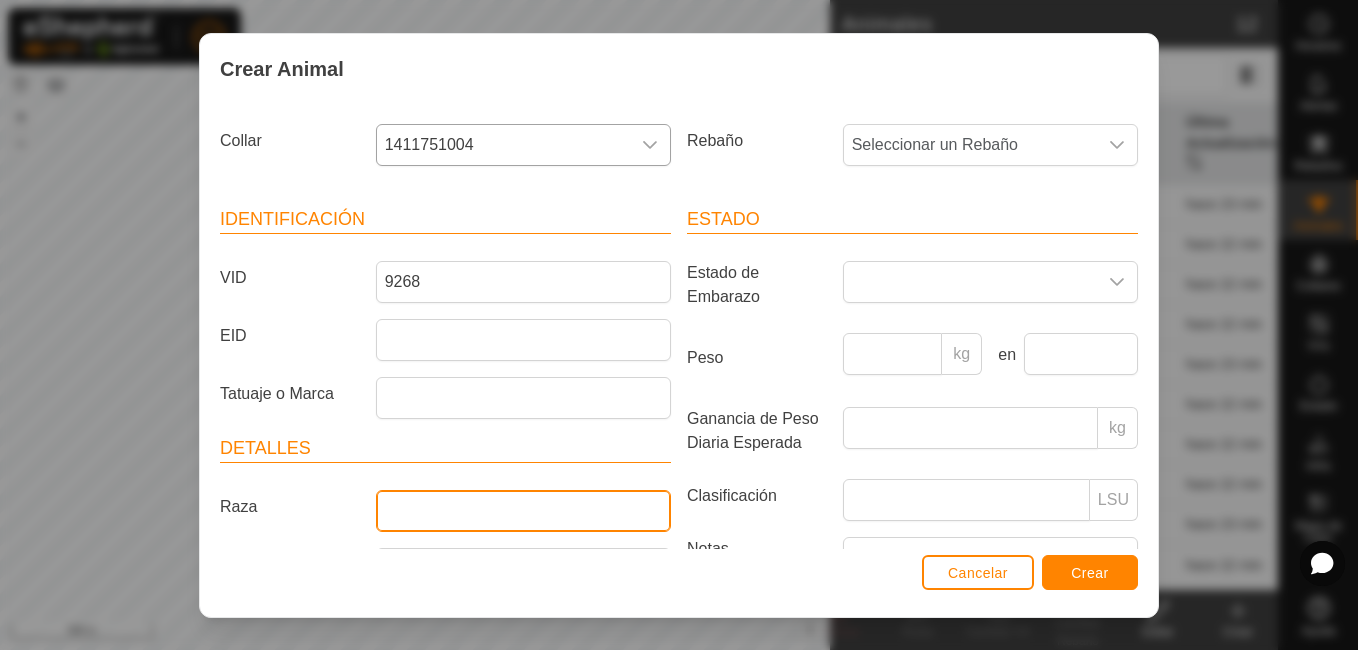 click on "Raza" at bounding box center [523, 511] 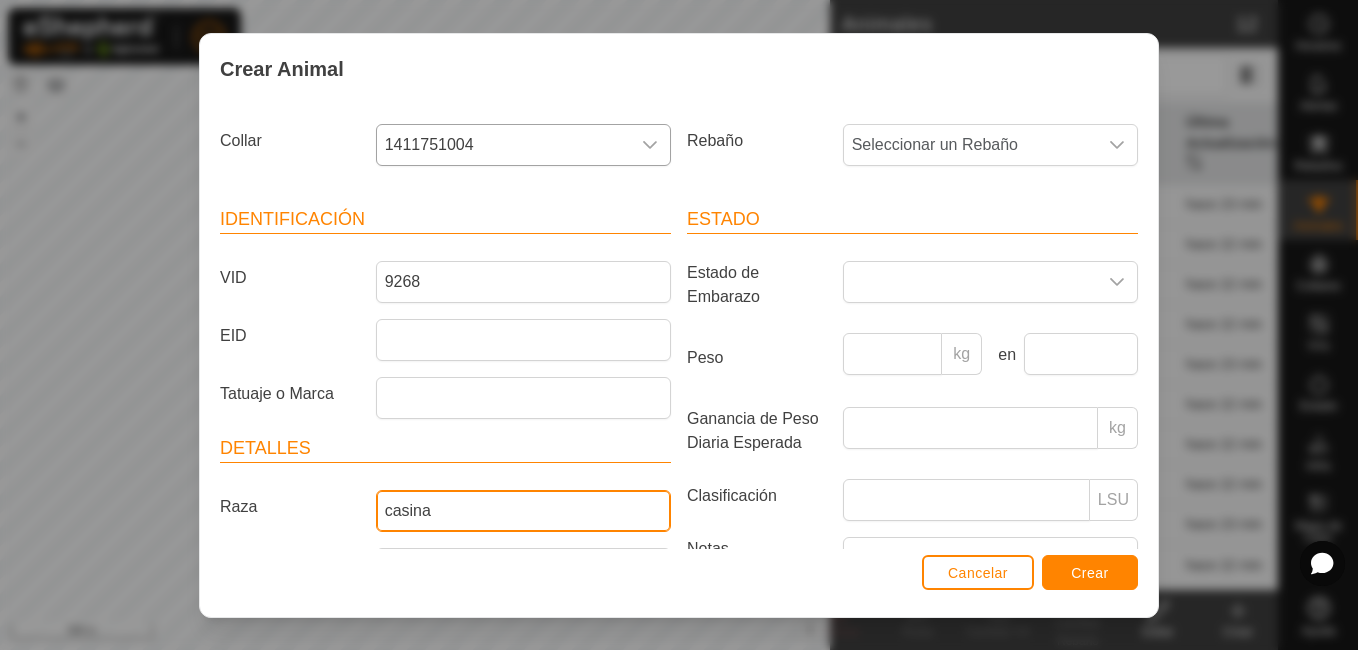 type on "casina" 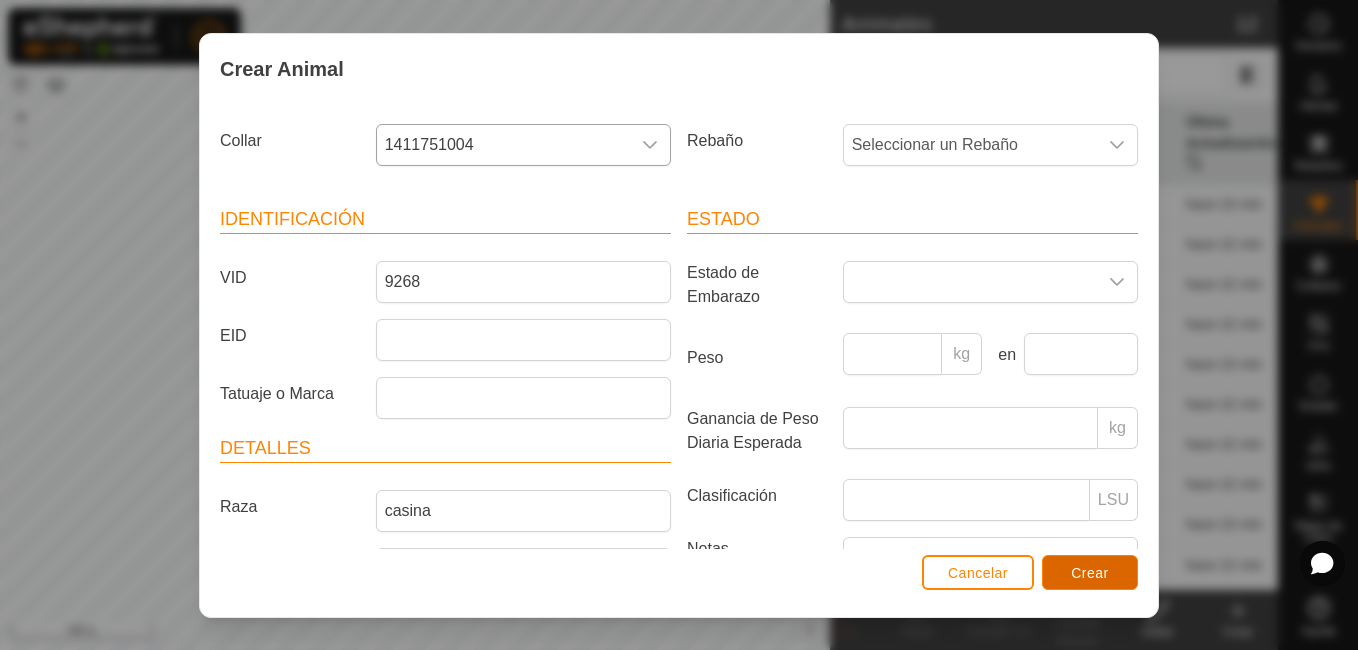 click on "Crear" at bounding box center [1090, 573] 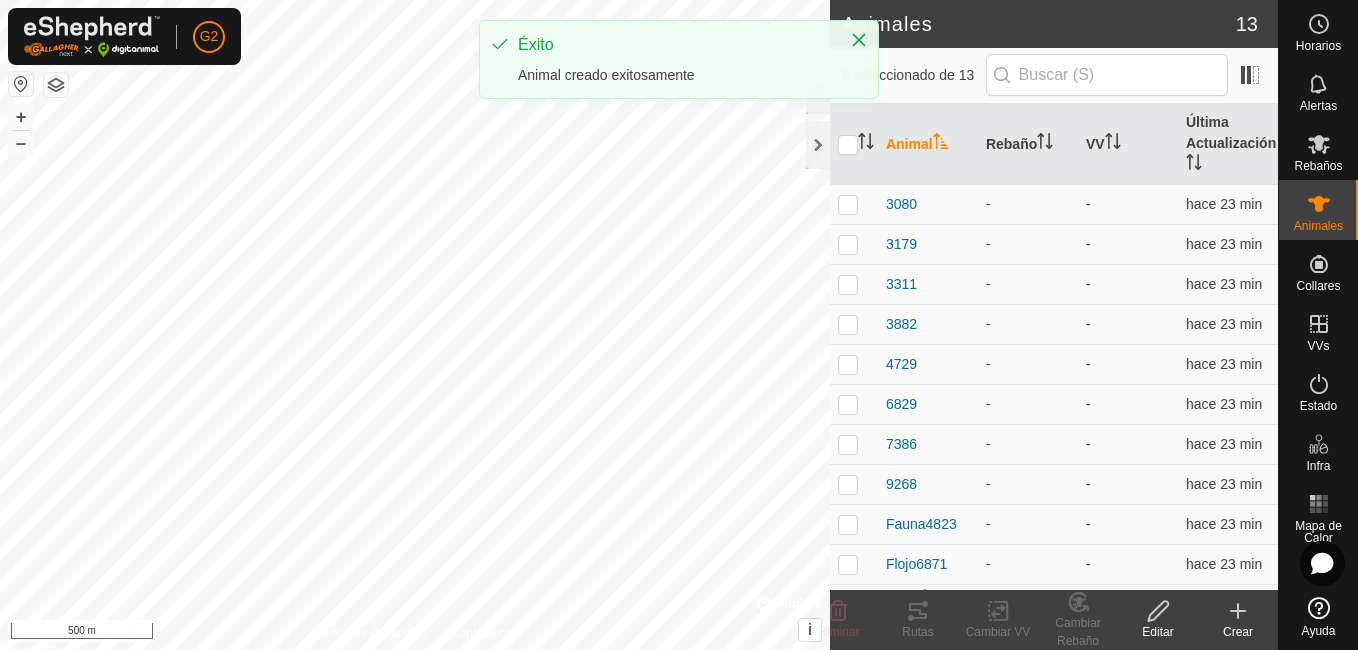 click 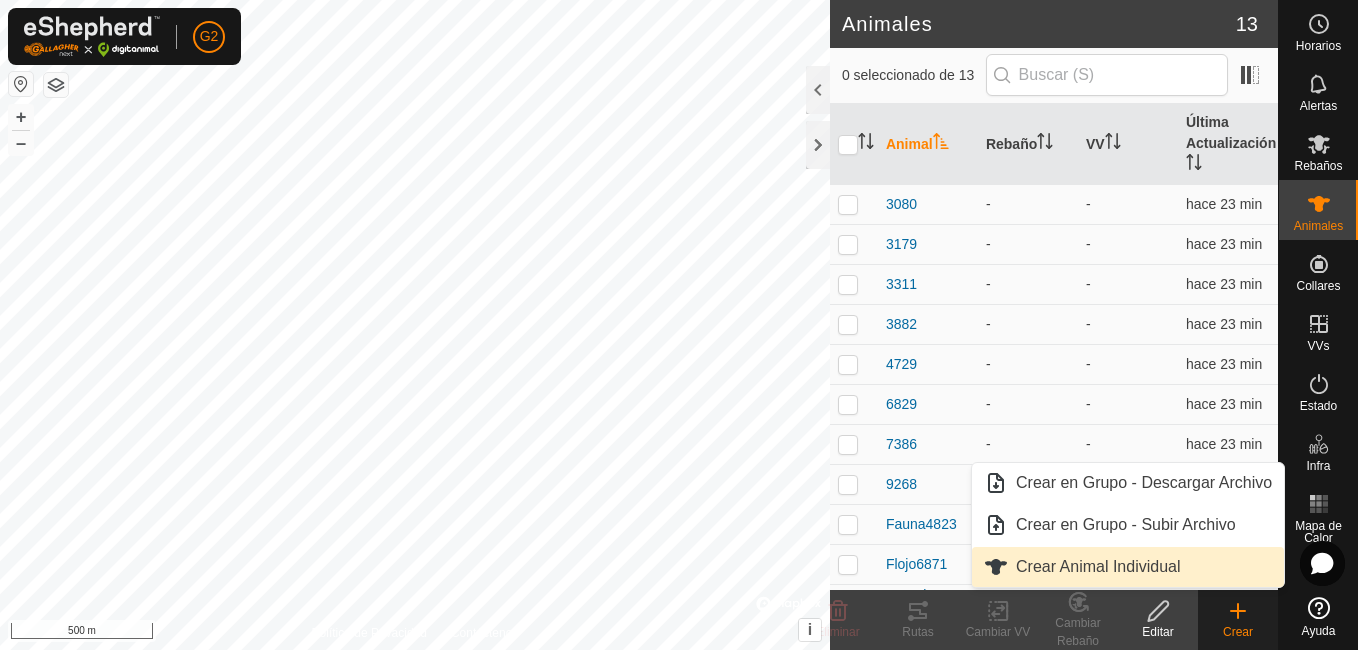 click on "Crear Animal Individual" at bounding box center (1128, 567) 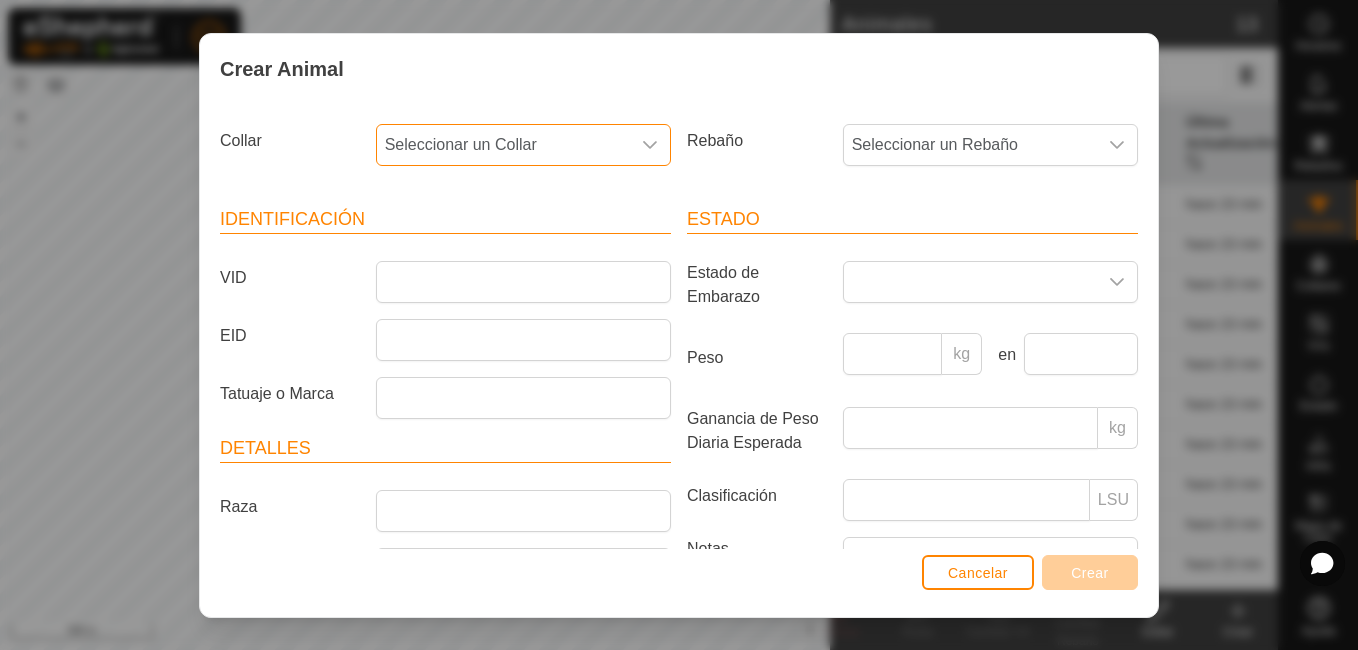 click on "Seleccionar un Collar" at bounding box center (503, 145) 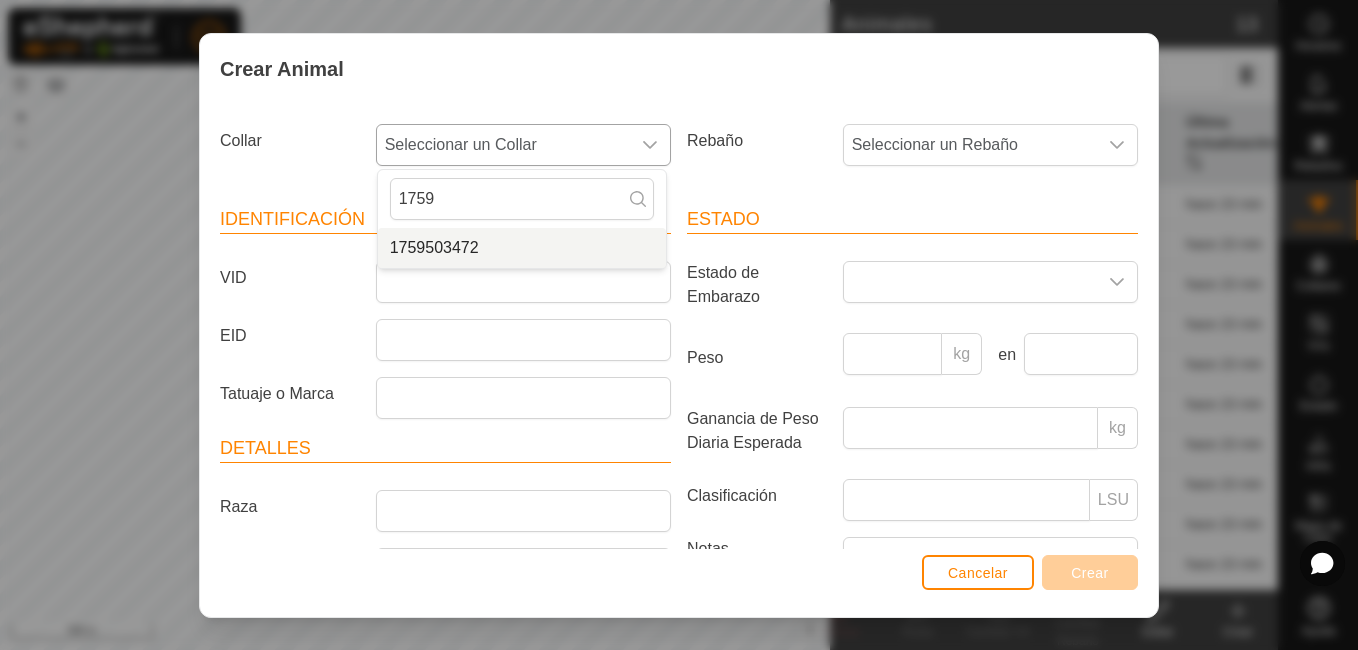 type on "1759" 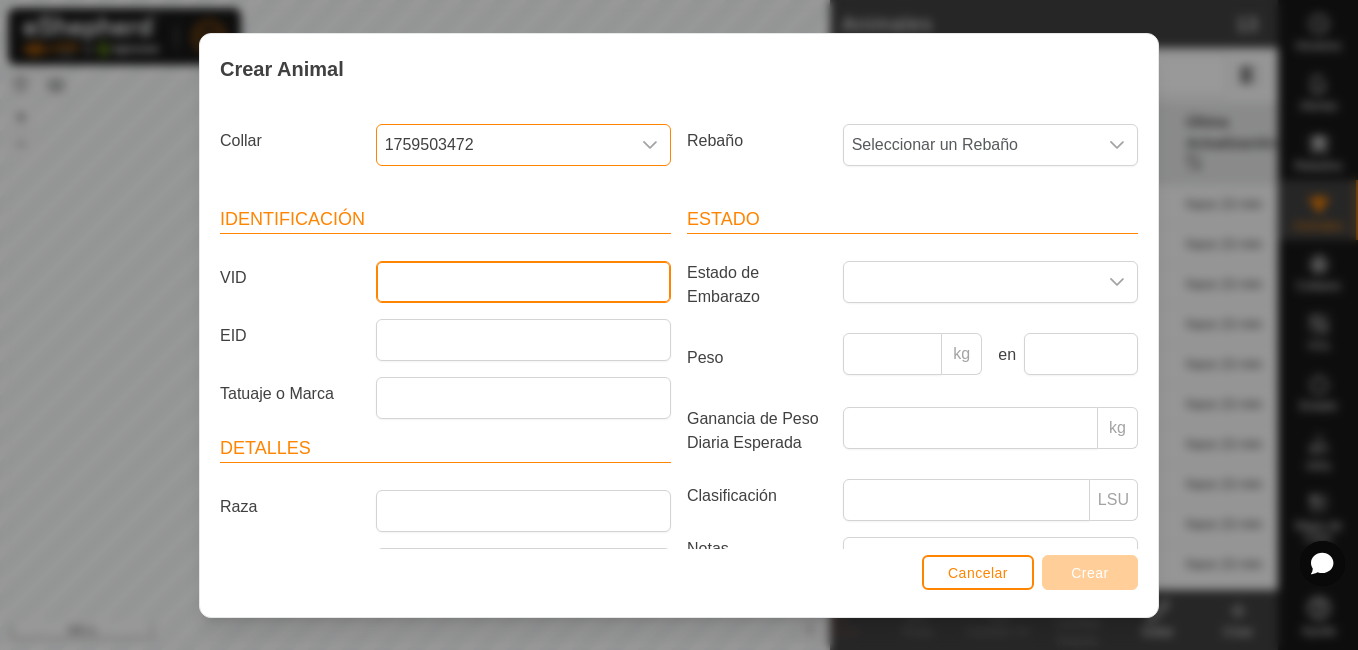 click on "VID" at bounding box center (523, 282) 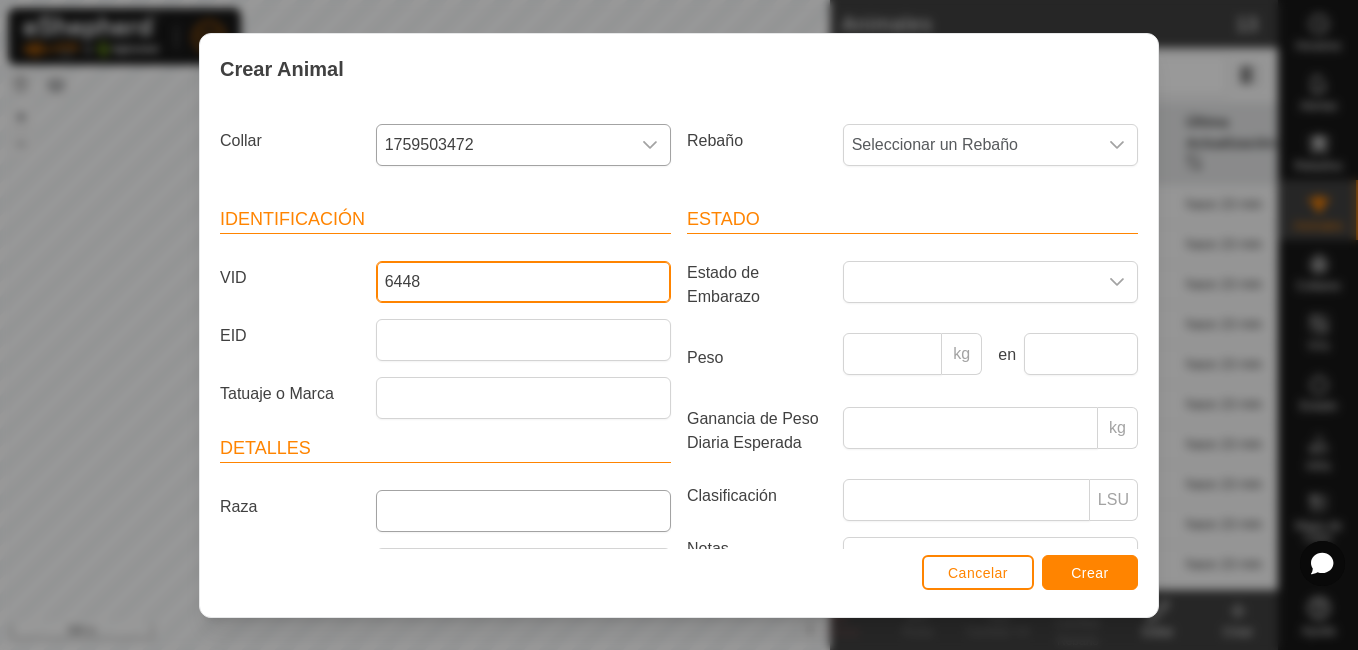 type on "6448" 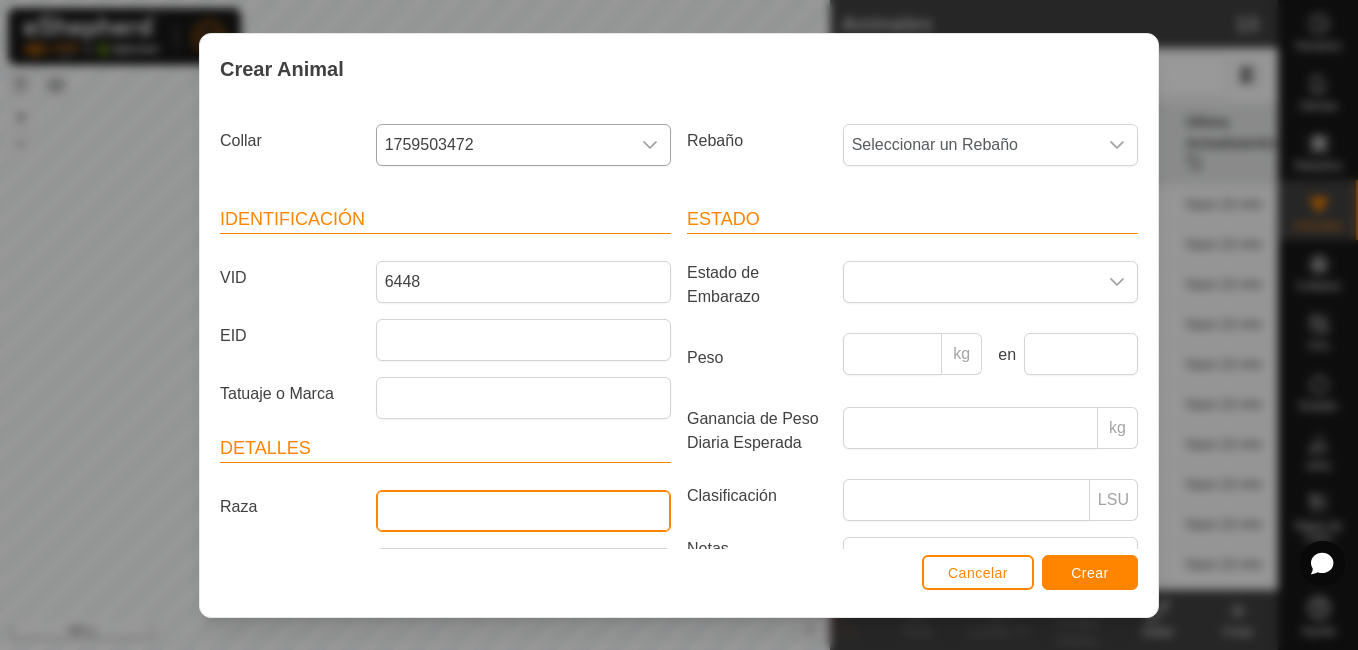 click on "Raza" at bounding box center (523, 511) 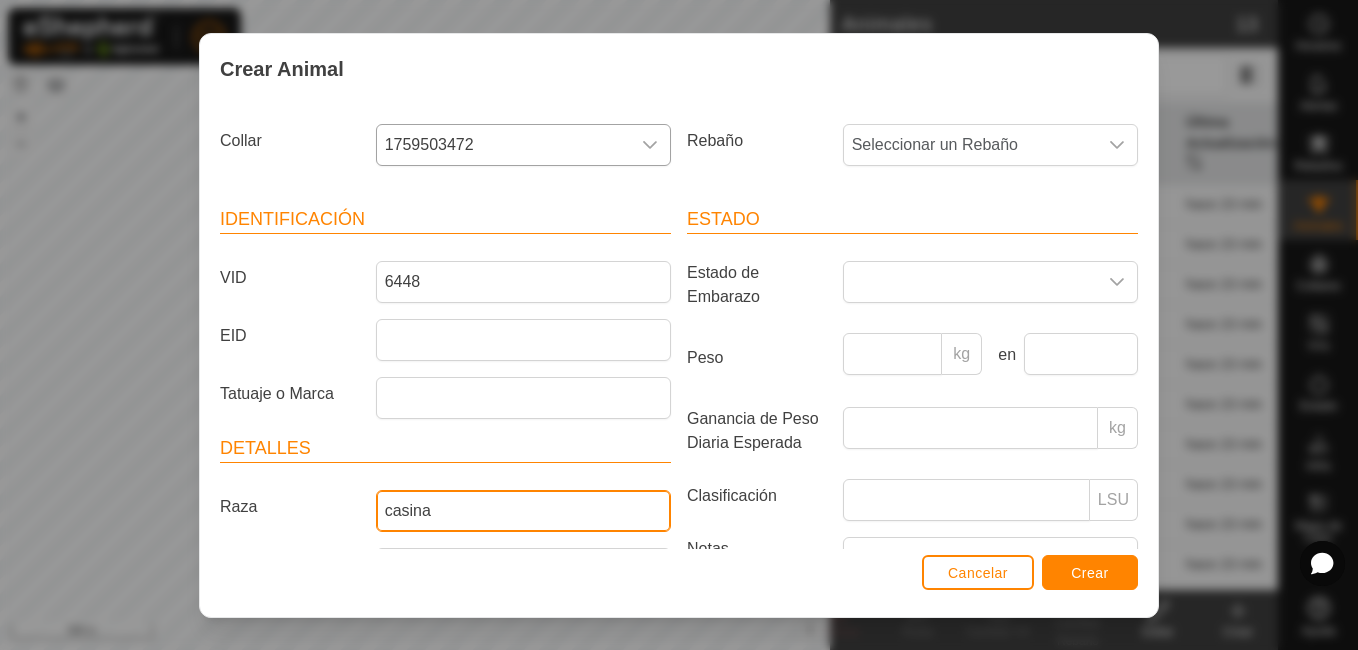 type on "casina" 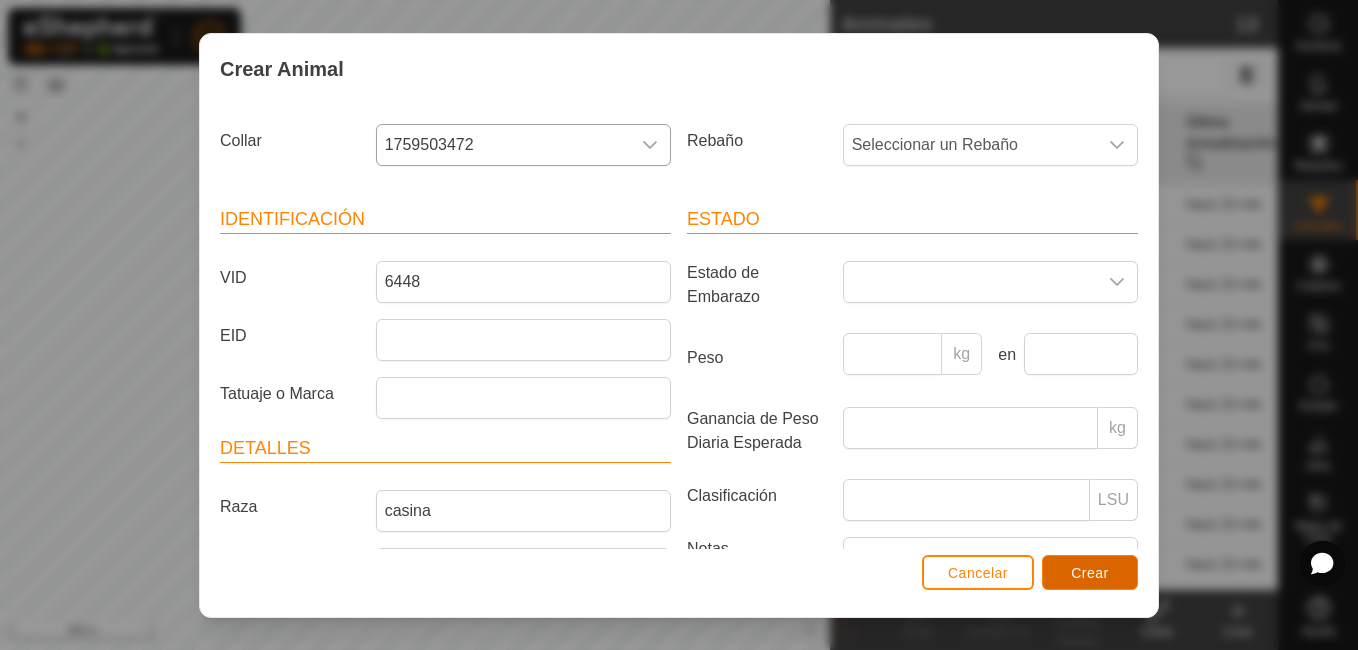 click on "Crear" at bounding box center (1090, 572) 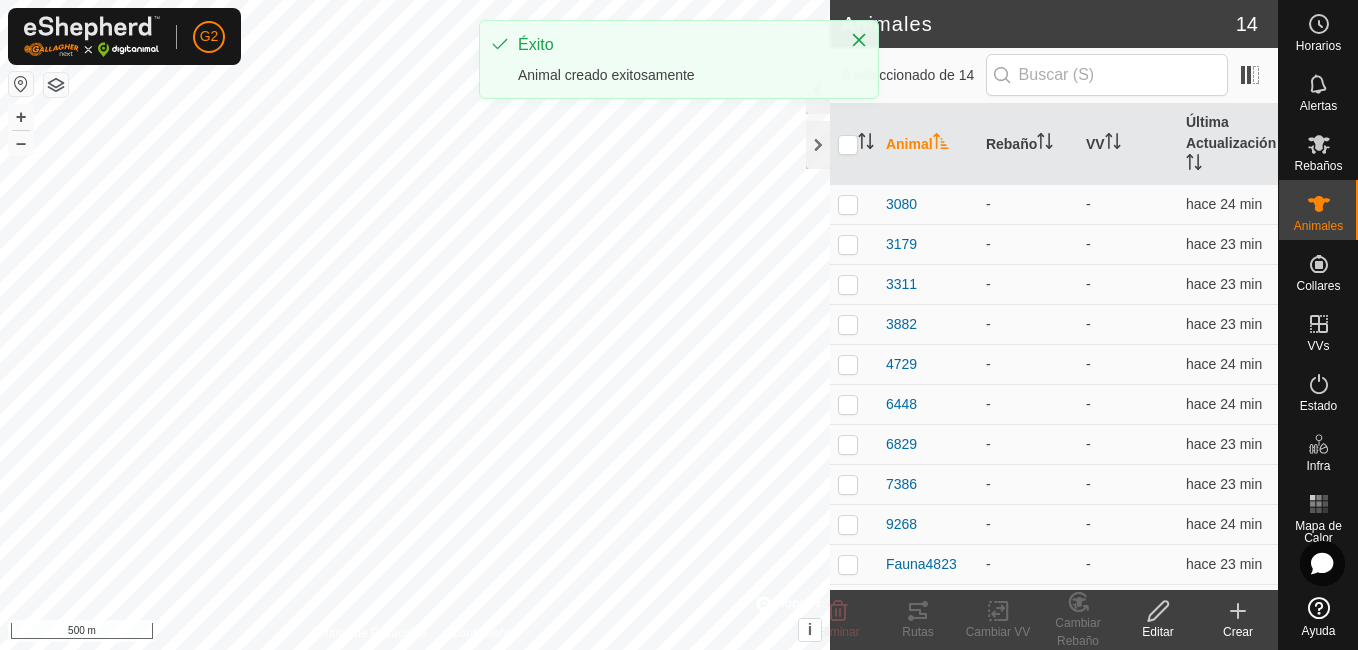 click 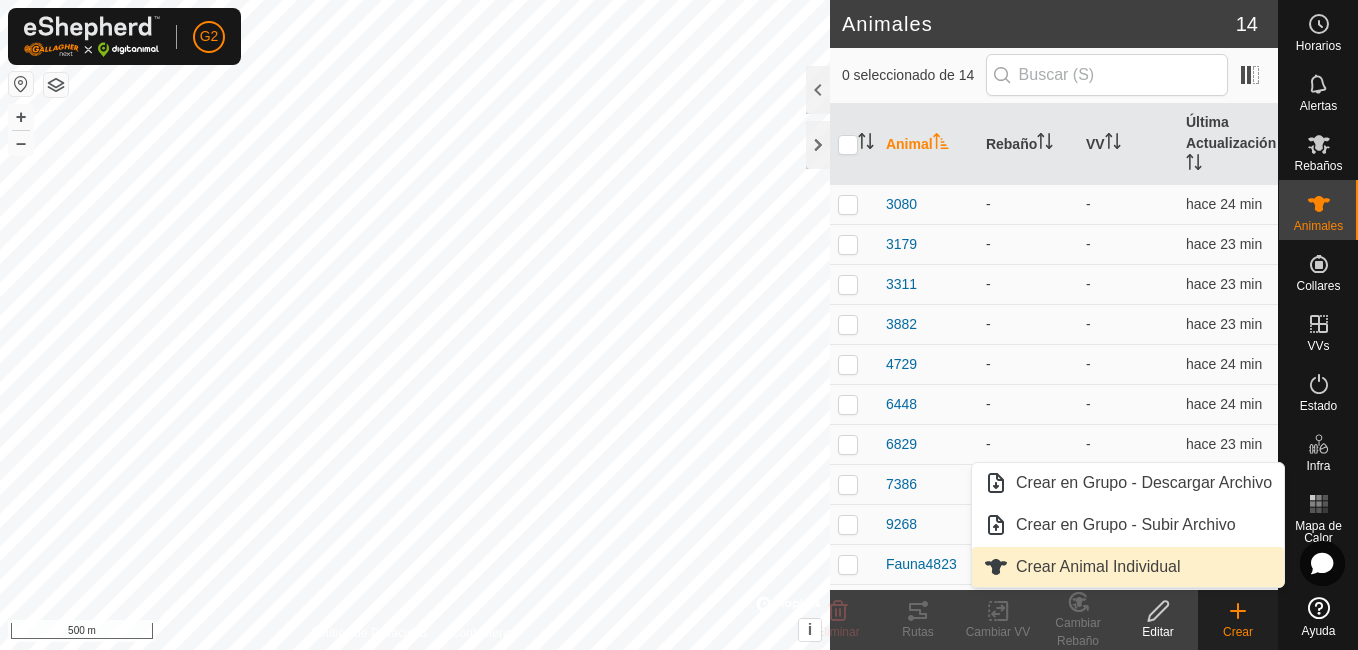 click on "Crear Animal Individual" at bounding box center (1128, 567) 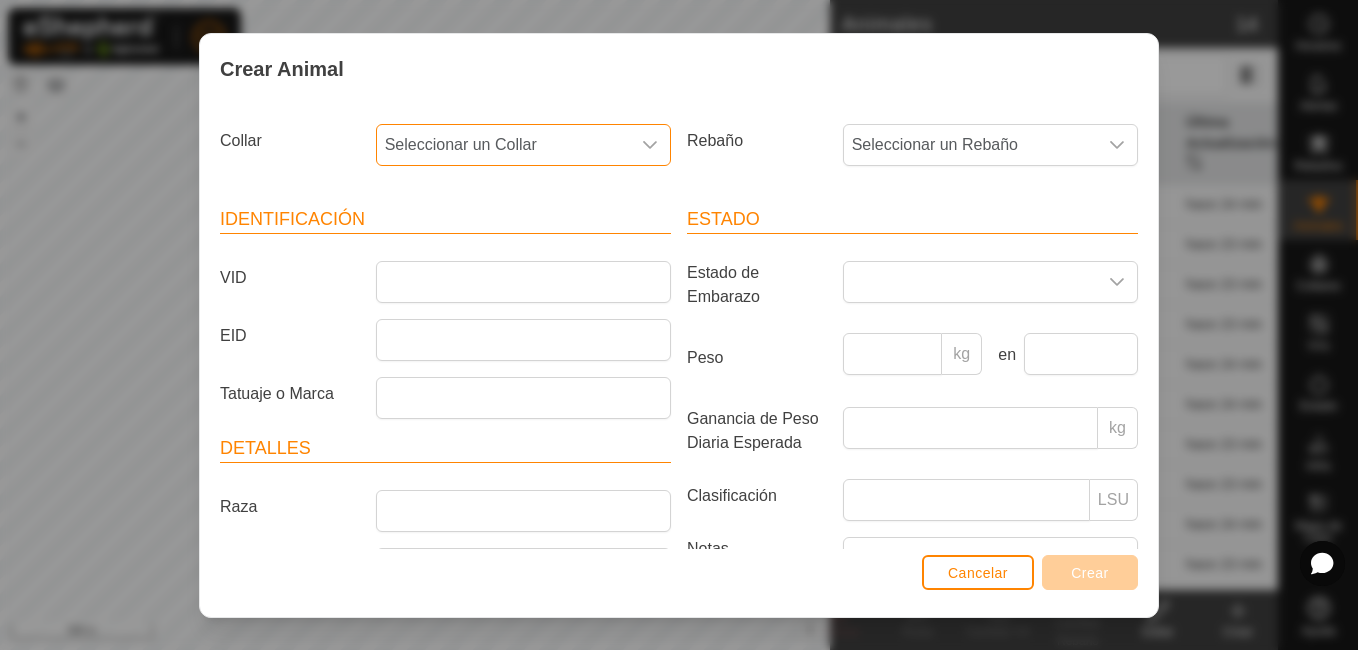 click on "Seleccionar un Collar" at bounding box center [503, 145] 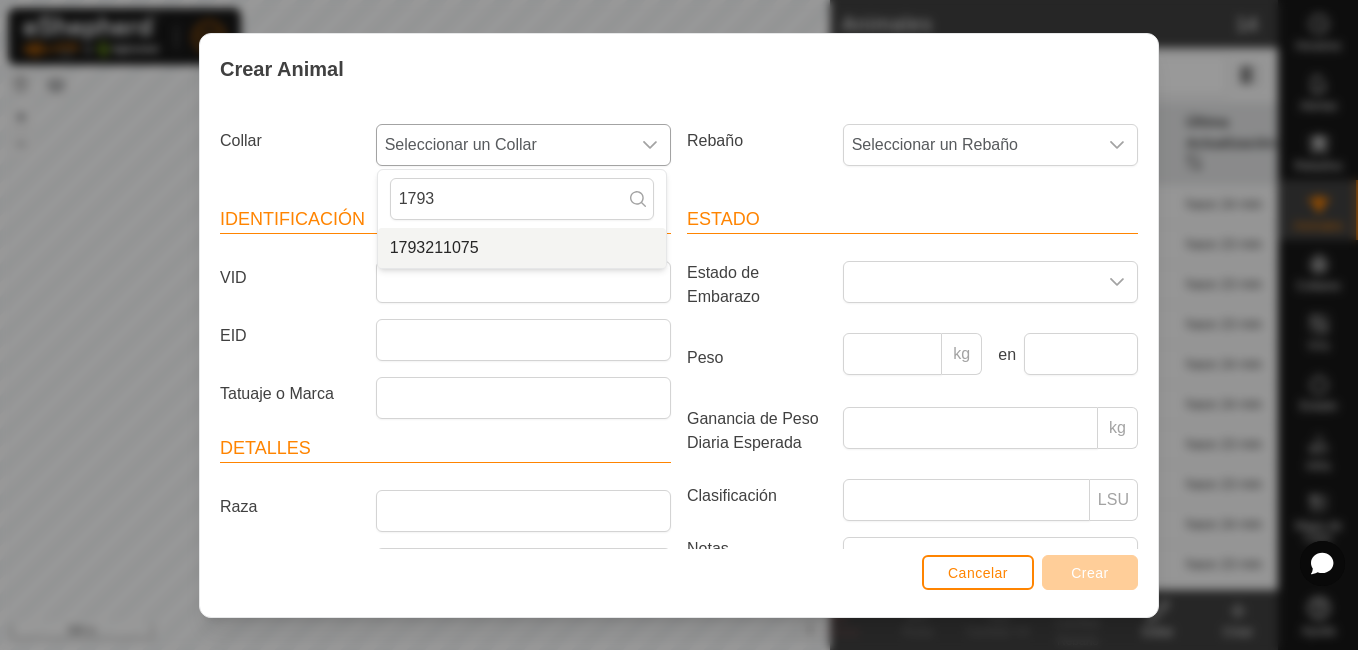type on "1793" 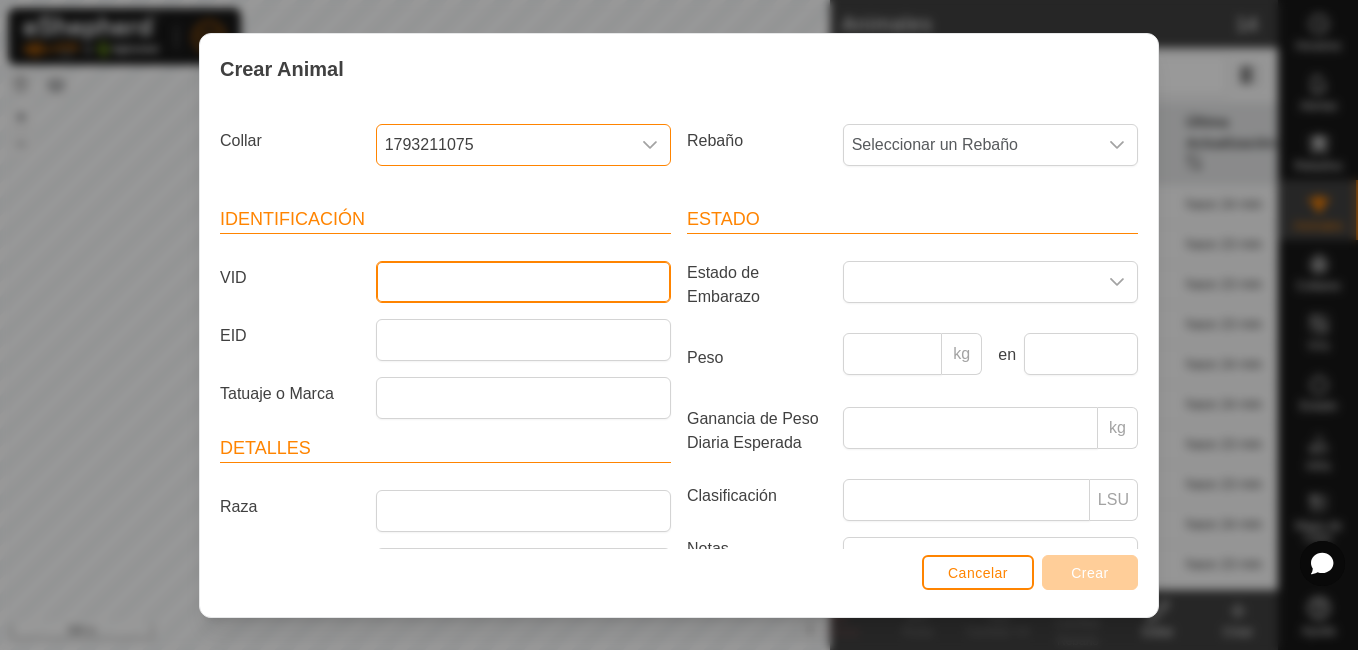 click on "VID" at bounding box center [523, 282] 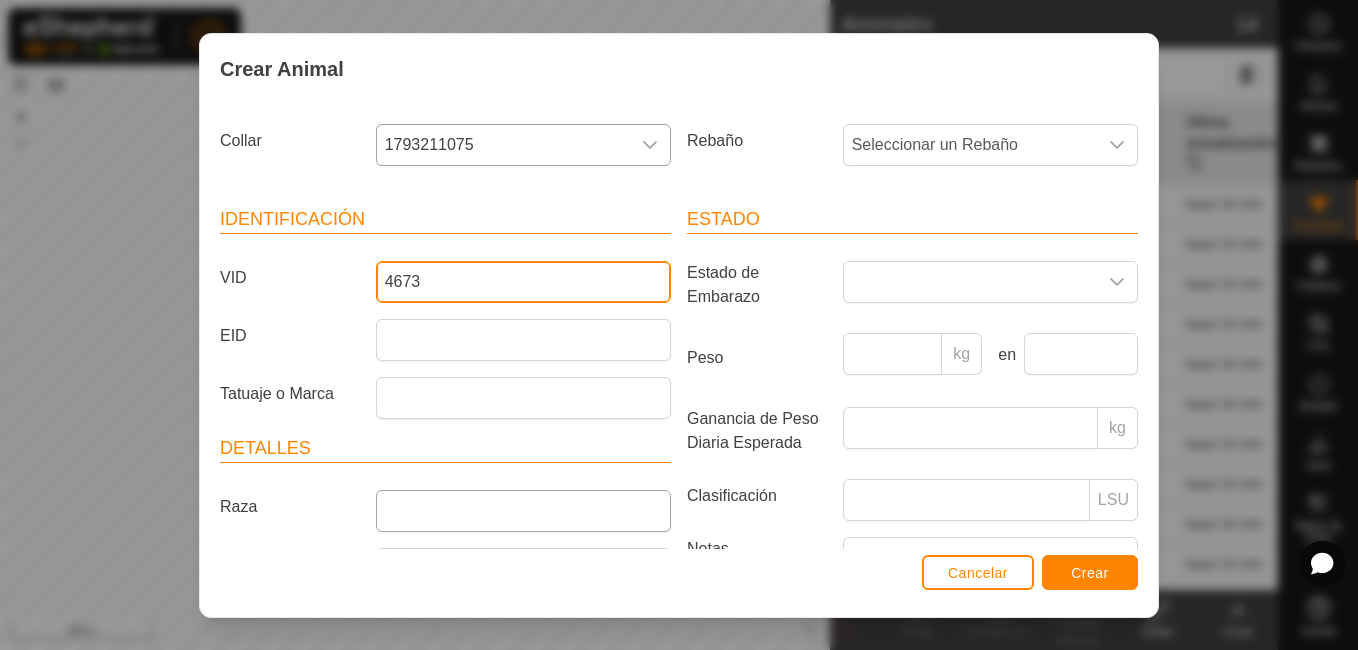 type on "4673" 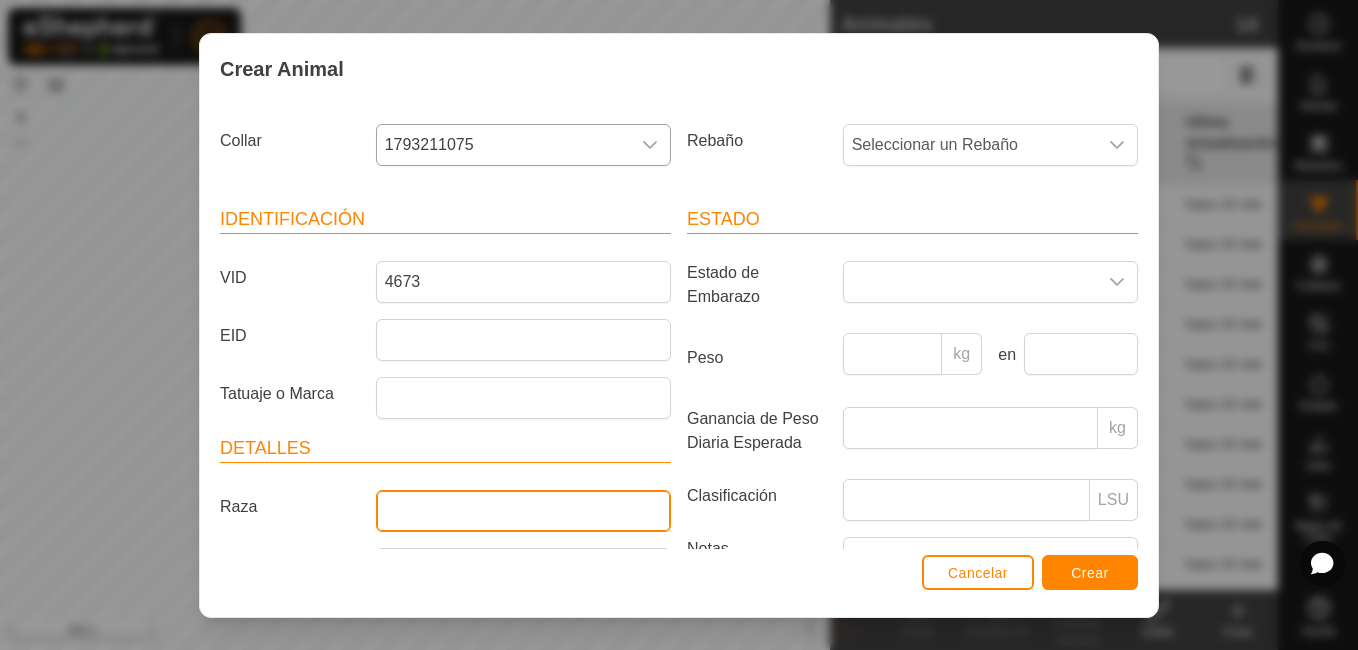 click on "Raza" at bounding box center (523, 511) 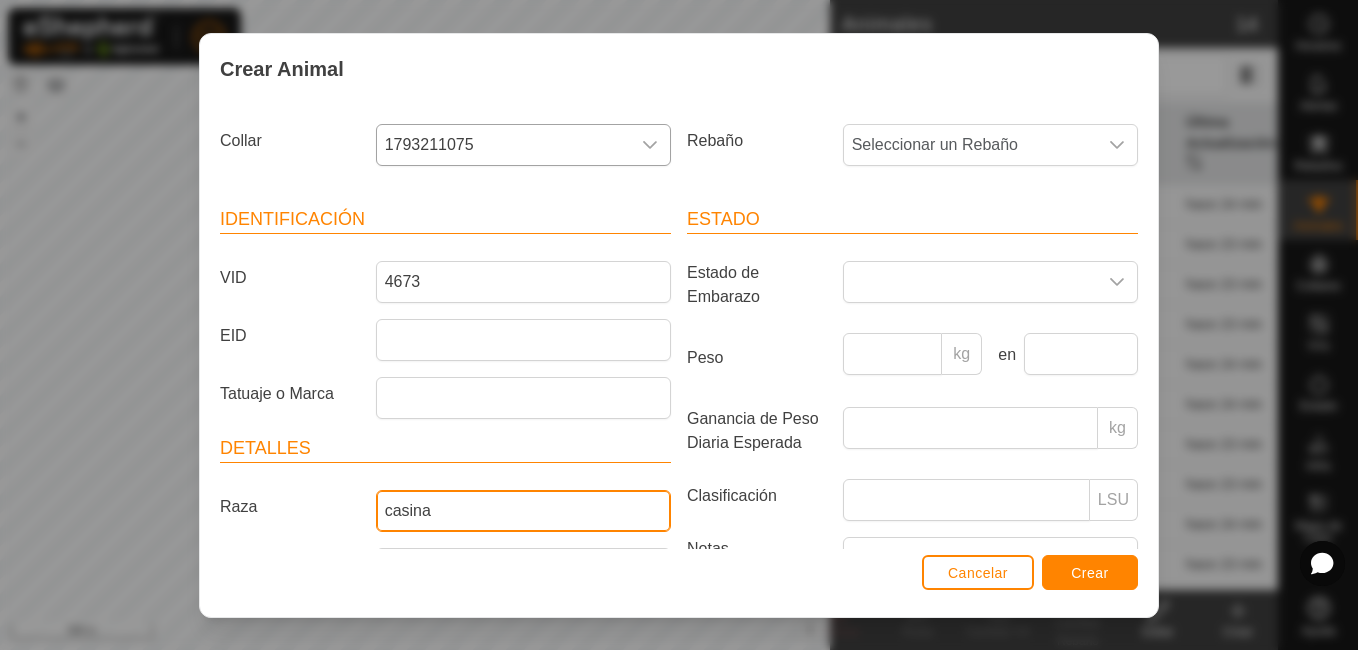 type on "casina" 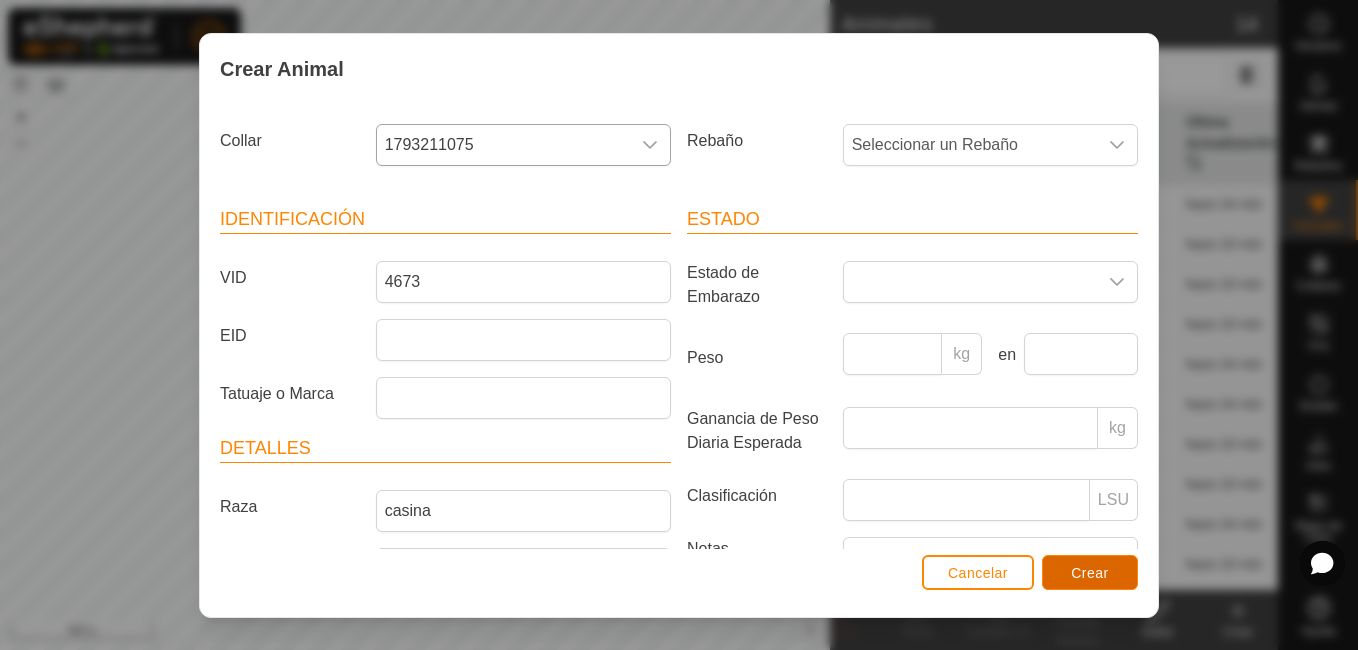 click on "Crear" at bounding box center (1090, 572) 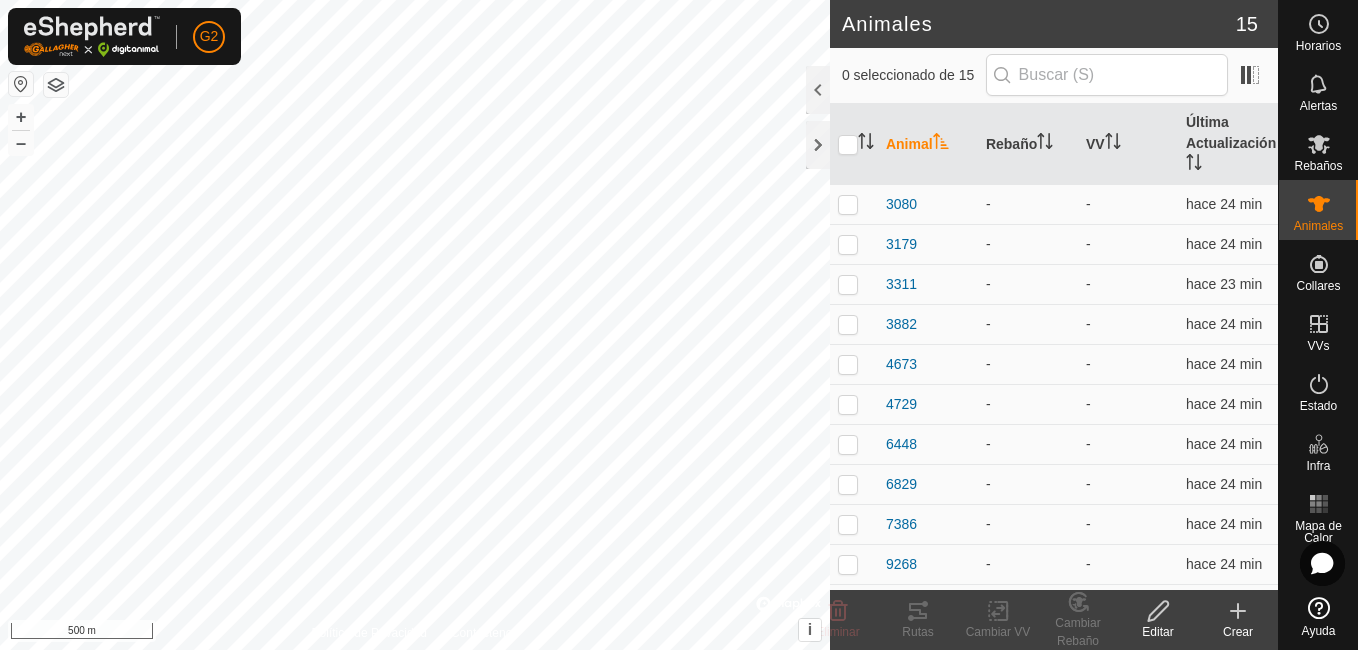 click 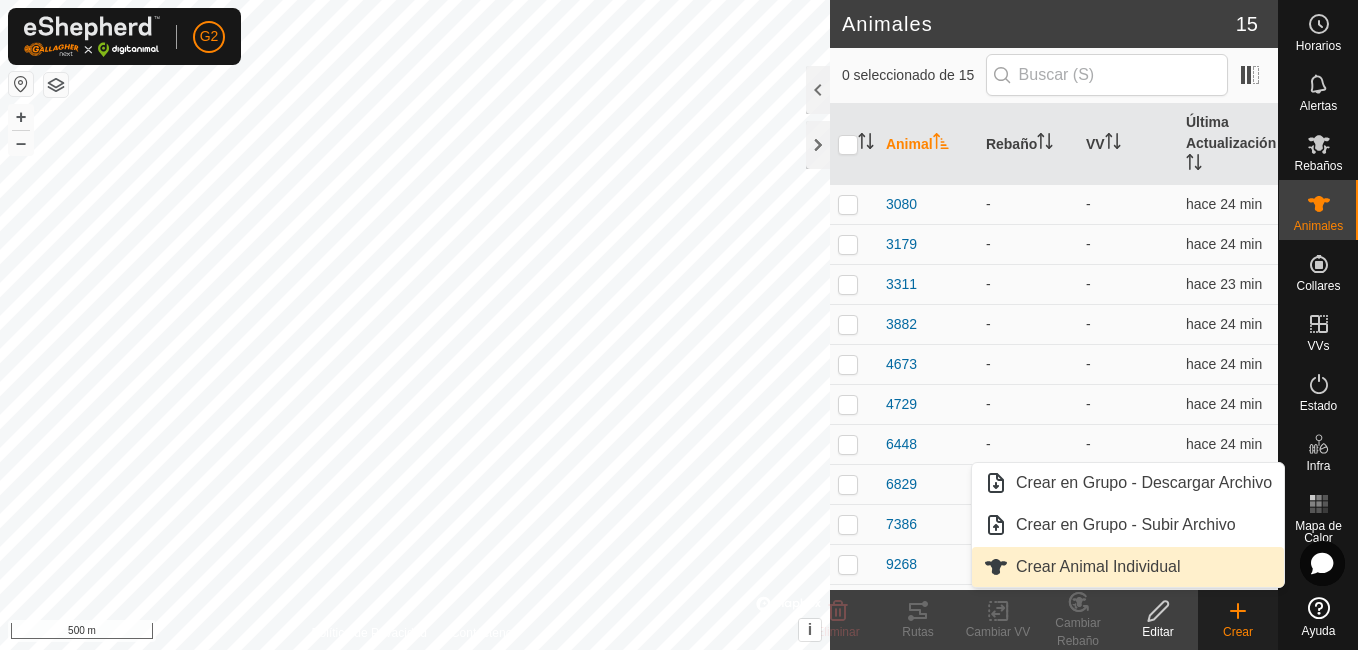 click on "Crear Animal Individual" at bounding box center (1128, 567) 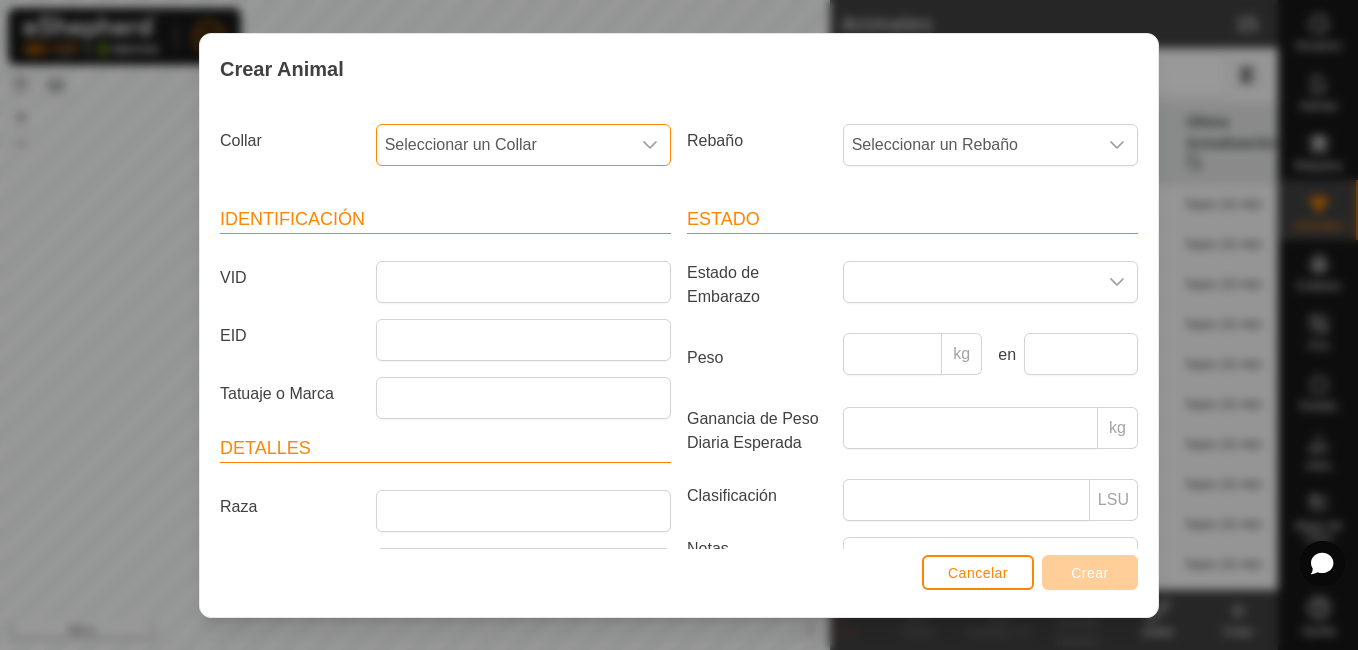 click on "Seleccionar un Collar" at bounding box center (503, 145) 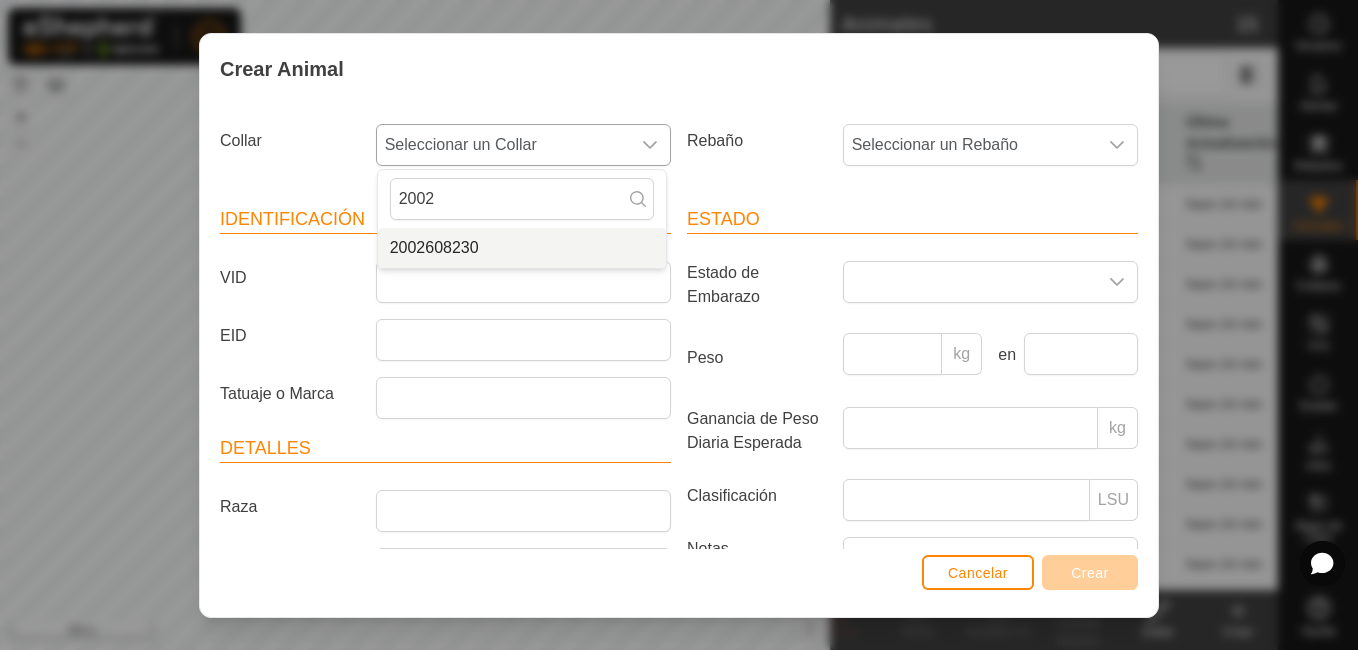 type on "2002" 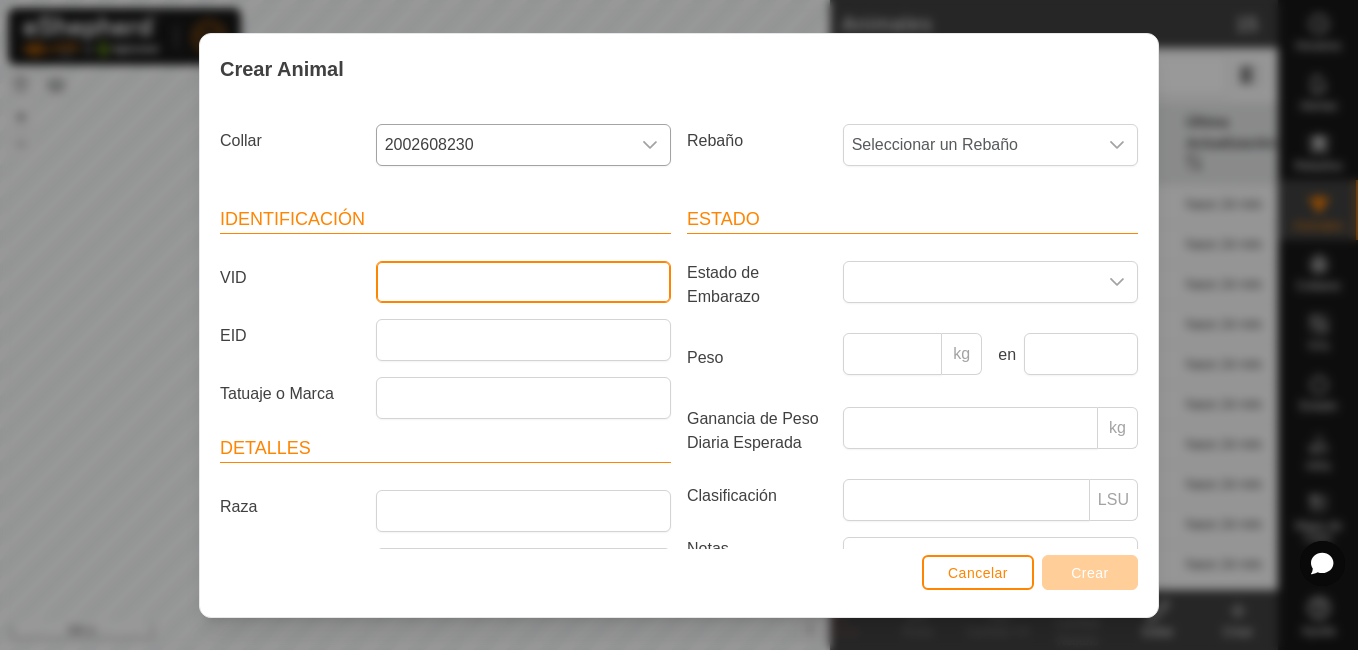 click on "VID" at bounding box center [523, 282] 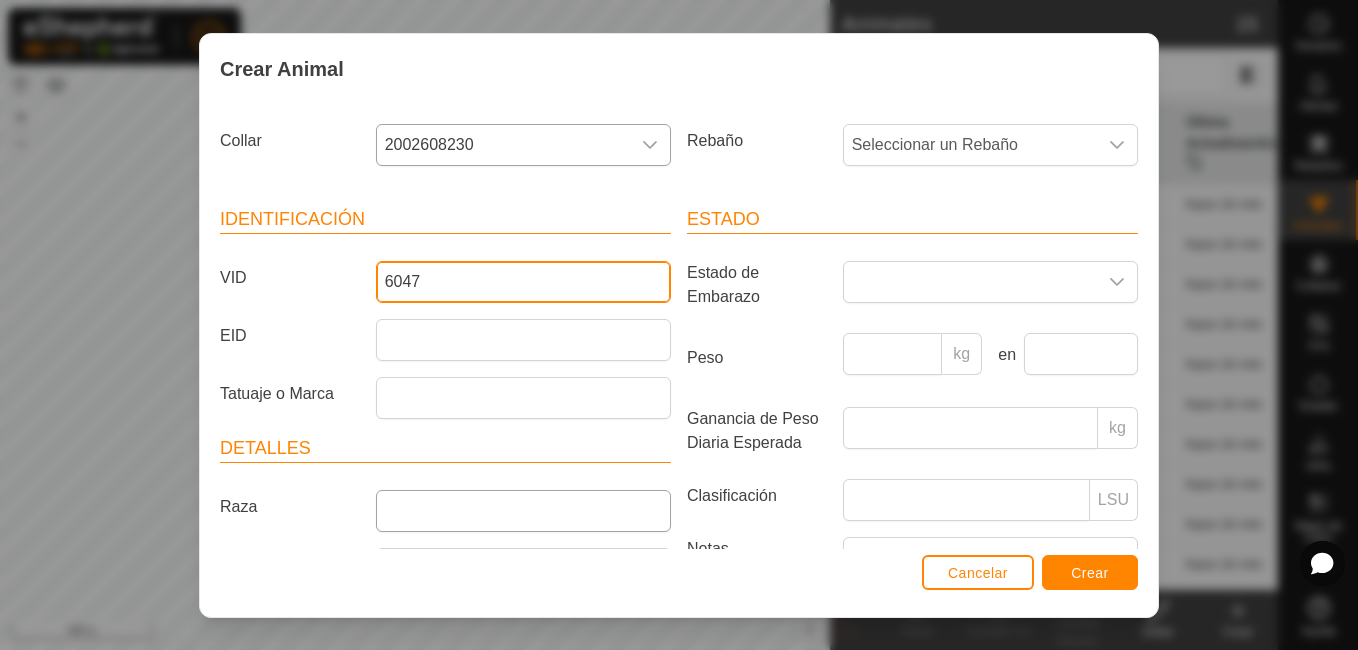 type on "6047" 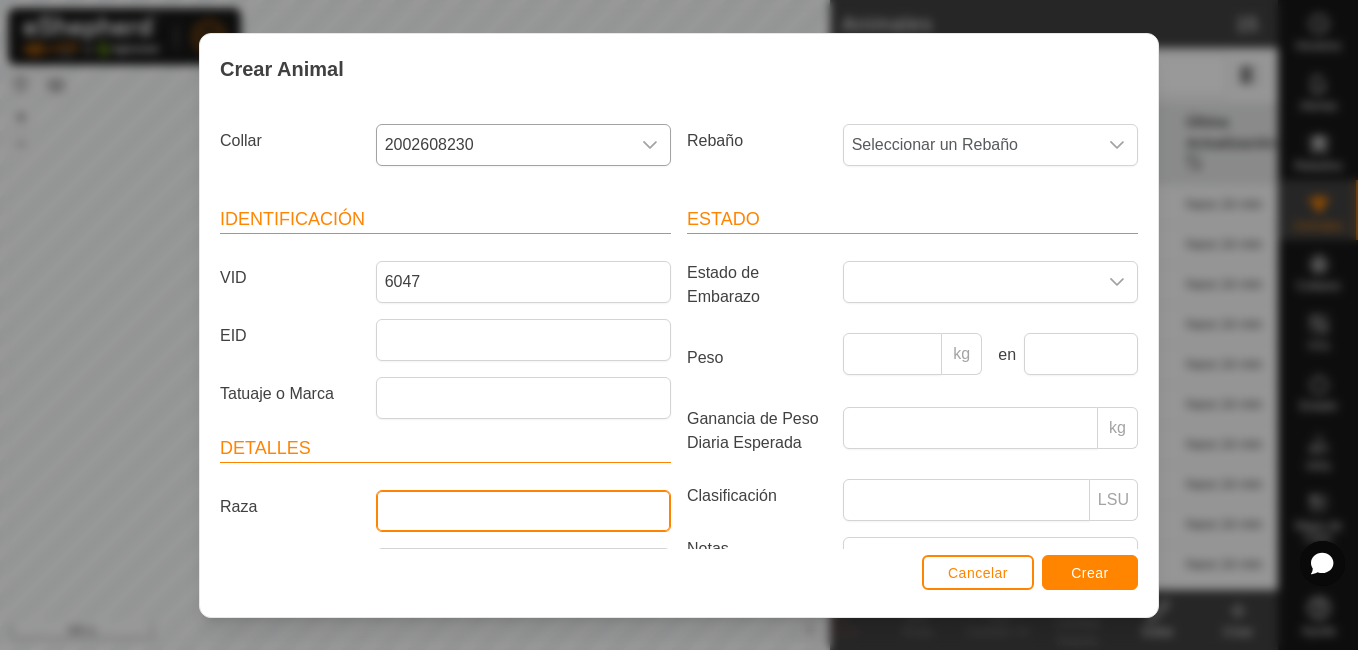 click on "Raza" at bounding box center (523, 511) 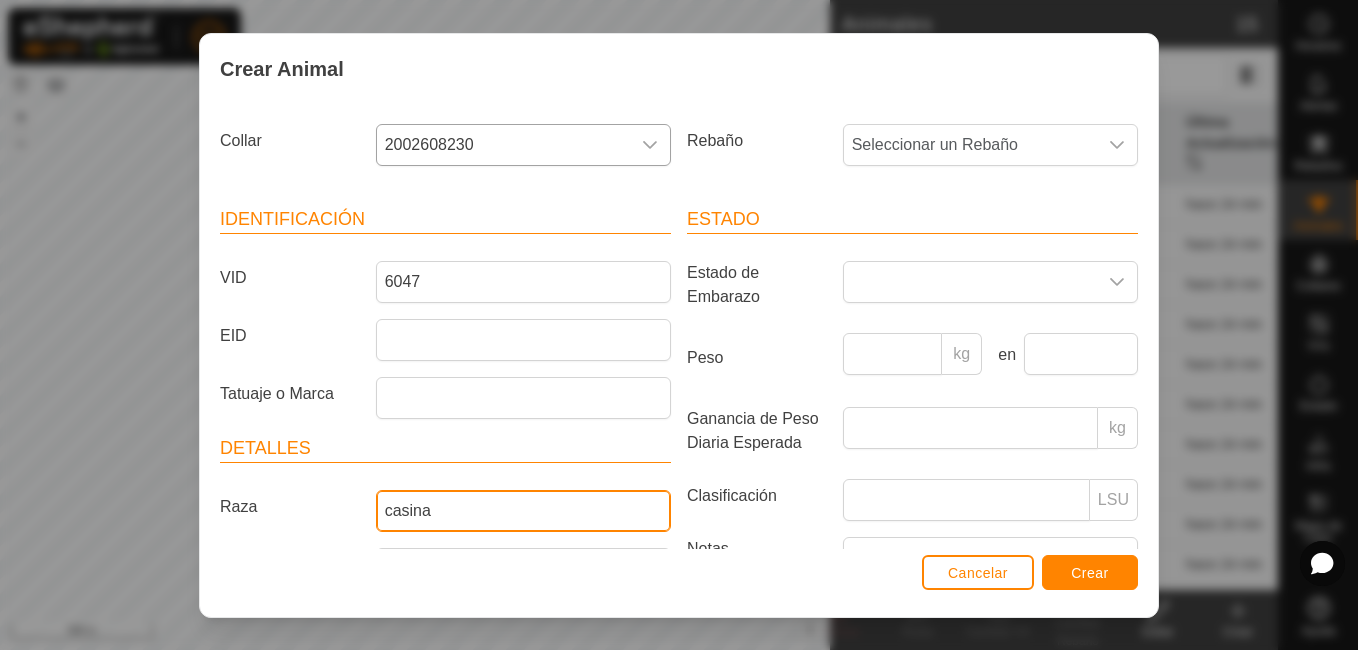 type on "casina" 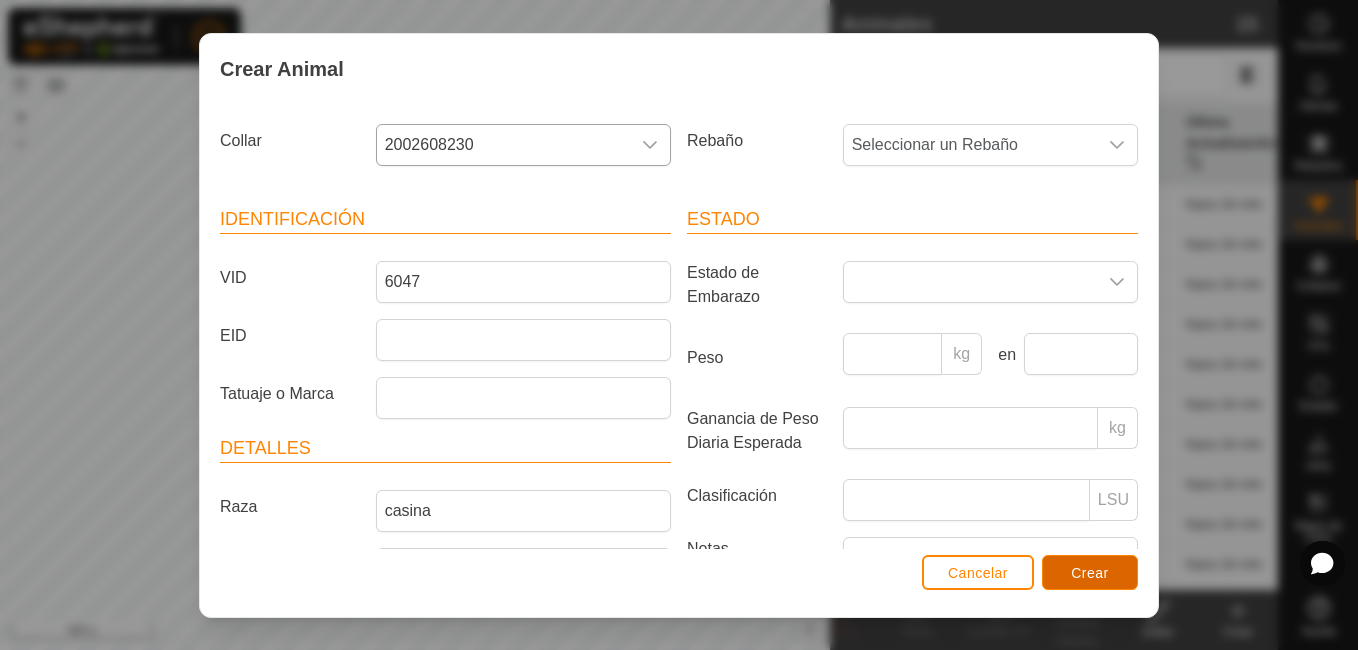 click on "Crear" at bounding box center [1090, 572] 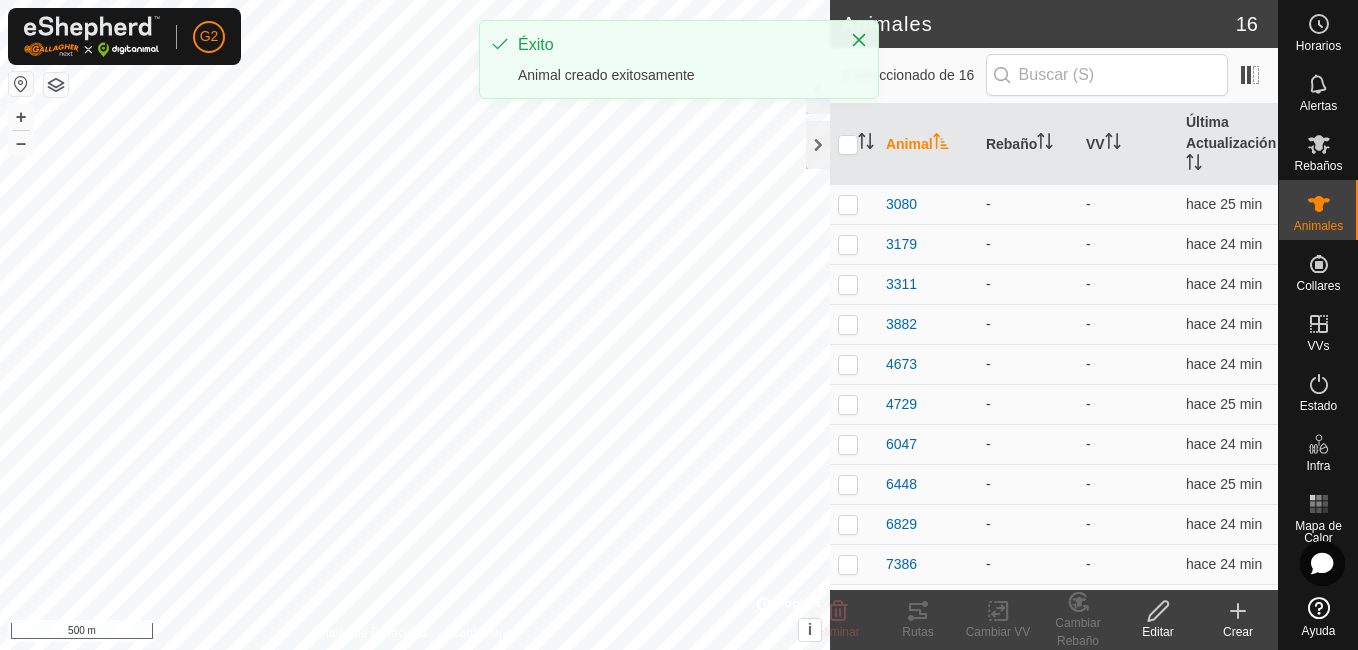 click 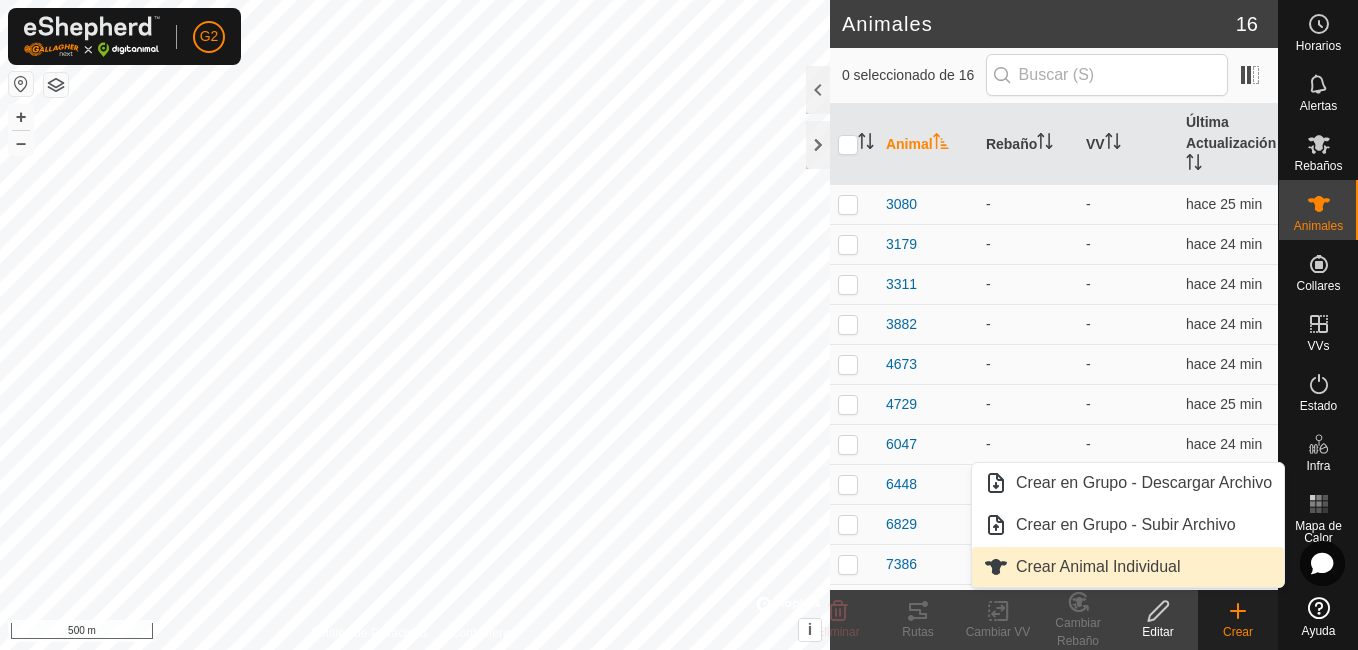 click on "Crear Animal Individual" at bounding box center (1128, 567) 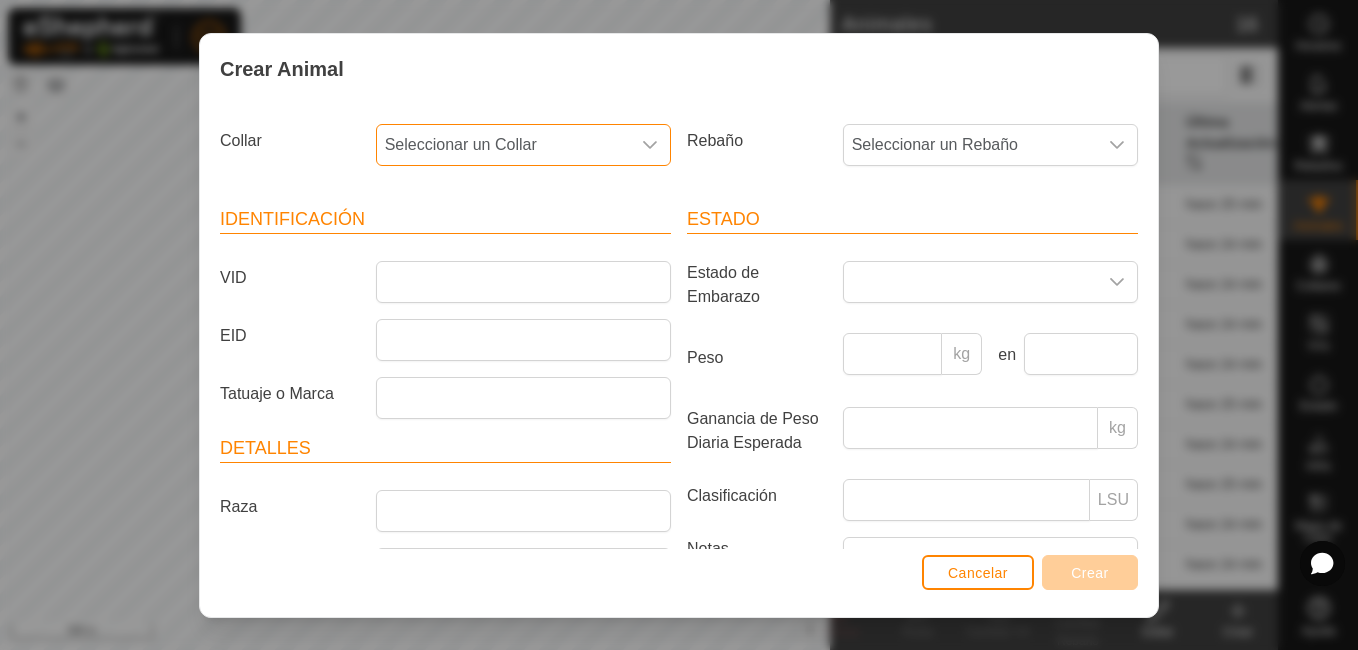 click on "Seleccionar un Collar" at bounding box center (503, 145) 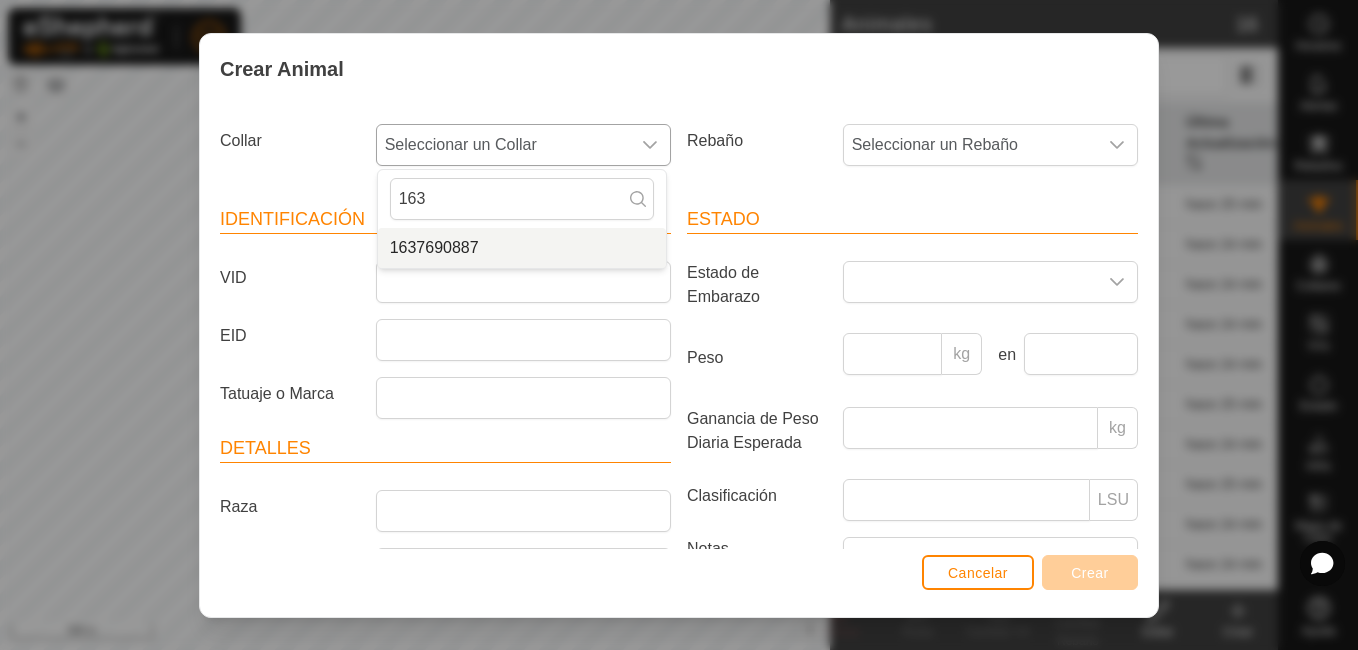 type on "163" 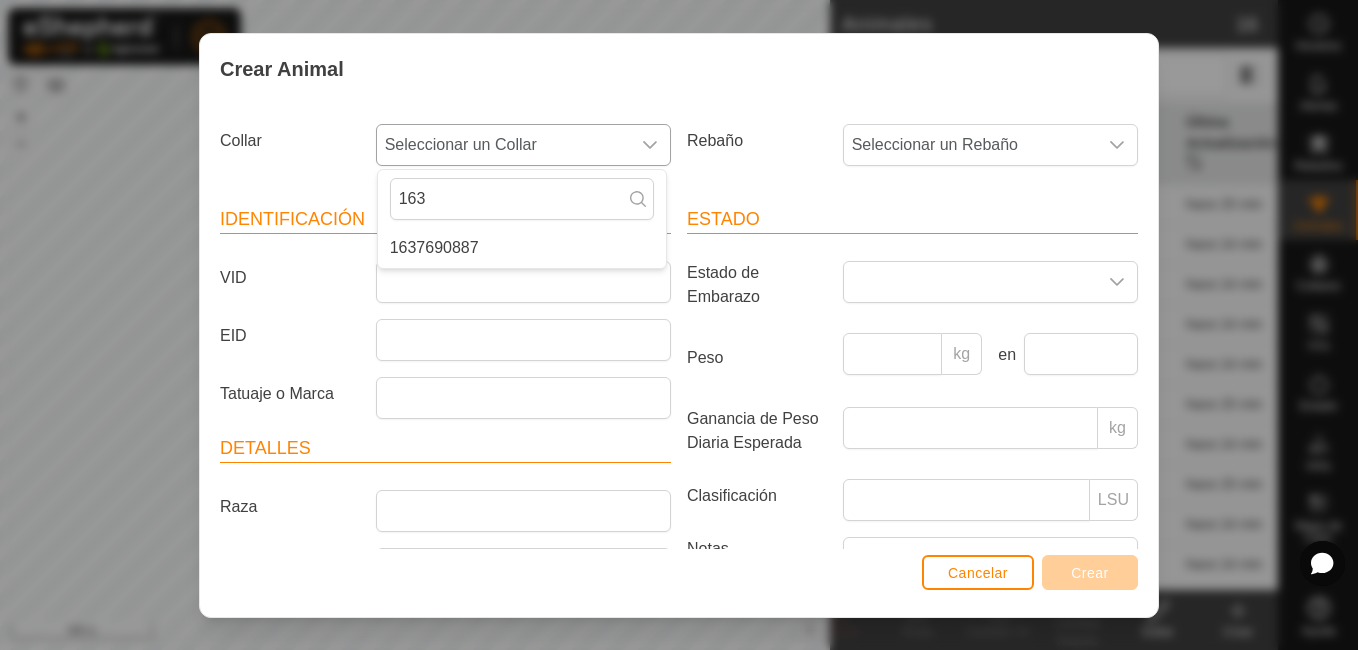 click on "1637690887" at bounding box center (522, 248) 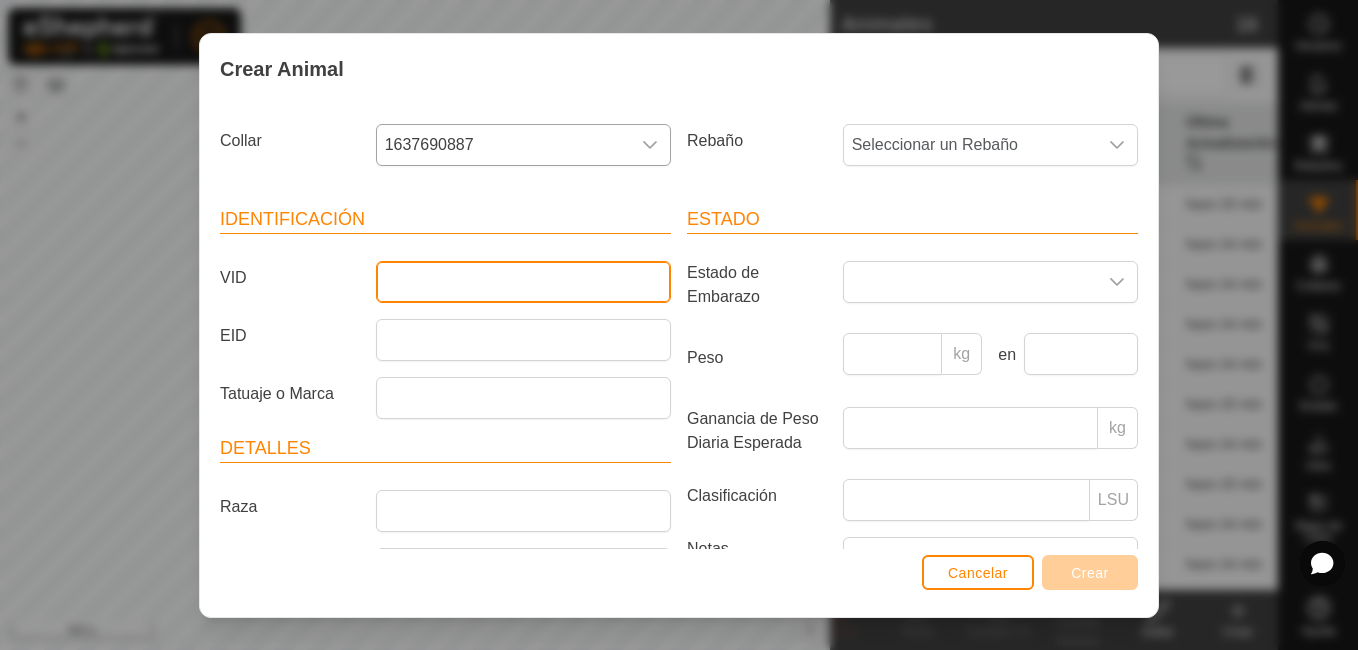 click on "VID" at bounding box center [523, 282] 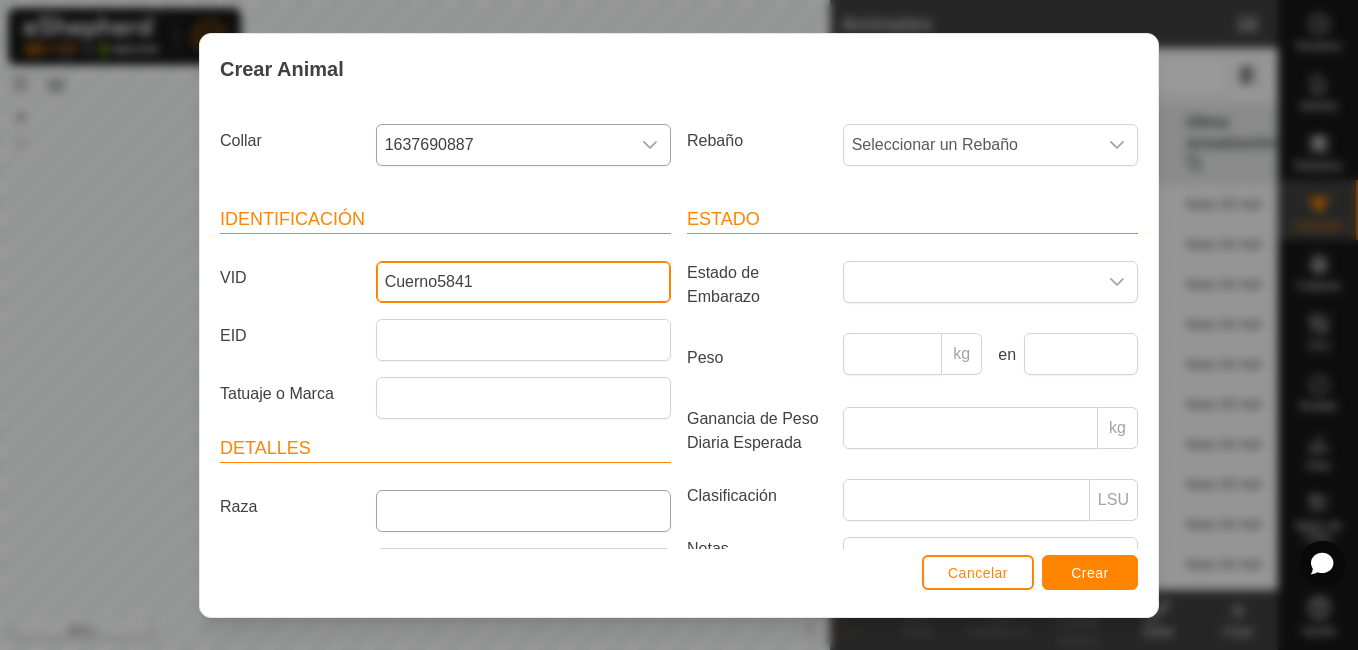 type on "Cuerno5841" 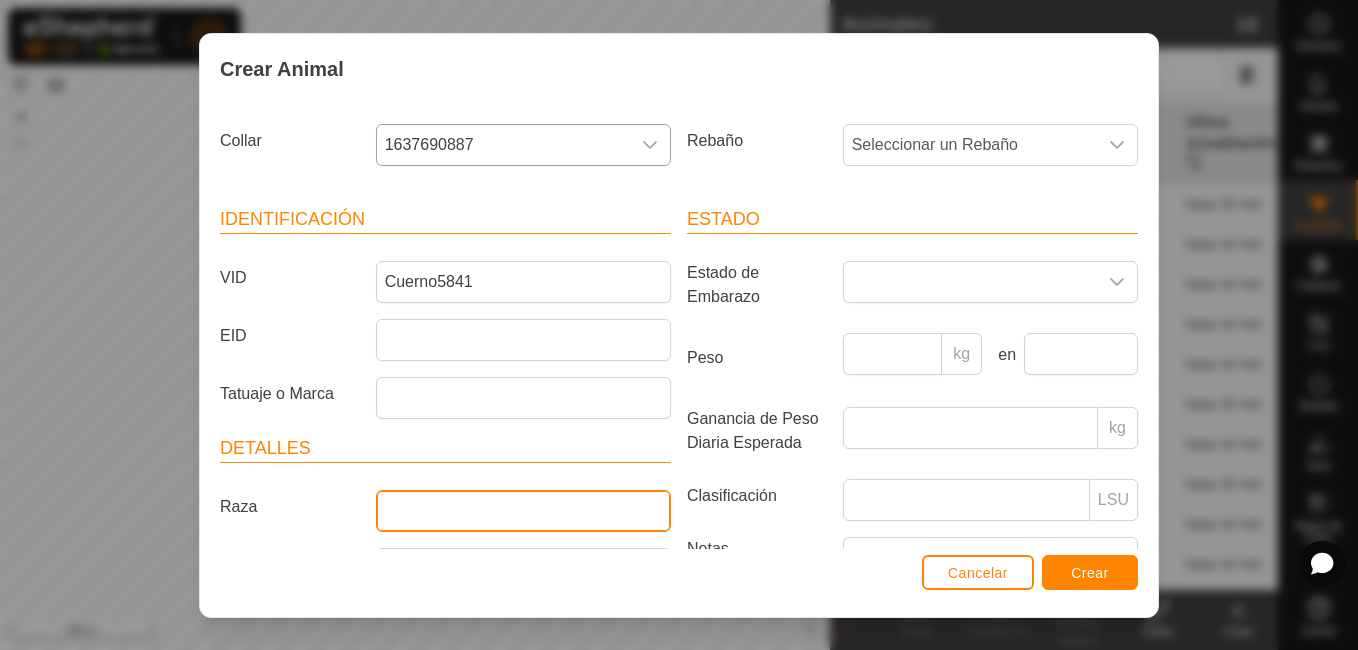click on "Raza" at bounding box center (523, 511) 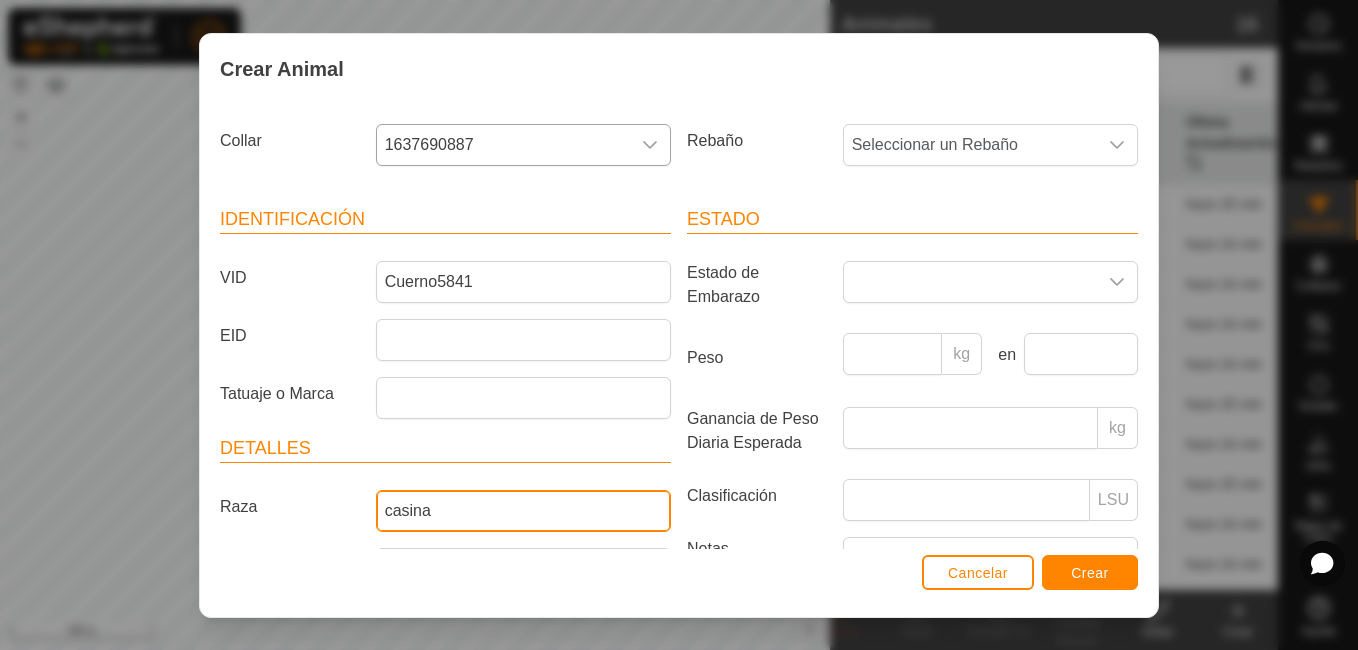 type on "casina" 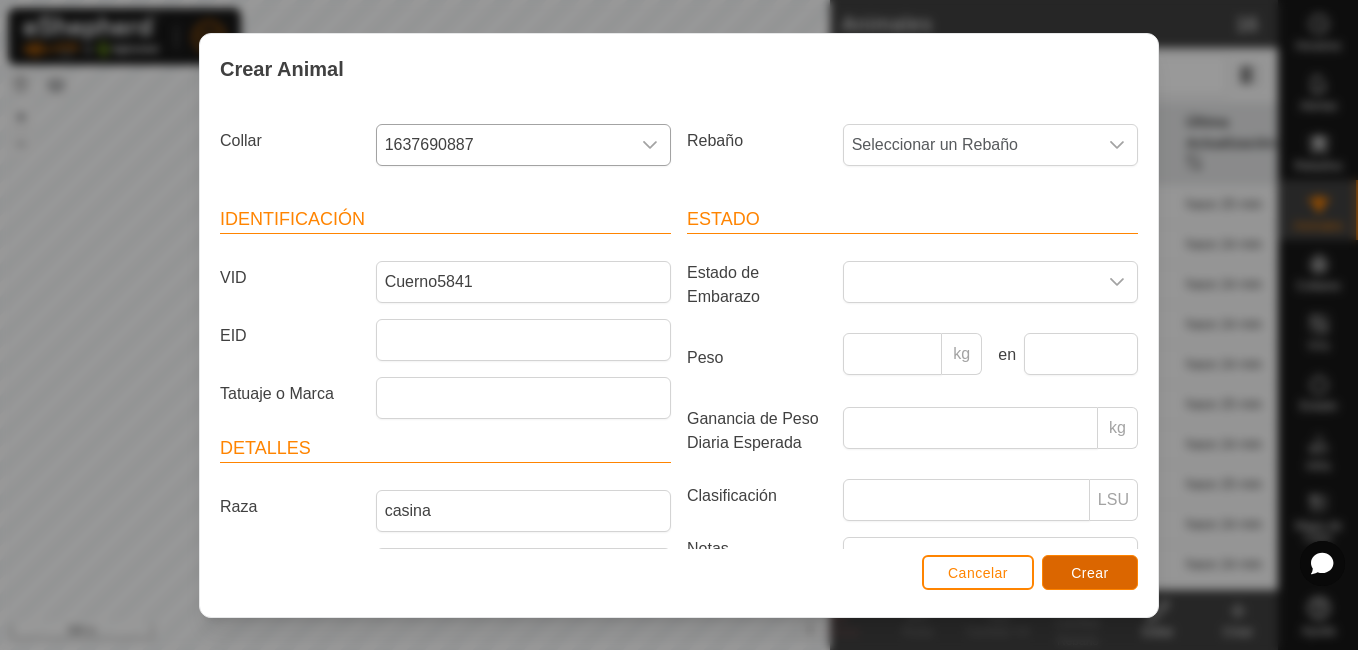 click on "Crear" at bounding box center (1090, 572) 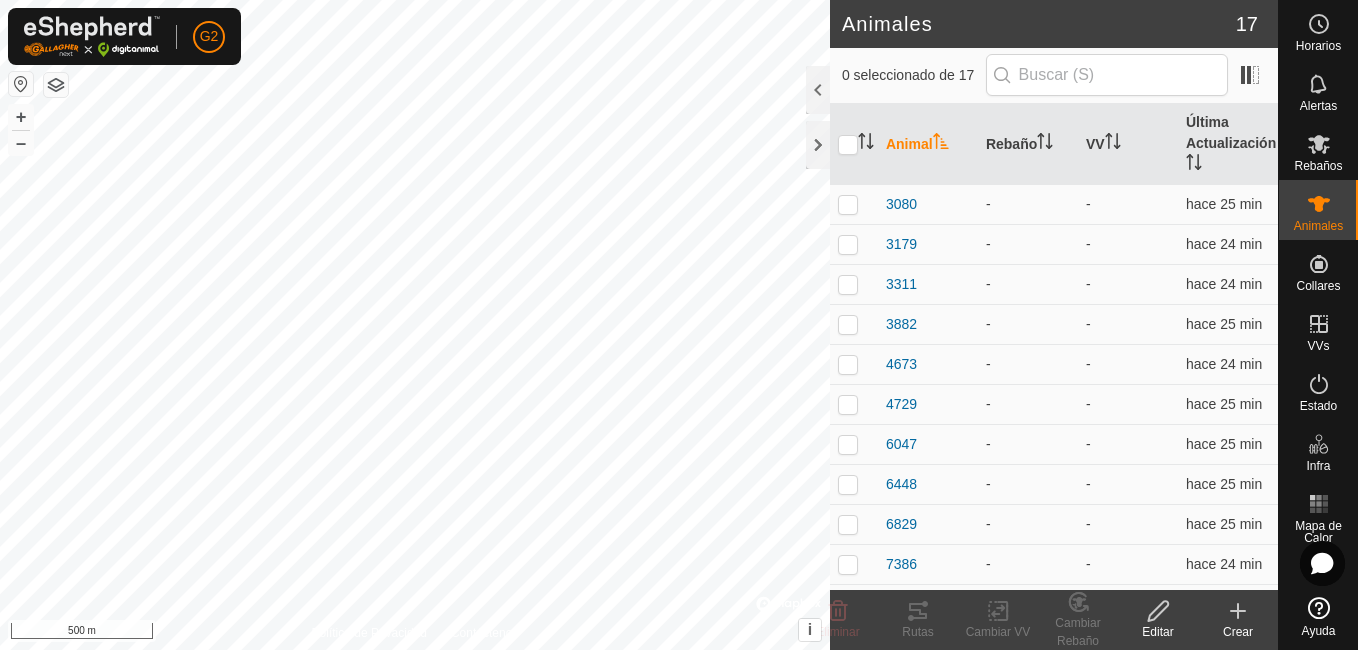 click 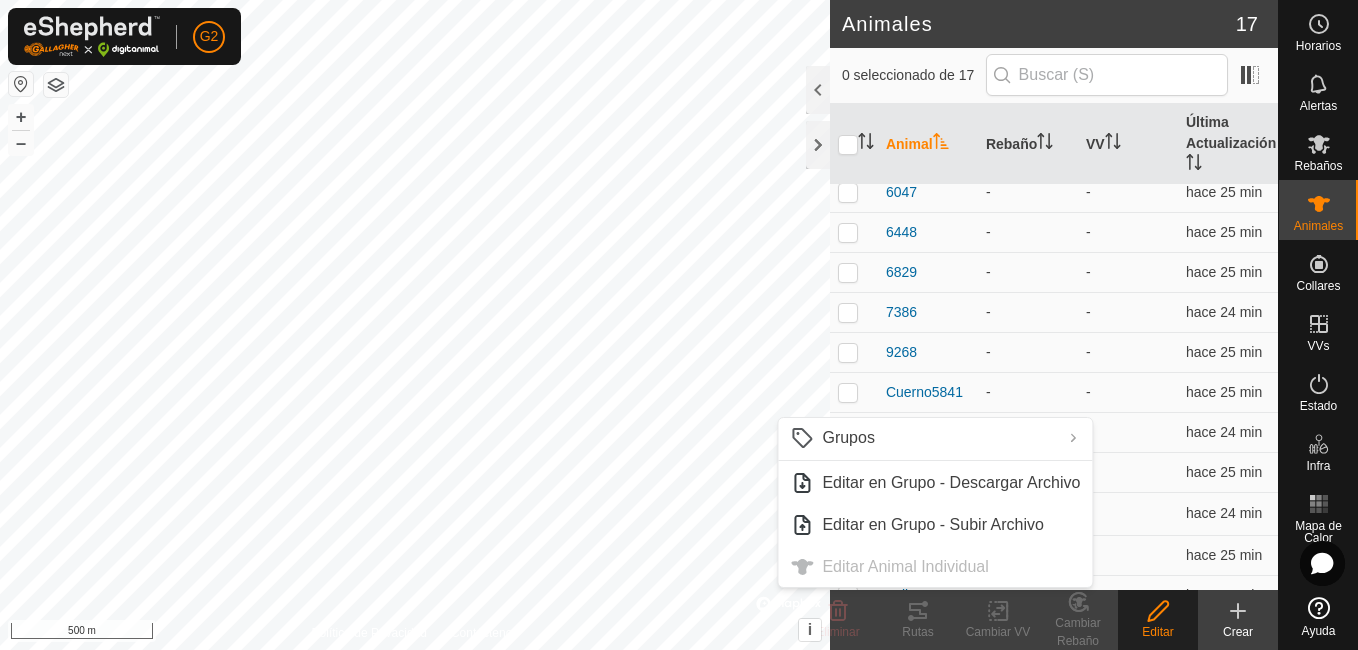 scroll, scrollTop: 278, scrollLeft: 0, axis: vertical 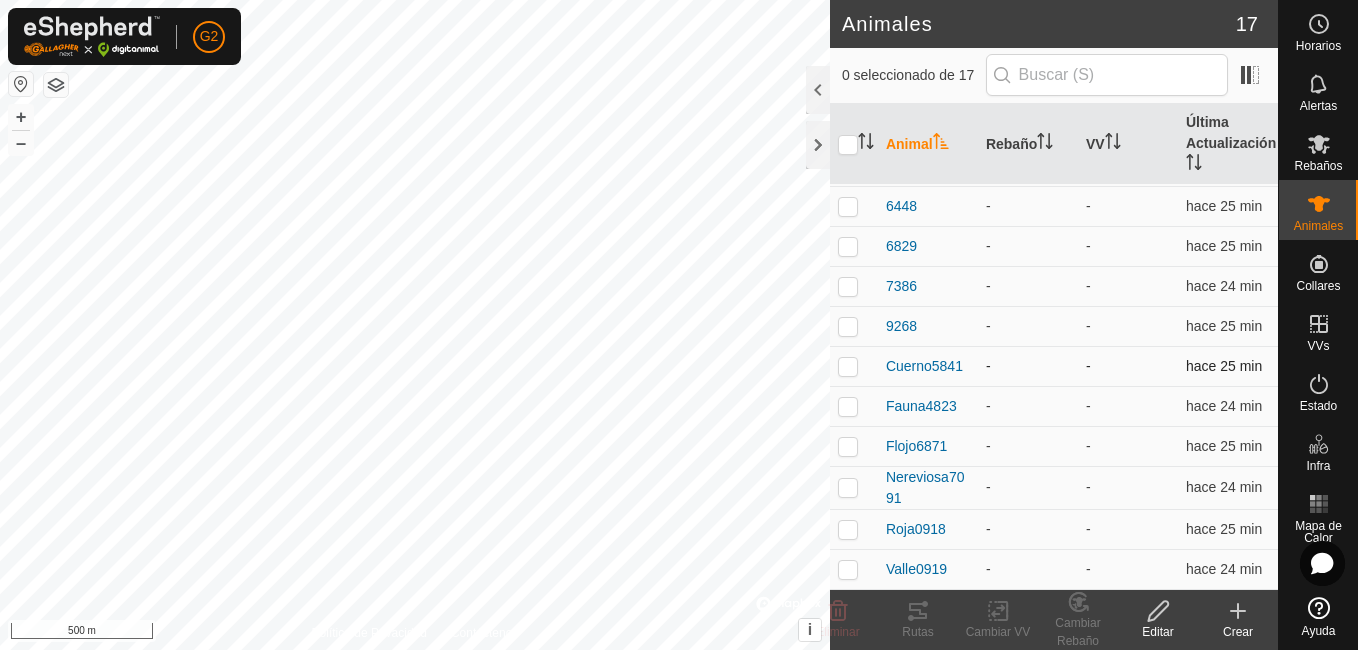 click at bounding box center (848, 366) 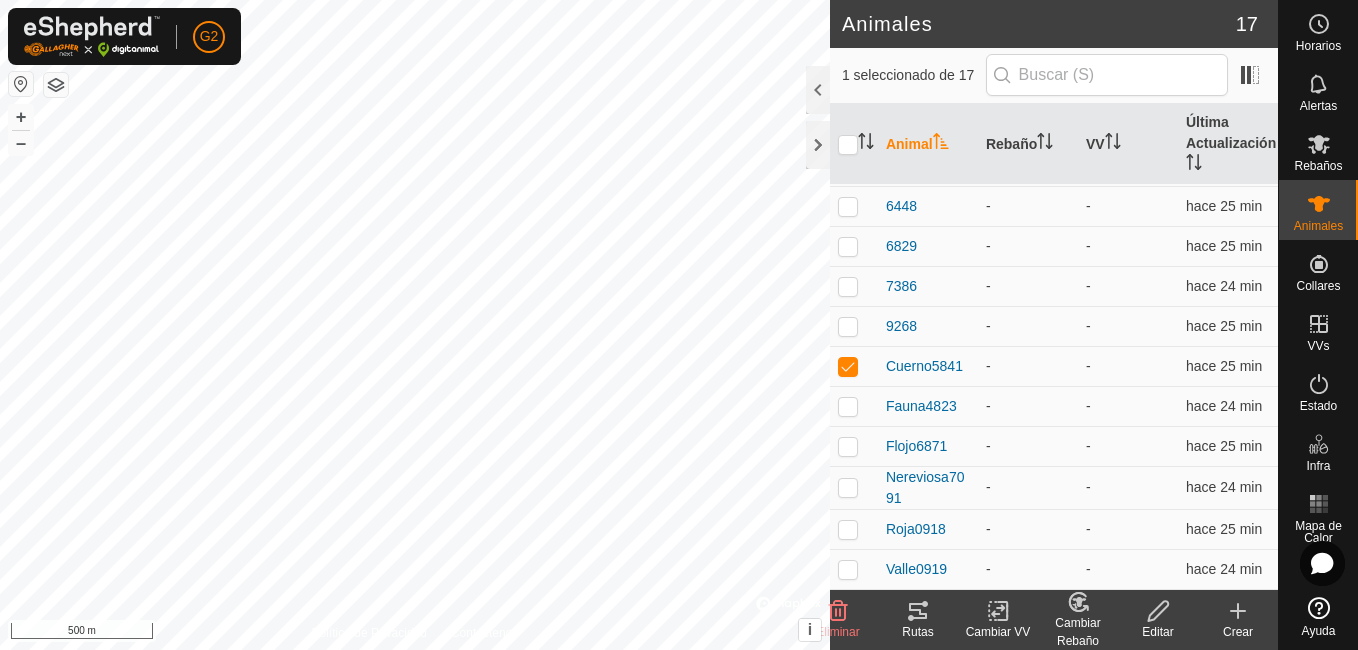 click 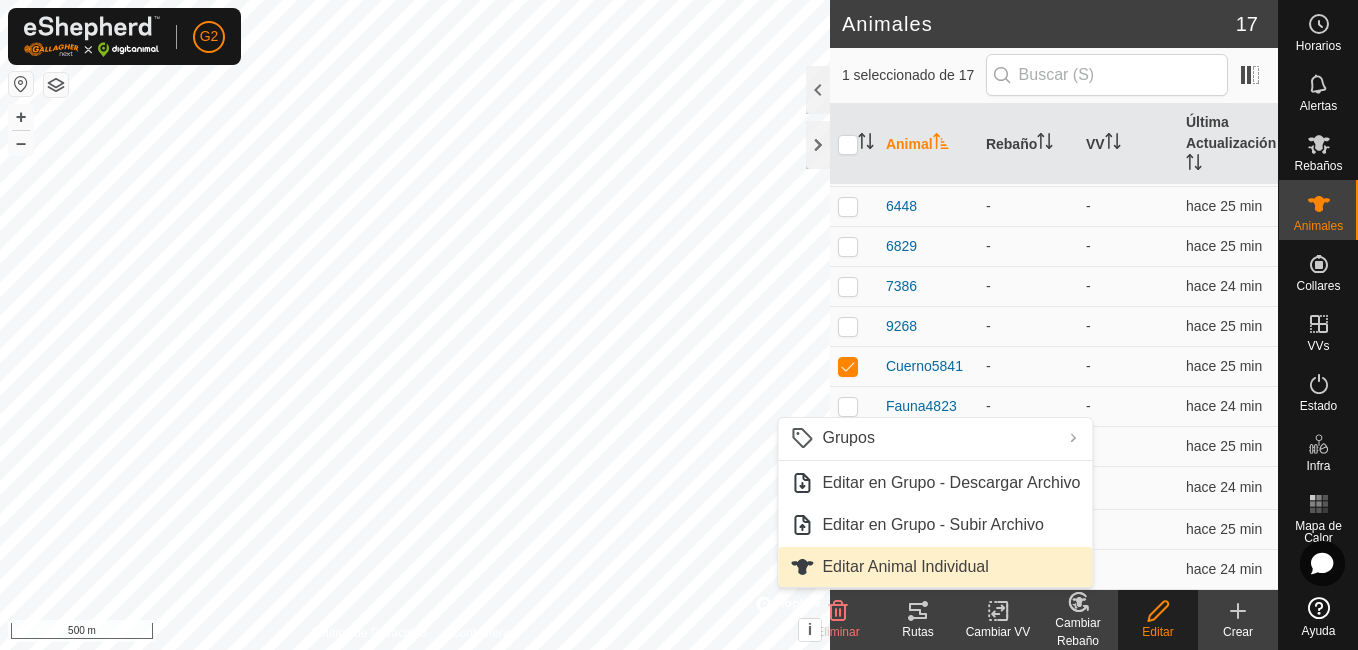 click on "Editar Animal Individual" at bounding box center (935, 567) 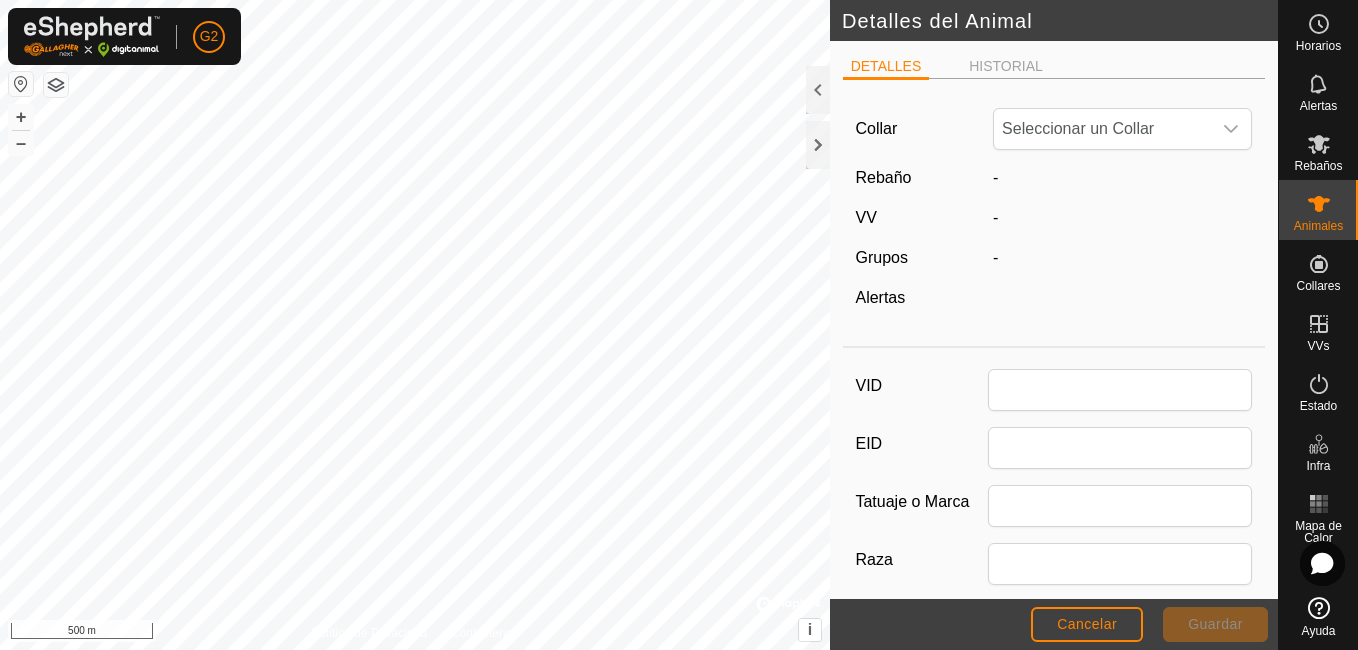 type on "Cuerno5841" 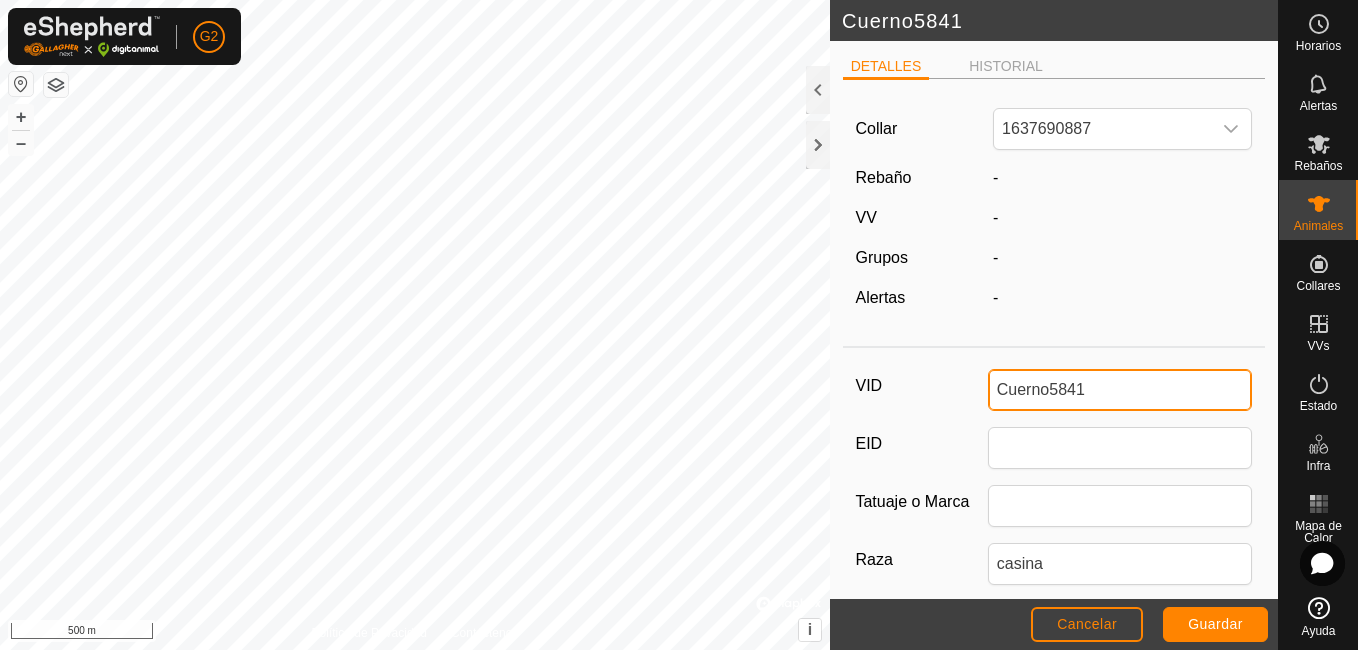click on "Cuerno5841" at bounding box center [1120, 390] 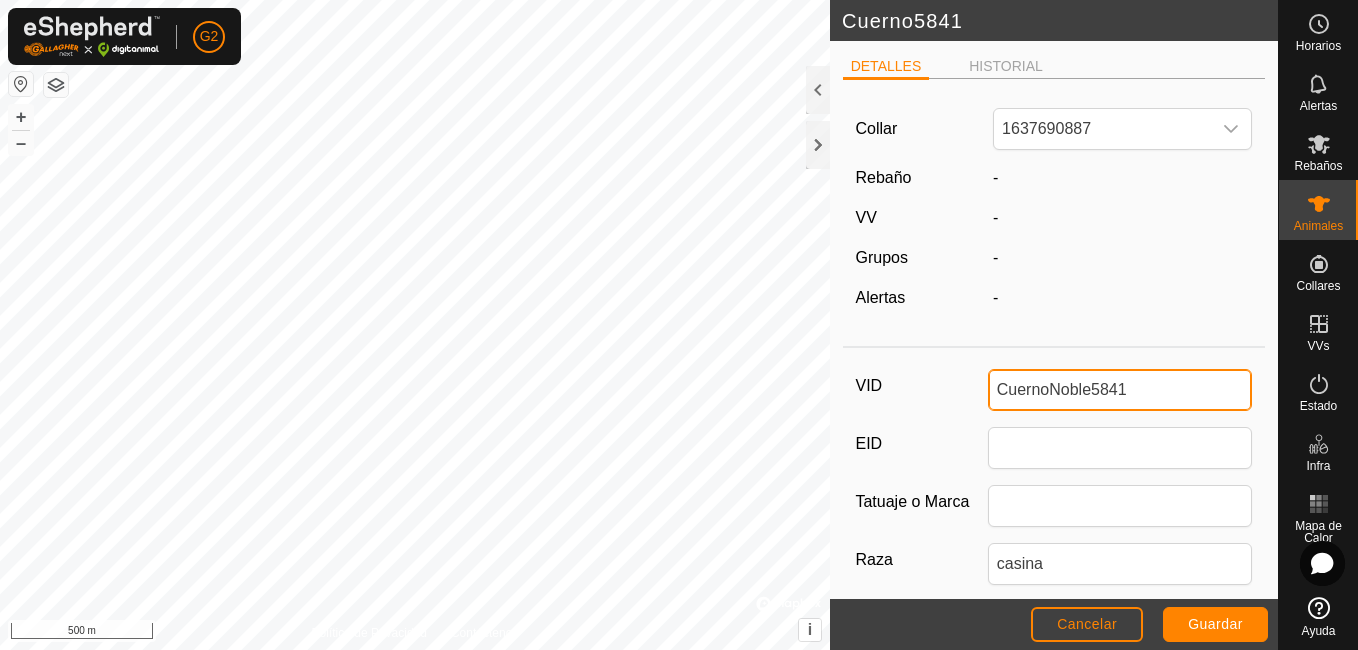 type on "CuernoNoble5841" 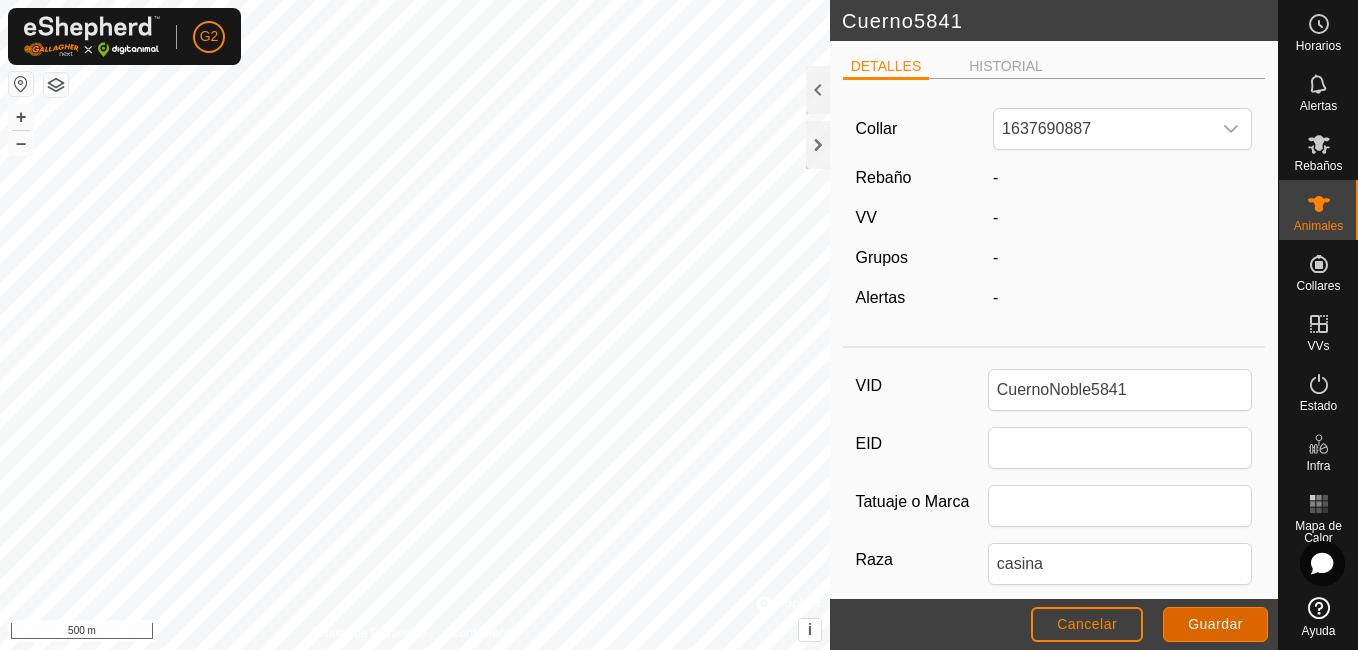 click on "Guardar" 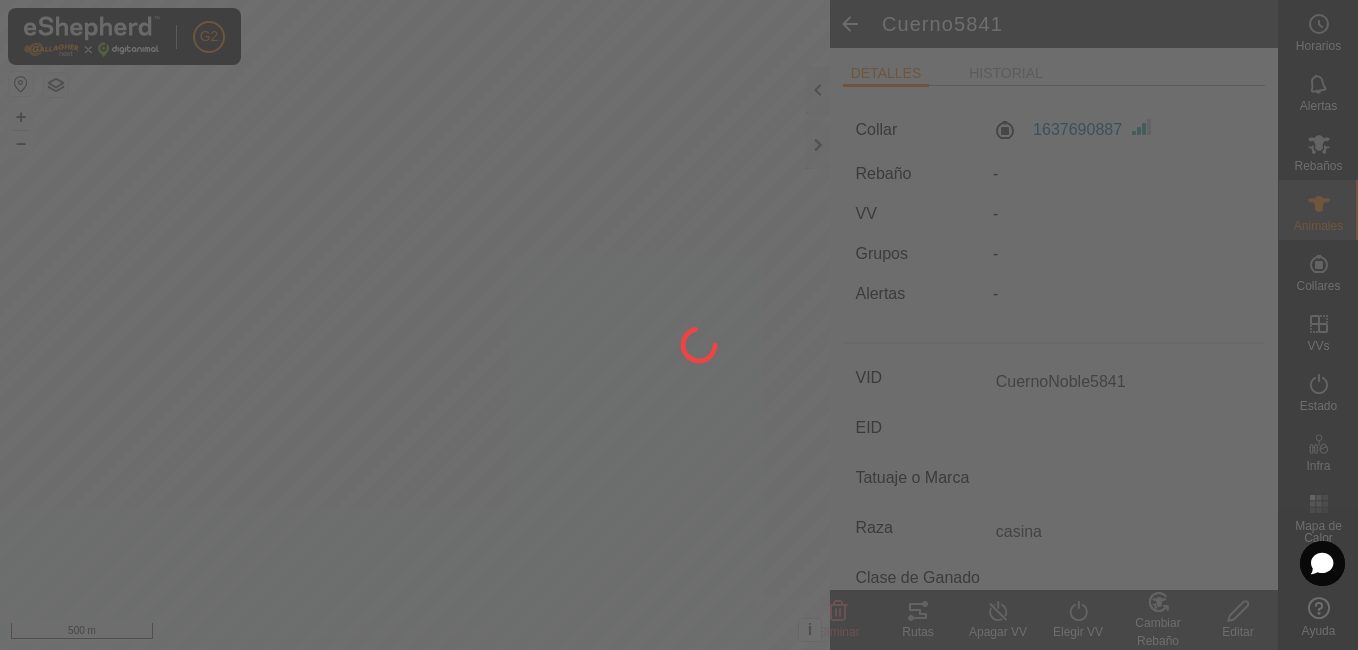 type on "-" 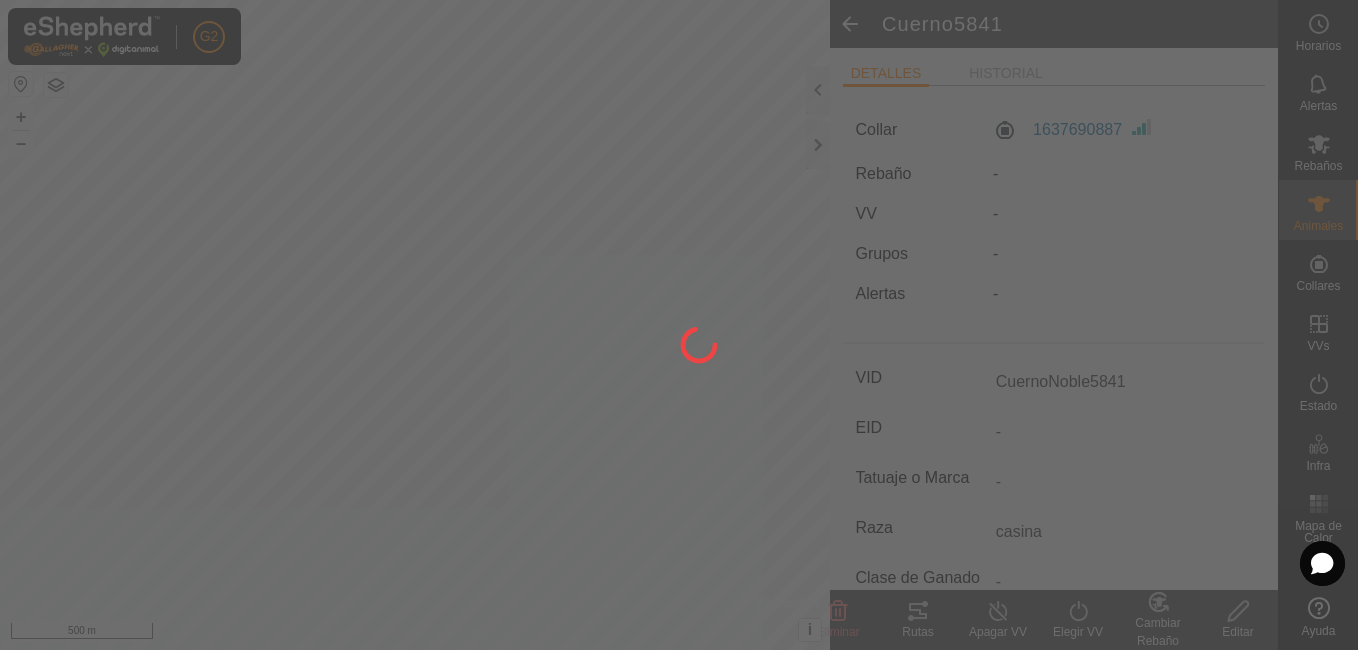 type on "Cuerno5841" 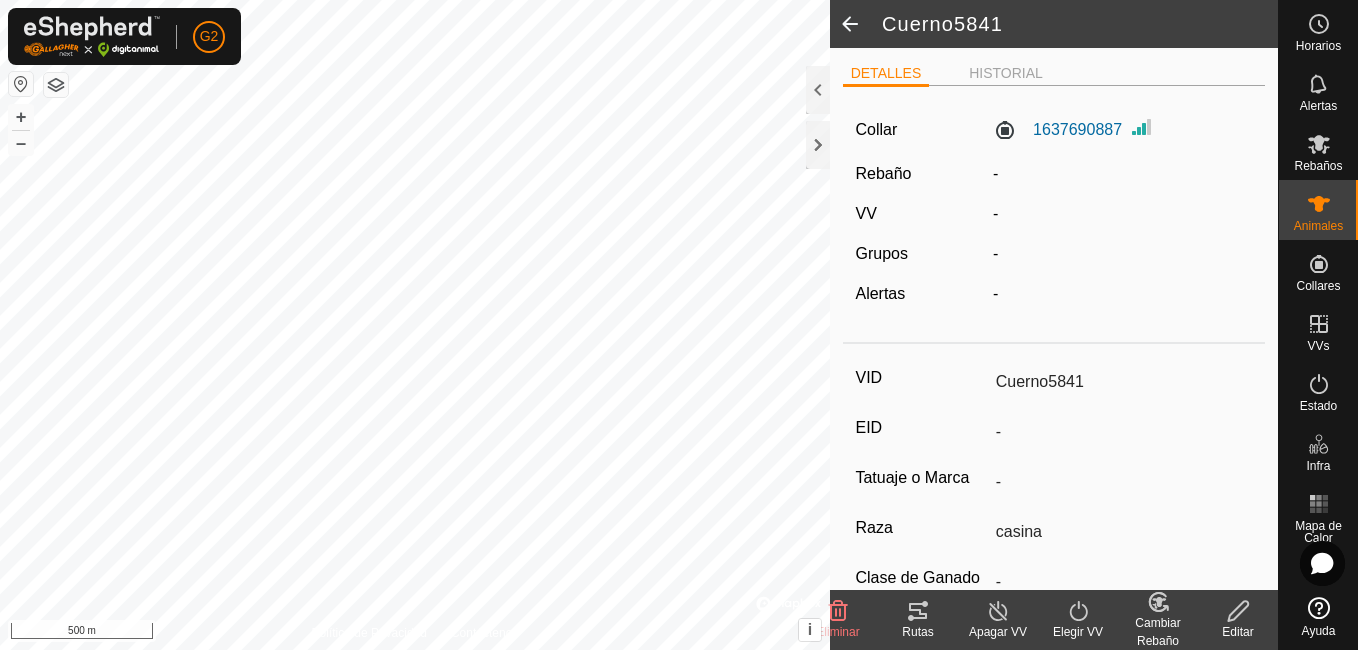 click 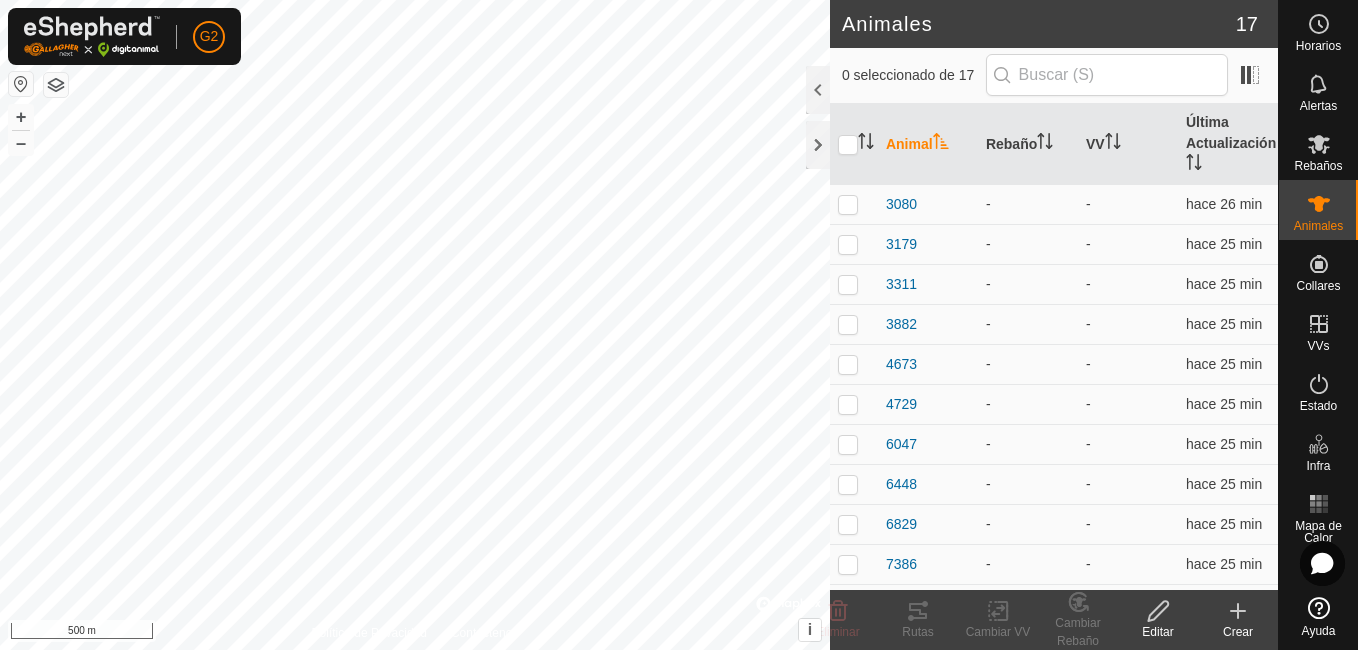 click on "Crear" 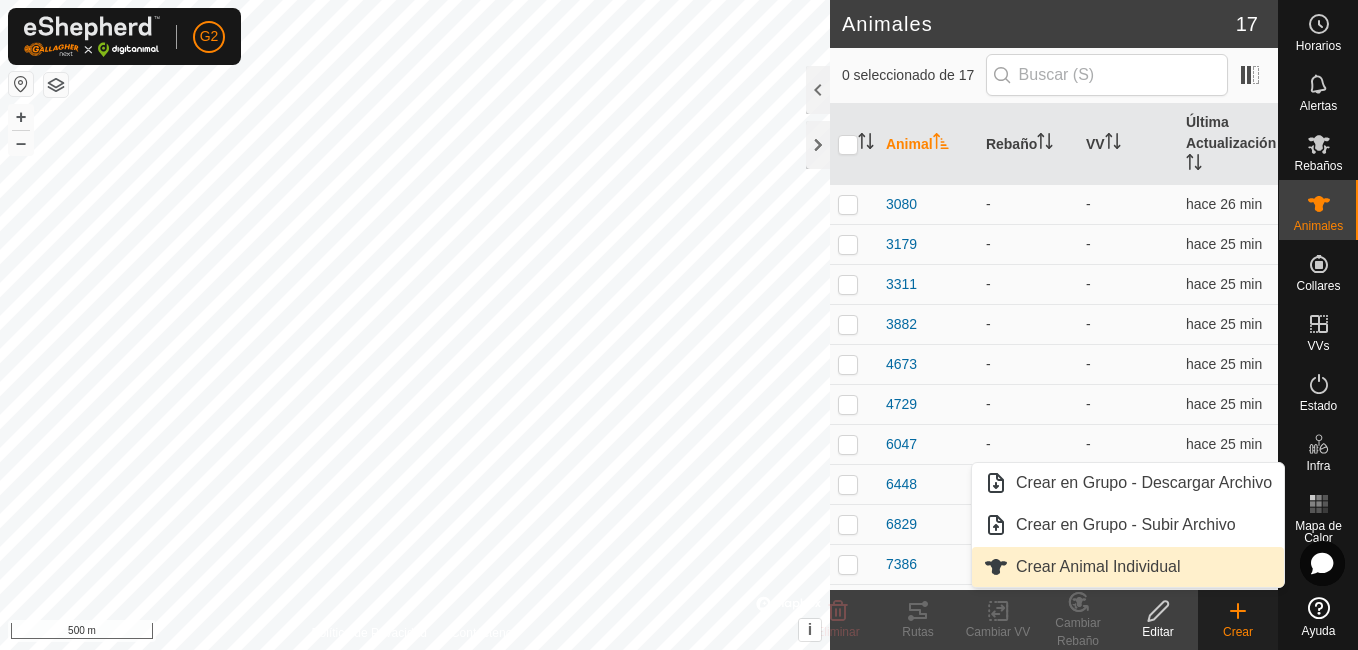 click on "Crear Animal Individual" at bounding box center [1128, 567] 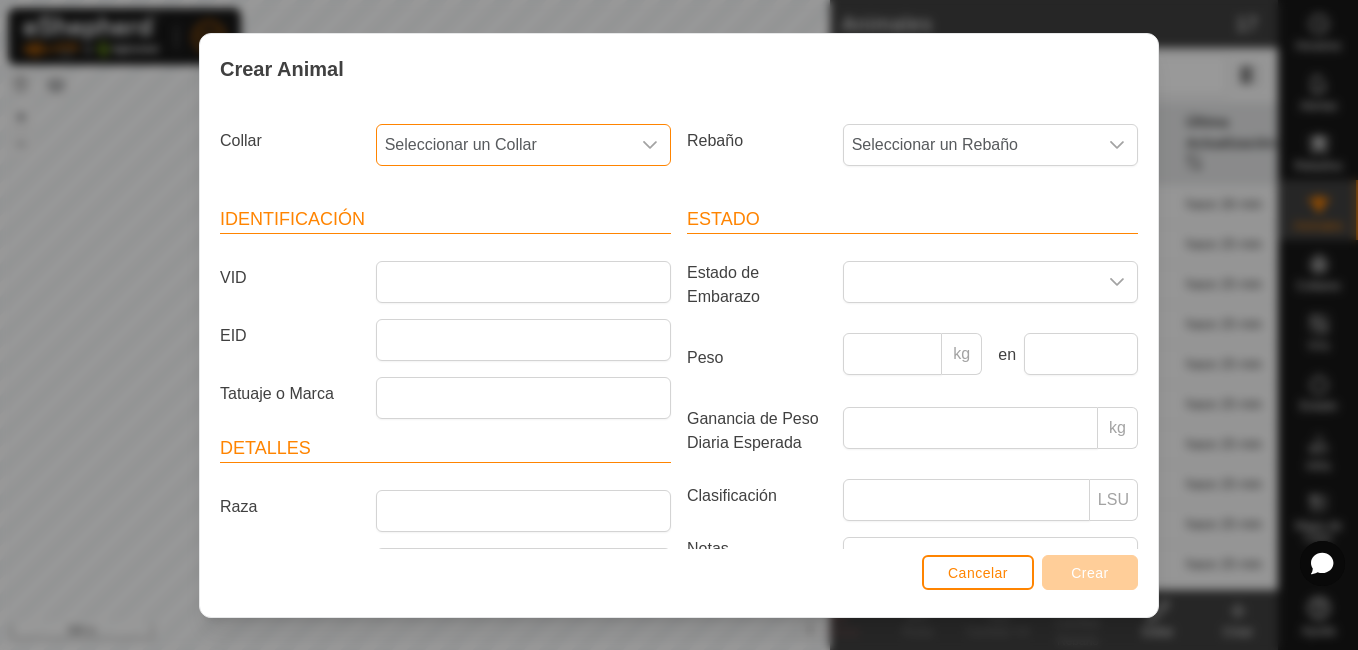click on "Seleccionar un Collar" at bounding box center [503, 145] 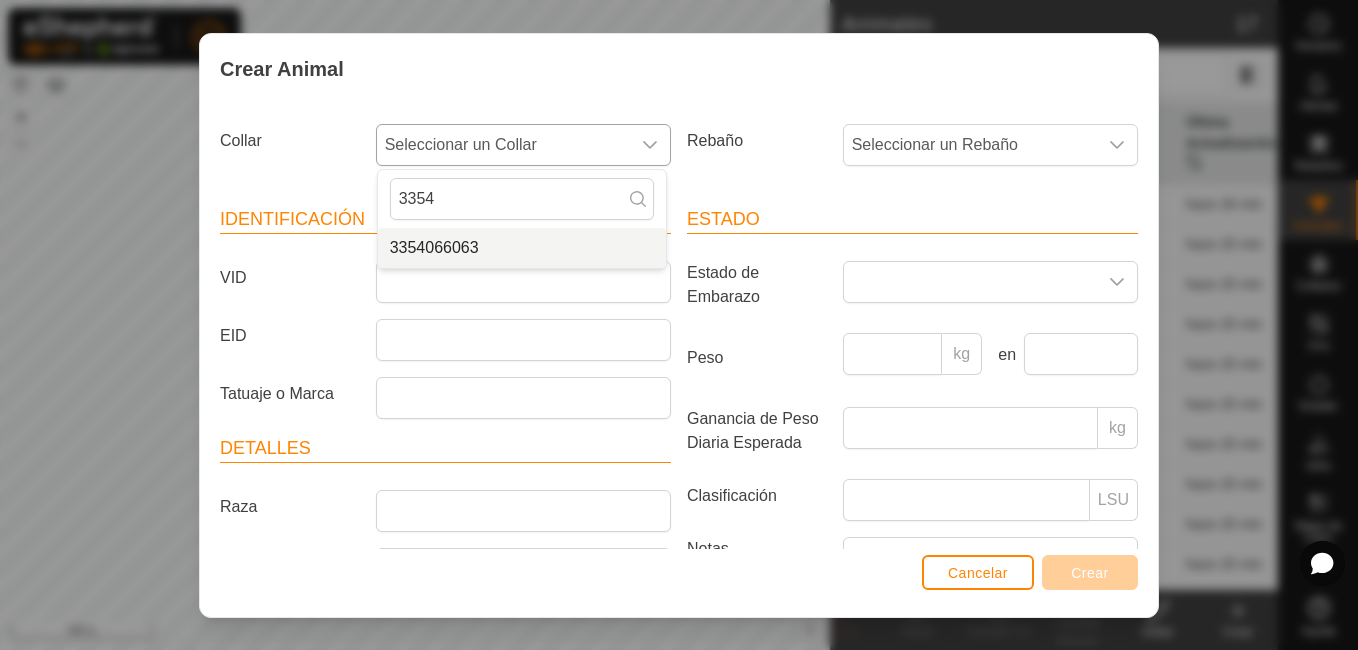 type on "3354" 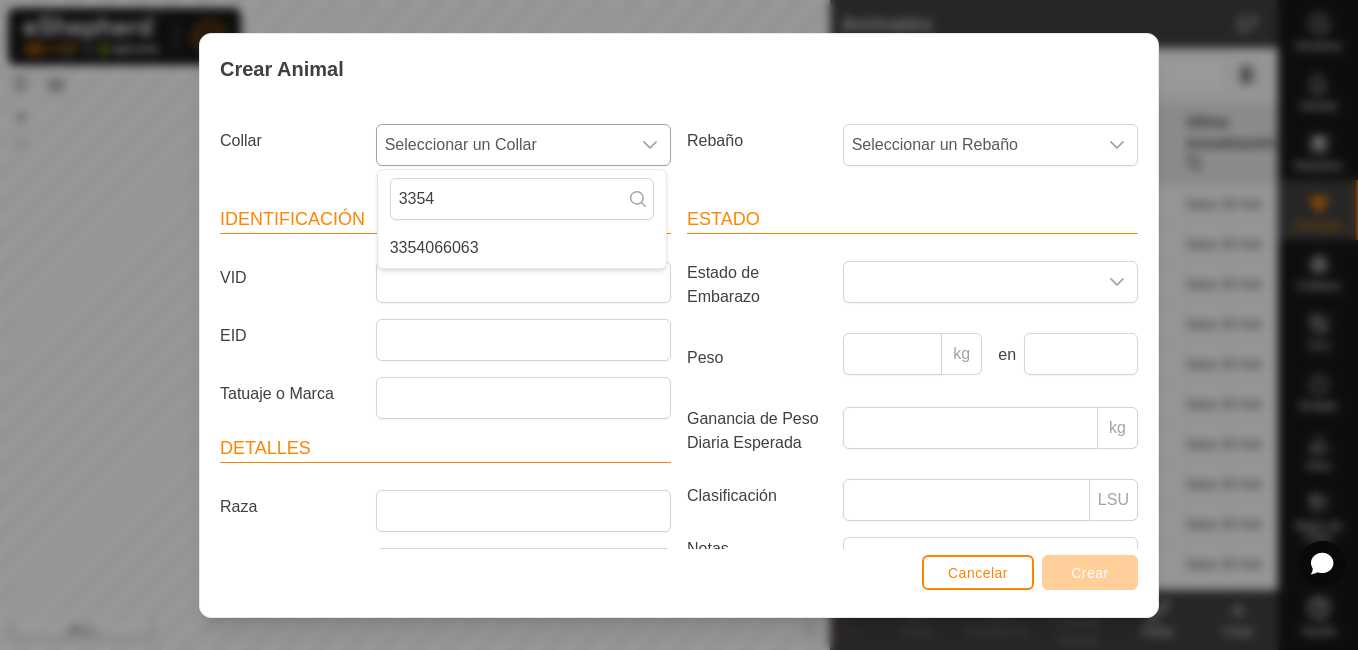 click on "3354066063" at bounding box center (522, 248) 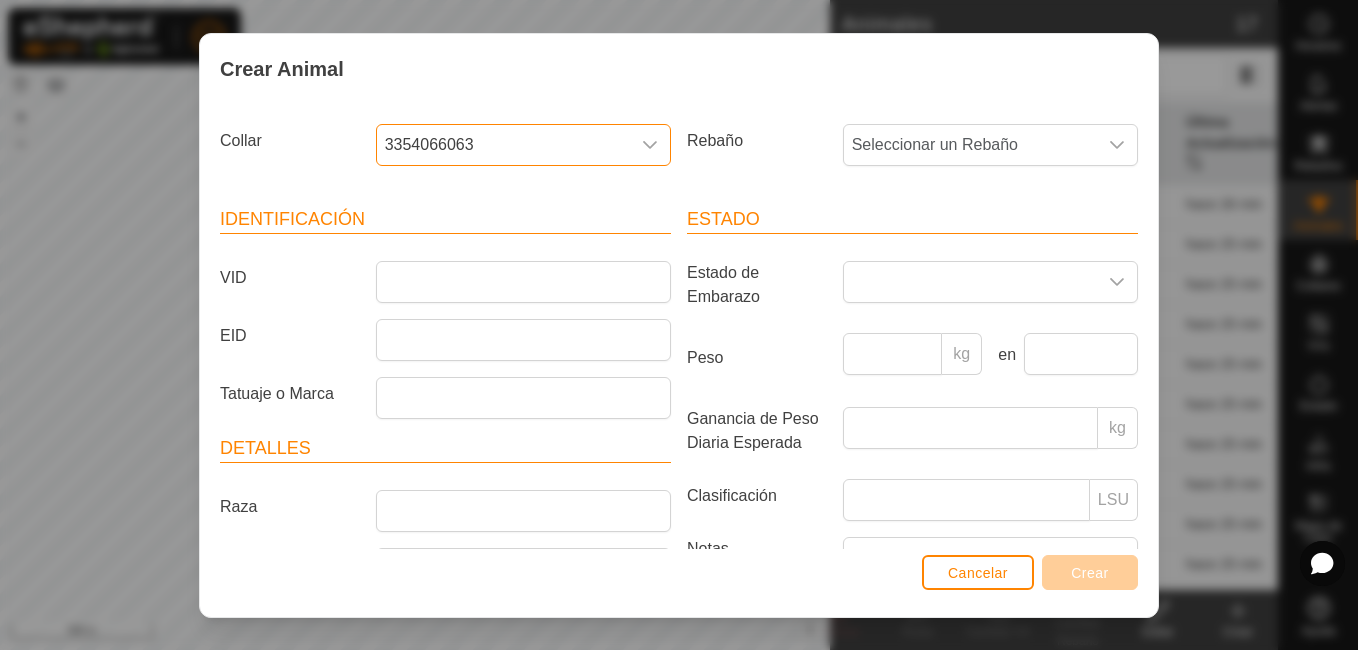 click on "3354066063" at bounding box center (503, 145) 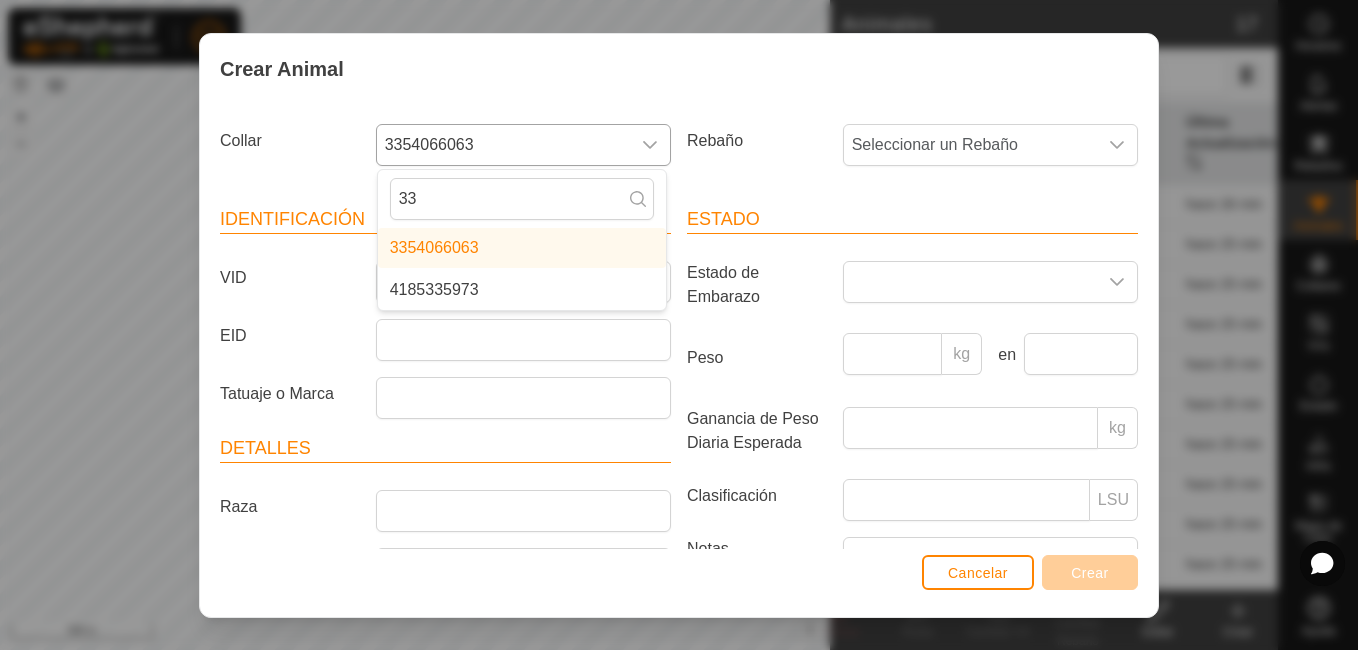 type on "3" 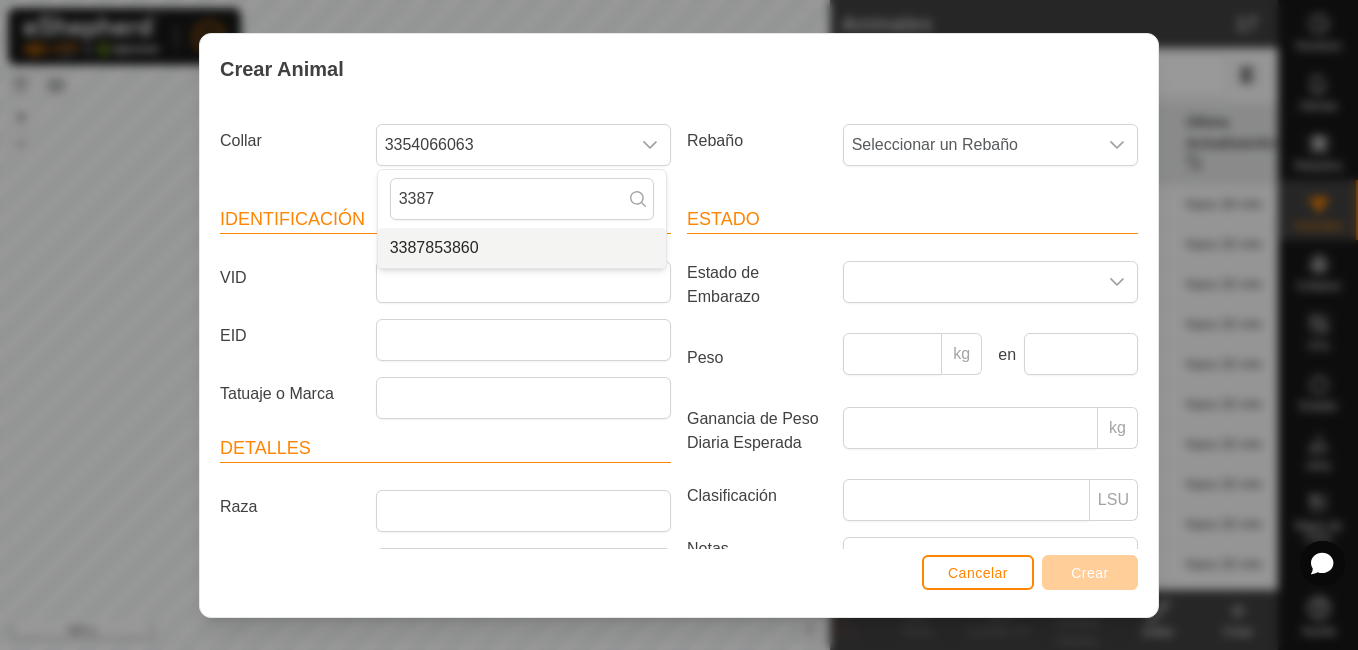type on "3387" 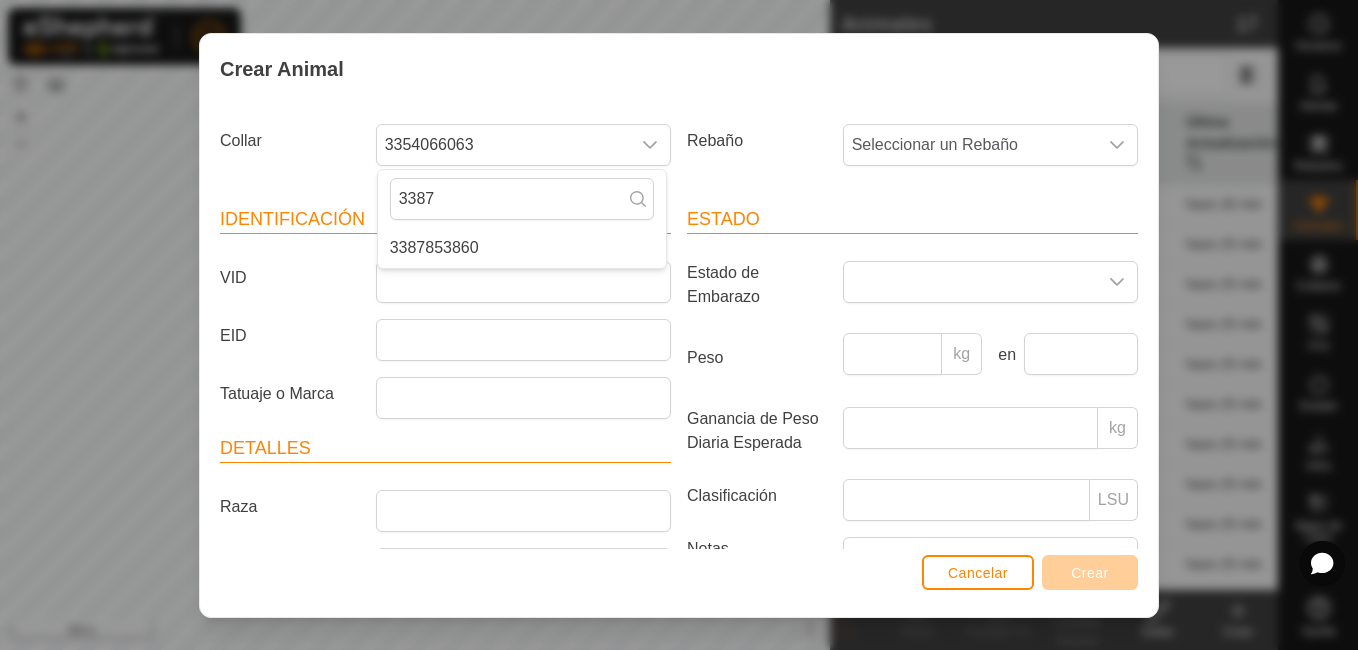 click on "3387853860" at bounding box center (522, 248) 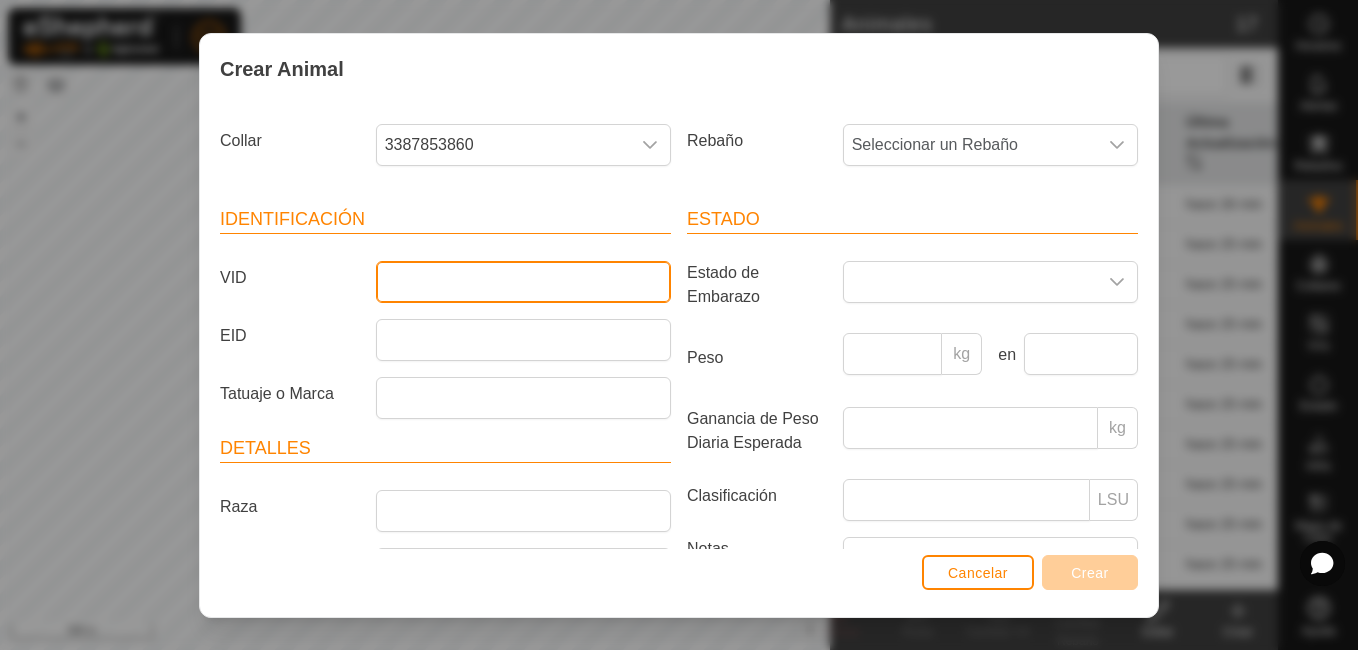 click on "VID" at bounding box center [523, 282] 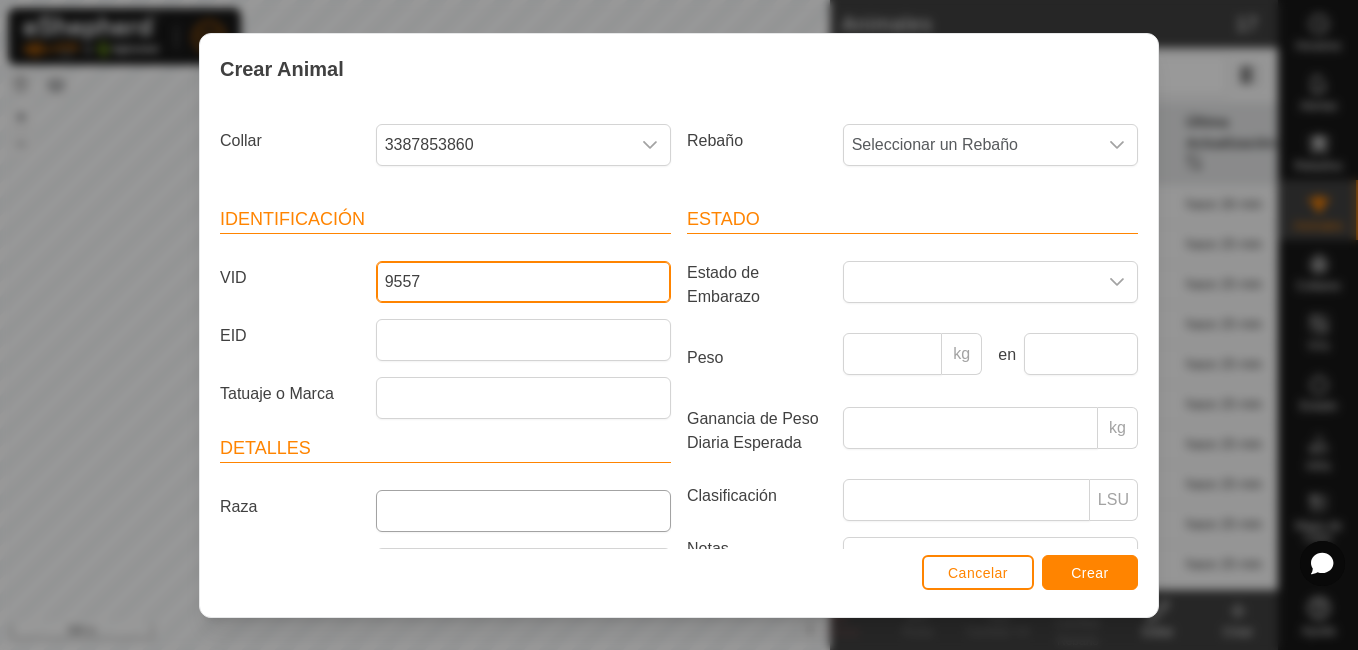 type on "9557" 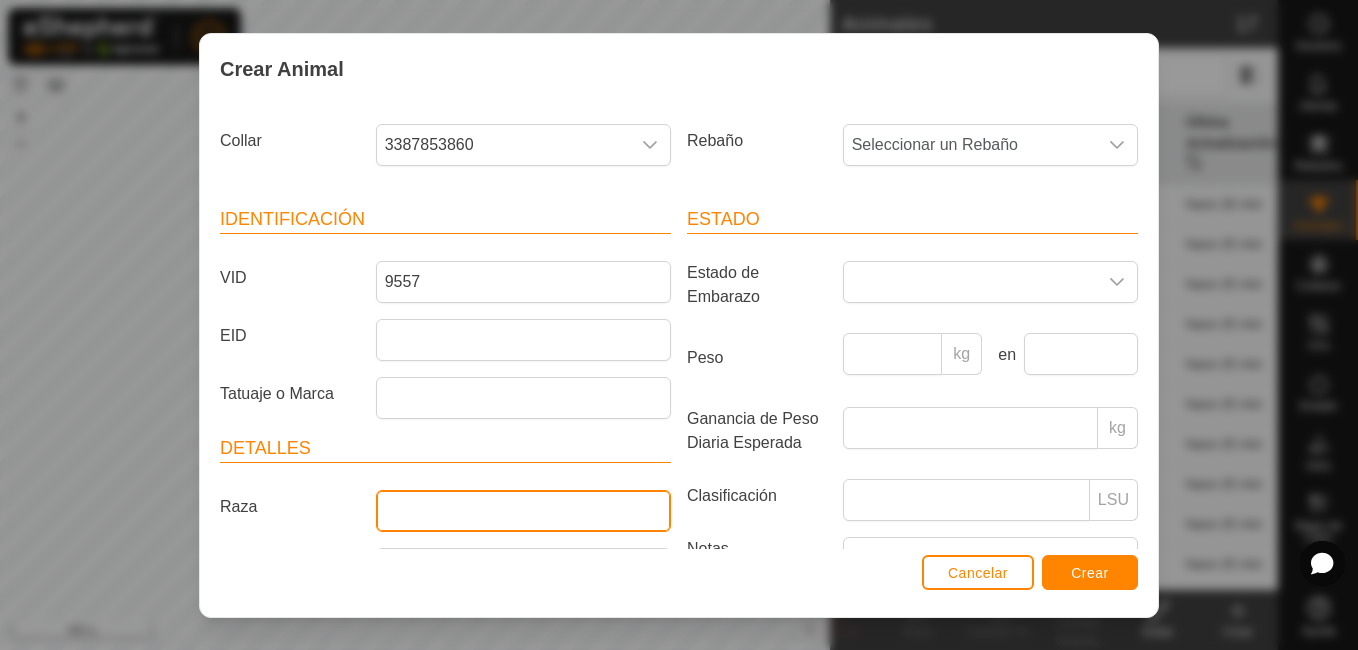 click on "Raza" at bounding box center [523, 511] 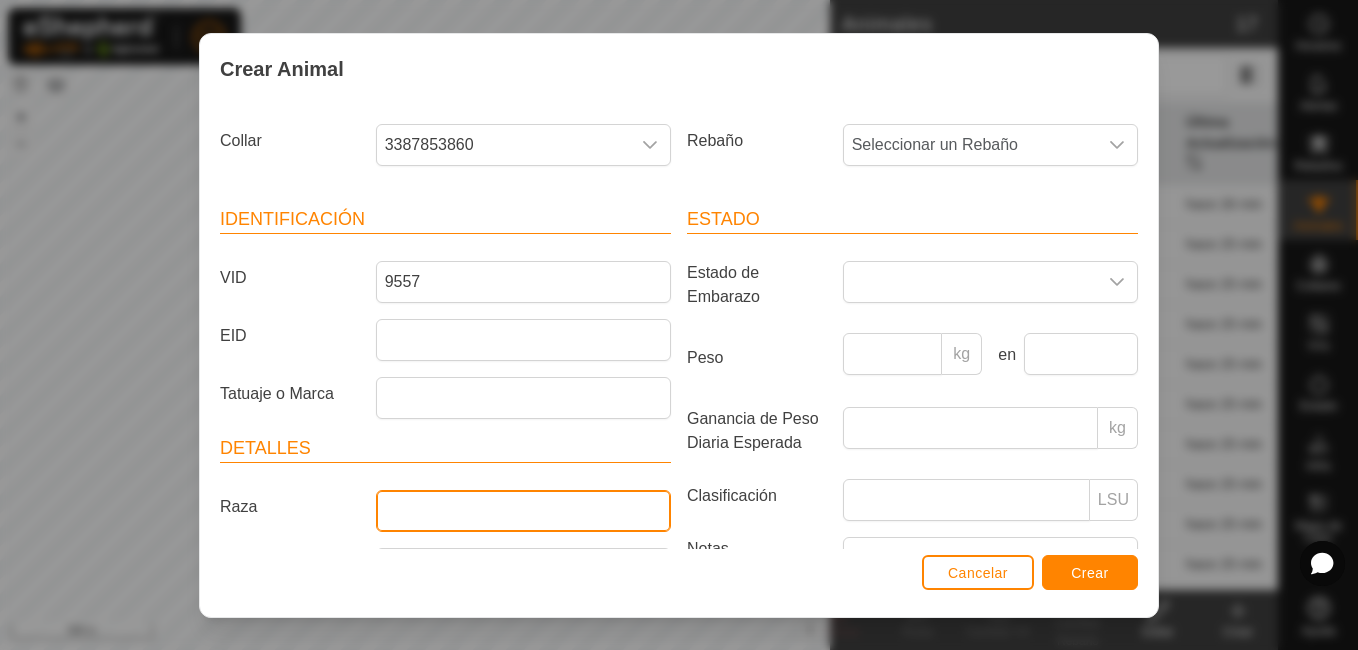 type on "casina" 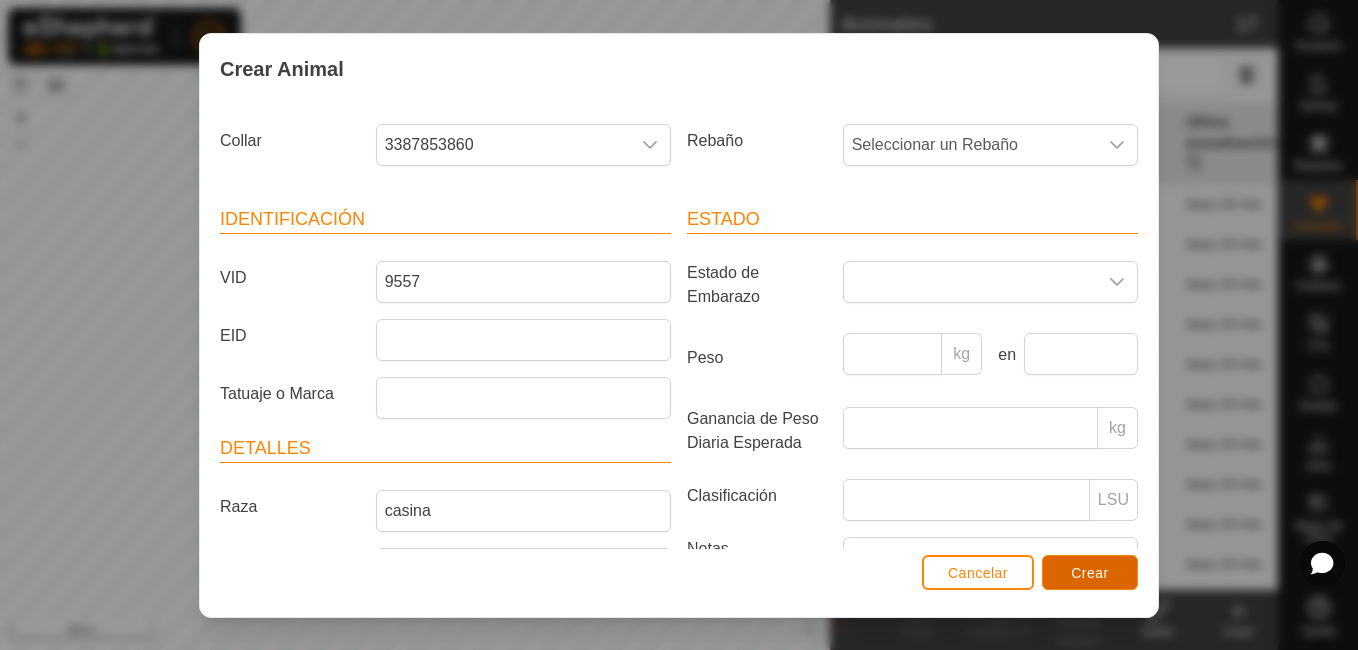 click on "Crear" at bounding box center [1090, 572] 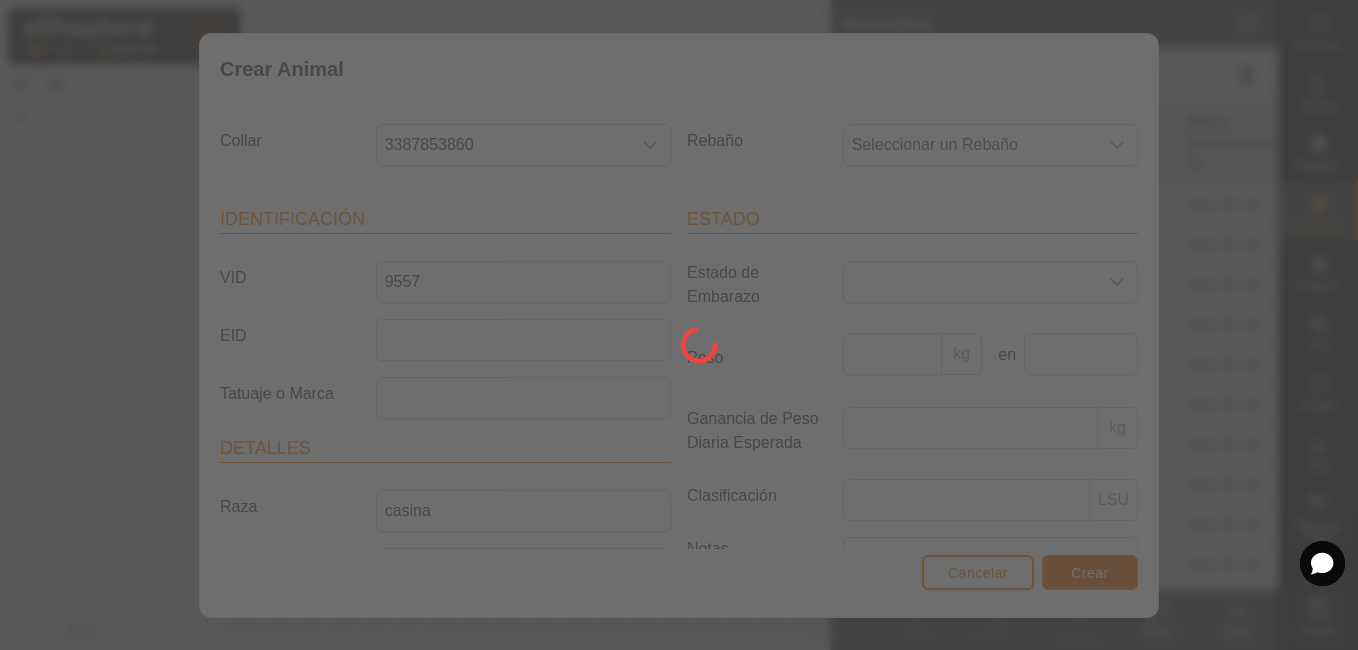 scroll, scrollTop: 176, scrollLeft: 0, axis: vertical 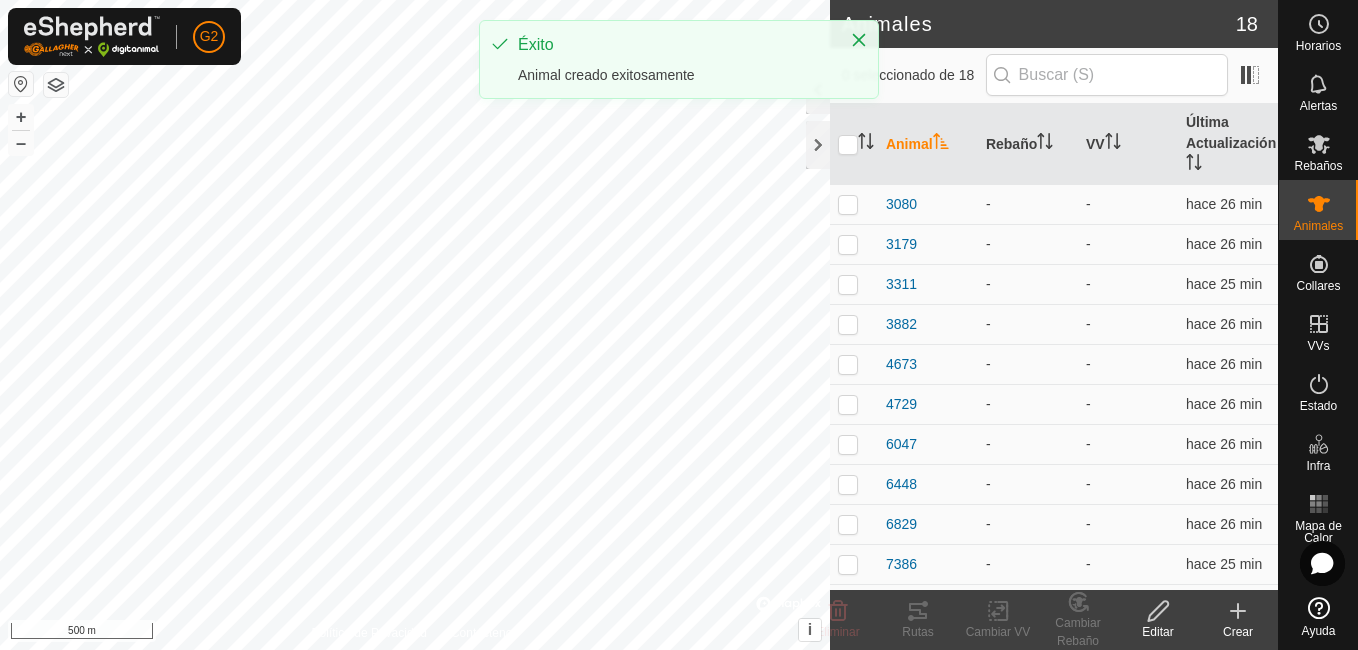 click 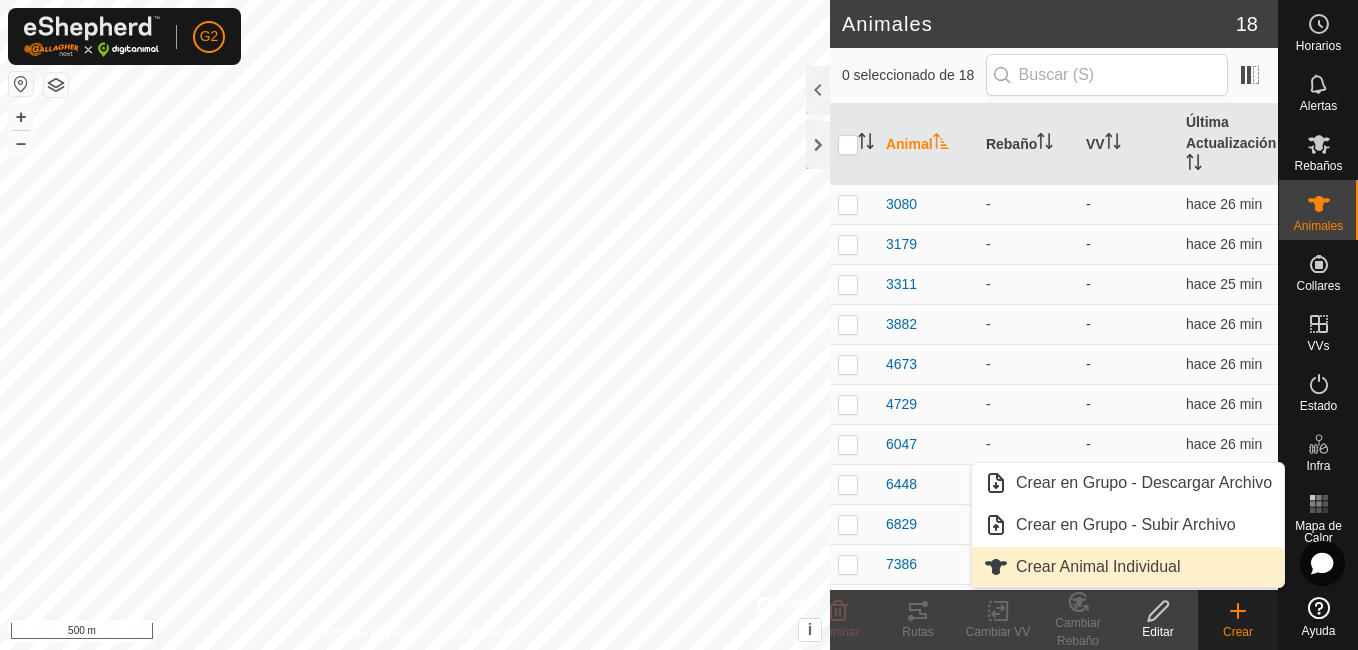 click on "Crear Animal Individual" at bounding box center [1128, 567] 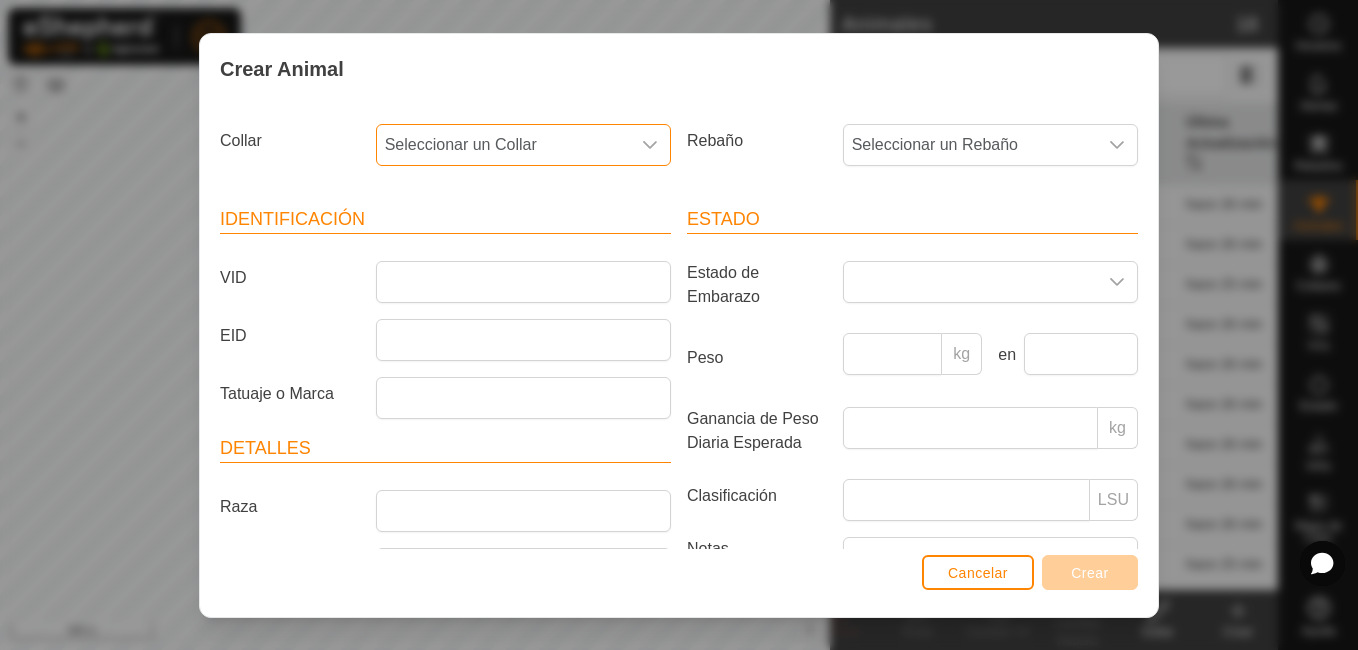 click on "Seleccionar un Collar" at bounding box center (503, 145) 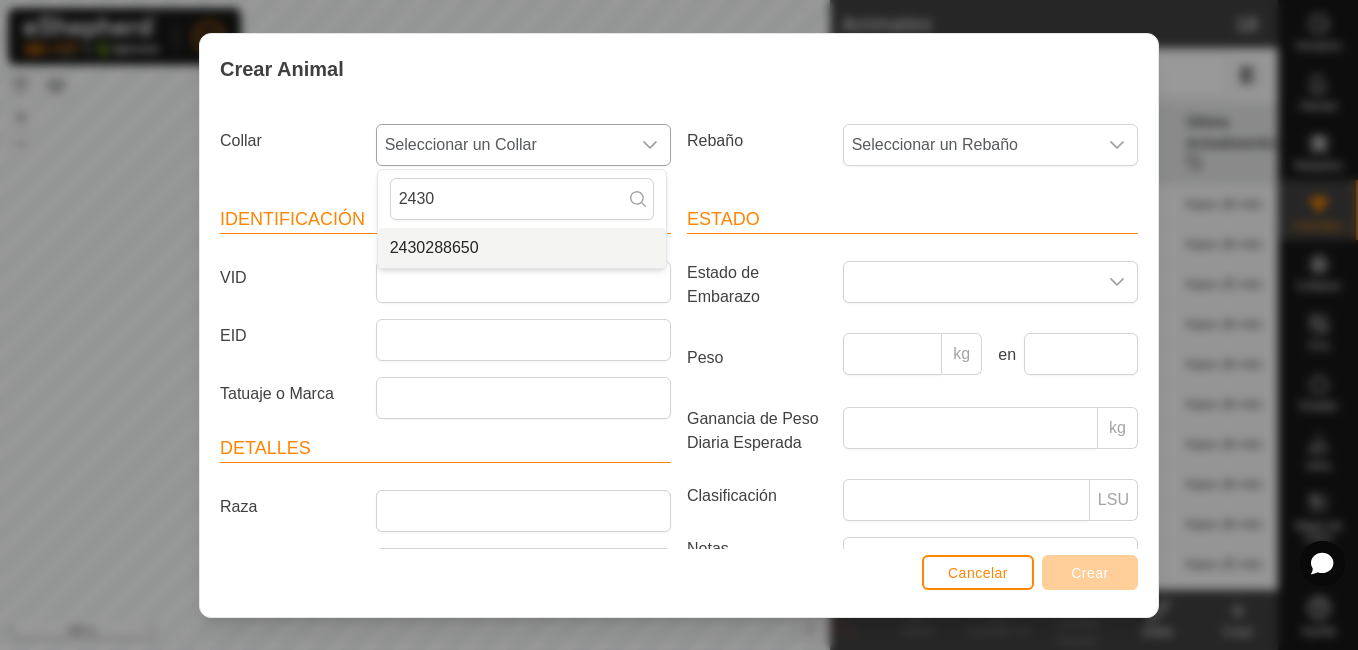 type on "2430" 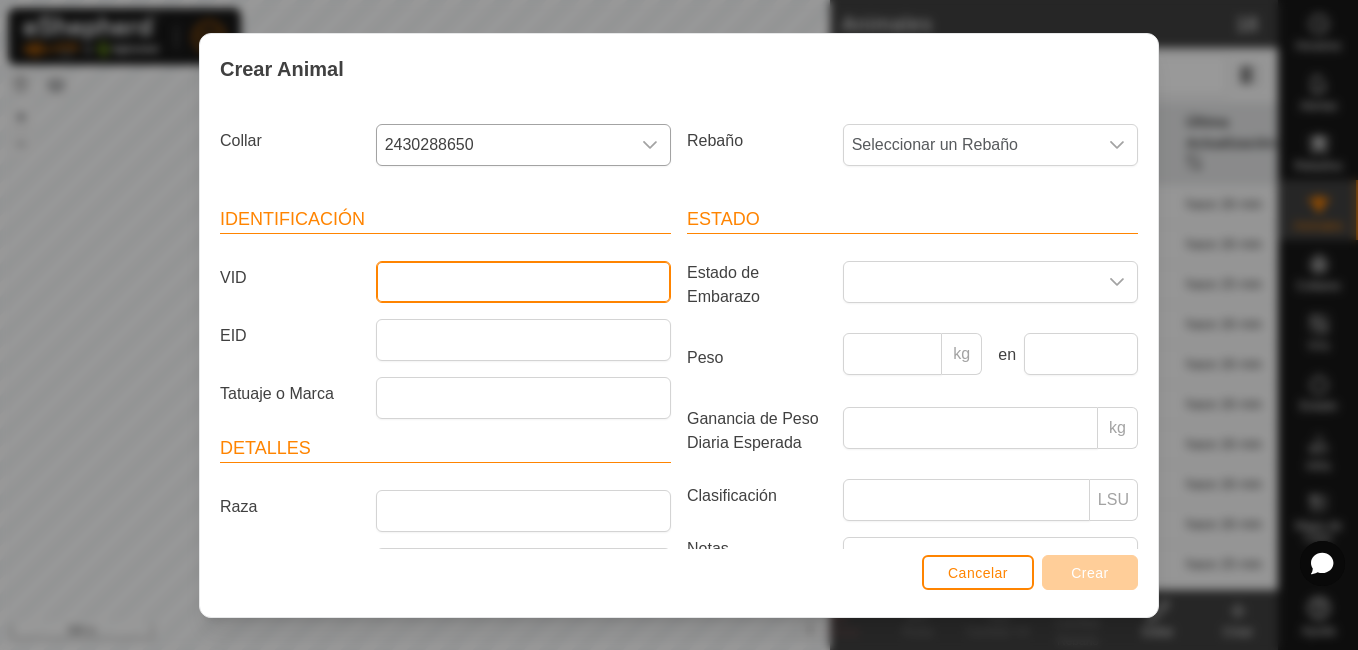 click on "VID" at bounding box center (523, 282) 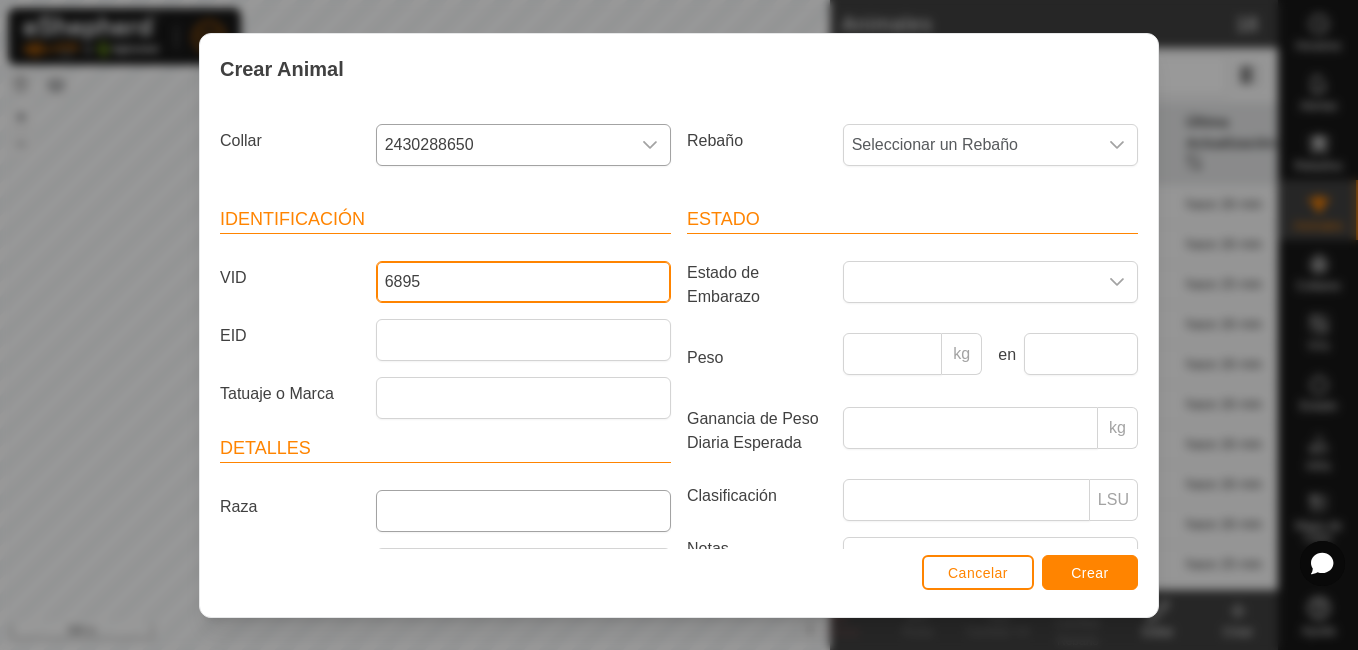 type on "6895" 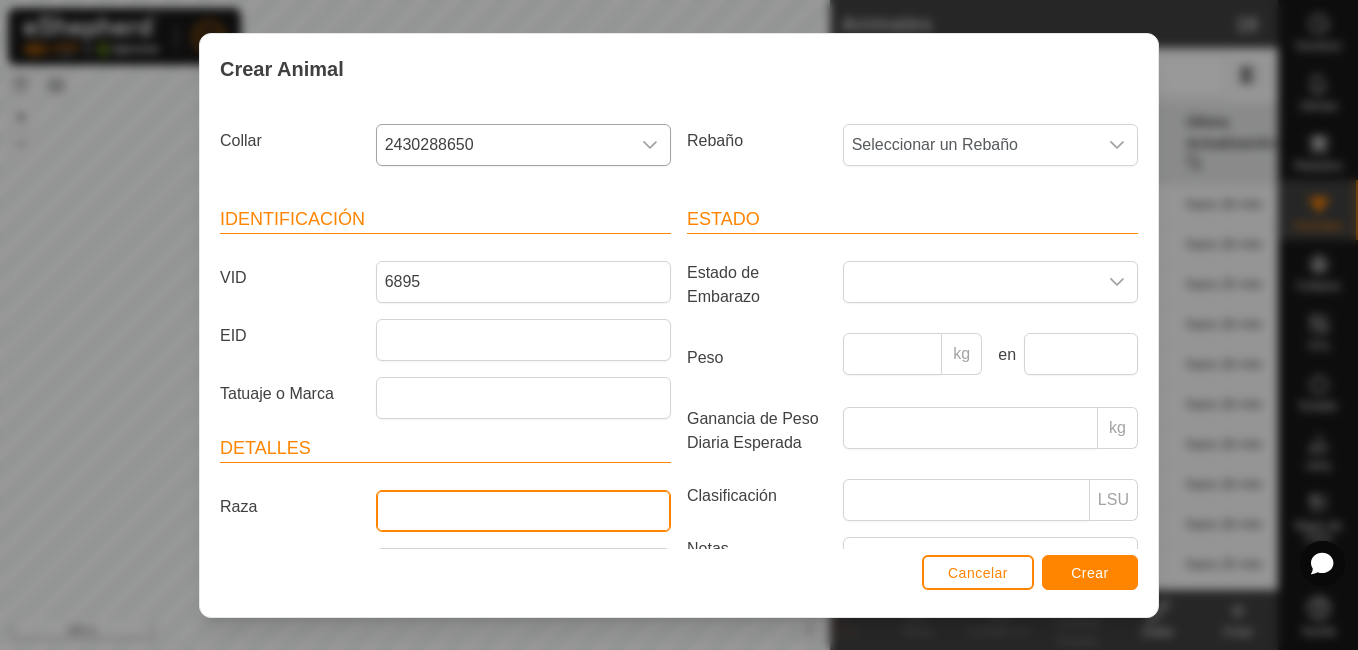 click on "Raza" at bounding box center (523, 511) 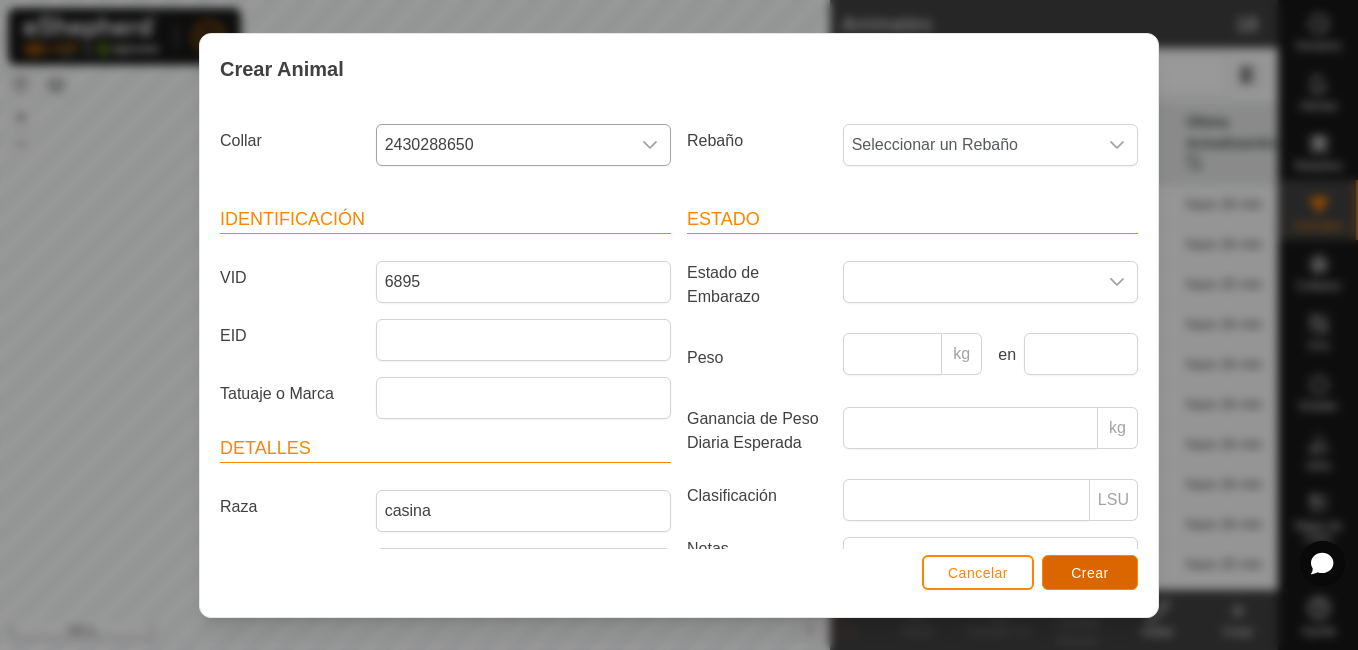 click on "Crear" at bounding box center [1090, 573] 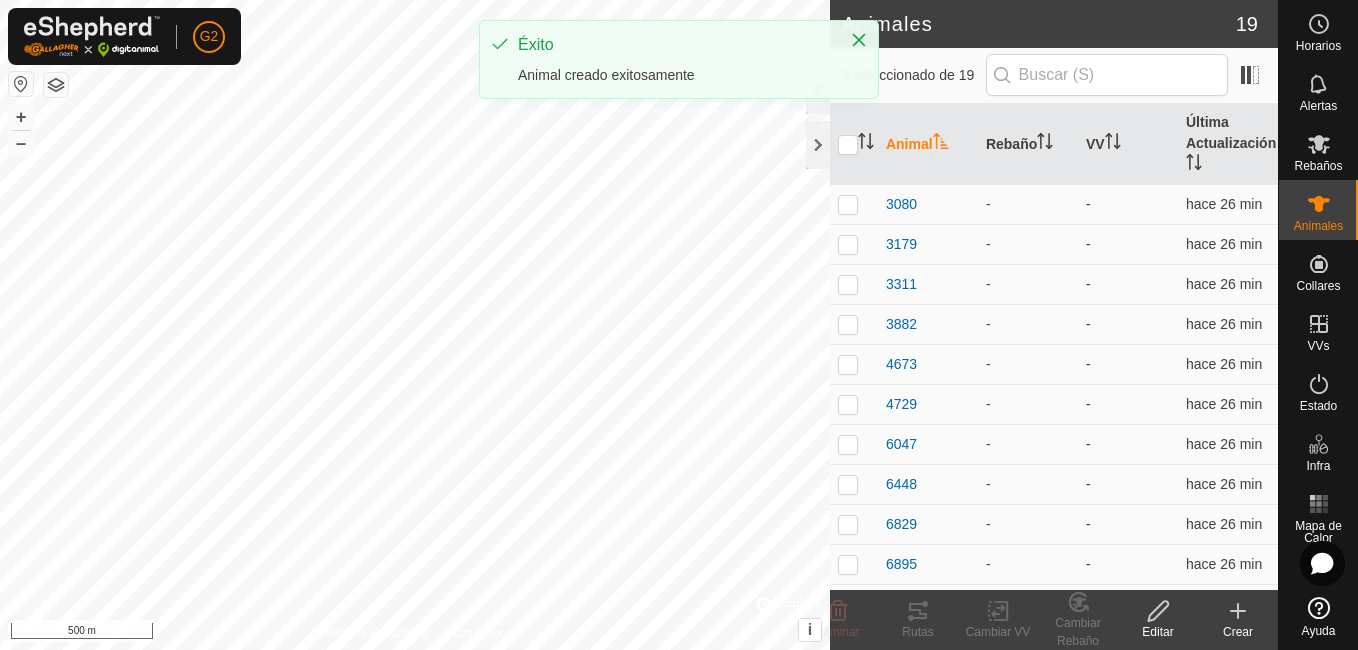 click 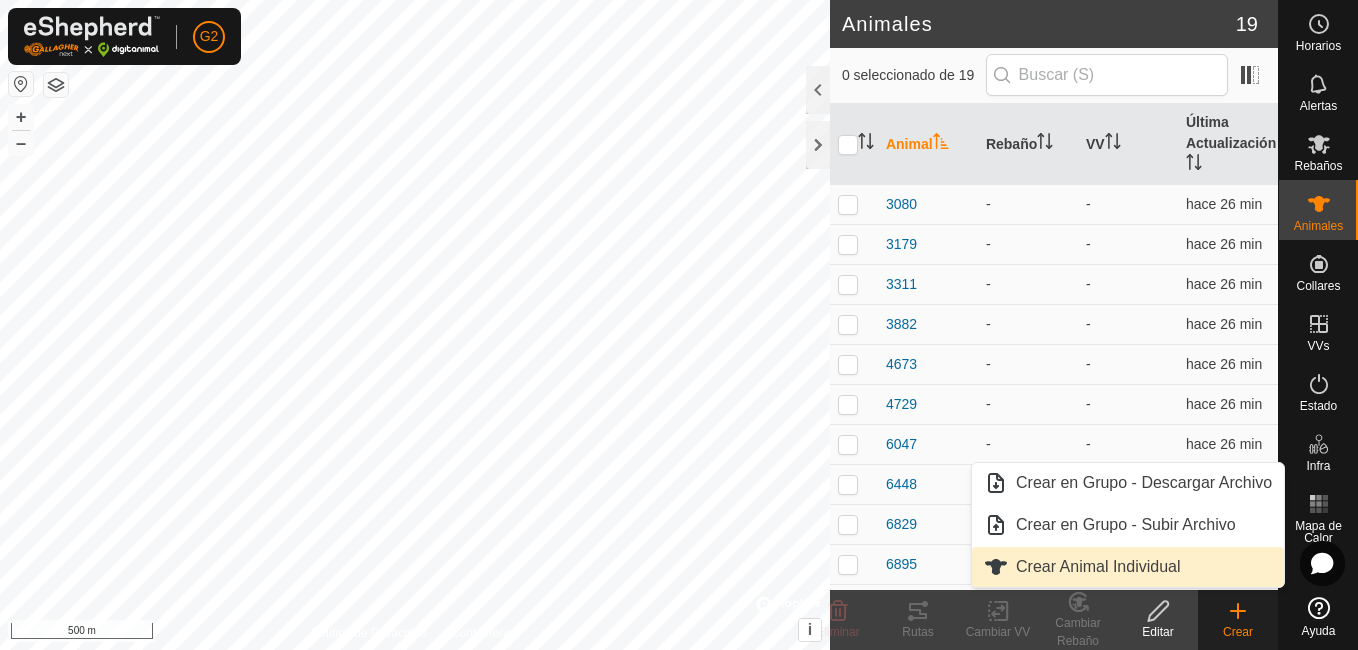 click on "Crear Animal Individual" at bounding box center [1128, 567] 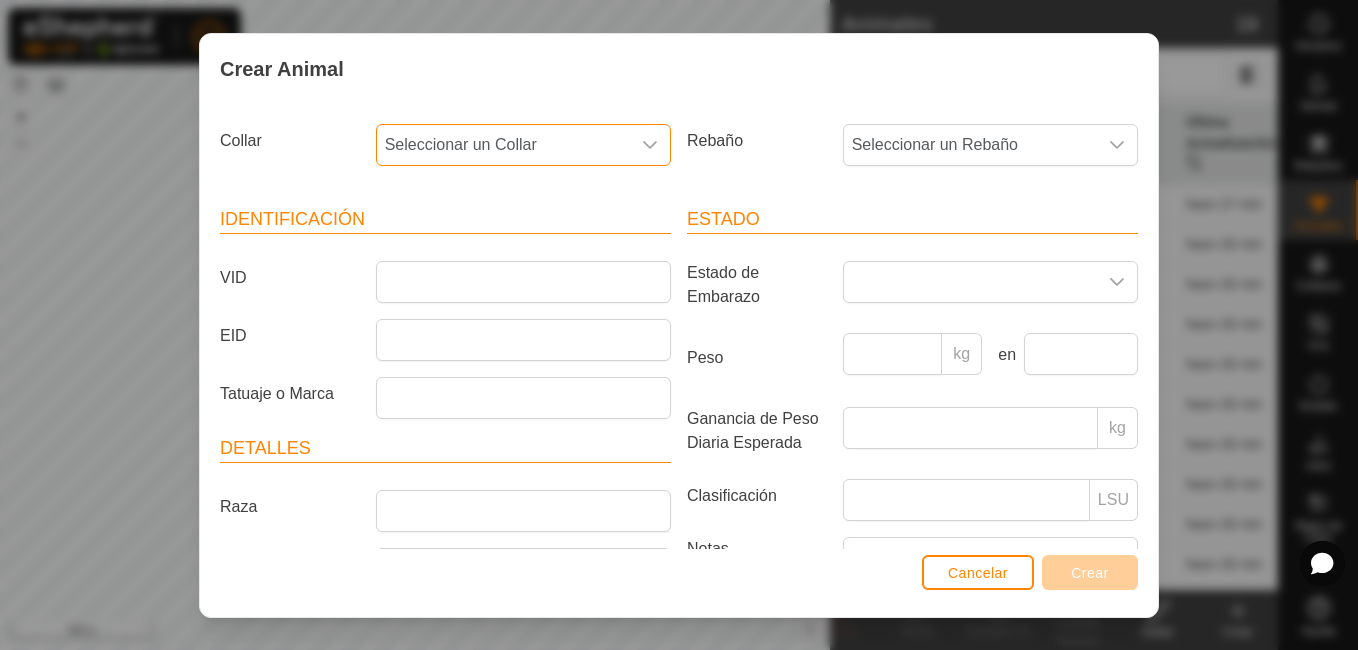 click on "Seleccionar un Collar" at bounding box center (503, 145) 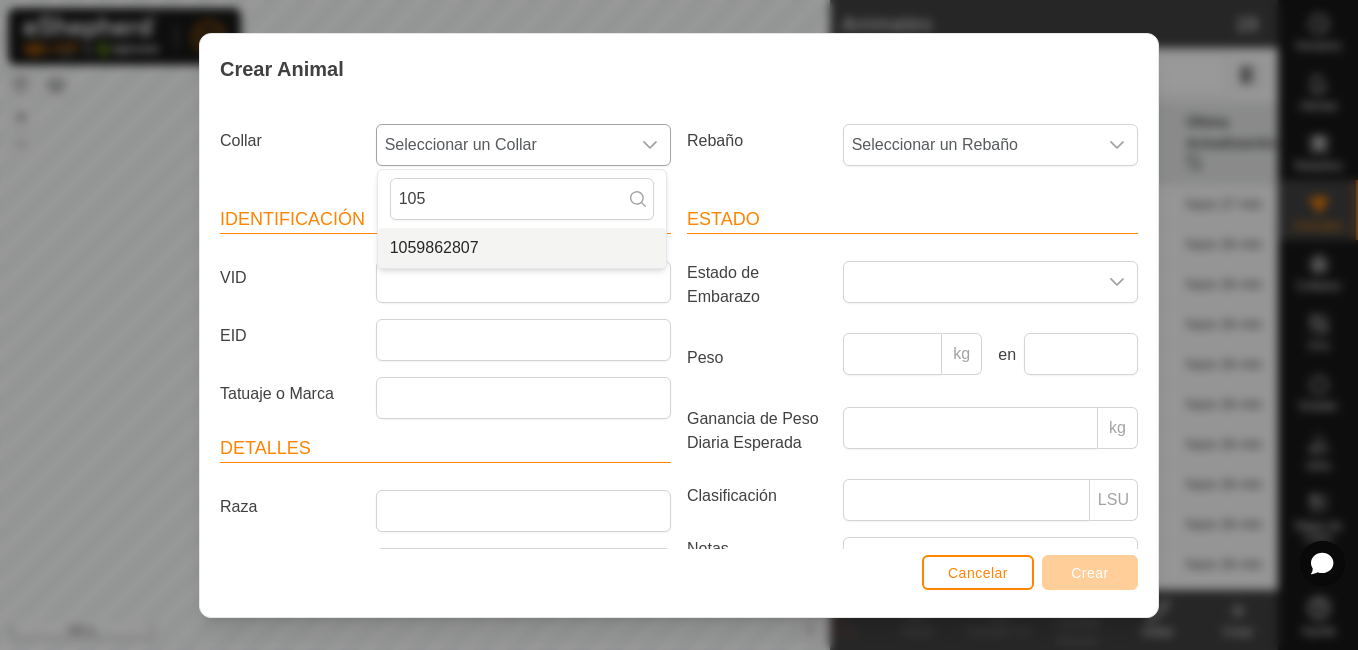 type on "105" 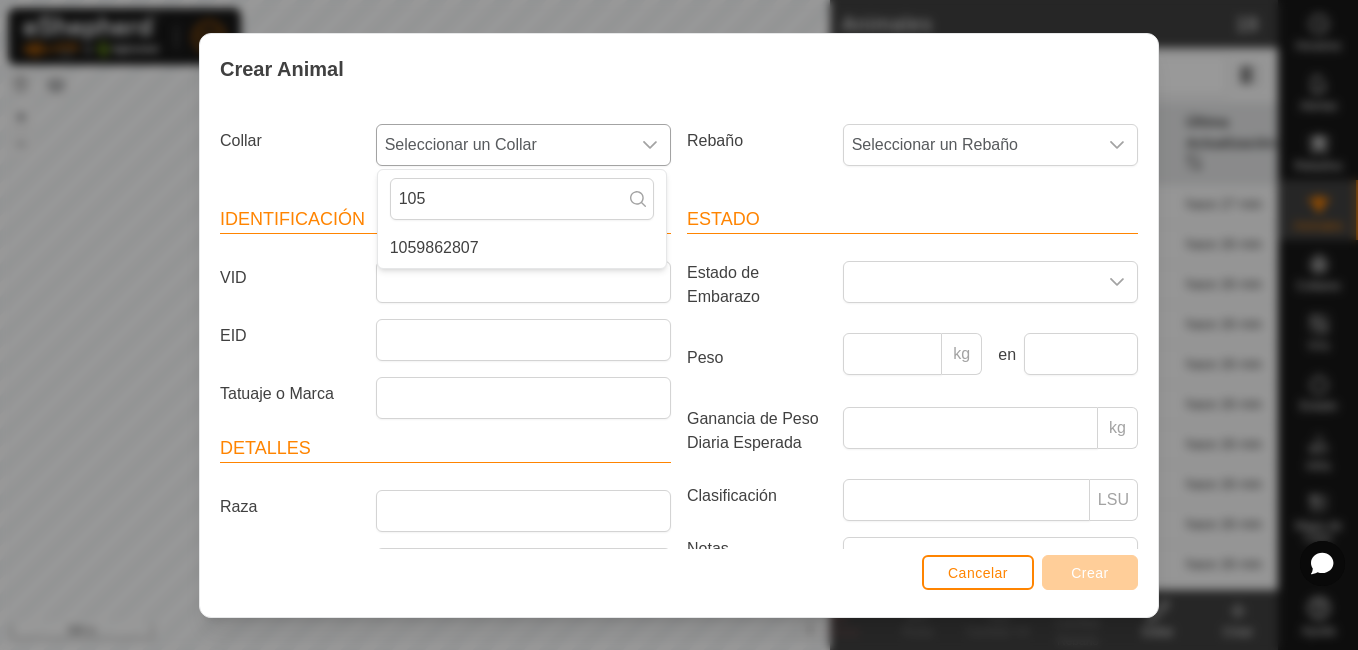 click on "1059862807" at bounding box center [522, 248] 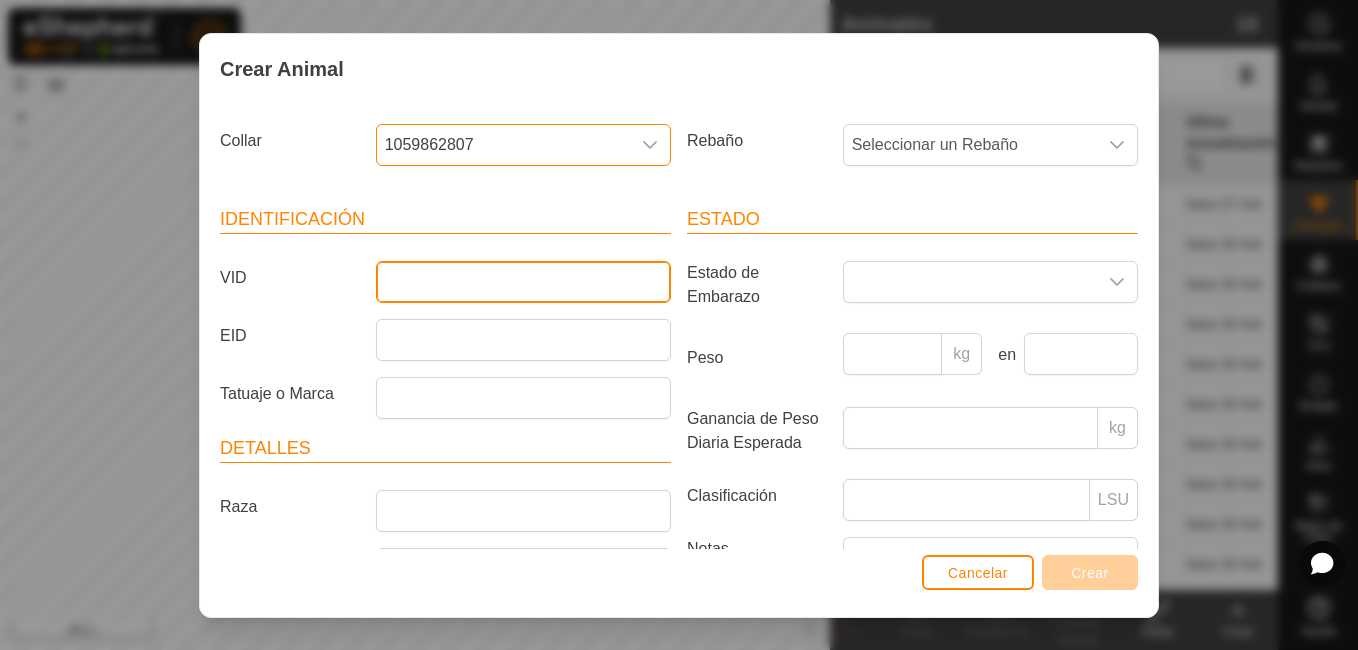 click on "VID" at bounding box center [523, 282] 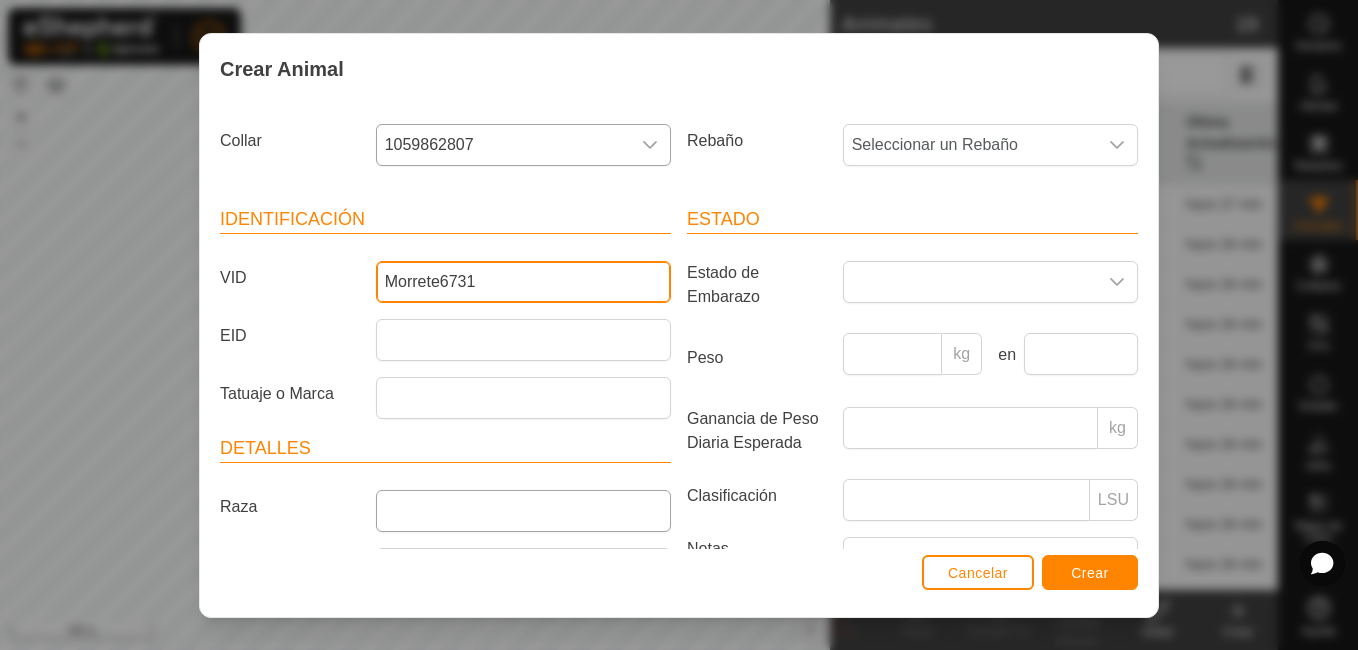 type on "Morrete6731" 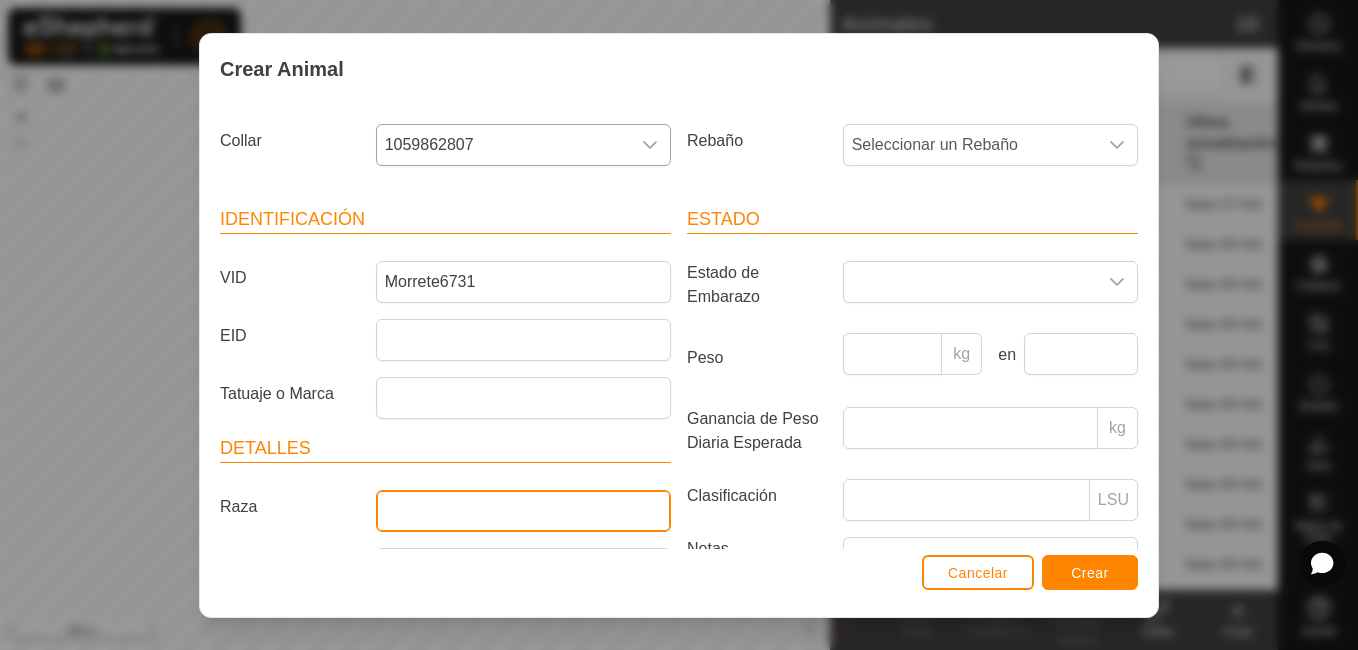 click on "Raza" at bounding box center (523, 511) 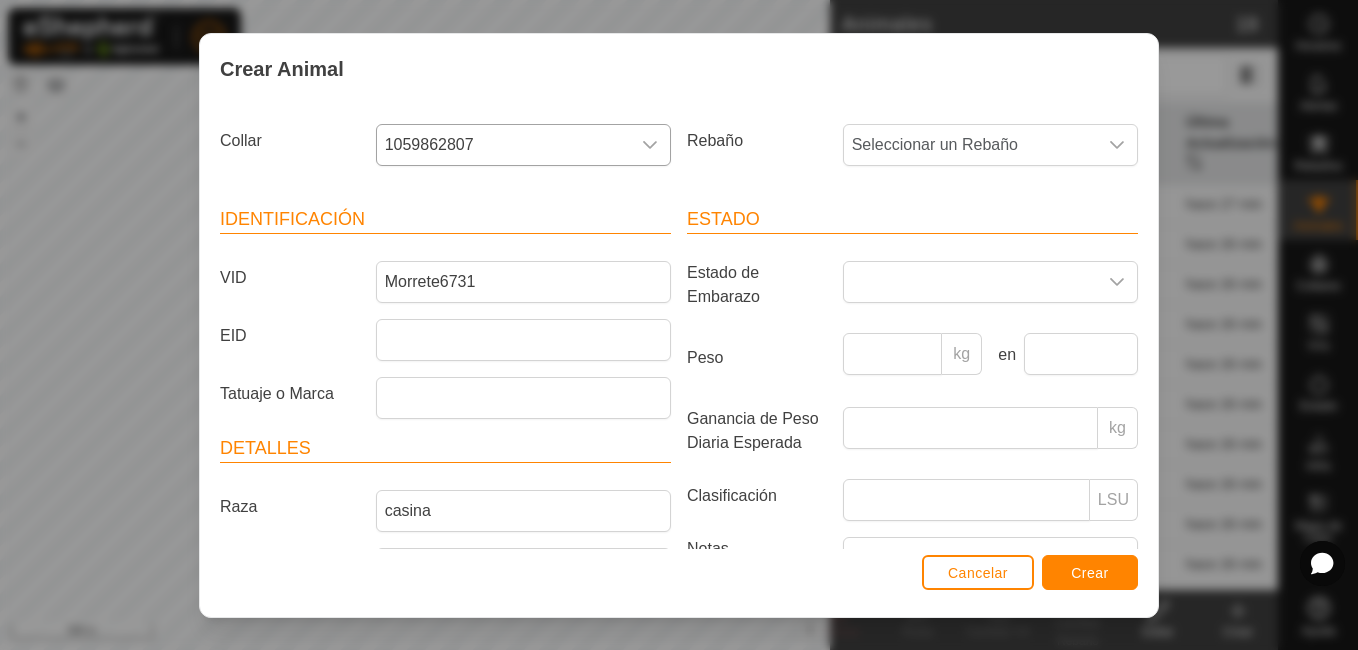 click on "Detalles Raza casina Clase de Ganado Mes de Nacimiento Edad -" at bounding box center (445, 561) 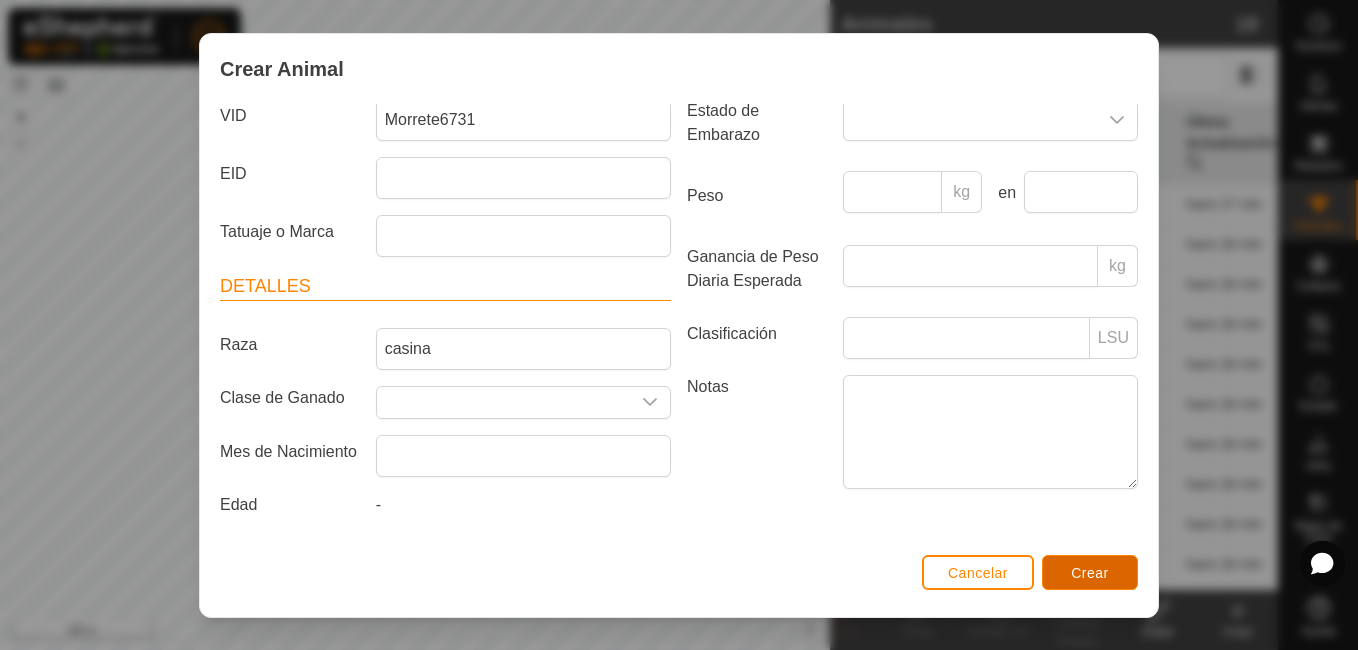 click on "Crear" at bounding box center (1090, 572) 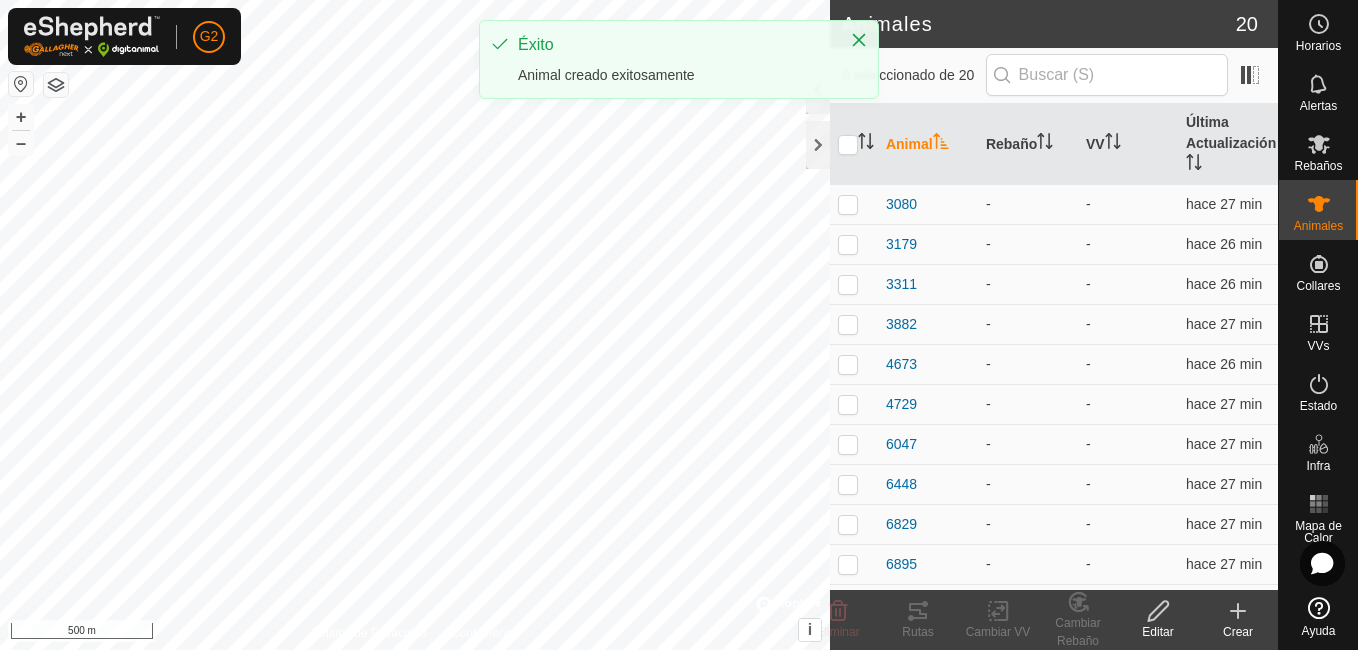 click 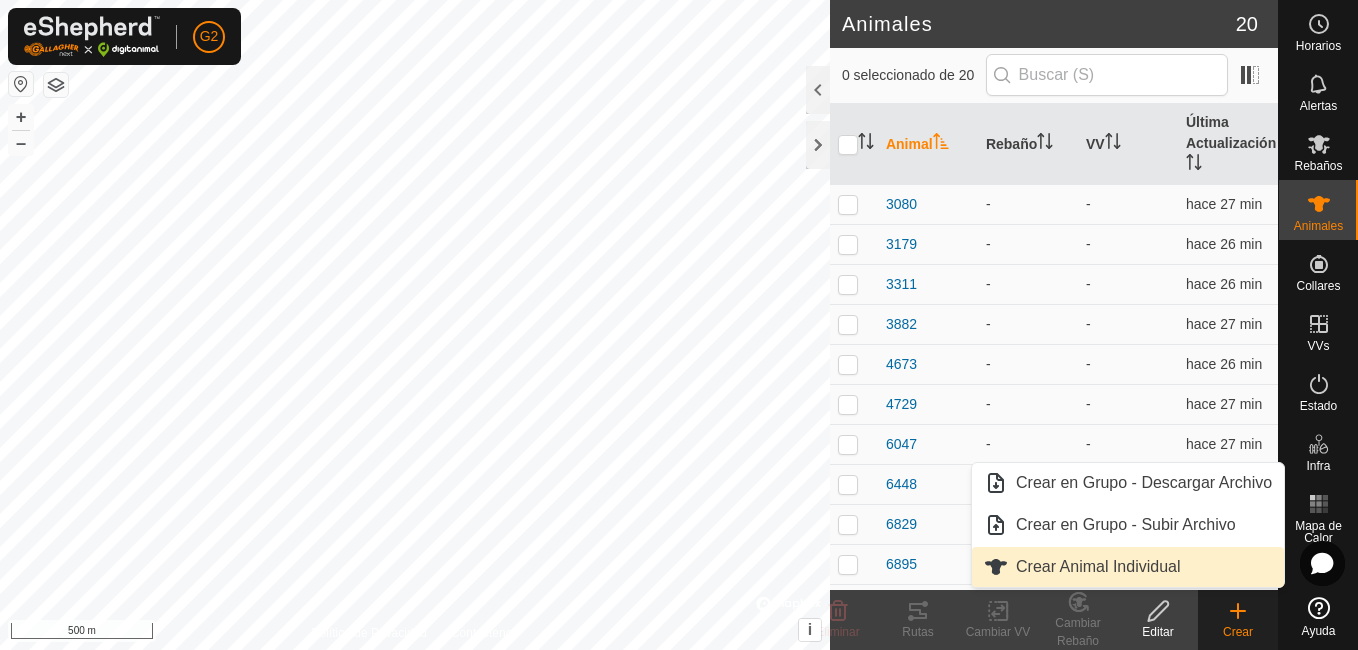 click on "Crear Animal Individual" at bounding box center (1128, 567) 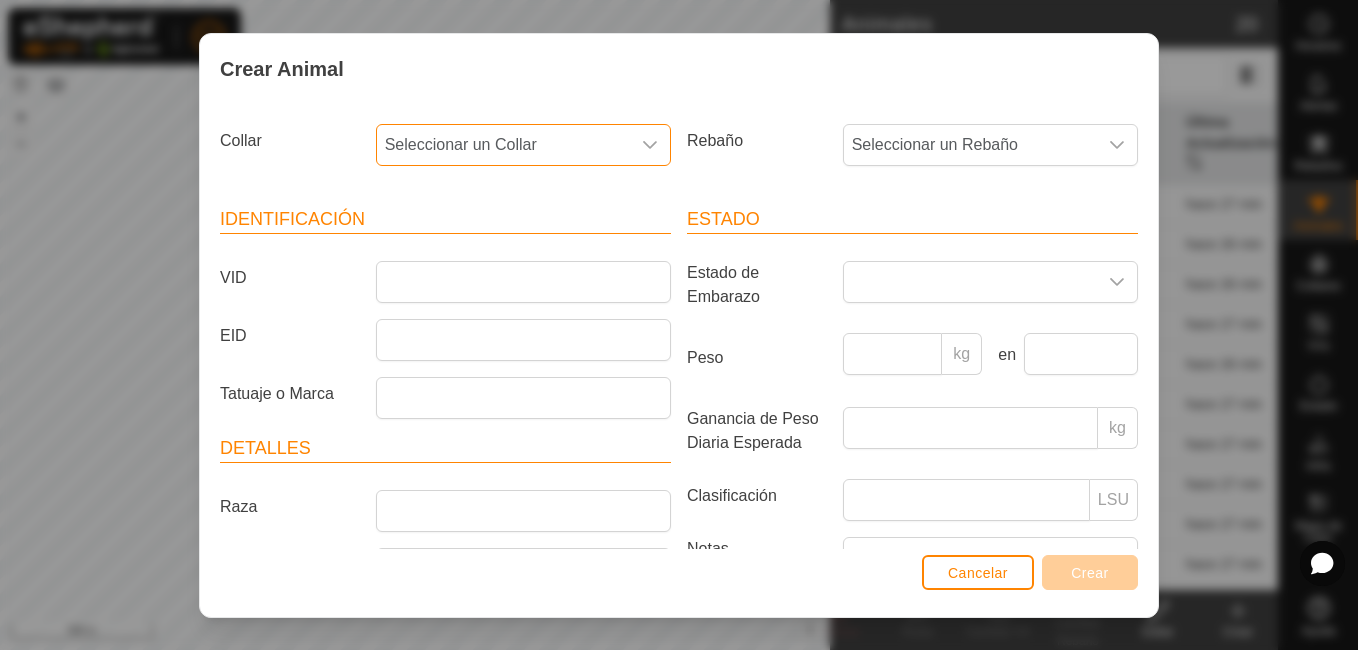 click on "Seleccionar un Collar" at bounding box center [503, 145] 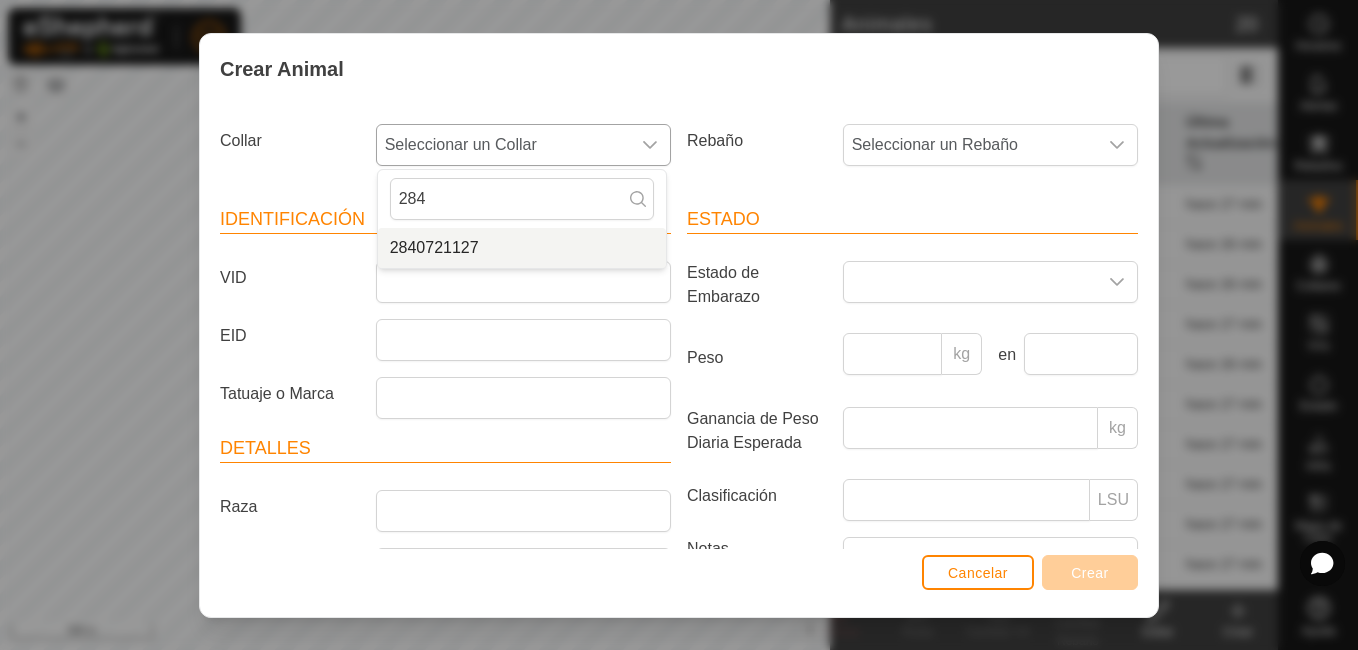 type on "284" 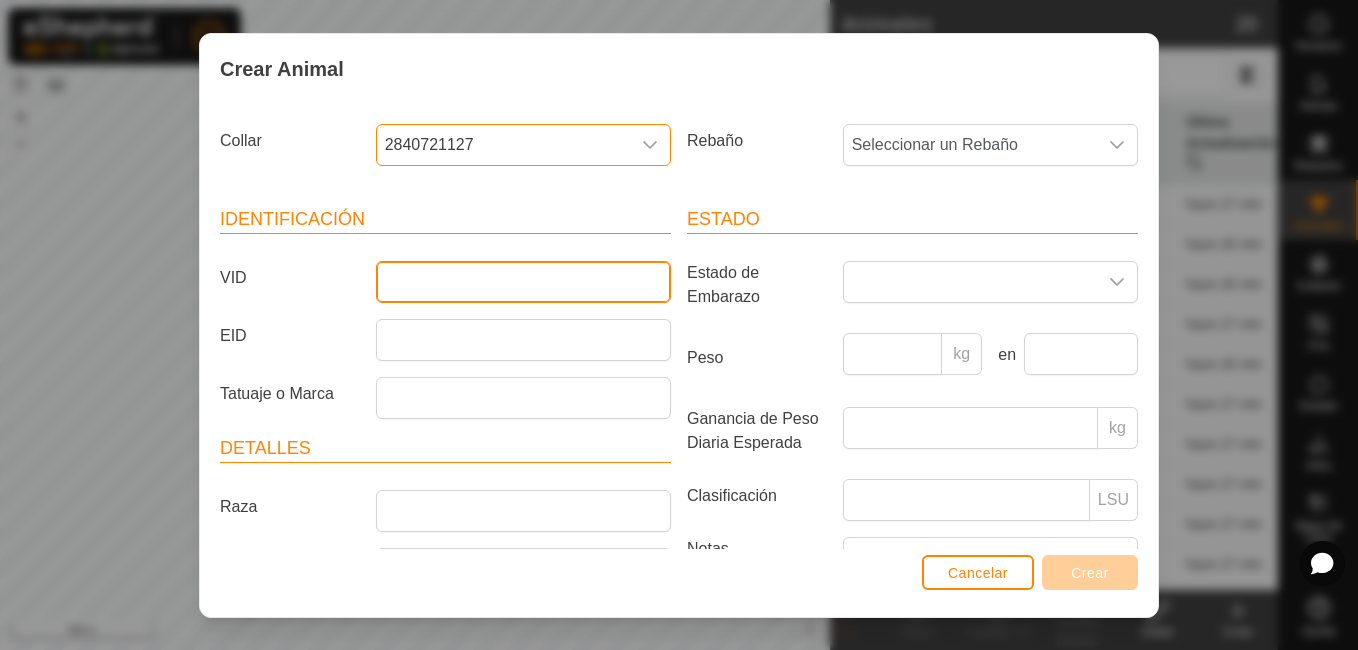 click on "VID" at bounding box center [523, 282] 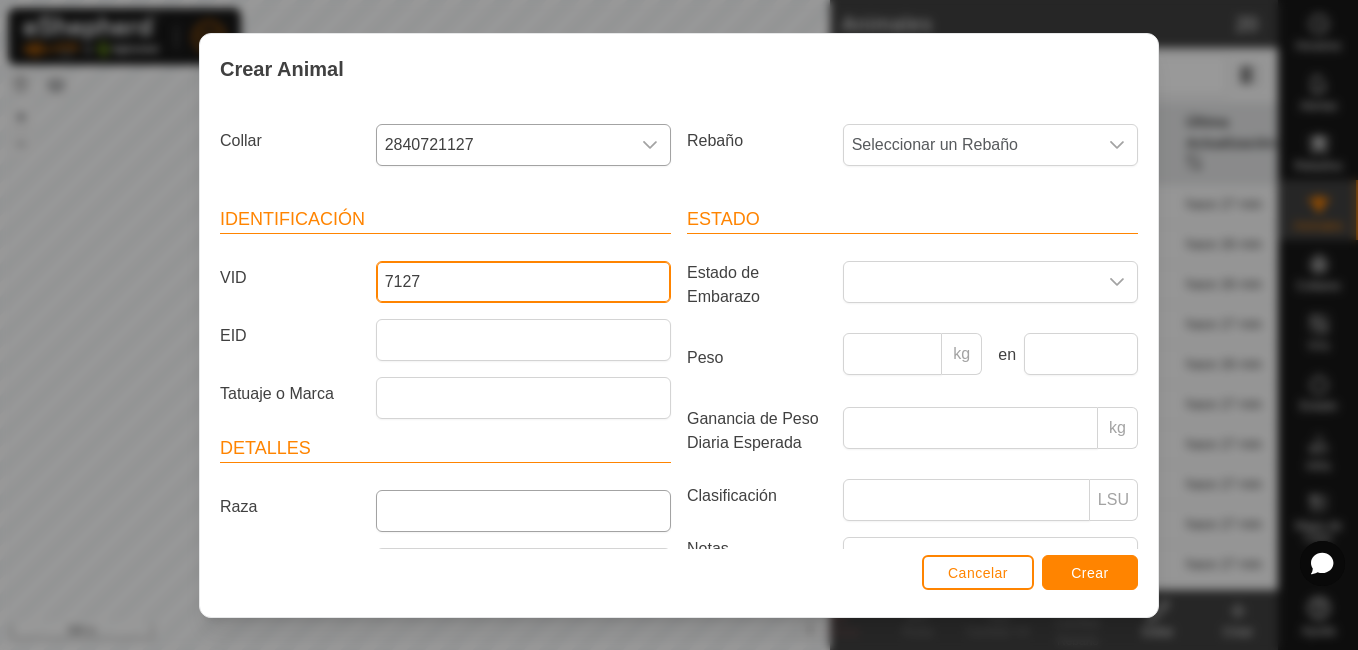 type on "7127" 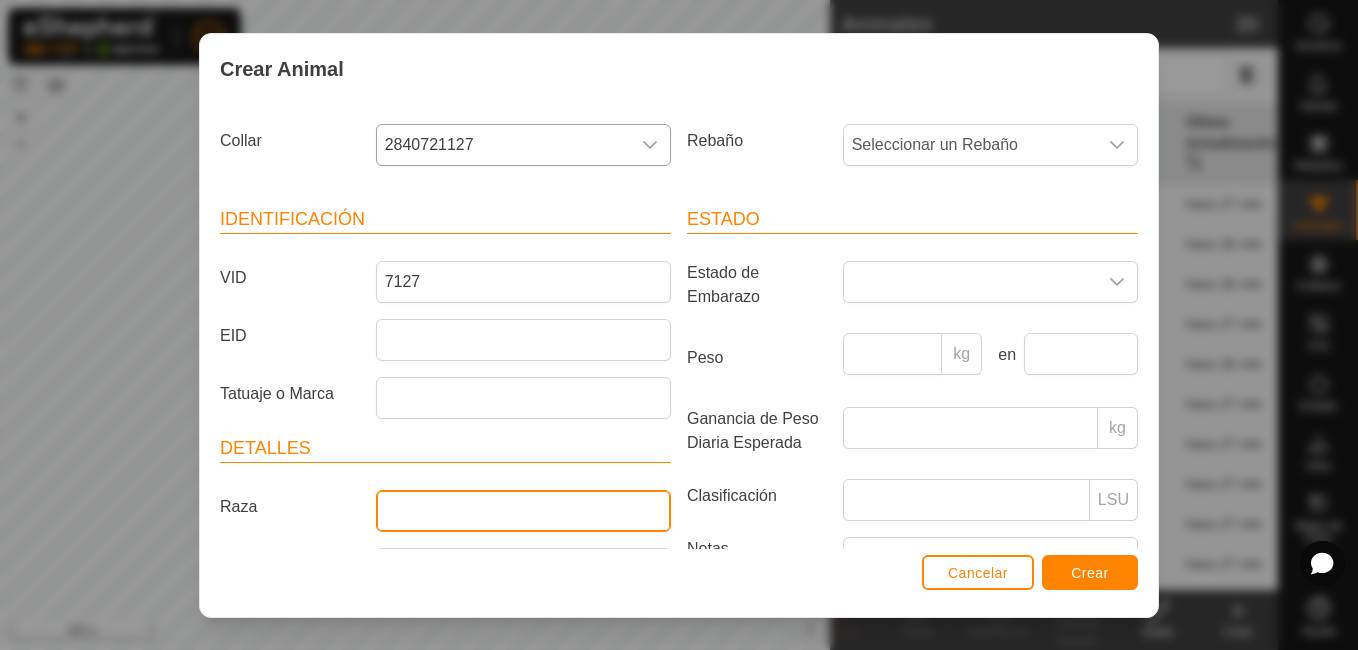 click on "Raza" at bounding box center (523, 511) 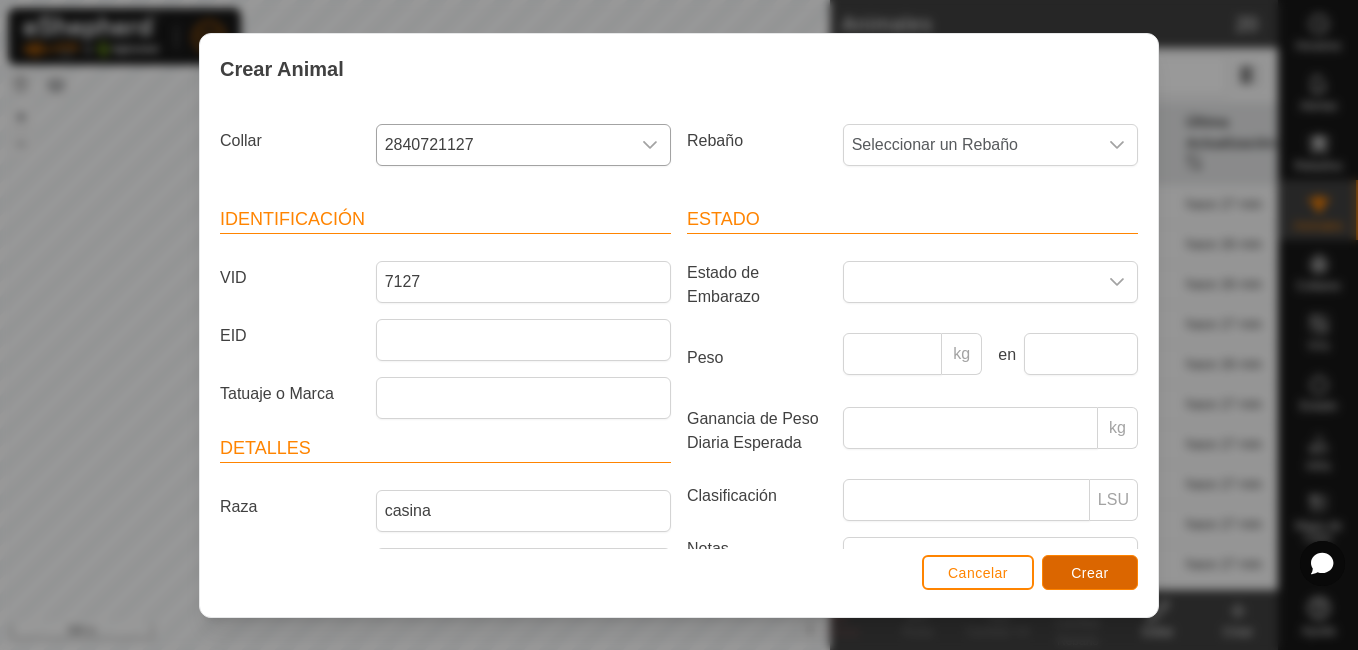 click on "Crear" at bounding box center [1090, 573] 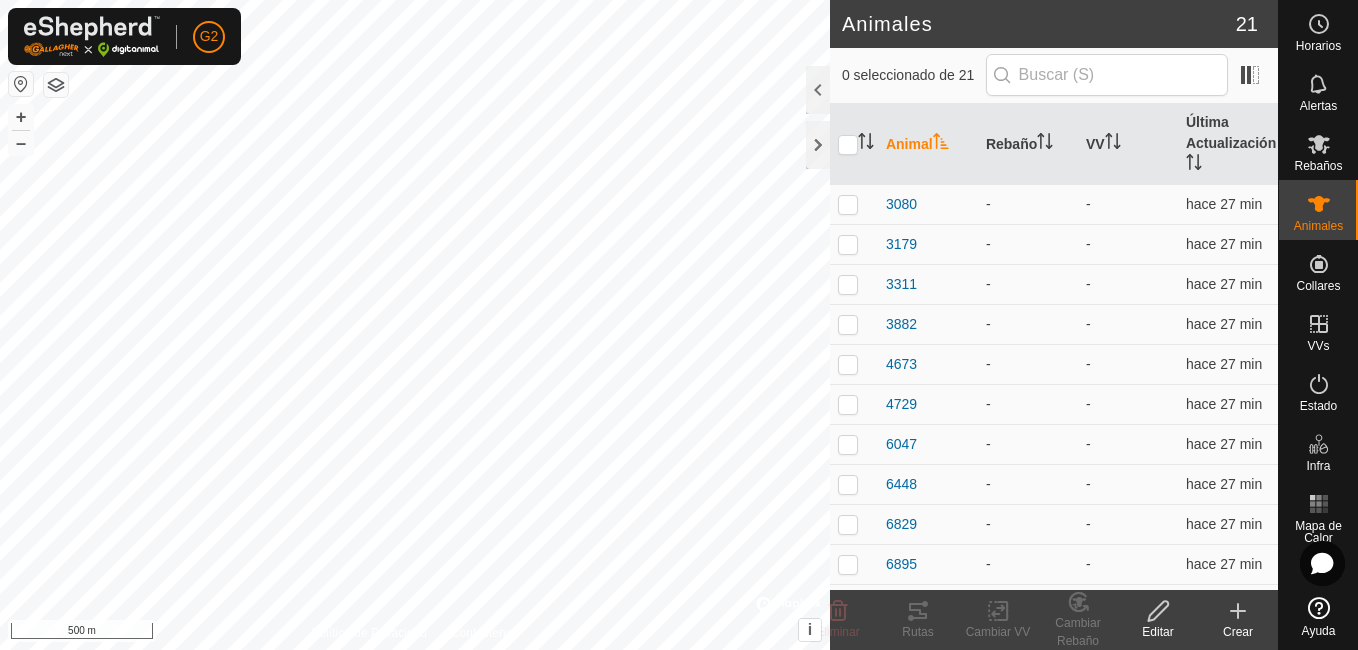 click 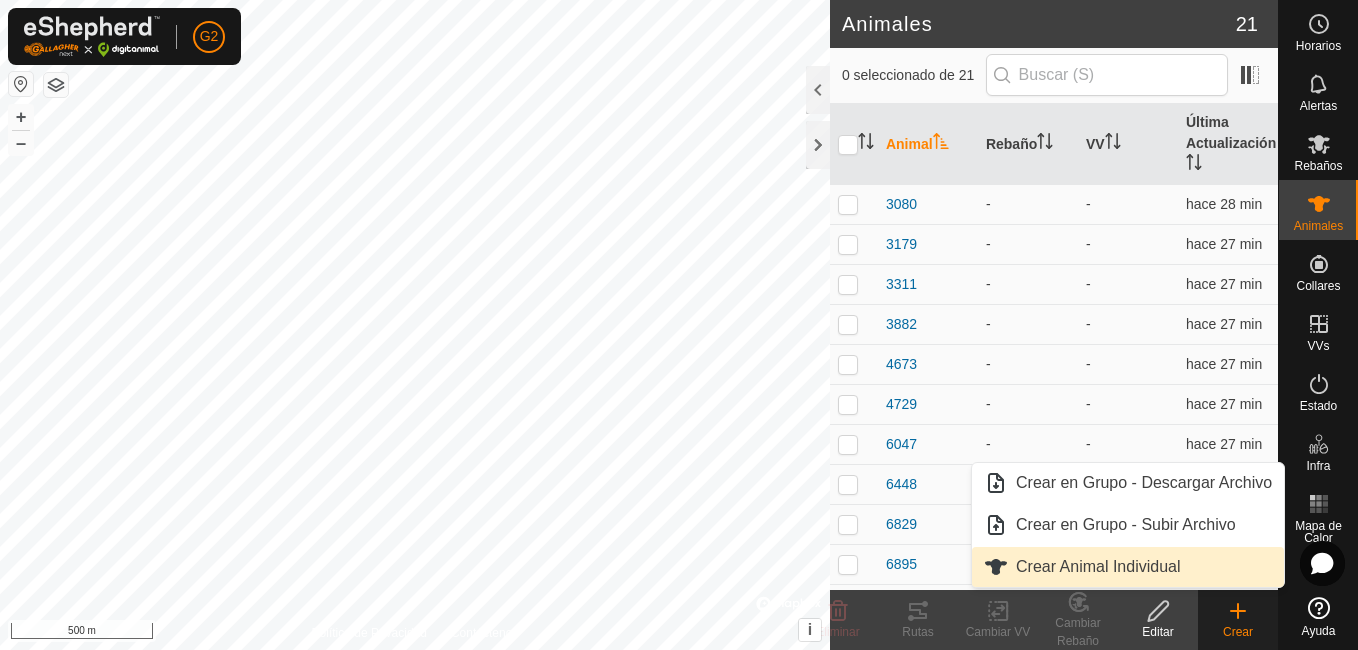 click on "Crear Animal Individual" at bounding box center [1128, 567] 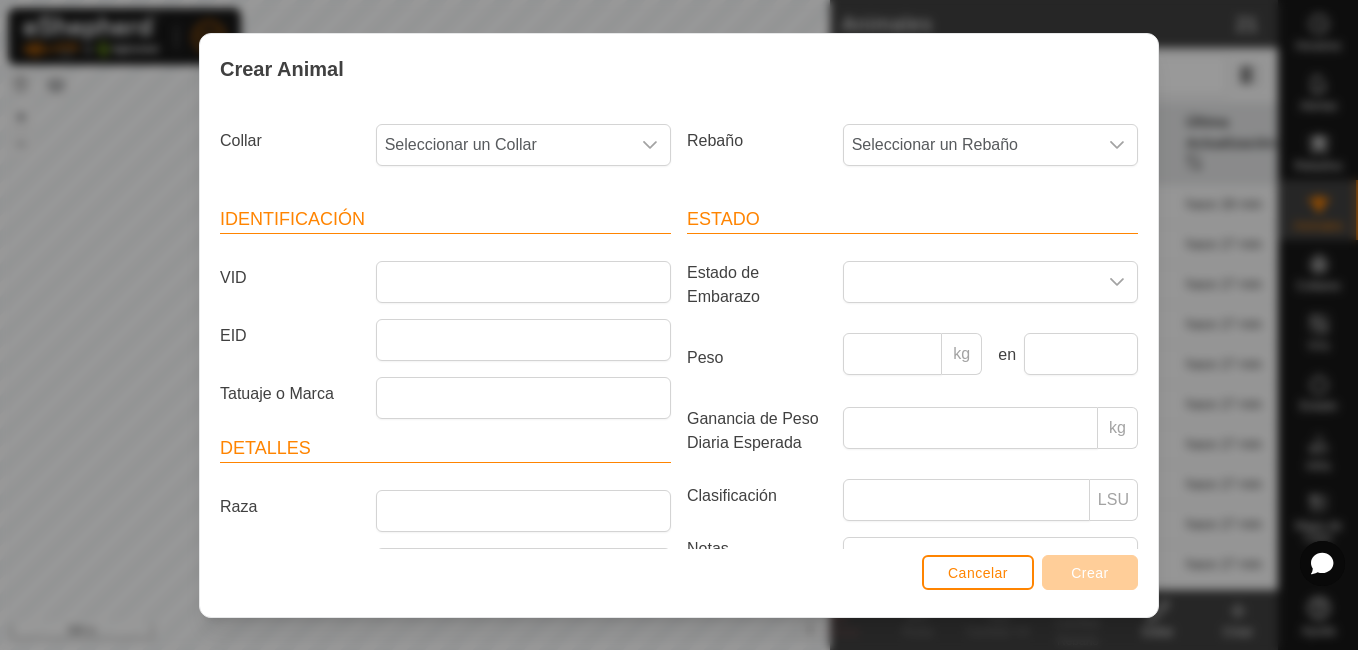 click on "Seleccionar un Collar" at bounding box center (503, 145) 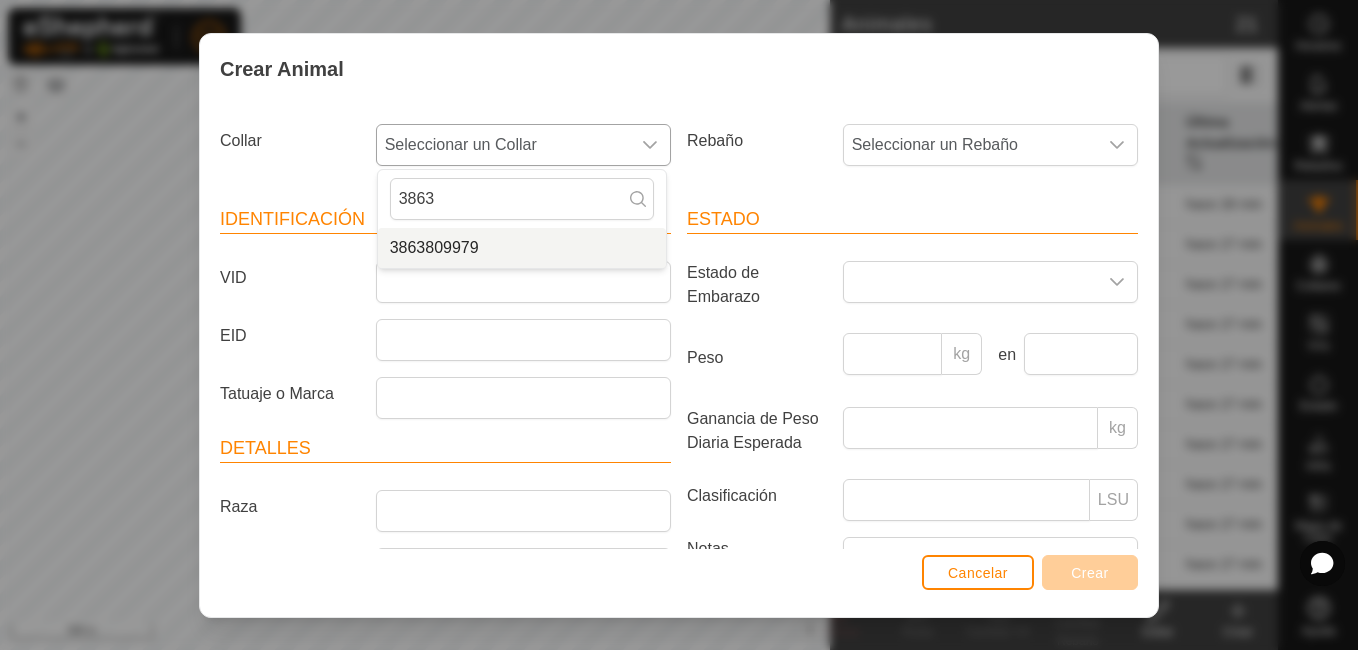 type on "3863" 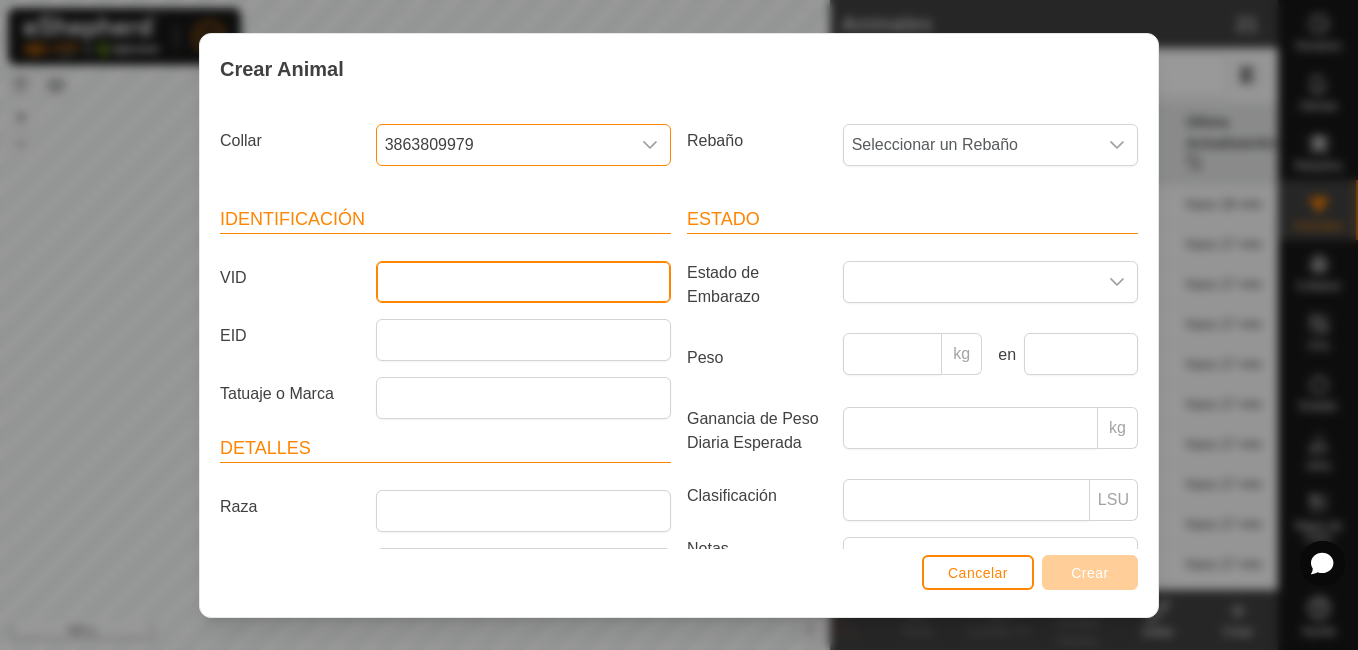 click on "VID" at bounding box center (523, 282) 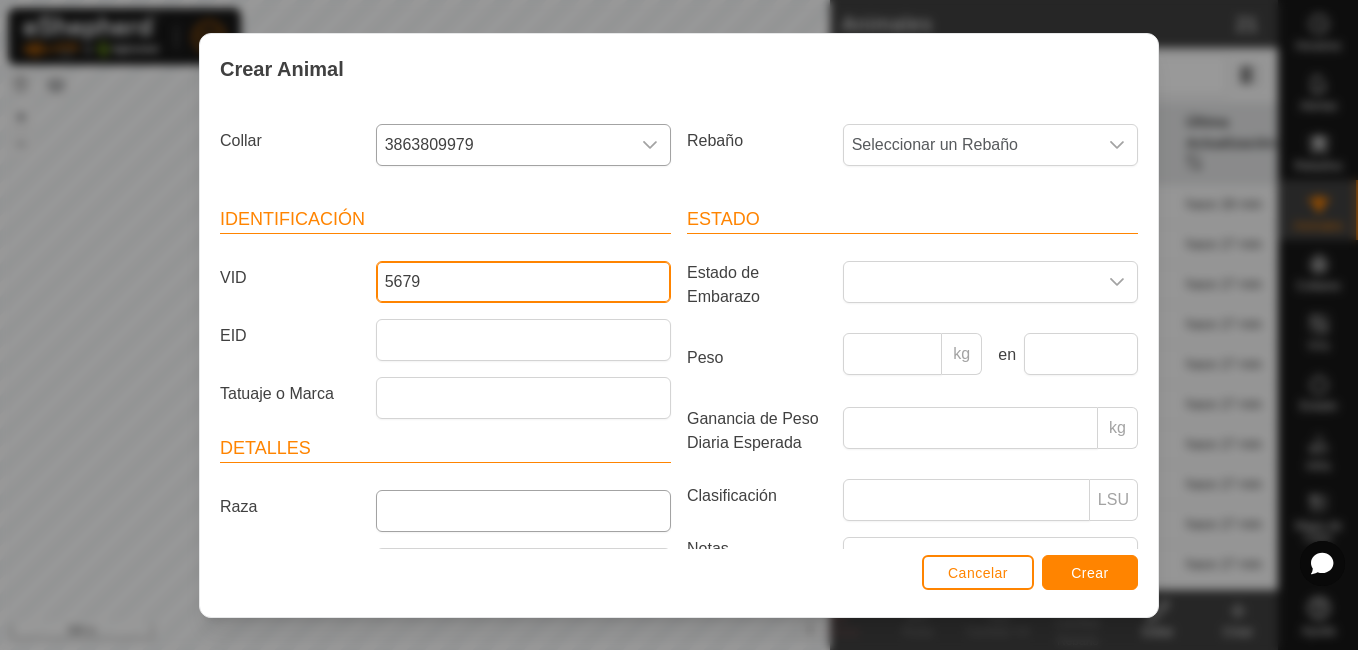 type on "5679" 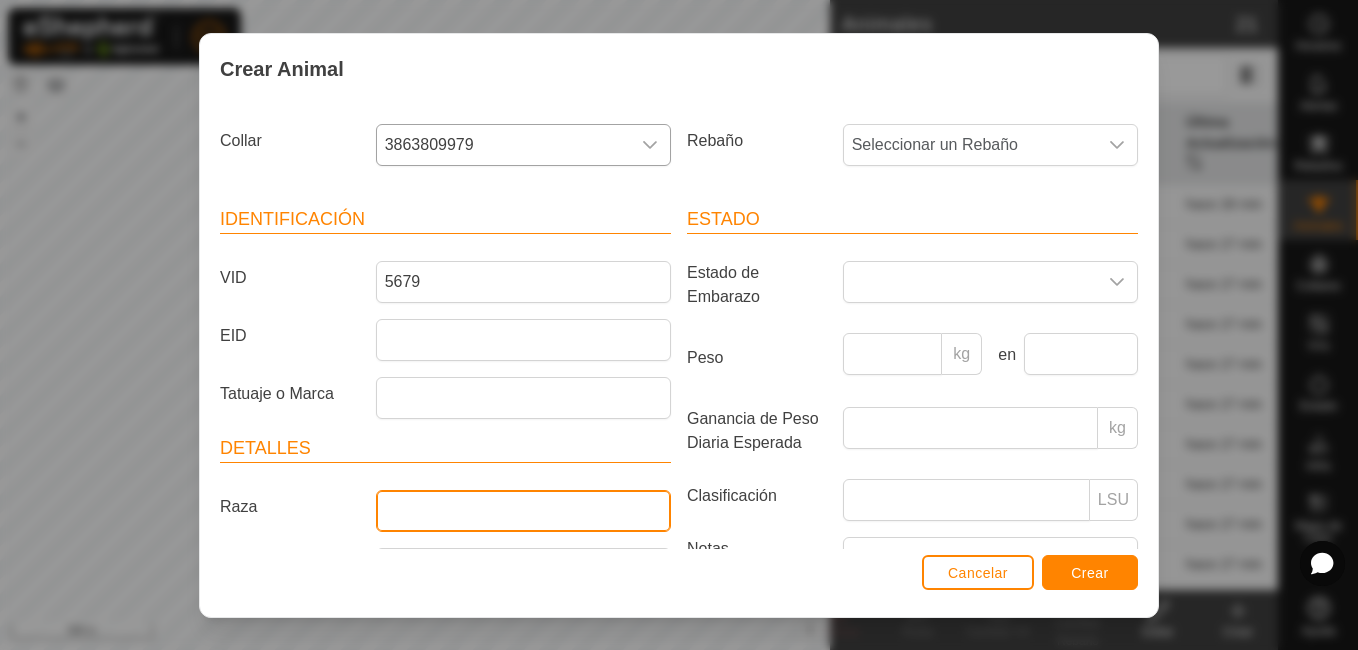 click on "Raza" at bounding box center [523, 511] 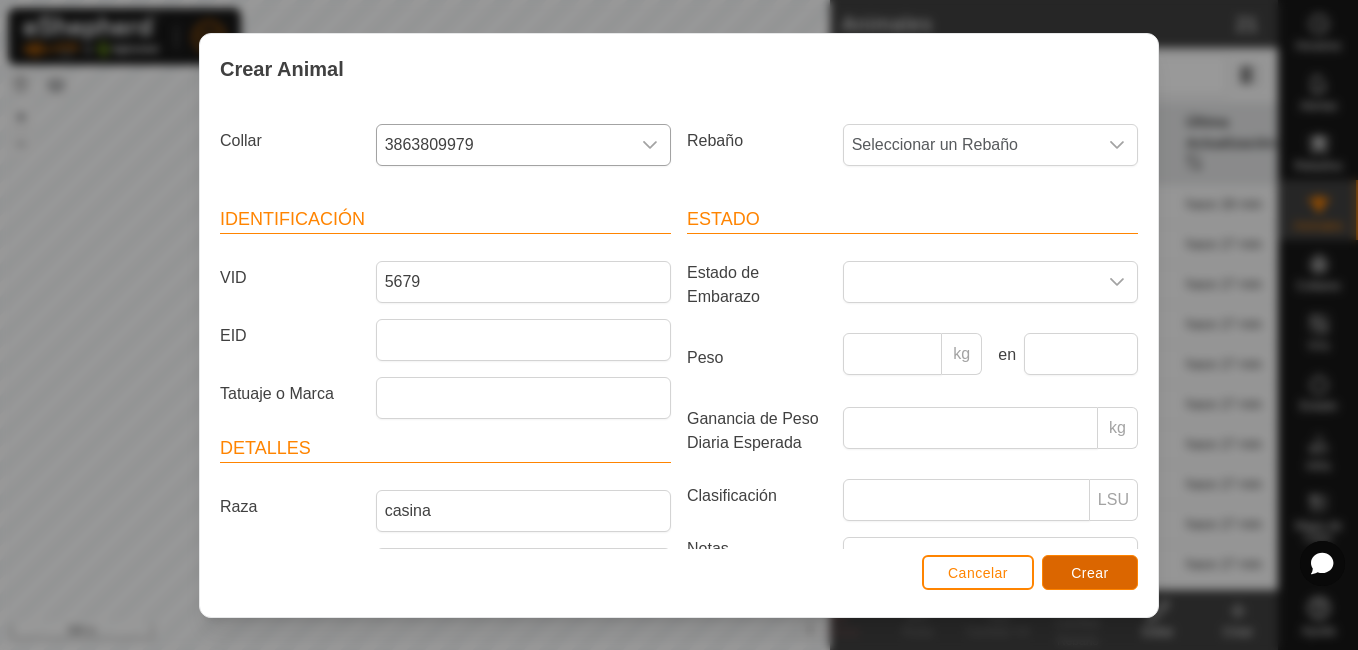 click on "Crear" at bounding box center (1090, 573) 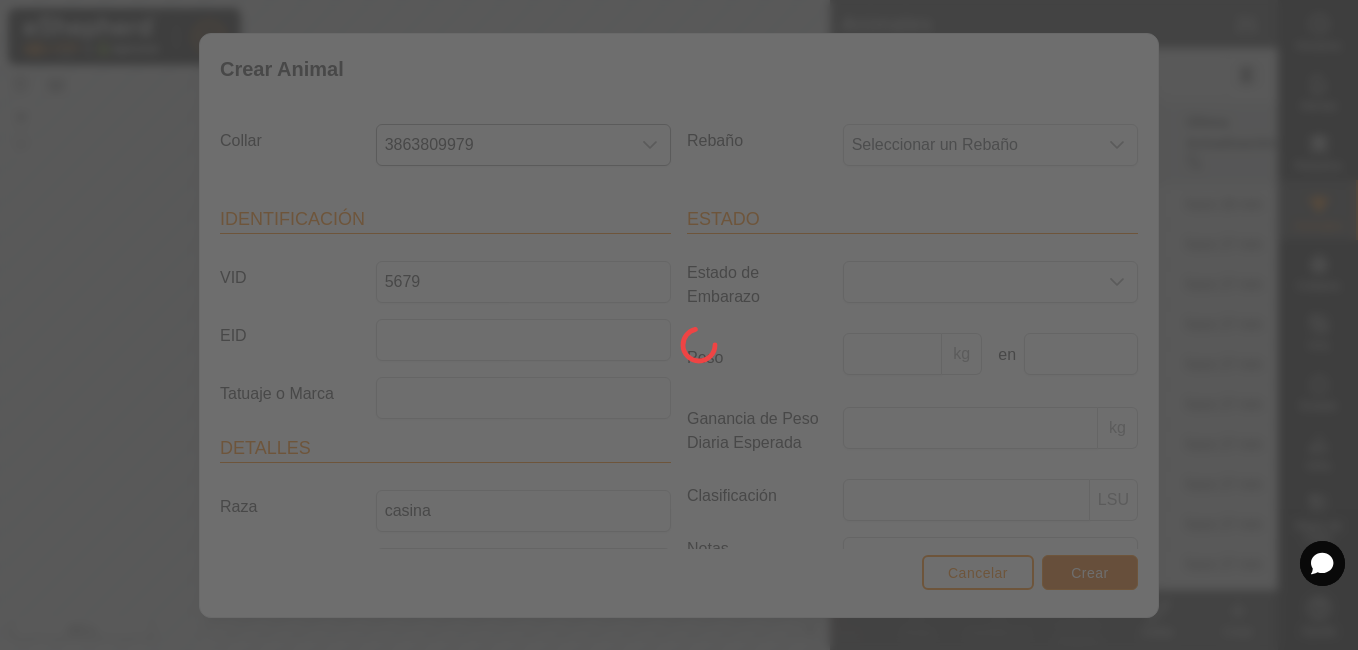scroll, scrollTop: 176, scrollLeft: 0, axis: vertical 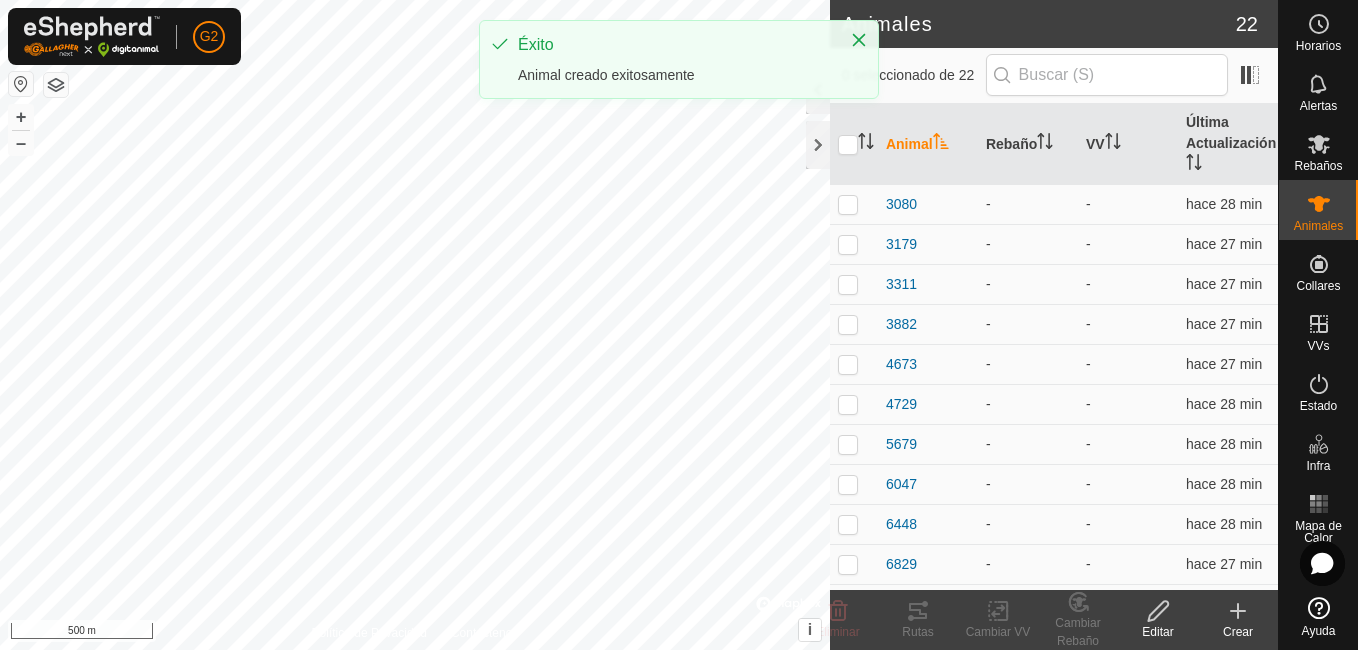 click 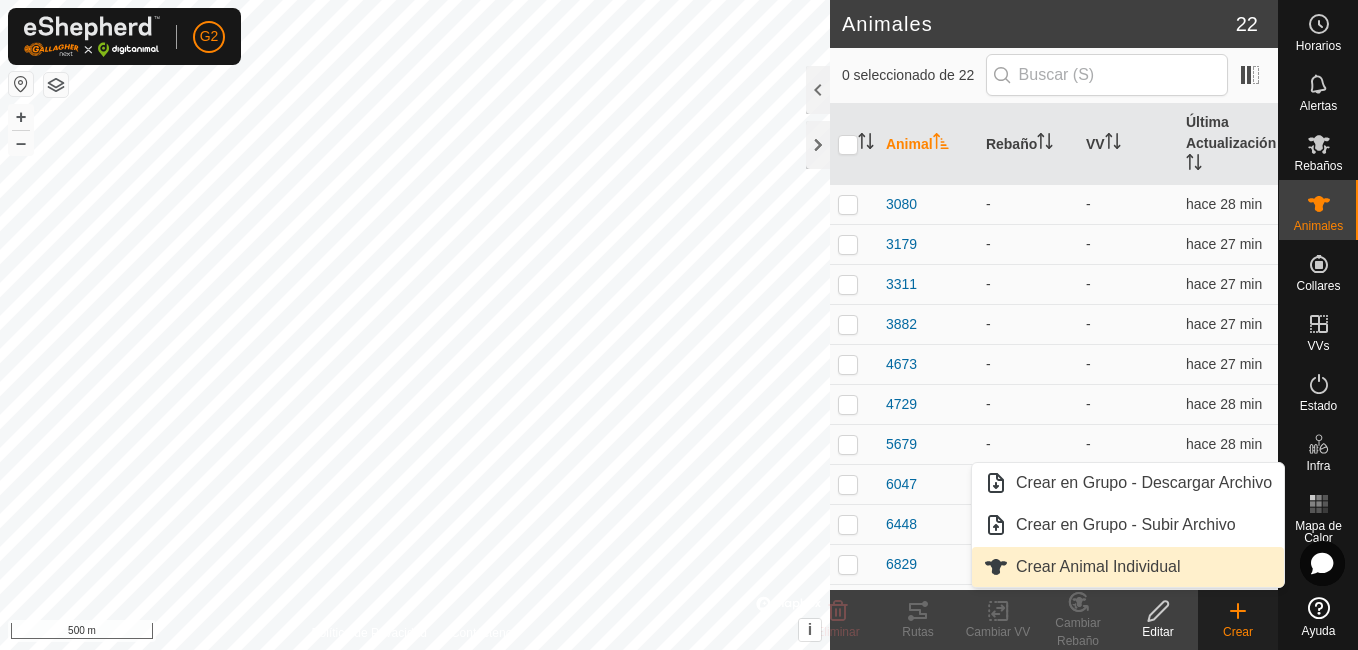 click on "Crear Animal Individual" at bounding box center (1128, 567) 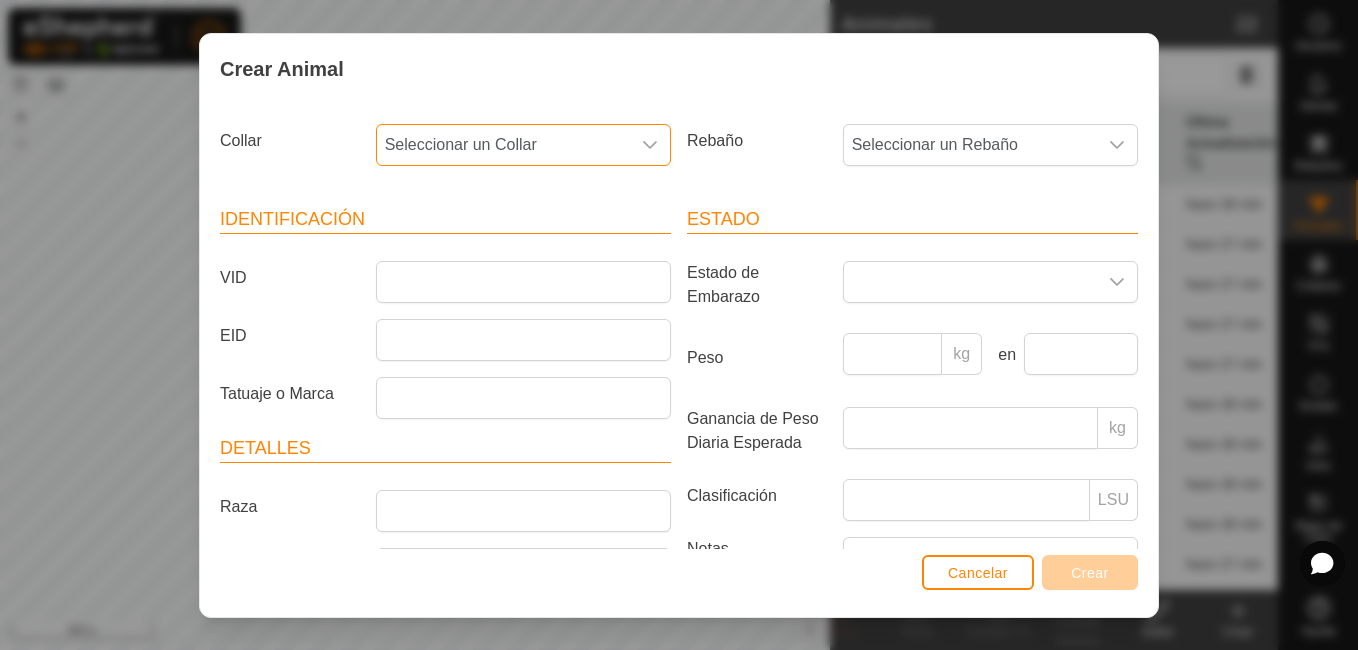 click on "Seleccionar un Collar" at bounding box center (503, 145) 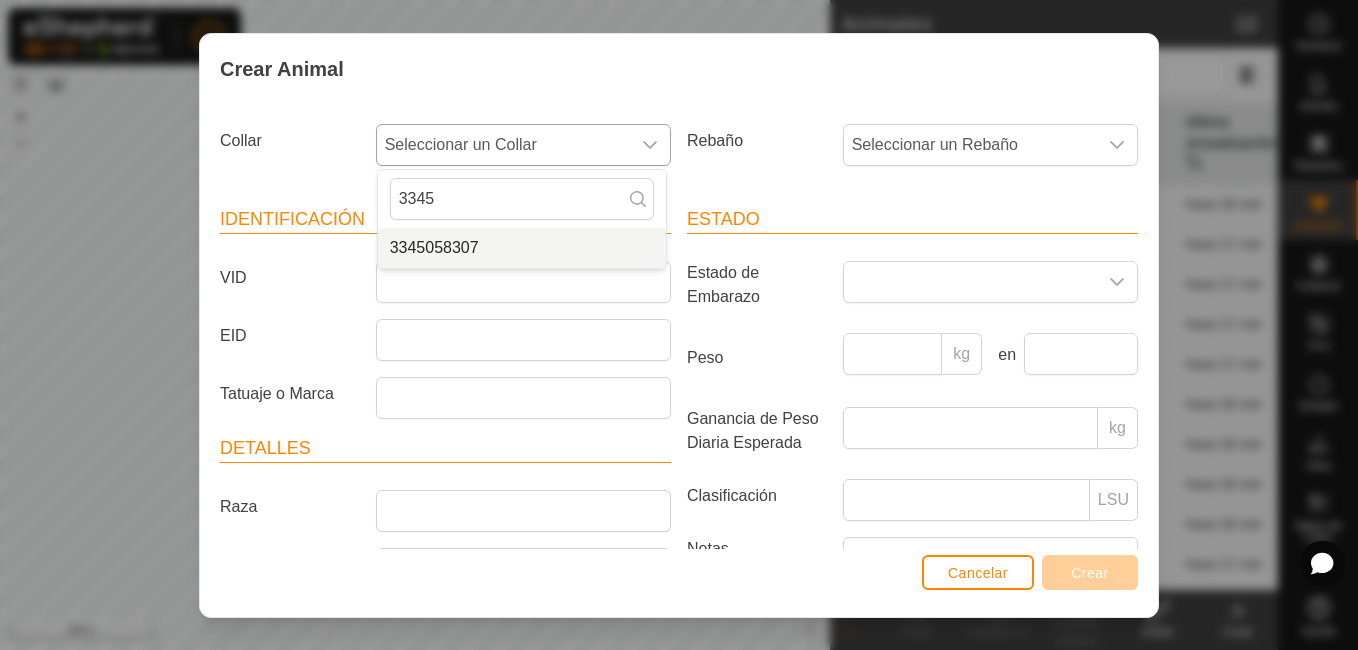 type on "3345" 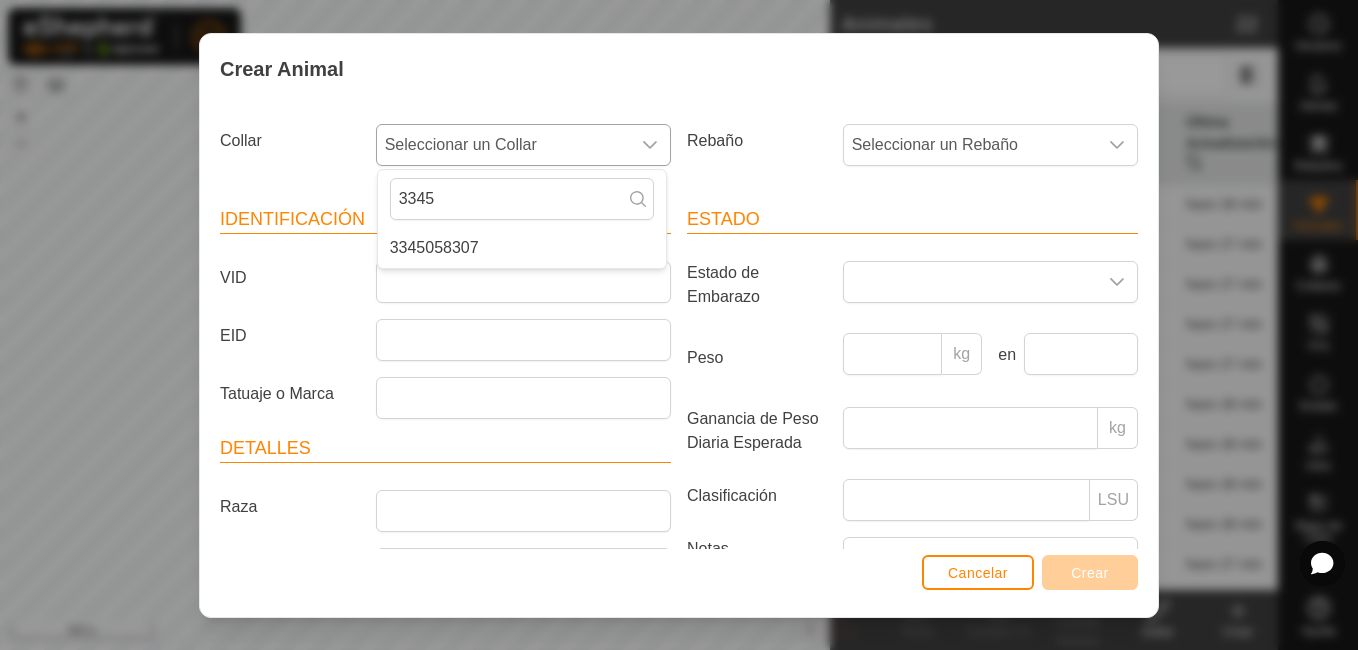 click on "3345058307" at bounding box center [522, 248] 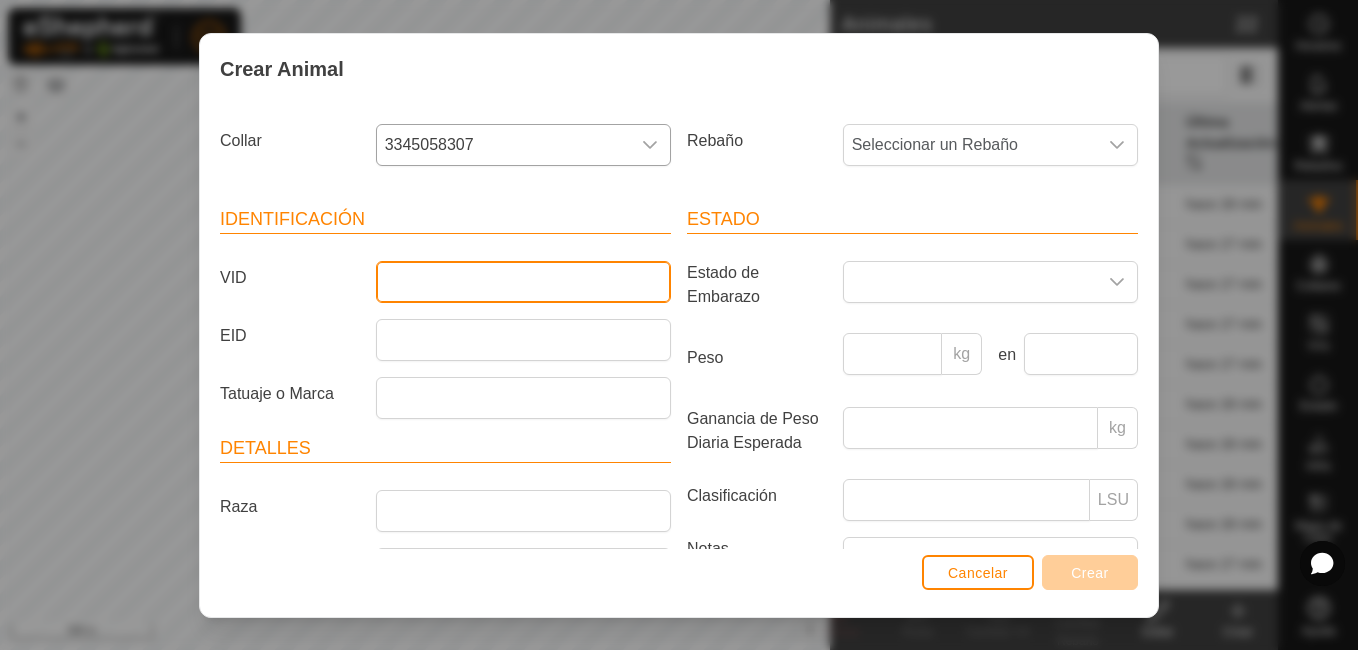 click on "VID" at bounding box center (523, 282) 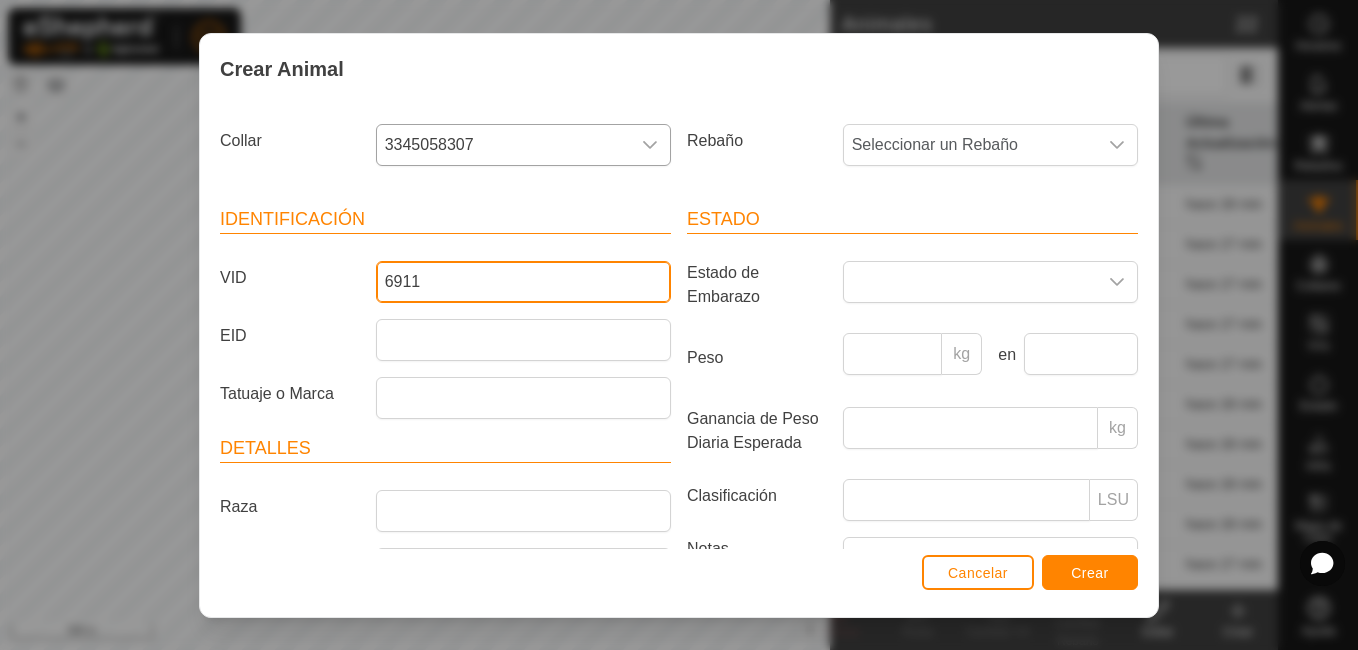 type on "6911" 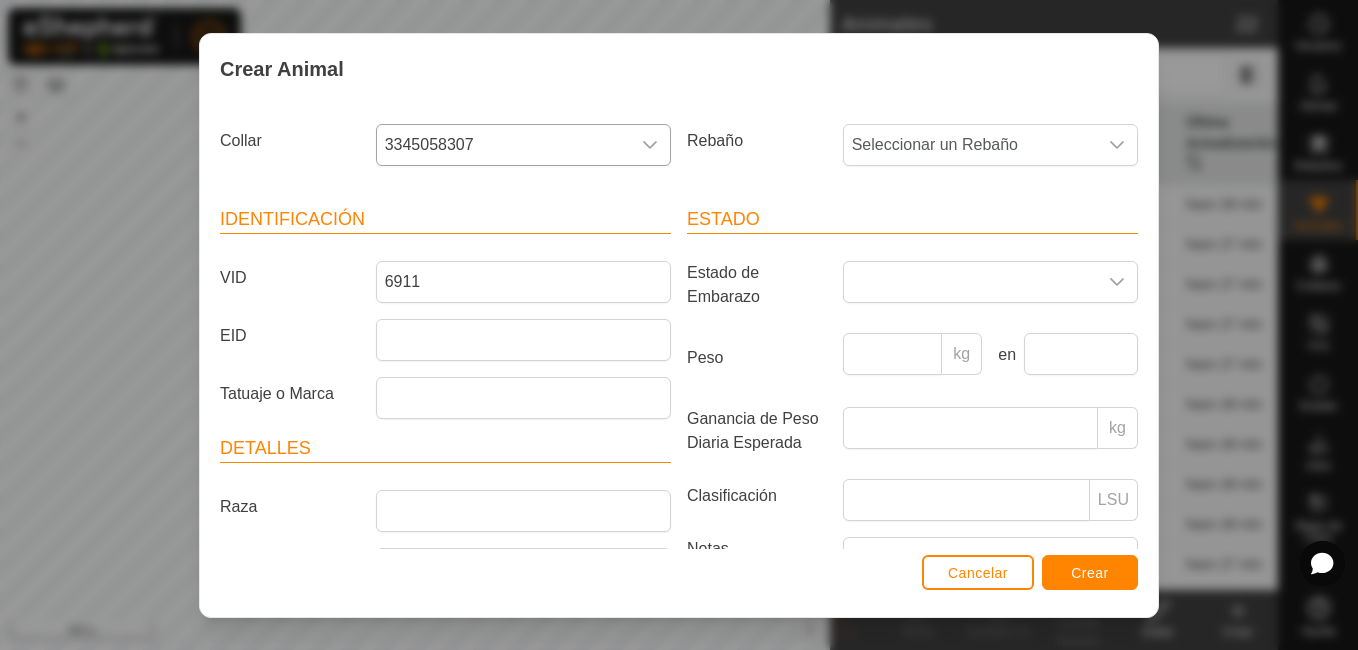 click on "Detalles Raza Clase de Ganado Mes de Nacimiento Edad -" at bounding box center [445, 561] 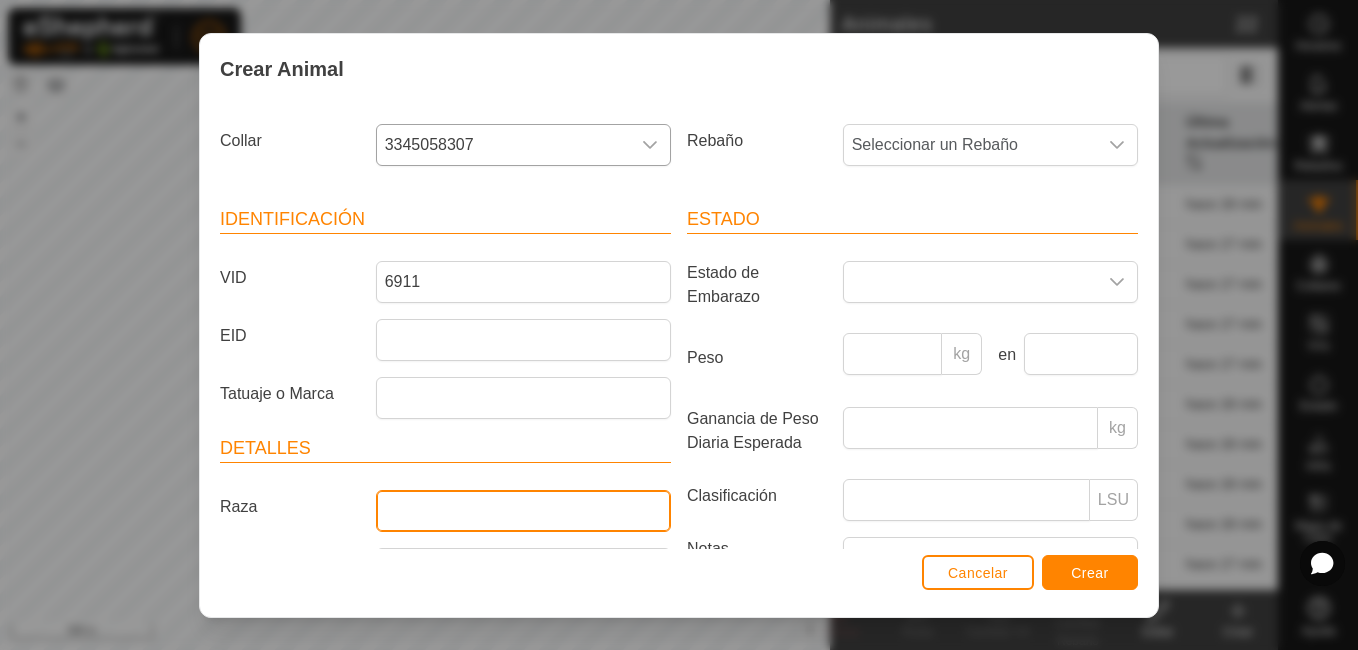 click on "Raza" at bounding box center [523, 511] 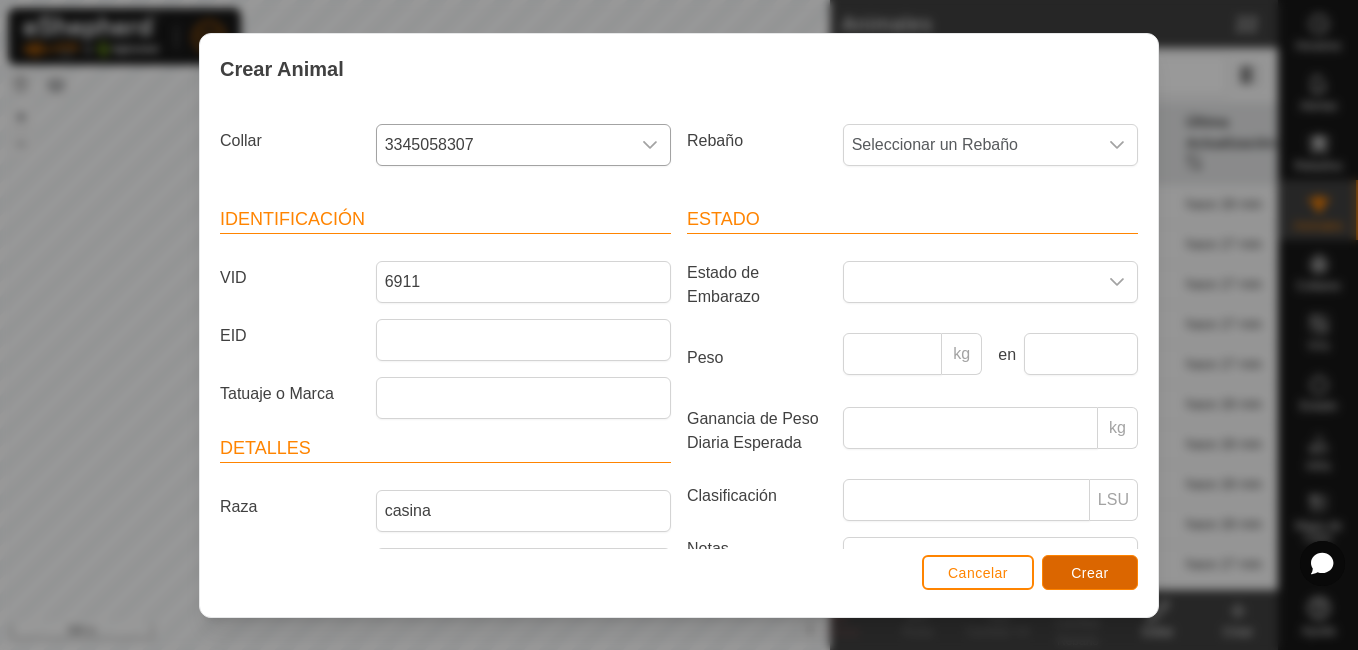 click on "Crear" at bounding box center [1090, 572] 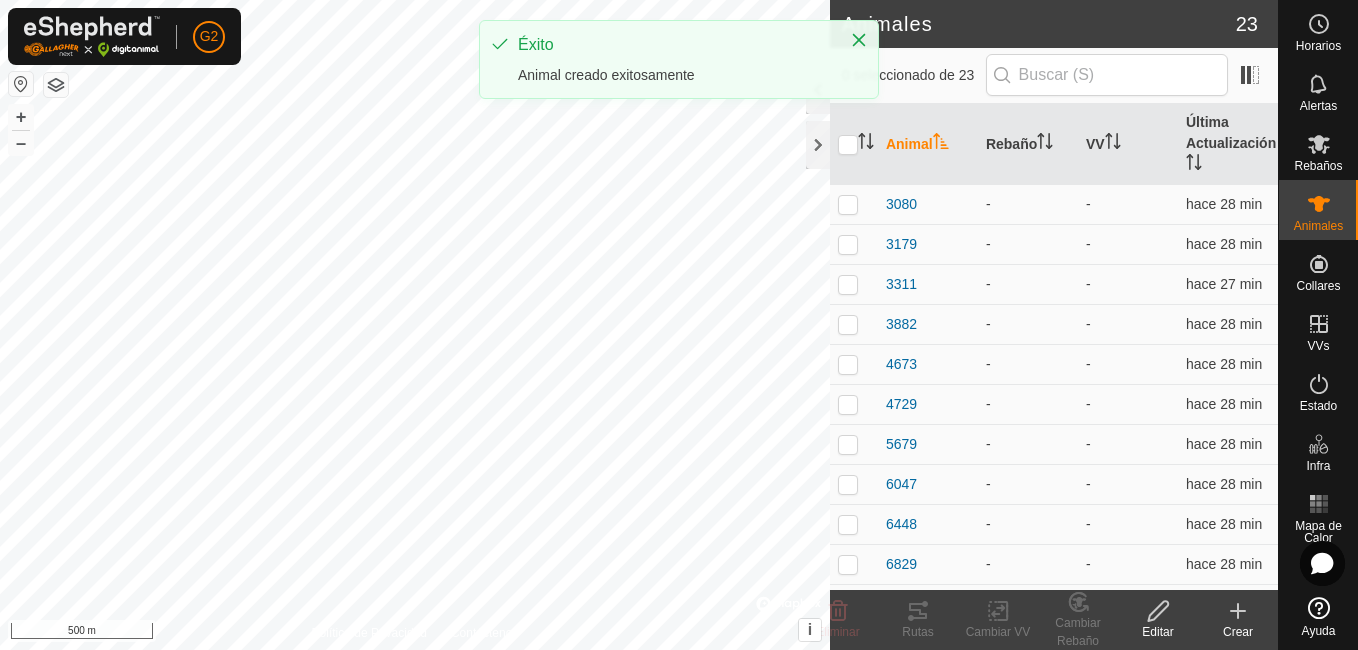click on "Crear" 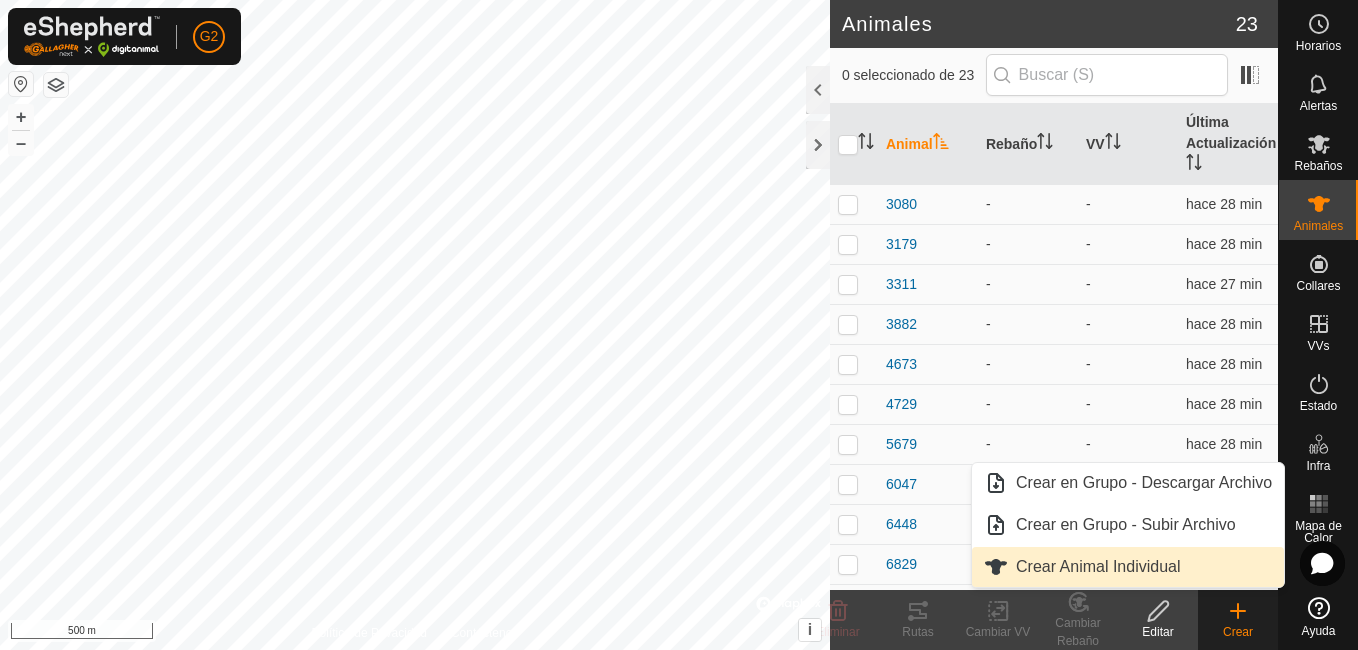 click on "Crear Animal Individual" at bounding box center (1128, 567) 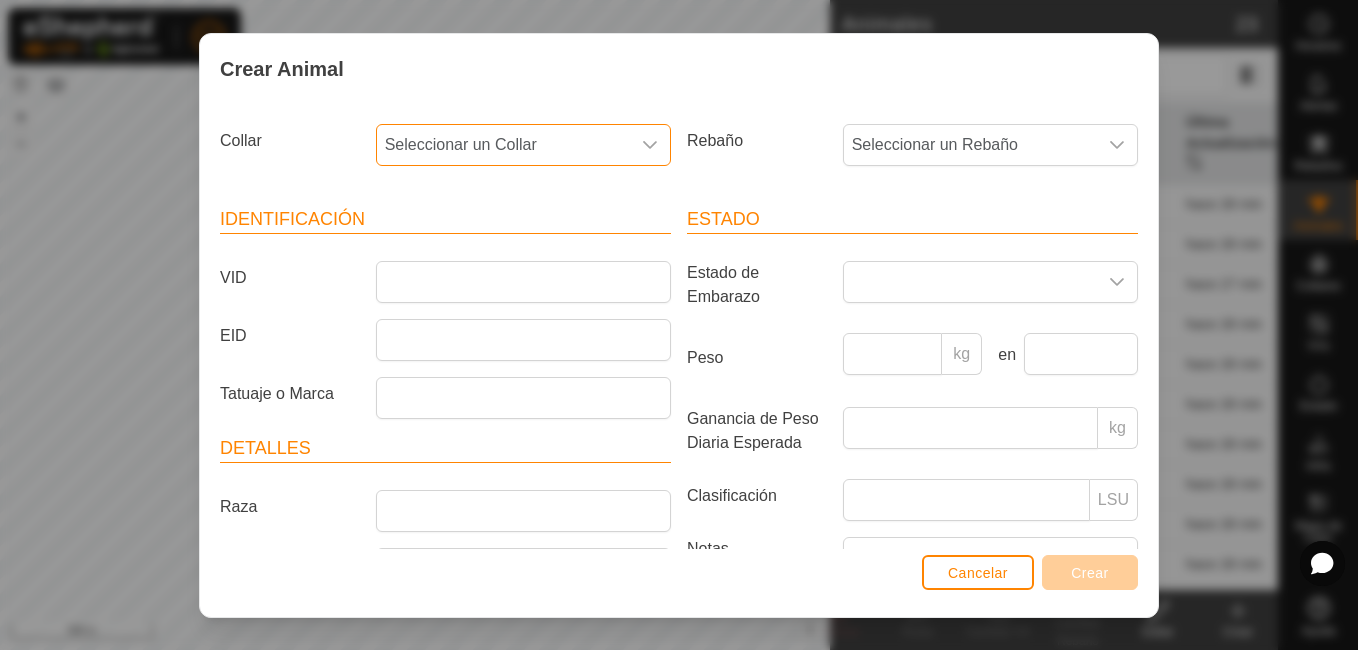 click on "Seleccionar un Collar" at bounding box center [503, 145] 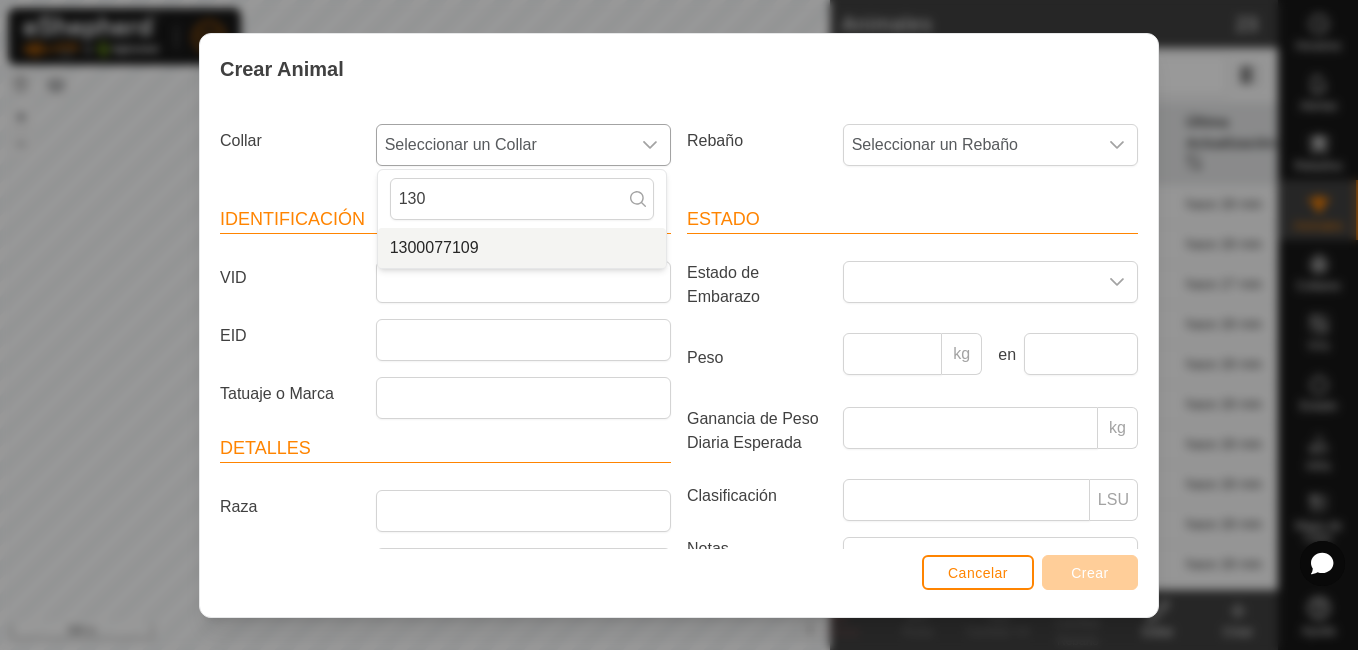 type on "130" 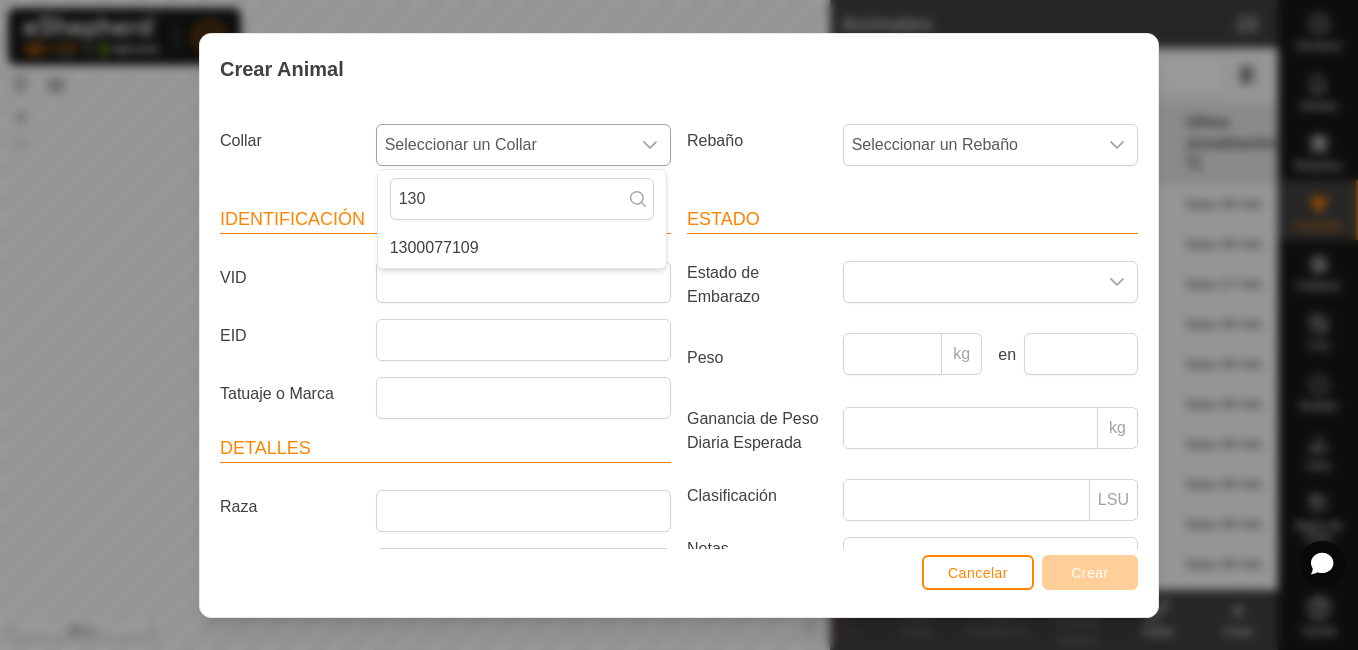 click on "1300077109" at bounding box center [522, 248] 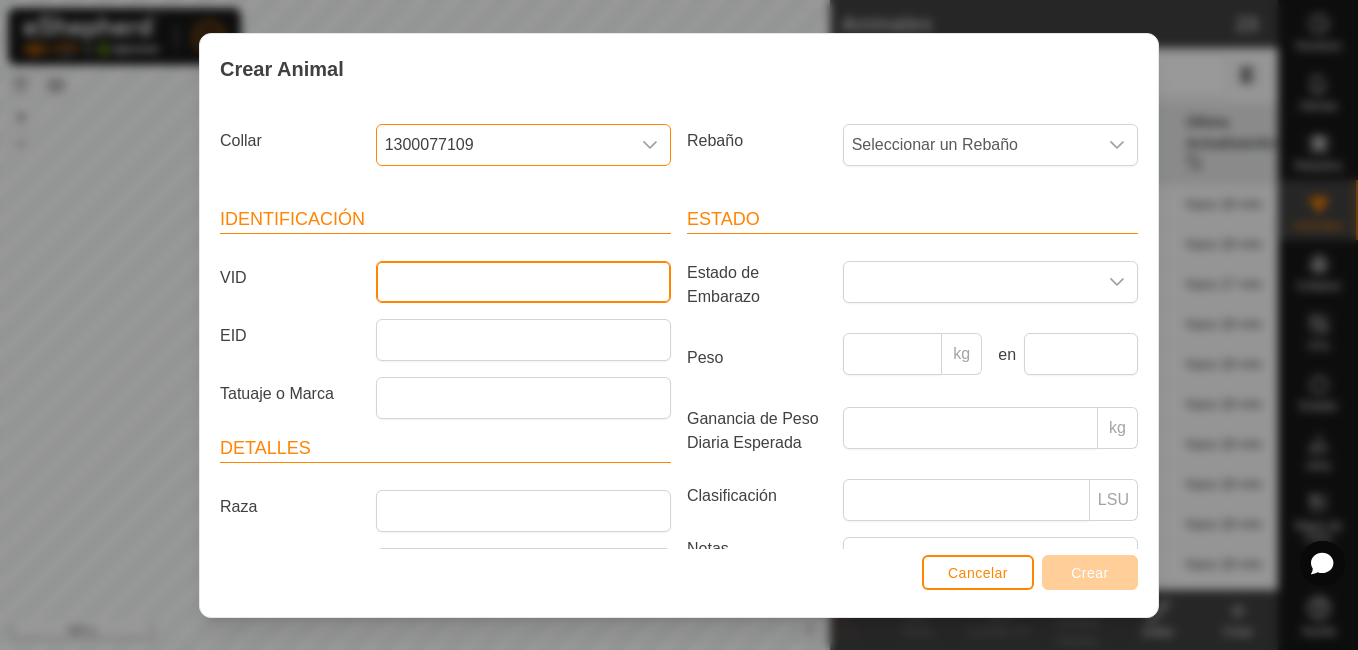 click on "VID" at bounding box center [523, 282] 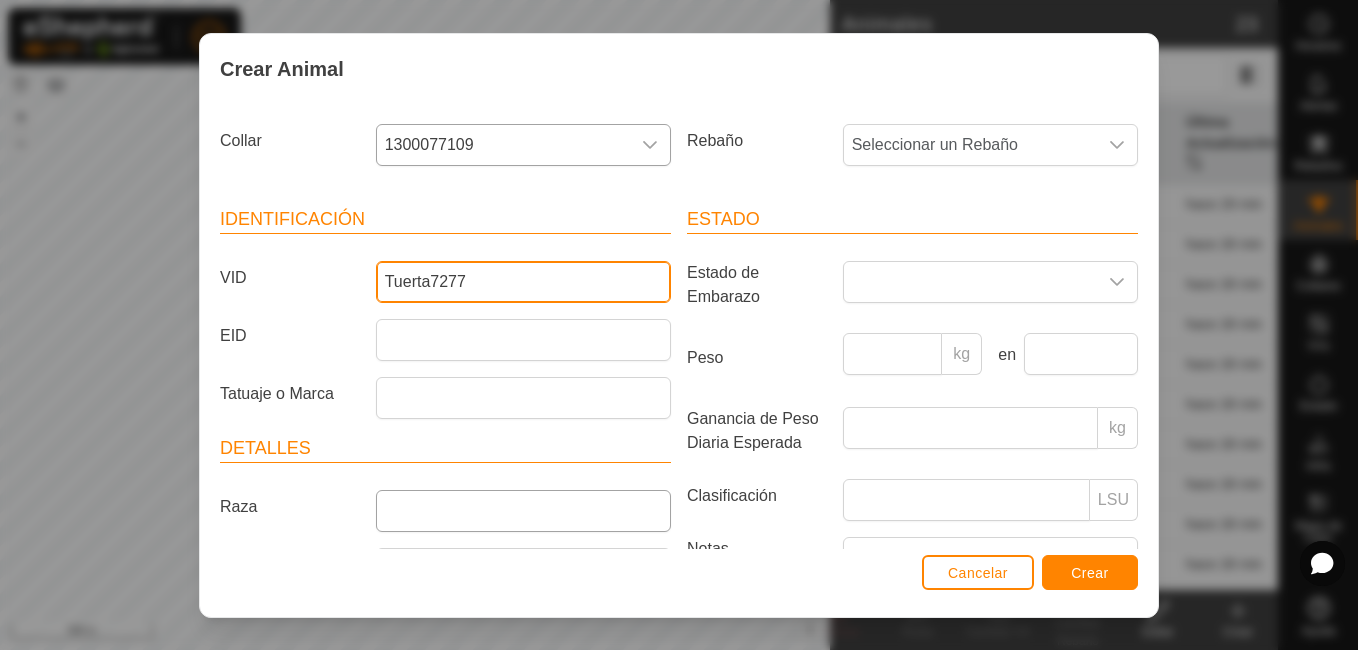 type on "Tuerta7277" 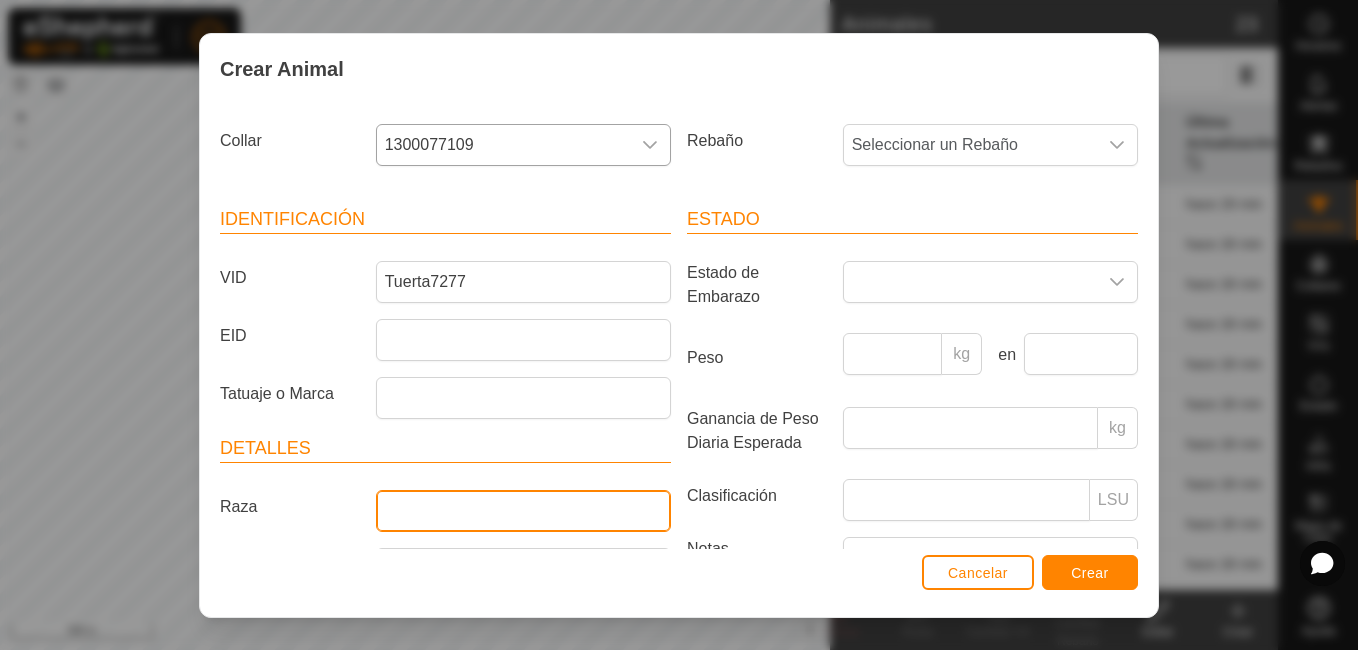 click on "Raza" at bounding box center [523, 511] 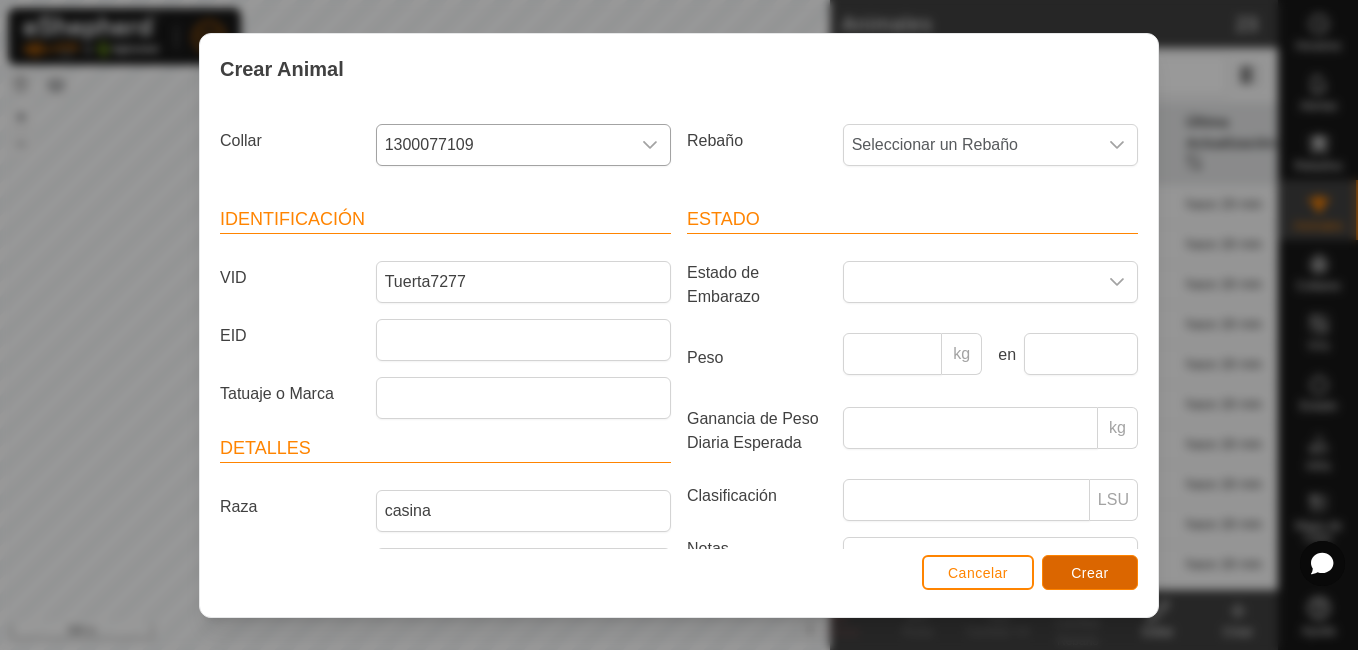 click on "Crear" at bounding box center [1090, 573] 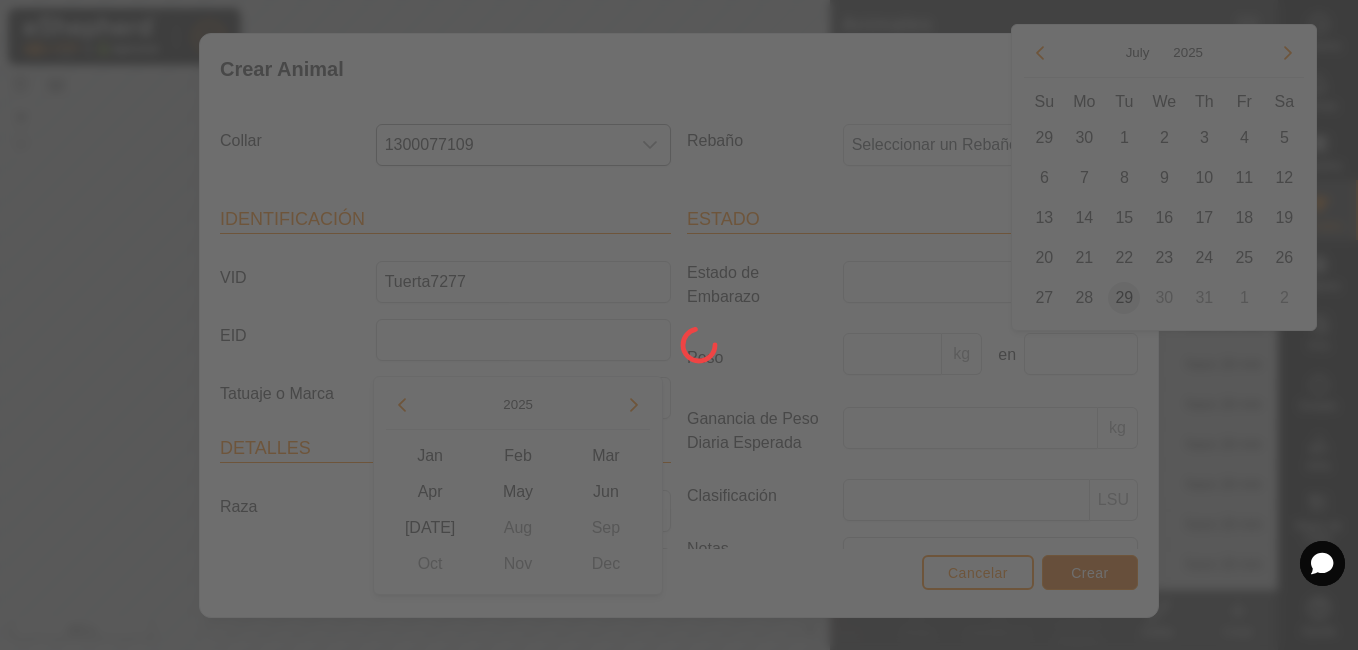 scroll, scrollTop: 176, scrollLeft: 0, axis: vertical 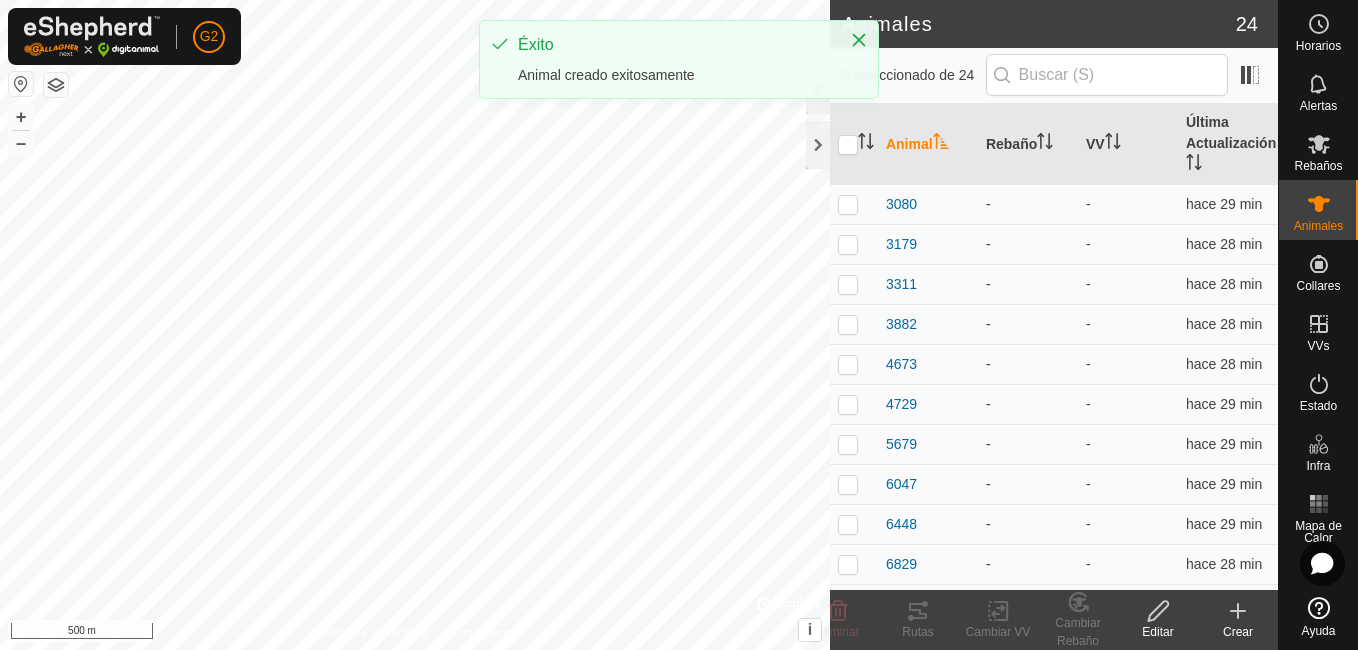click 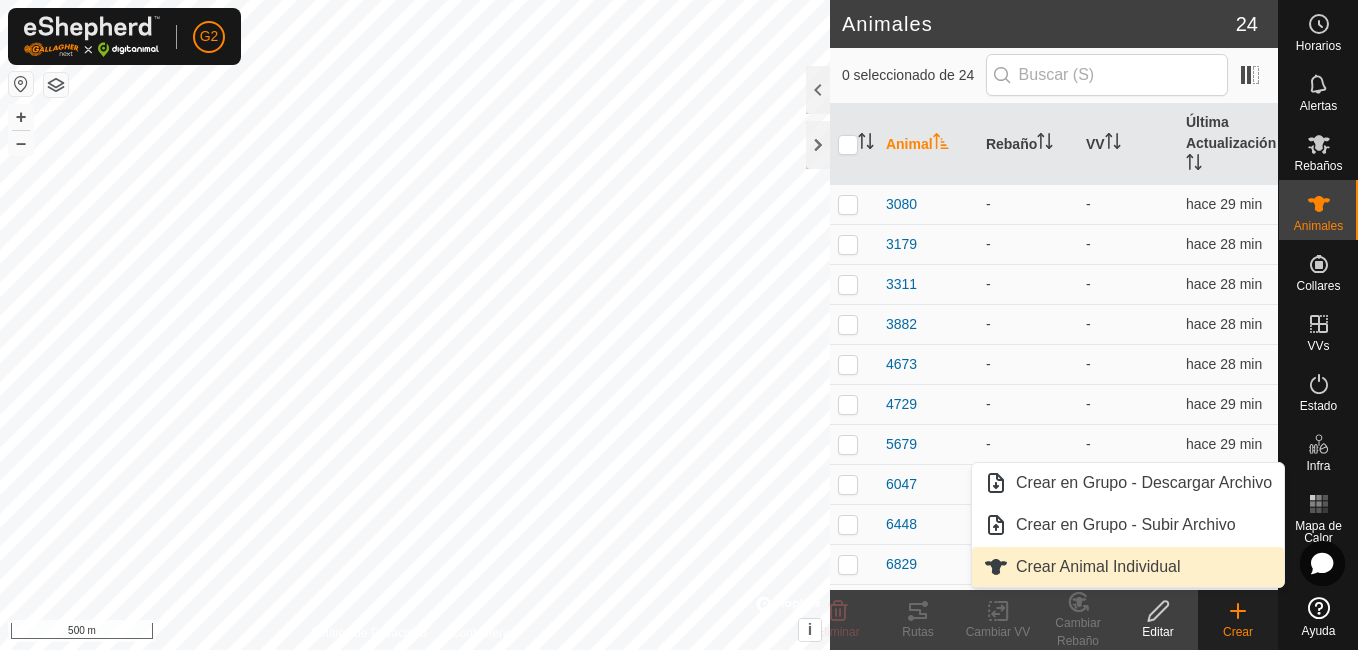click on "Crear Animal Individual" at bounding box center (1128, 567) 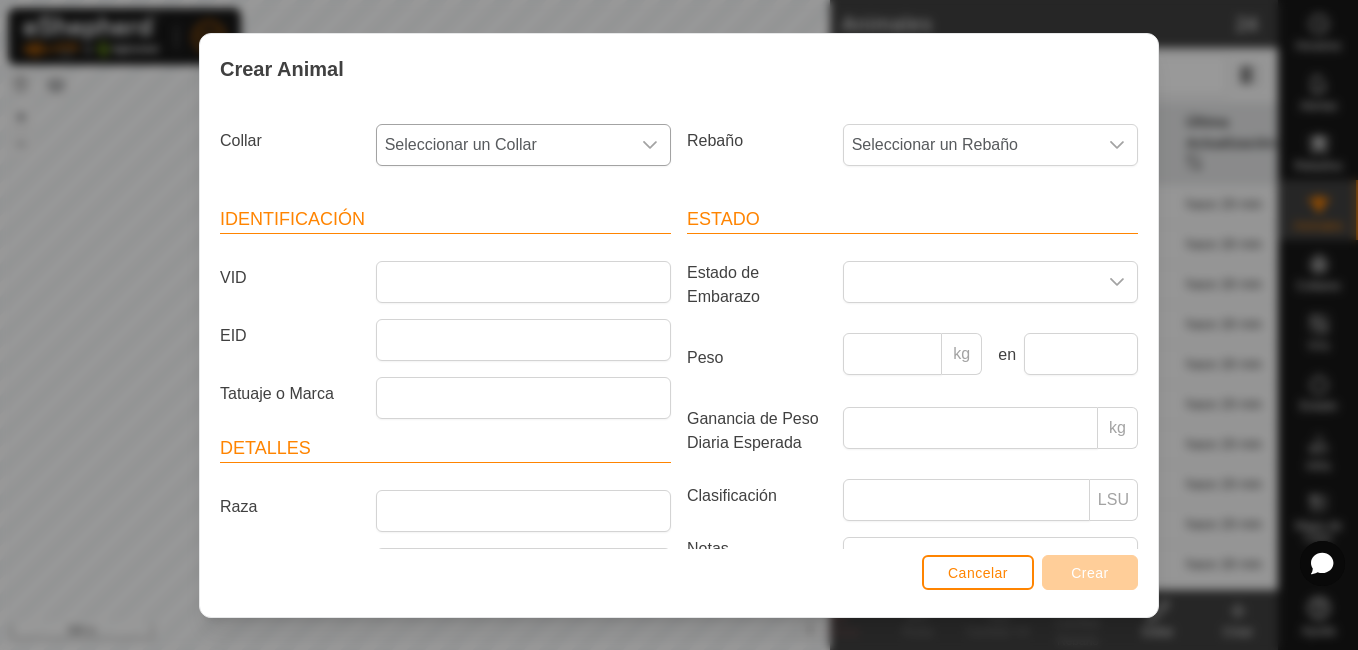 click on "Seleccionar un Collar" at bounding box center (503, 145) 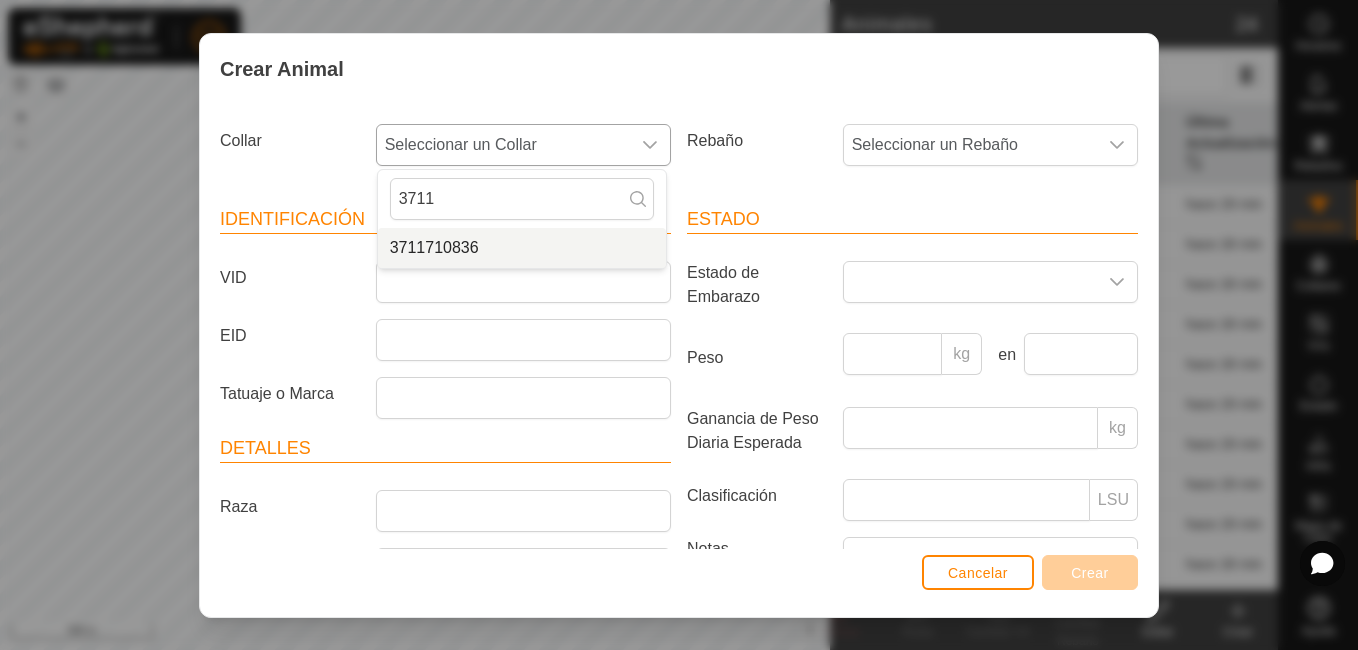type on "3711" 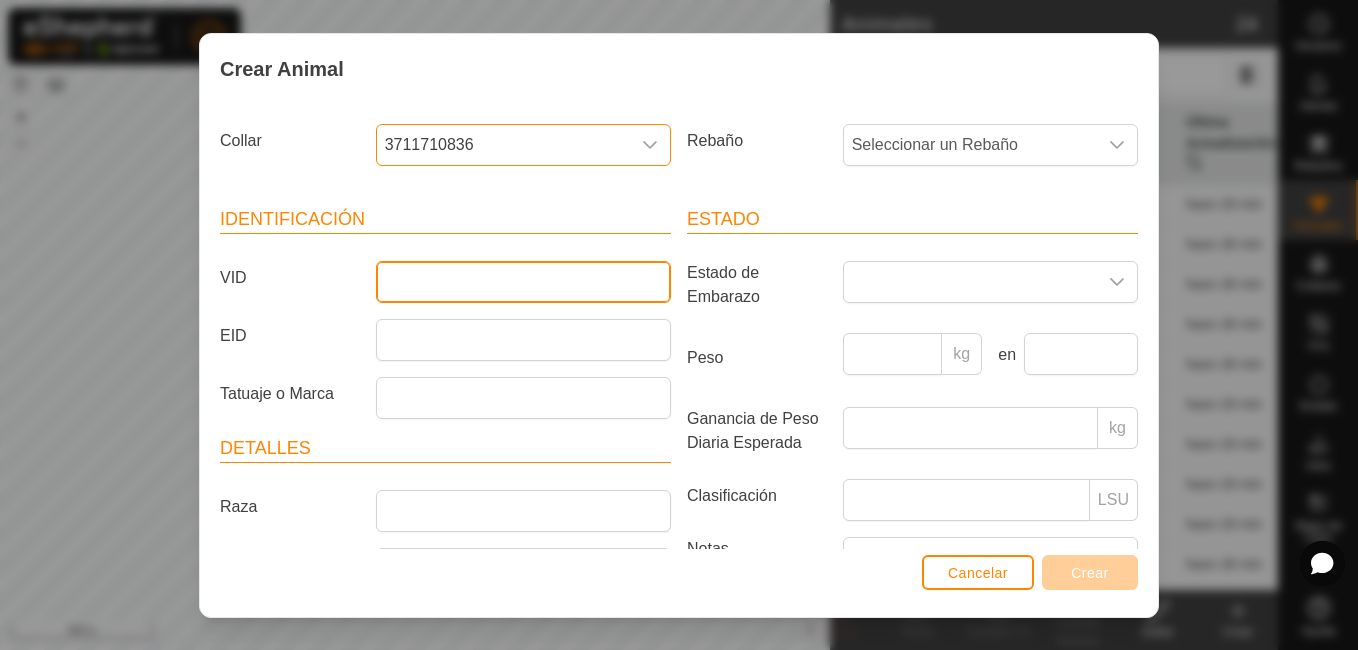 click on "VID" at bounding box center (523, 282) 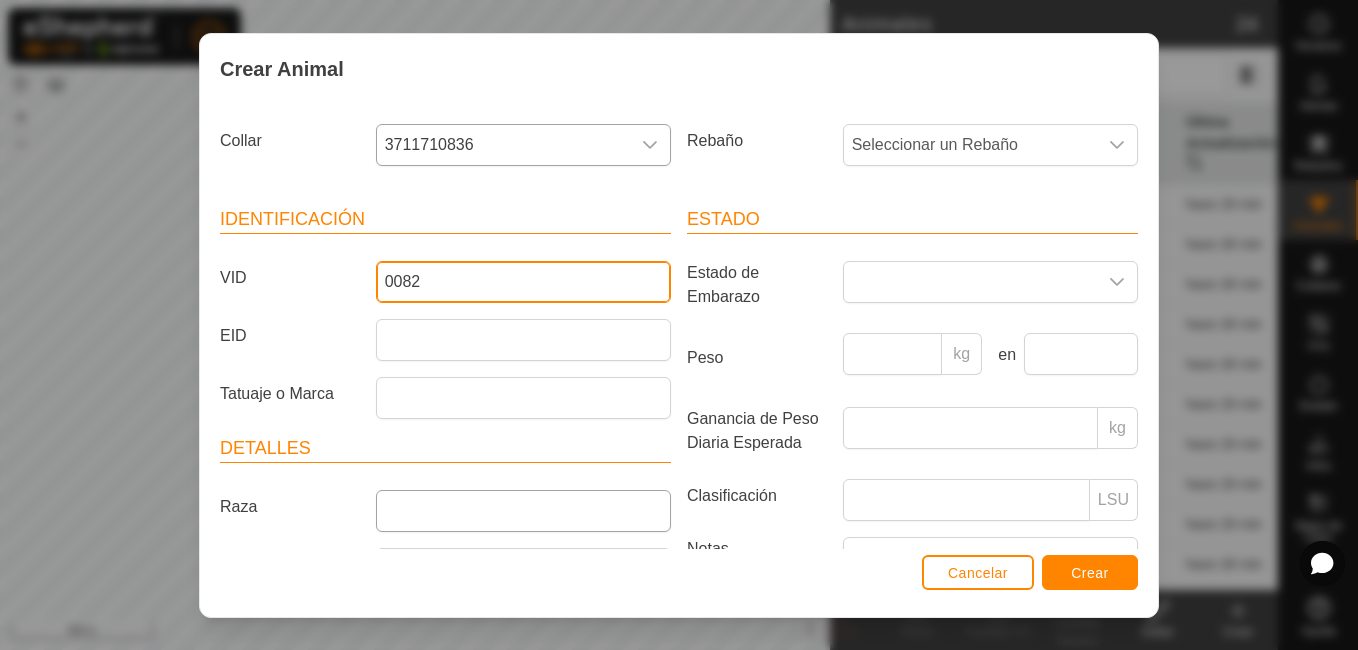 type on "0082" 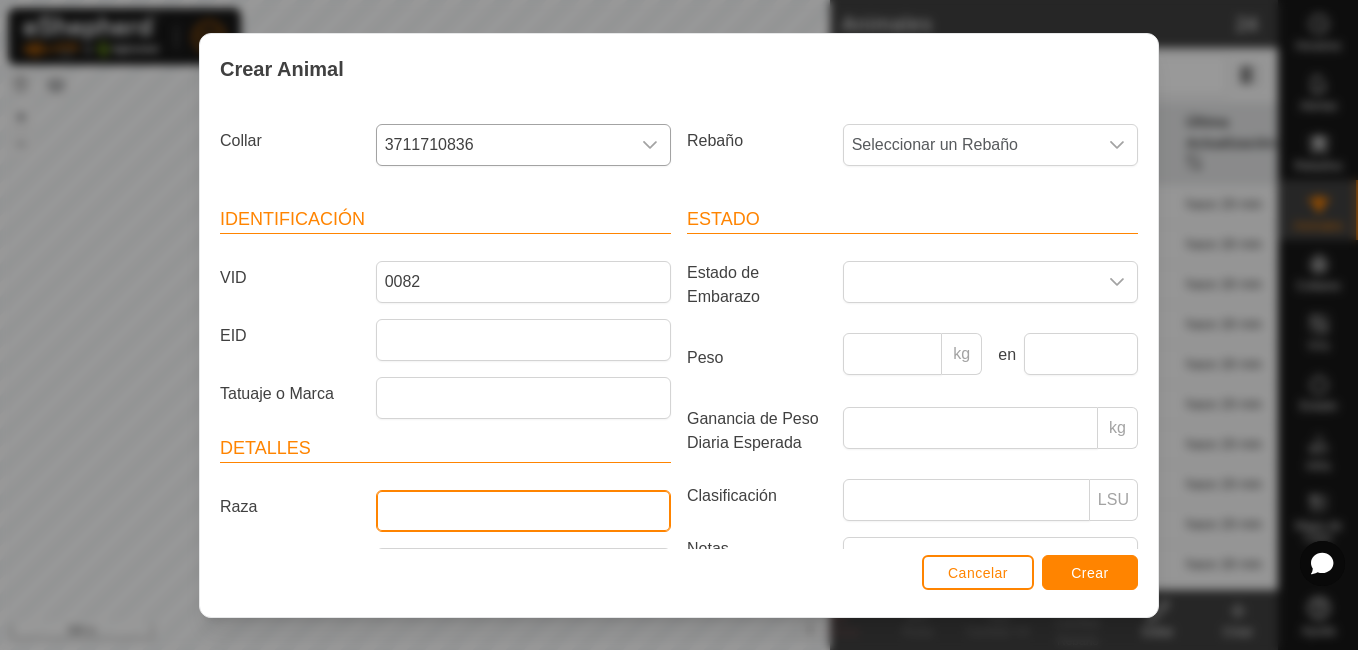 click on "Raza" at bounding box center [523, 511] 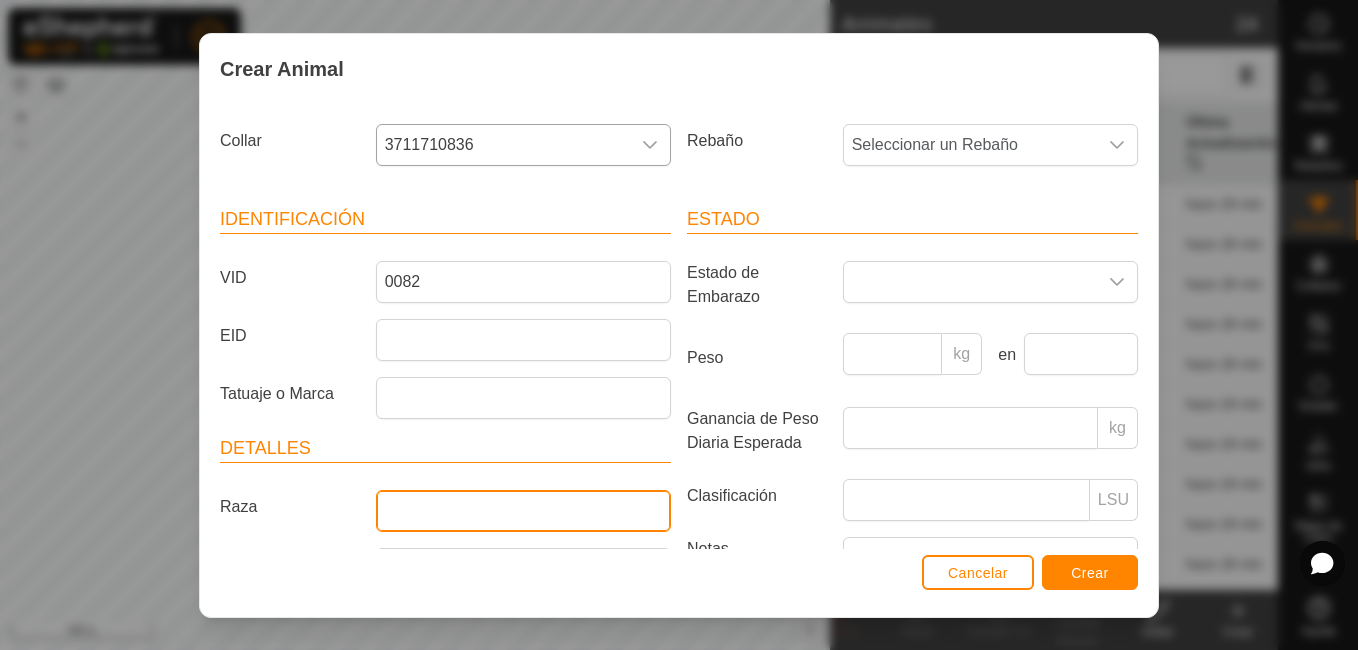 type on "casina" 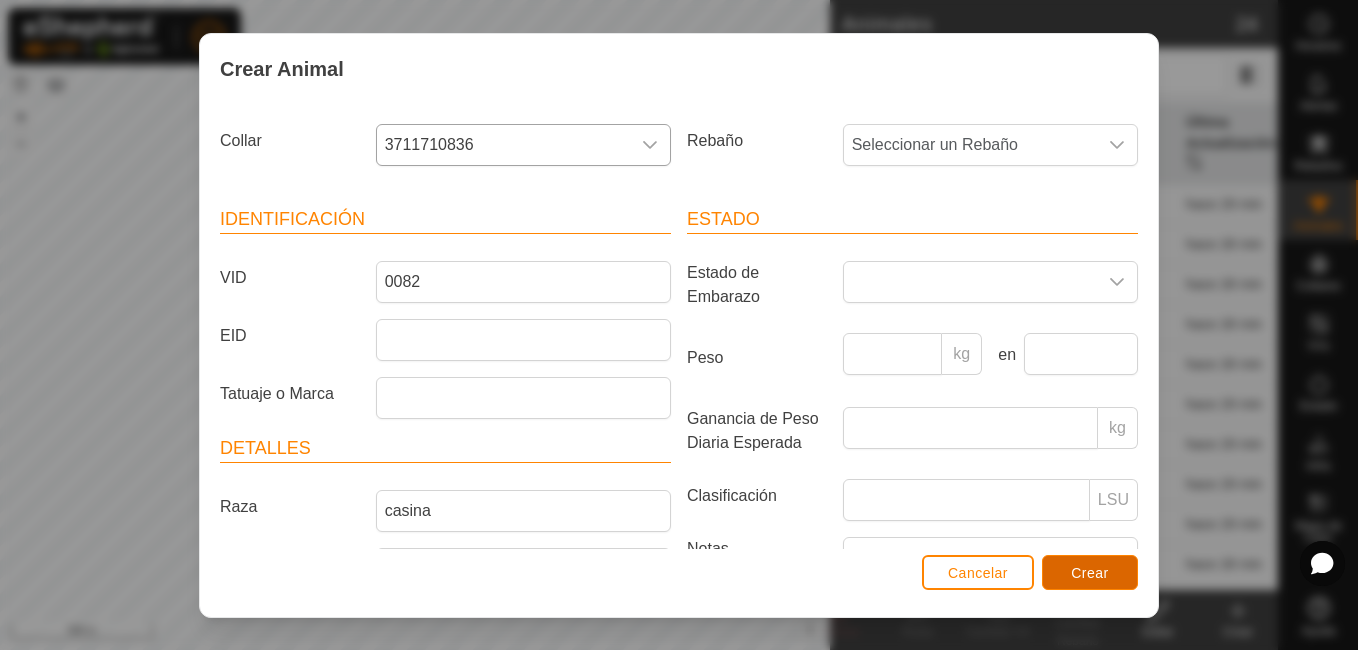 click on "Crear" at bounding box center (1090, 572) 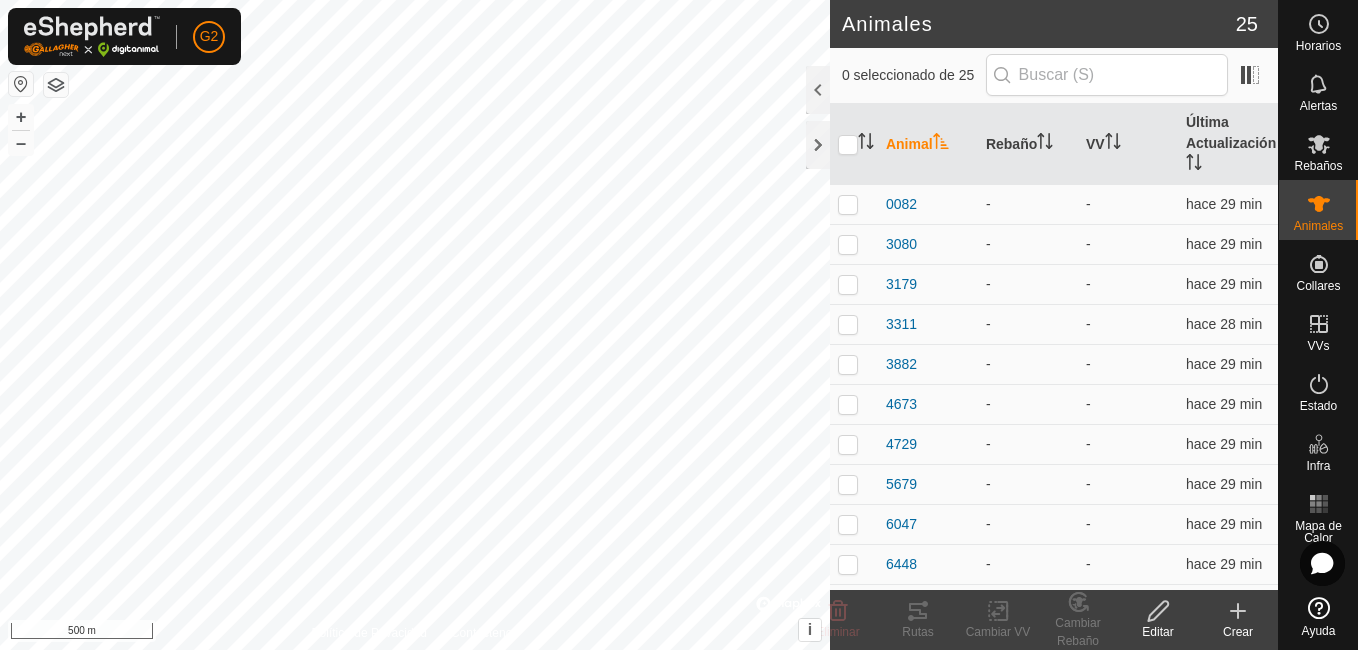 click 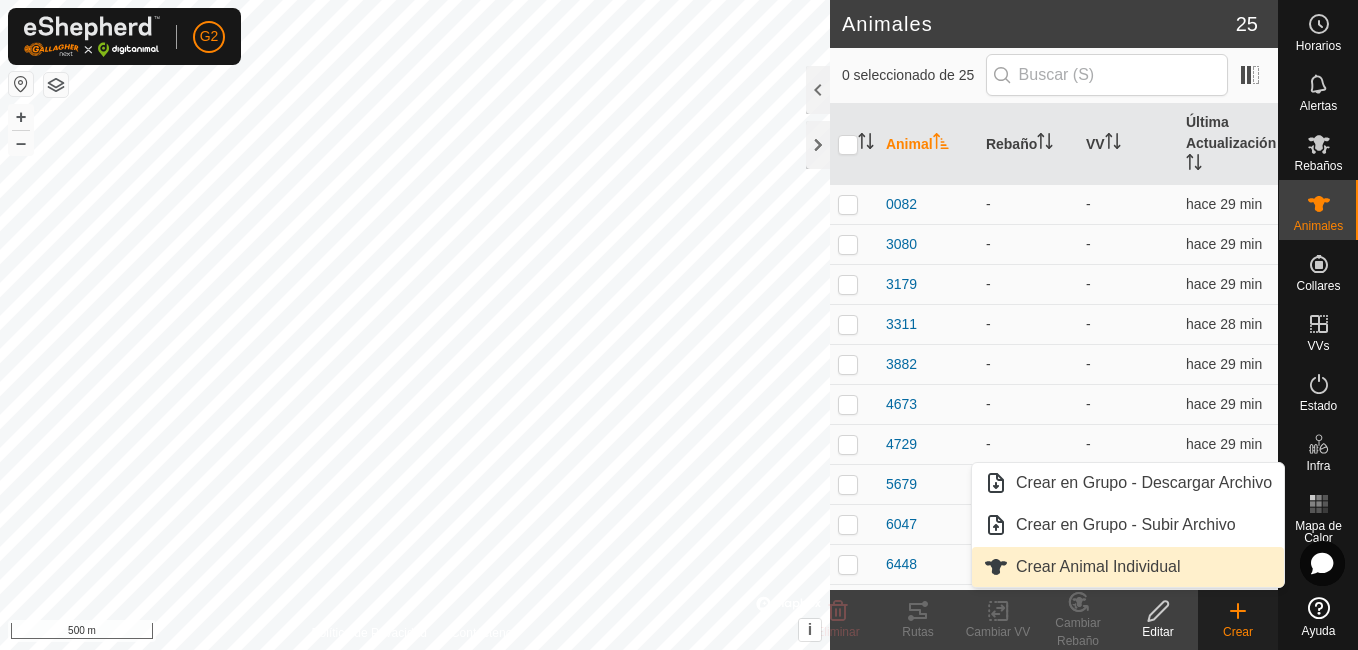 click on "Crear Animal Individual" at bounding box center [1128, 567] 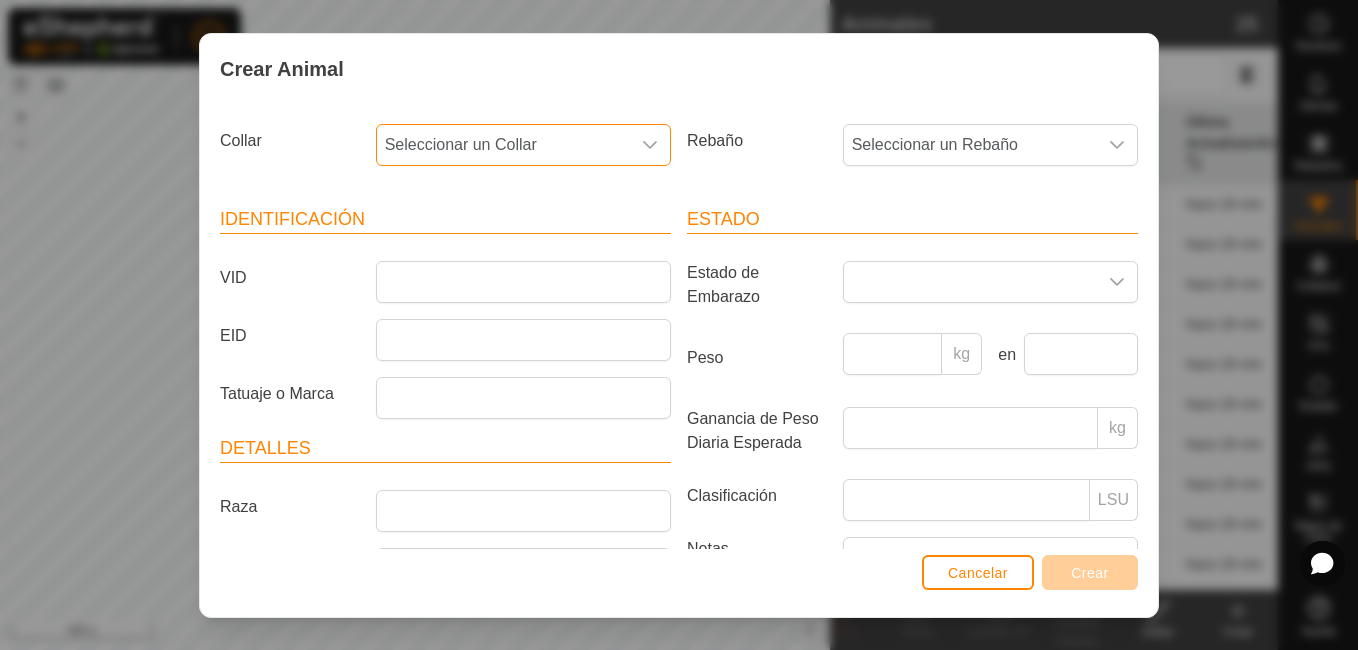 click on "Seleccionar un Collar" at bounding box center (503, 145) 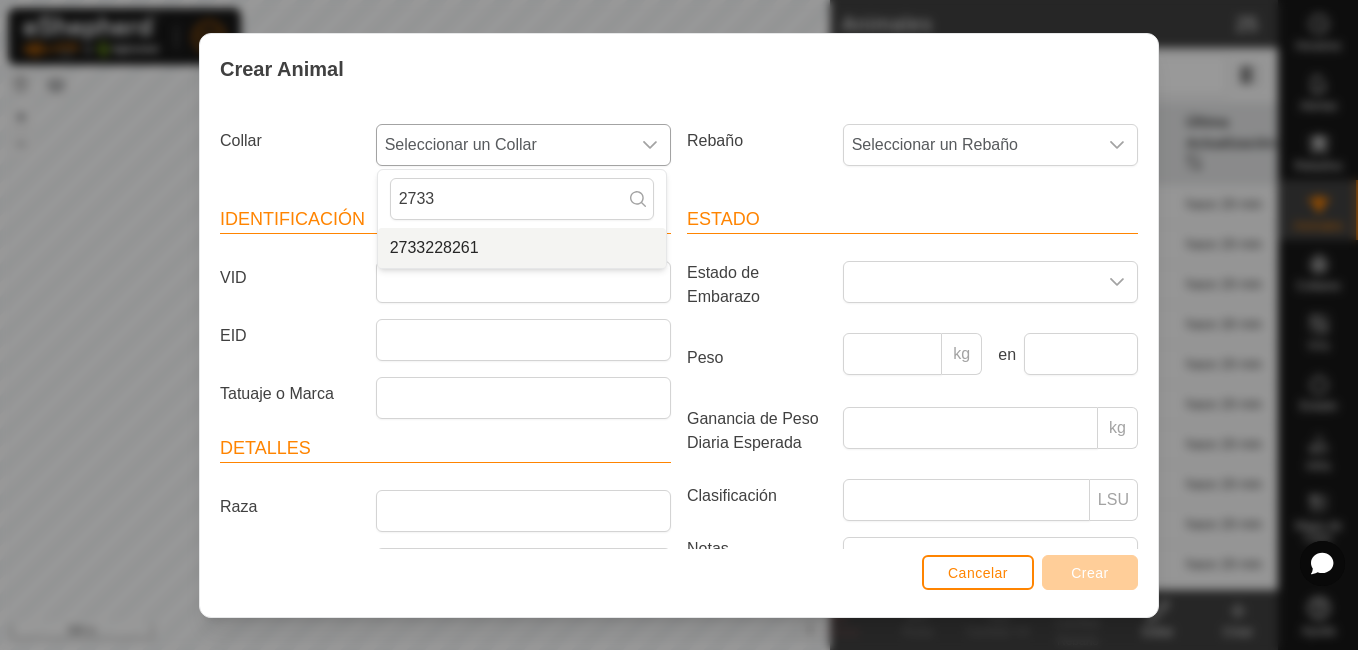 type on "2733" 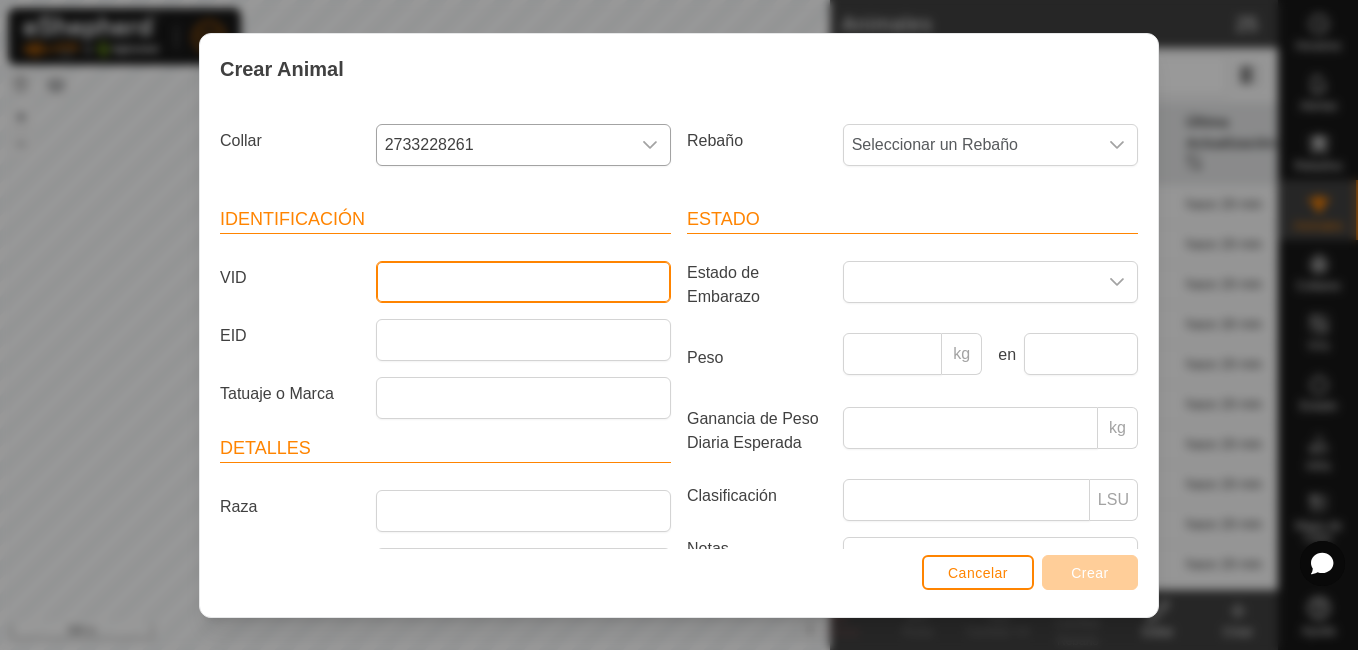 click on "VID" at bounding box center (523, 282) 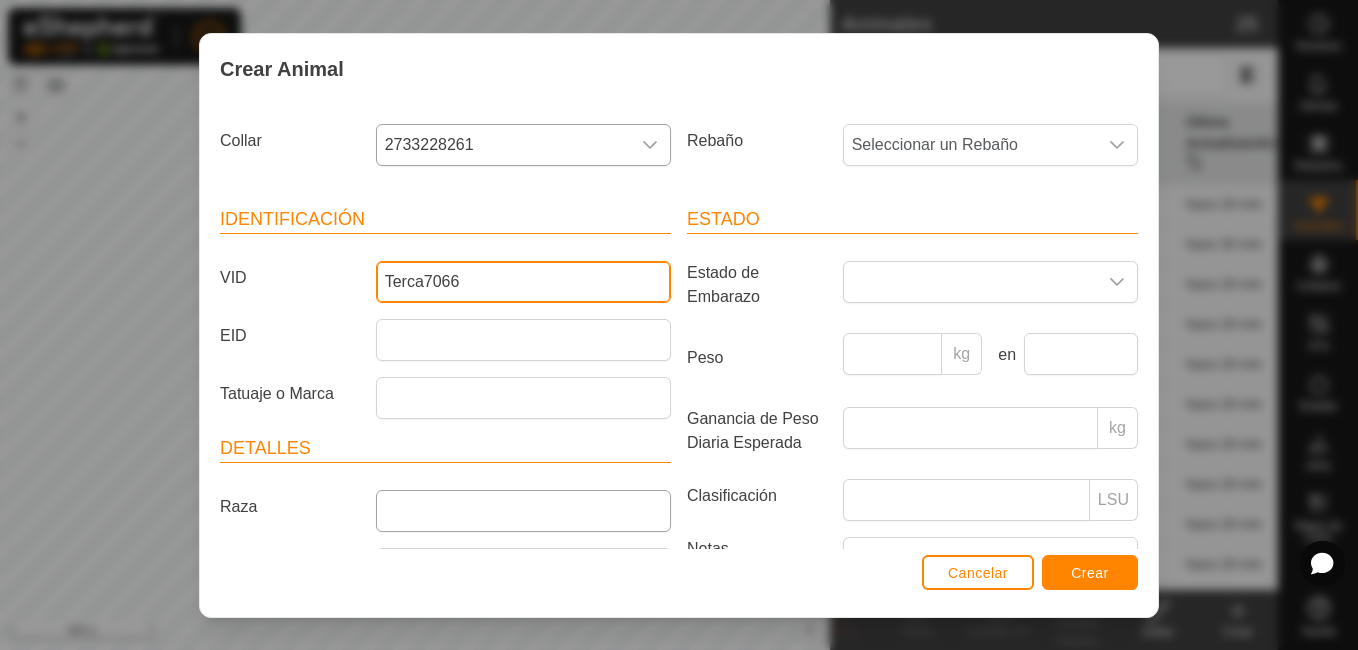 type on "Terca7066" 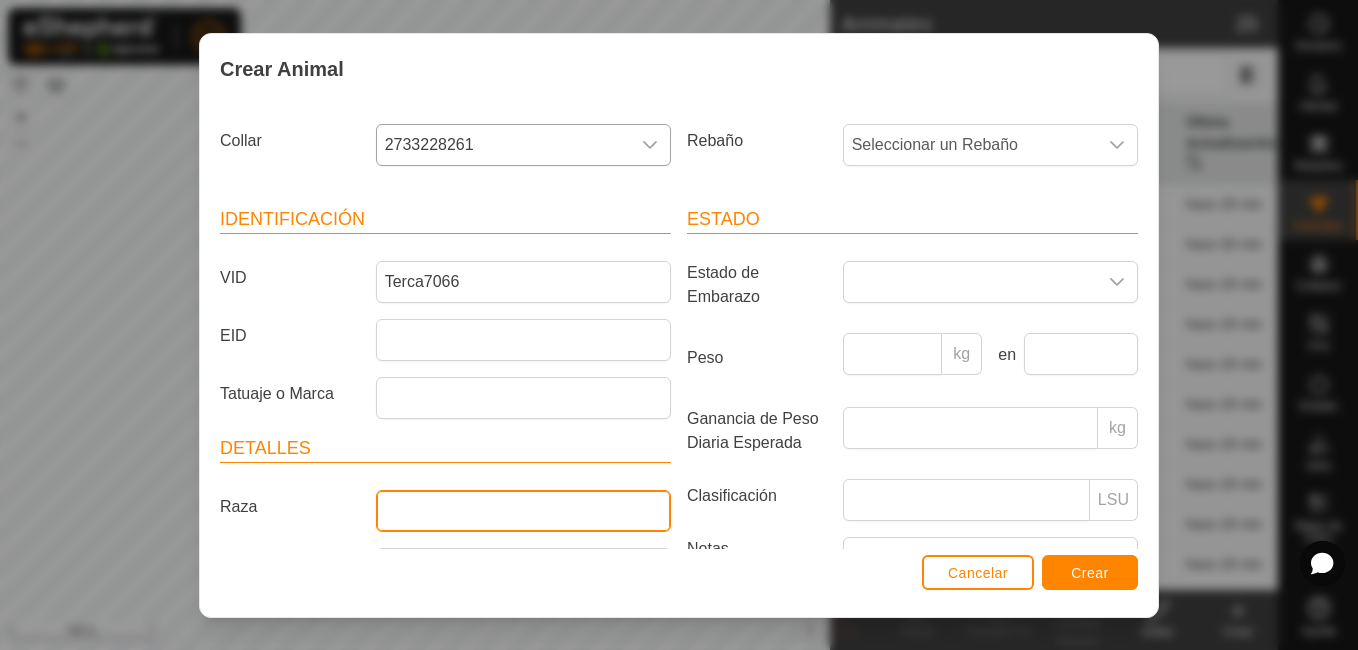 click on "Raza" at bounding box center [523, 511] 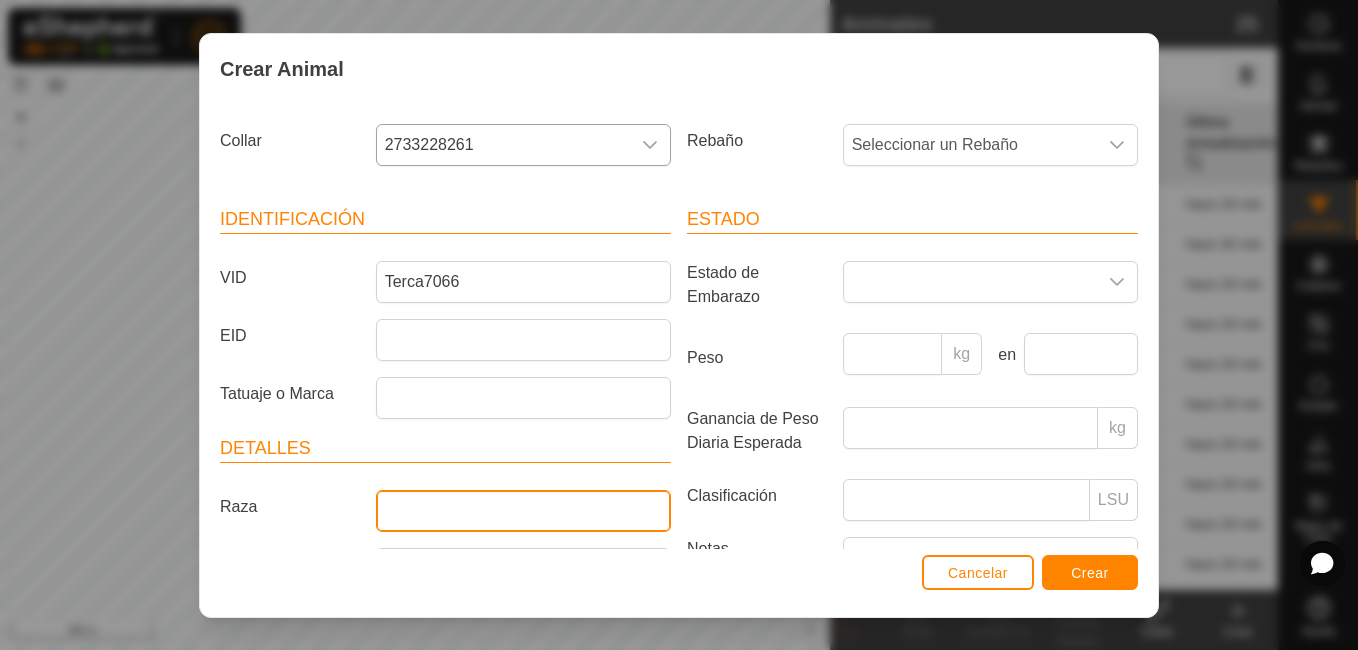 type on "casina" 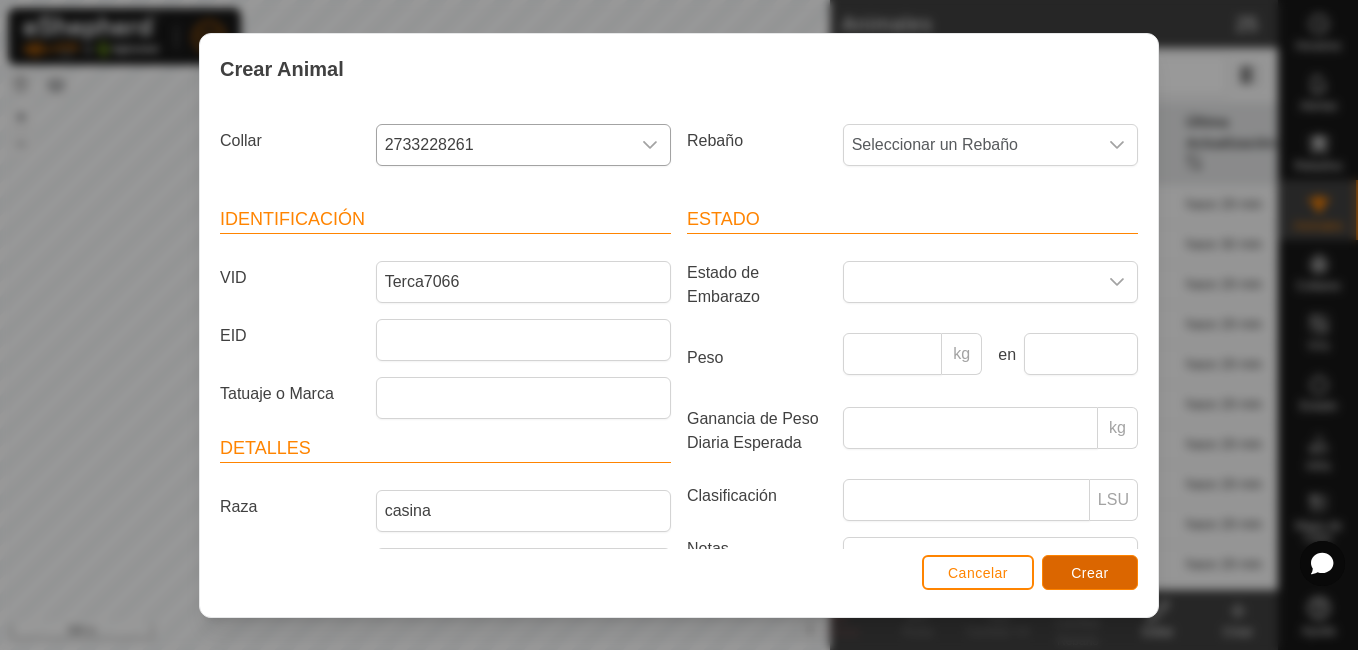 click on "Crear" at bounding box center [1090, 573] 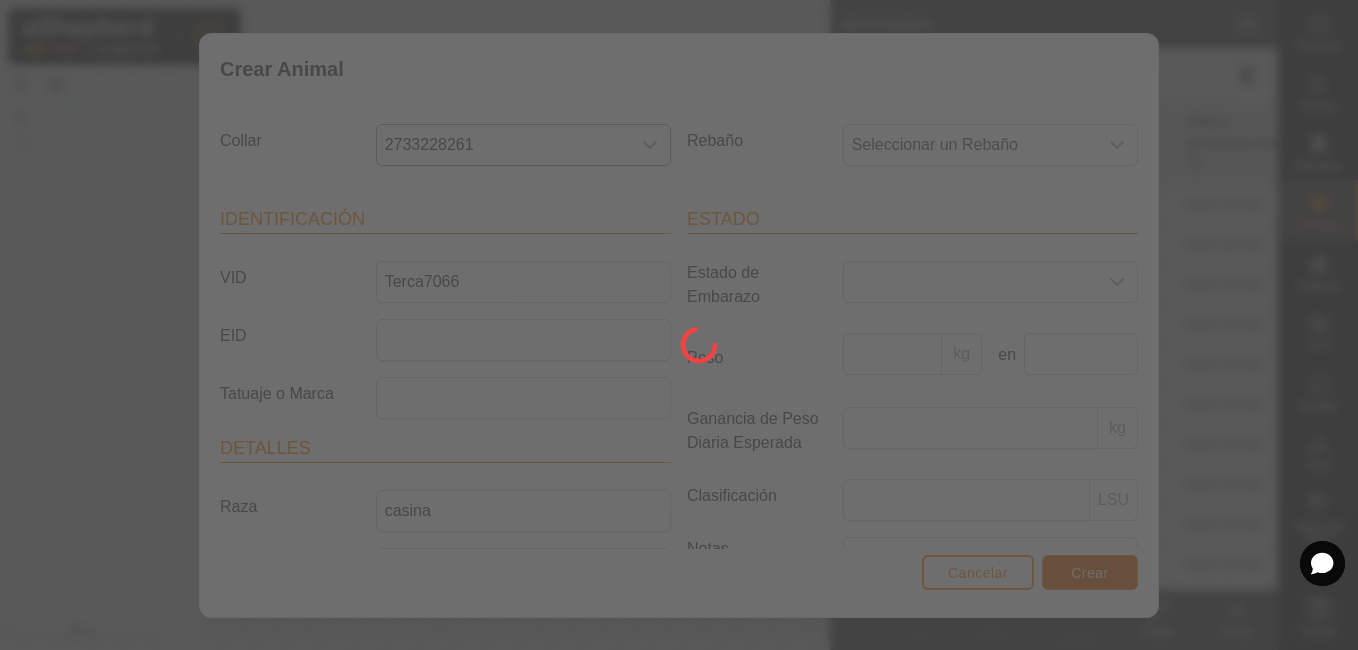 scroll, scrollTop: 176, scrollLeft: 0, axis: vertical 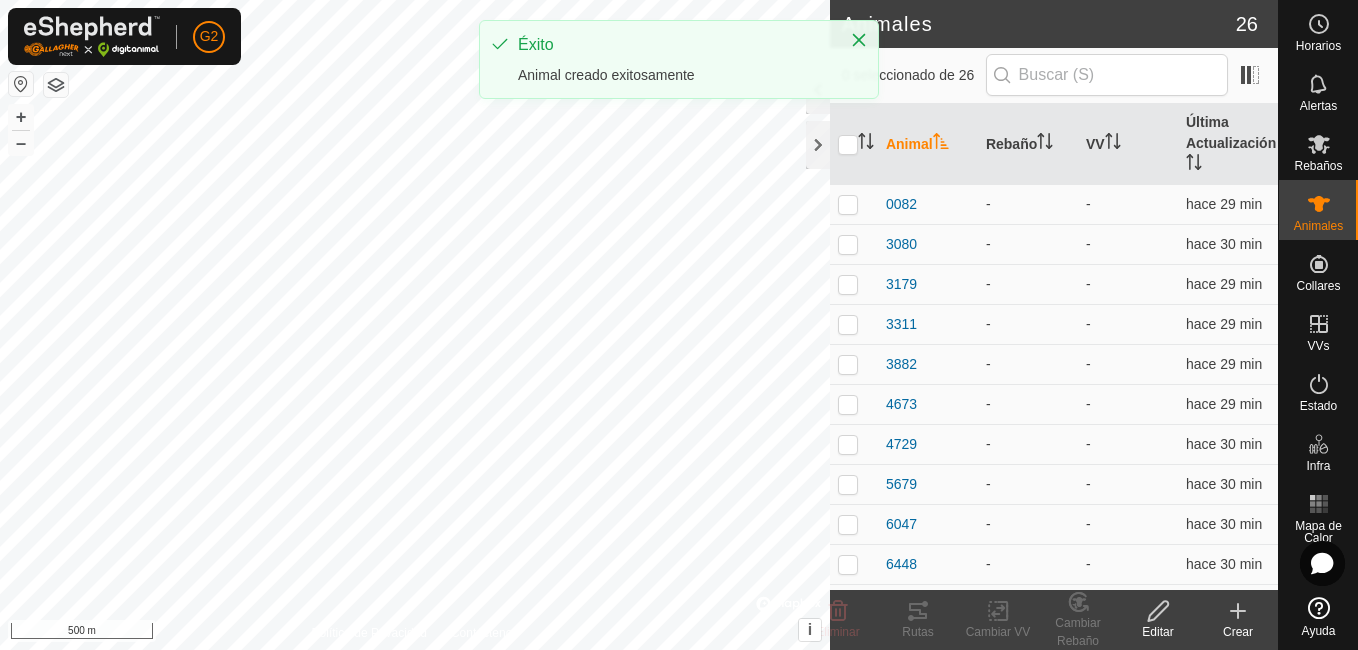click 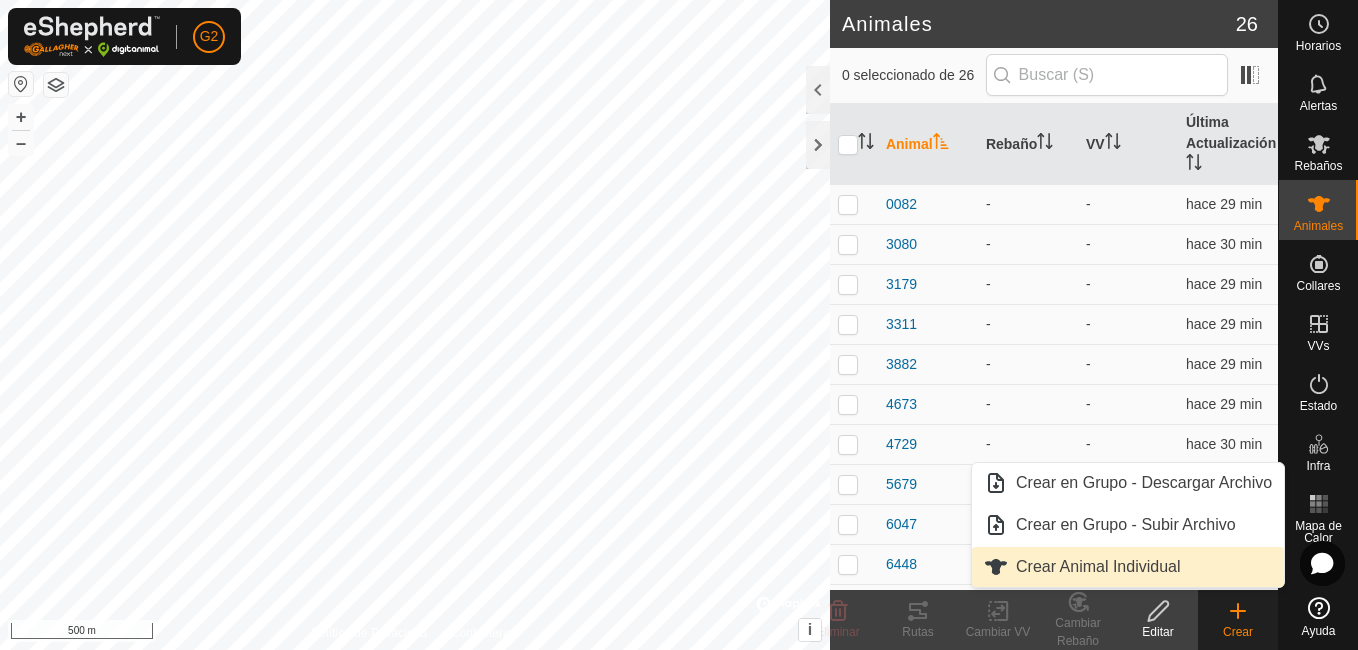 click on "Crear Animal Individual" at bounding box center [1128, 567] 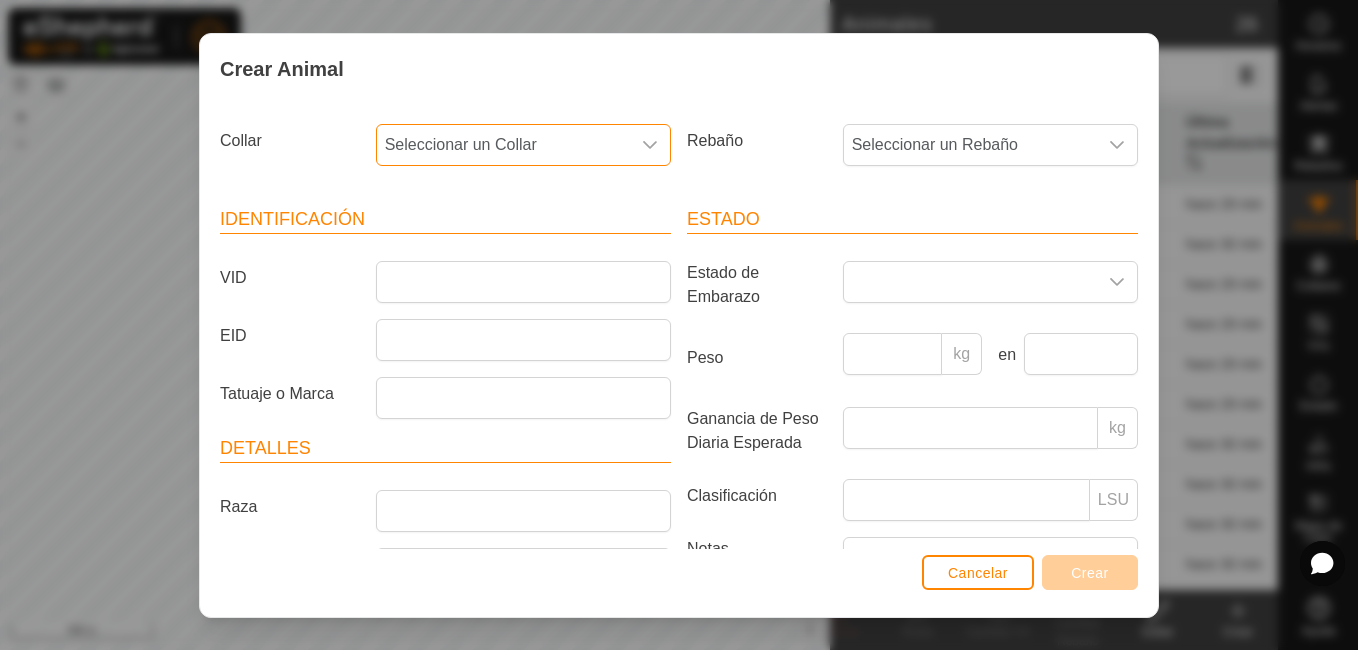 click on "Seleccionar un Collar" at bounding box center (503, 145) 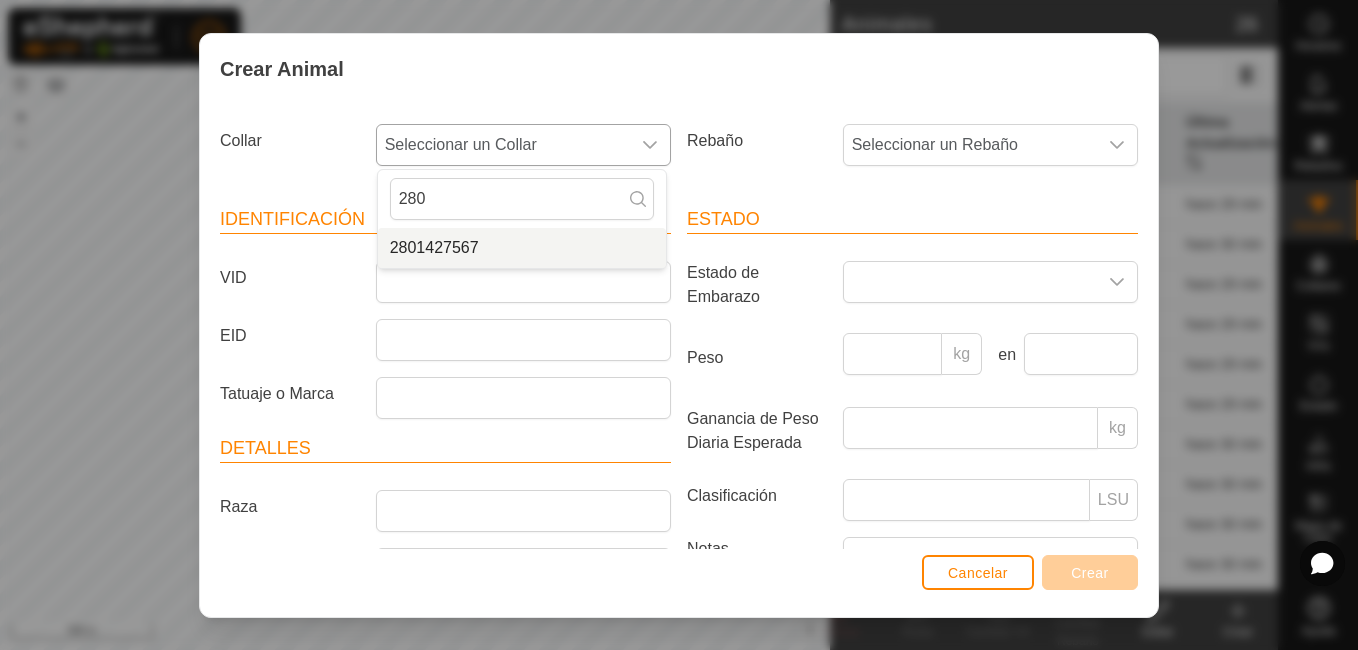type on "280" 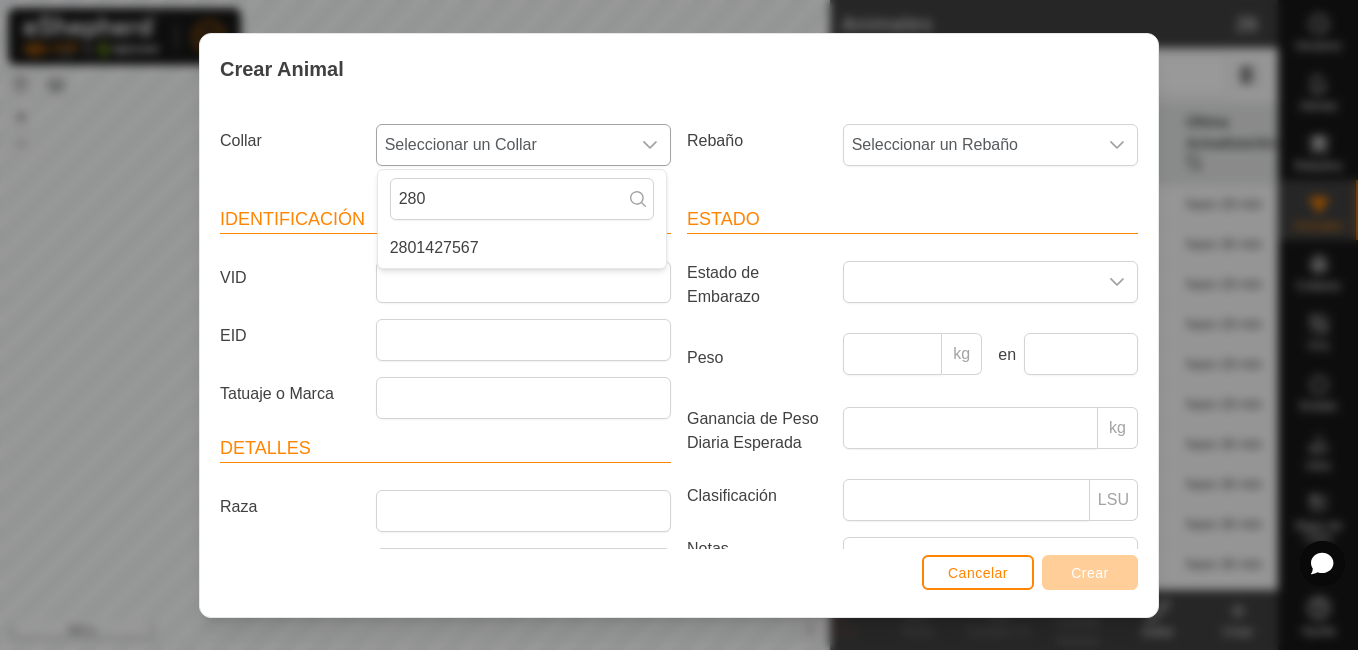 click on "2801427567" at bounding box center [522, 248] 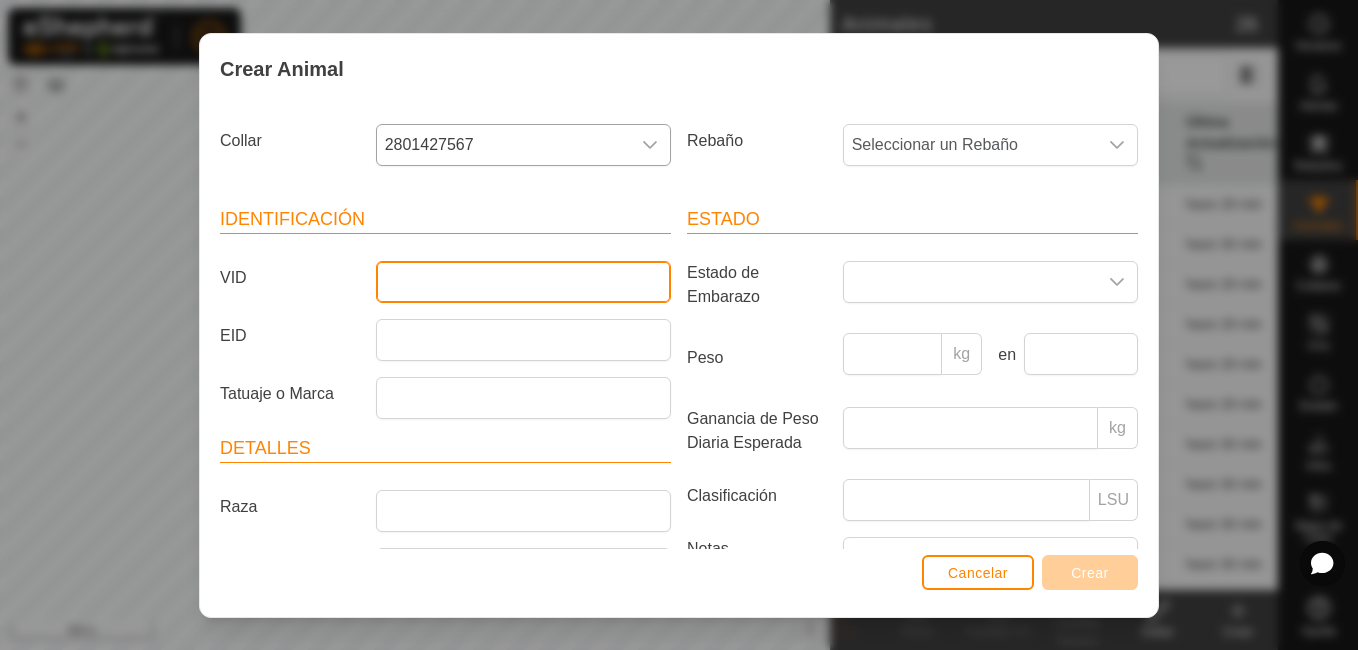 click on "VID" at bounding box center (523, 282) 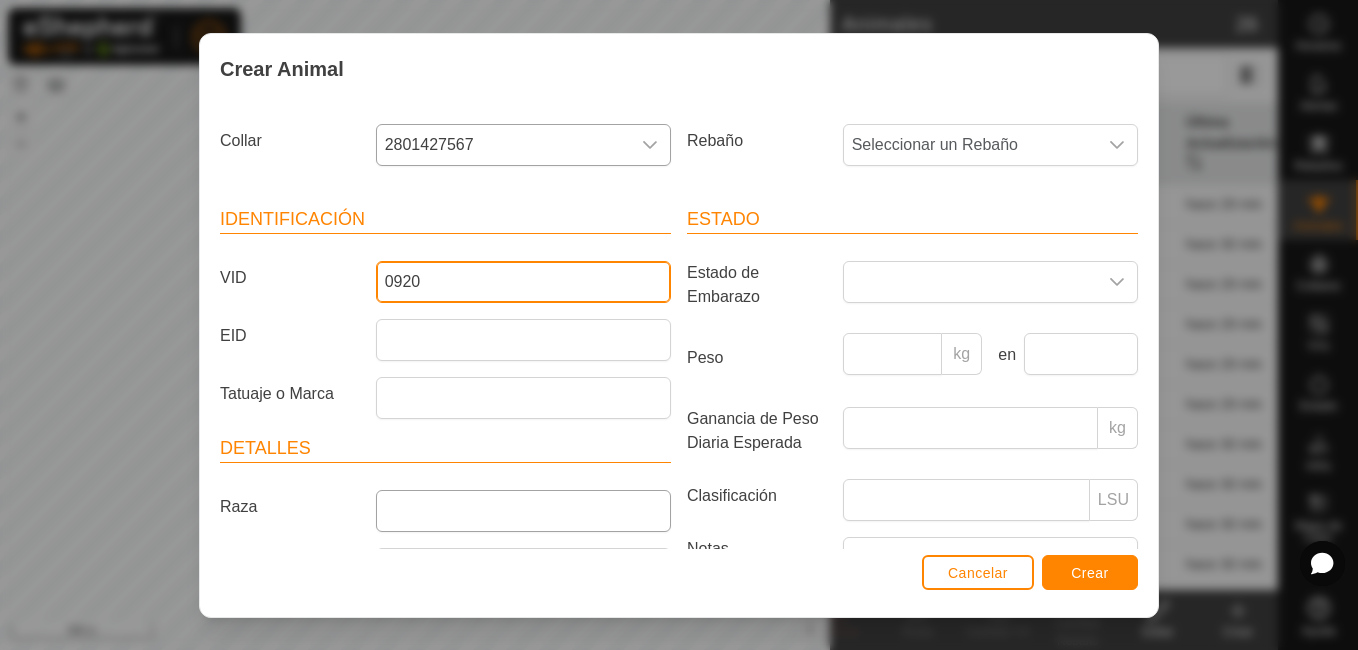 type on "0920" 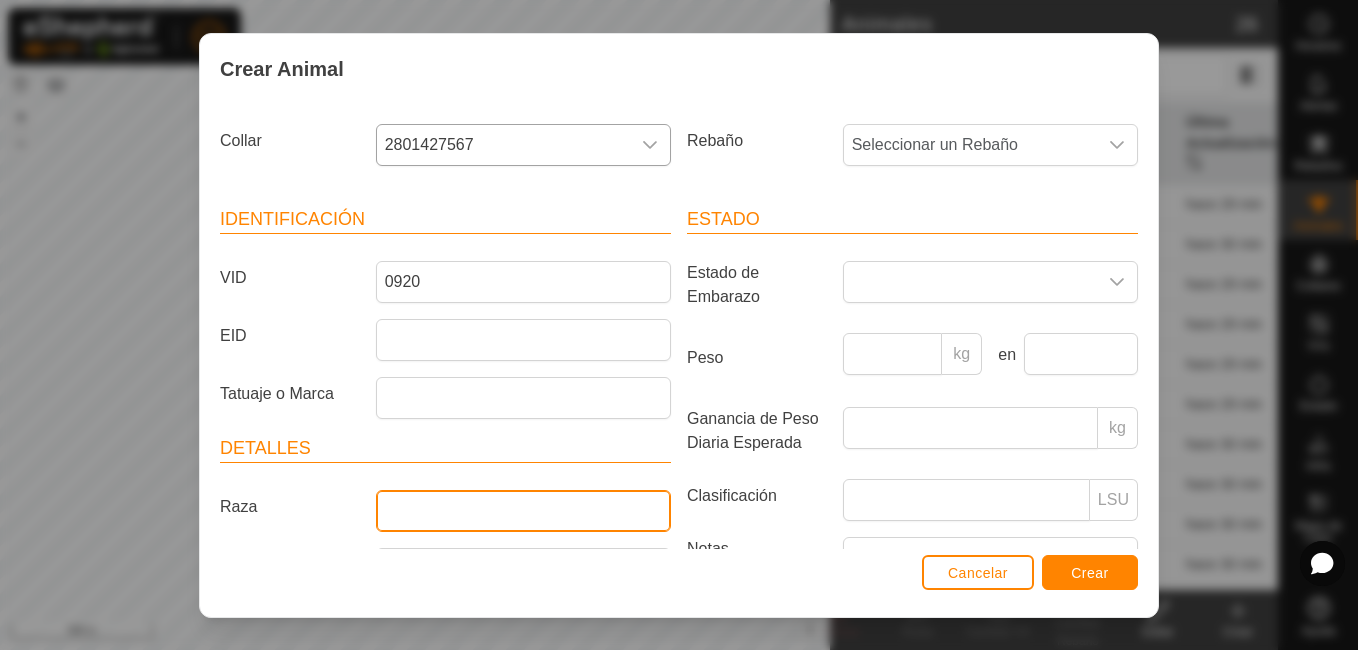 click on "Raza" at bounding box center [523, 511] 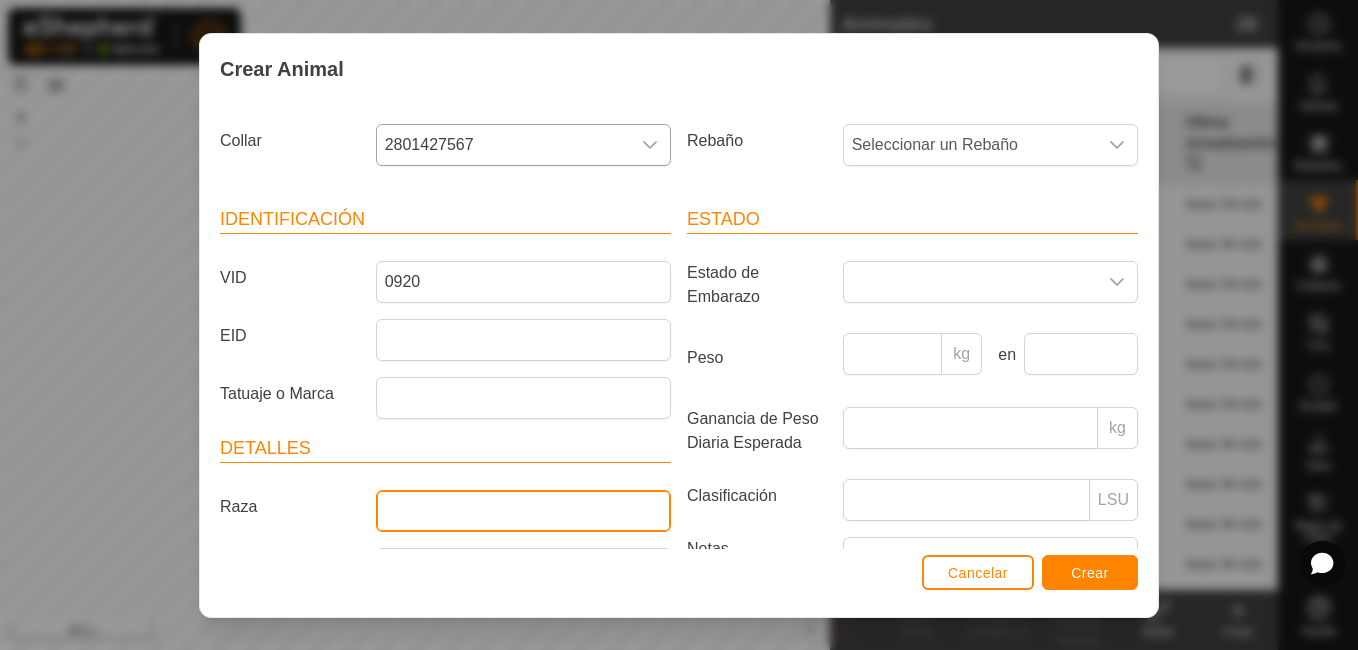 type on "casina" 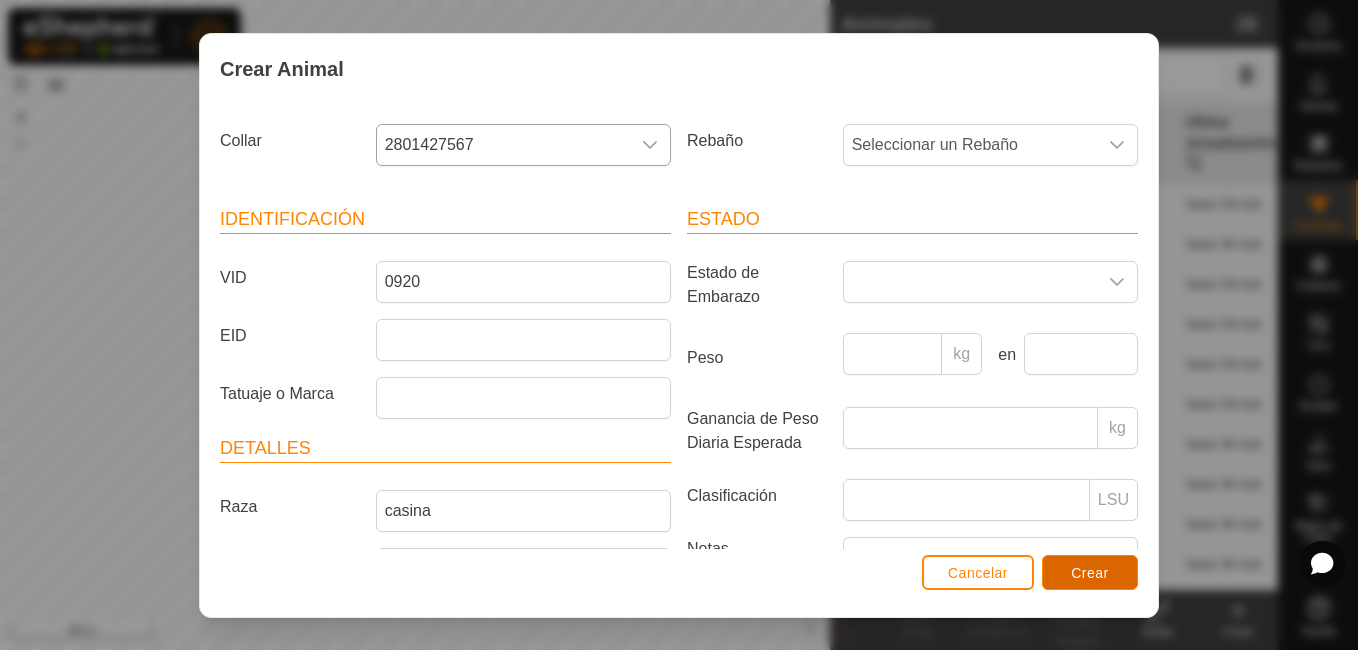 click on "Crear" at bounding box center [1090, 573] 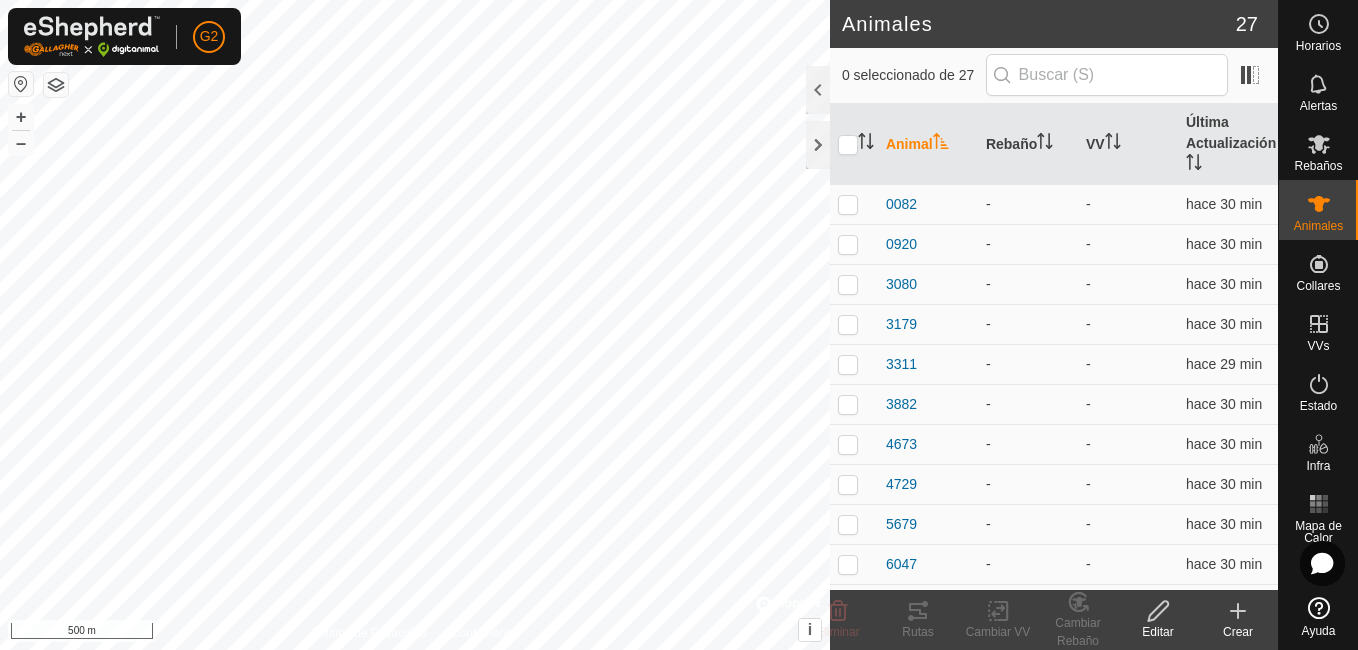 click on "Crear" 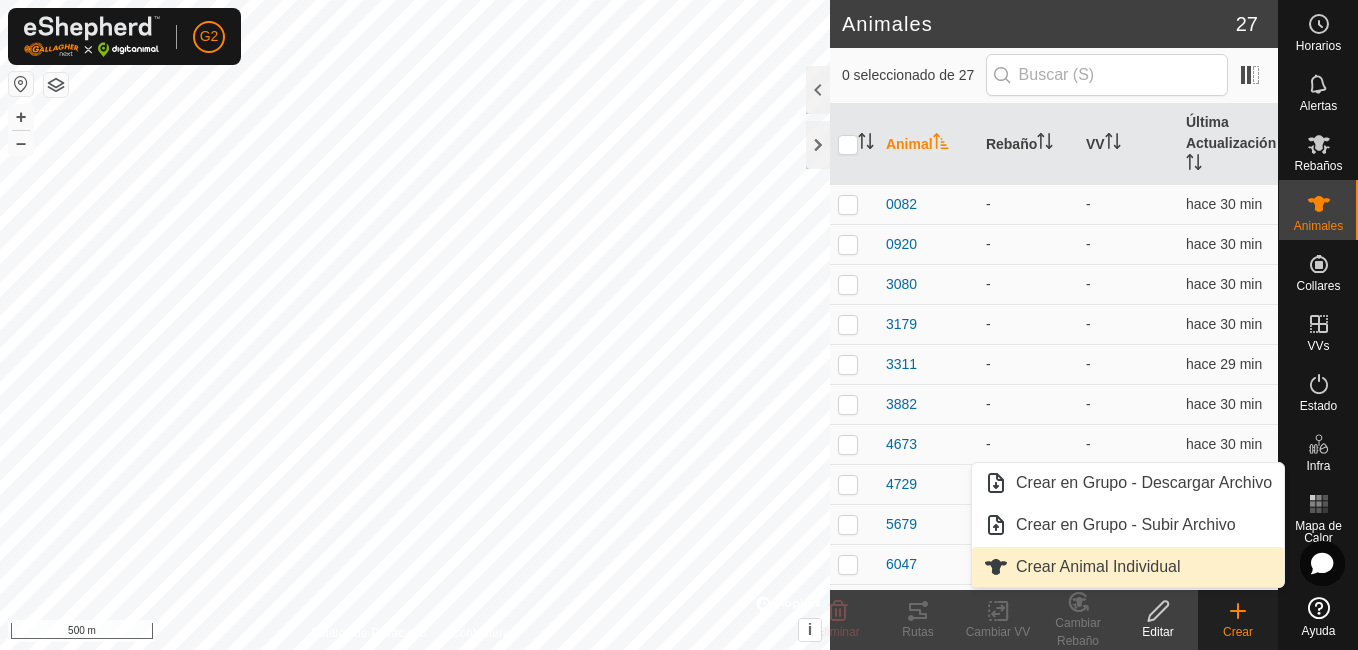 click on "Crear Animal Individual" at bounding box center [1128, 567] 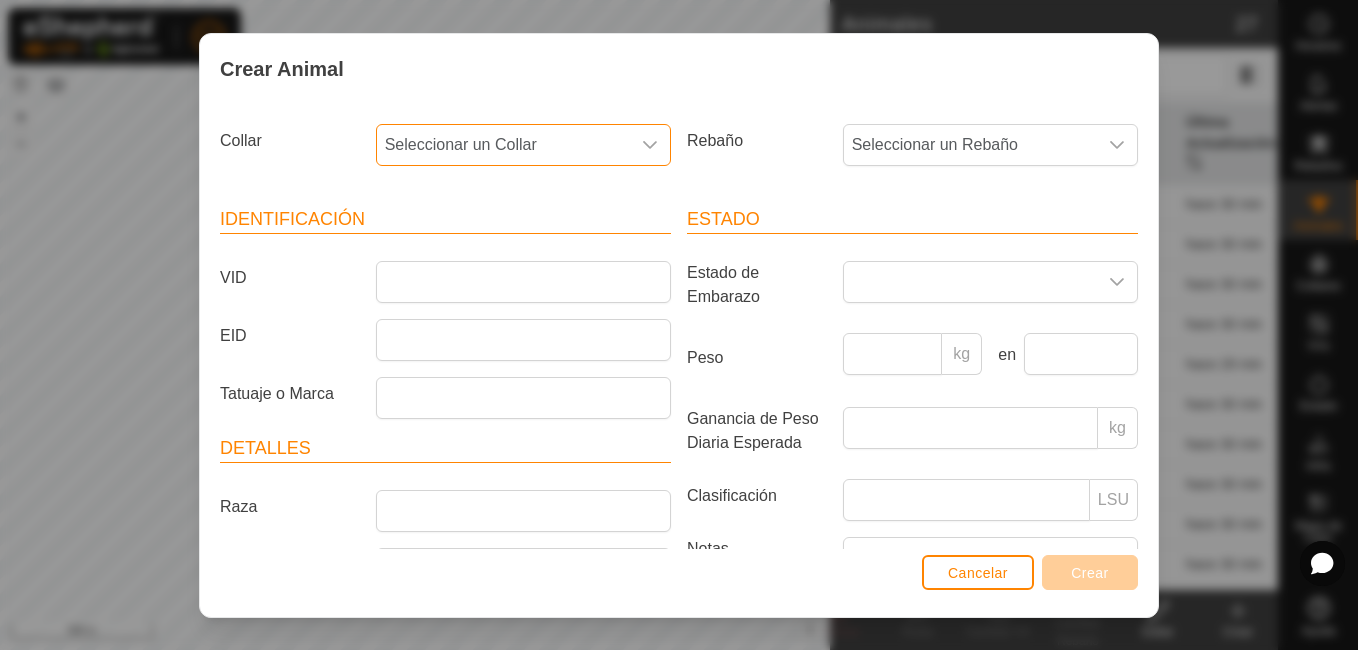 click on "Seleccionar un Collar" at bounding box center [503, 145] 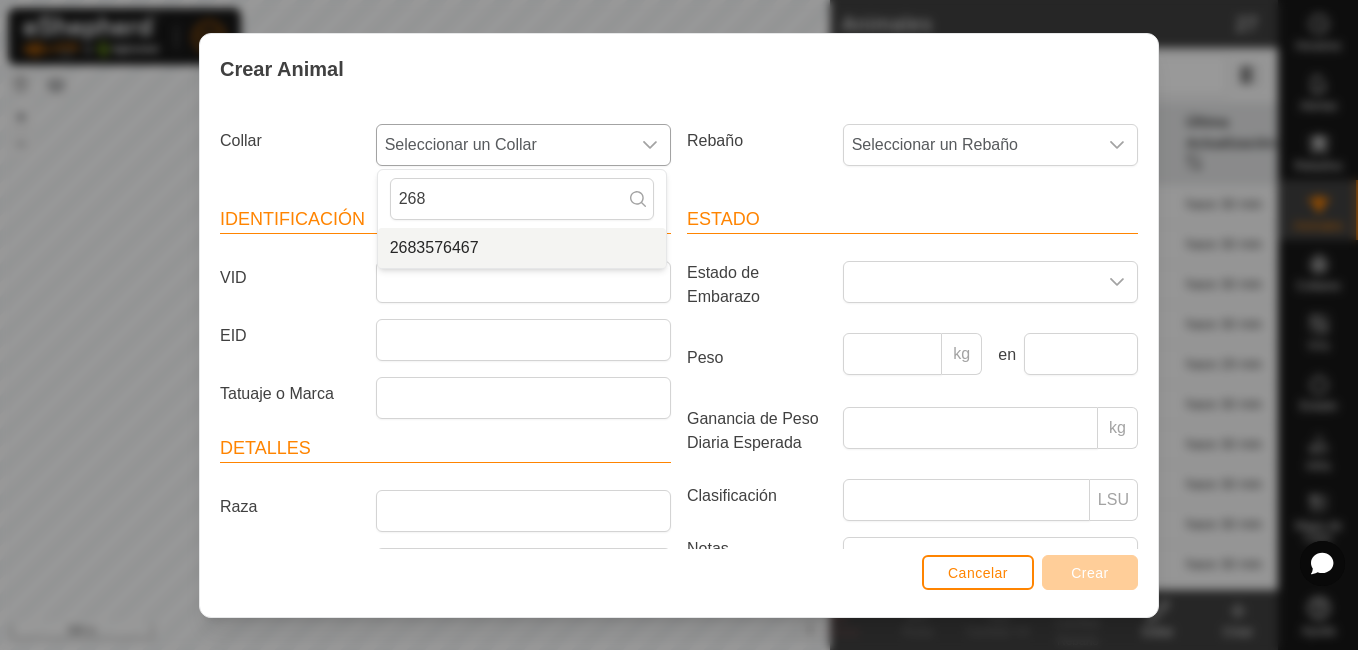 type on "268" 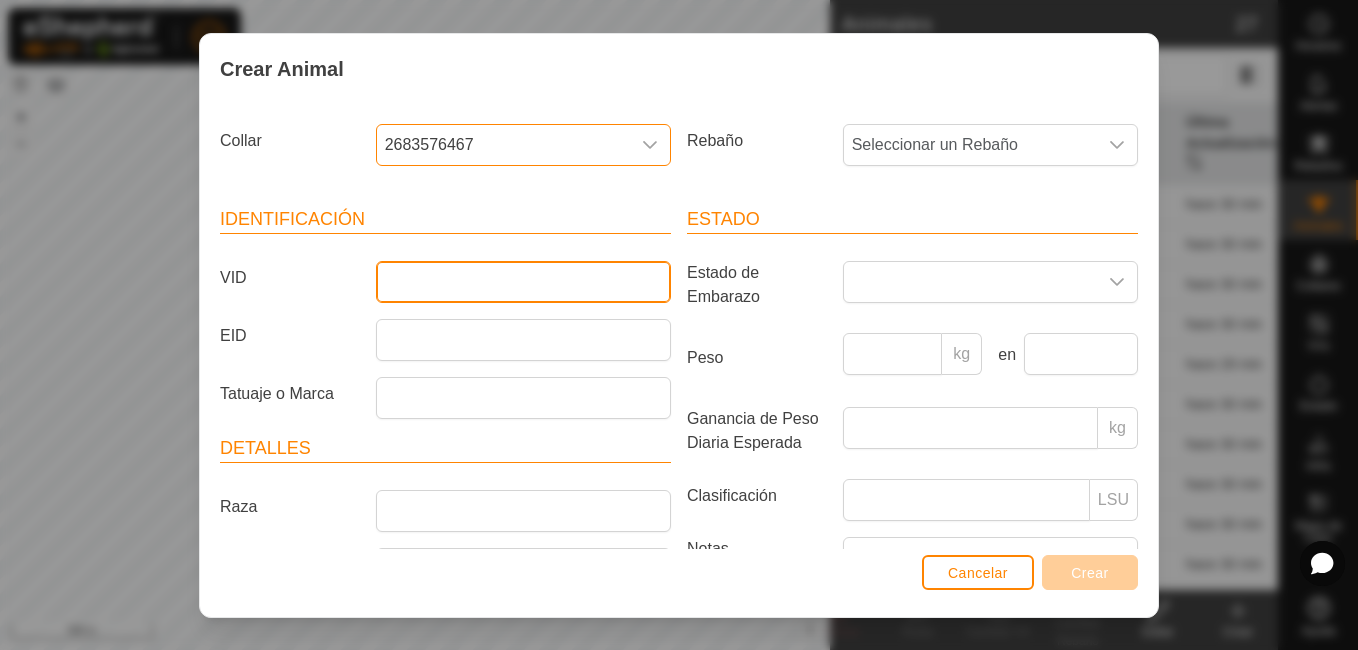click on "VID" at bounding box center [523, 282] 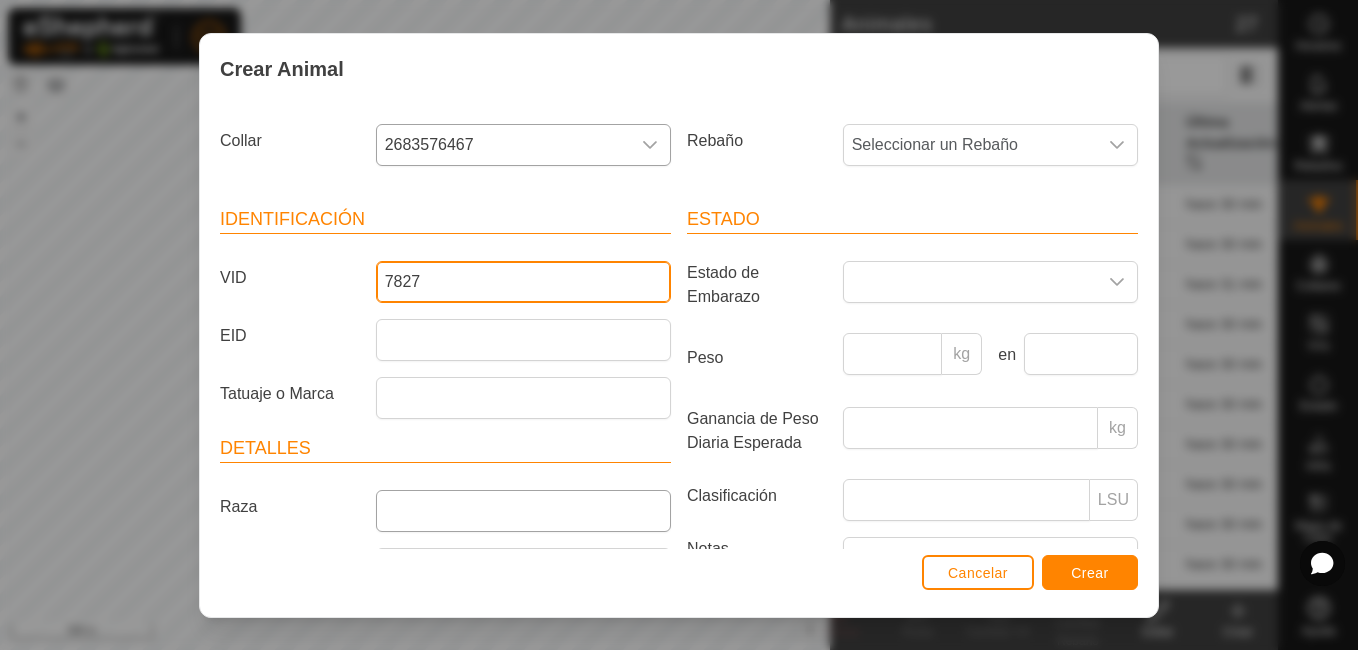 type on "7827" 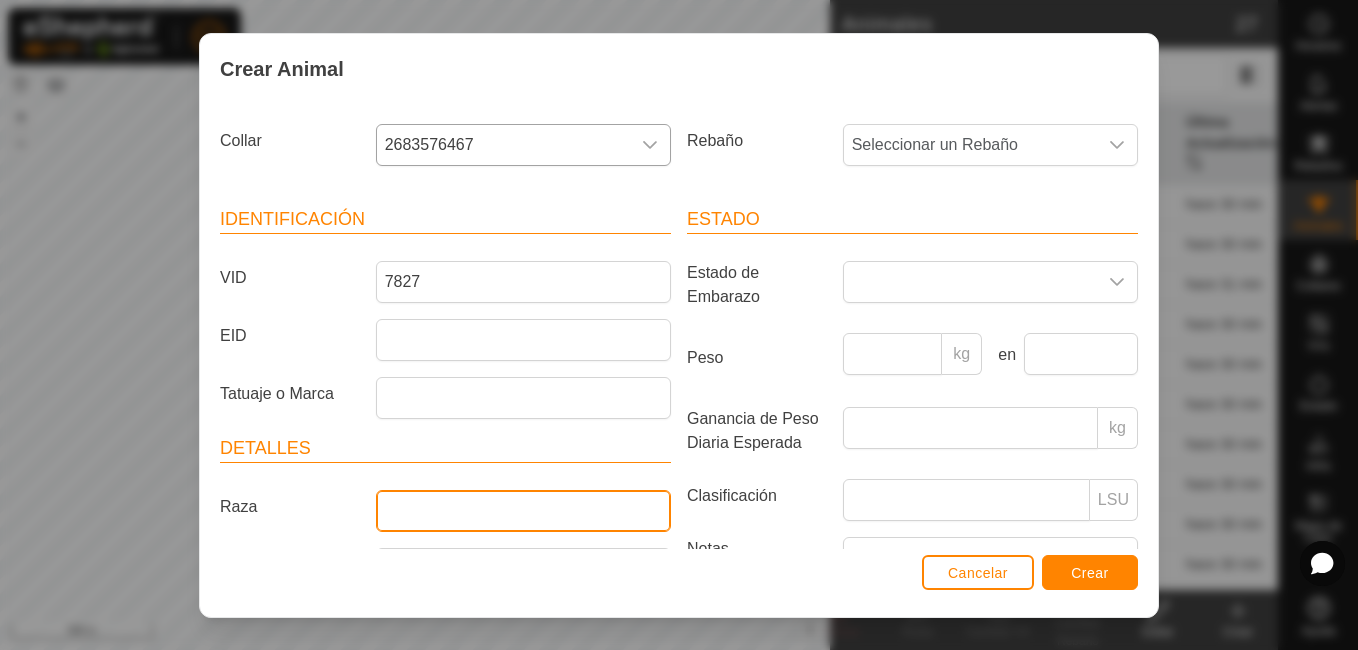 click on "Raza" at bounding box center [523, 511] 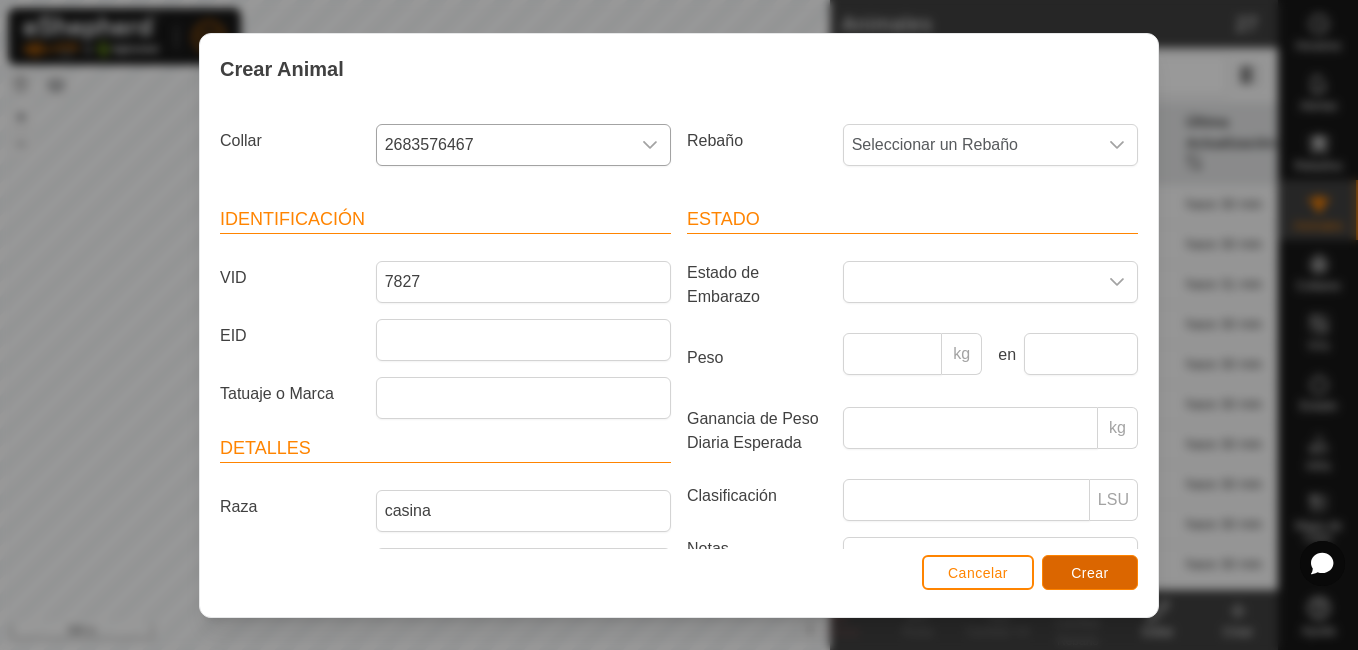 click on "Crear" at bounding box center (1090, 572) 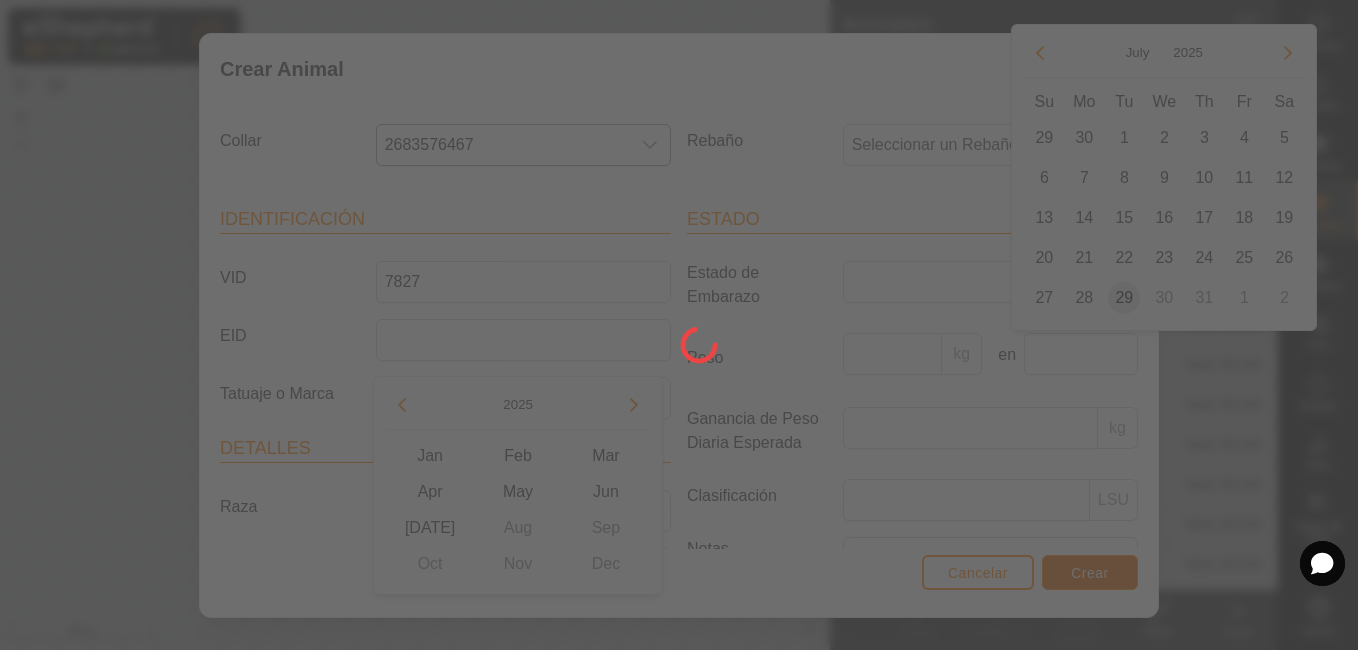 scroll, scrollTop: 176, scrollLeft: 0, axis: vertical 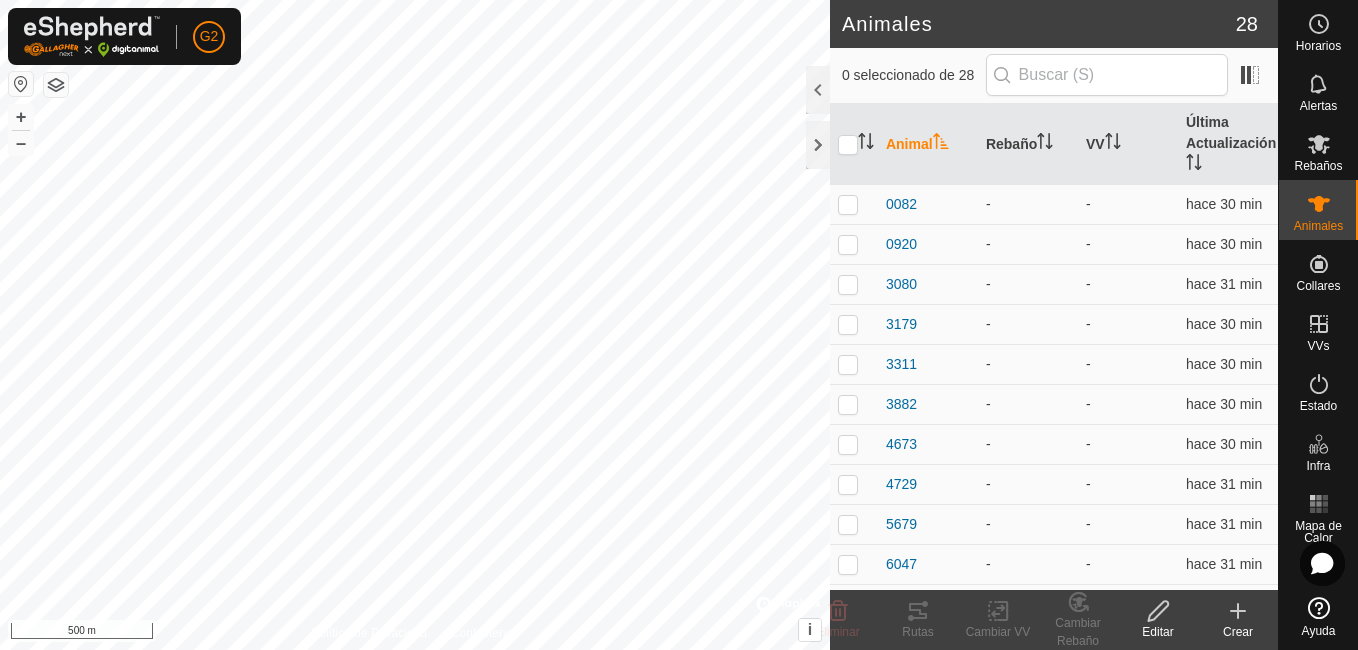 click 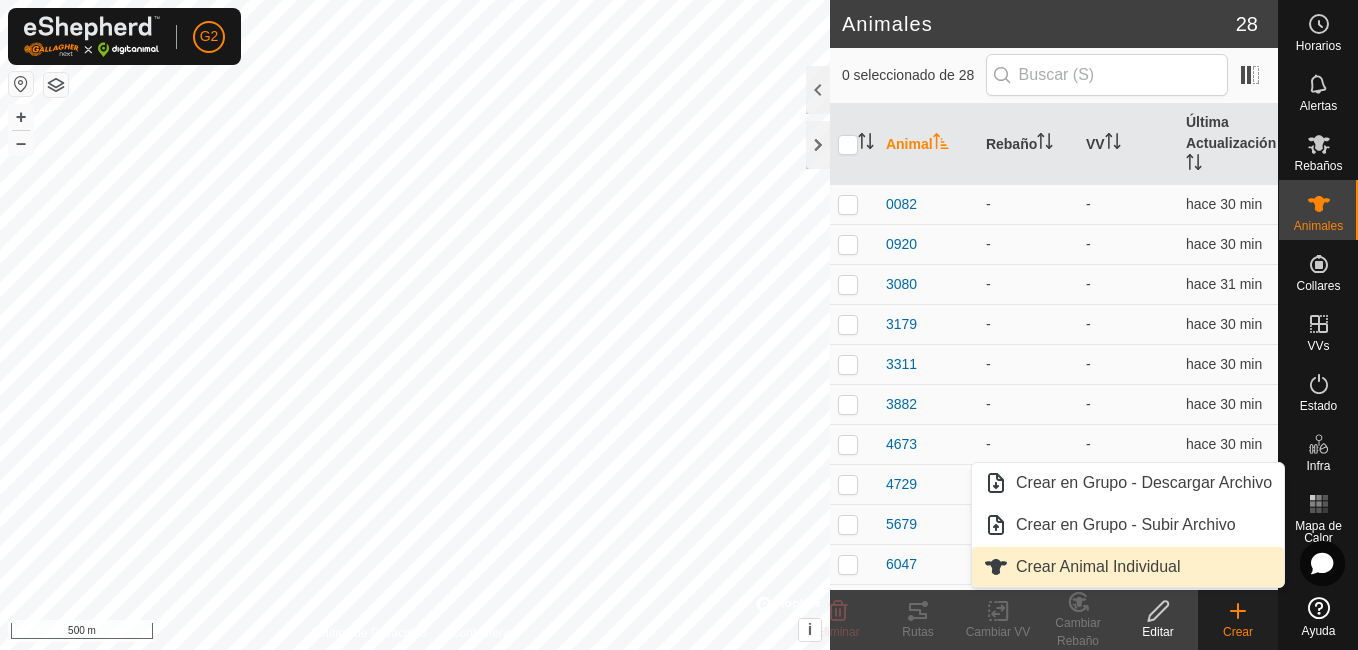 click on "Crear Animal Individual" at bounding box center (1128, 567) 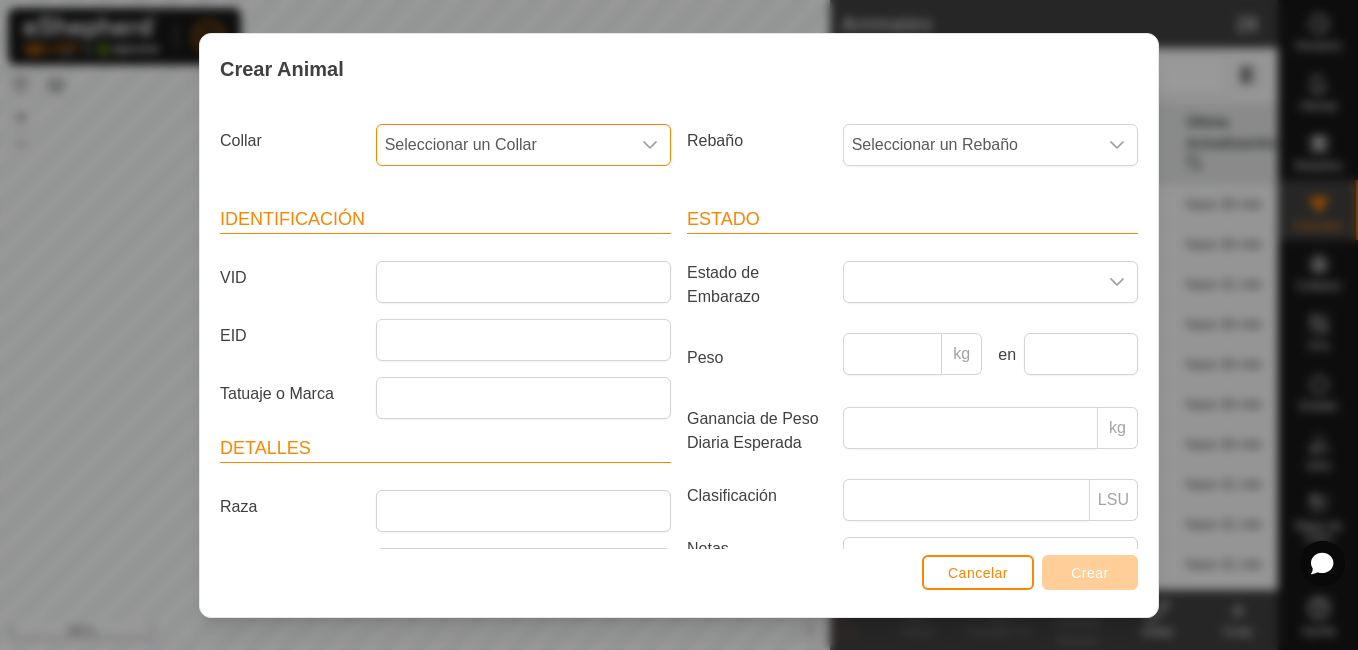 click on "Seleccionar un Collar" at bounding box center (503, 145) 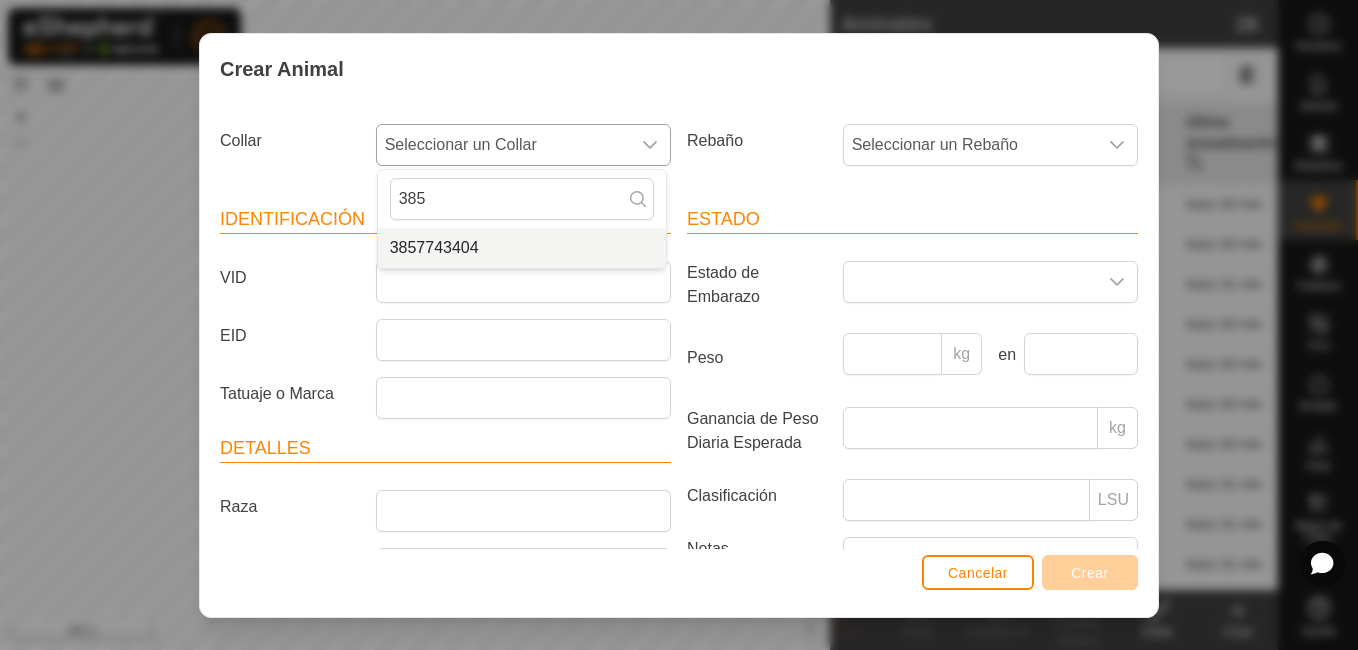 type on "385" 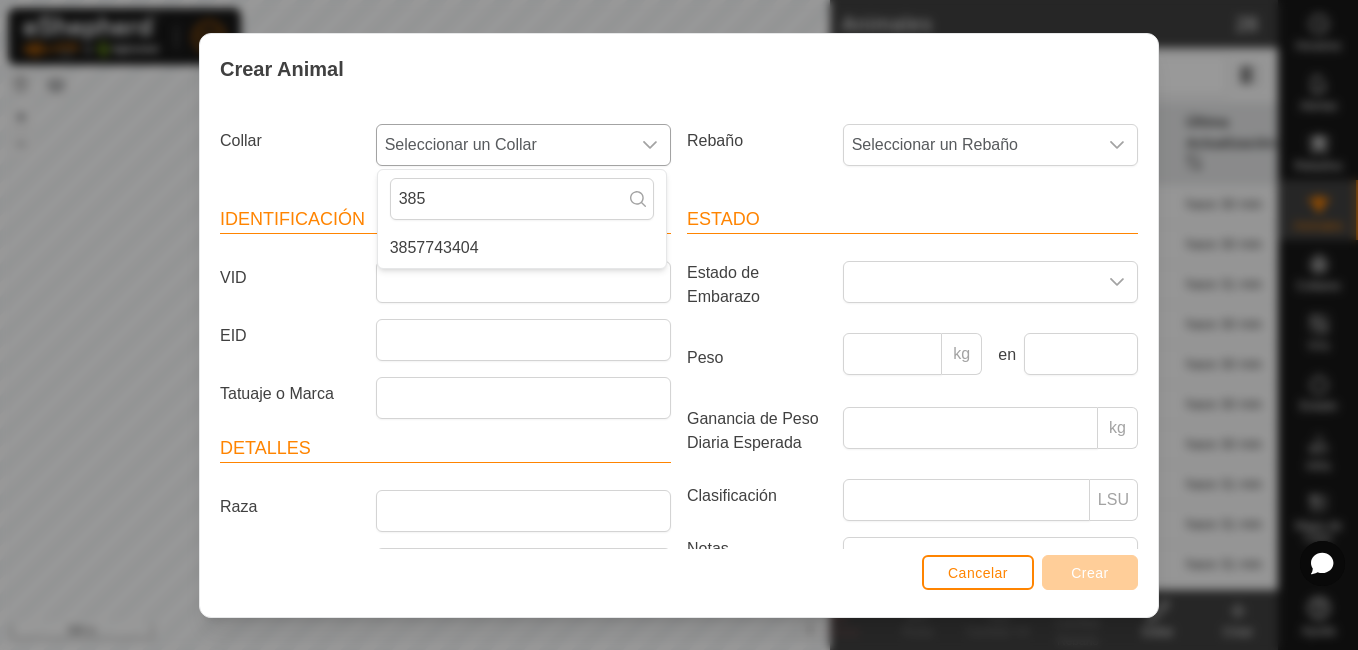 click on "3857743404" at bounding box center [434, 248] 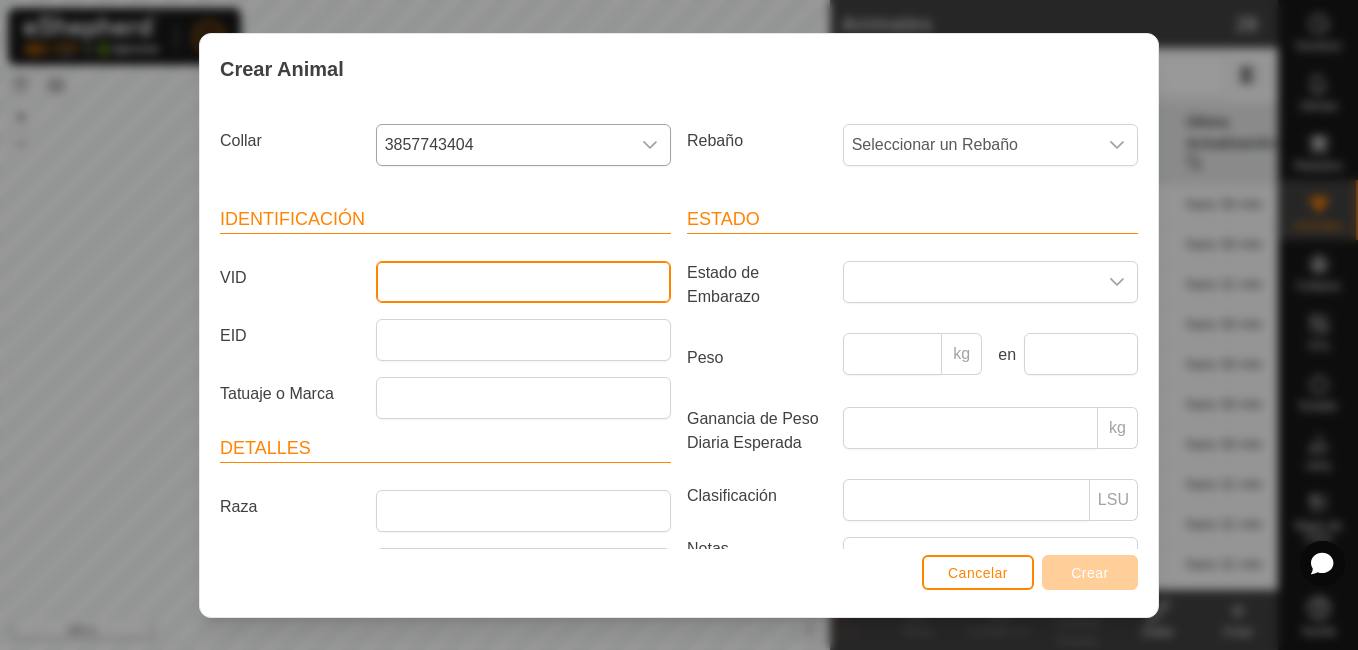 click on "VID" at bounding box center (523, 282) 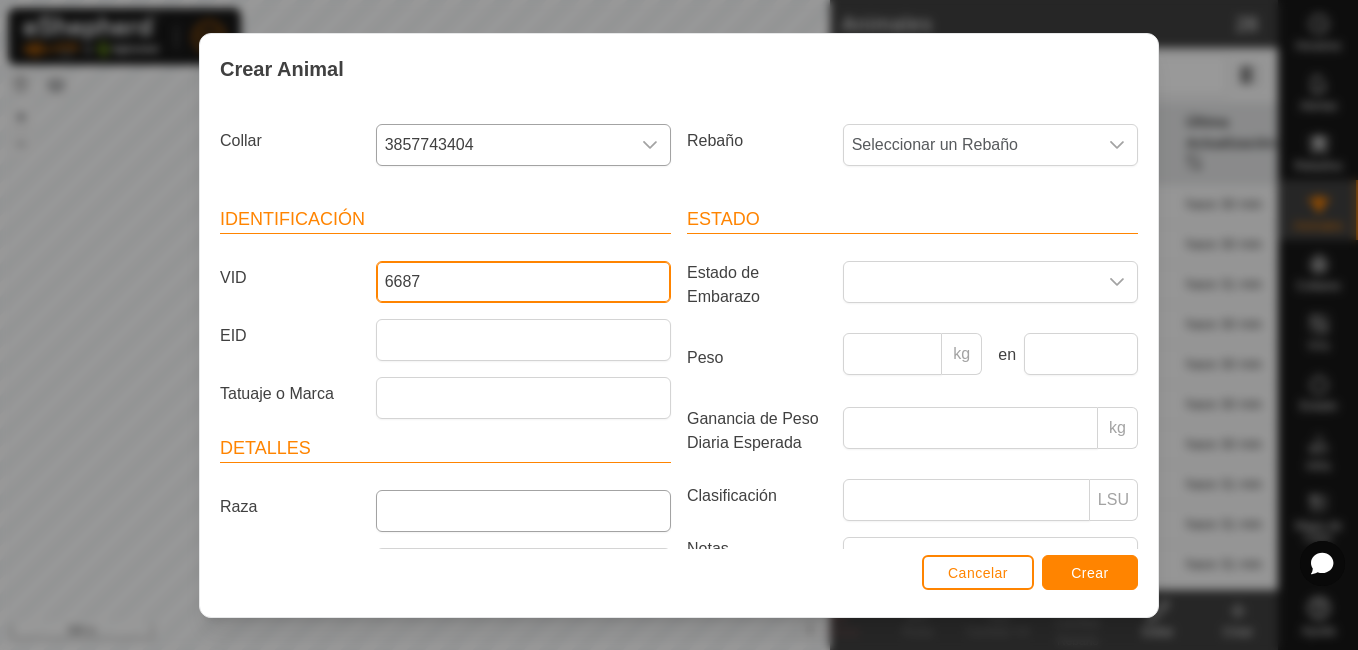 type on "6687" 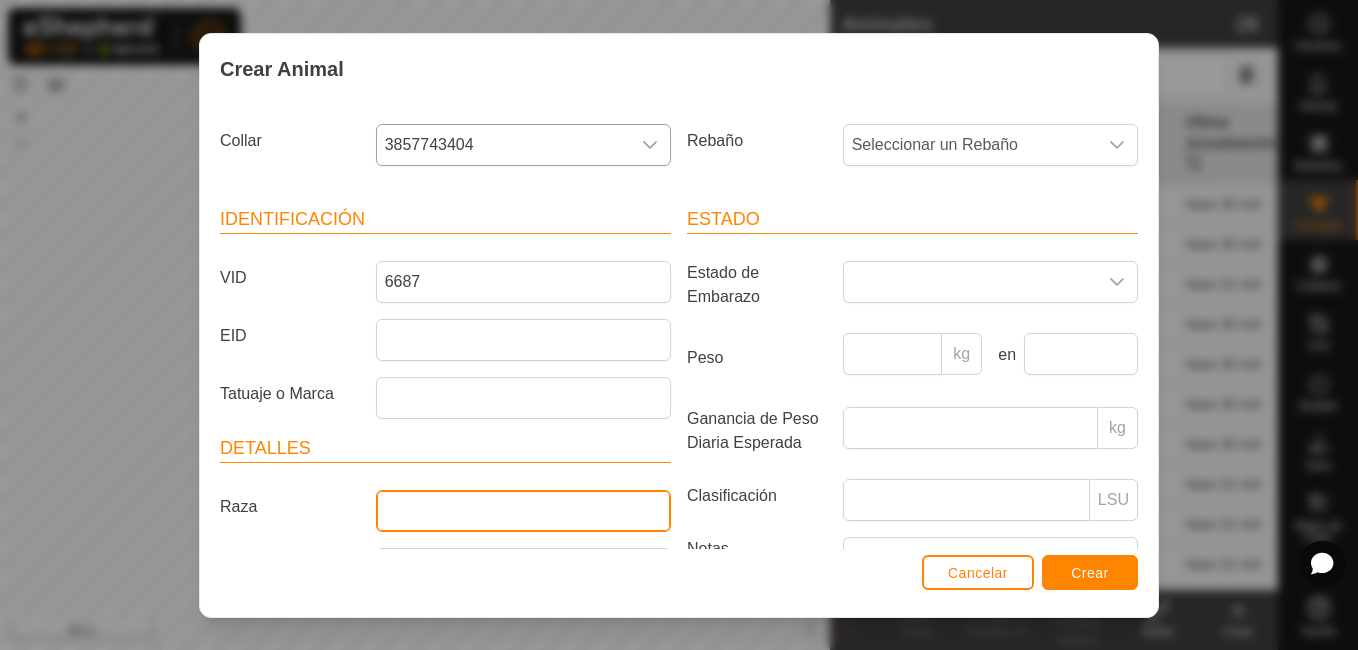 click on "Raza" at bounding box center [523, 511] 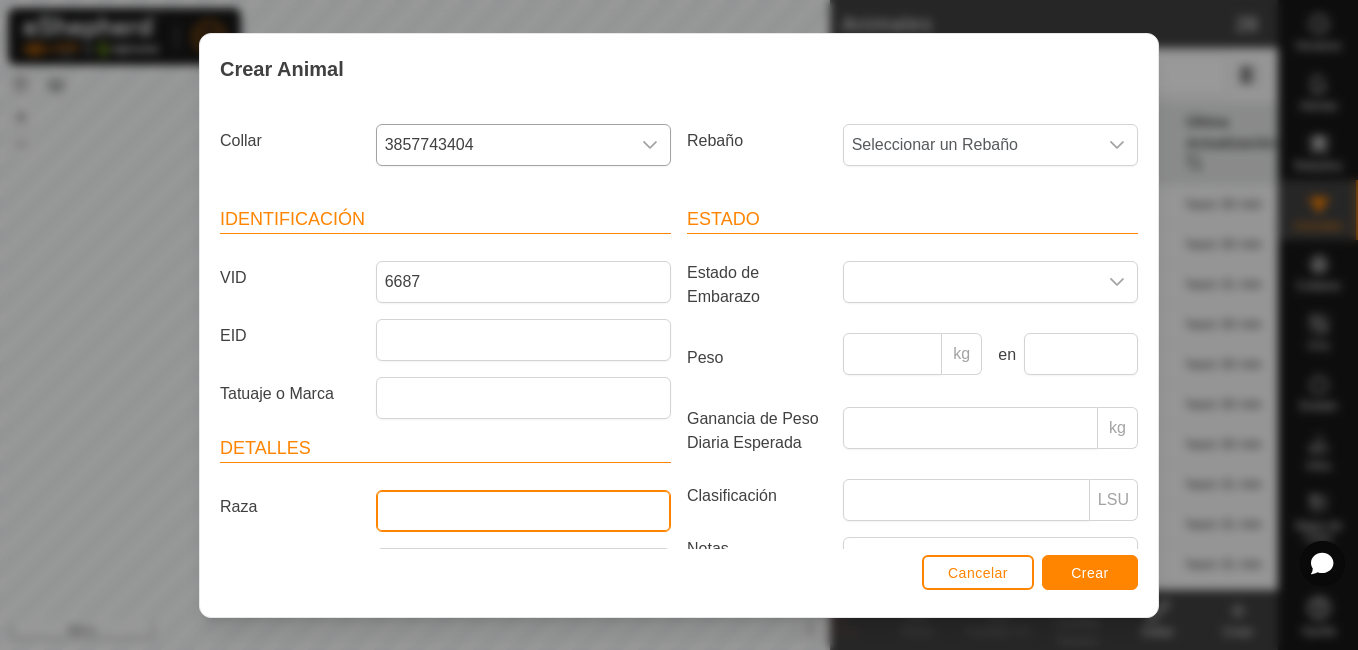 type on "casina" 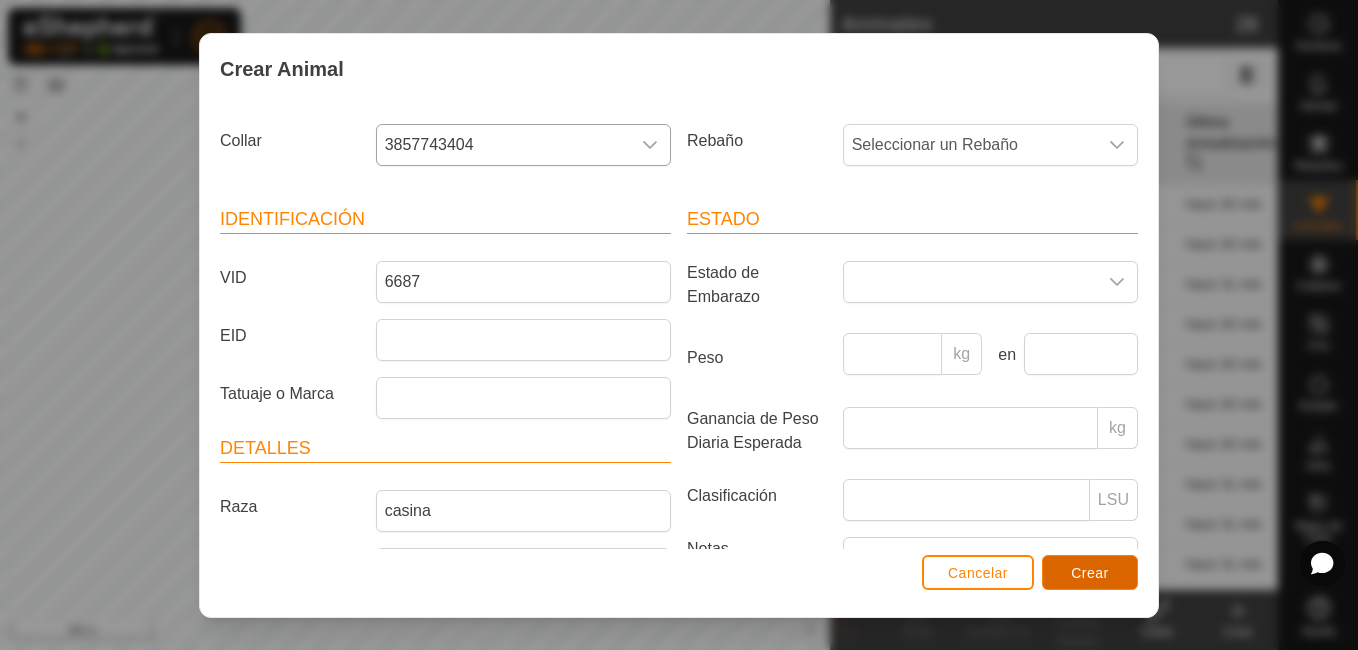 click on "Crear" at bounding box center (1090, 572) 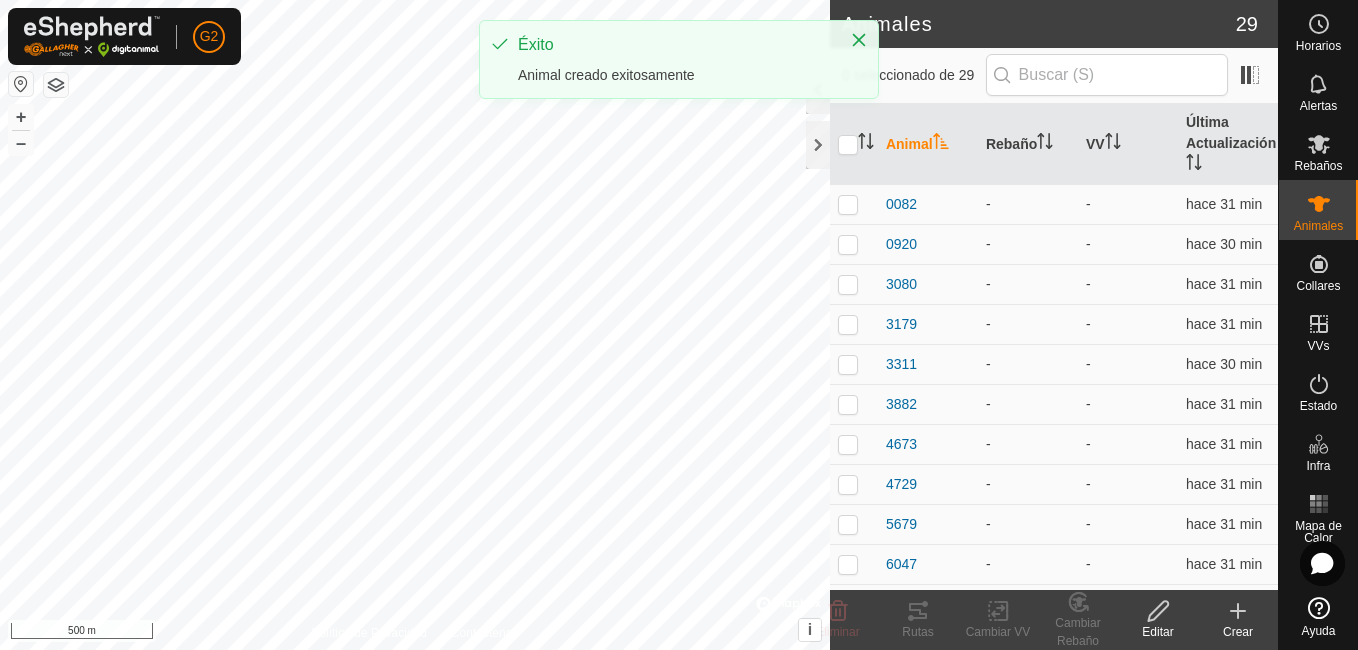 click 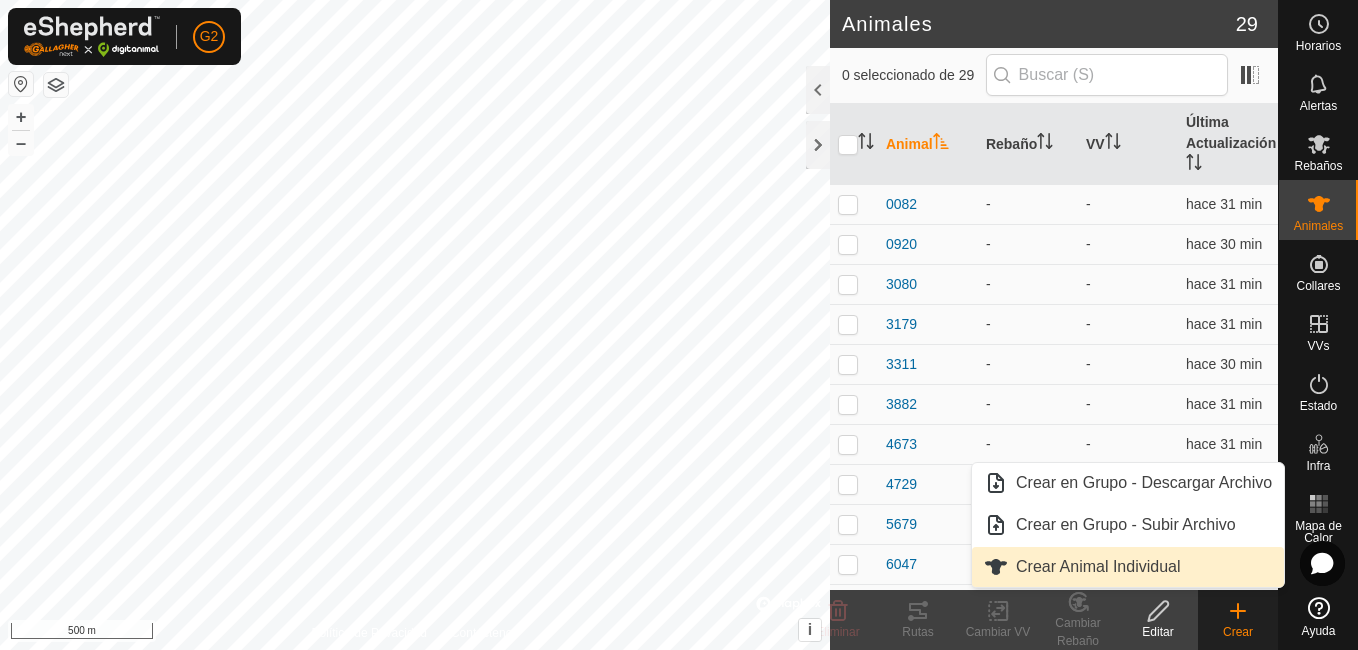 click on "Crear Animal Individual" at bounding box center [1128, 567] 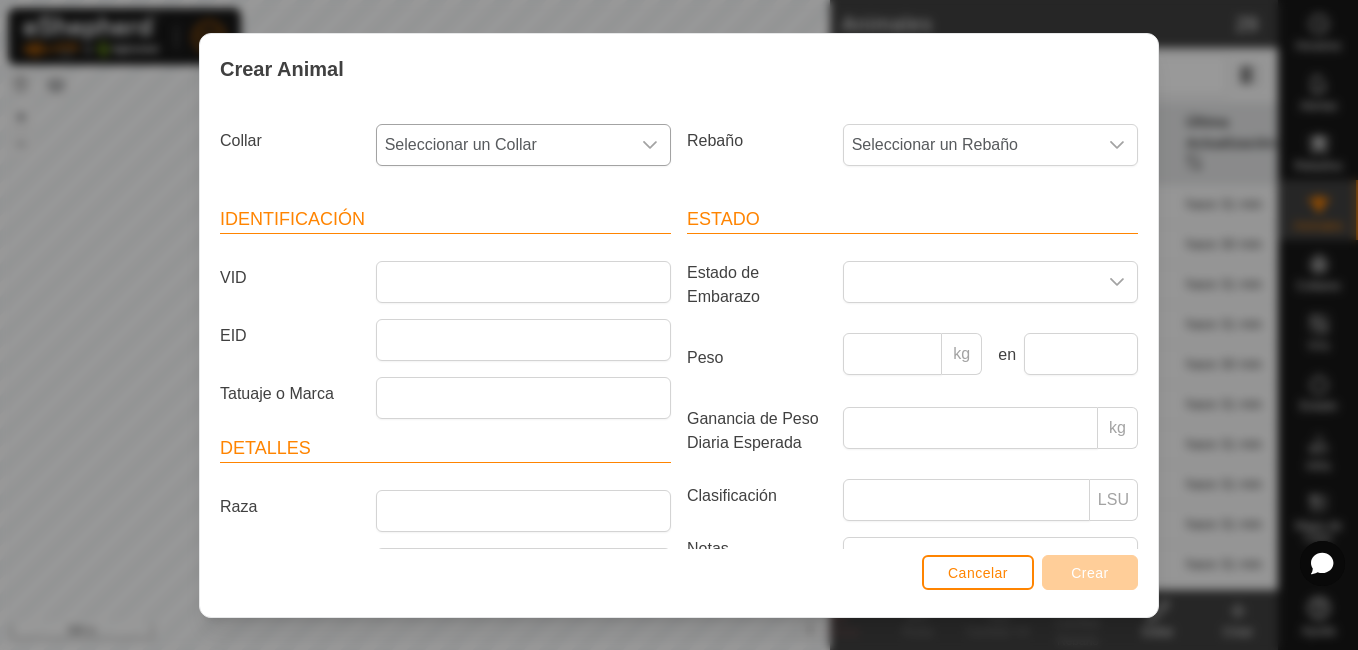 click on "Seleccionar un Collar" at bounding box center (503, 145) 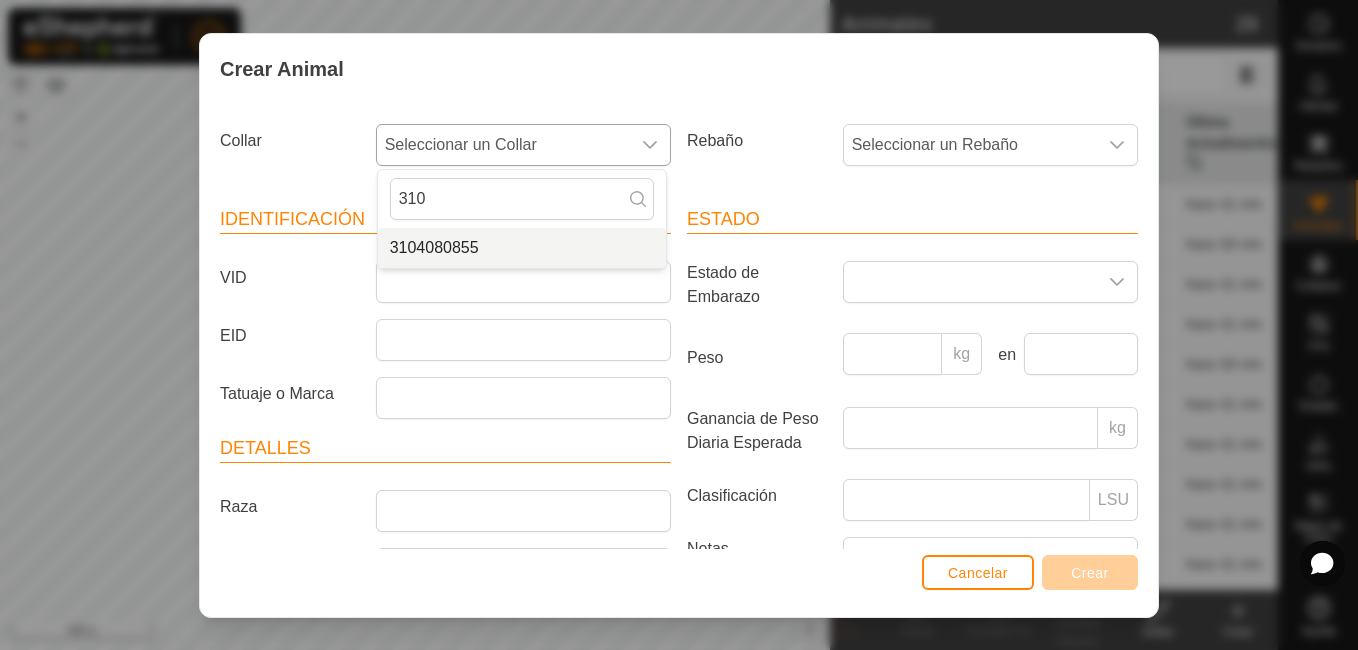 type on "310" 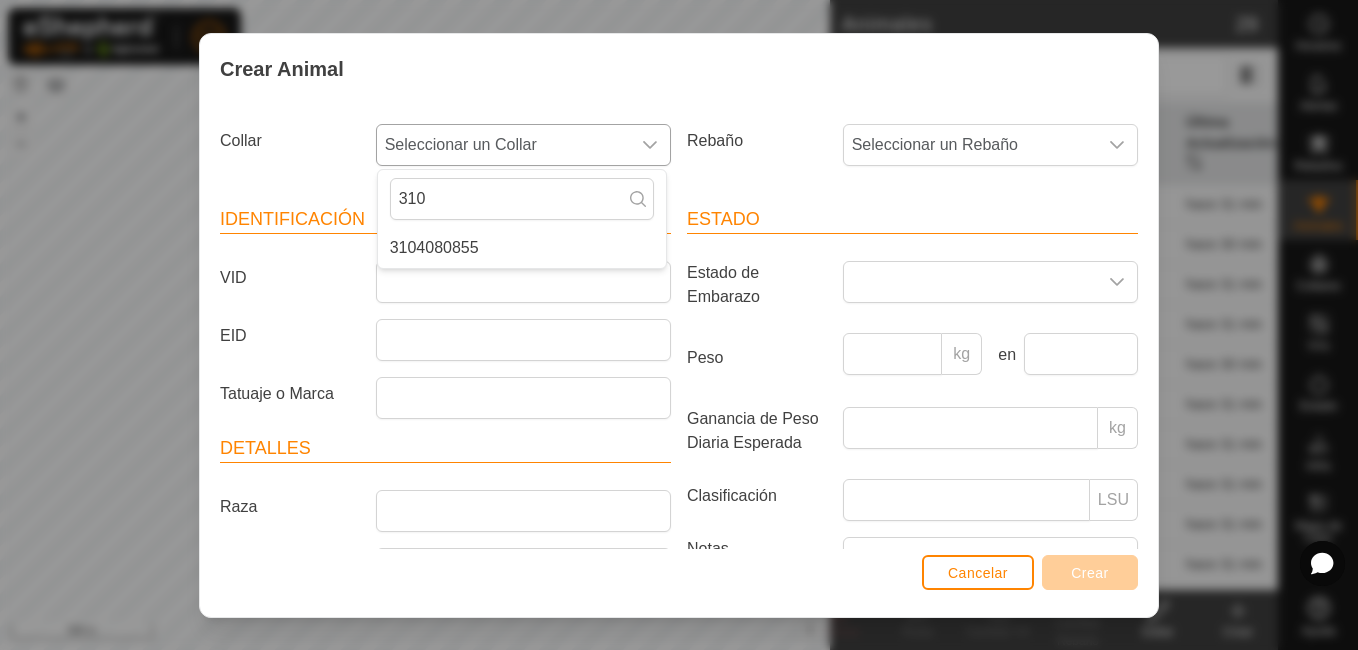 click on "3104080855" at bounding box center (522, 248) 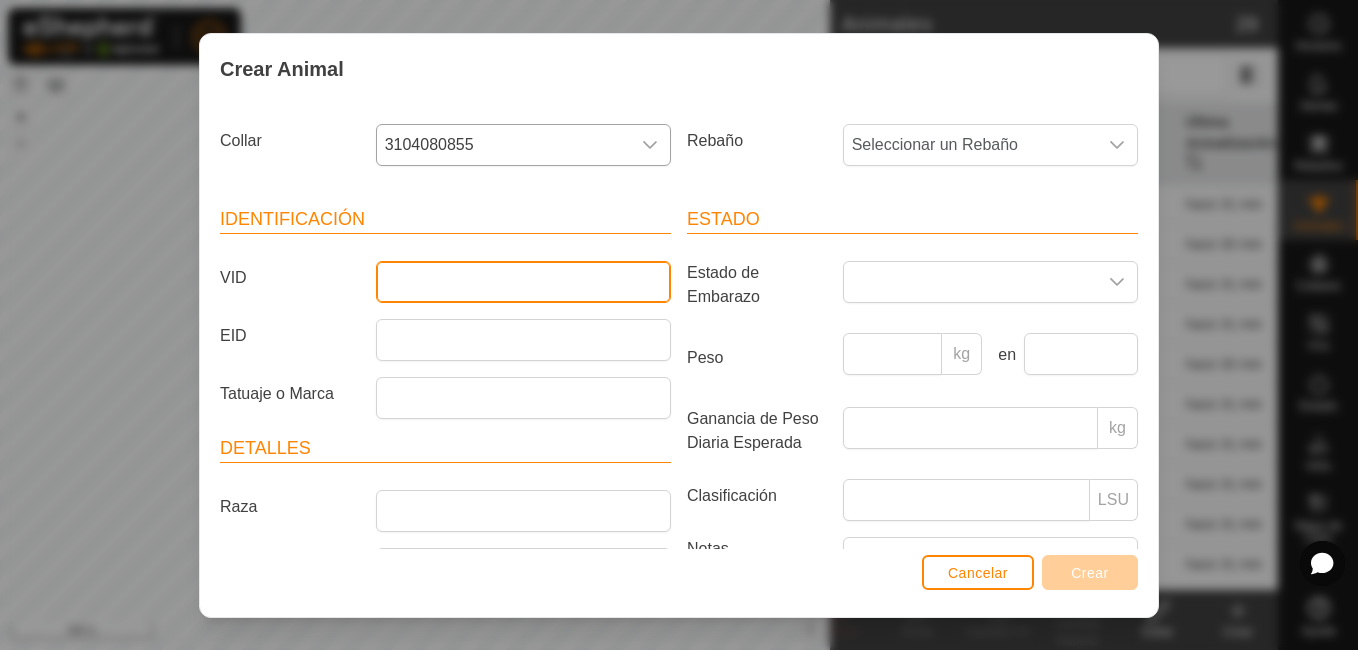 click on "VID" at bounding box center (523, 282) 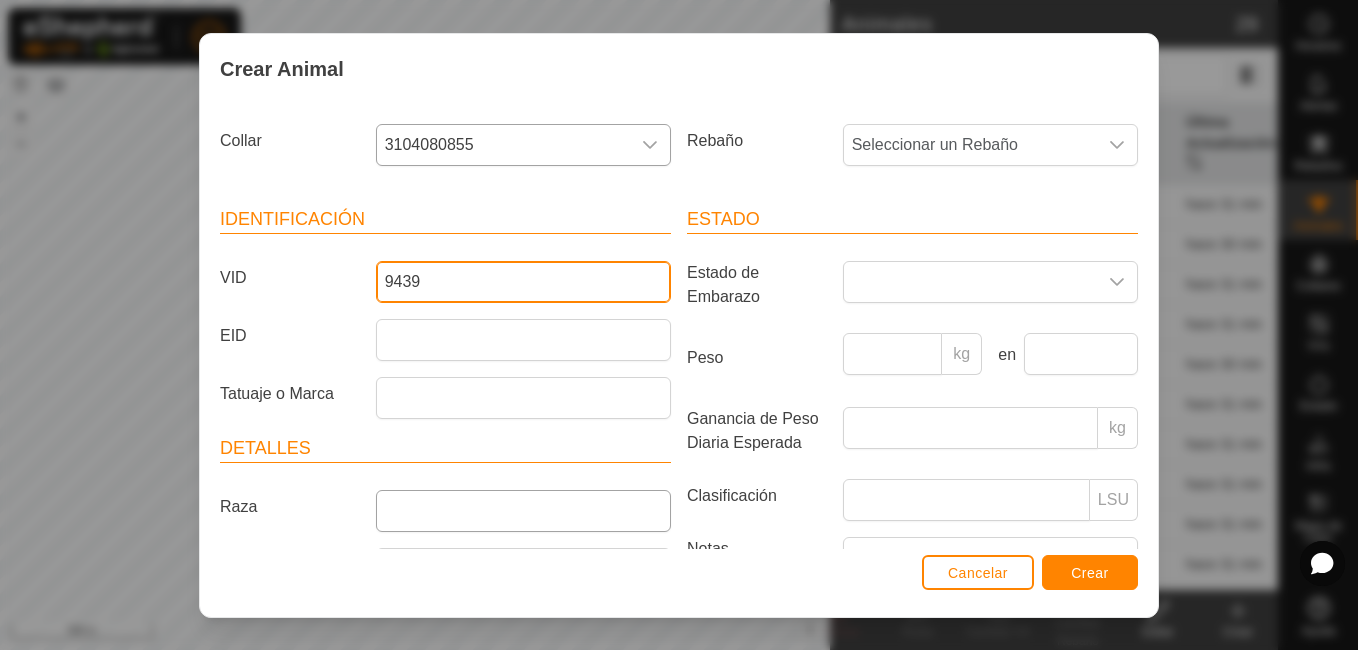 type on "9439" 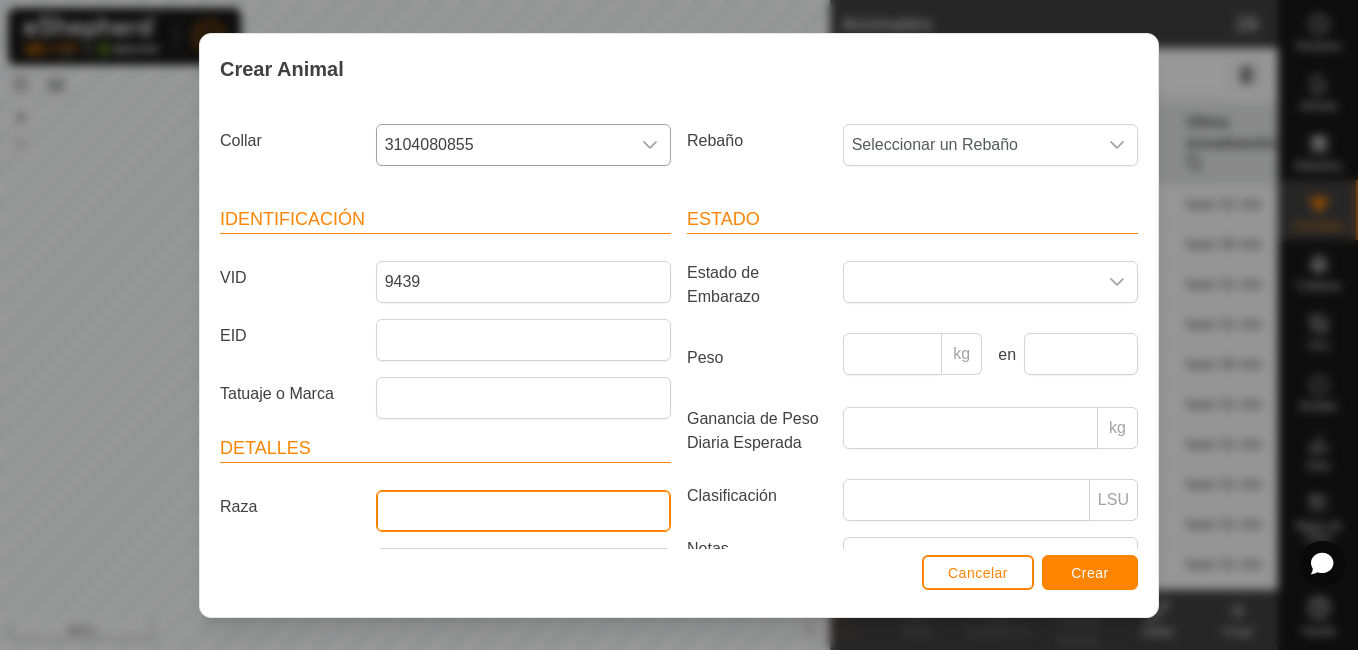 click on "Raza" at bounding box center (523, 511) 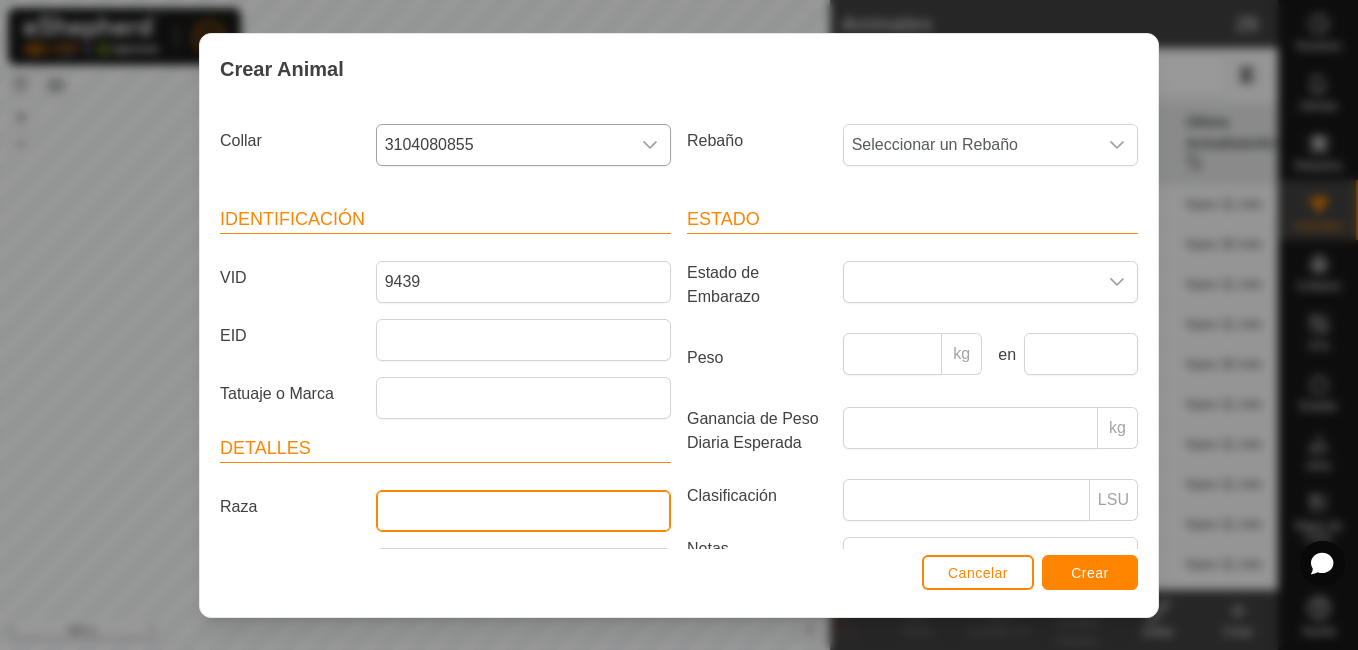 type on "casina" 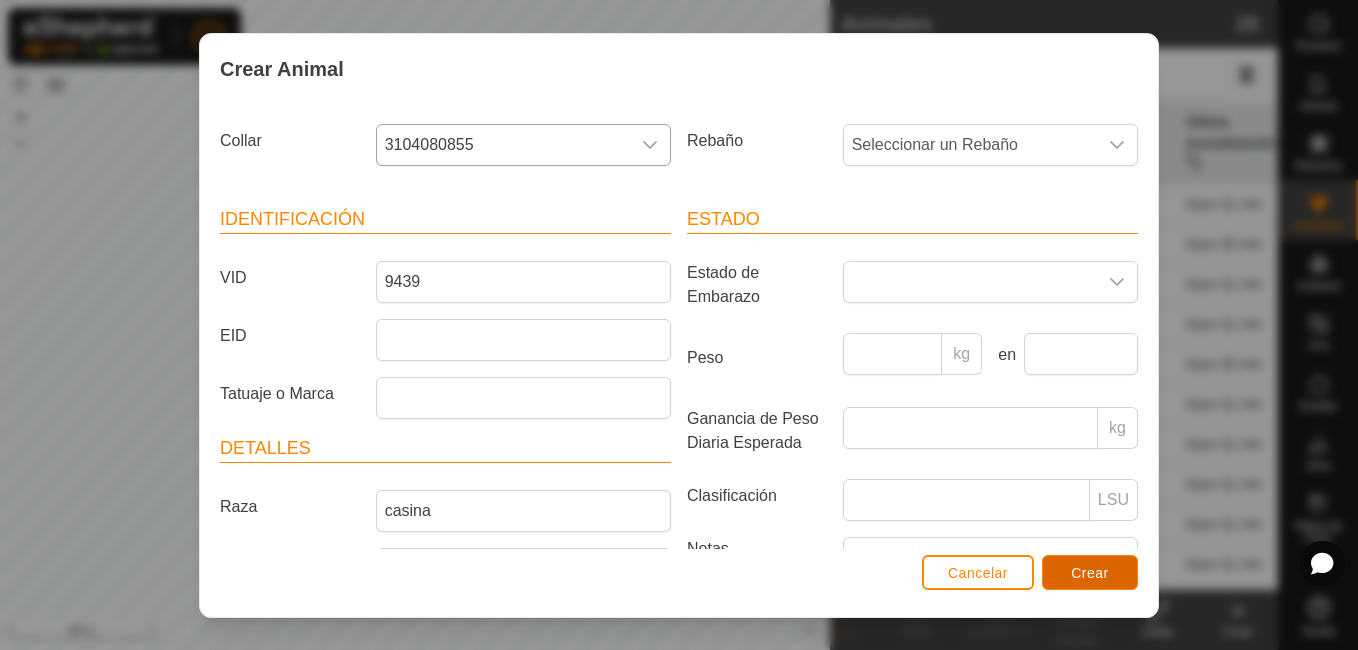 click on "Crear" at bounding box center (1090, 573) 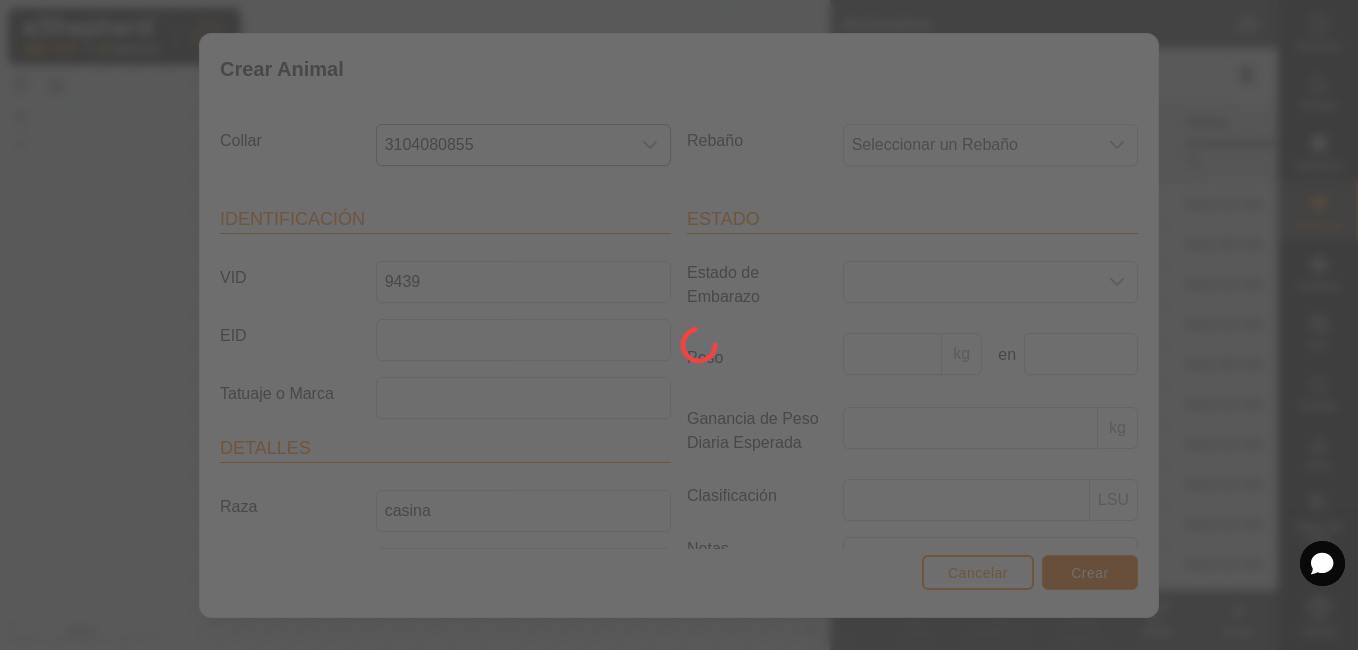scroll, scrollTop: 176, scrollLeft: 0, axis: vertical 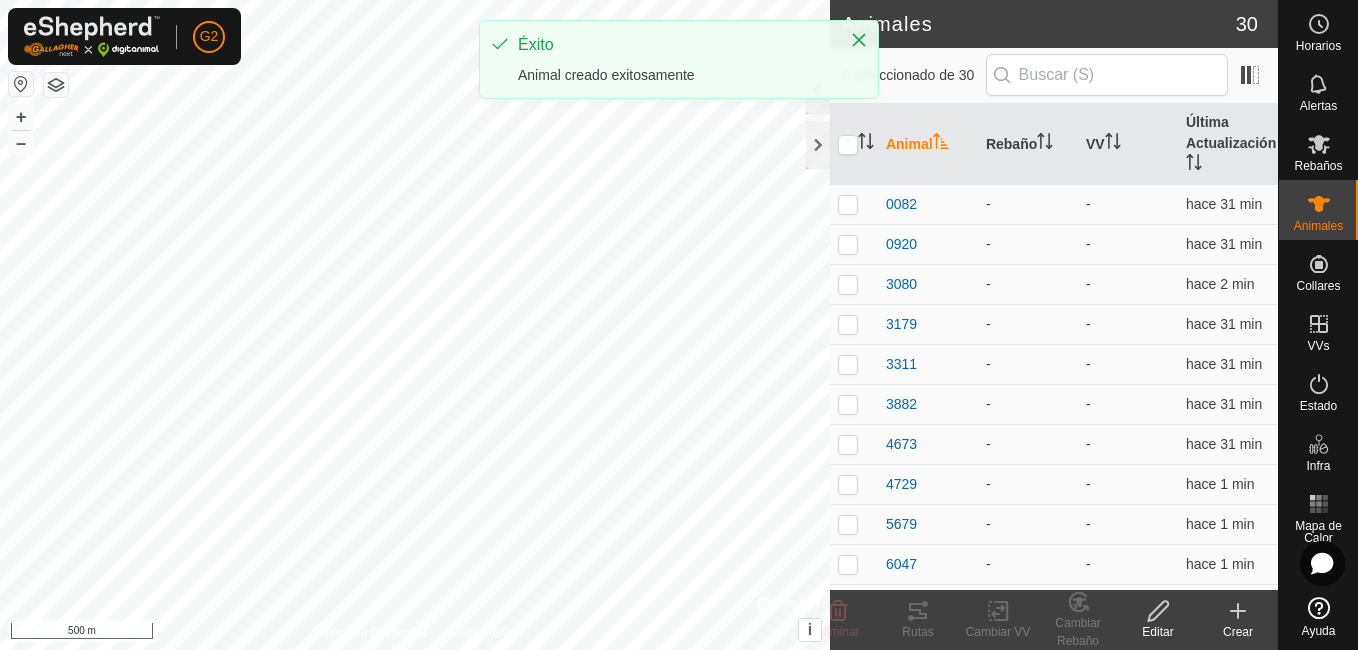 click 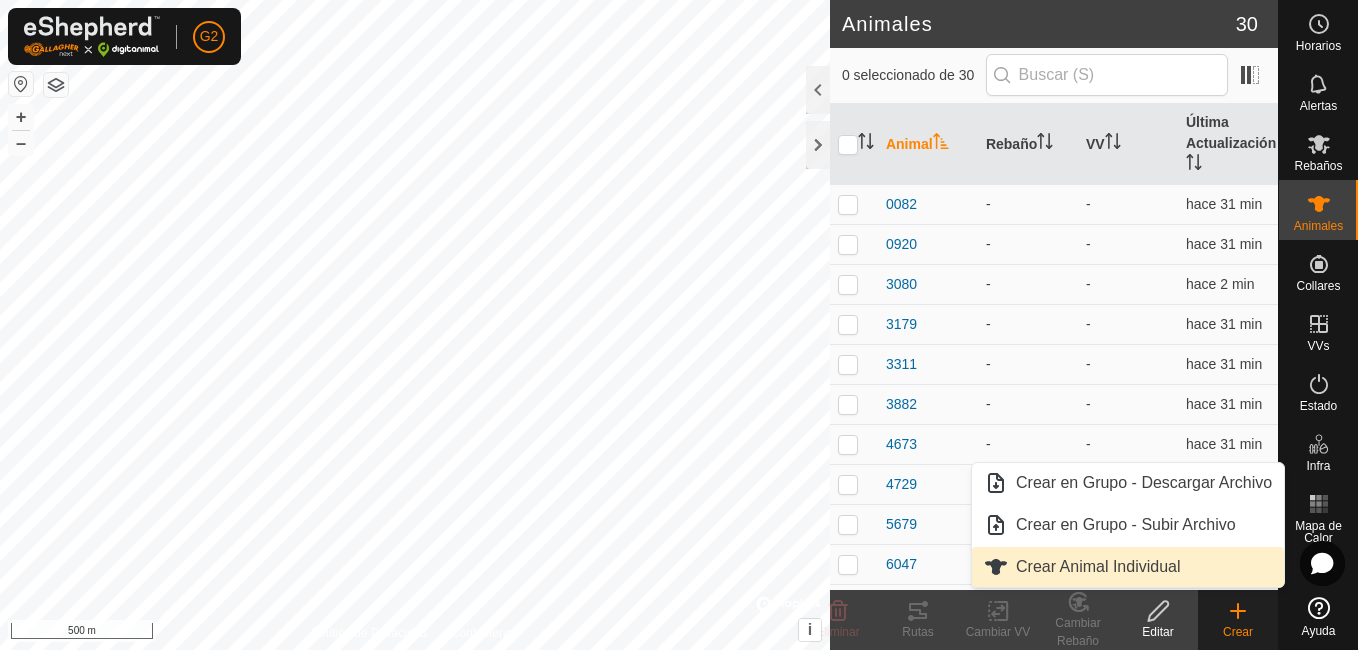 click on "Crear Animal Individual" at bounding box center (1128, 567) 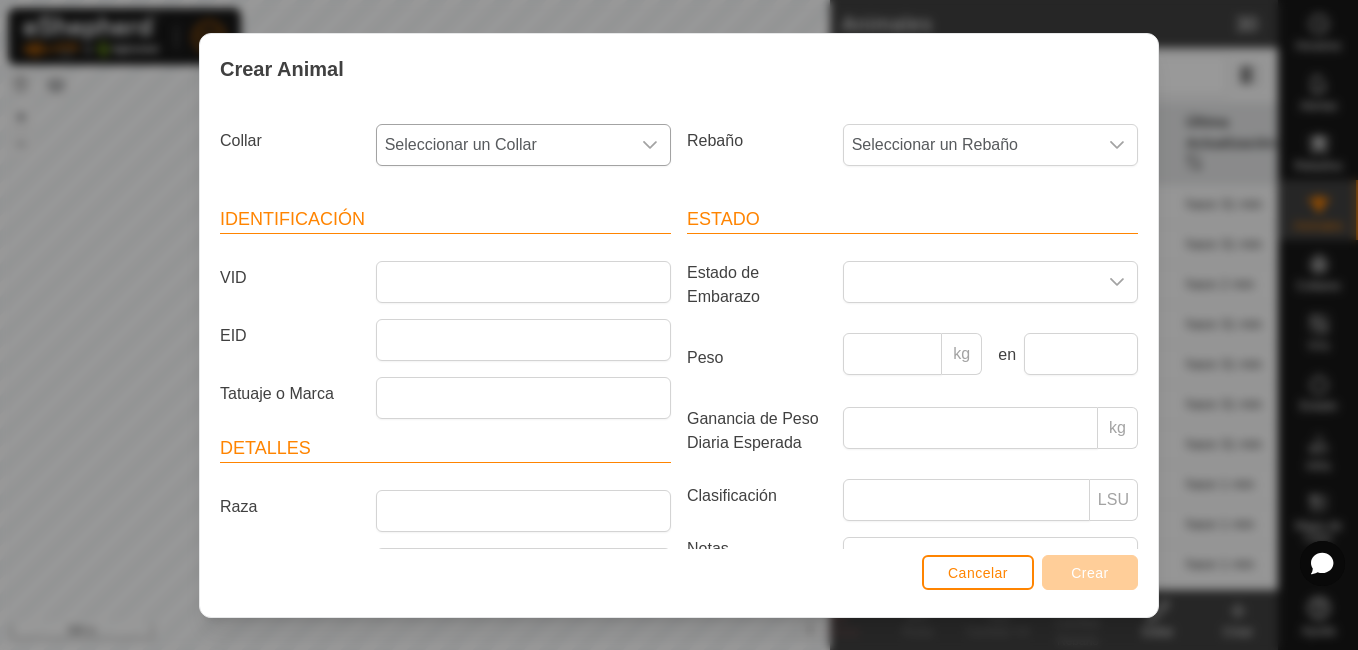 click on "Seleccionar un Collar" at bounding box center (503, 145) 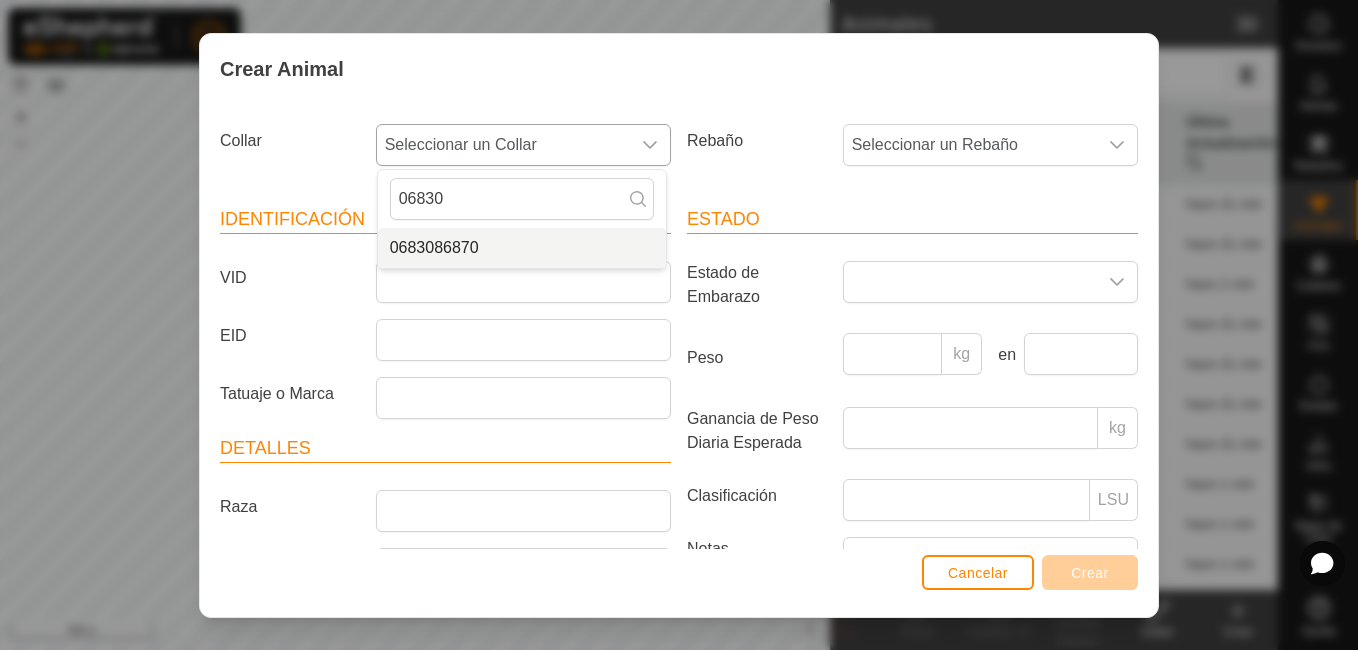 type on "06830" 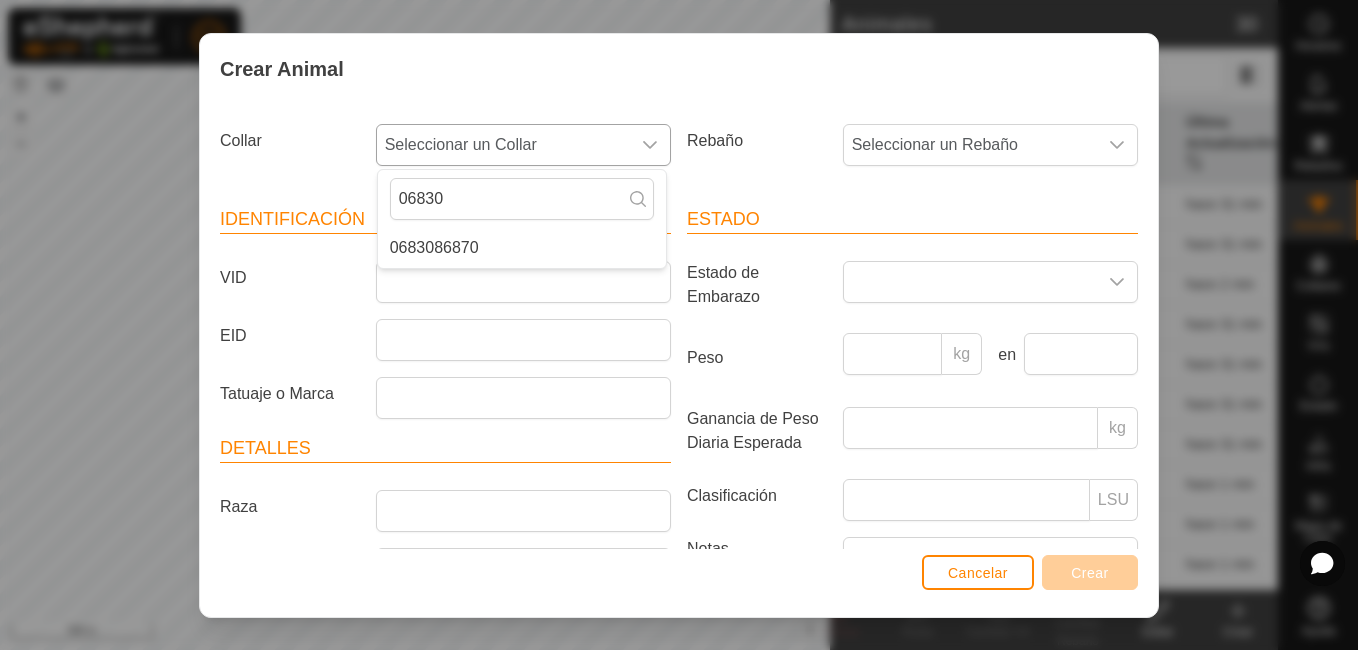 click on "0683086870" at bounding box center [522, 248] 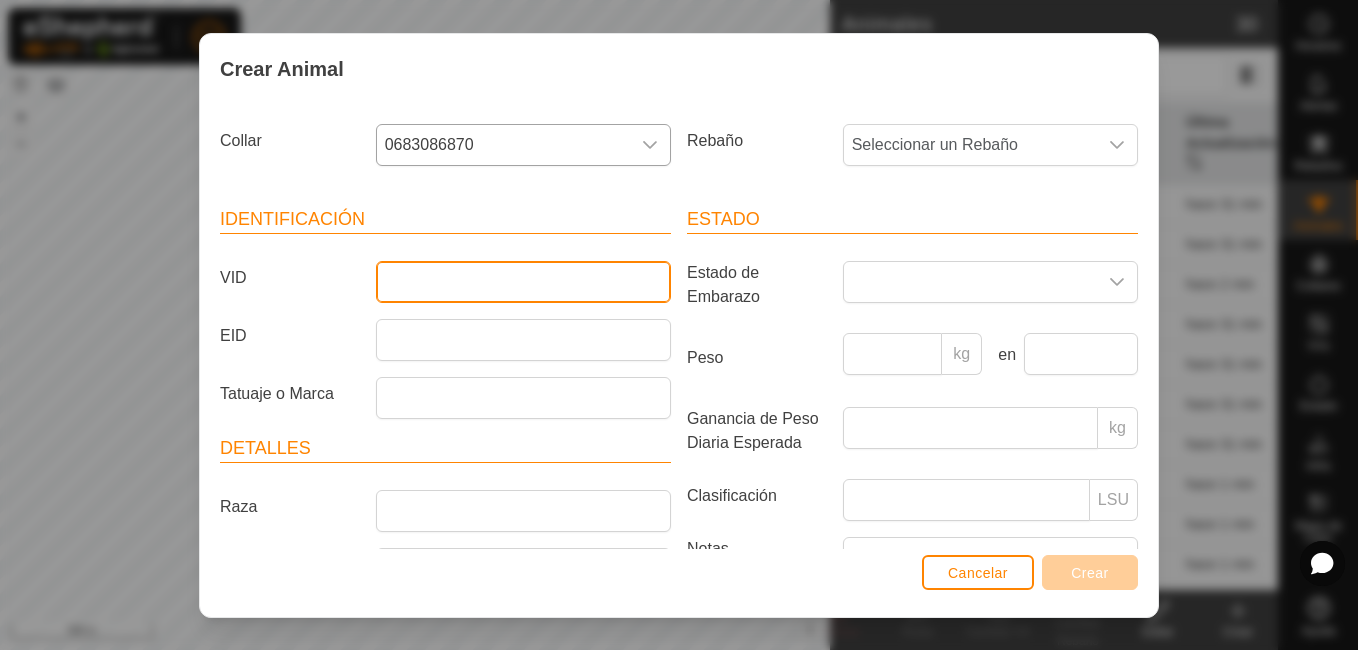 click on "VID" at bounding box center (523, 282) 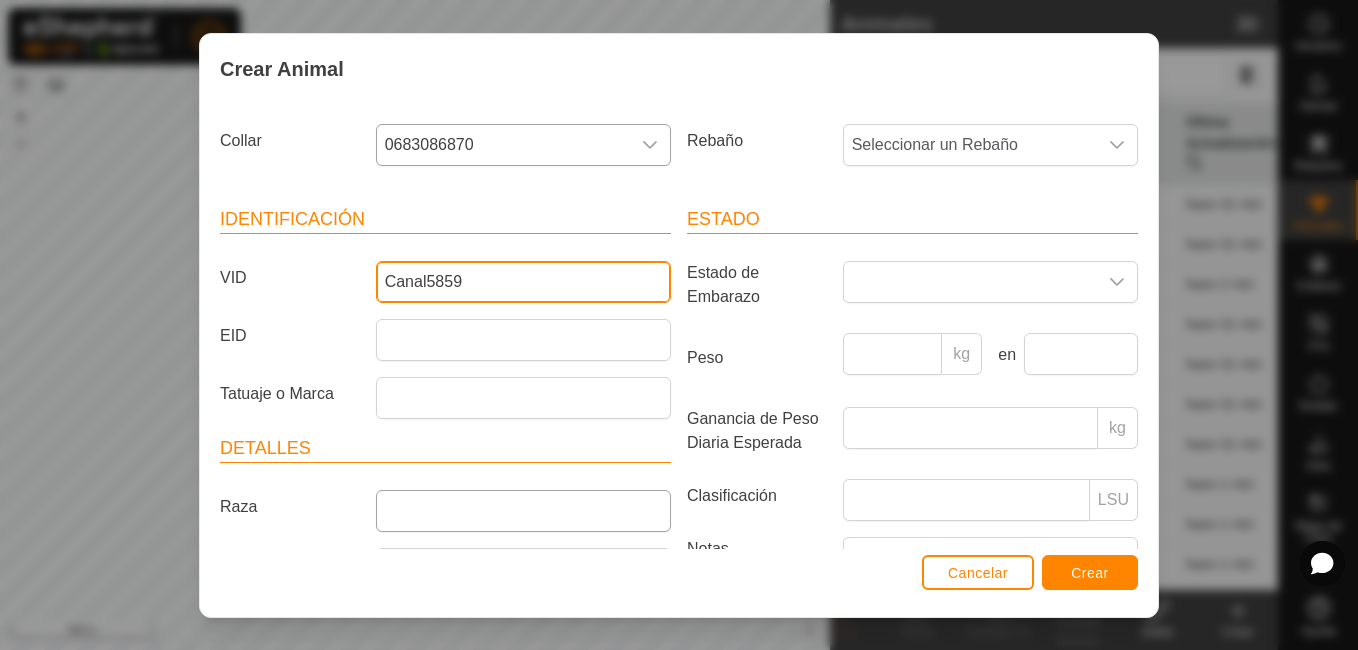 type on "Canal5859" 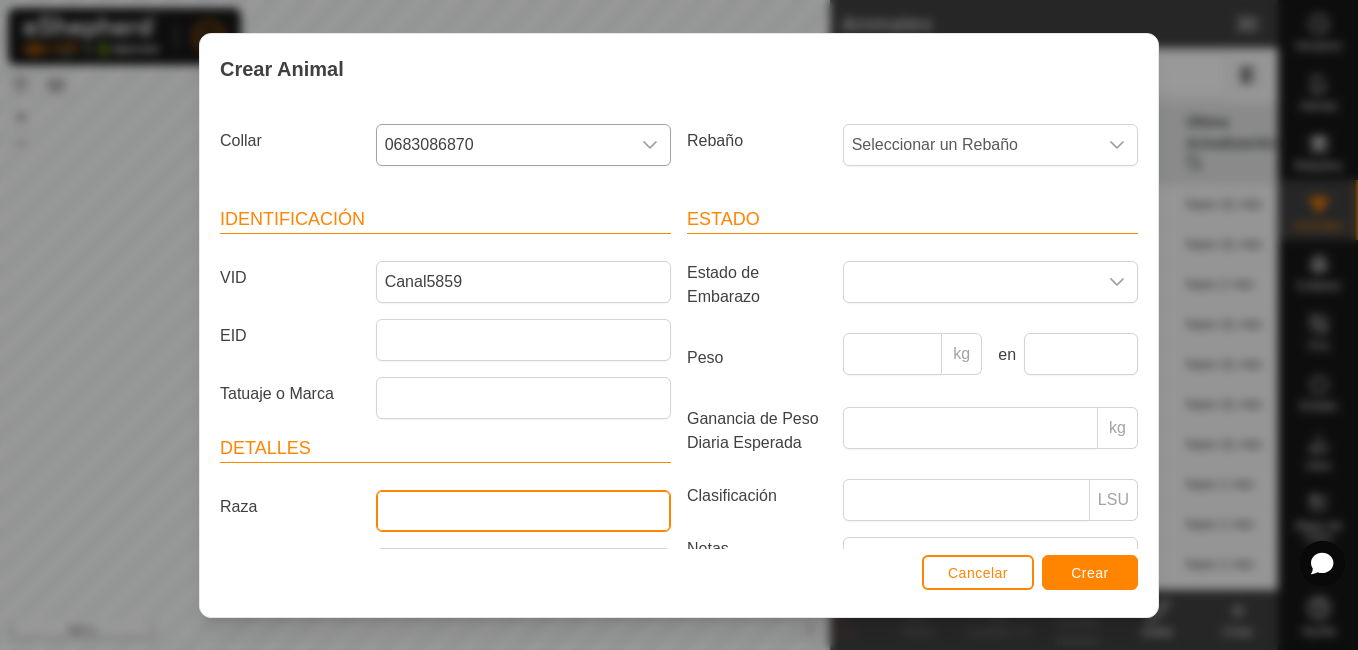 click on "Raza" at bounding box center (523, 511) 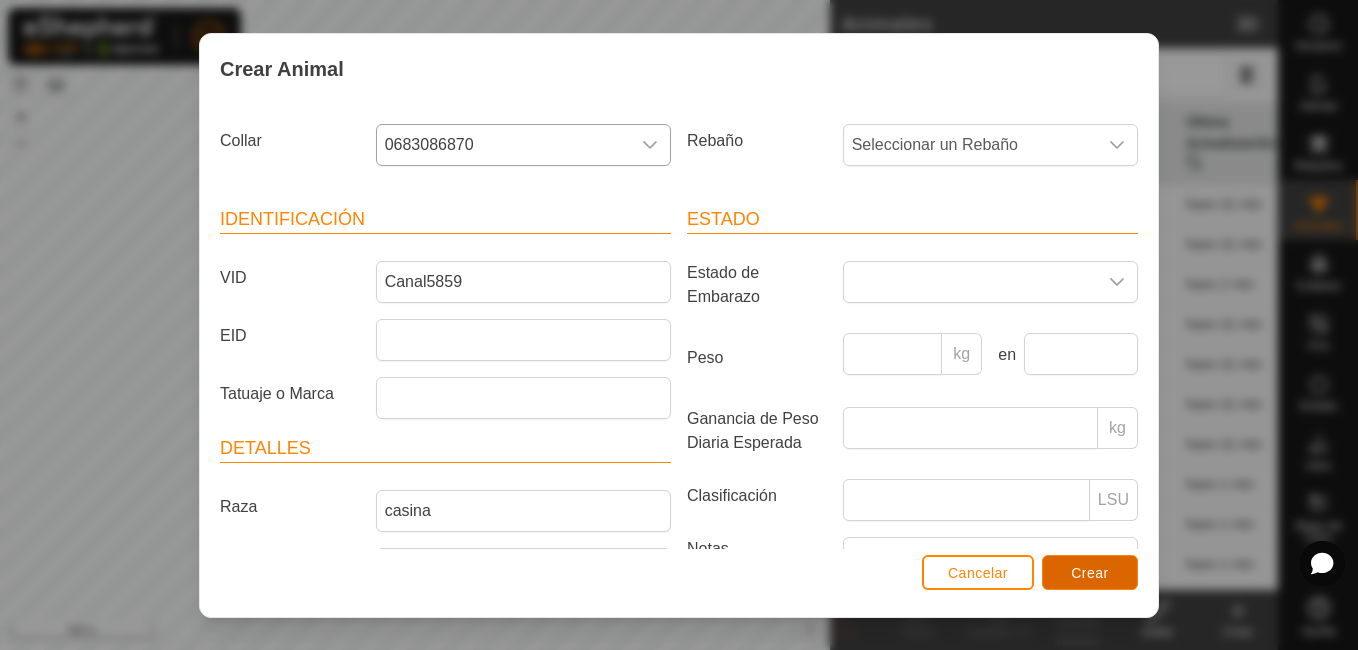 click on "Crear" at bounding box center [1090, 573] 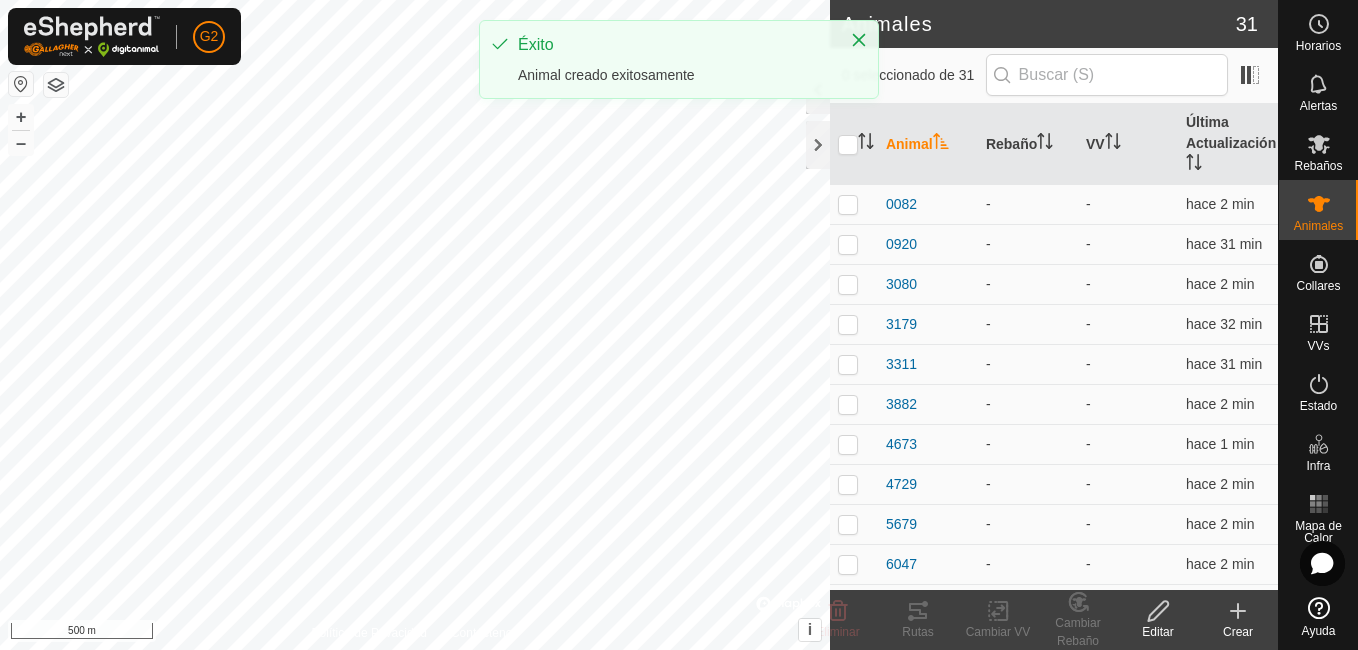 click 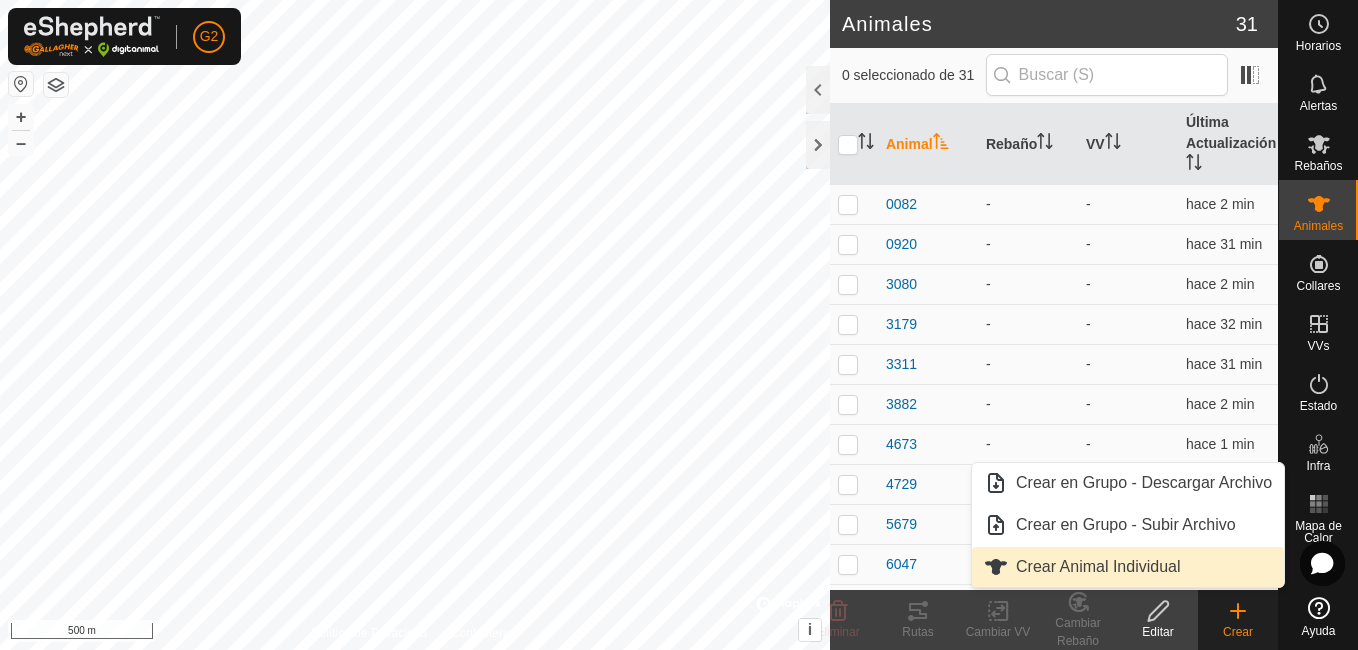 click on "Crear Animal Individual" at bounding box center (1128, 567) 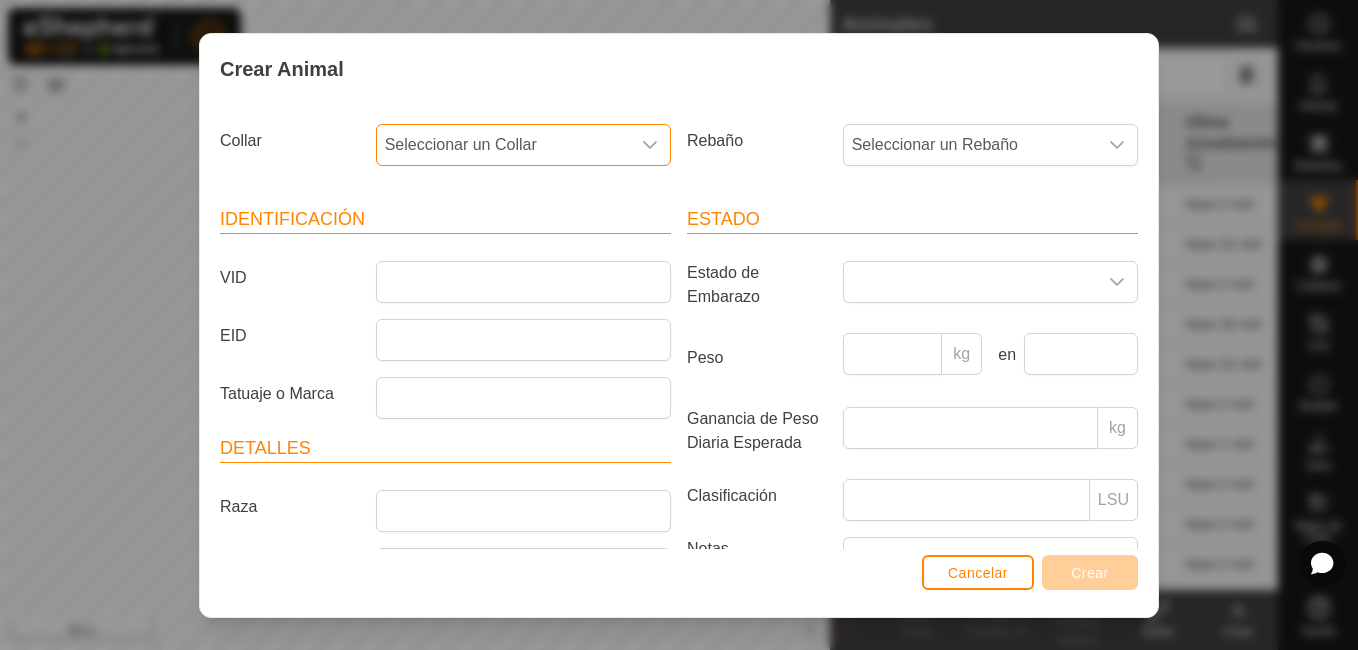 click on "Seleccionar un Collar" at bounding box center [503, 145] 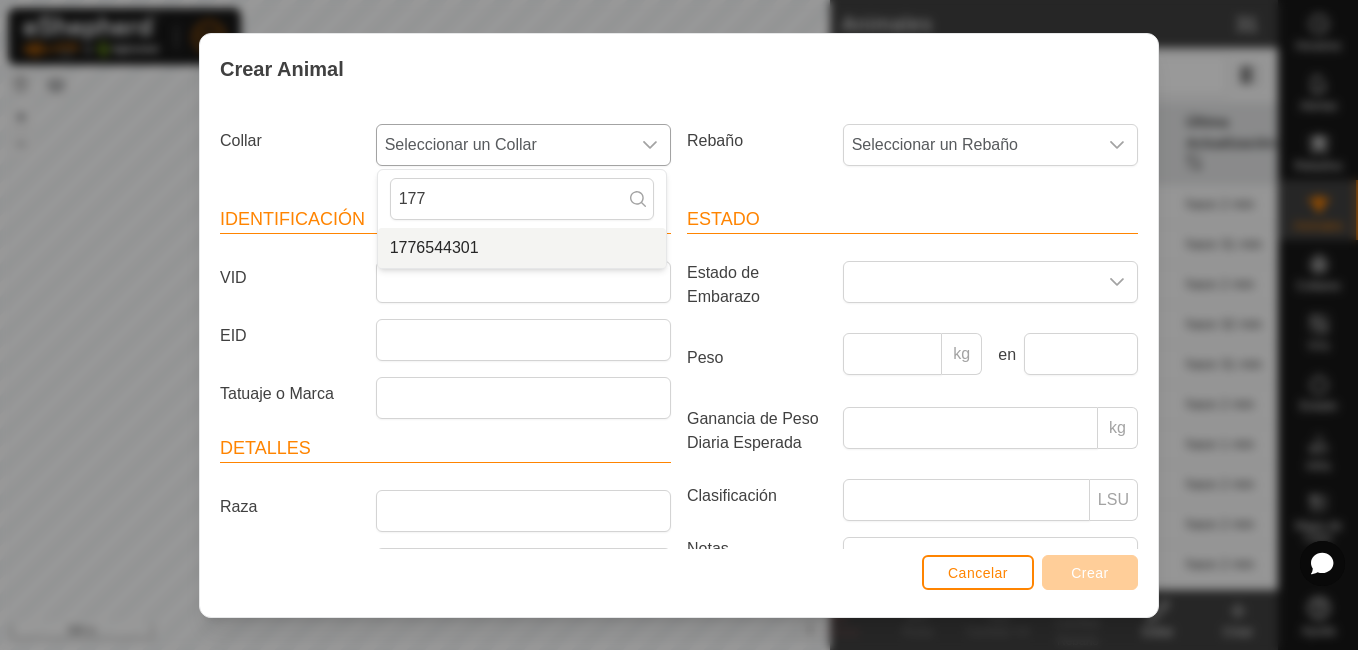 type on "177" 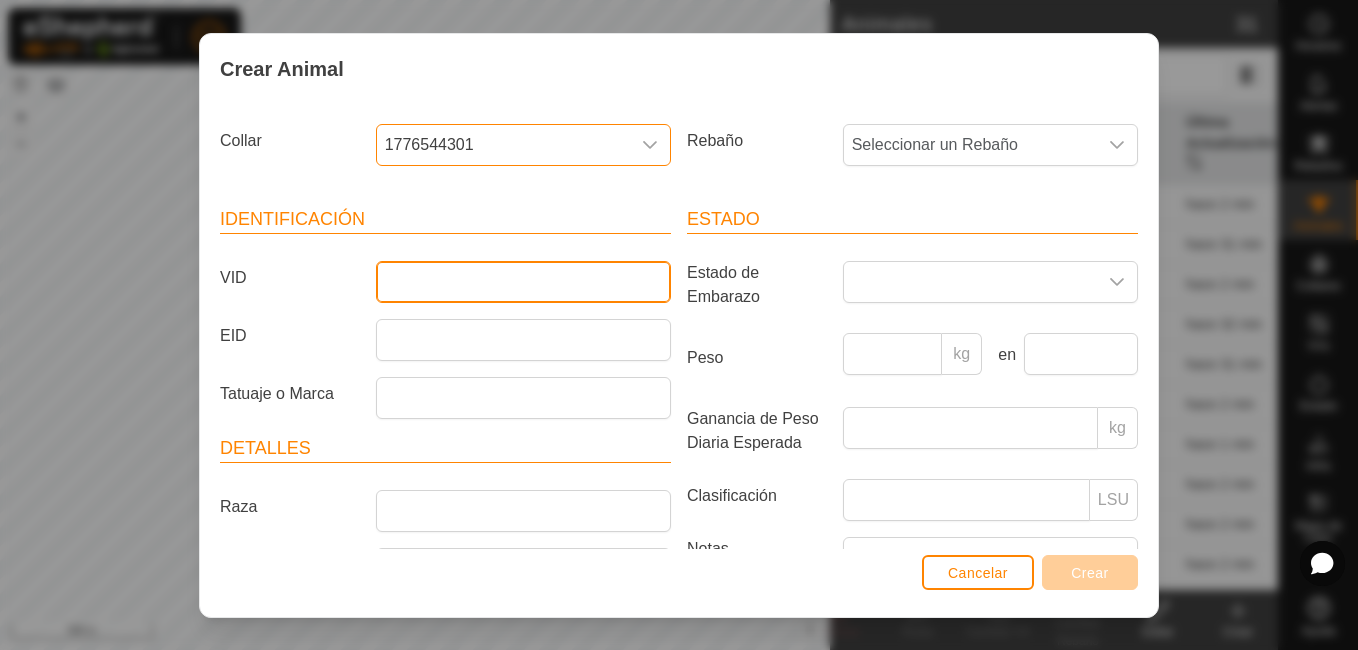 click on "VID" at bounding box center (523, 282) 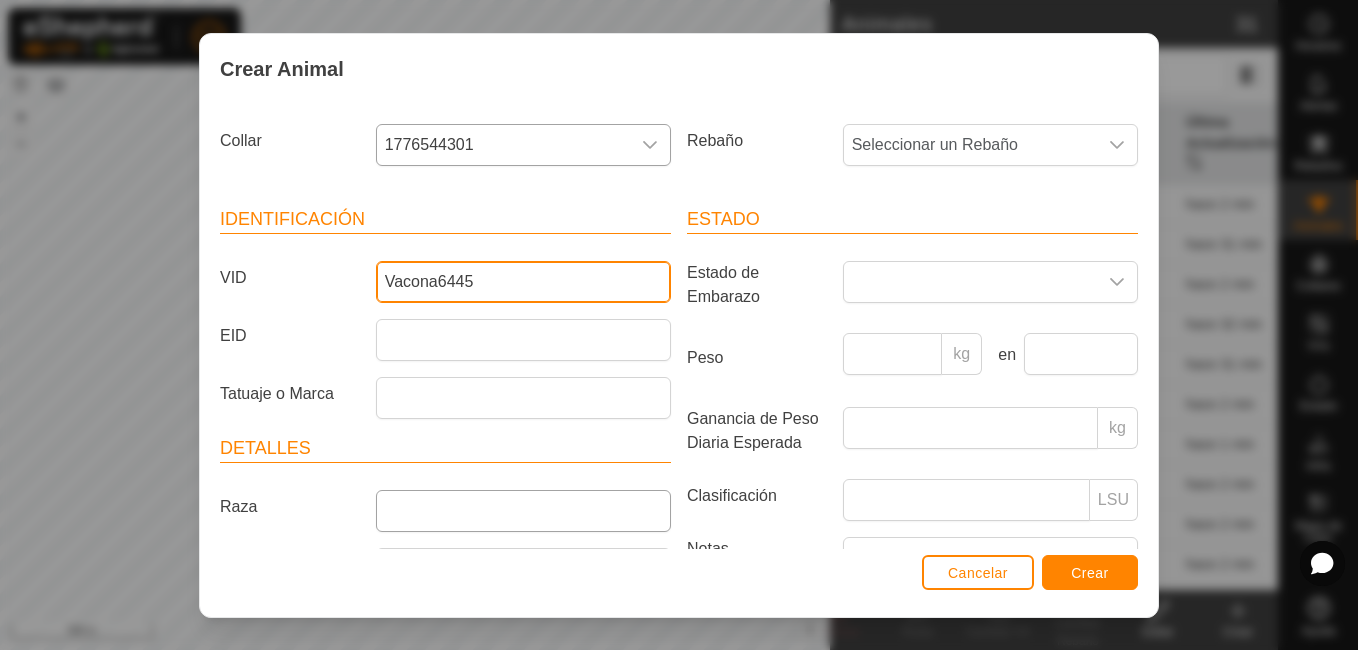 type on "Vacona6445" 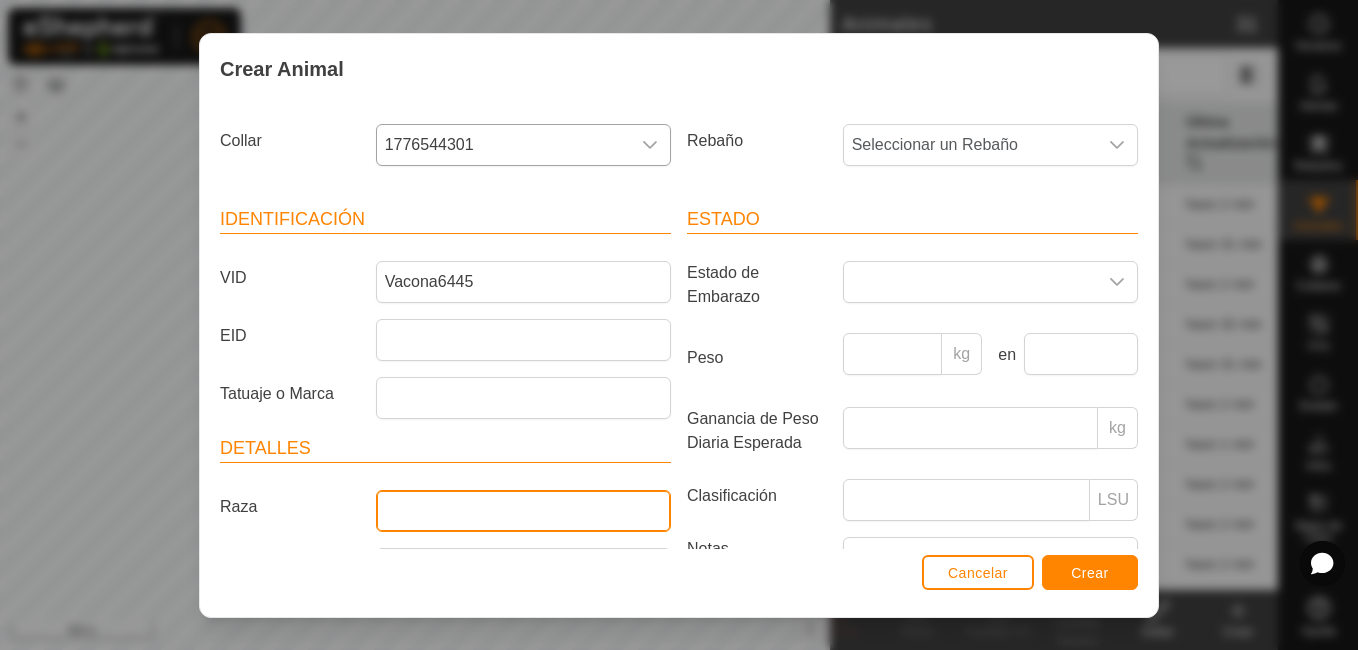 click on "Raza" at bounding box center [523, 511] 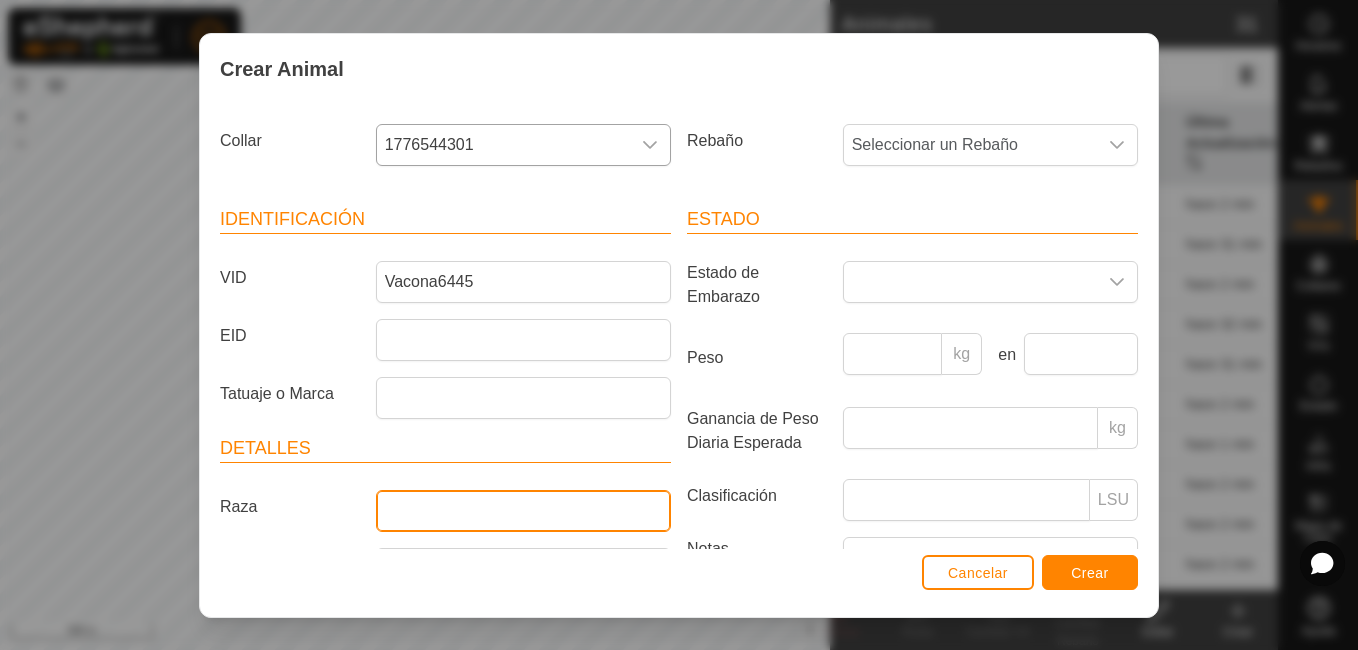 type on "casina" 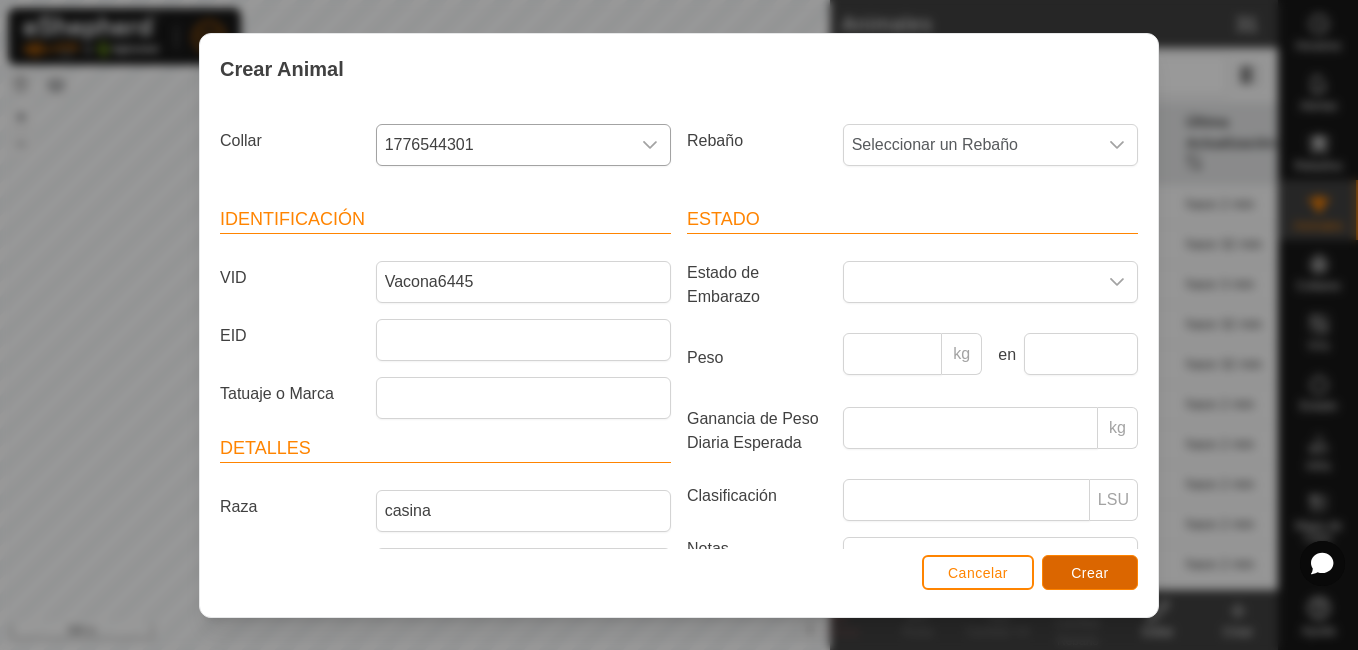 click on "Crear" at bounding box center (1090, 572) 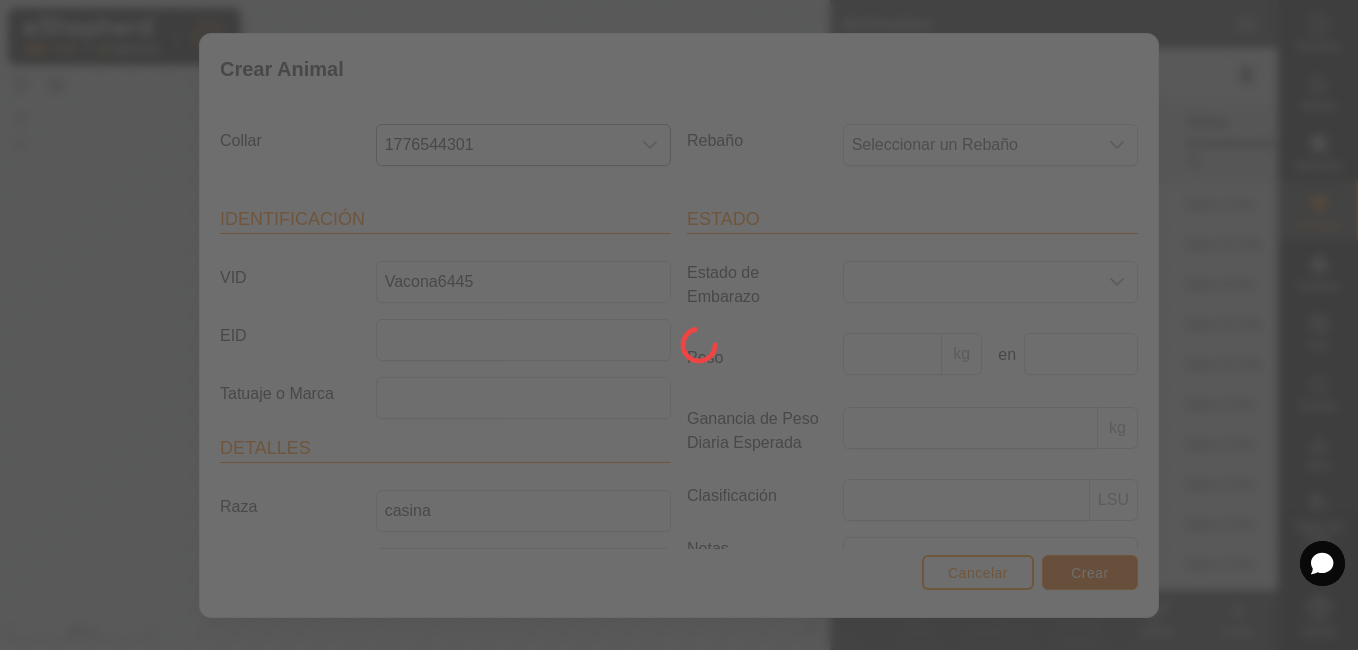 scroll, scrollTop: 176, scrollLeft: 0, axis: vertical 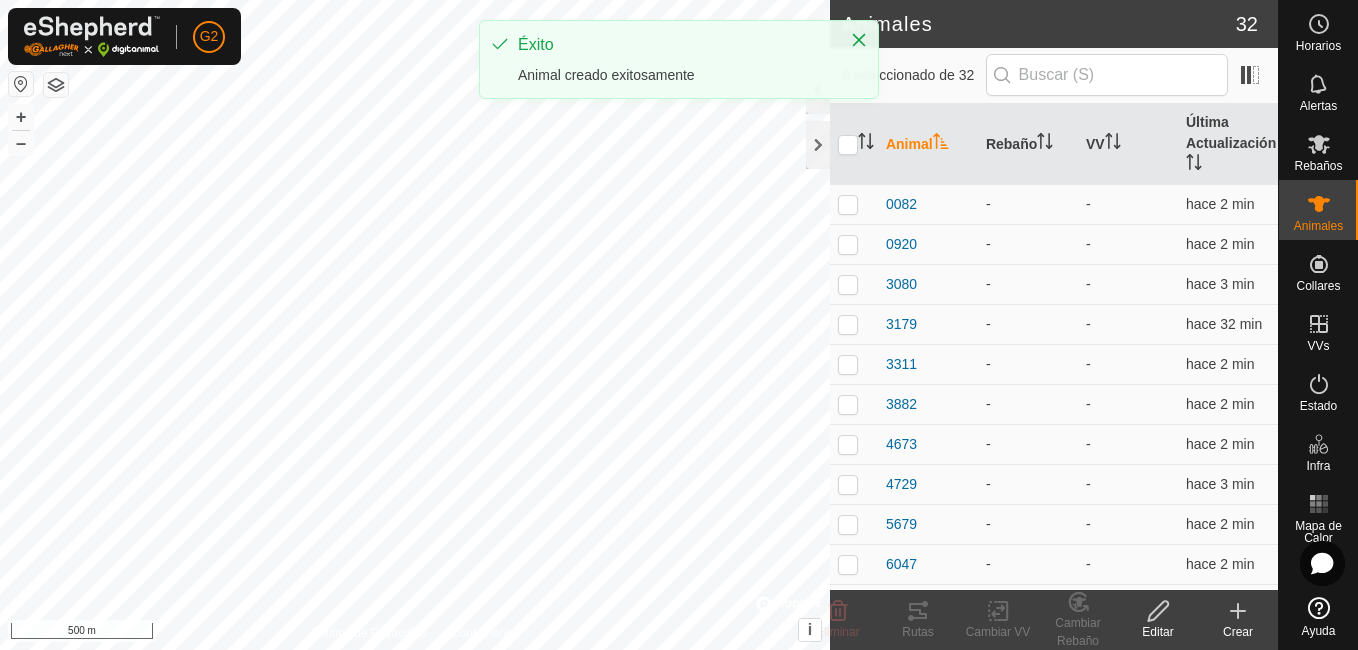 click on "Crear" 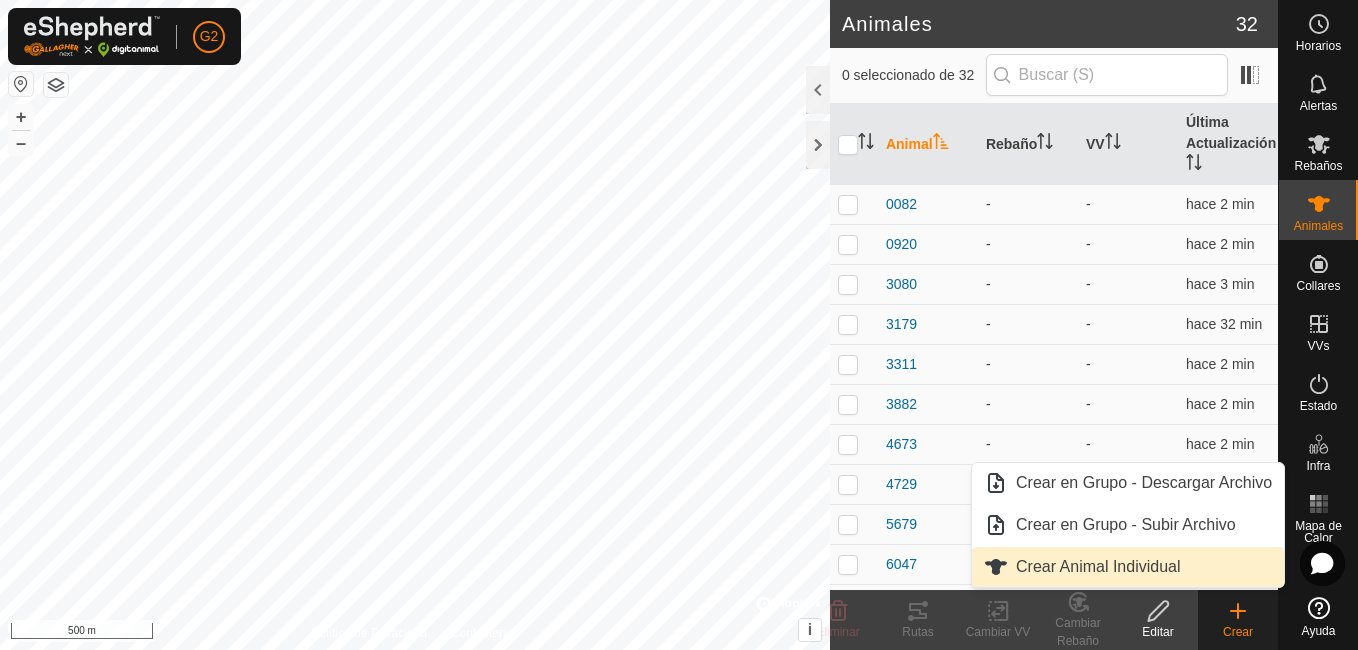 click on "Crear Animal Individual" at bounding box center [1128, 567] 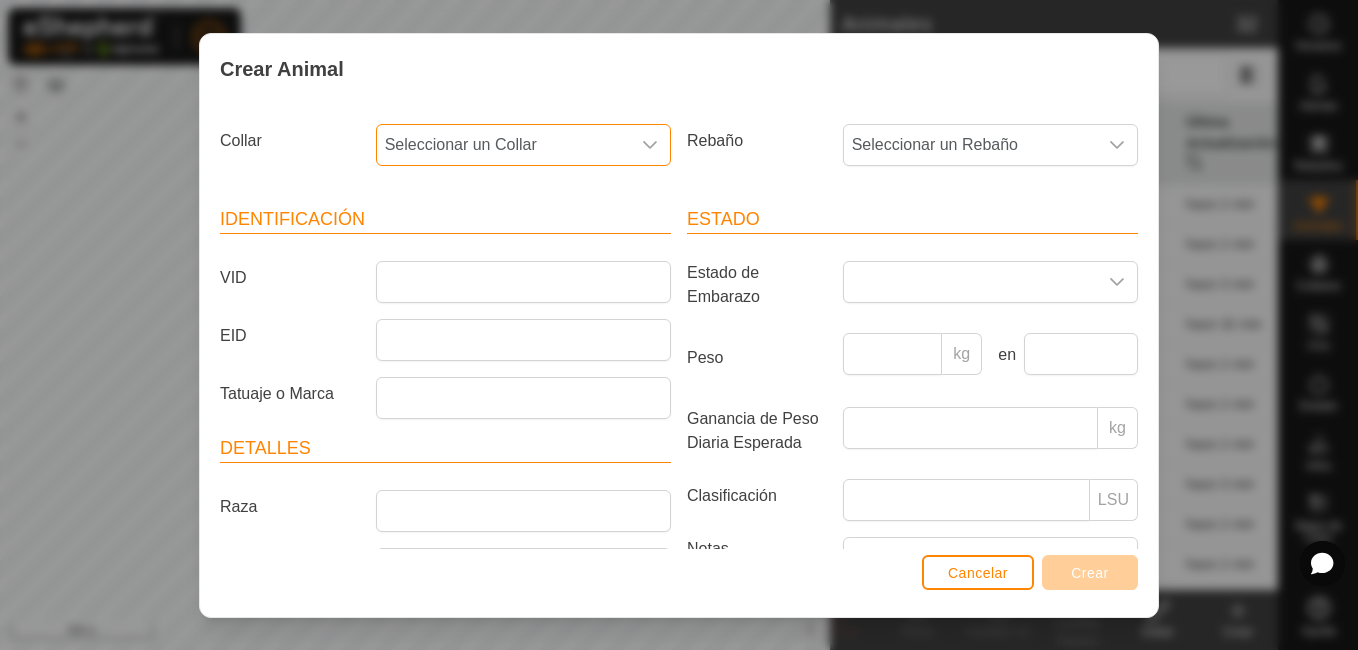 click on "Seleccionar un Collar" at bounding box center (503, 145) 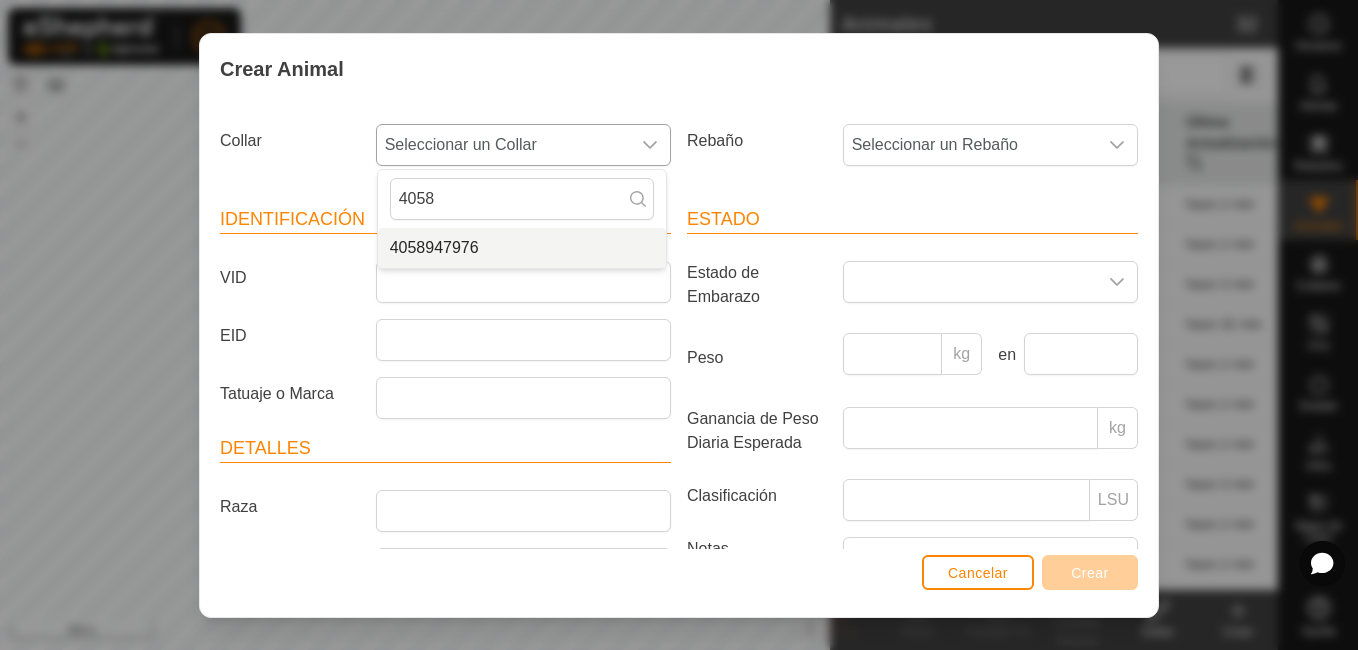 type on "4058" 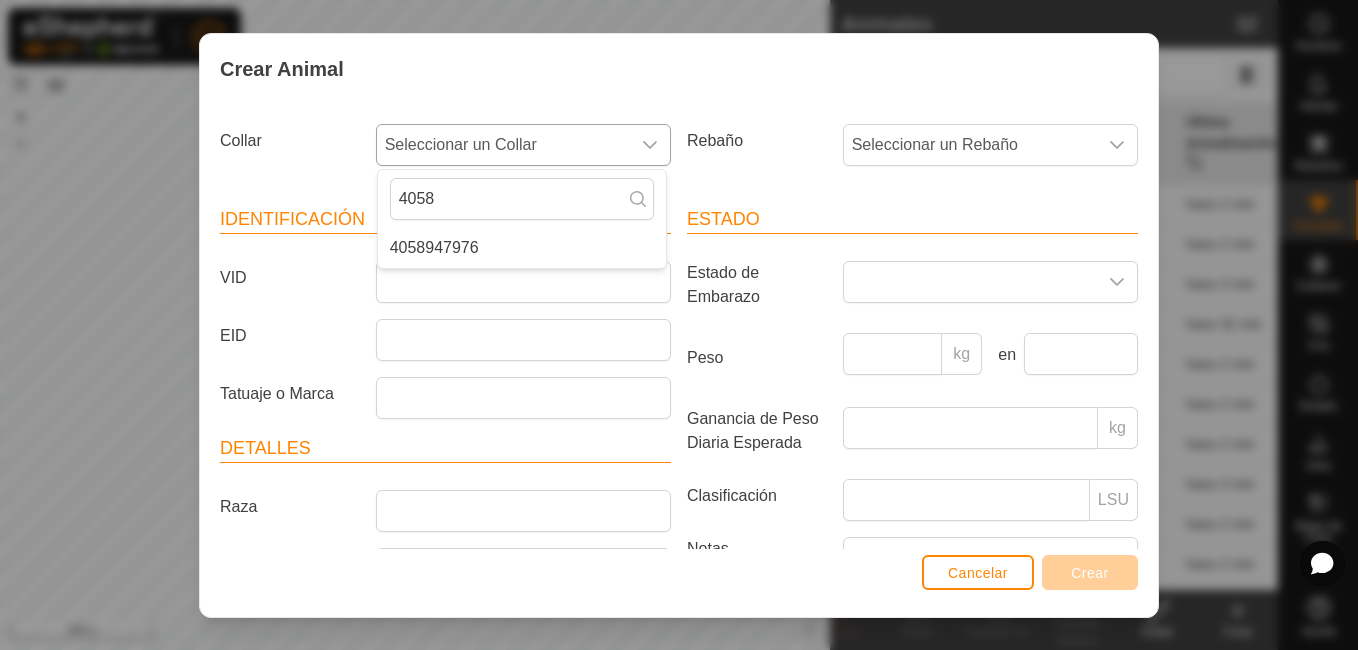 click on "4058947976" at bounding box center [522, 248] 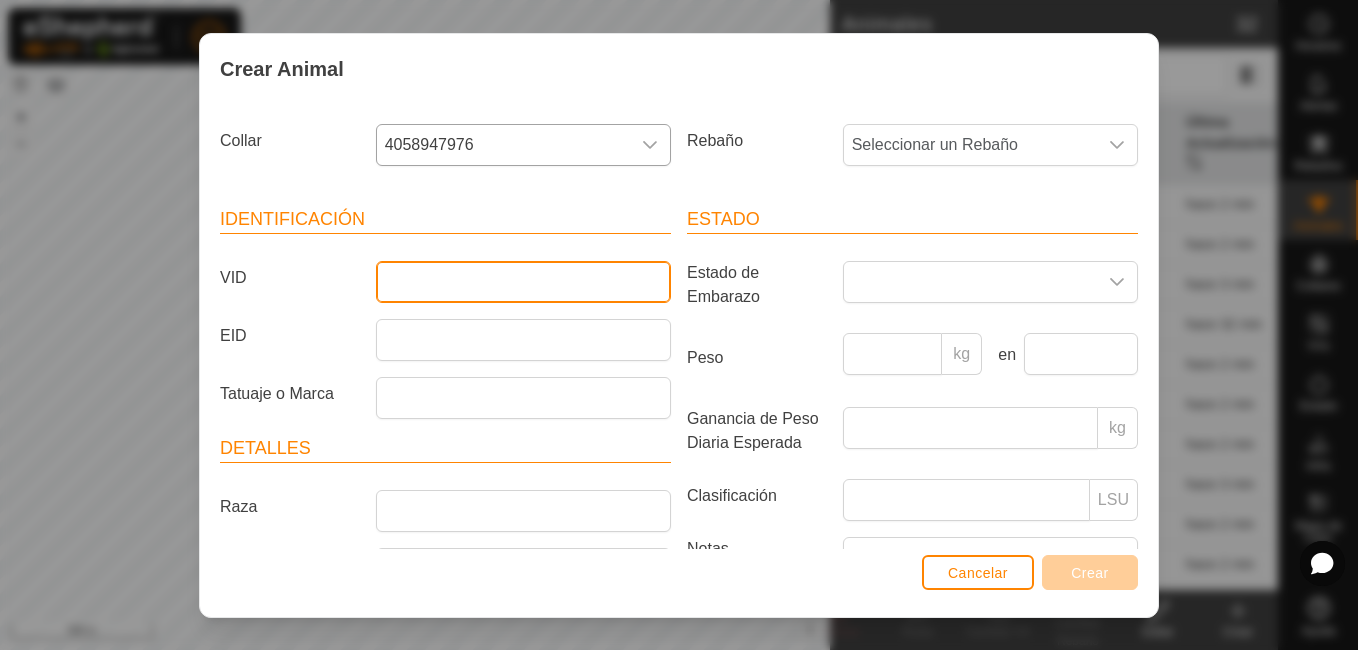 click on "VID" at bounding box center (523, 282) 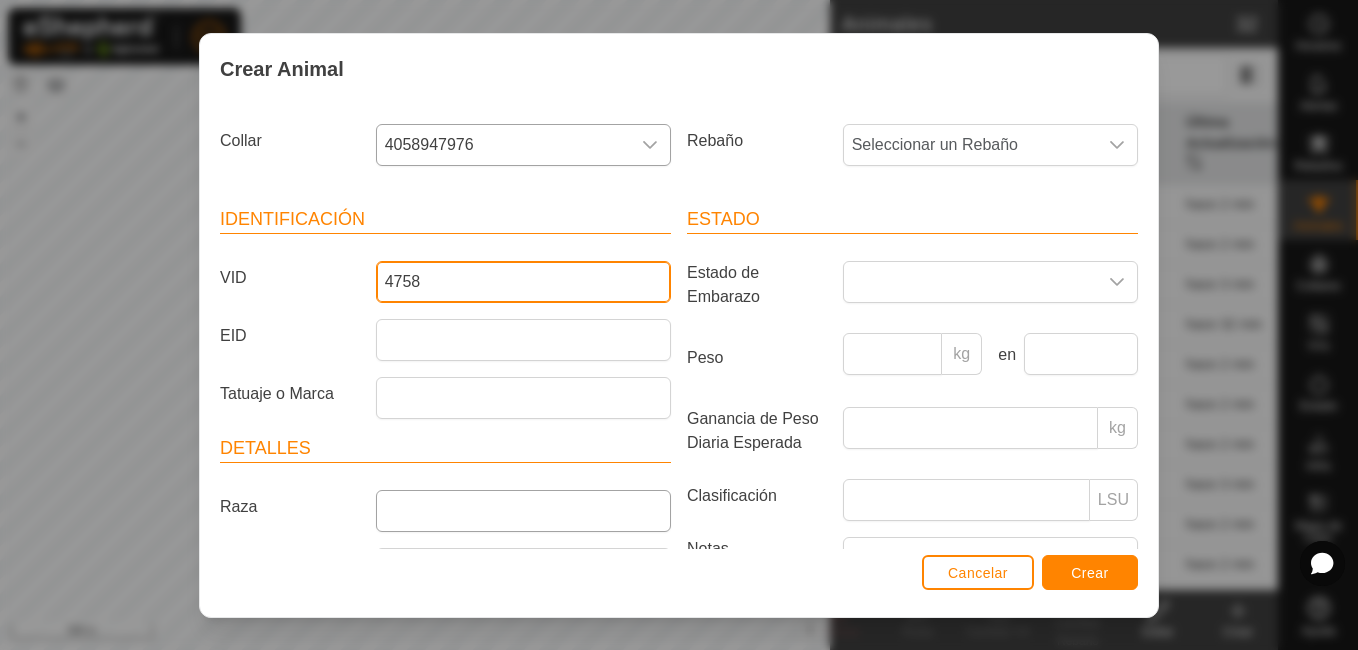 type on "4758" 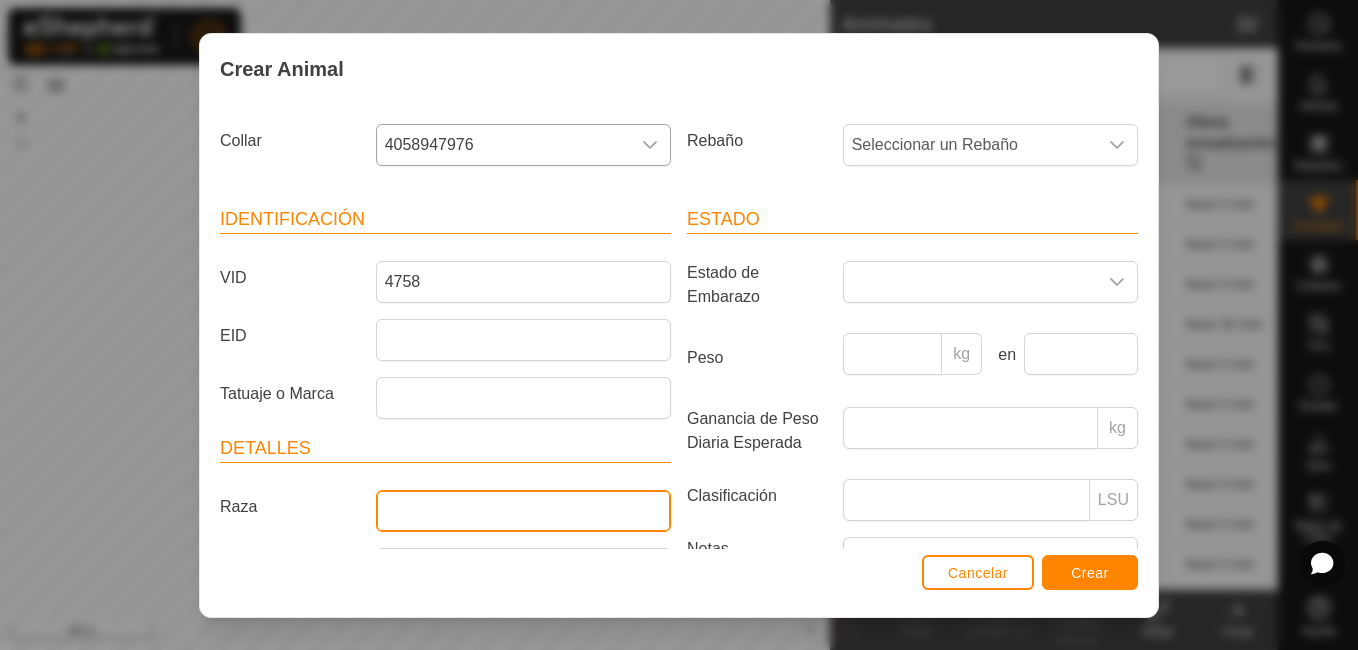 click on "Raza" at bounding box center [523, 511] 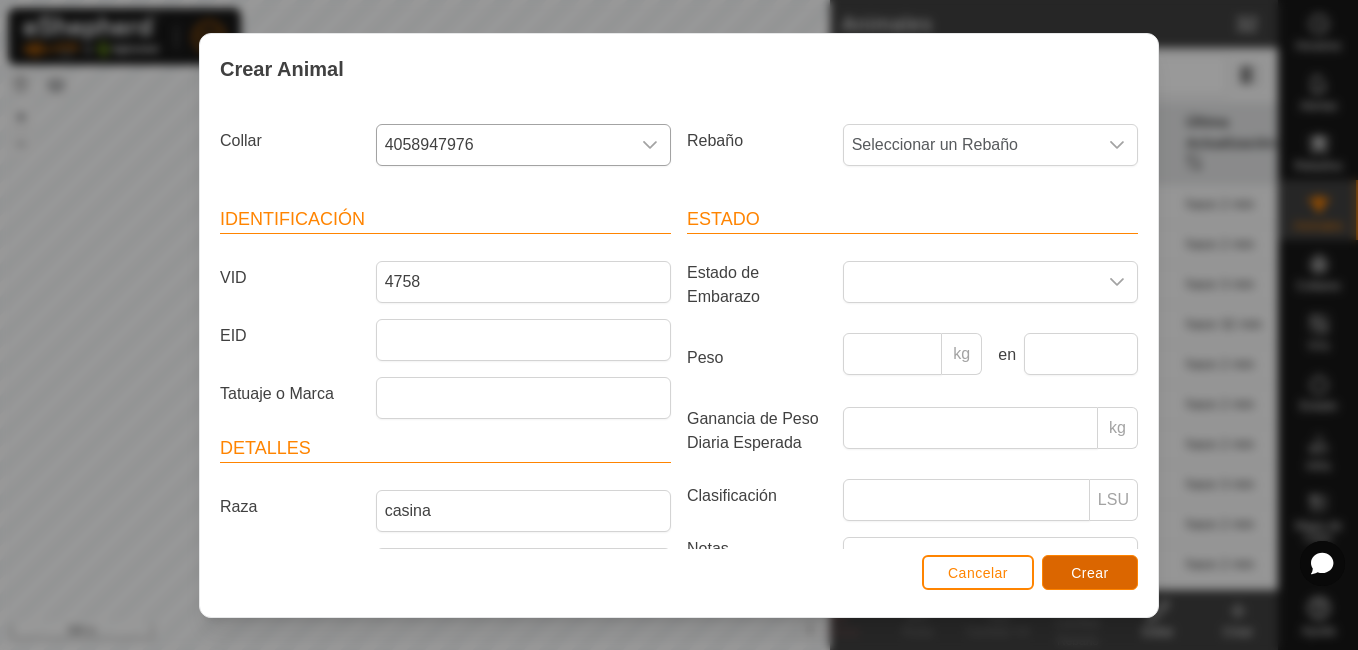 click on "Crear" at bounding box center (1090, 573) 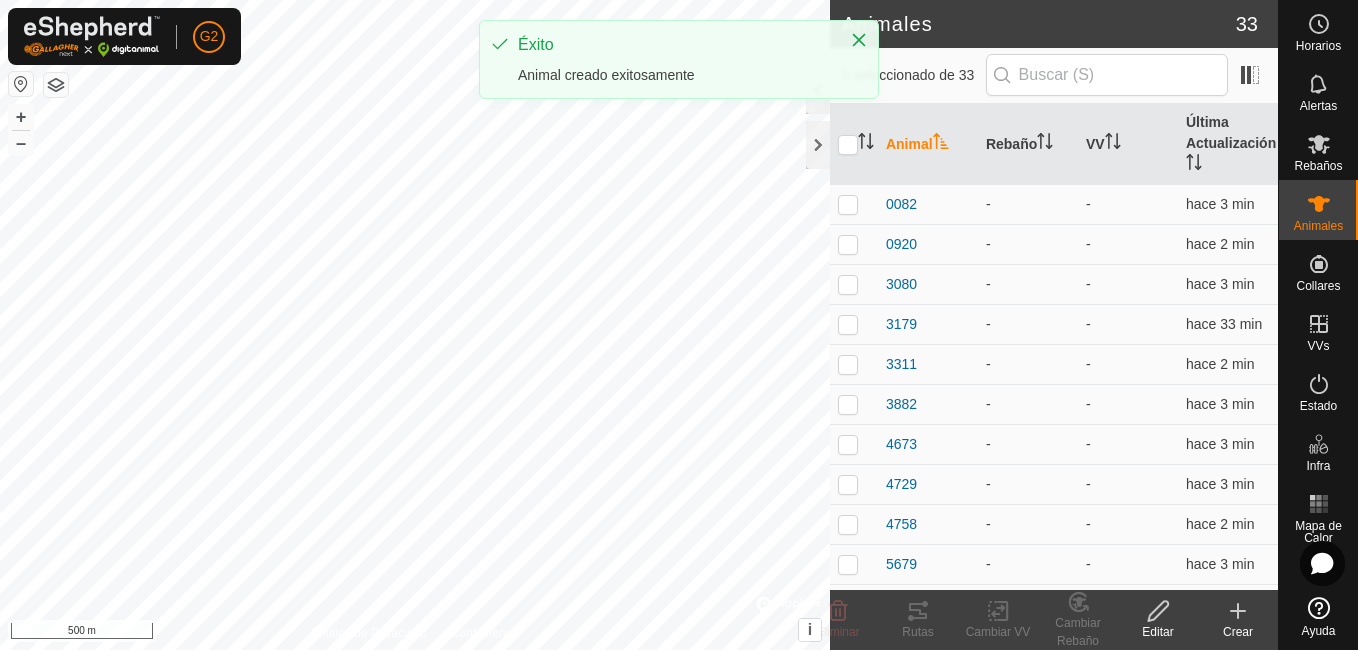 click 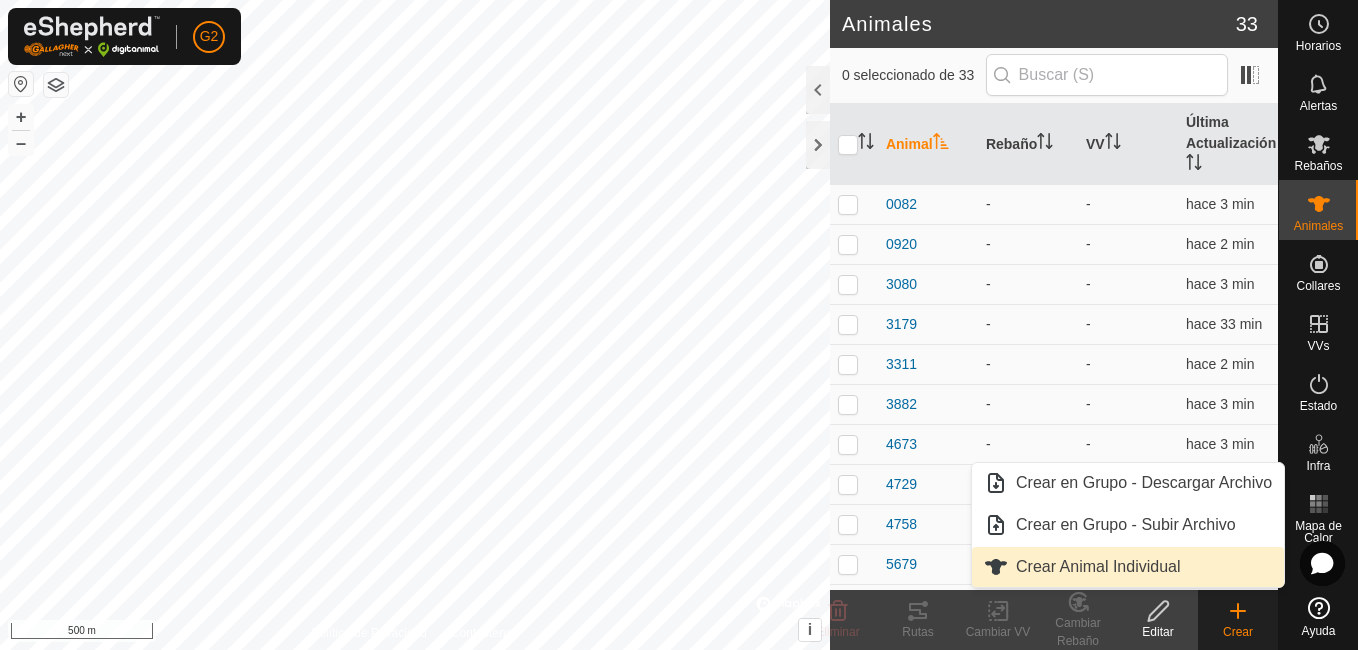 click on "Crear Animal Individual" at bounding box center (1128, 567) 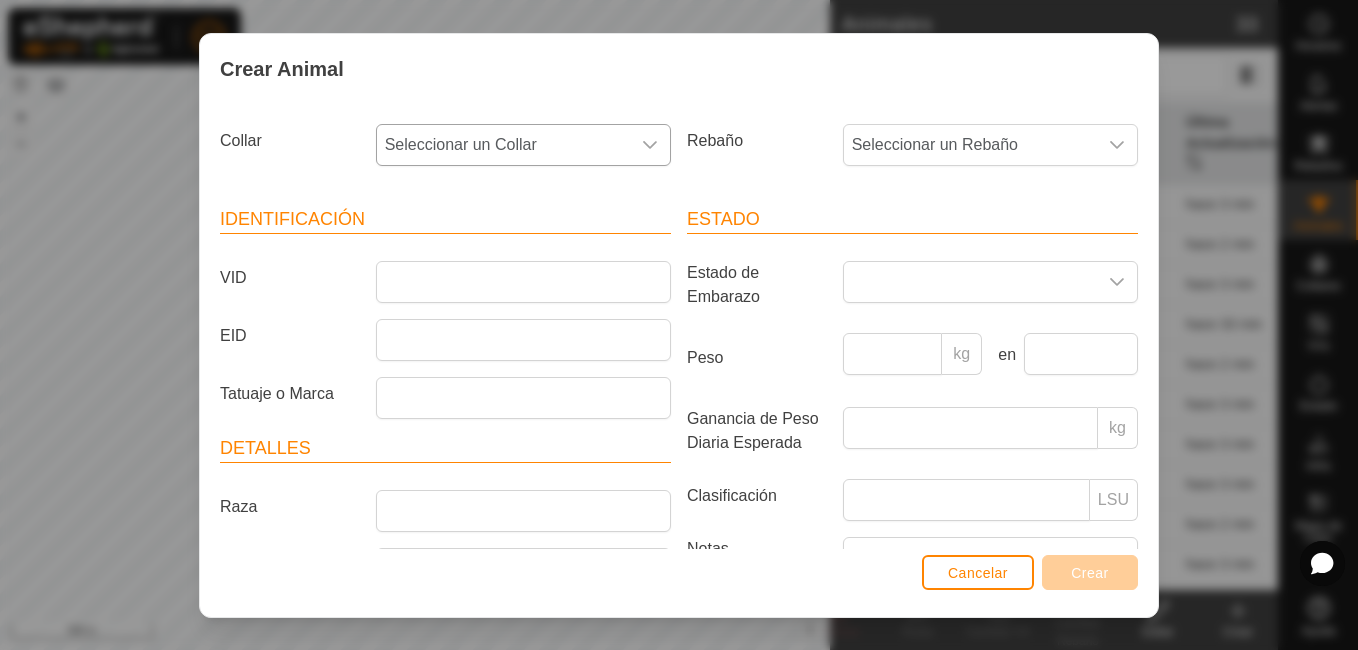click on "Seleccionar un Collar" at bounding box center [503, 145] 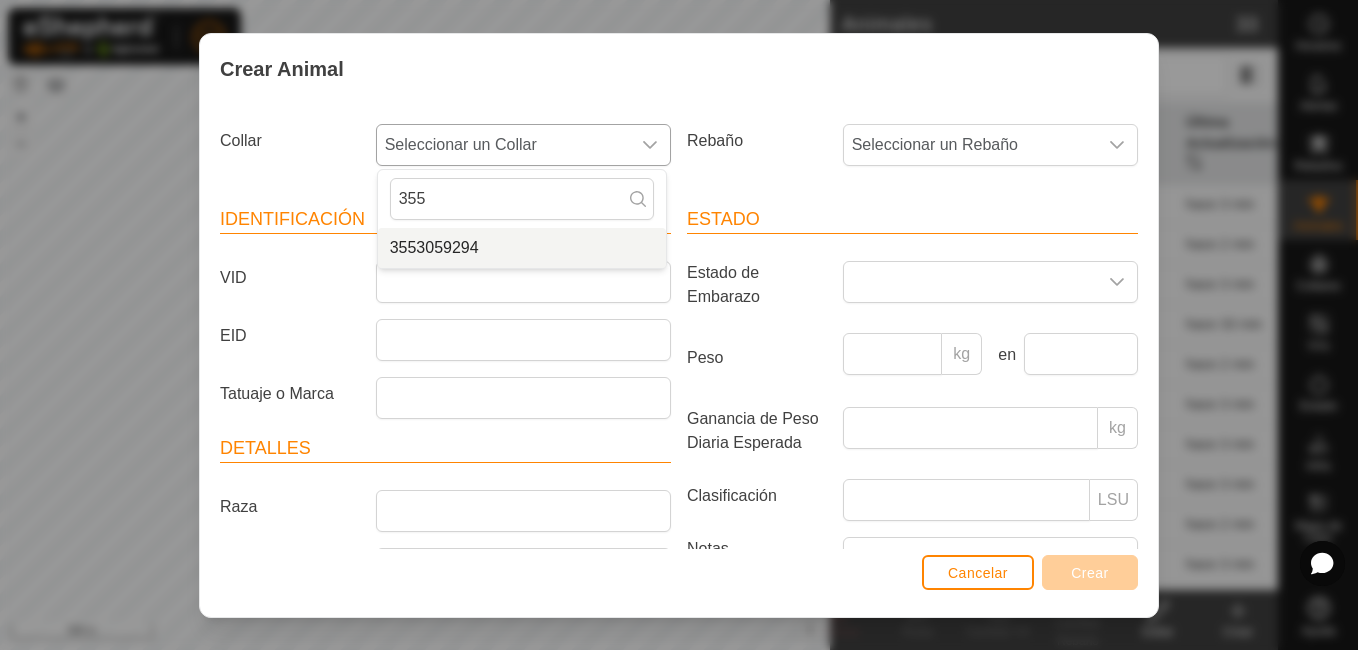 type on "355" 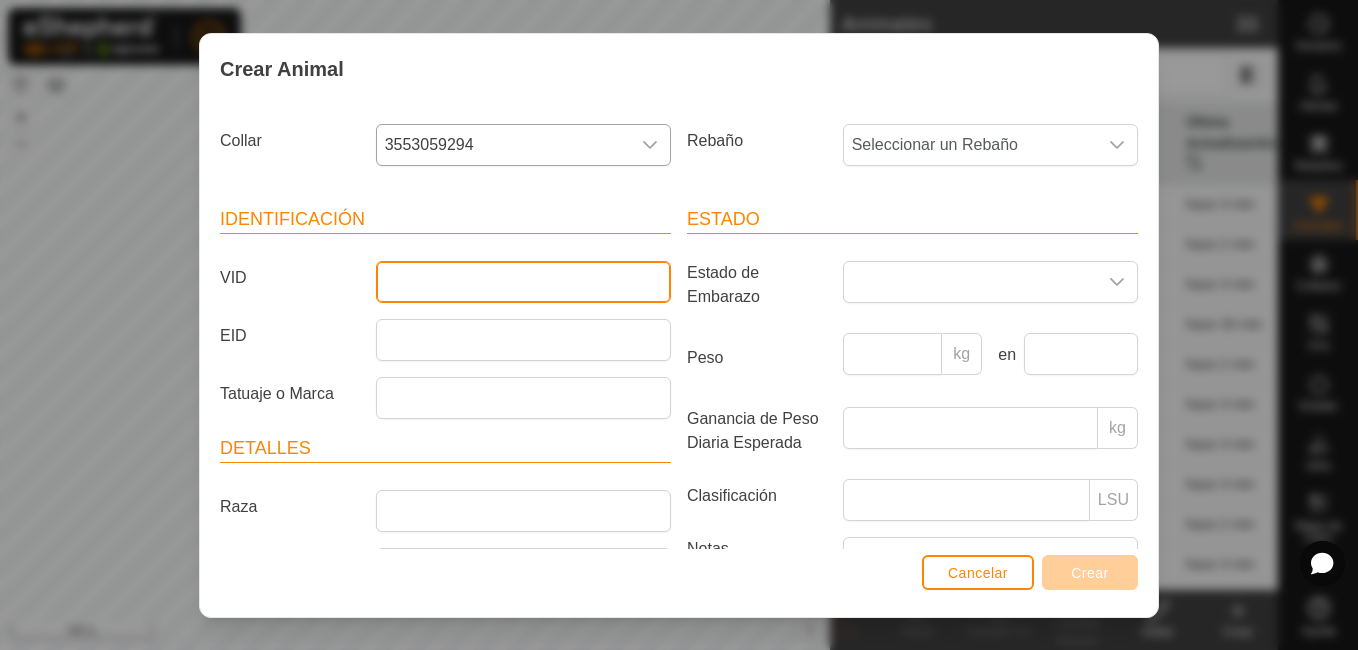 click on "VID" at bounding box center (523, 282) 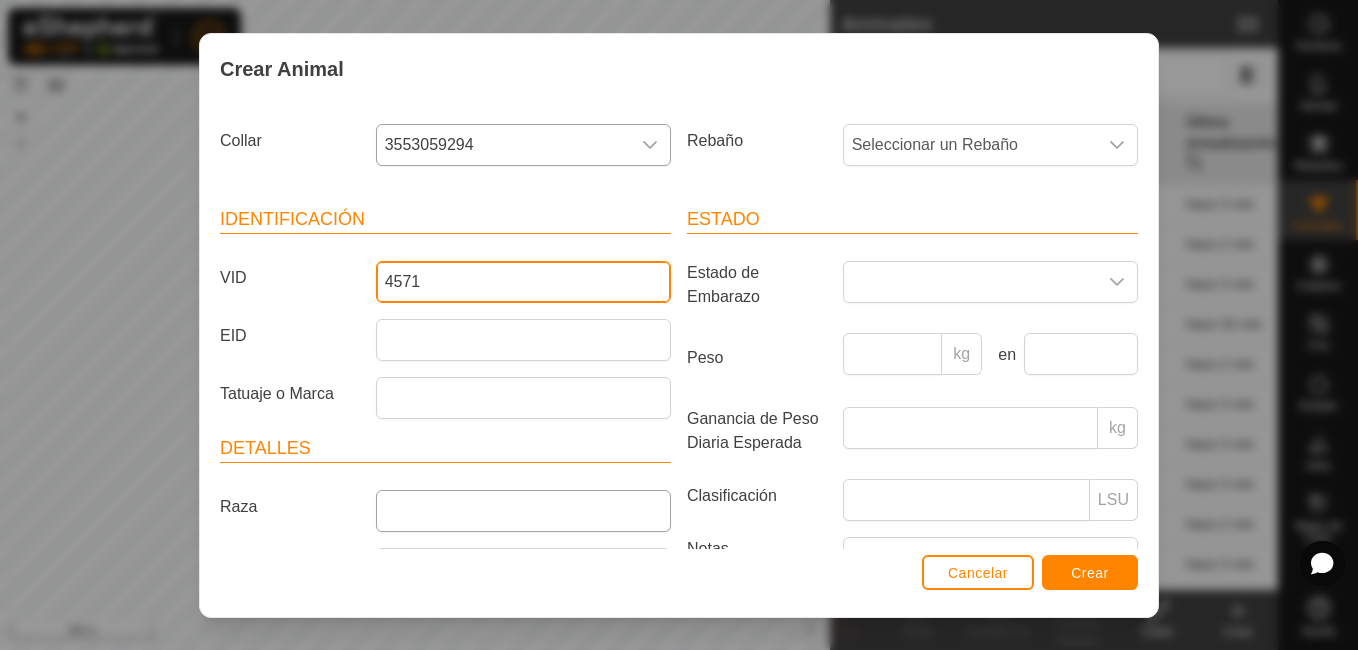 type on "4571" 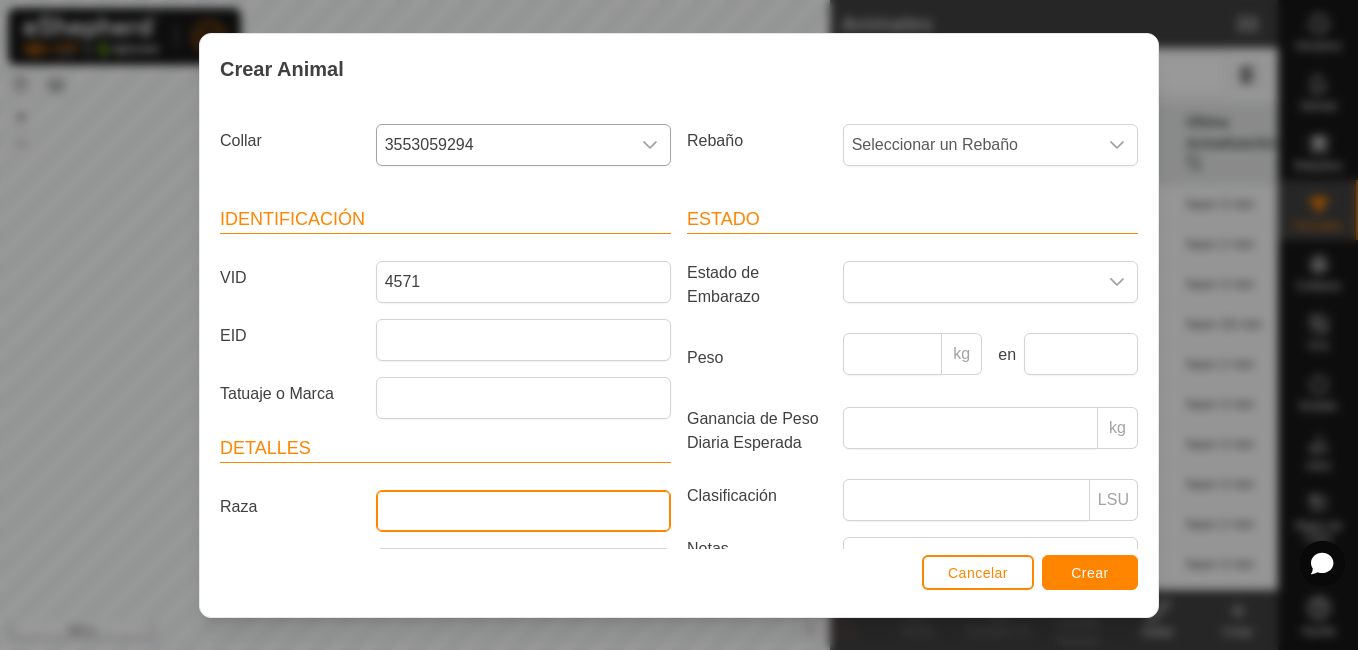 click on "Raza" at bounding box center (523, 511) 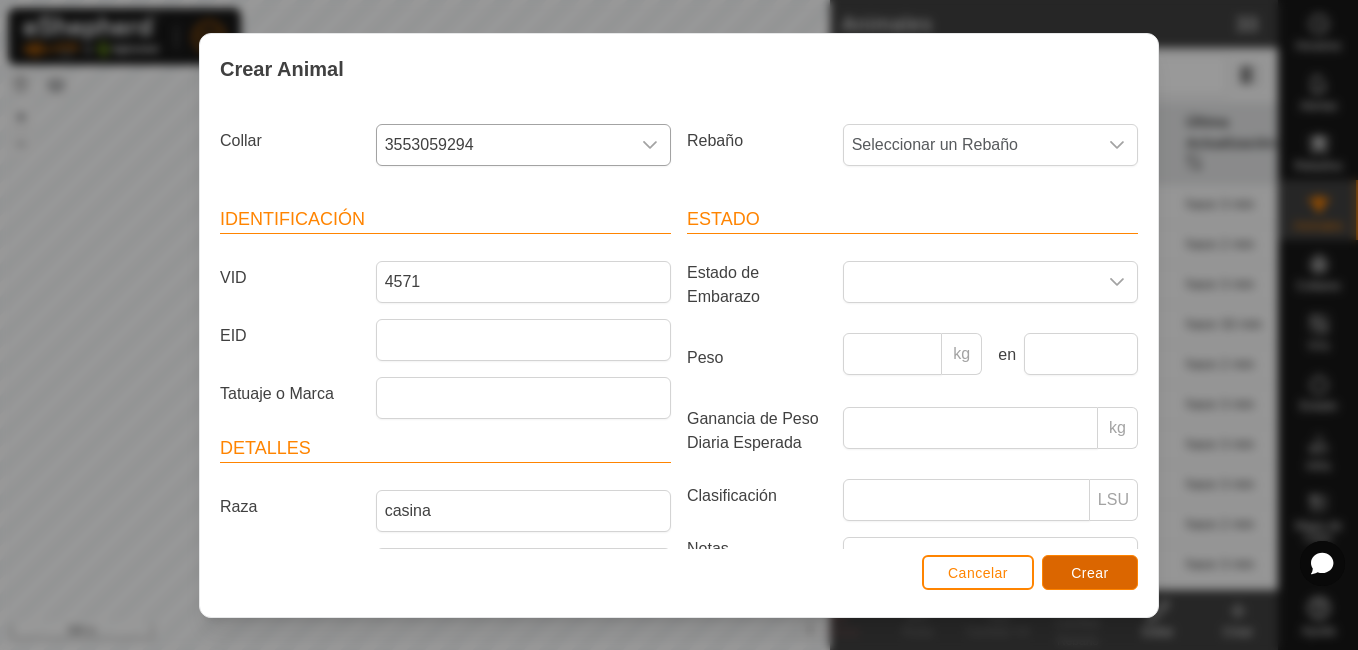 click on "Crear" at bounding box center [1090, 573] 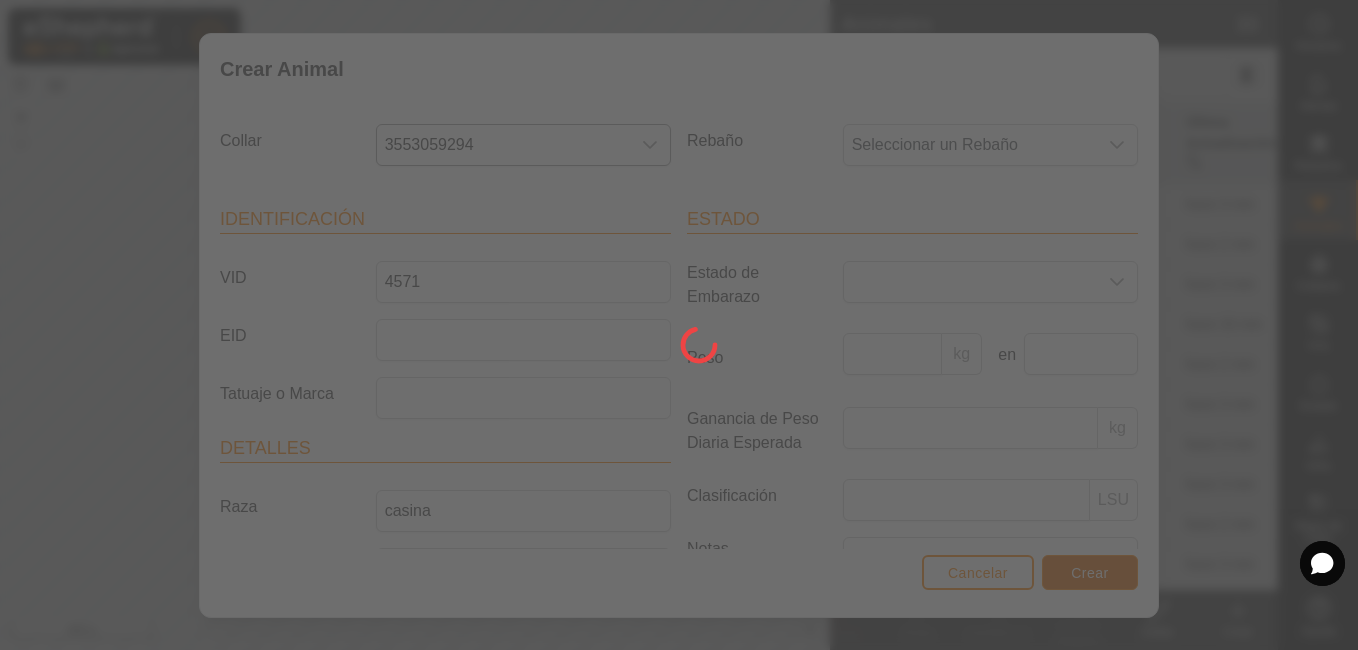 scroll, scrollTop: 176, scrollLeft: 0, axis: vertical 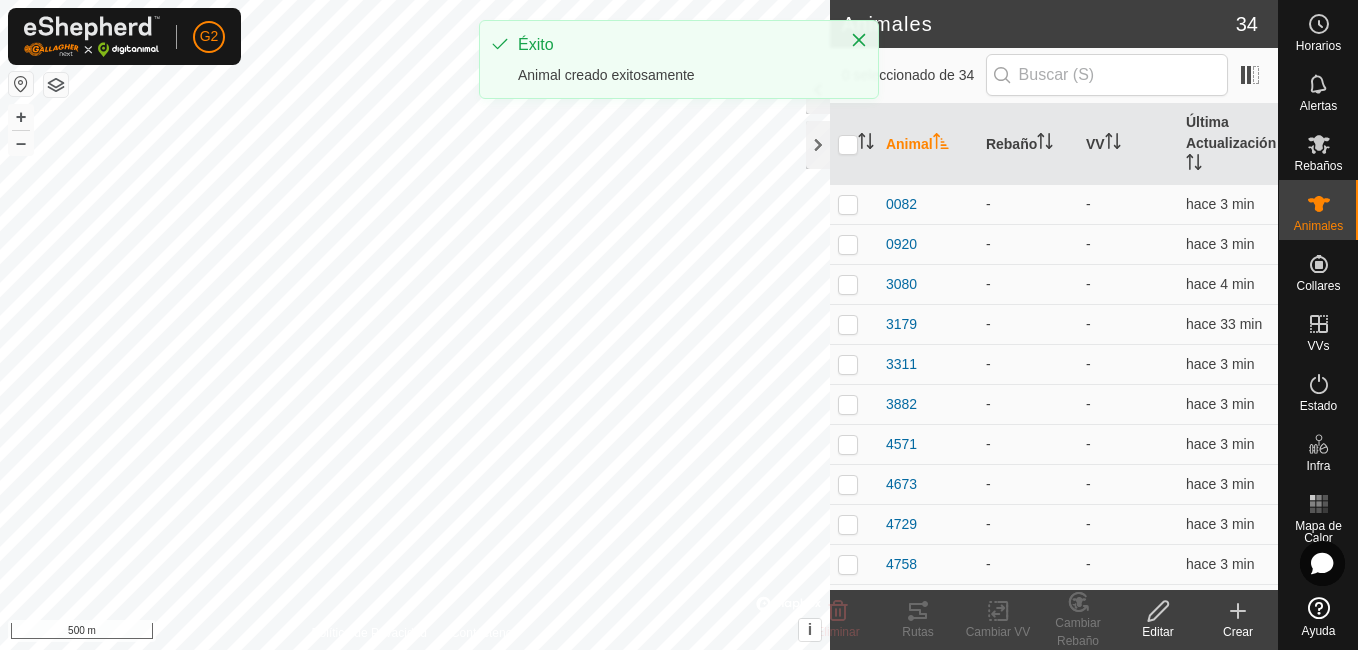 click 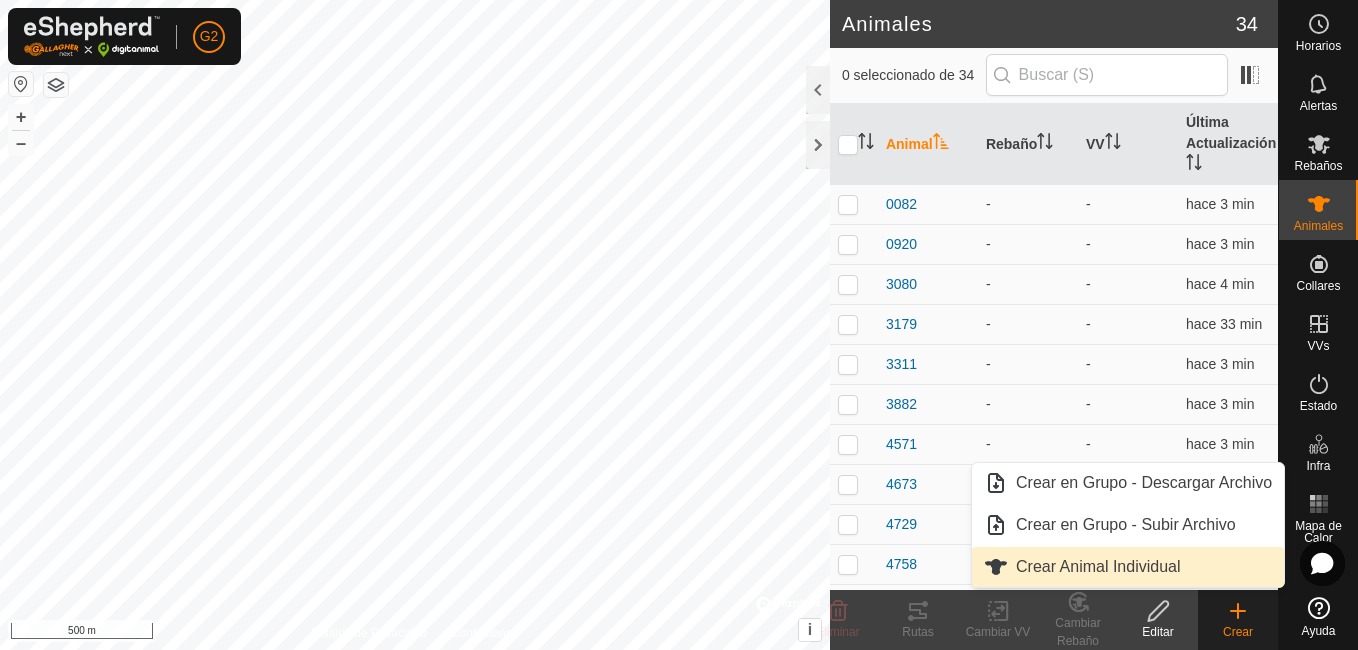 click on "Crear Animal Individual" at bounding box center (1128, 567) 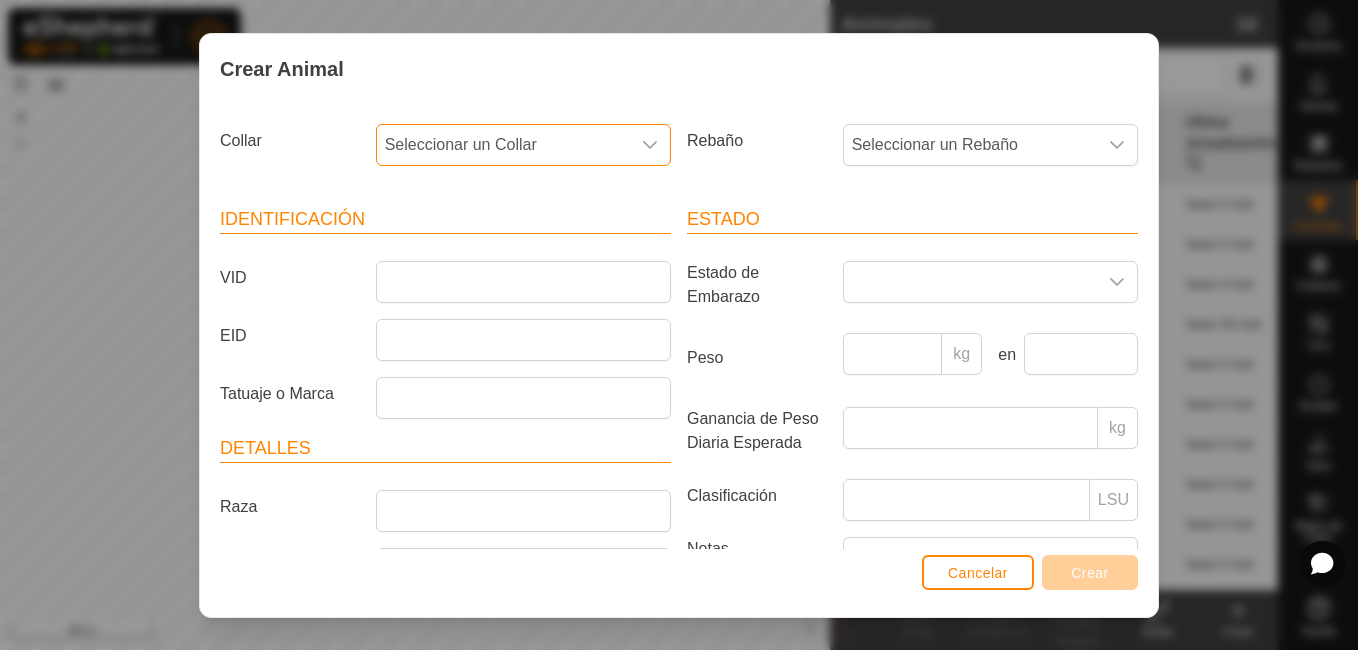 click on "Seleccionar un Collar" at bounding box center (503, 145) 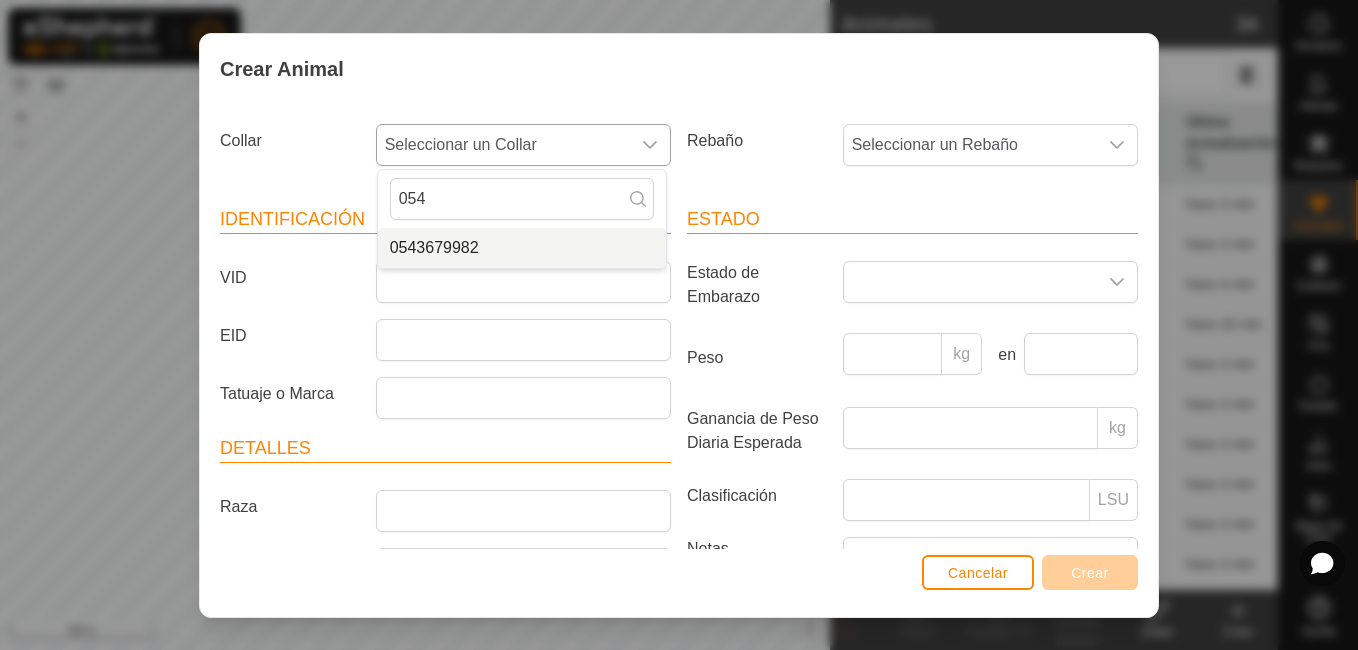 type on "054" 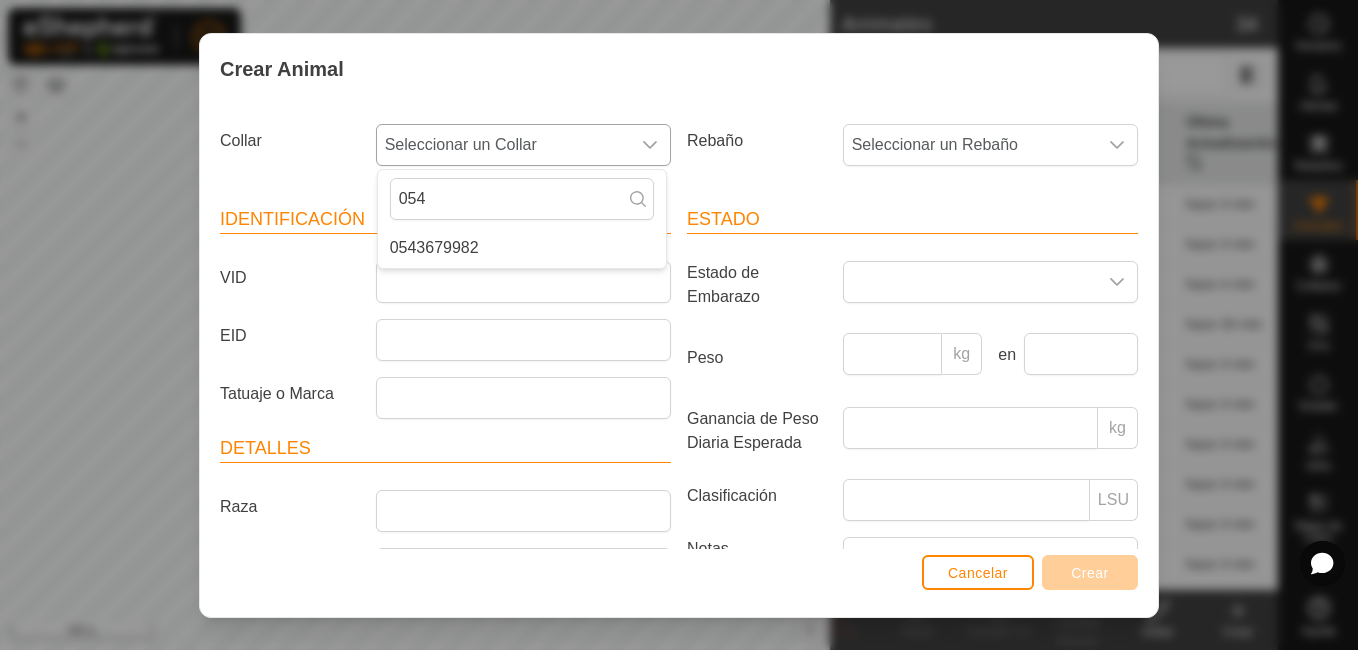 click on "0543679982" at bounding box center [522, 248] 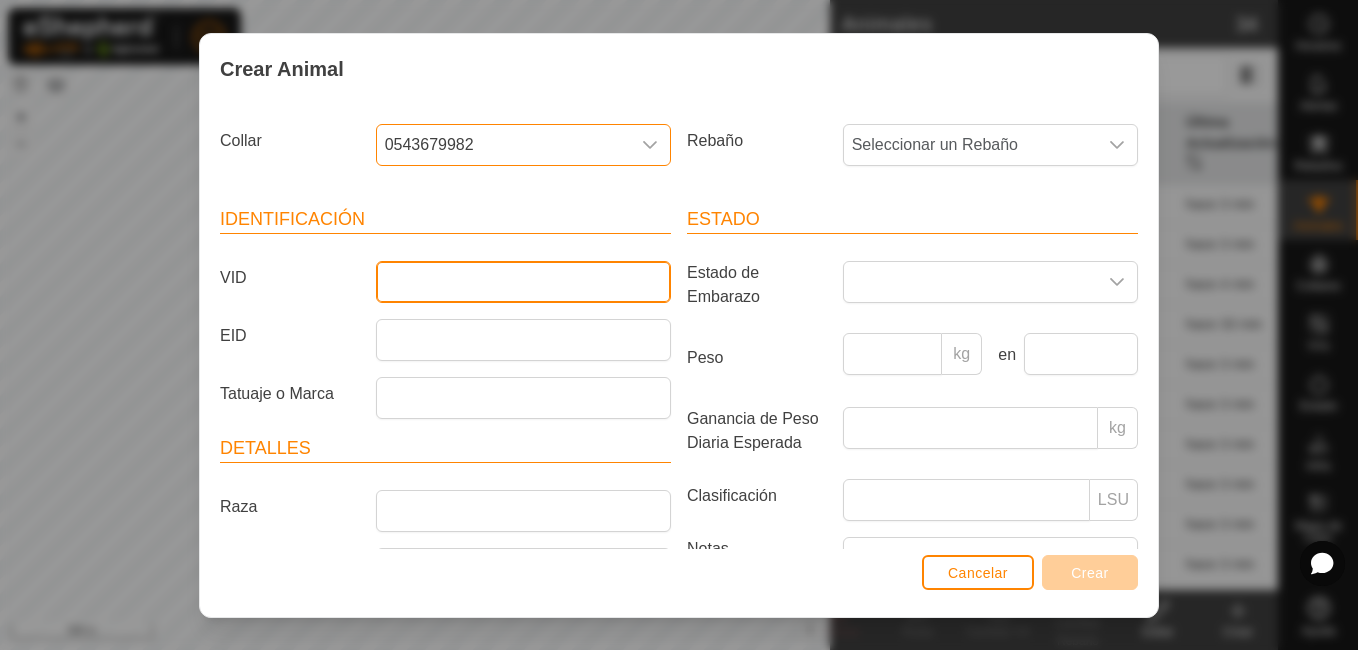 click on "VID" at bounding box center [523, 282] 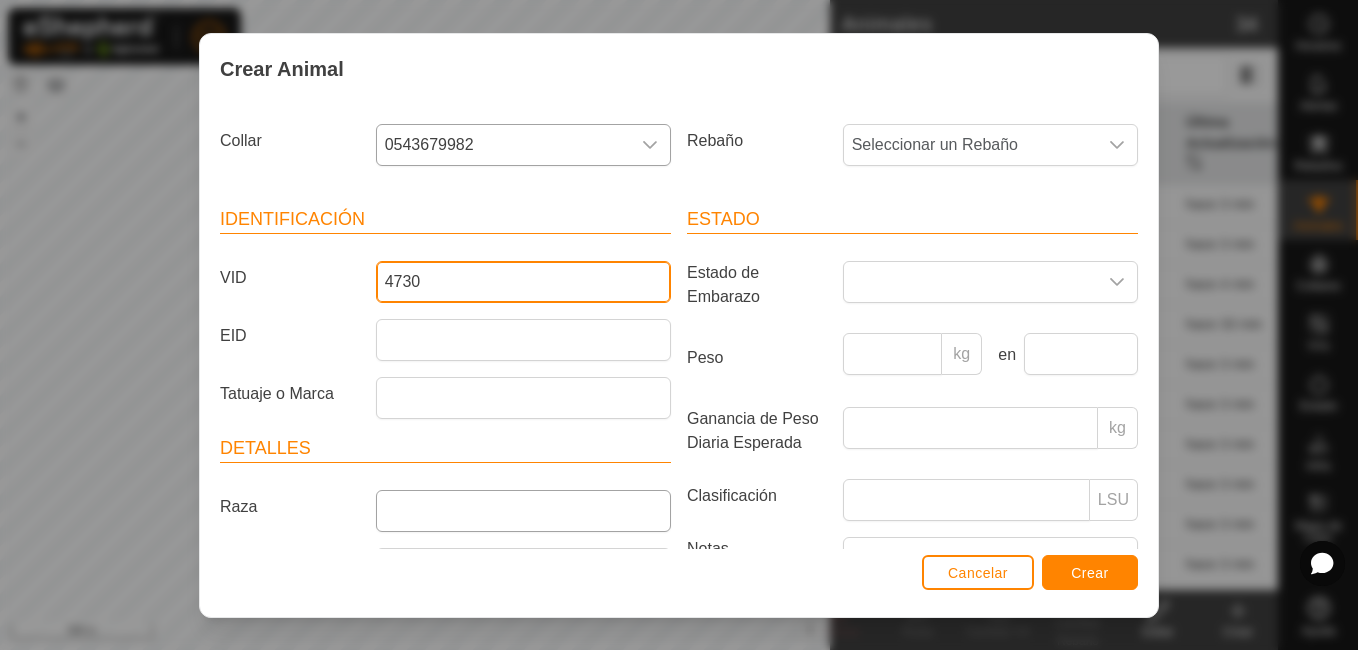 type on "4730" 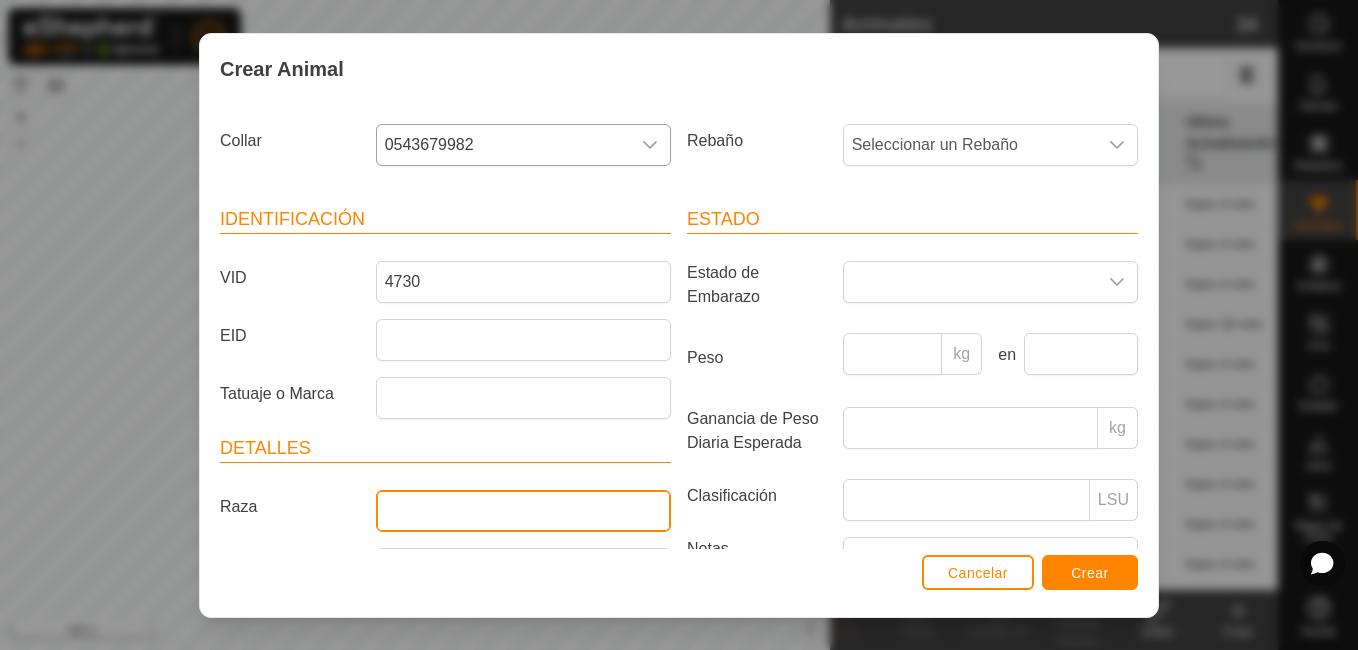 click on "Raza" at bounding box center (523, 511) 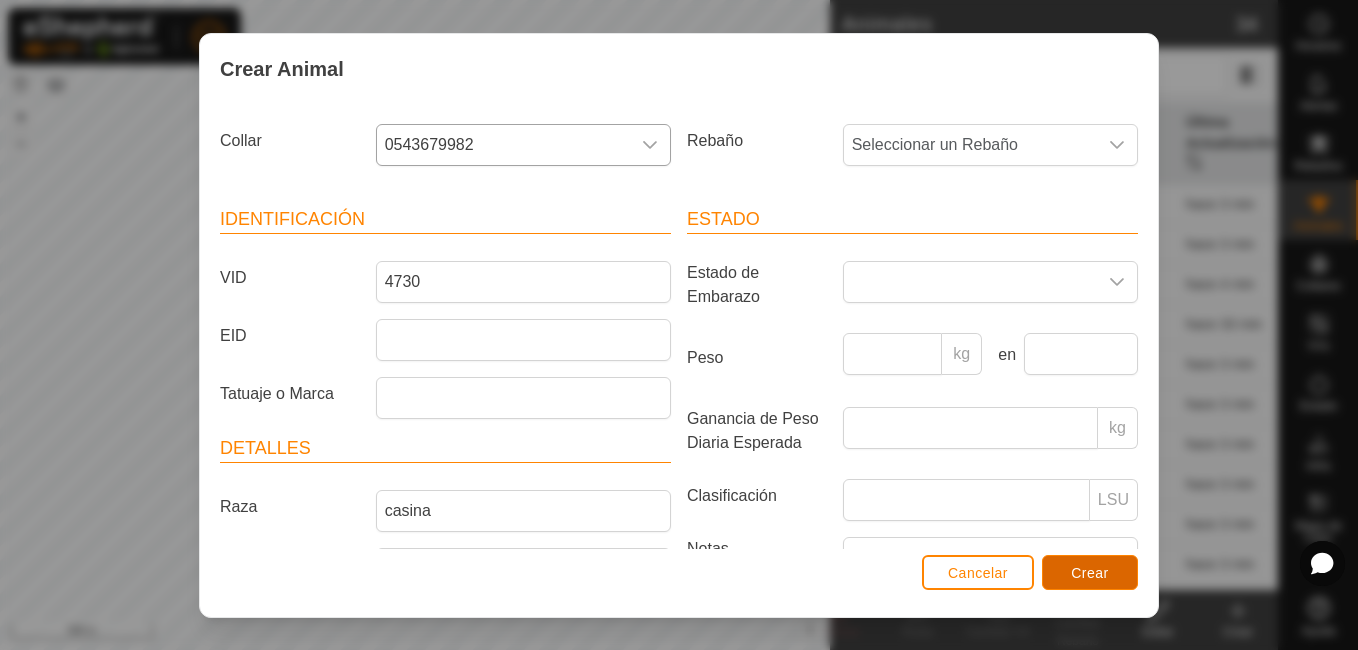 click on "Crear" at bounding box center (1090, 572) 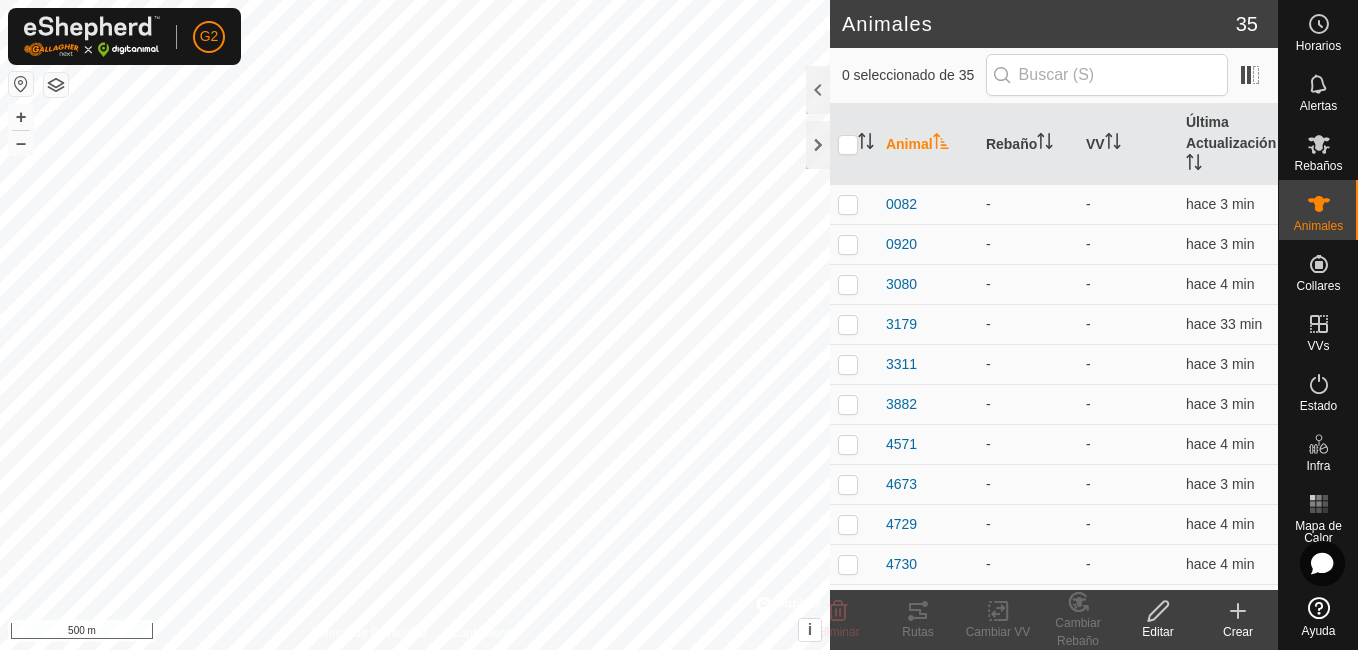 click 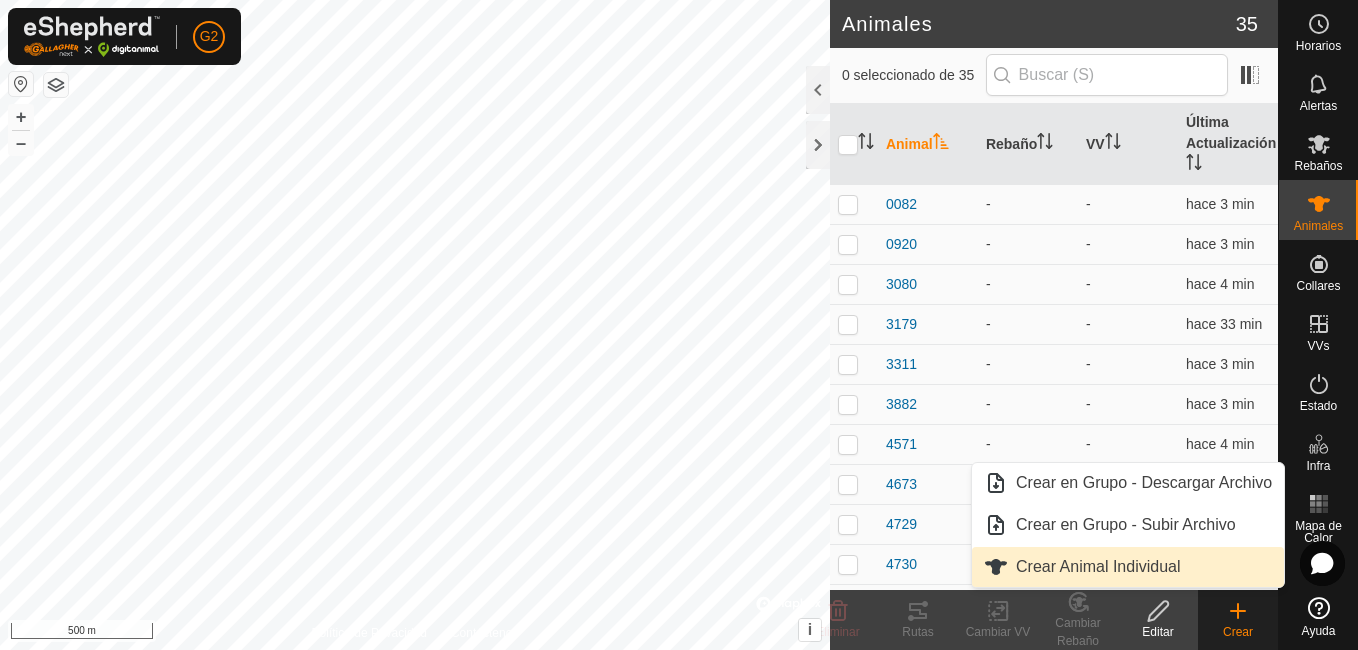 click on "Crear Animal Individual" at bounding box center (1128, 567) 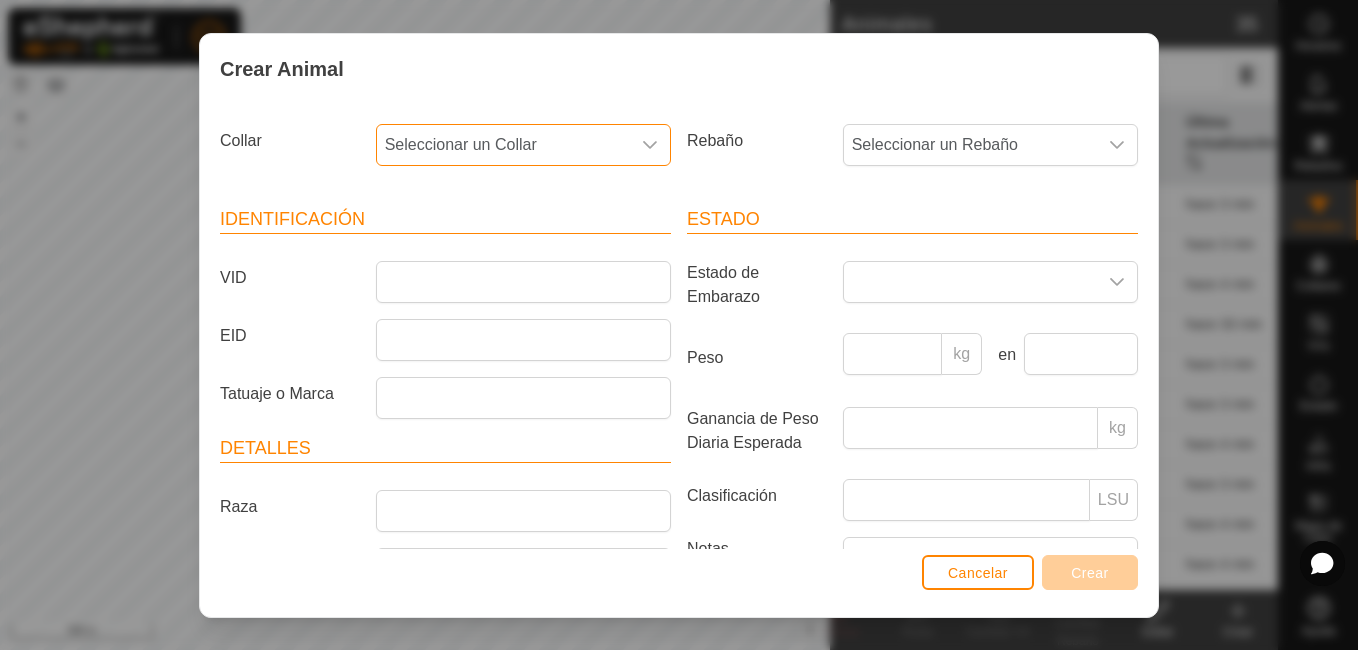 click on "Seleccionar un Collar" at bounding box center (503, 145) 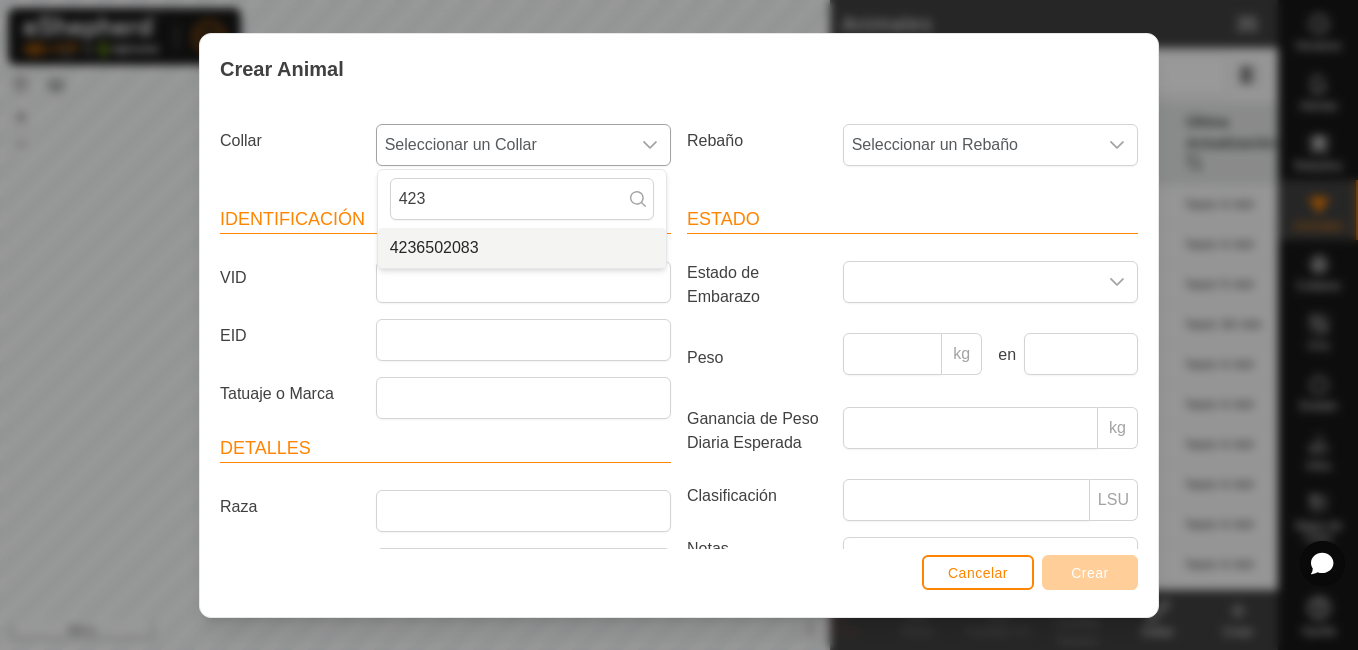 type on "423" 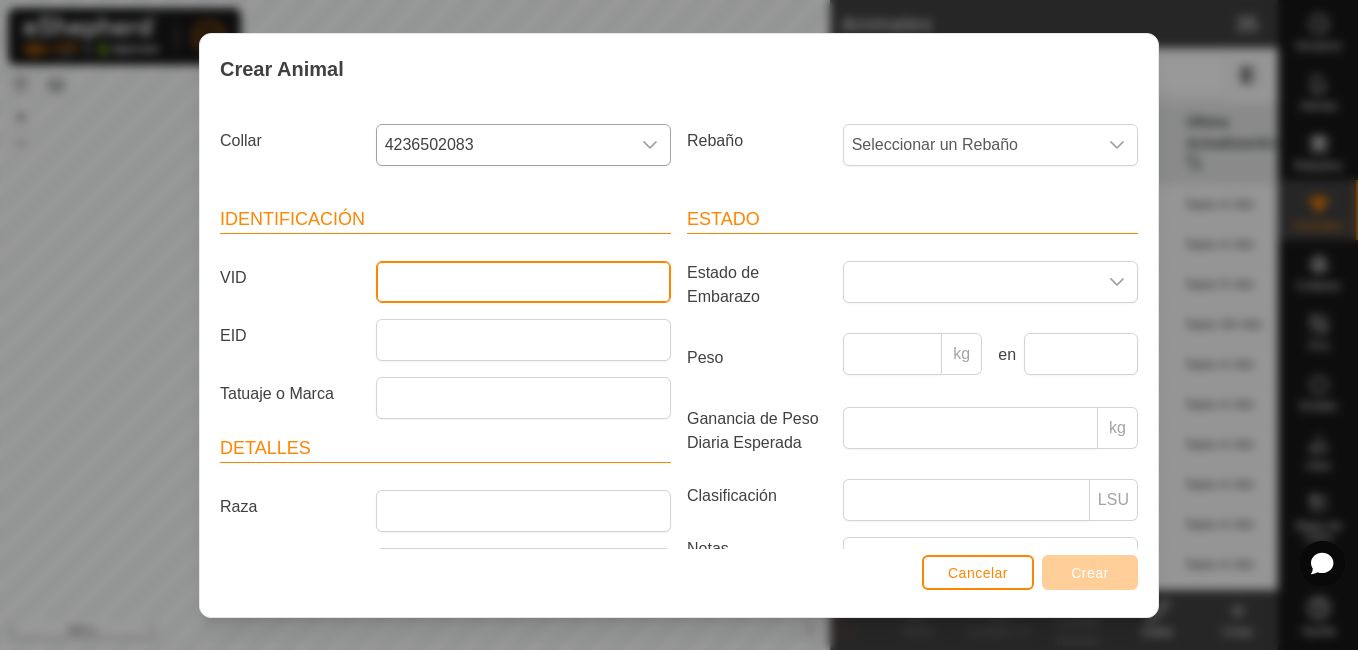 click on "VID" at bounding box center [523, 282] 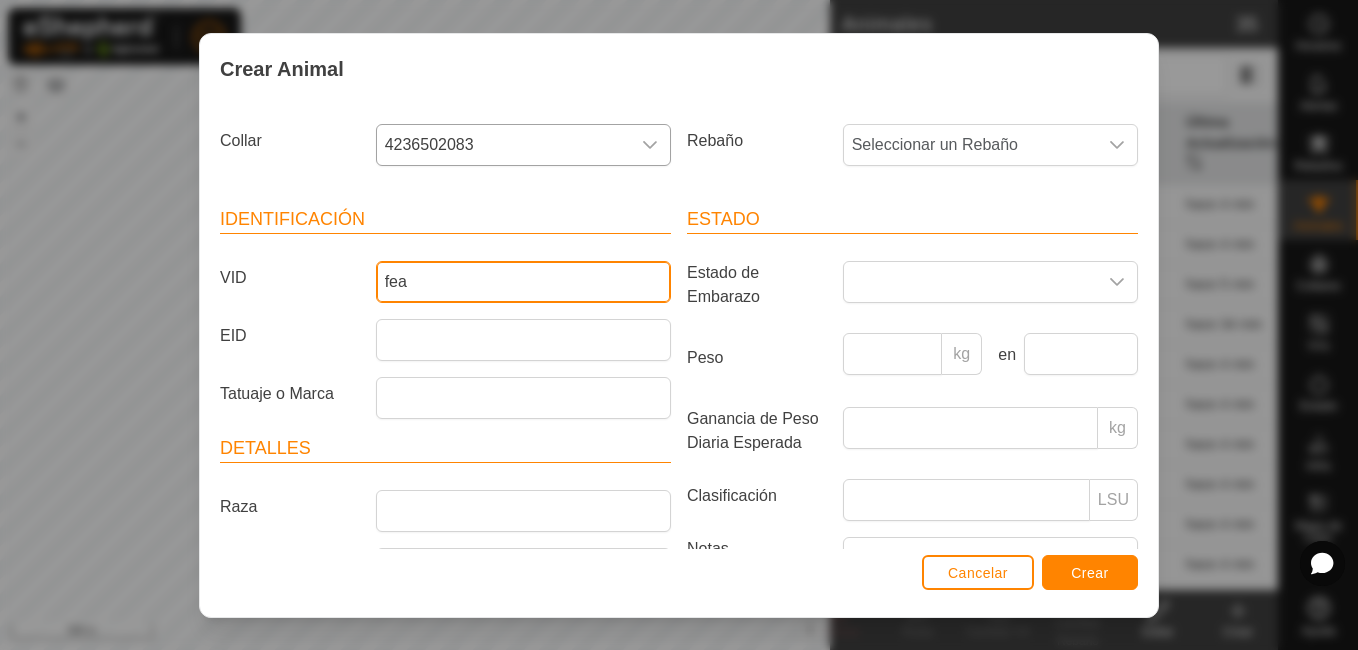 type on "fea" 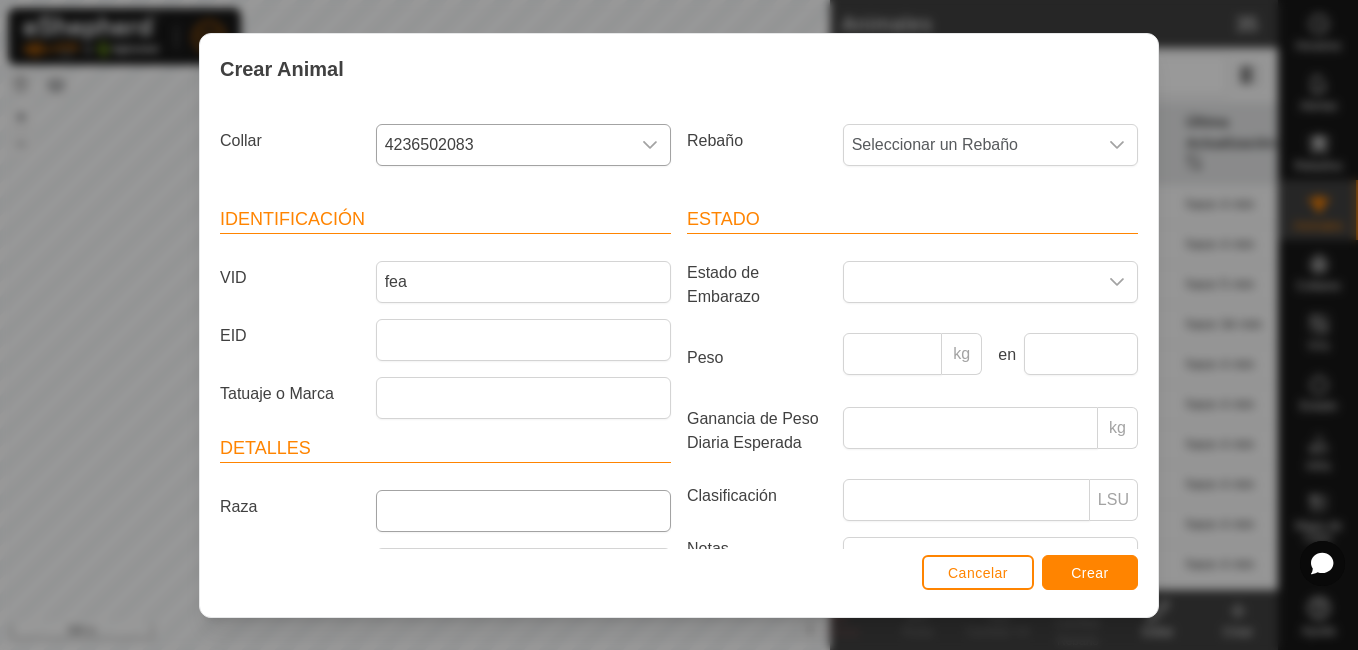 drag, startPoint x: 396, startPoint y: 532, endPoint x: 396, endPoint y: 495, distance: 37 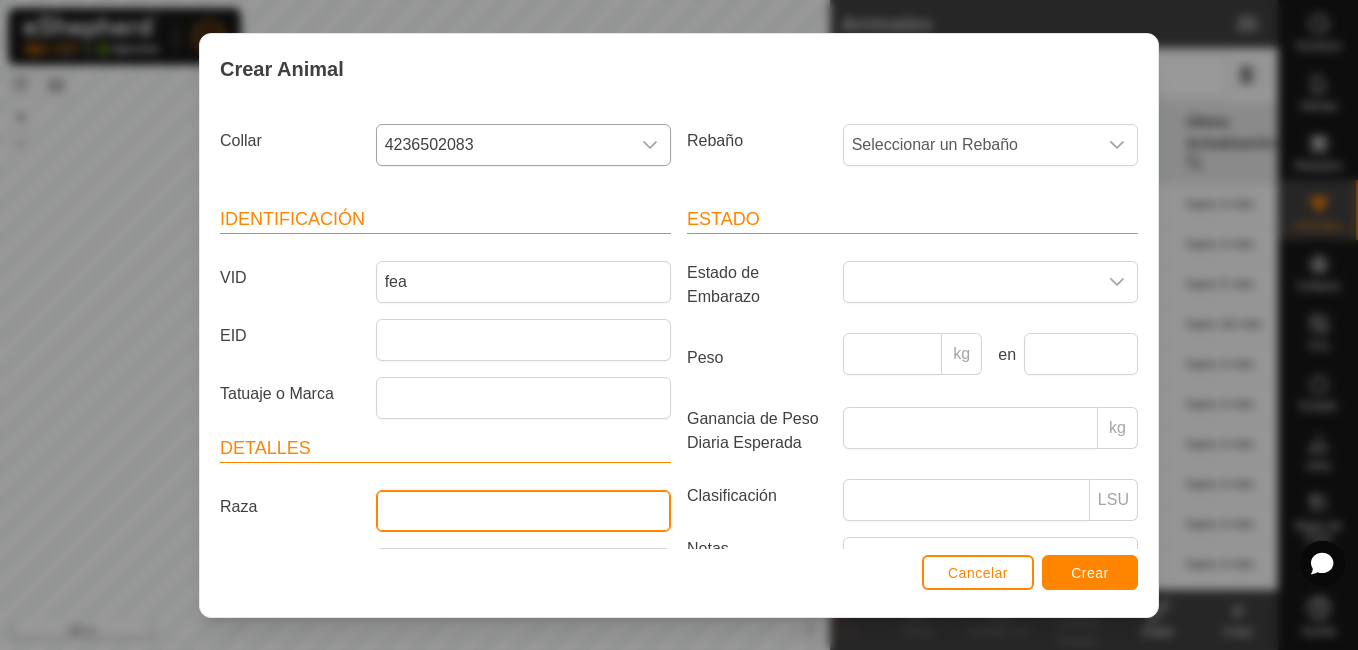 click on "Raza" at bounding box center (523, 511) 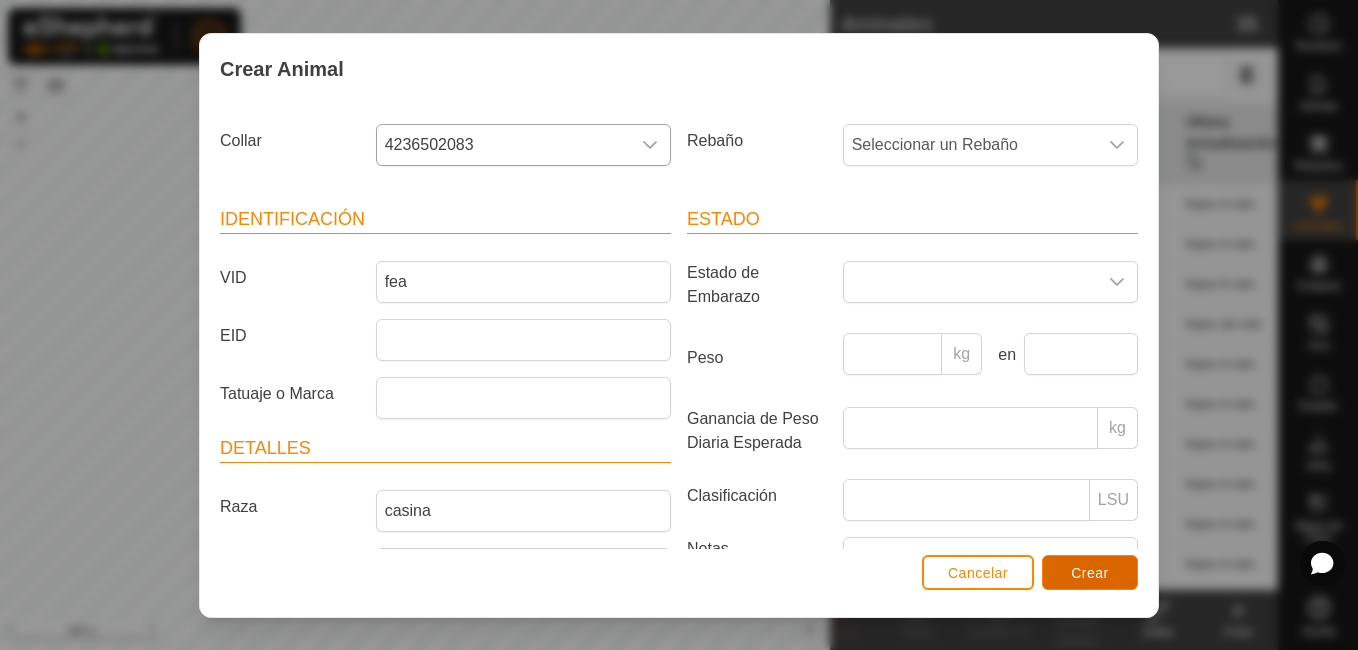 click on "Crear" at bounding box center [1090, 573] 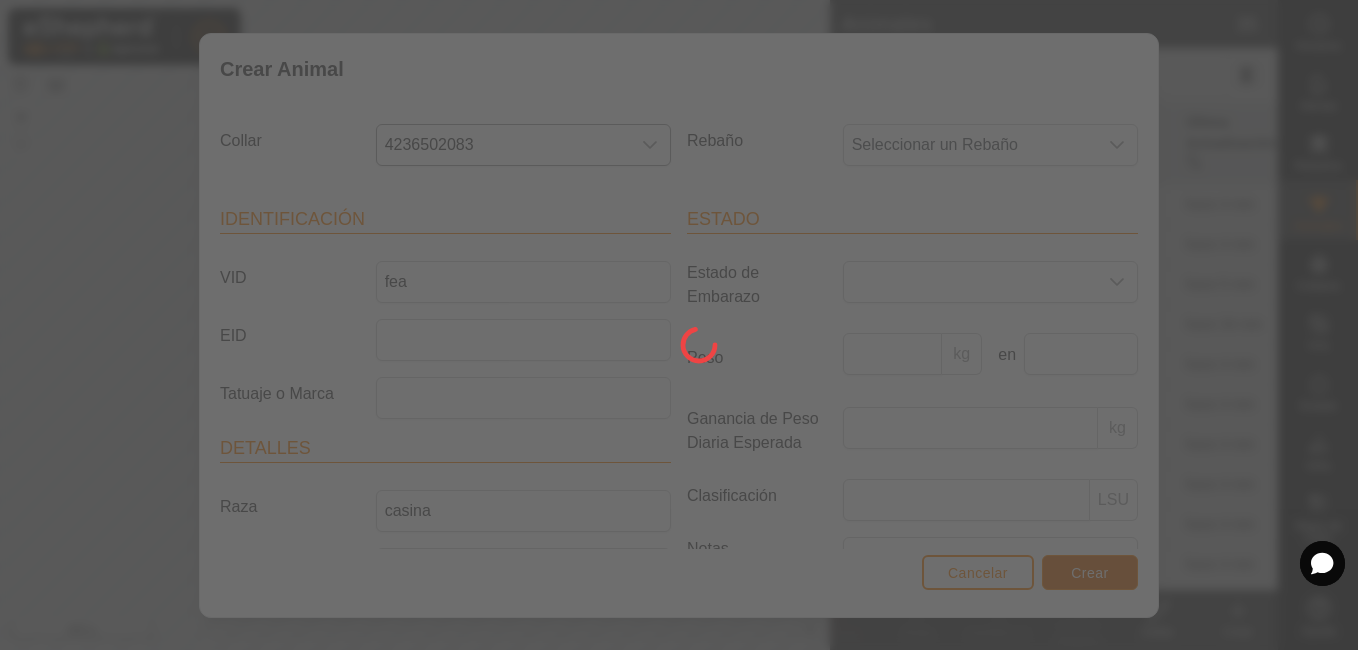 scroll, scrollTop: 176, scrollLeft: 0, axis: vertical 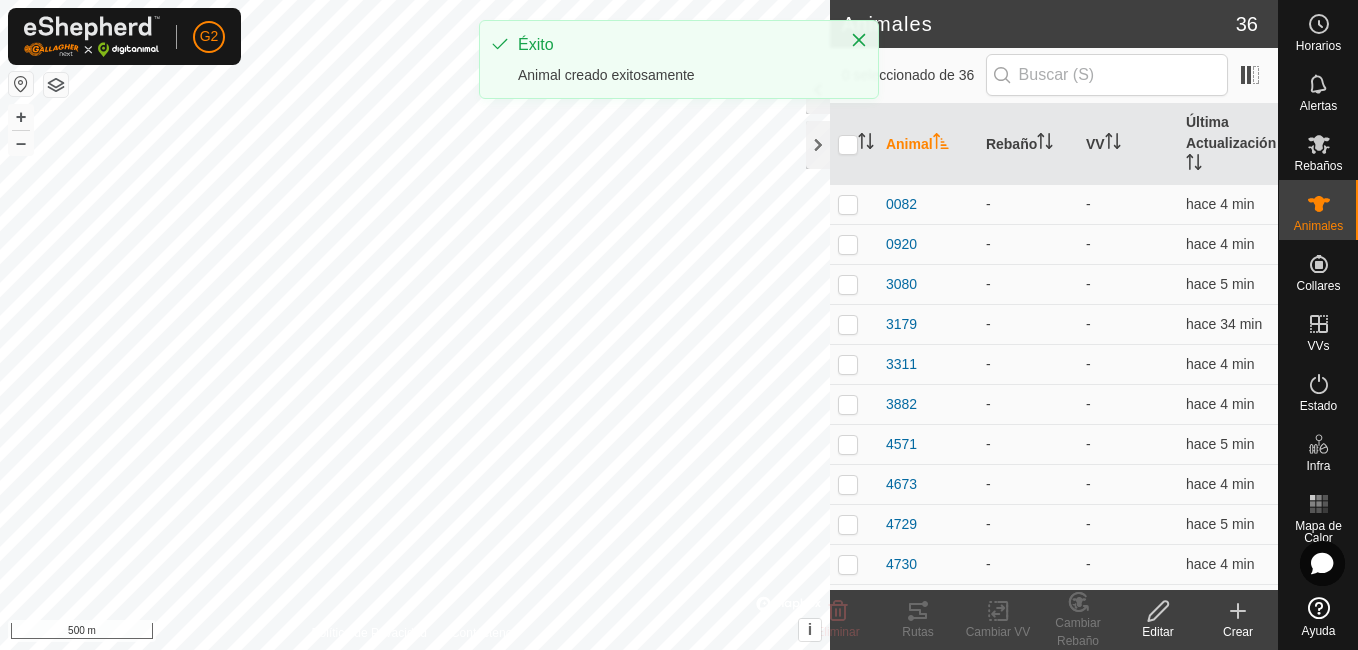 click 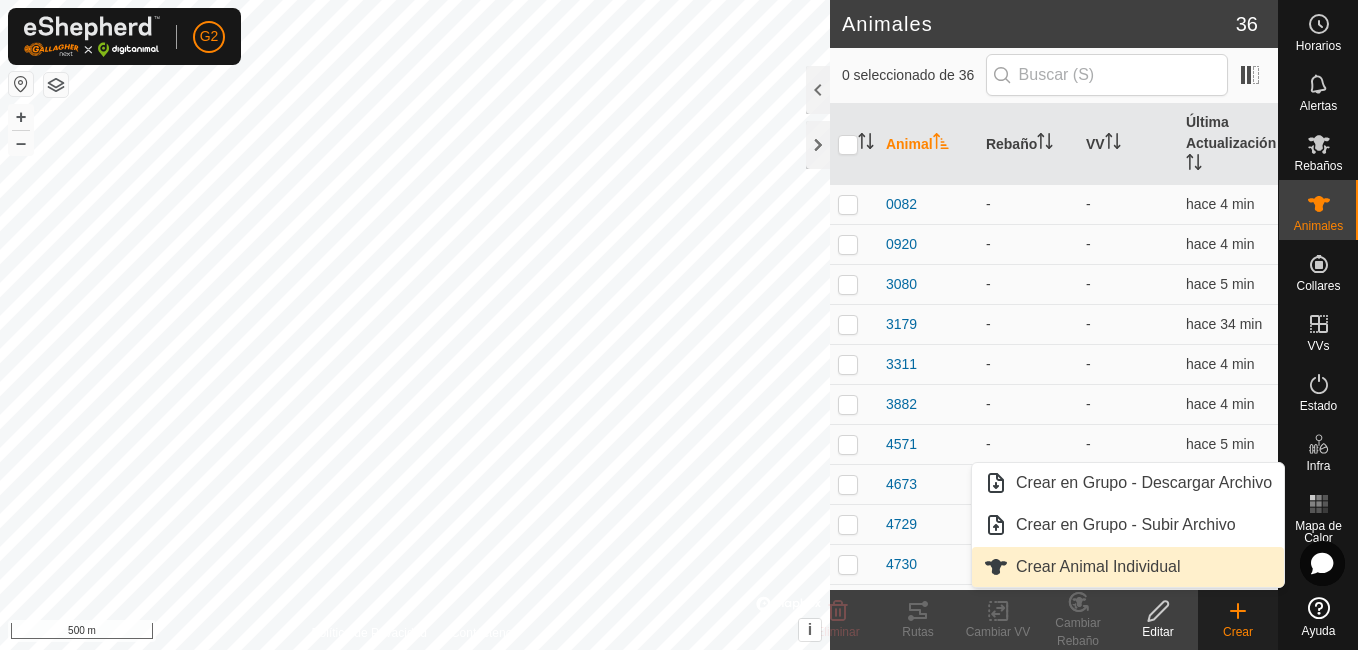 click on "Crear Animal Individual" at bounding box center (1128, 567) 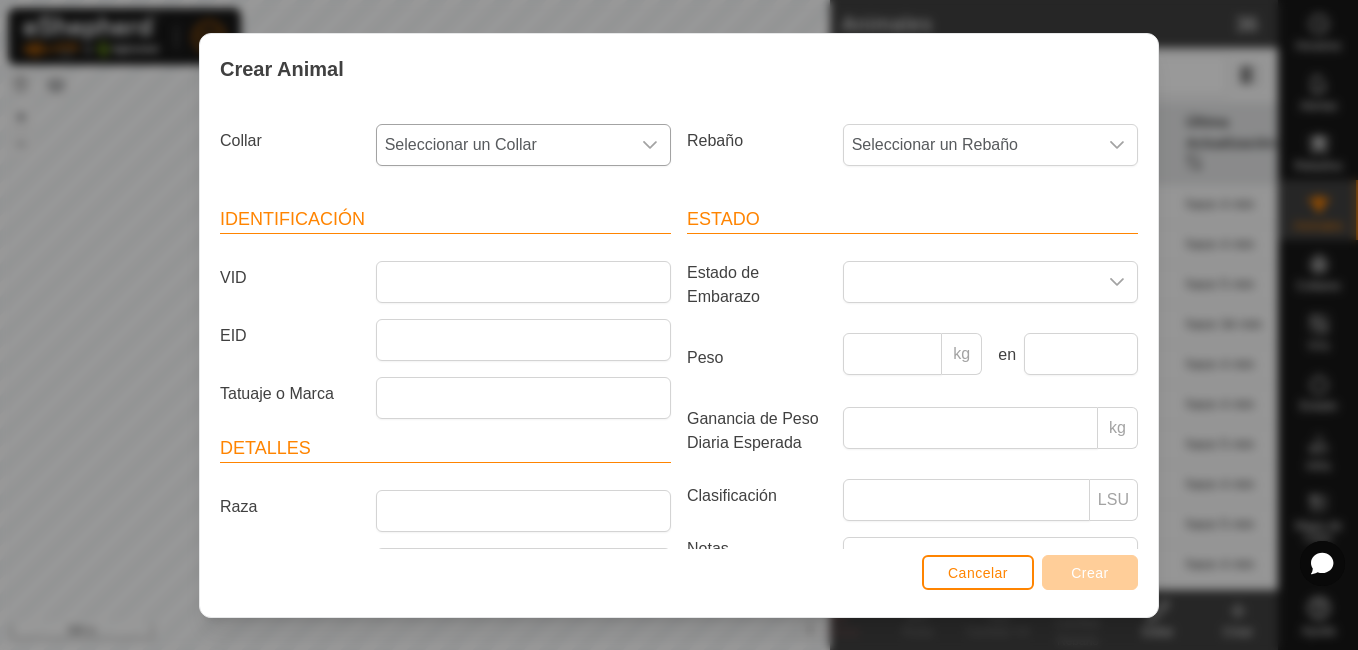click on "Seleccionar un Collar" at bounding box center (503, 145) 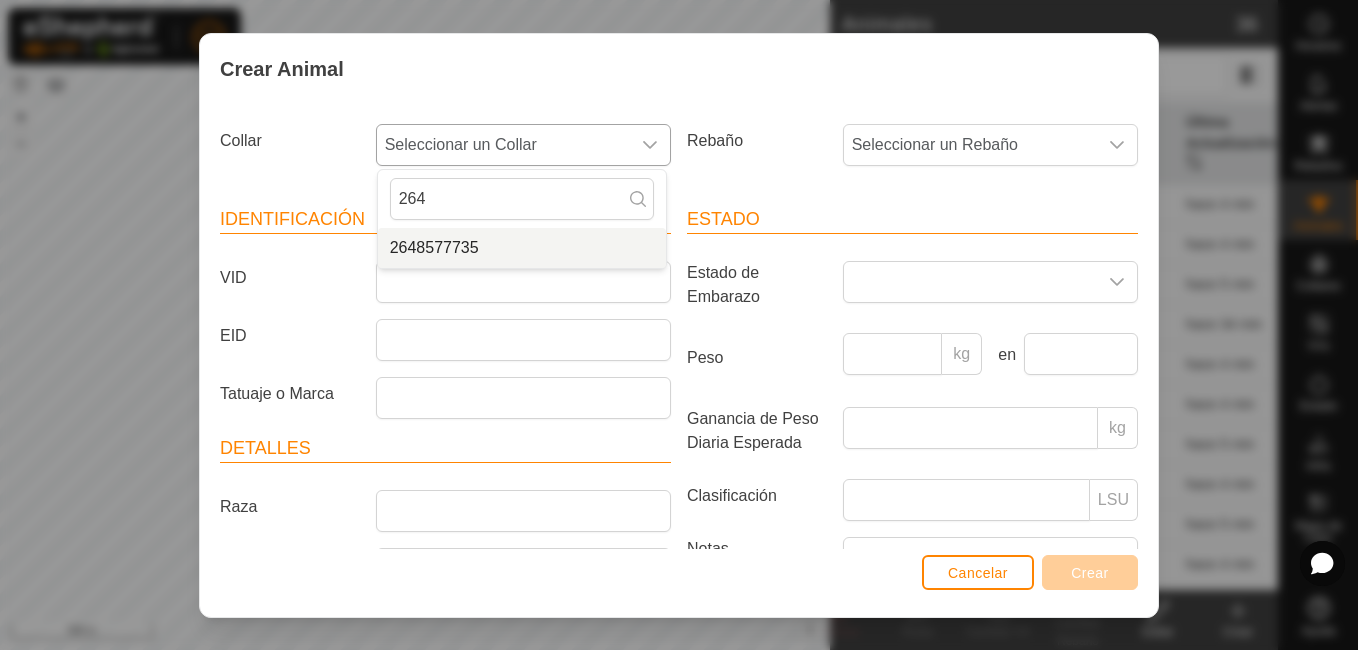 type on "264" 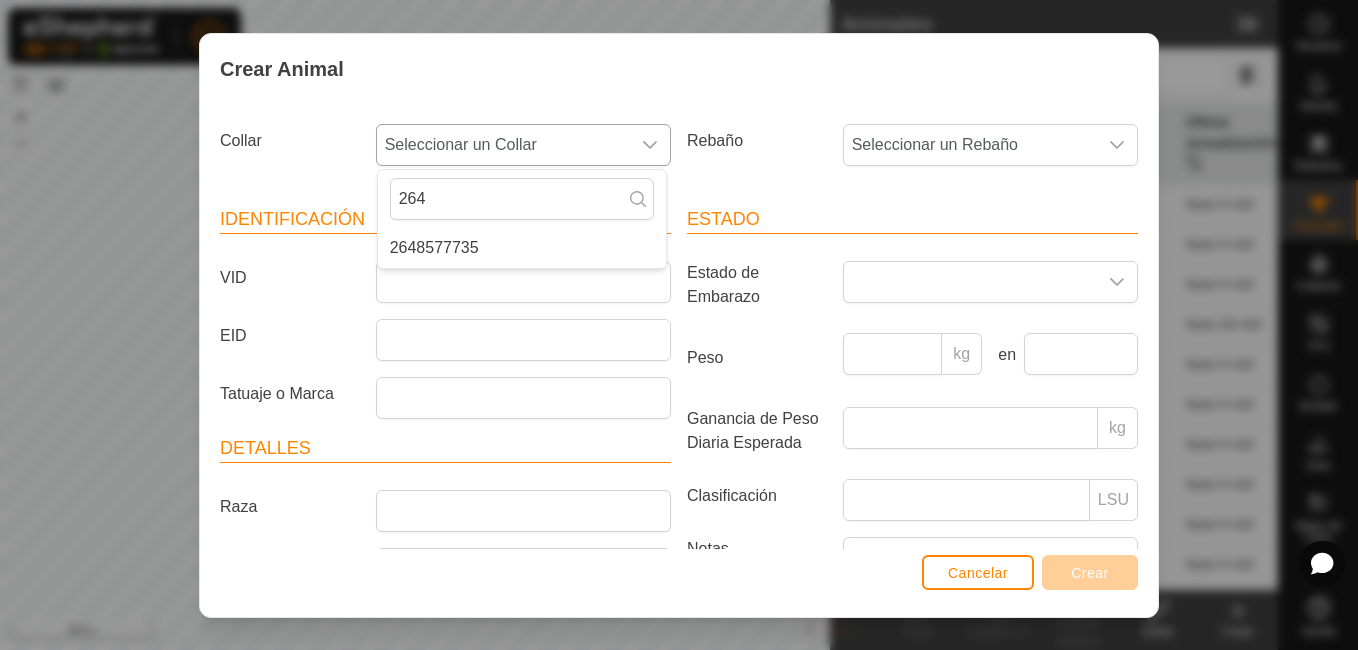 click on "2648577735" at bounding box center (522, 248) 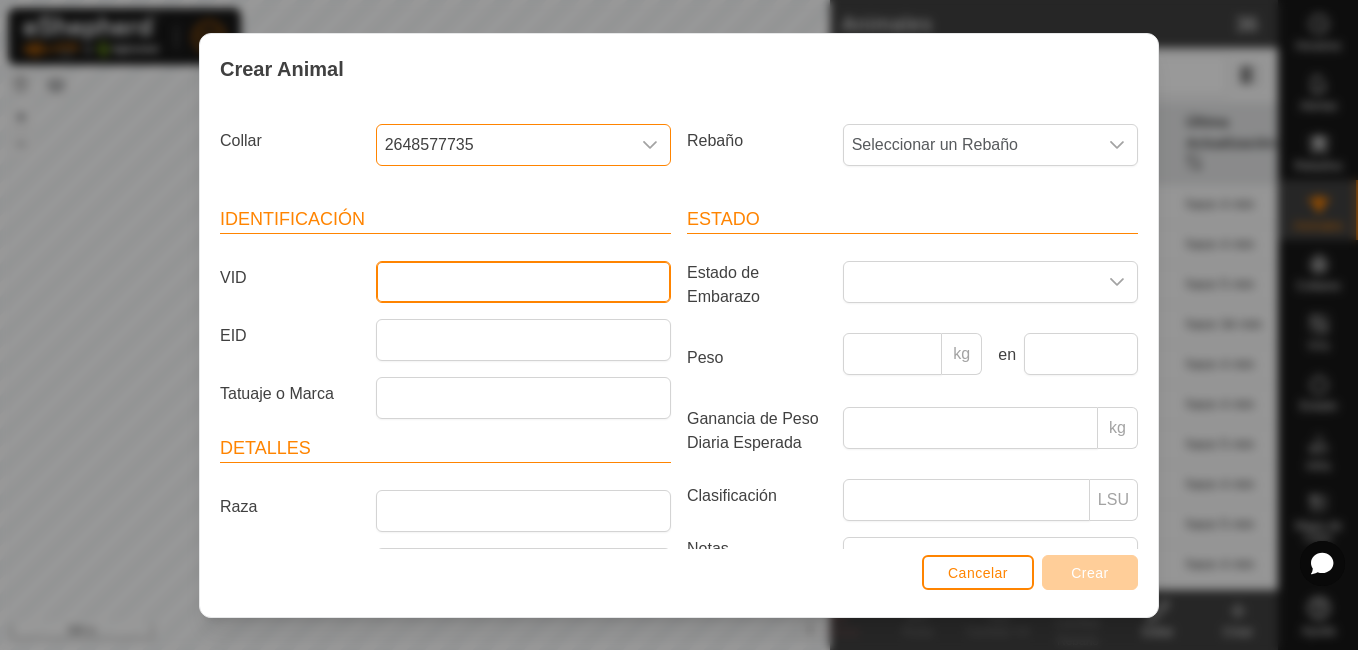 click on "VID" at bounding box center [523, 282] 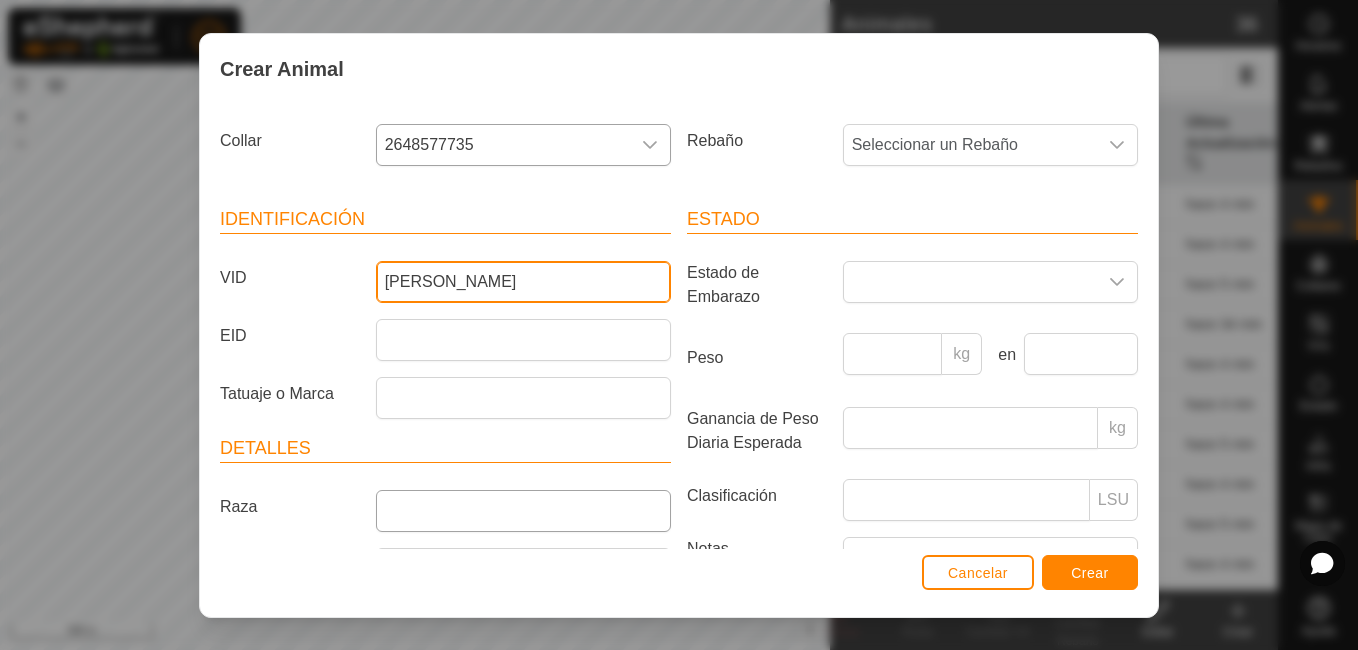 type on "[PERSON_NAME]" 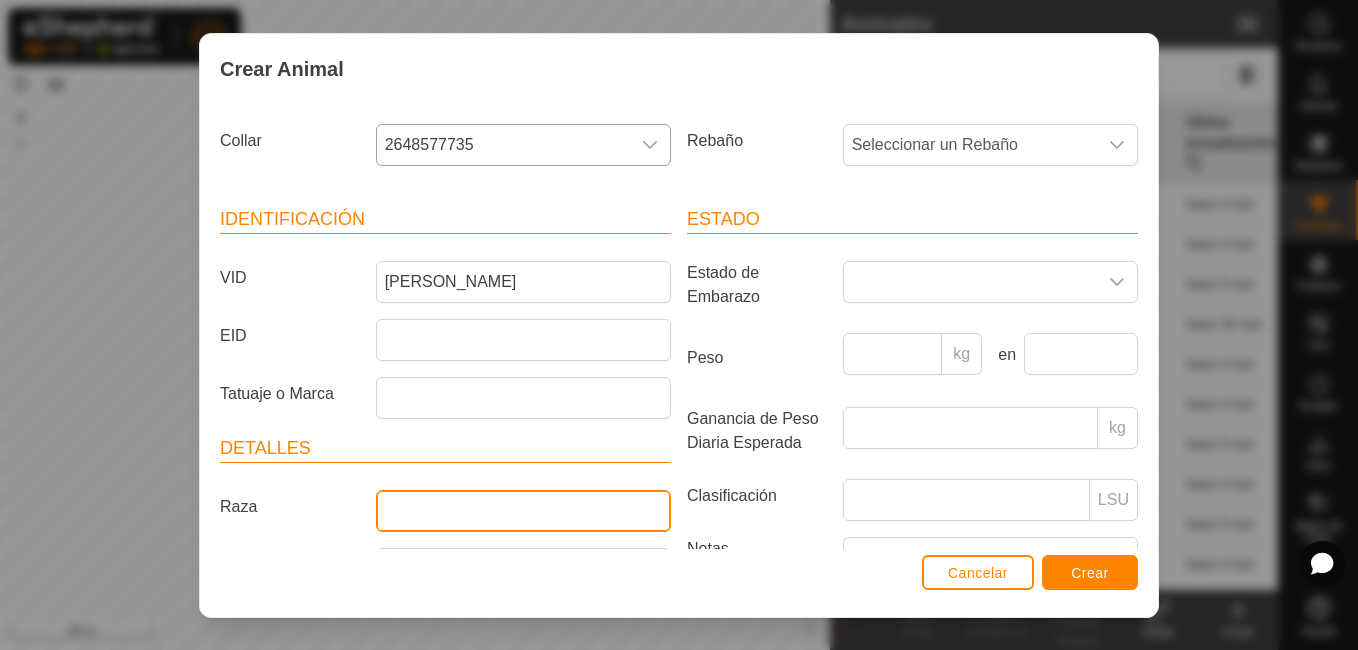 click on "Raza" at bounding box center [523, 511] 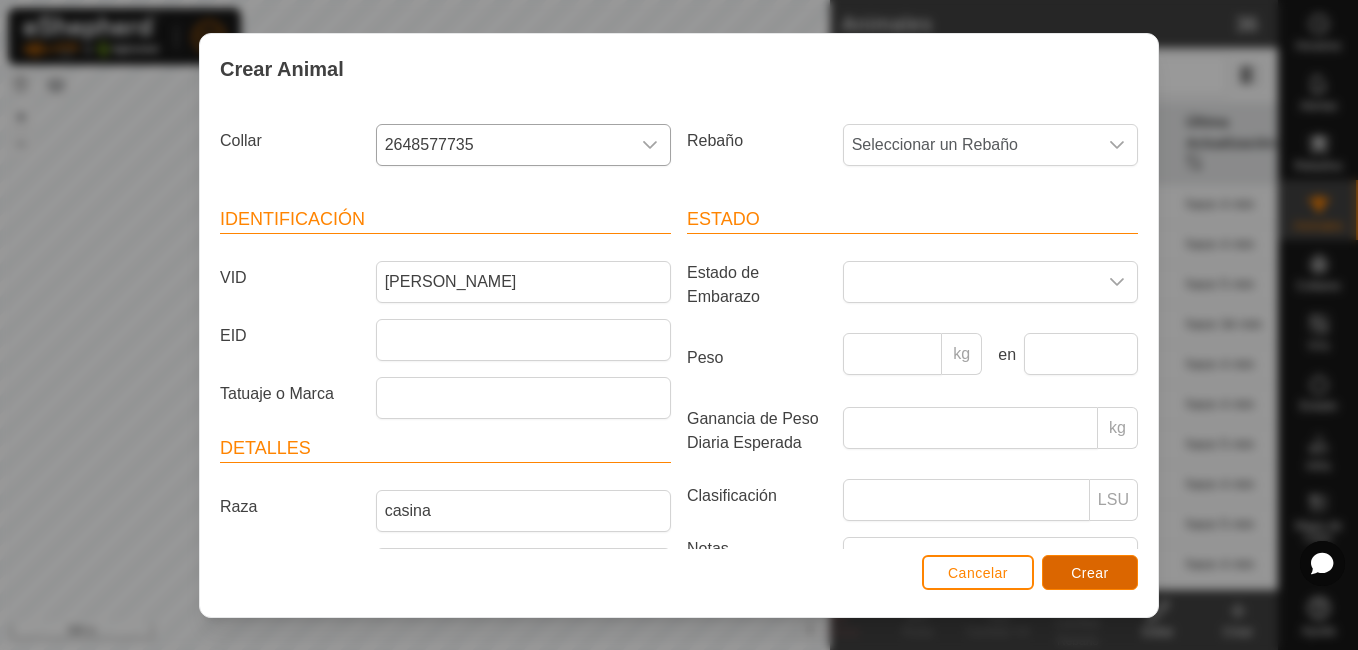 click on "Crear" at bounding box center [1090, 573] 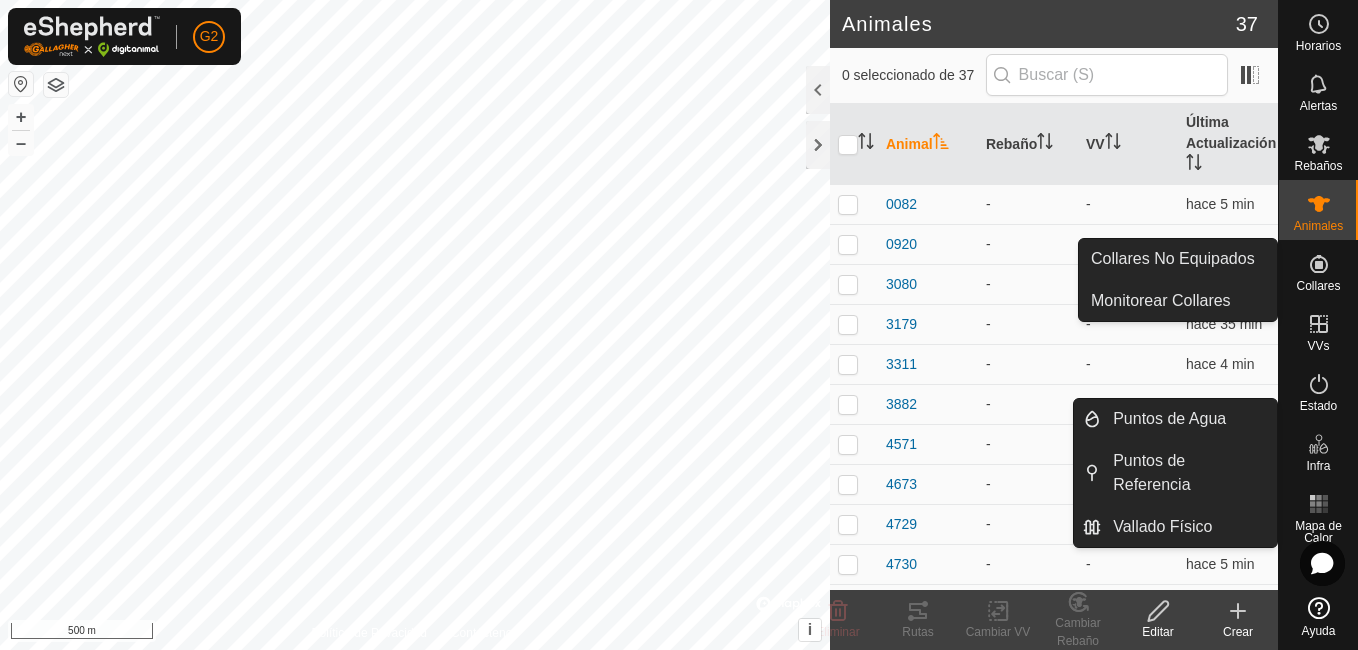 drag, startPoint x: 1309, startPoint y: 290, endPoint x: 1304, endPoint y: 267, distance: 23.537205 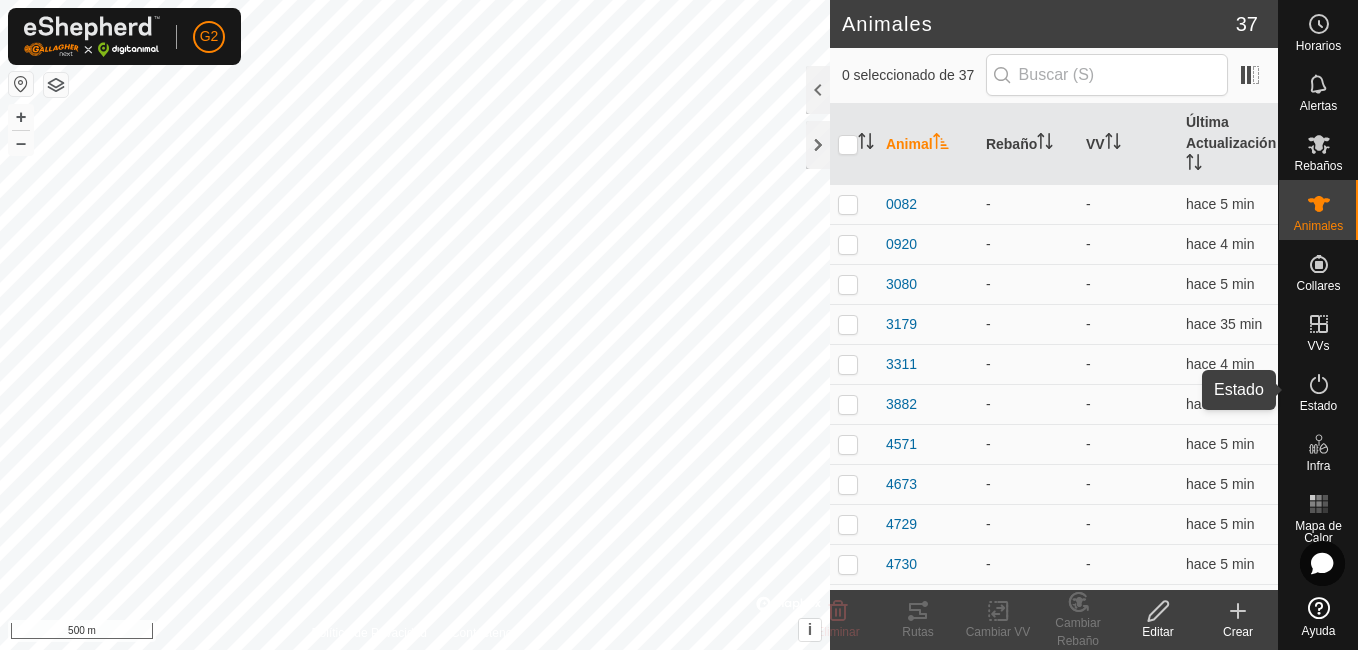 click at bounding box center (1319, 384) 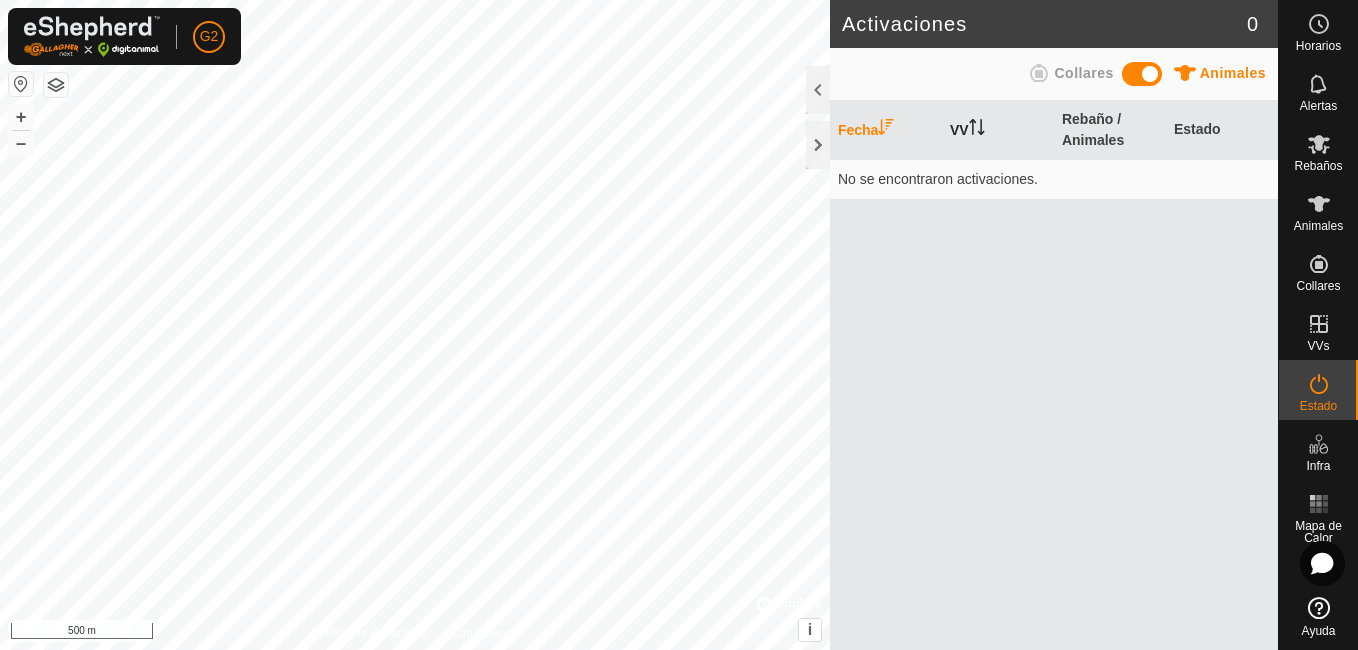 click on "VV" at bounding box center [998, 130] 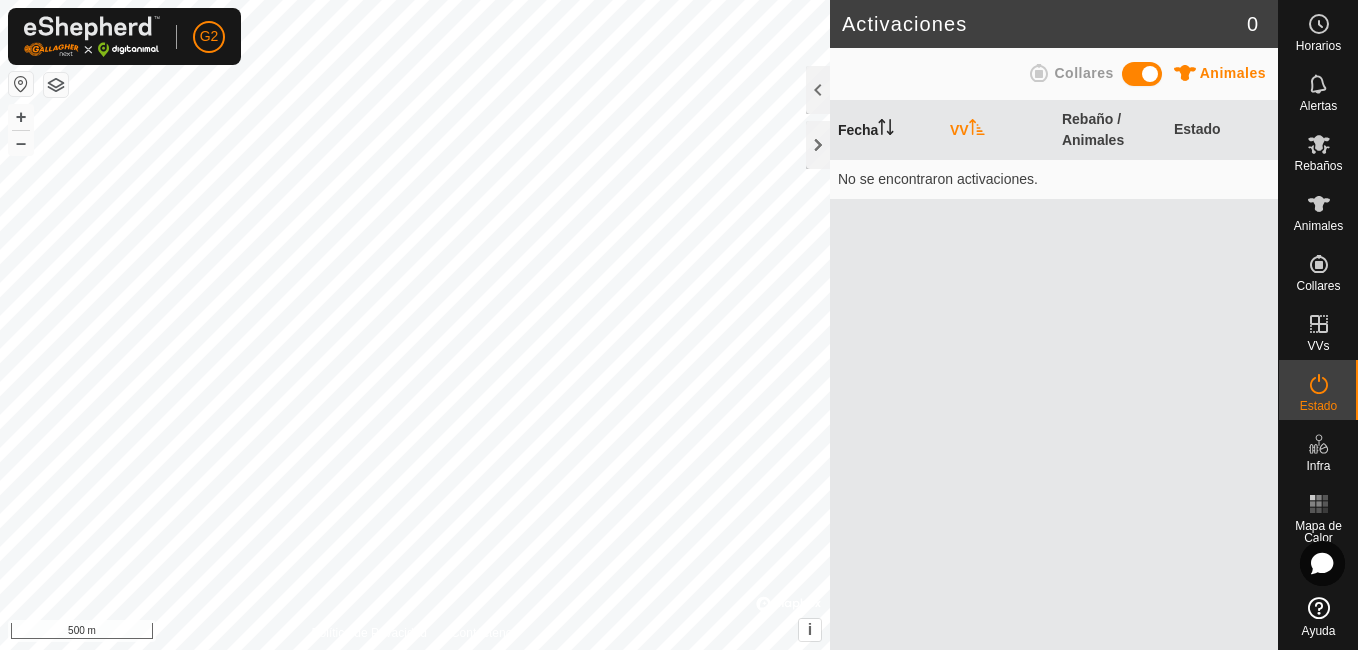 click 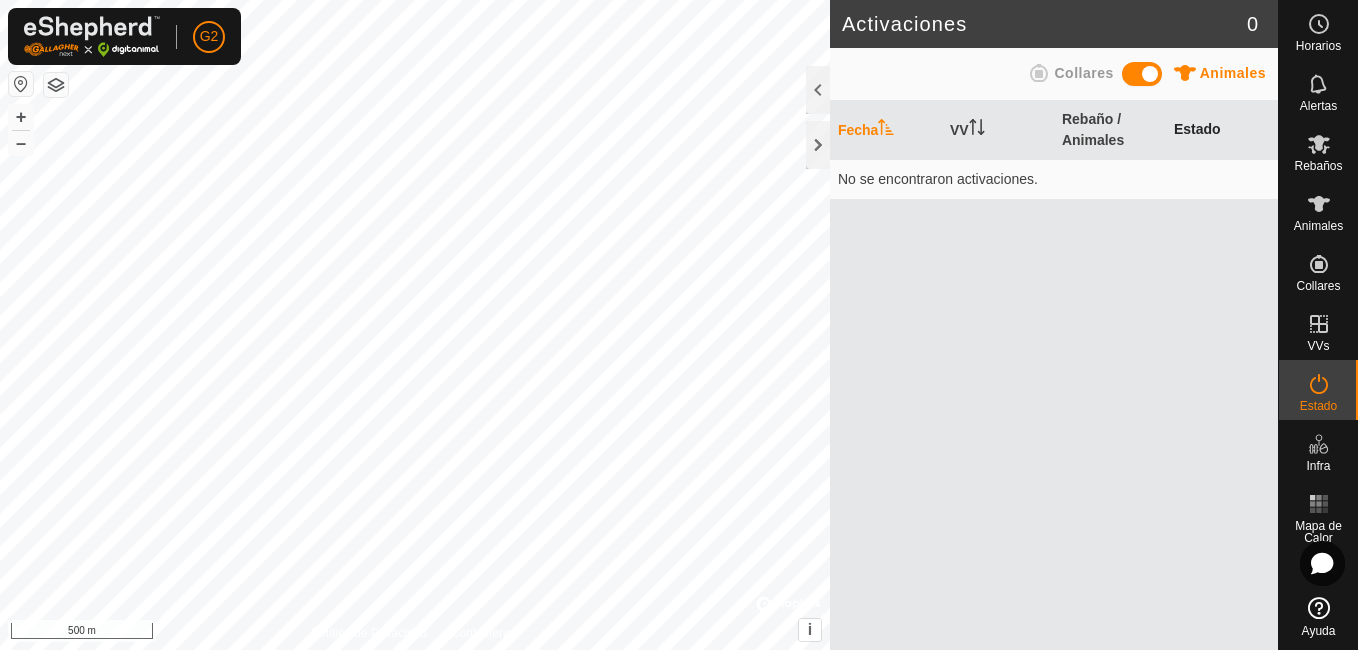 click on "Estado" at bounding box center [1222, 130] 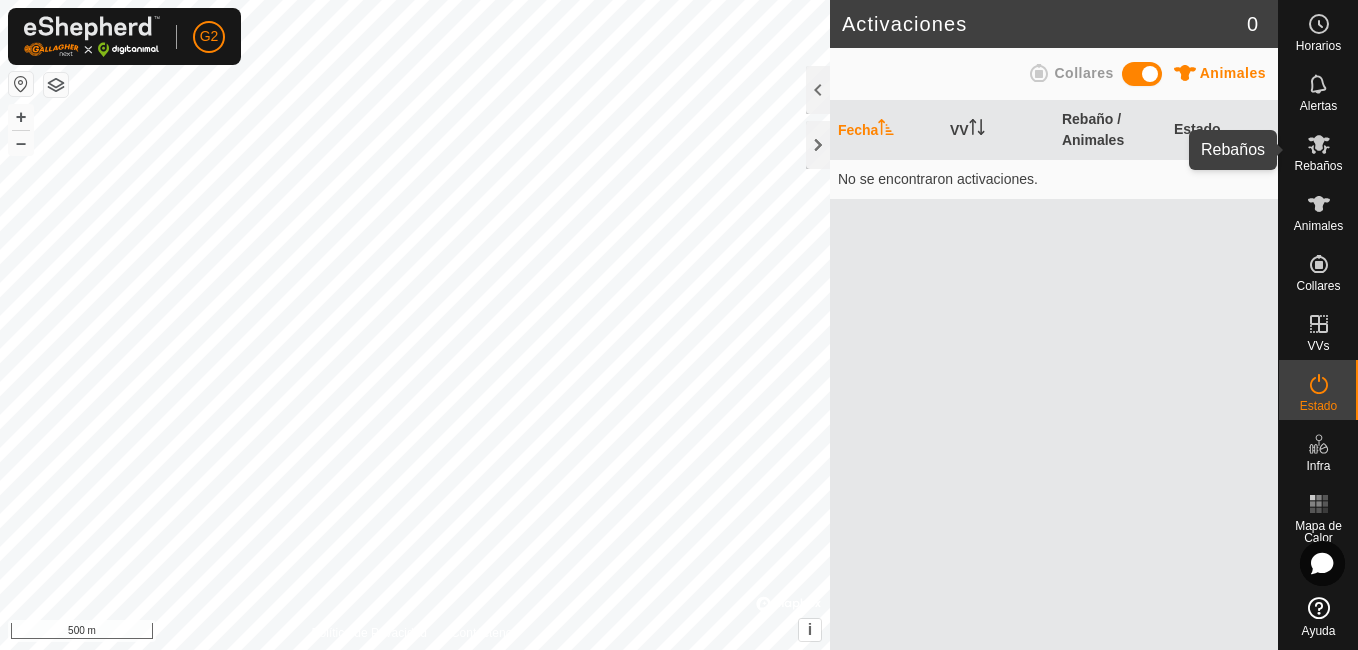 click 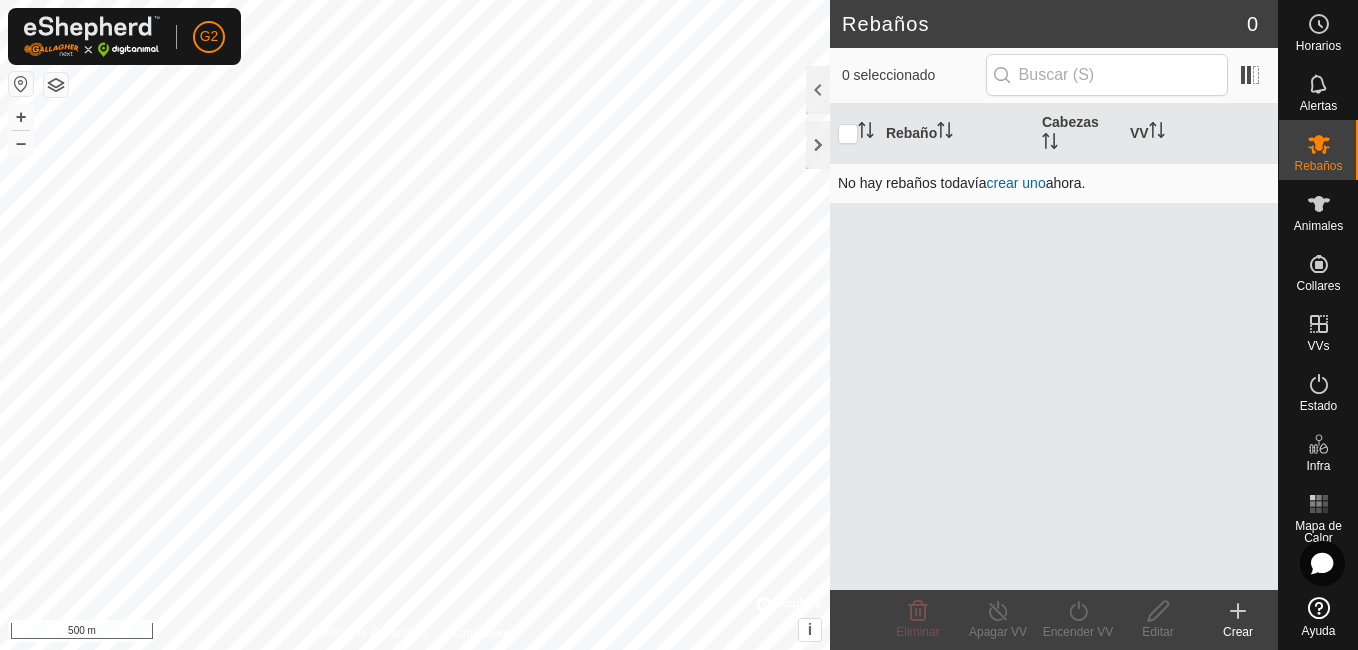 click on "crear uno" at bounding box center (1016, 183) 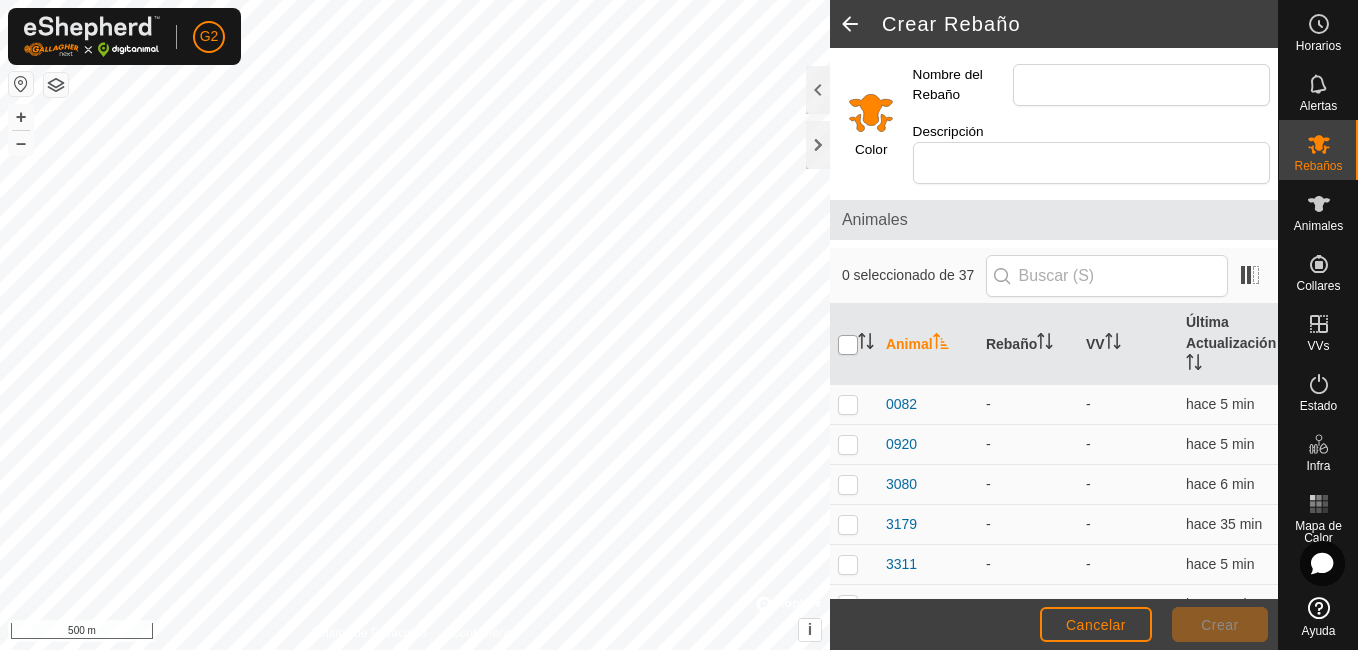 click at bounding box center (848, 345) 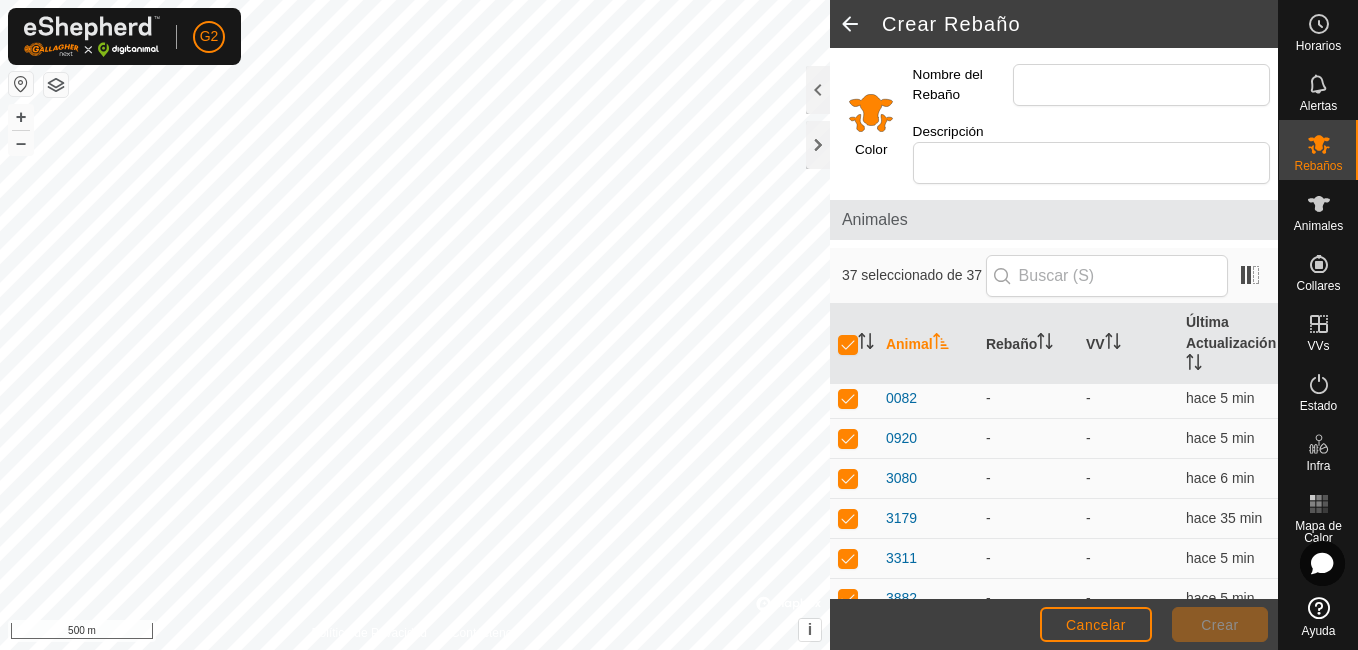 scroll, scrollTop: 0, scrollLeft: 0, axis: both 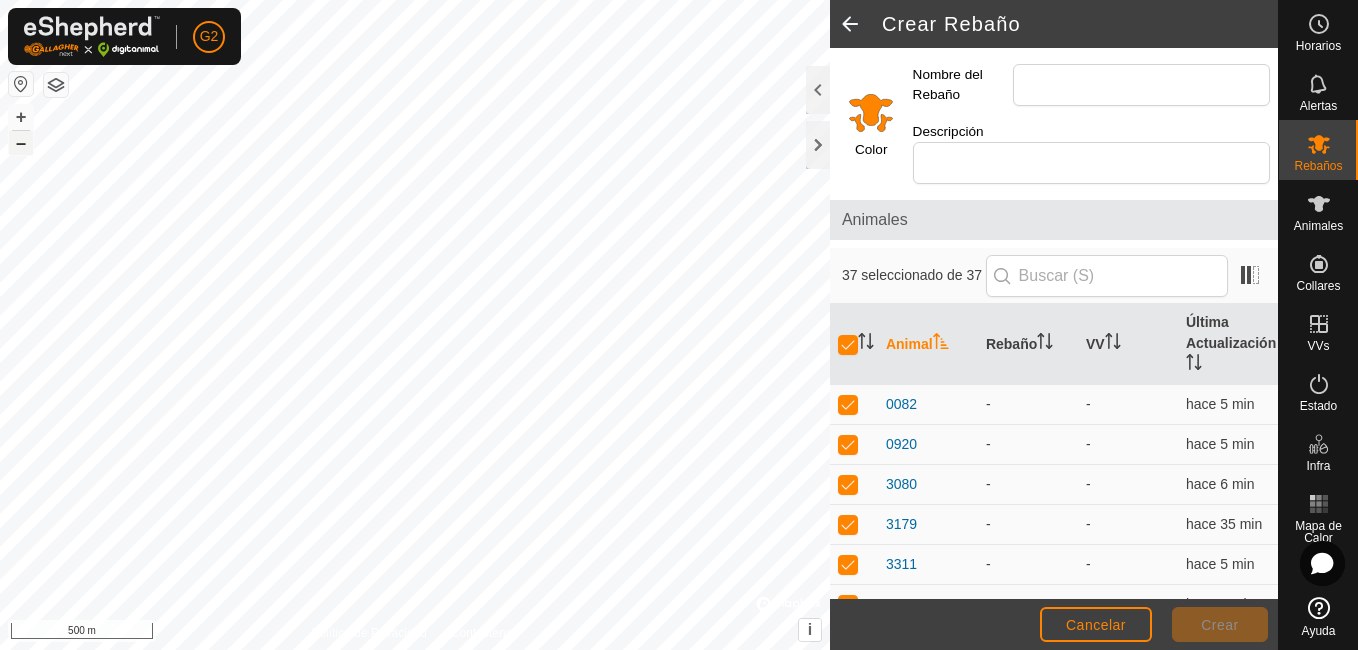 click on "–" at bounding box center [21, 143] 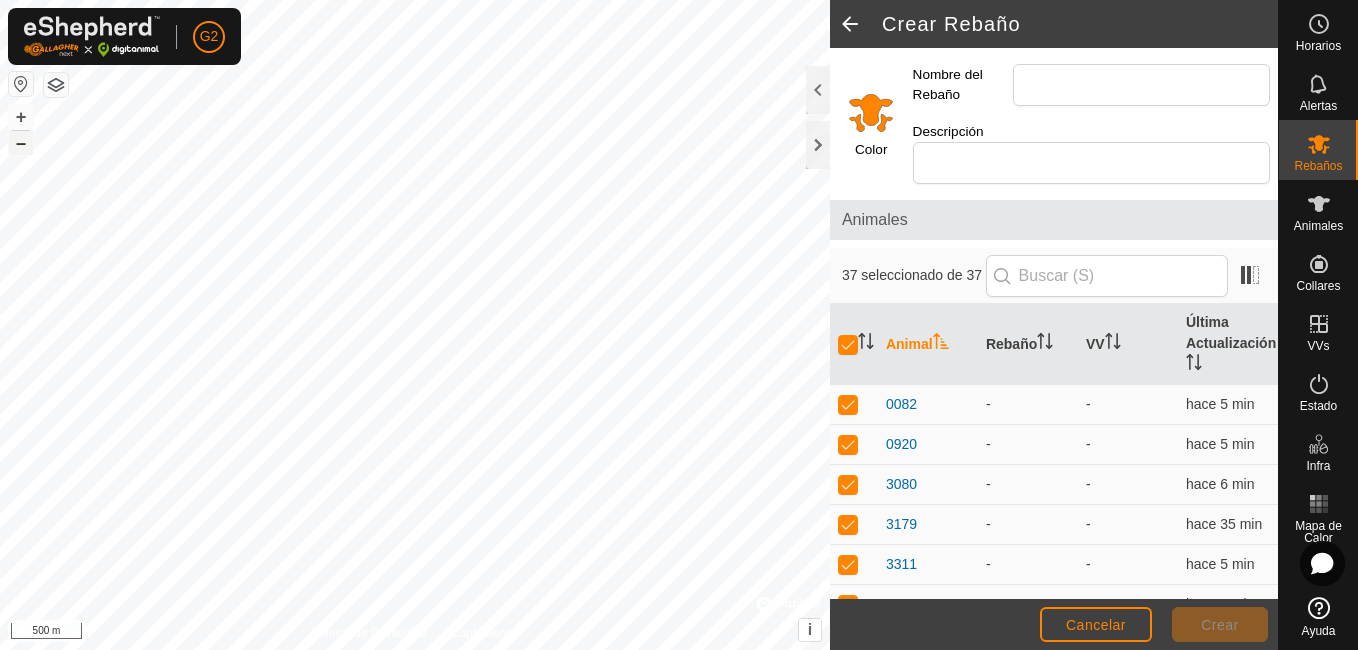 click on "–" at bounding box center [21, 143] 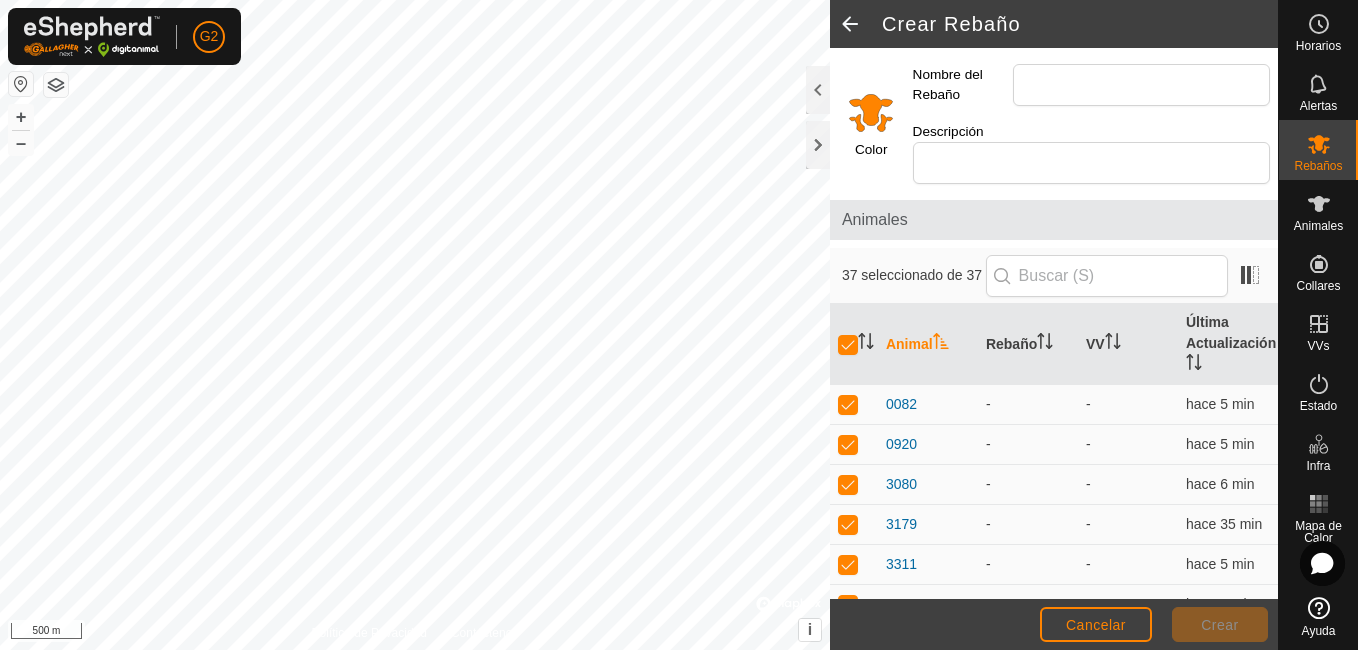 click 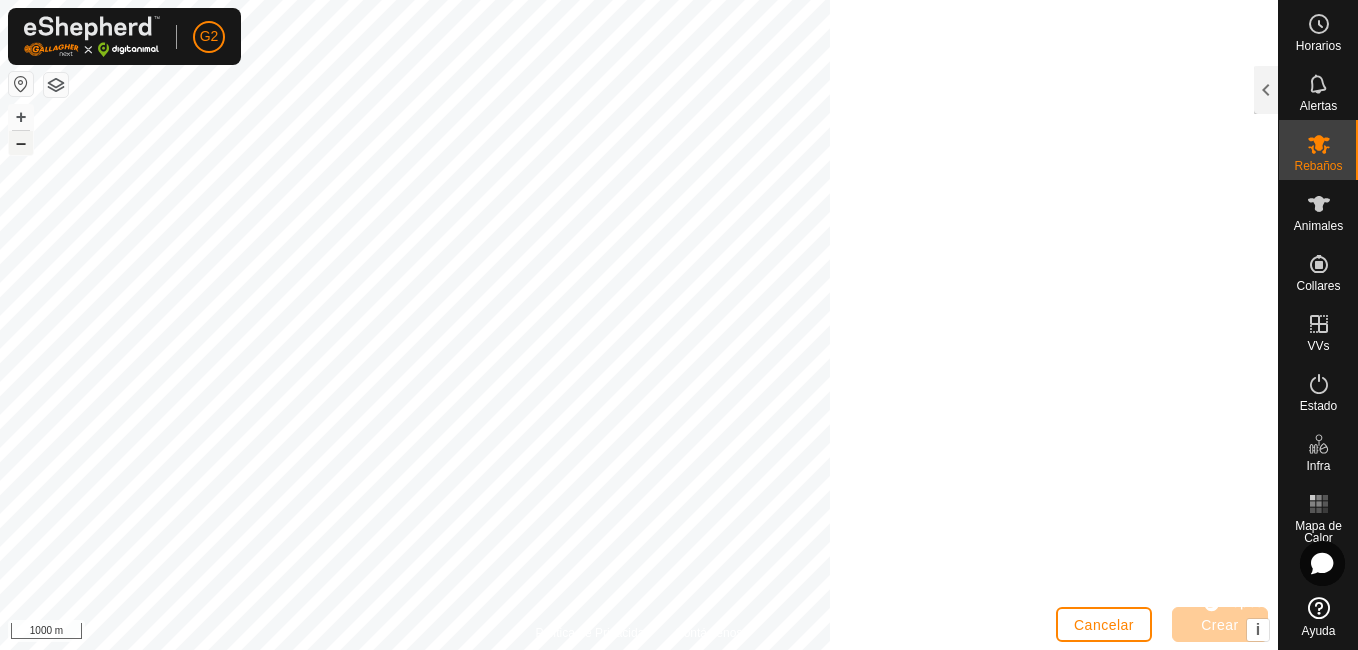 click on "–" at bounding box center [21, 143] 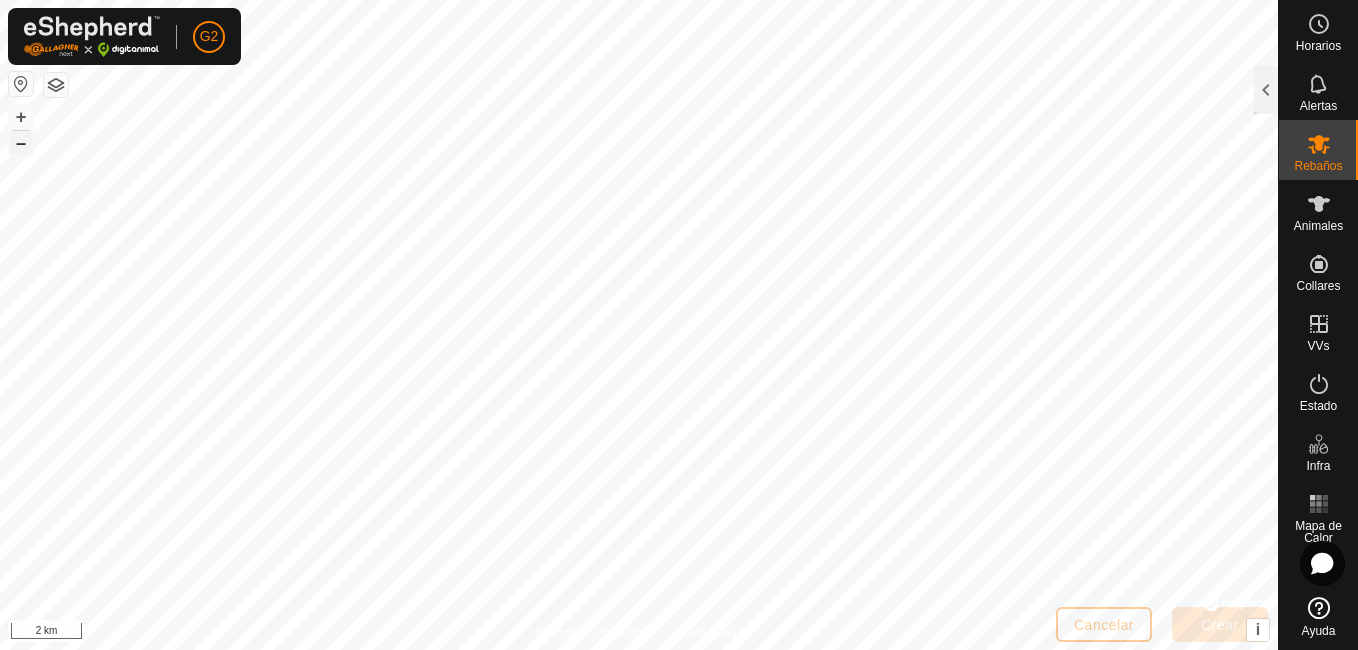click on "–" at bounding box center [21, 143] 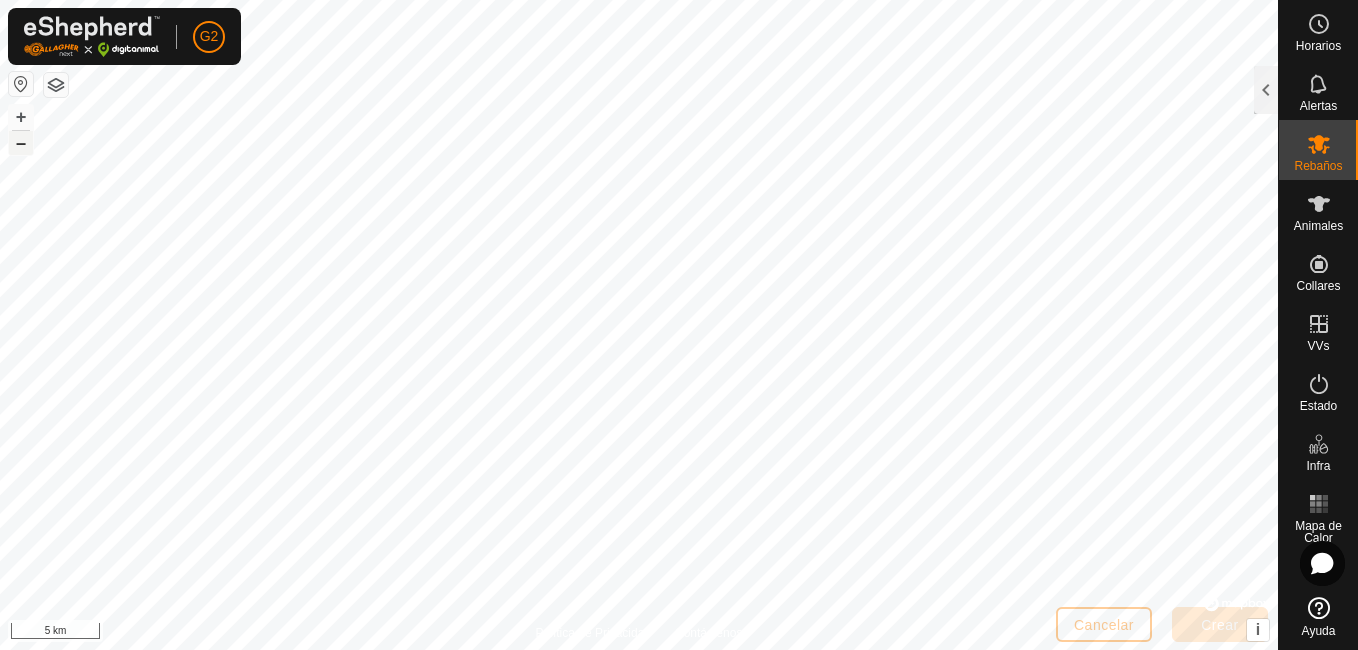 click on "–" at bounding box center (21, 143) 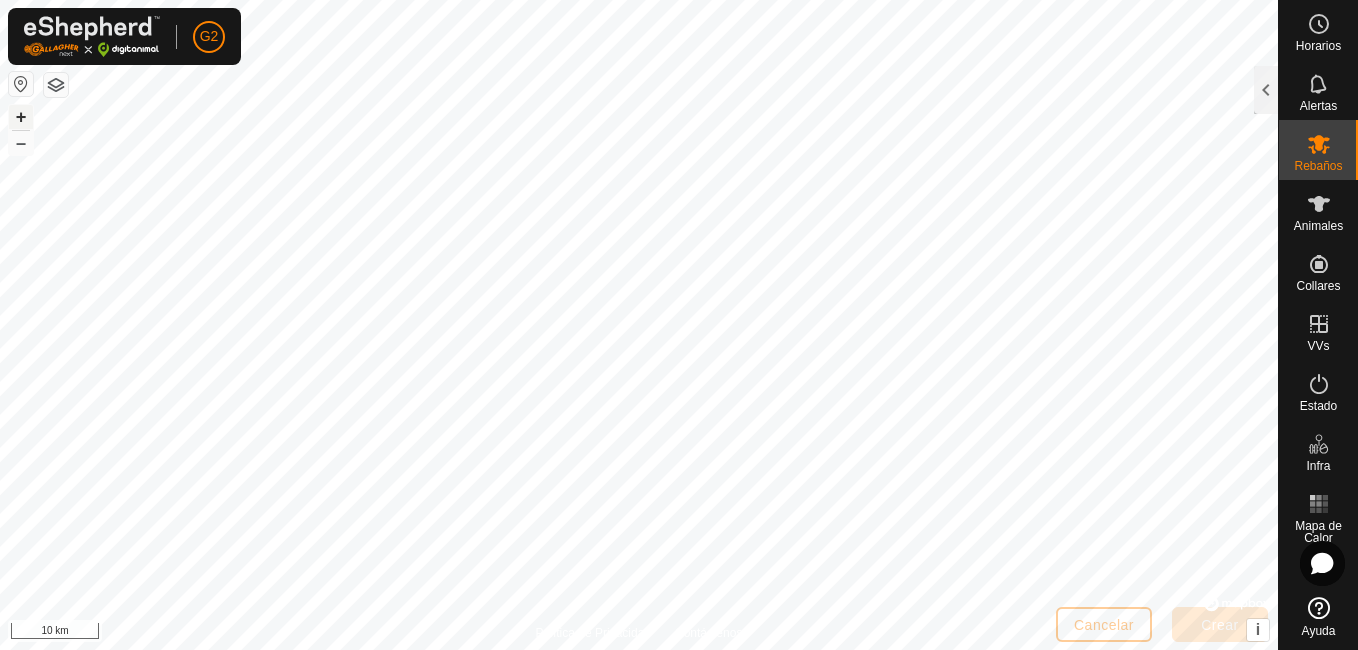 click on "+" at bounding box center [21, 117] 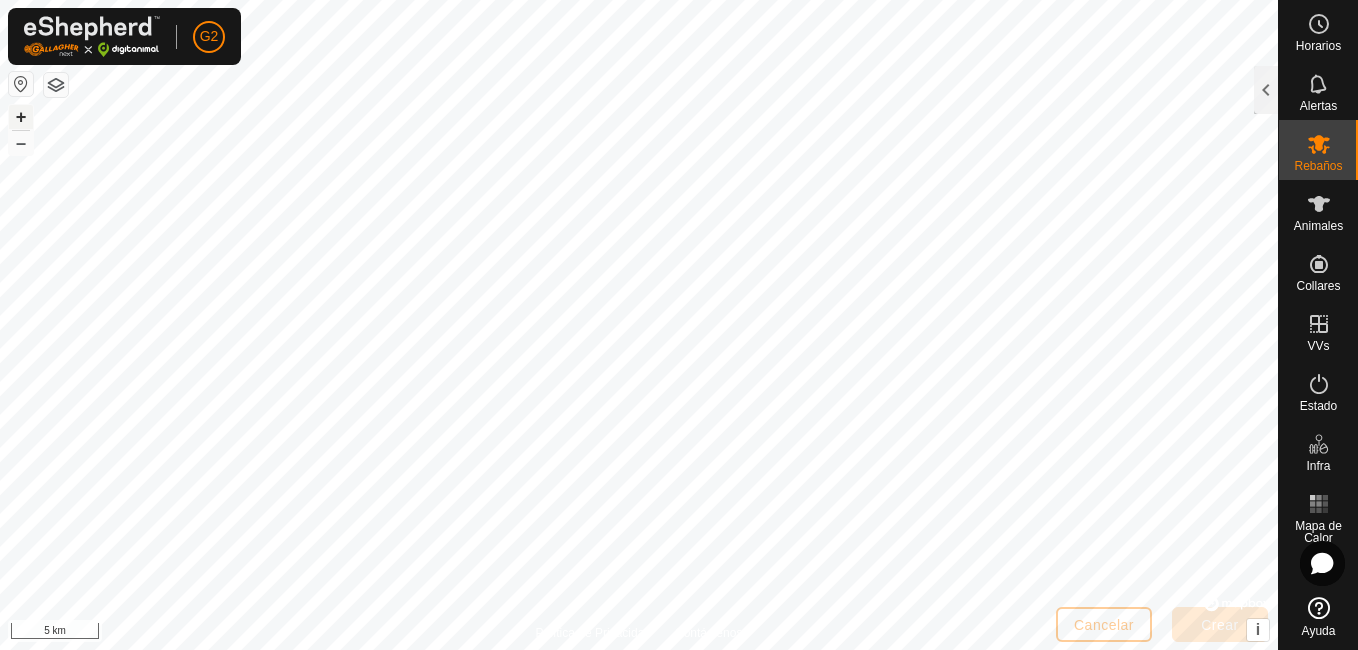 click on "+" at bounding box center (21, 117) 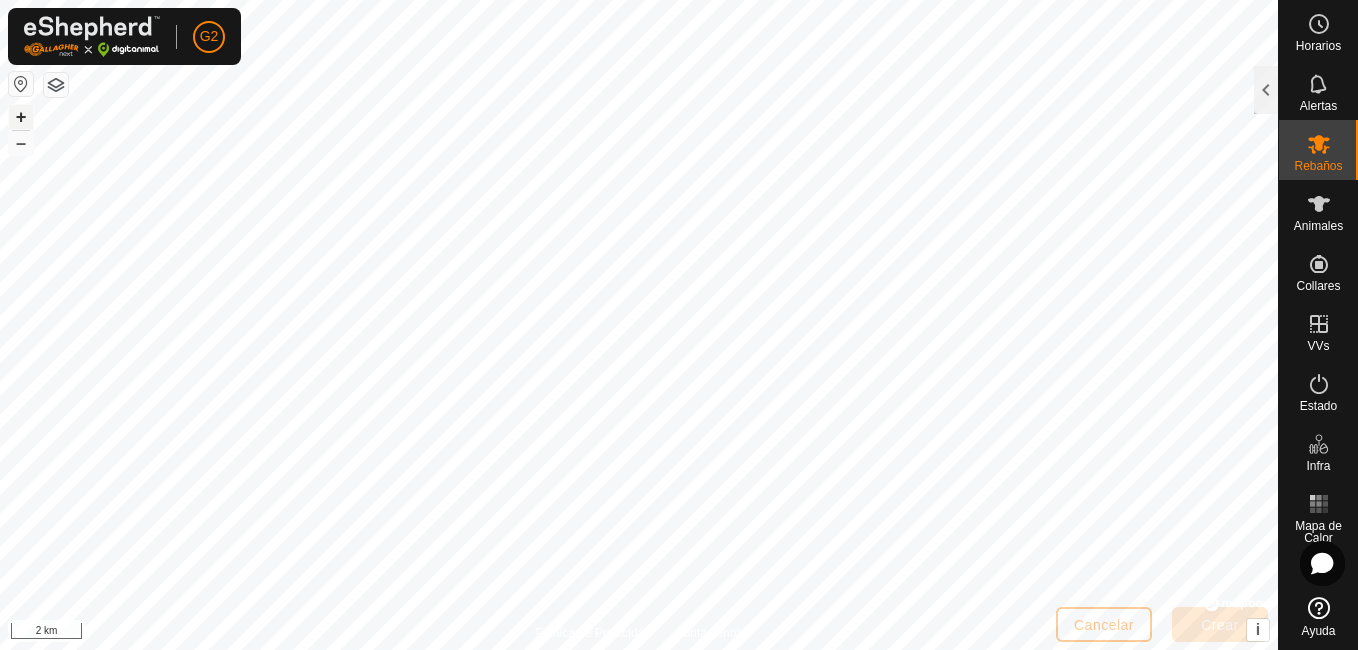 click on "+" at bounding box center (21, 117) 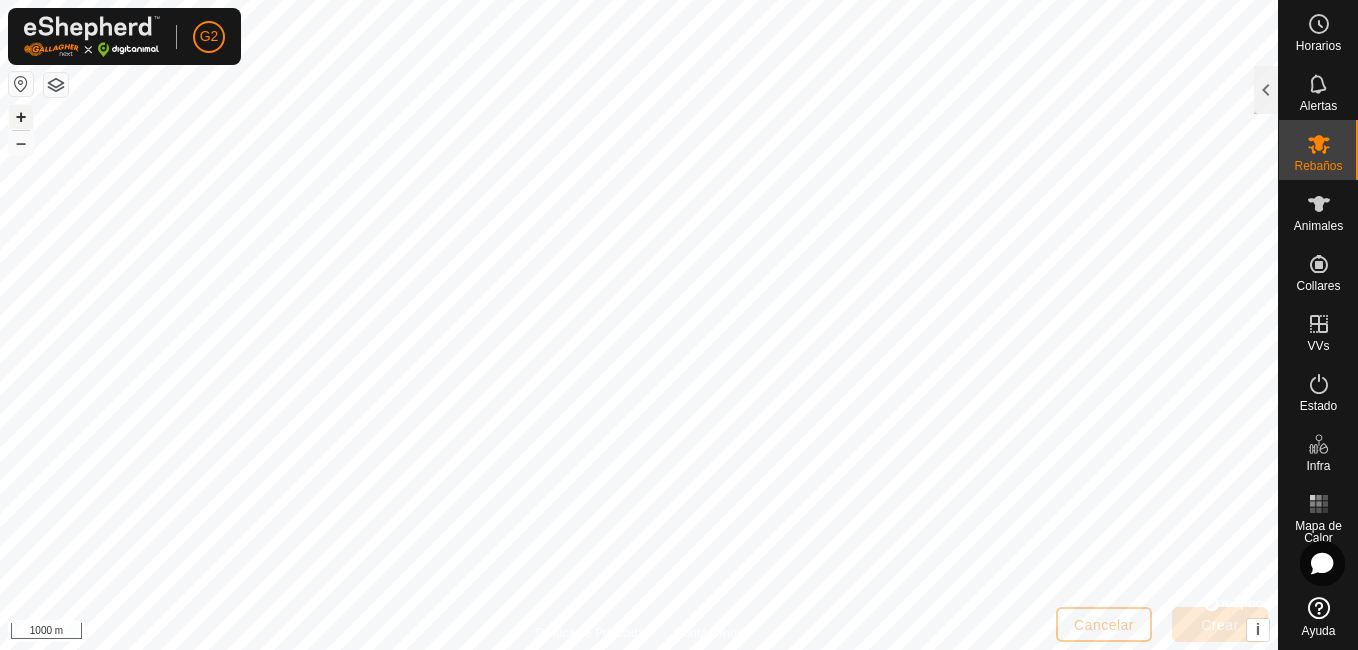 click on "+" at bounding box center (21, 117) 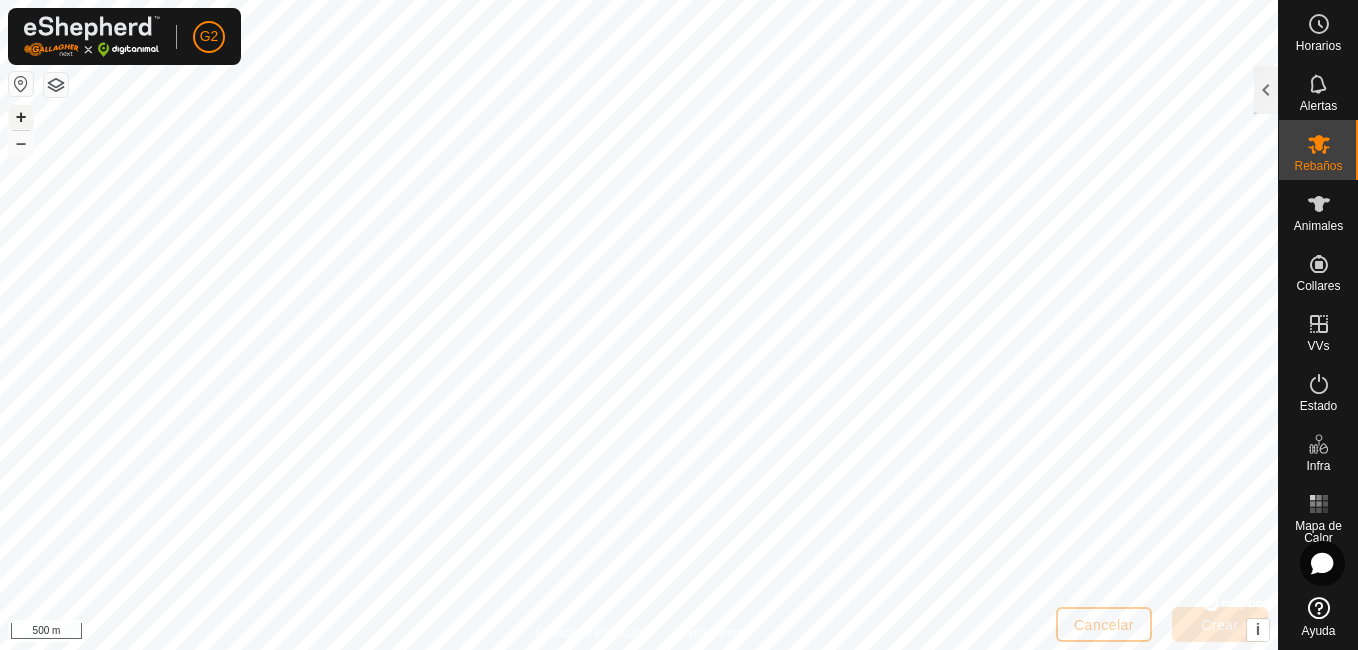 click on "+" at bounding box center (21, 117) 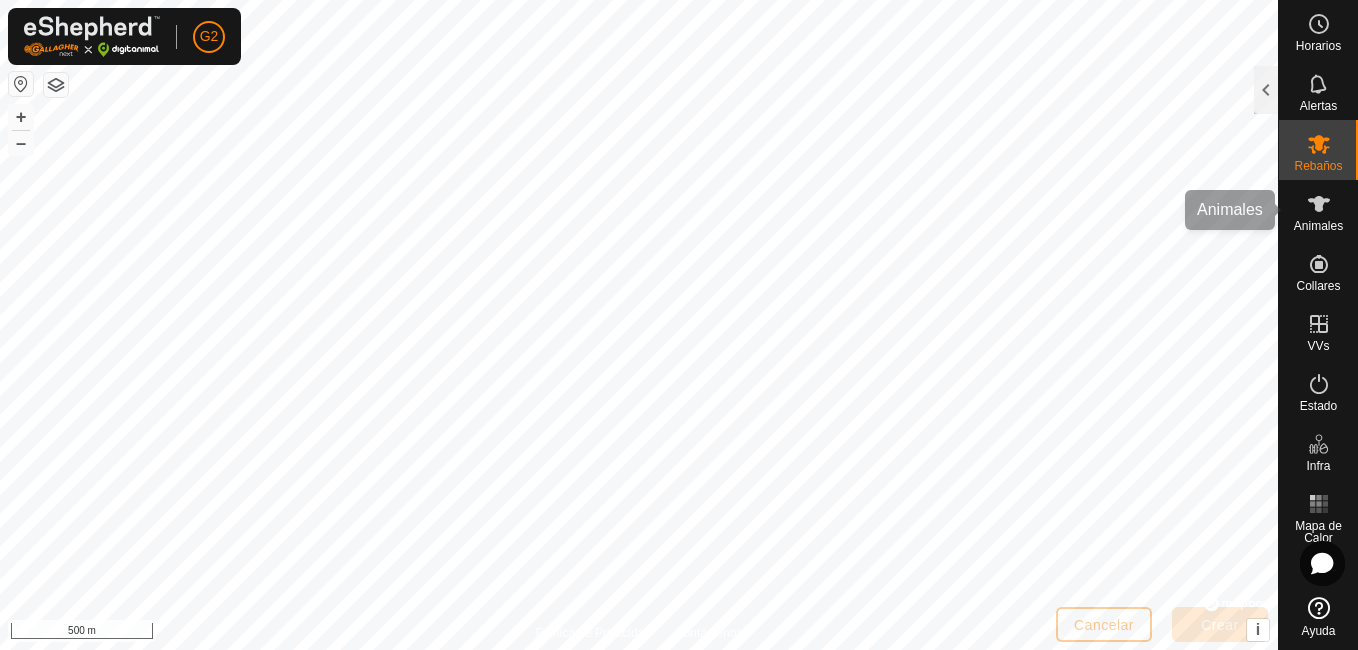 click on "Horarios Alertas Rebaños Animales Collares VVs Estado Infra Mapa de Calor Ayuda Crear Rebaño Color Nombre del Rebaño Descripción Animales  37 seleccionado de 37   Animal   Rebaño   VV   Última Actualización   0082   -  -  hace 5 min  0920   -  -  hace 5 min  3080   -  -  hace 6 min  3179   -  -  hace 35 min  3311   -  -  hace 5 min  3882   -  -  hace 5 min  4571   -  -  hace 6 min  4673   -  -  hace 5 min  4729   -  -  hace 6 min  4730   -  -  hace 5 min  4758   -  -  hace 5 min  5679   -  -  hace 6 min  6047   -  -  hace 6 min  6448   -  -  hace 6 min  6687   -  -  hace 6 min  6829   -  -  hace 5 min  6895   -  -  hace 5 min  6911   -  -  hace 5 min  7127   -  -  hace 5 min  7386   -  -  hace 5 min  7827   -  -  hace 6 min  9268   -  -  hace 6 min  9439   -  -  hace 5 min  9557   -  -  hace 5 min  Canal5859   -  -  hace 5 min  CuernoNoble5841   -  -  hace 6 min  Fauna4823   -  -  hace 5 min  fea   -  -  hace 6 min  Flojo6871   -  -  hace 5 min  Morrete6731   -  -  hace 6 min  Nereviosa7091   -  -  -" 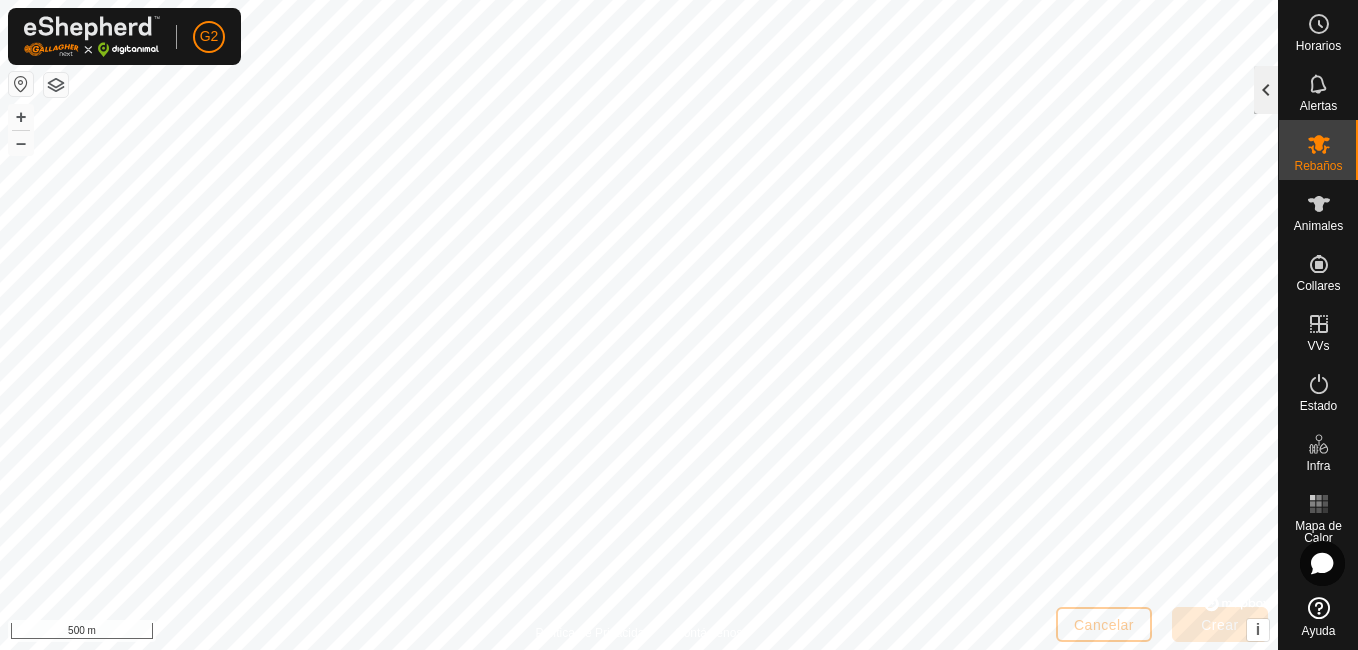 click 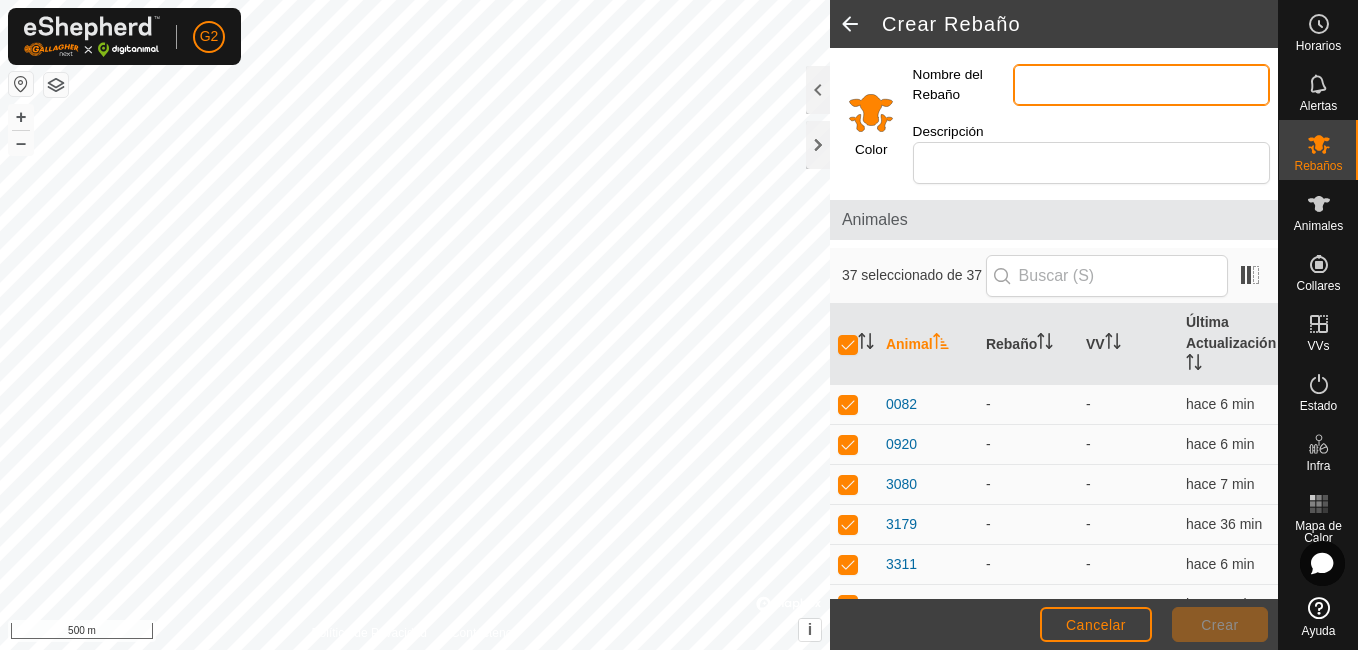 click on "Nombre del Rebaño" at bounding box center (1141, 85) 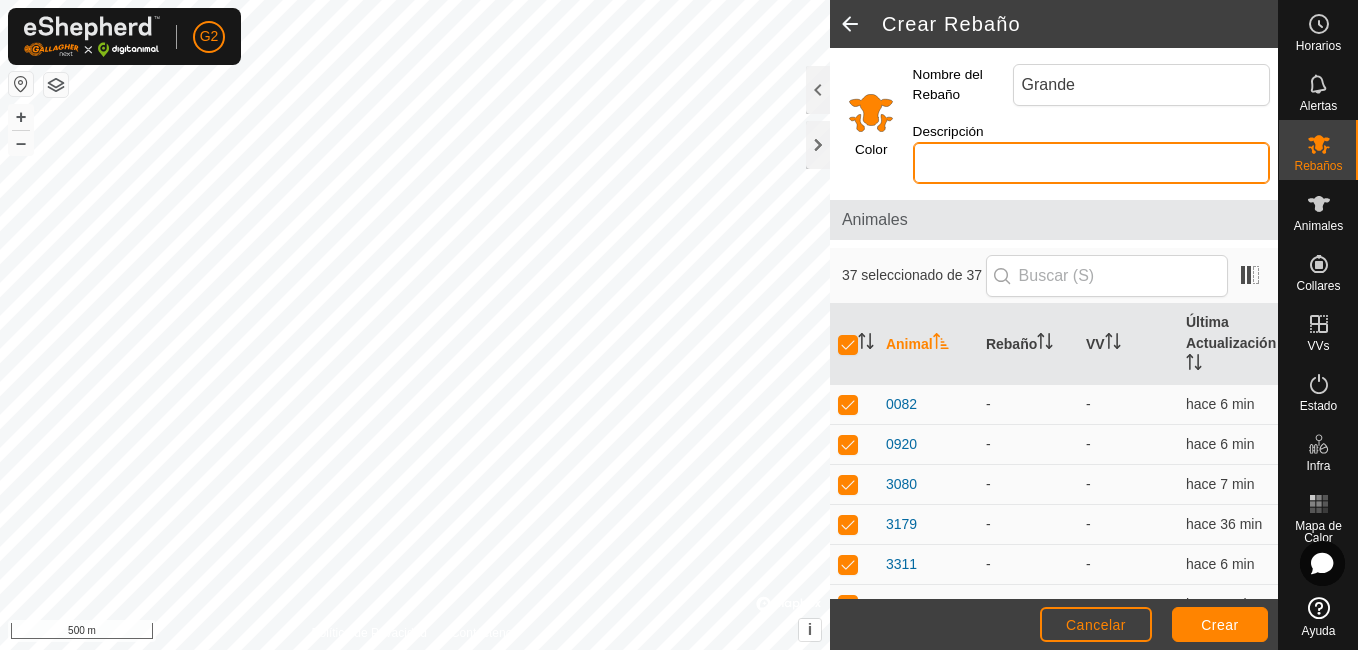 click on "Descripción" at bounding box center [1091, 163] 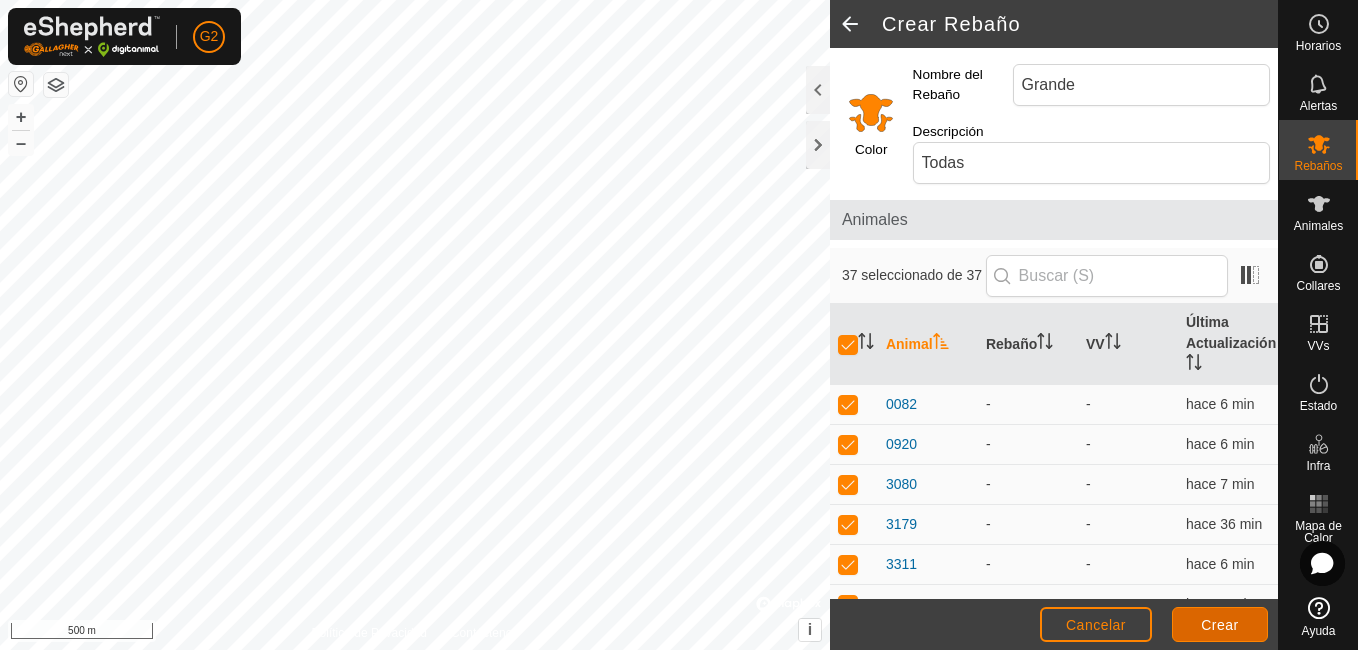click on "Crear" at bounding box center (1220, 625) 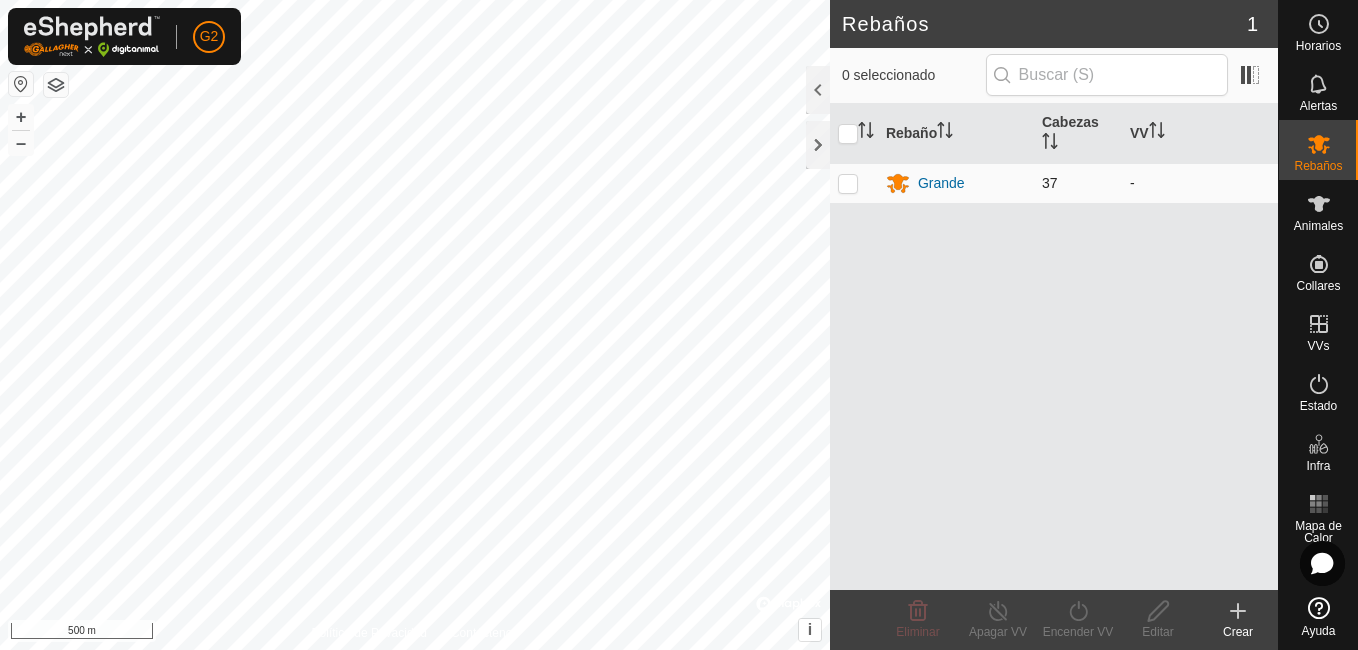 click at bounding box center (848, 183) 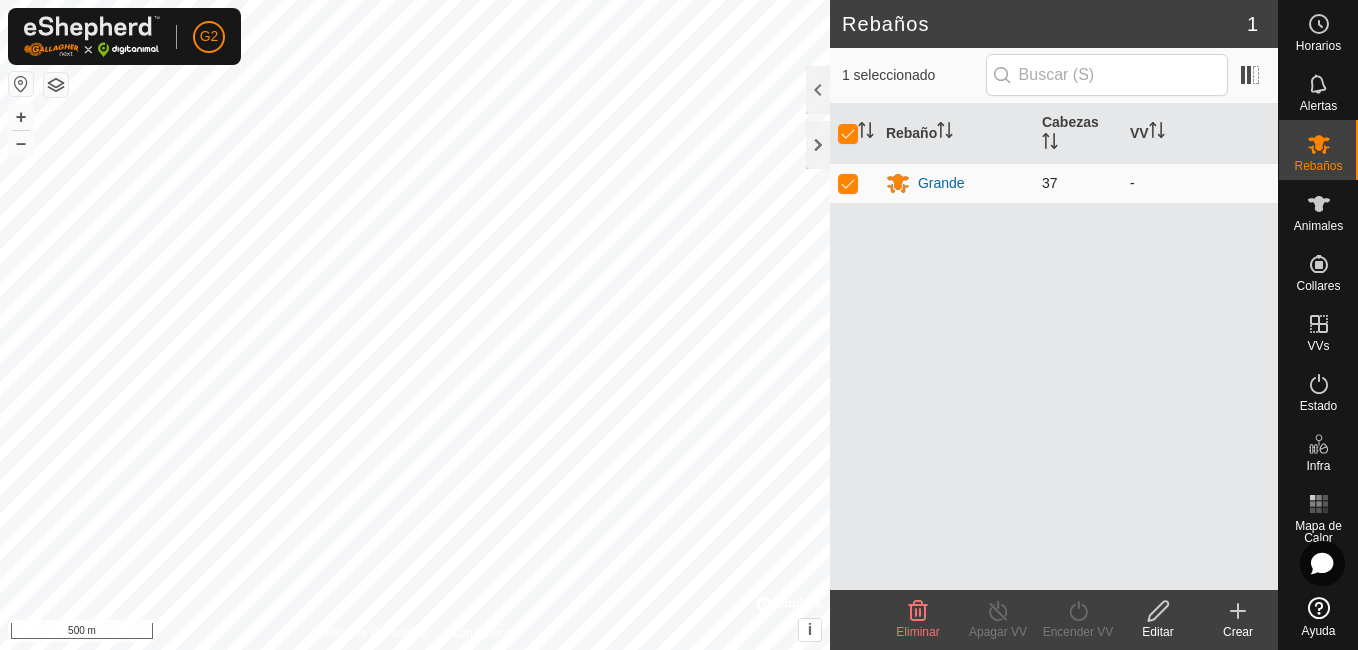click at bounding box center [848, 183] 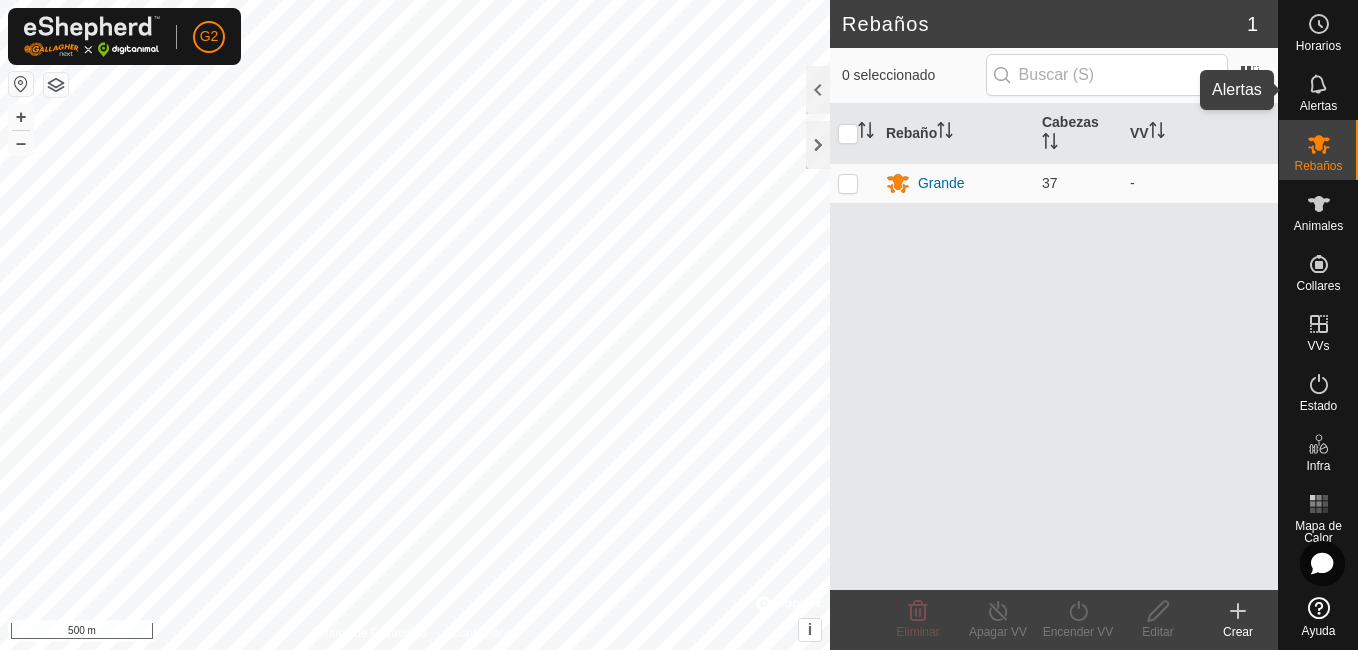 click 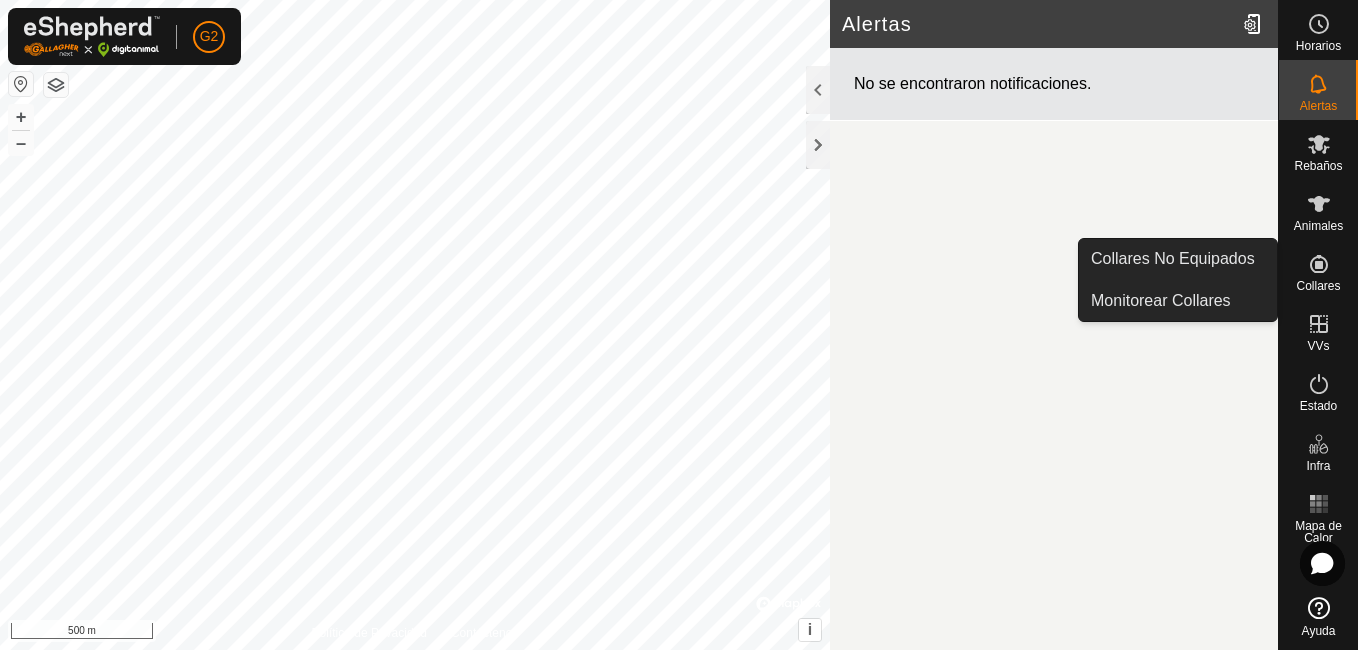click 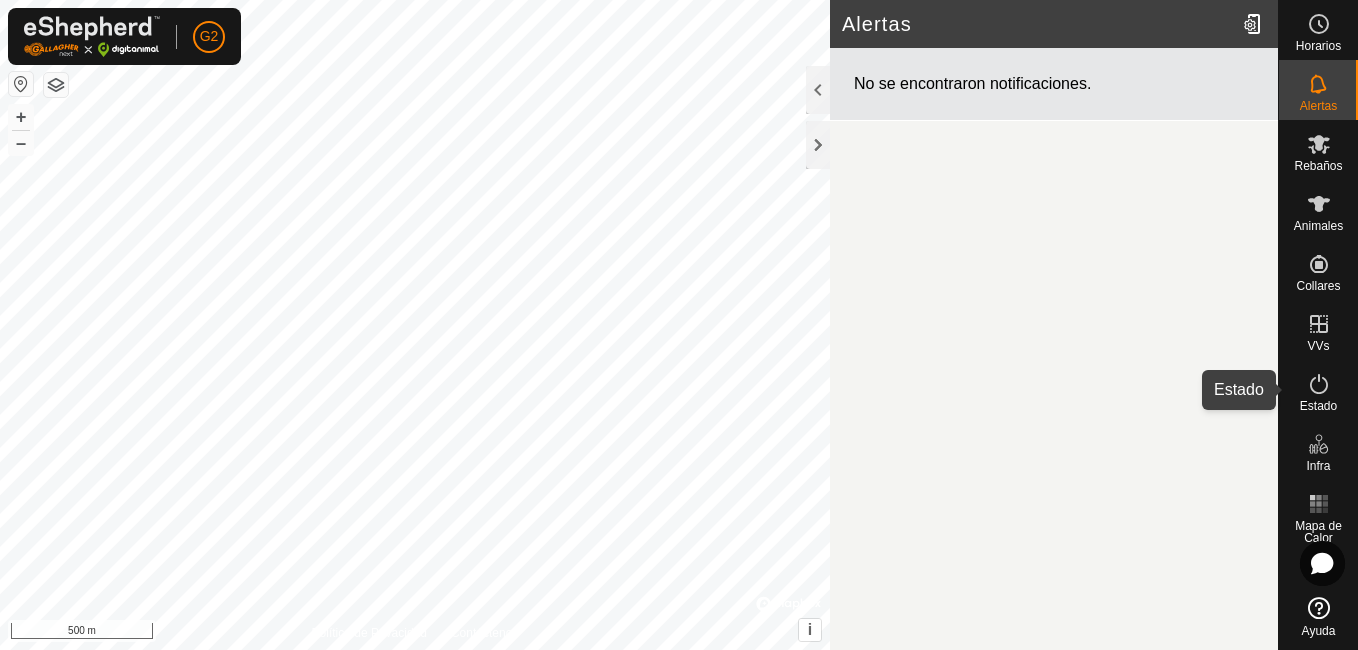 click 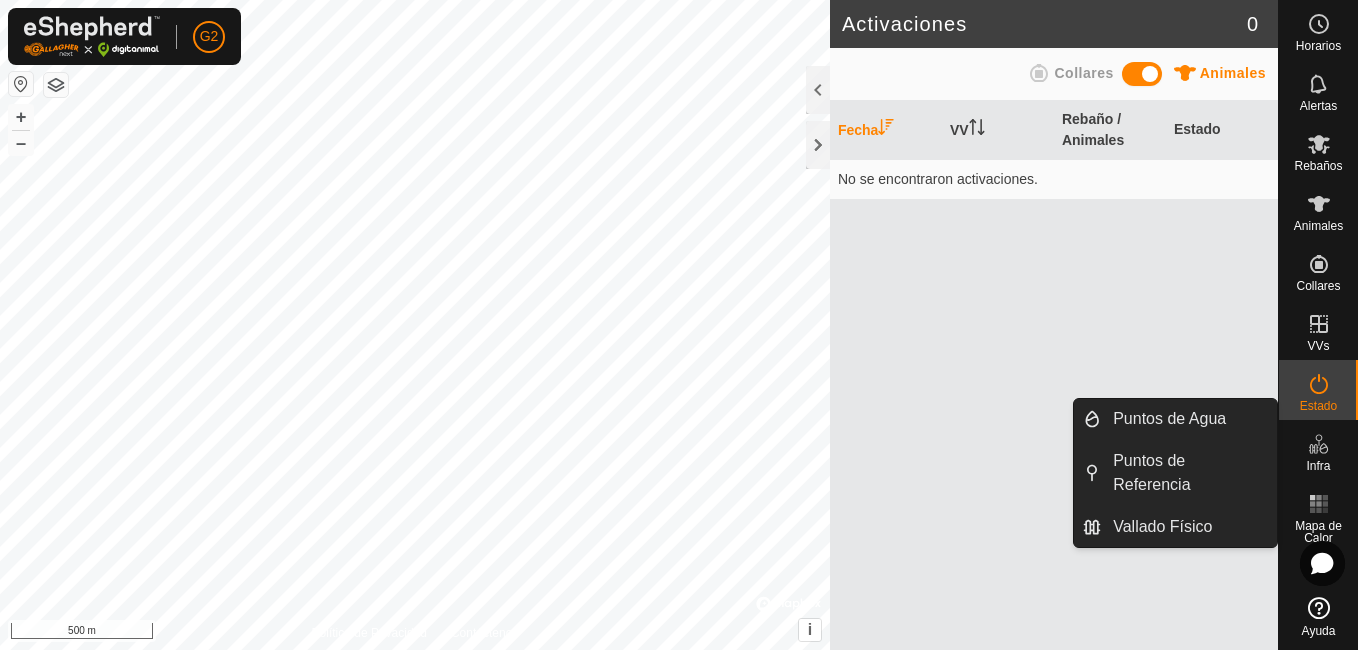 click at bounding box center [1319, 444] 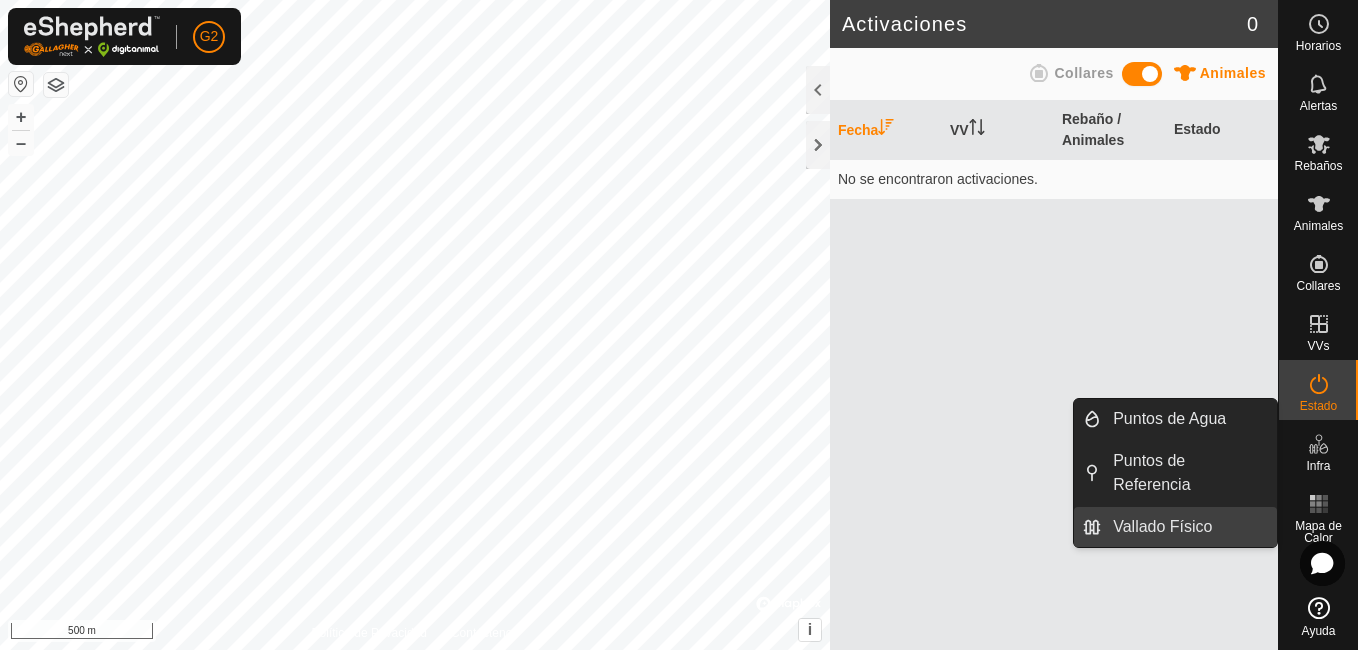 click on "Vallado Físico" at bounding box center [1189, 527] 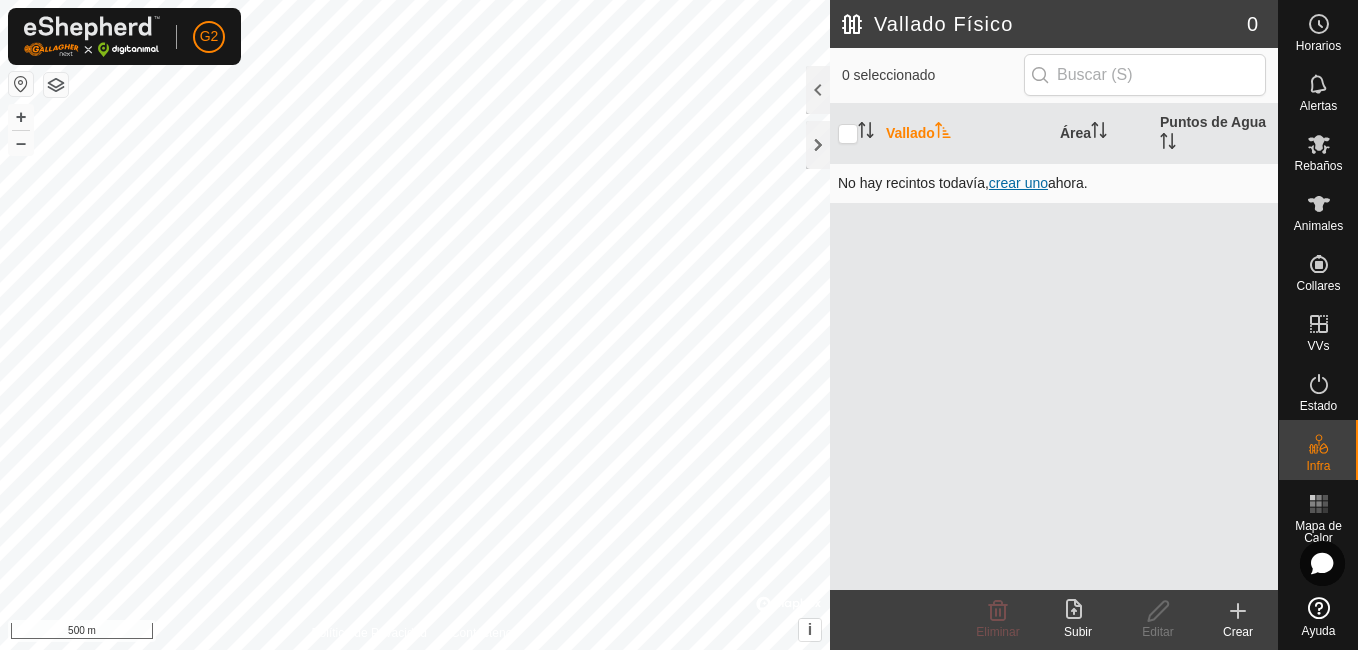 click on "crear uno" at bounding box center [1018, 183] 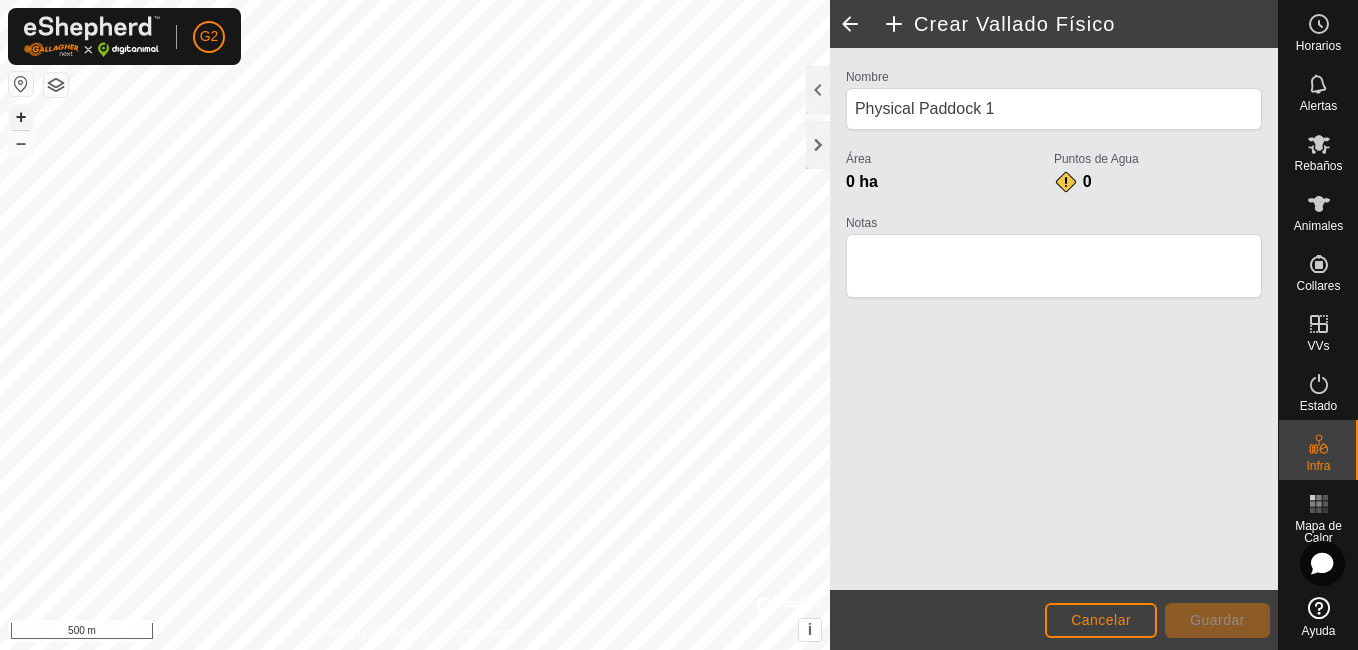 click on "+" at bounding box center (21, 117) 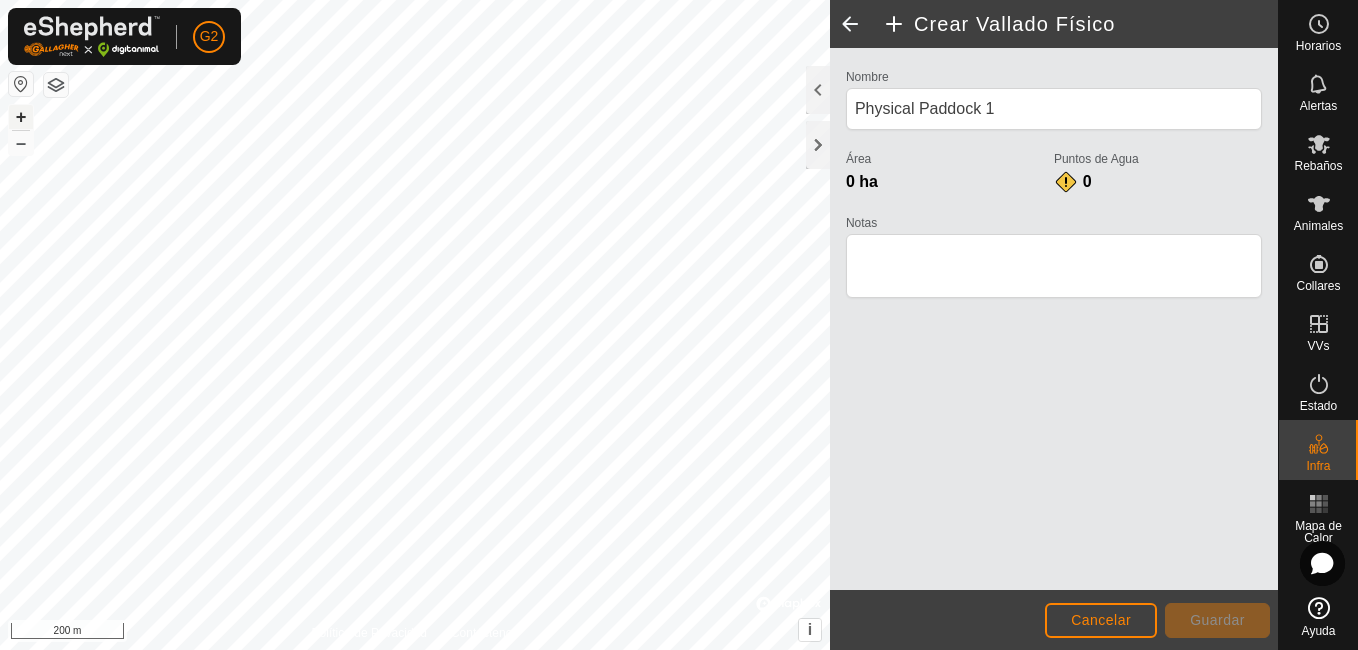 click on "+" at bounding box center (21, 117) 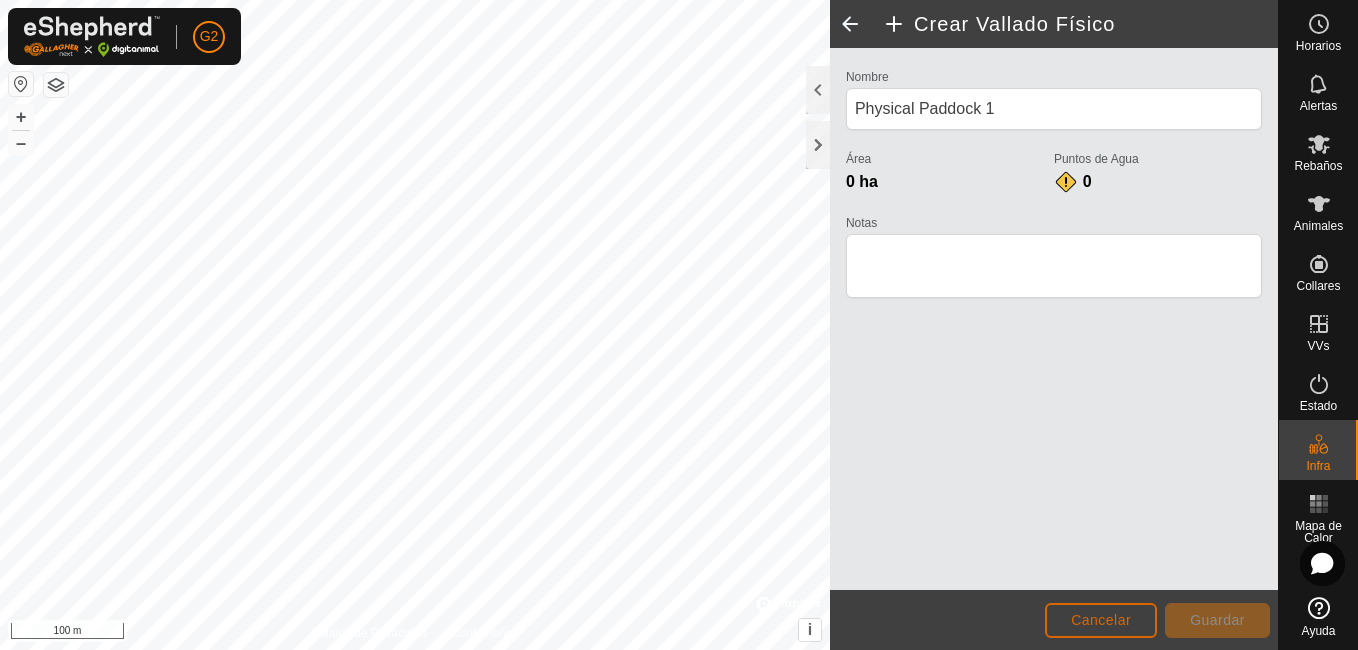 click on "Cancelar" 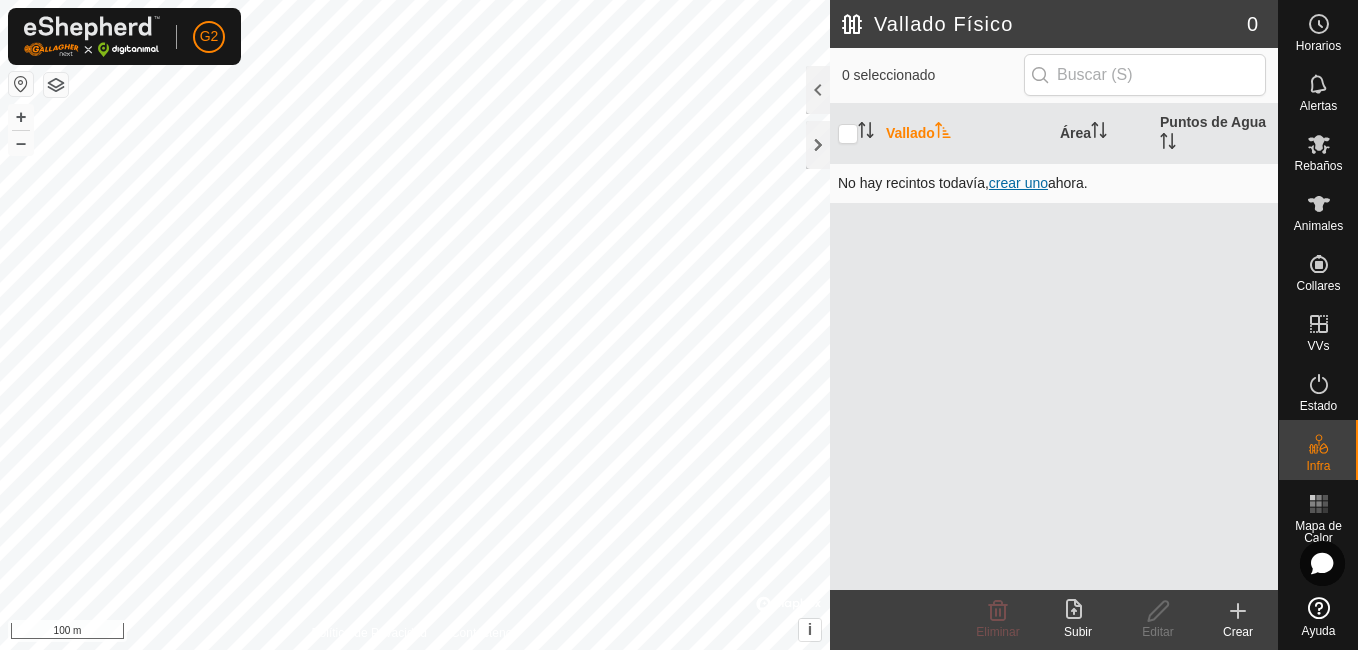 click on "crear uno" at bounding box center (1018, 183) 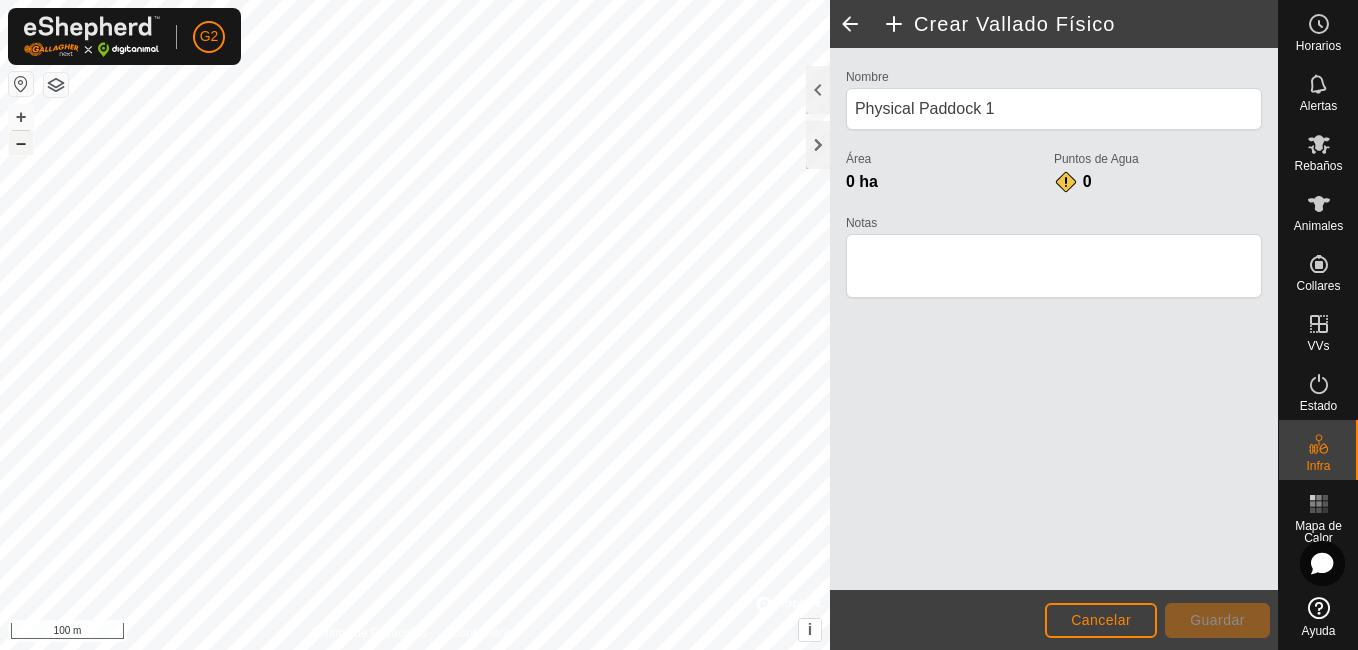 click on "–" at bounding box center (21, 143) 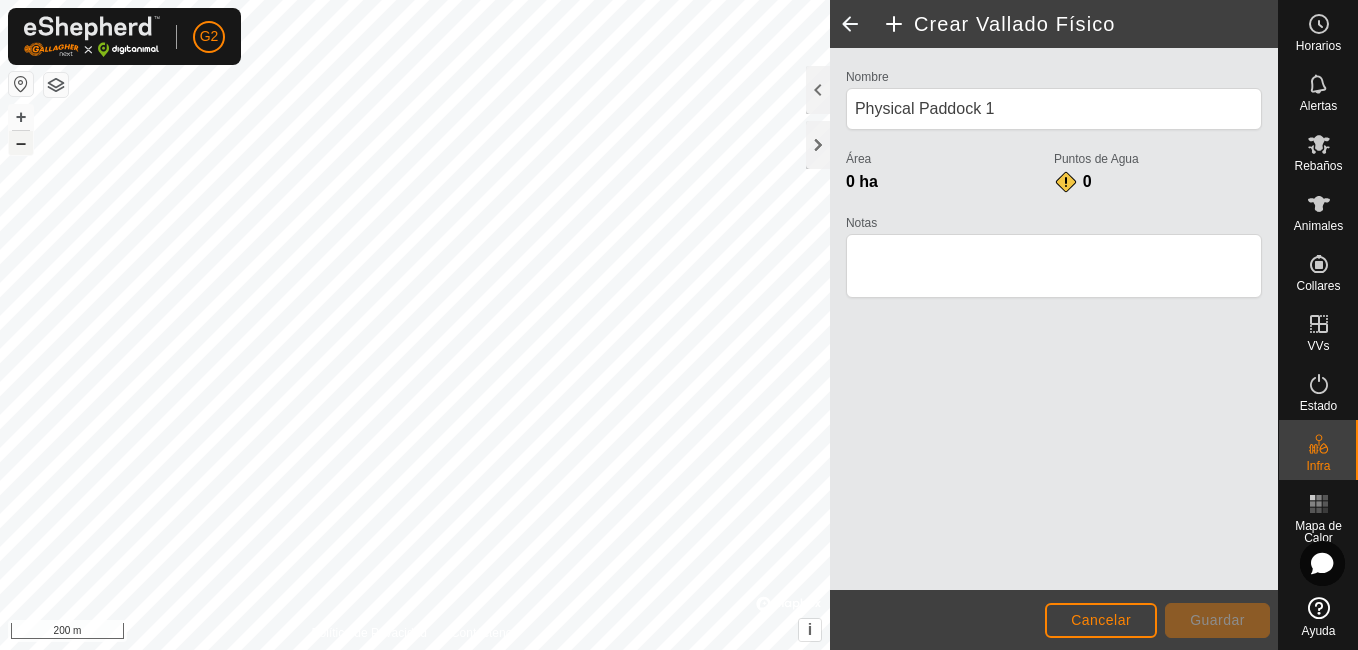 click on "–" at bounding box center [21, 143] 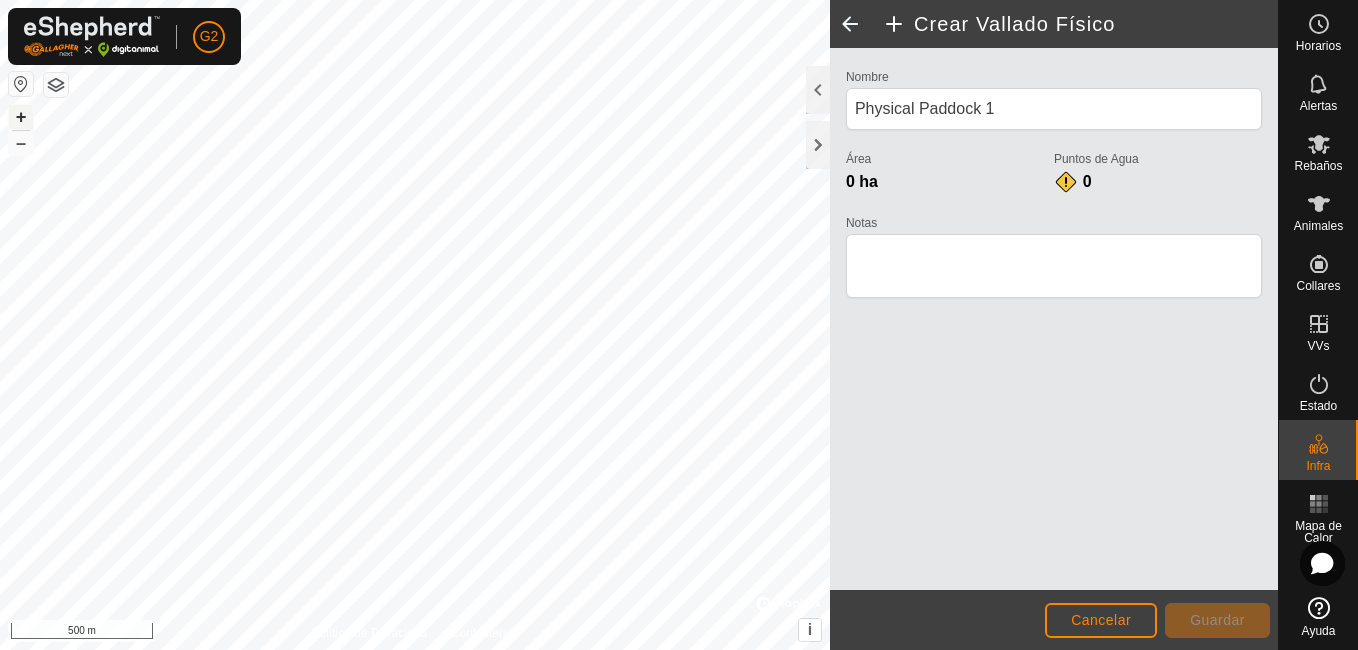 click on "+" at bounding box center (21, 117) 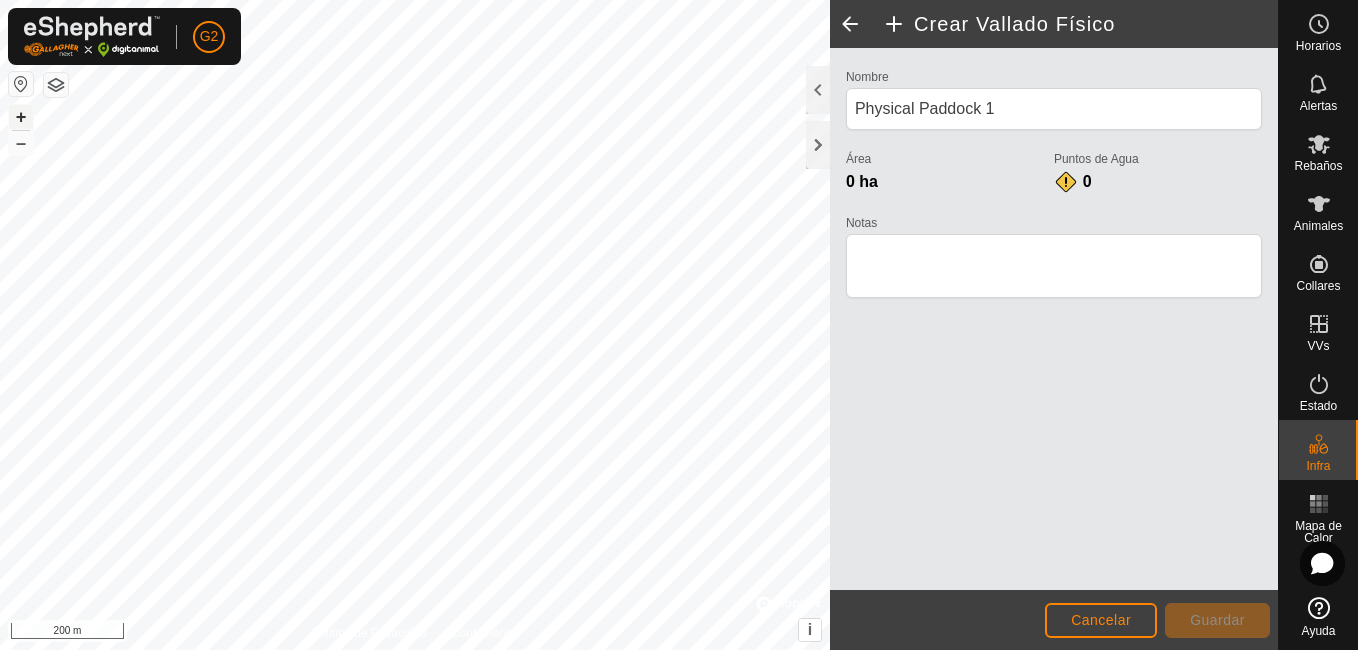 click on "+" at bounding box center (21, 117) 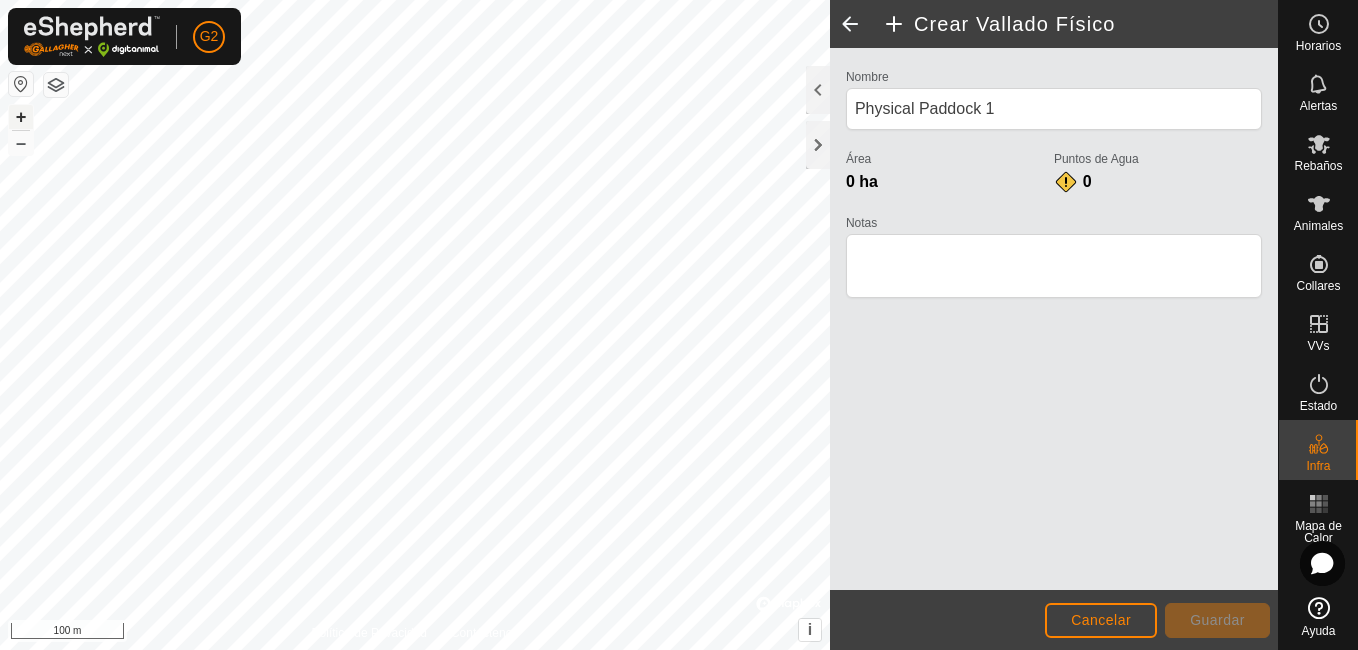 click on "+" at bounding box center (21, 117) 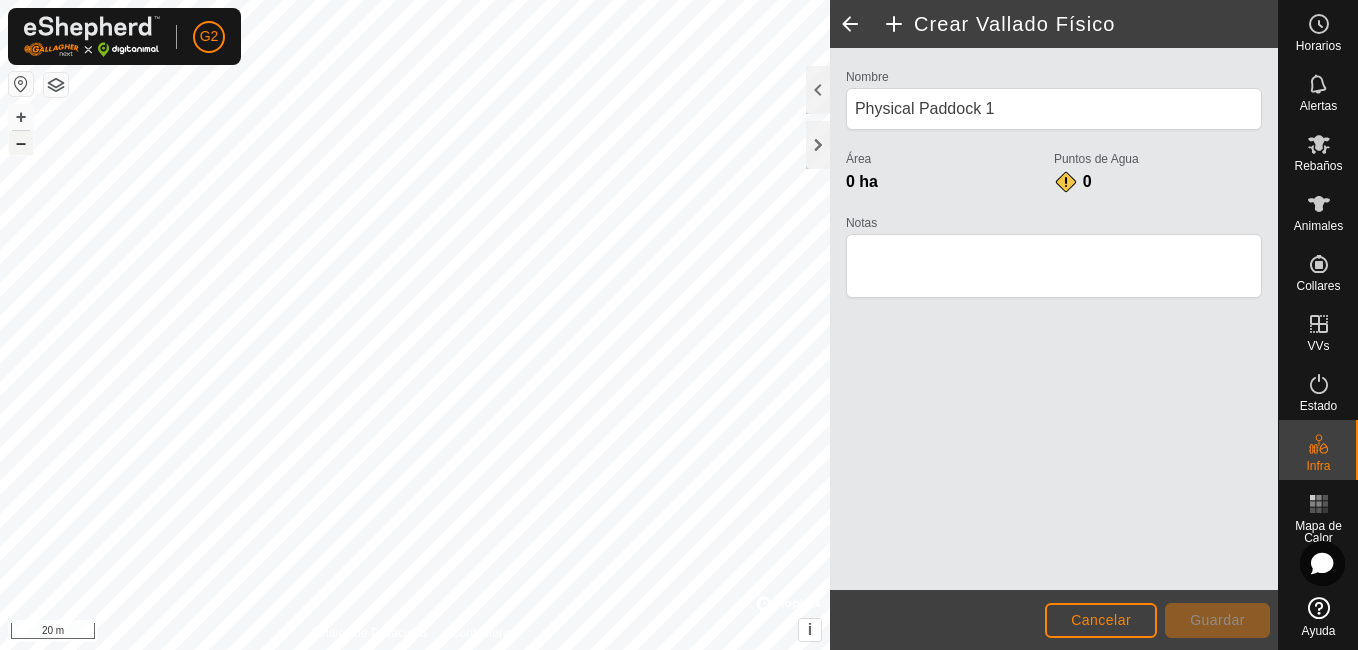click on "–" at bounding box center [21, 143] 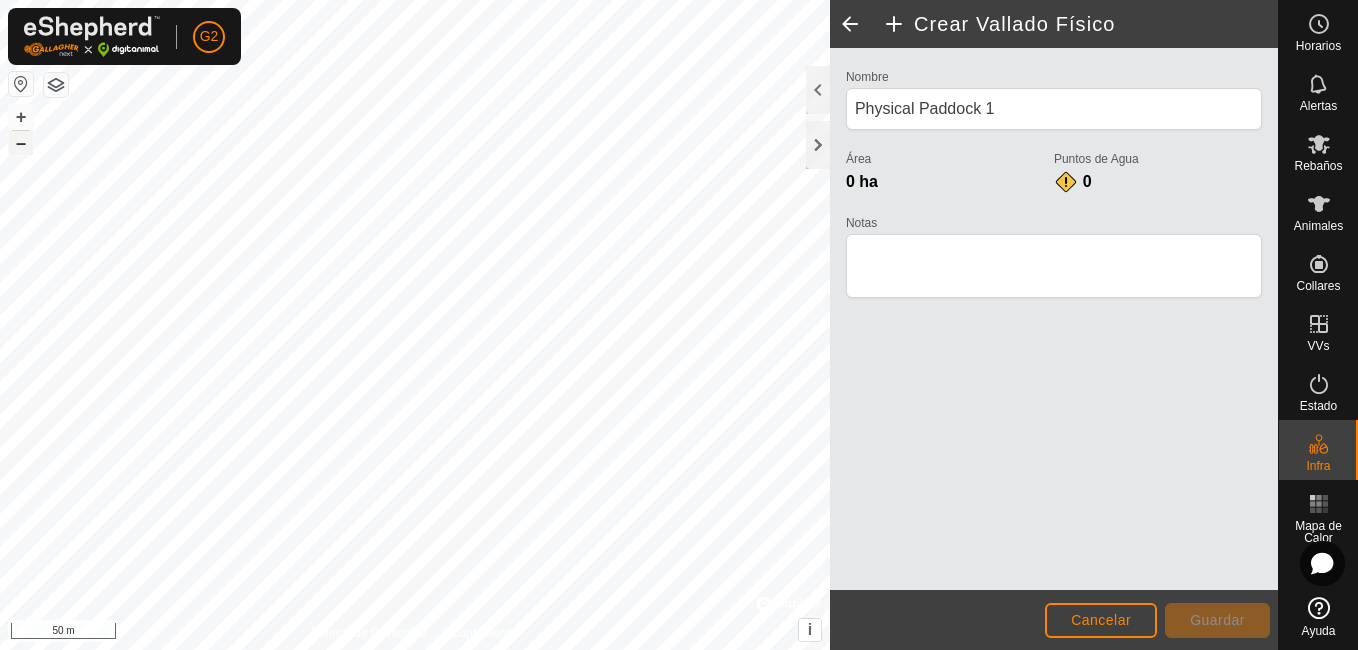 click on "–" at bounding box center (21, 143) 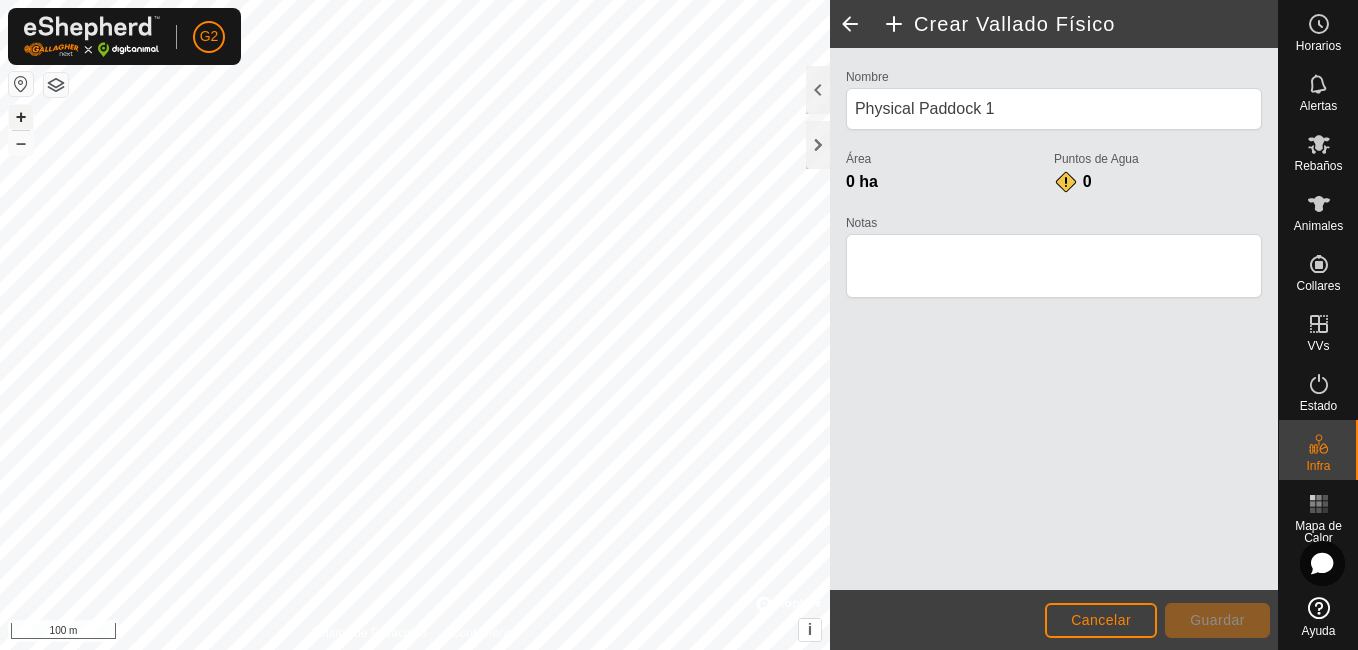 click on "+" at bounding box center [21, 117] 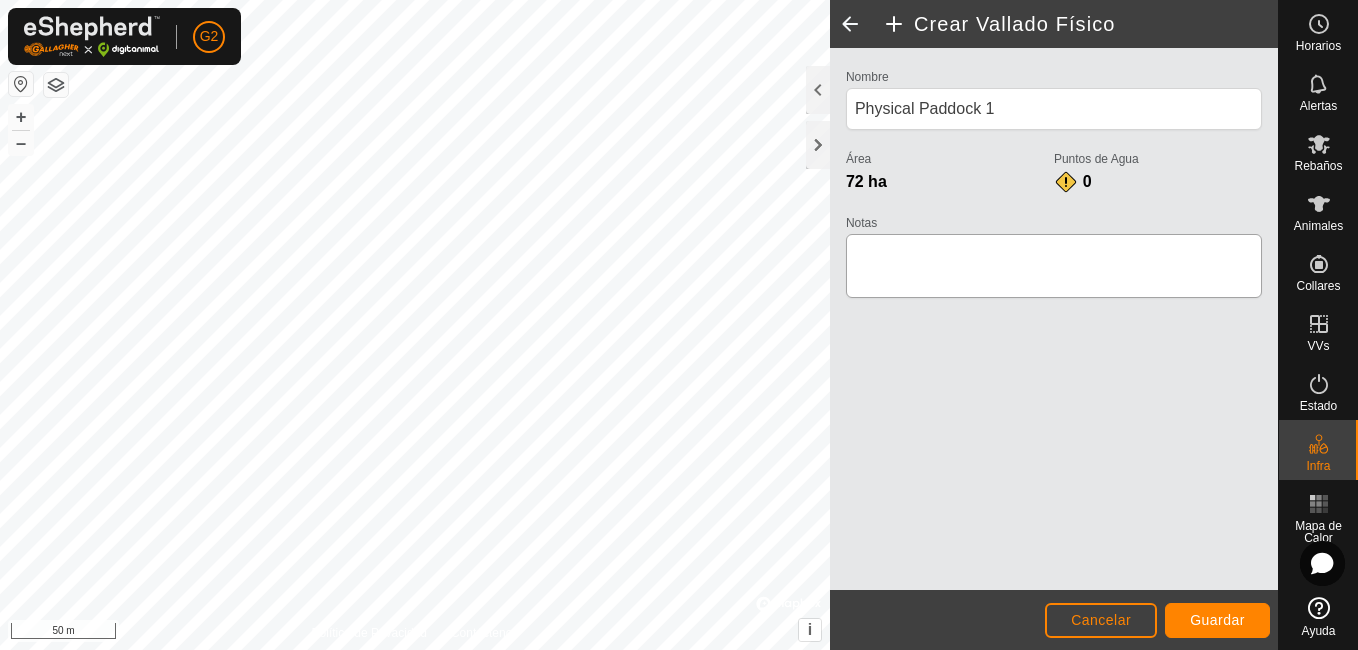 click on "Política de Privacidad Contáctenos + – ⇧ i ©  Mapbox , ©  OpenStreetMap ,  Improve this map 50 m  Crear Vallado Físico  Nombre Physical Paddock 1 Área 72 ha  Puntos de Agua 0 Notas                    Cancelar Guardar" 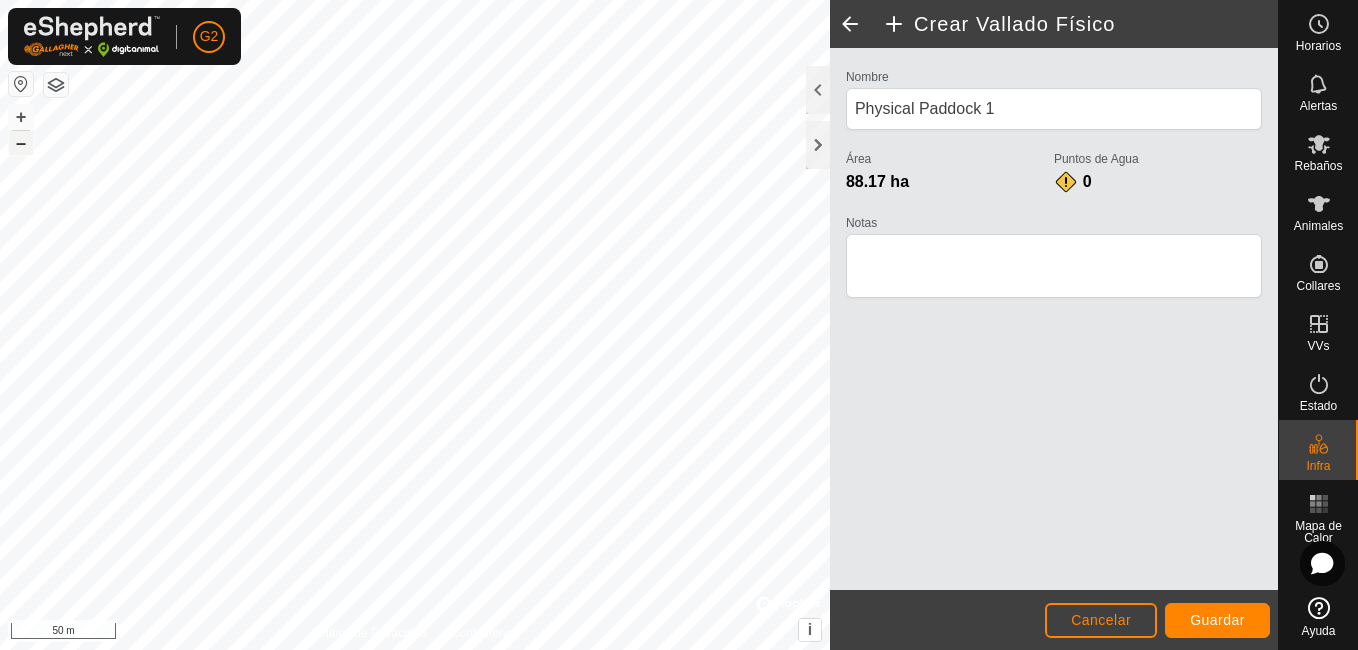click on "–" at bounding box center (21, 143) 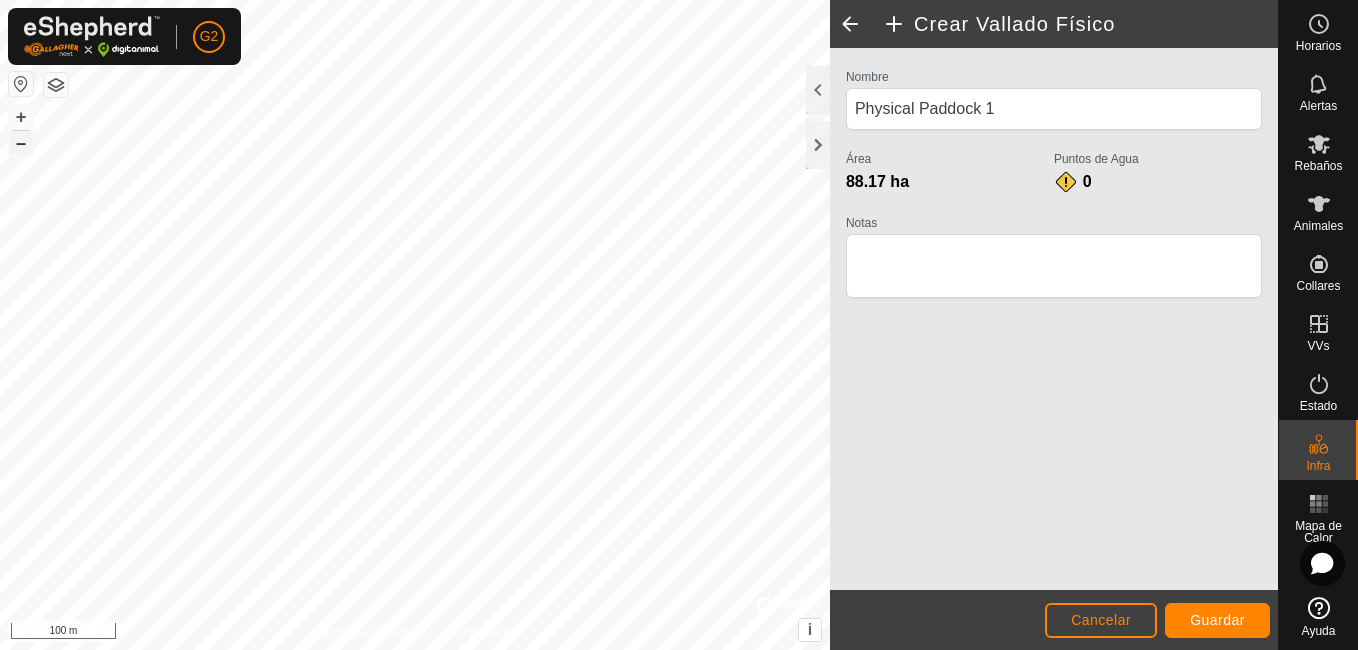 click on "–" at bounding box center [21, 143] 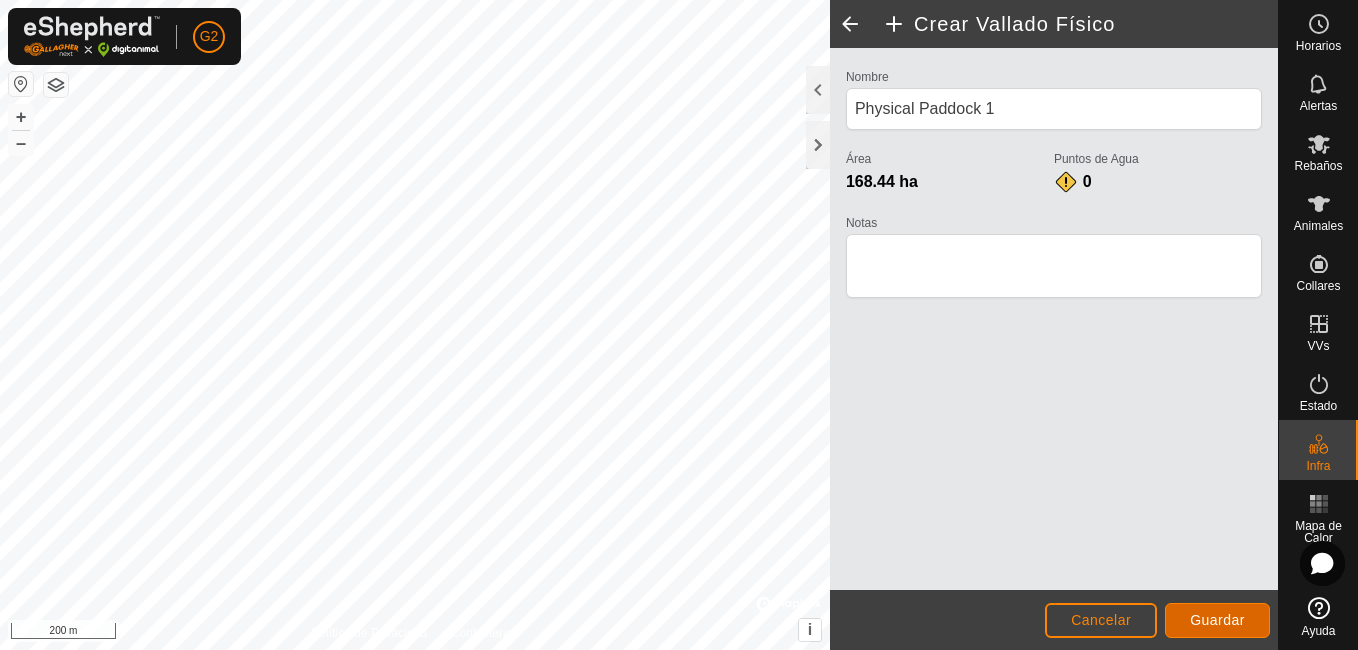 click on "Guardar" 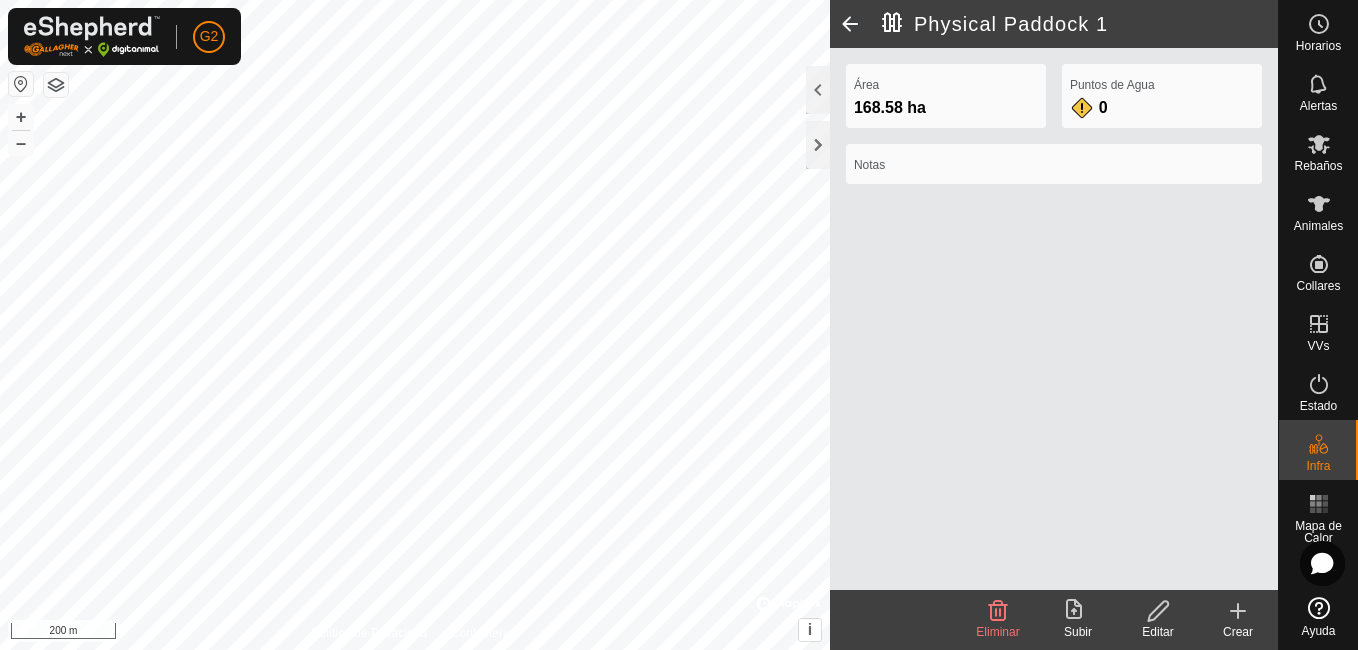 click 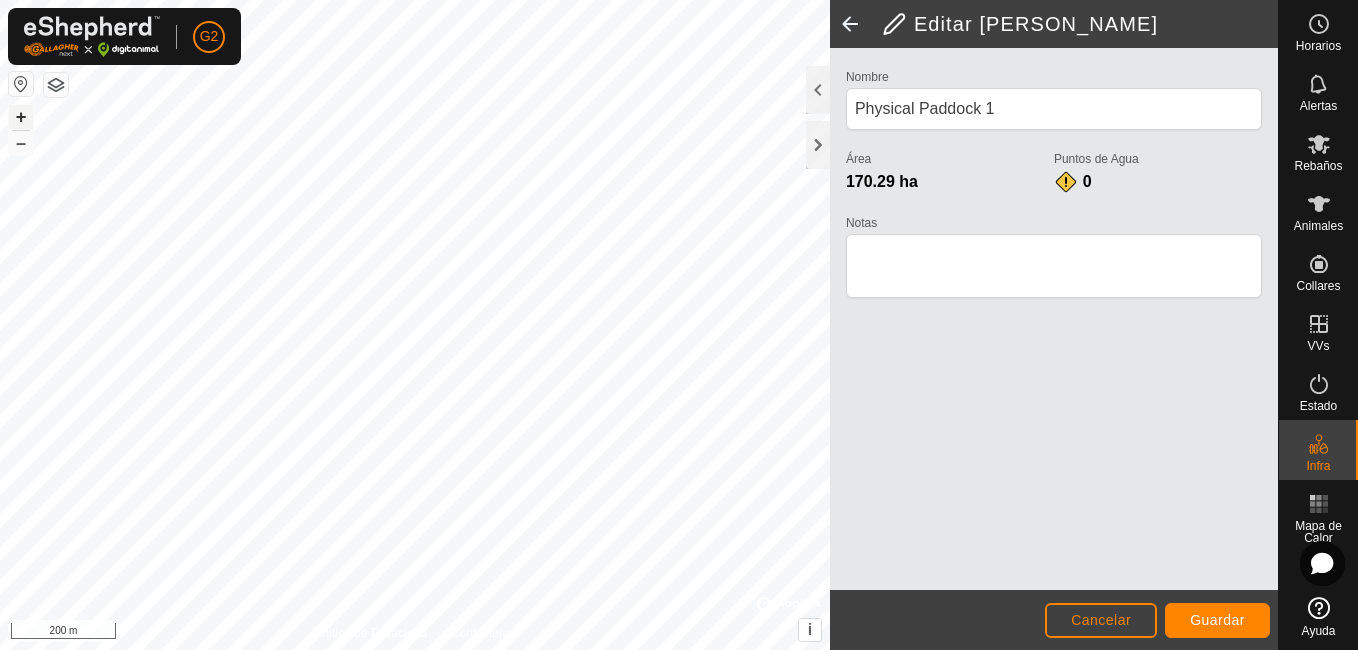 click on "+" at bounding box center [21, 117] 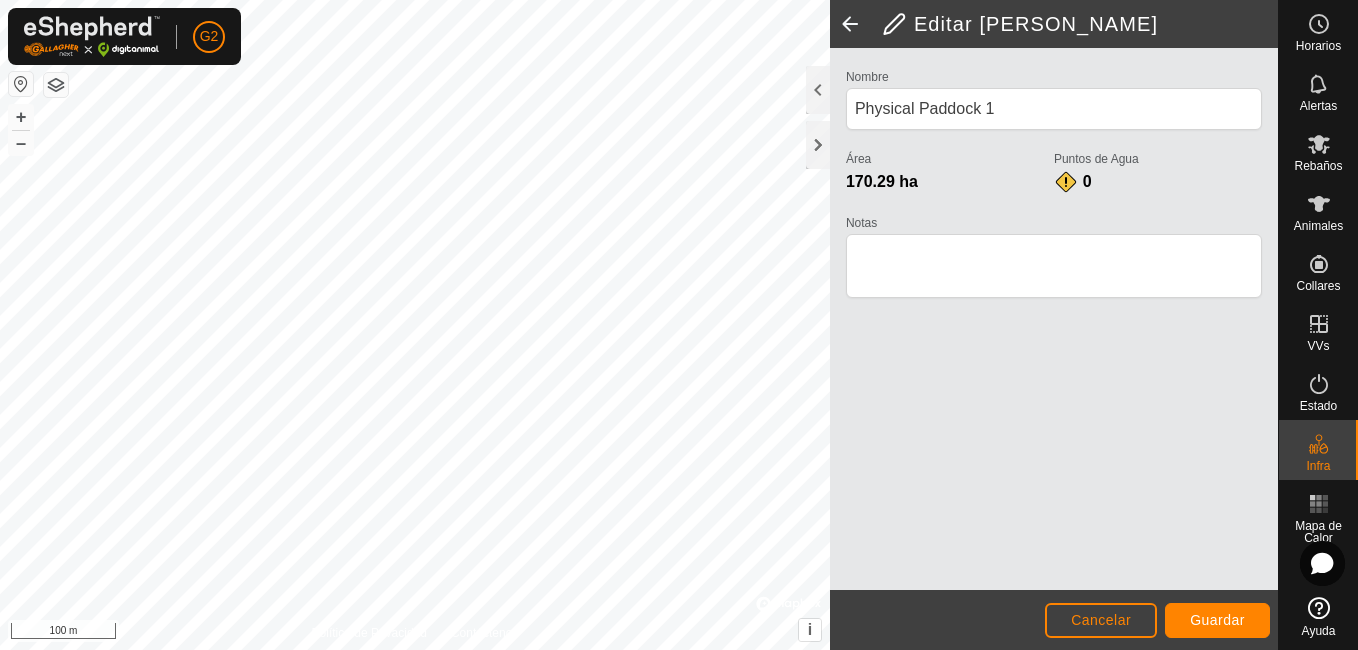 click on "Política de Privacidad Contáctenos + – ⇧ i ©  Mapbox , ©  OpenStreetMap ,  Improve this map 100 m  Editar Vallado Físico  Nombre Physical Paddock 1 Área 170.29 ha  Puntos de Agua 0 Notas                    Cancelar Guardar" 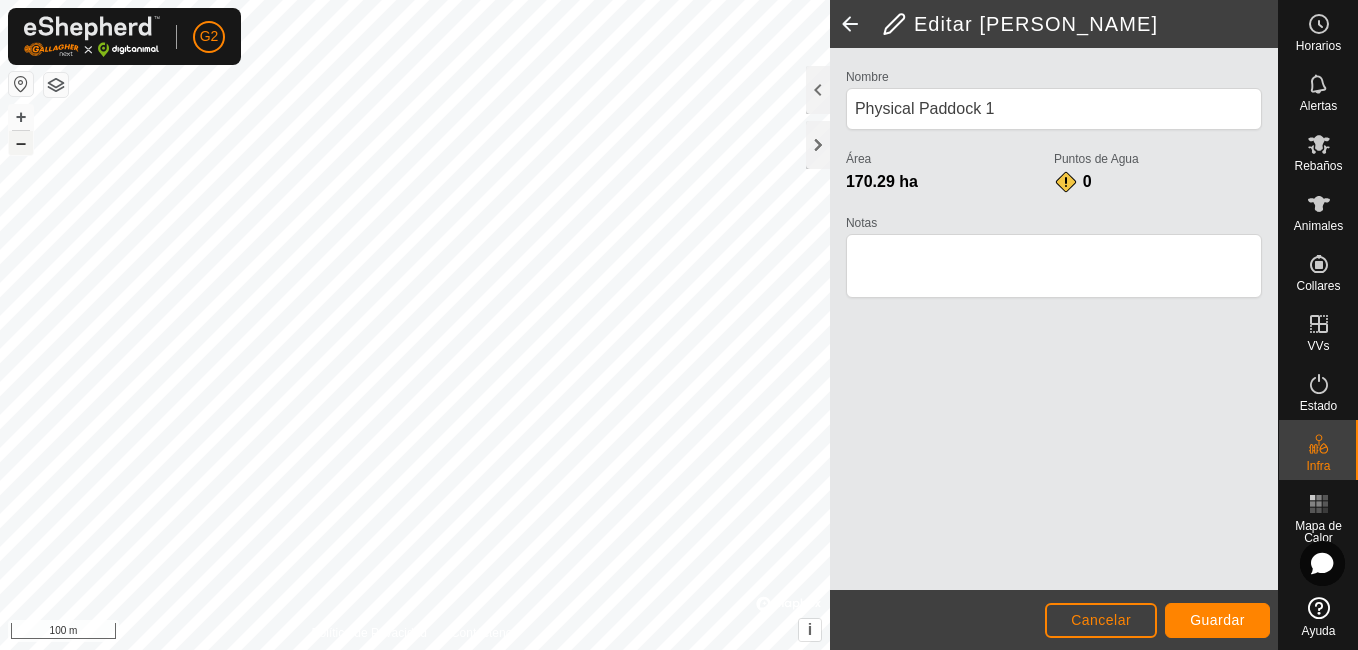 click on "–" at bounding box center [21, 143] 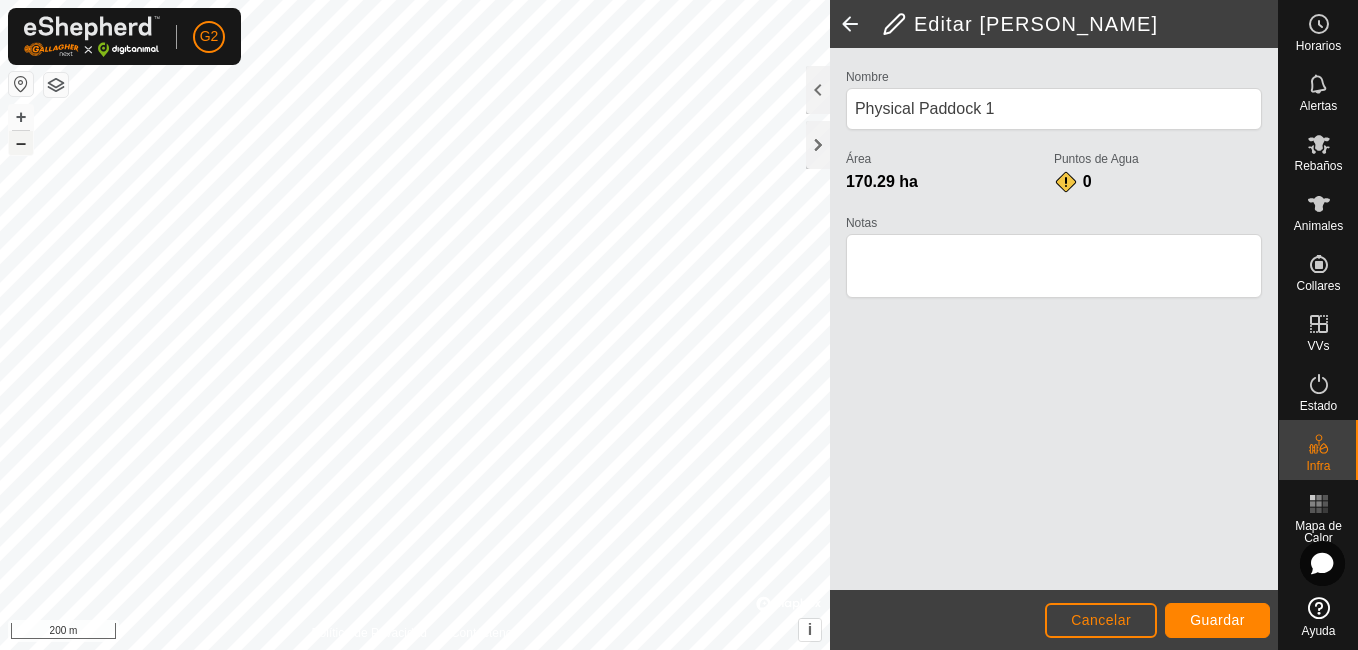 click on "–" at bounding box center (21, 143) 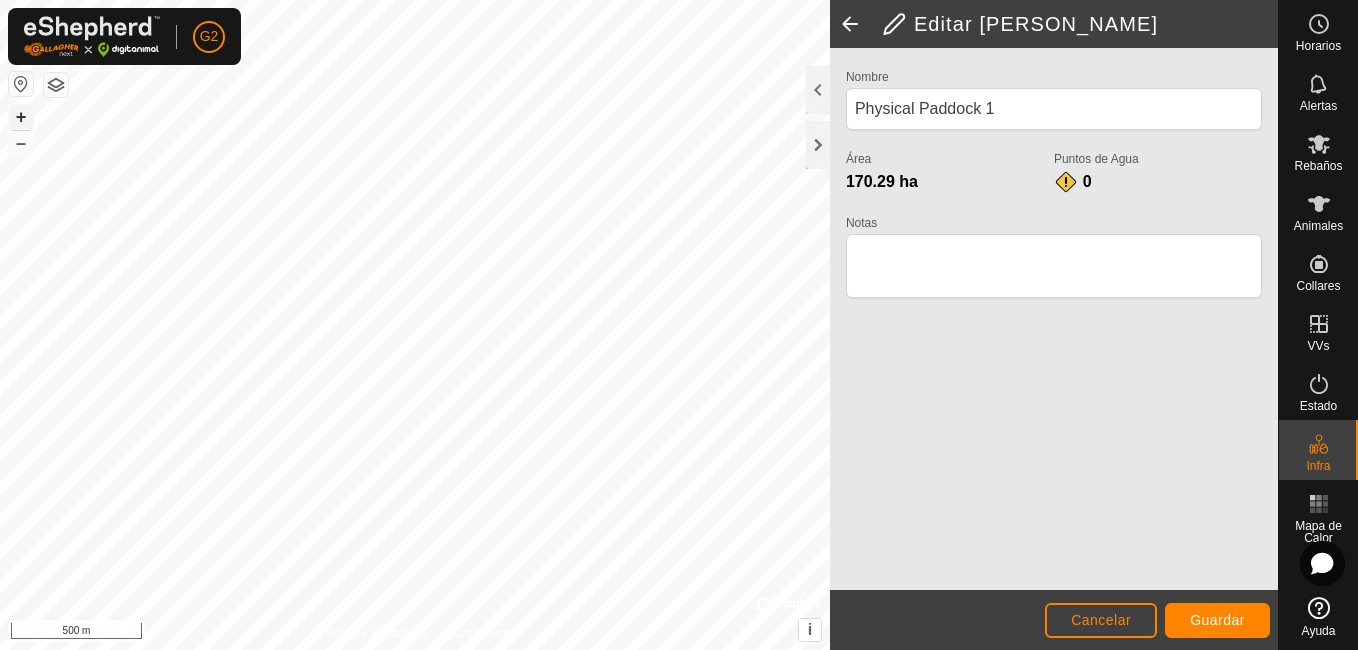 click on "+" at bounding box center (21, 117) 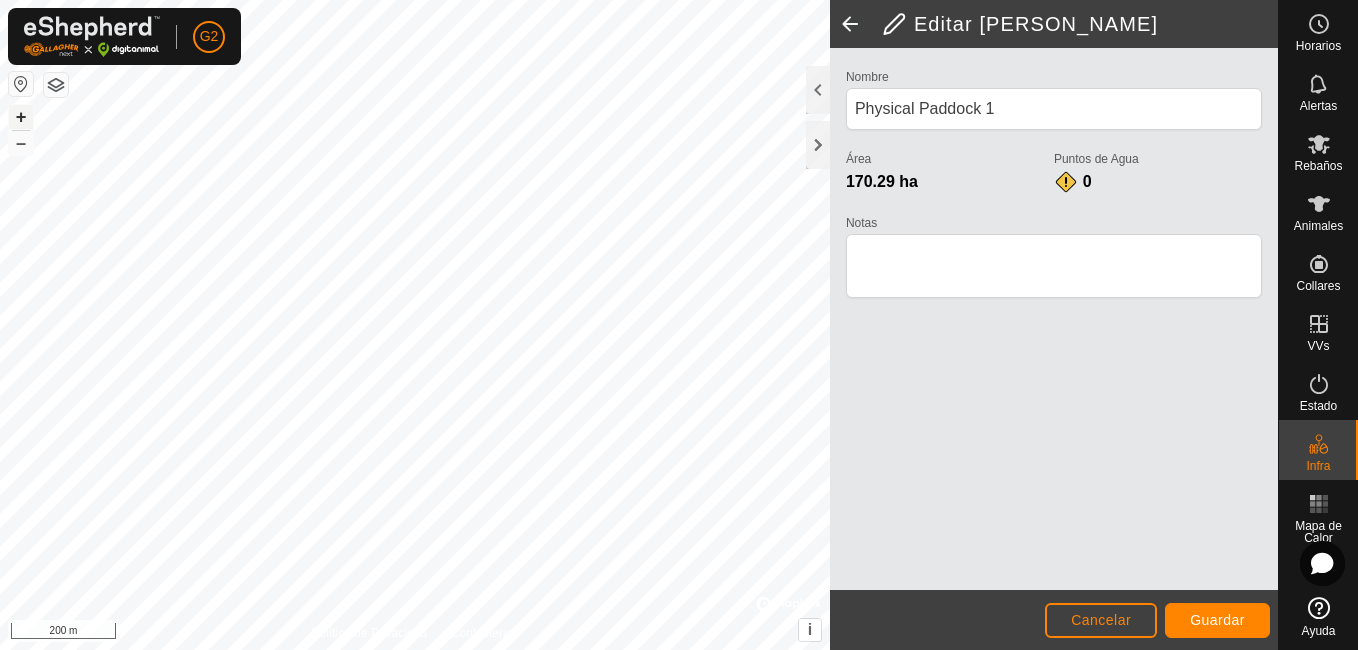 click on "+" at bounding box center [21, 117] 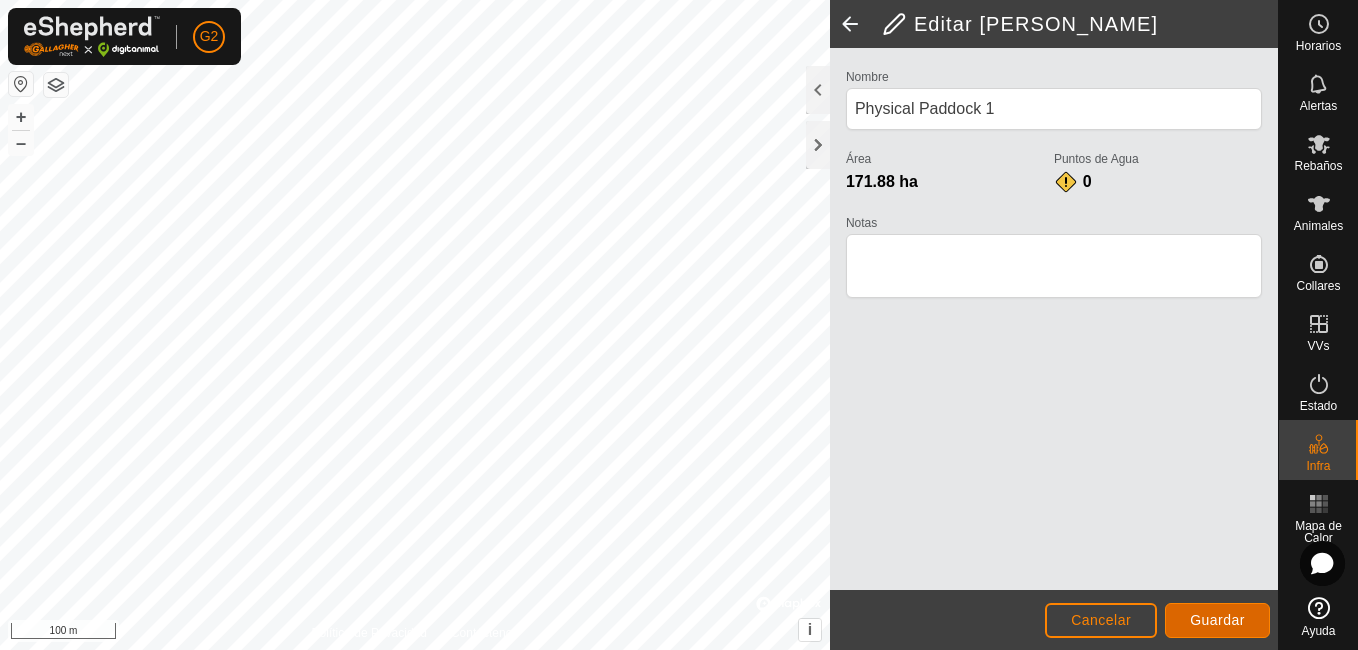 click on "Guardar" 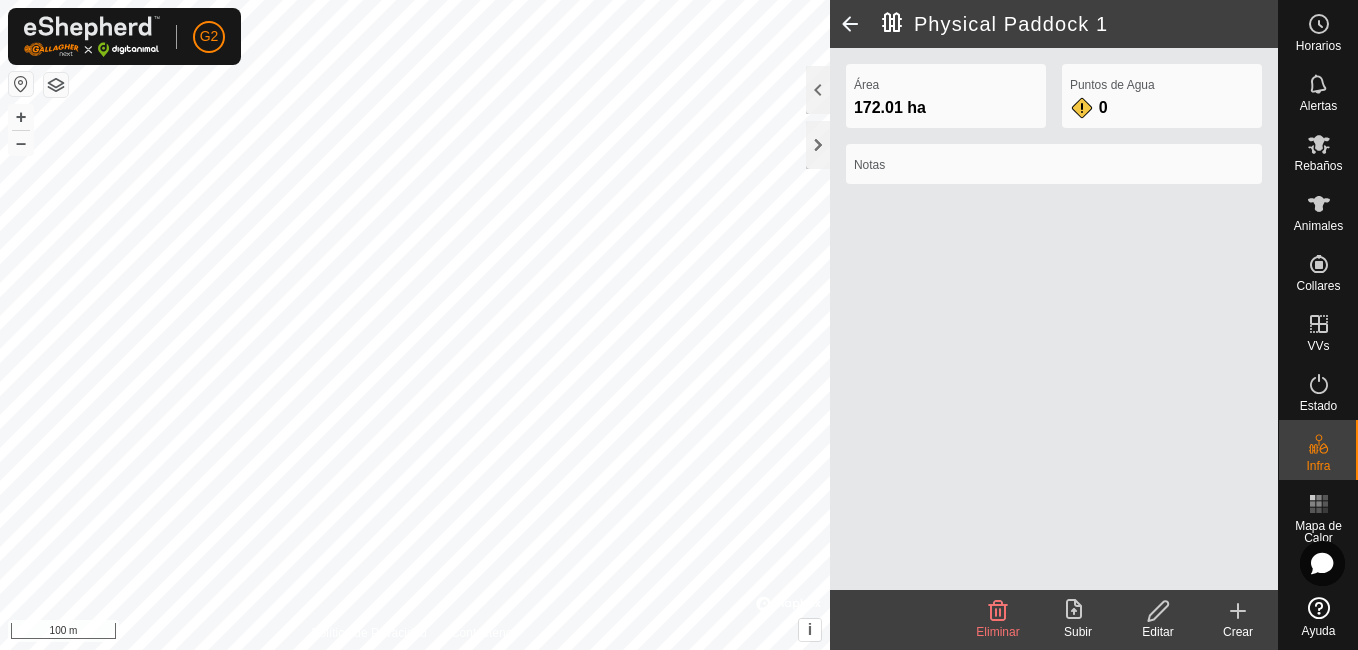 click on "G2 Horarios Alertas Rebaños Animales Collares VVs Estado Infra Mapa de Calor Ayuda Política de Privacidad Contáctenos + – ⇧ i ©  Mapbox , ©  OpenStreetMap ,  Improve this map 100 m  Physical Paddock 1  Área 172.01 ha  Puntos de Agua 0 Notas Eliminar  Subir   Editar   Crear" at bounding box center [679, 325] 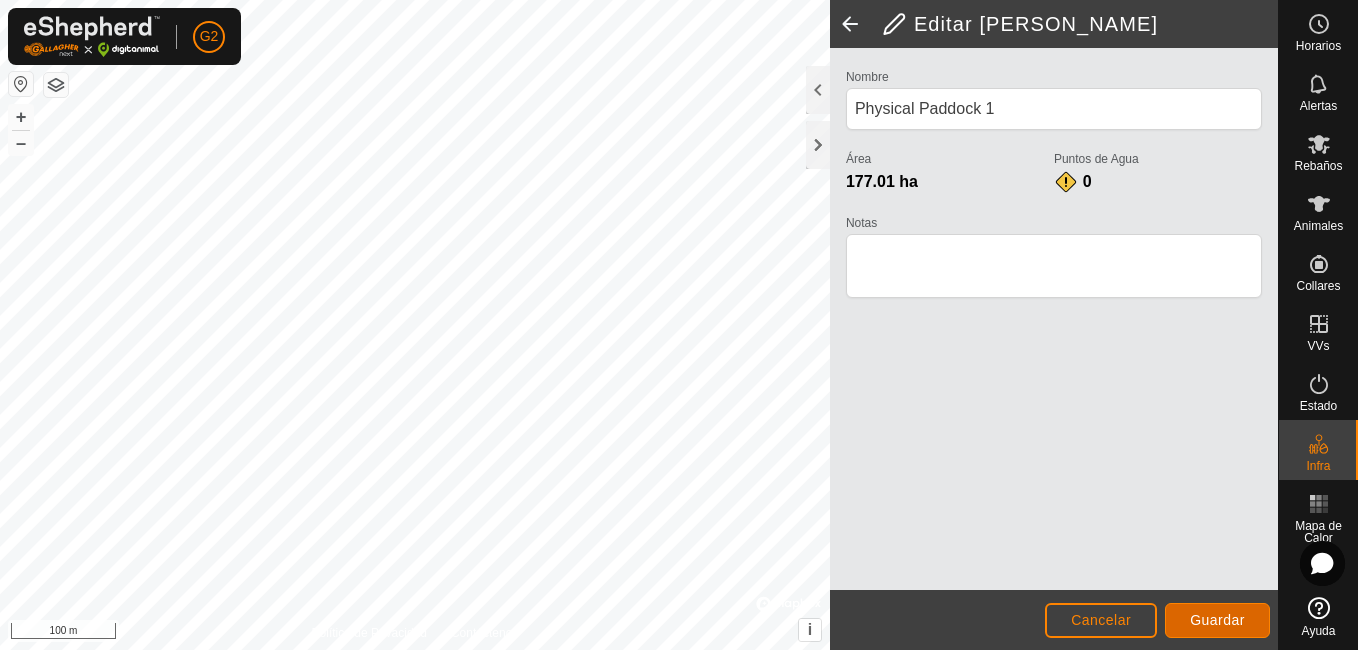 click on "Guardar" 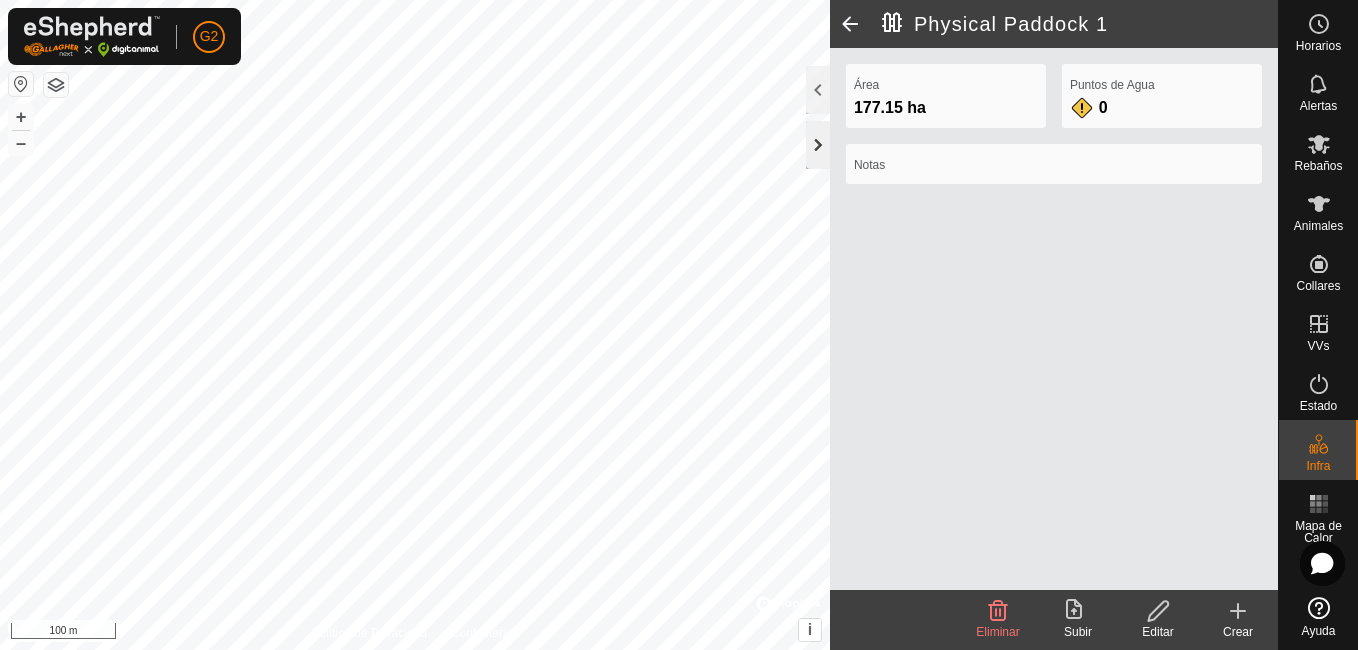click 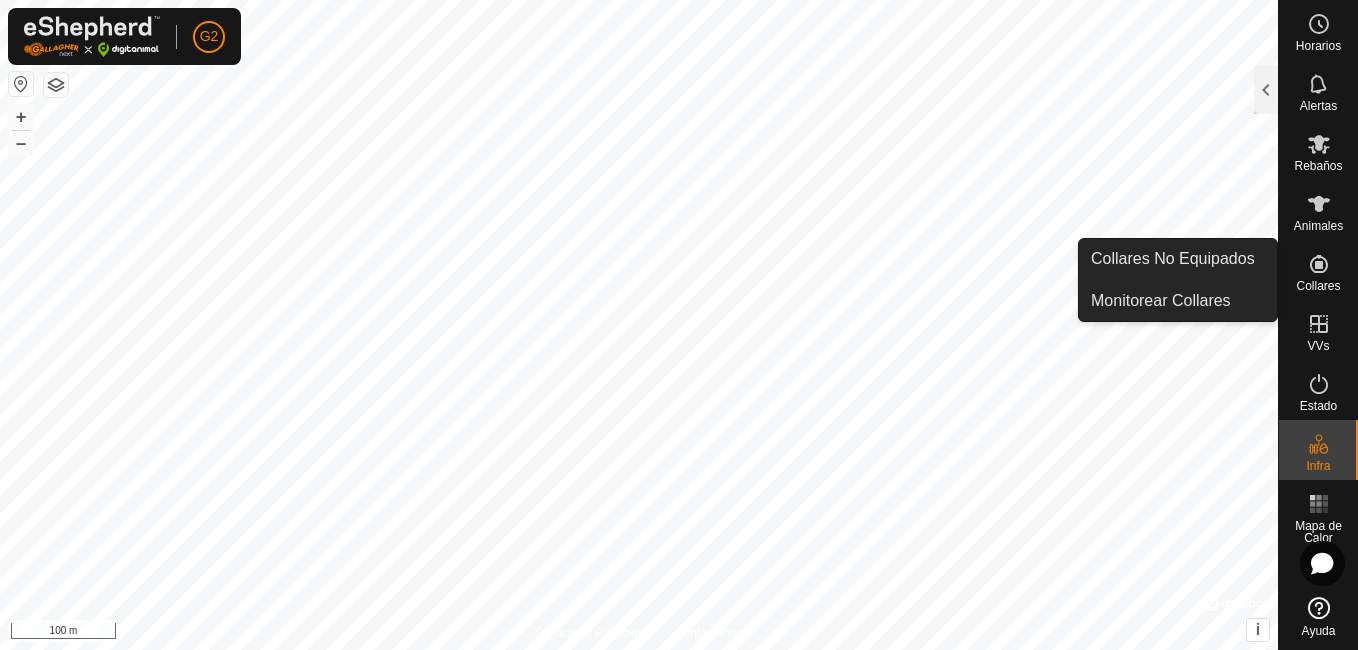 click on "Collares" at bounding box center (1318, 286) 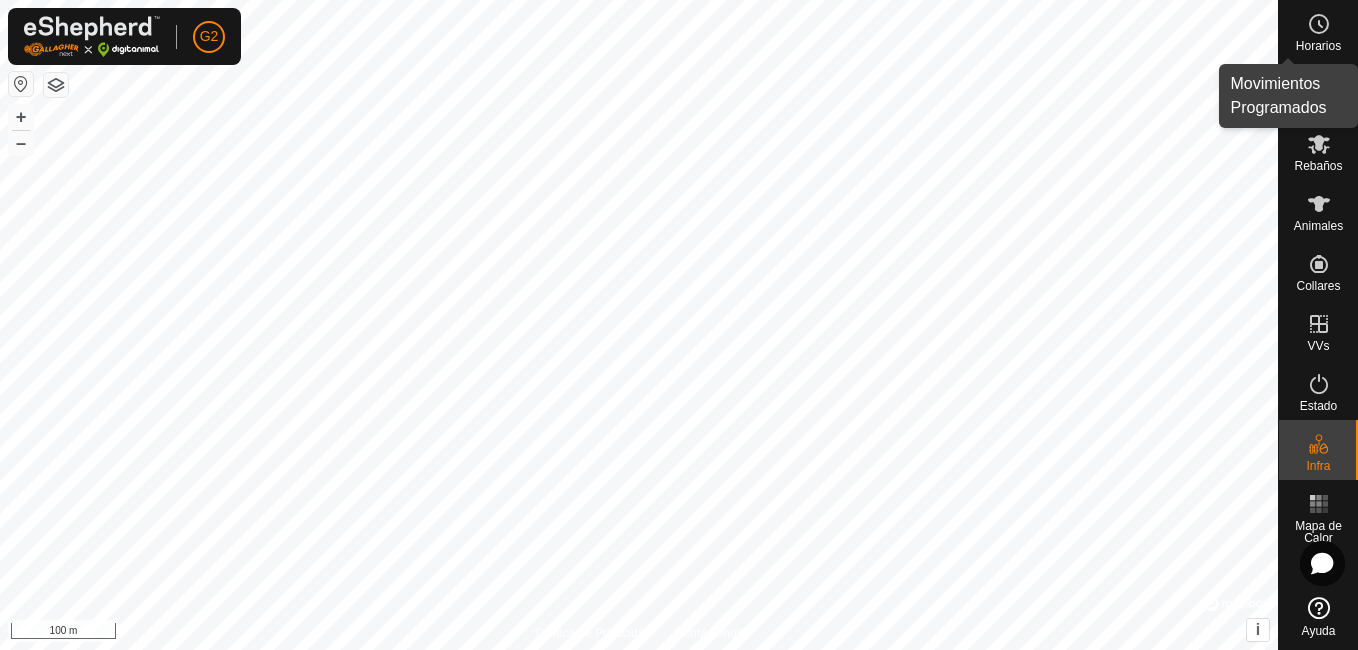 click at bounding box center (1319, 24) 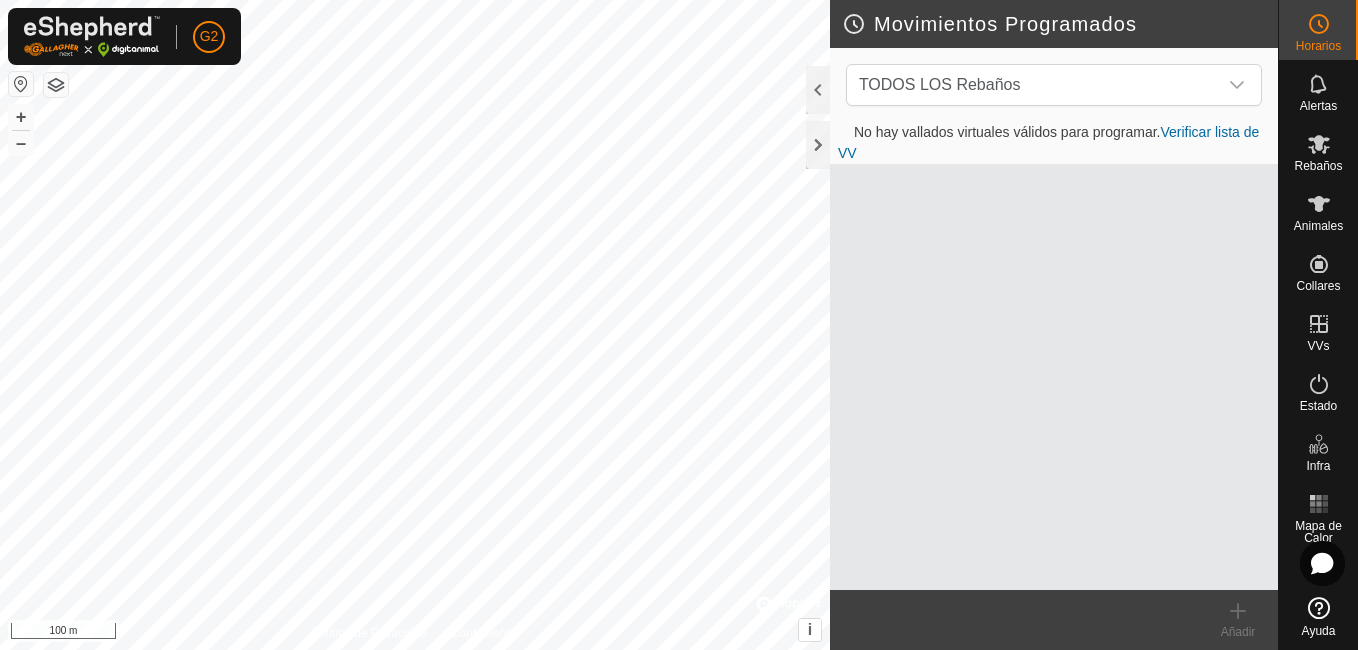 click on "Verificar lista de VV" at bounding box center (1048, 142) 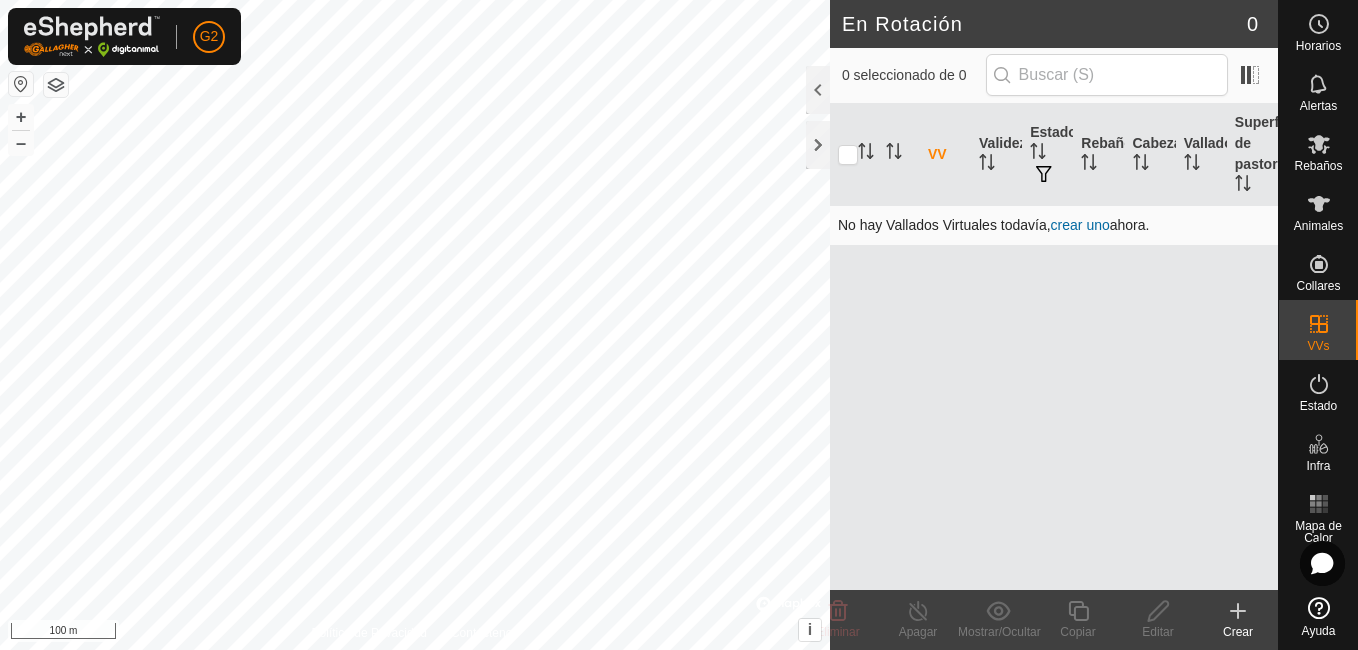 click on "crear uno" at bounding box center [1080, 225] 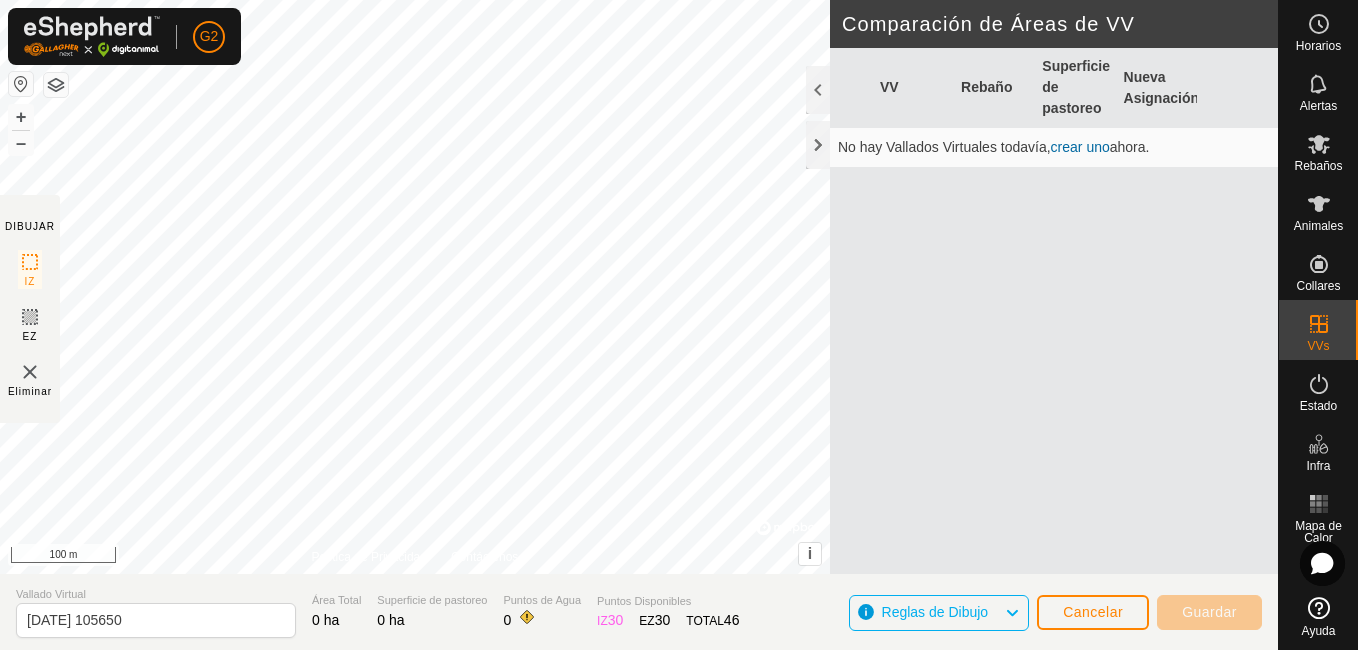 click on "Reglas de Dibujo" 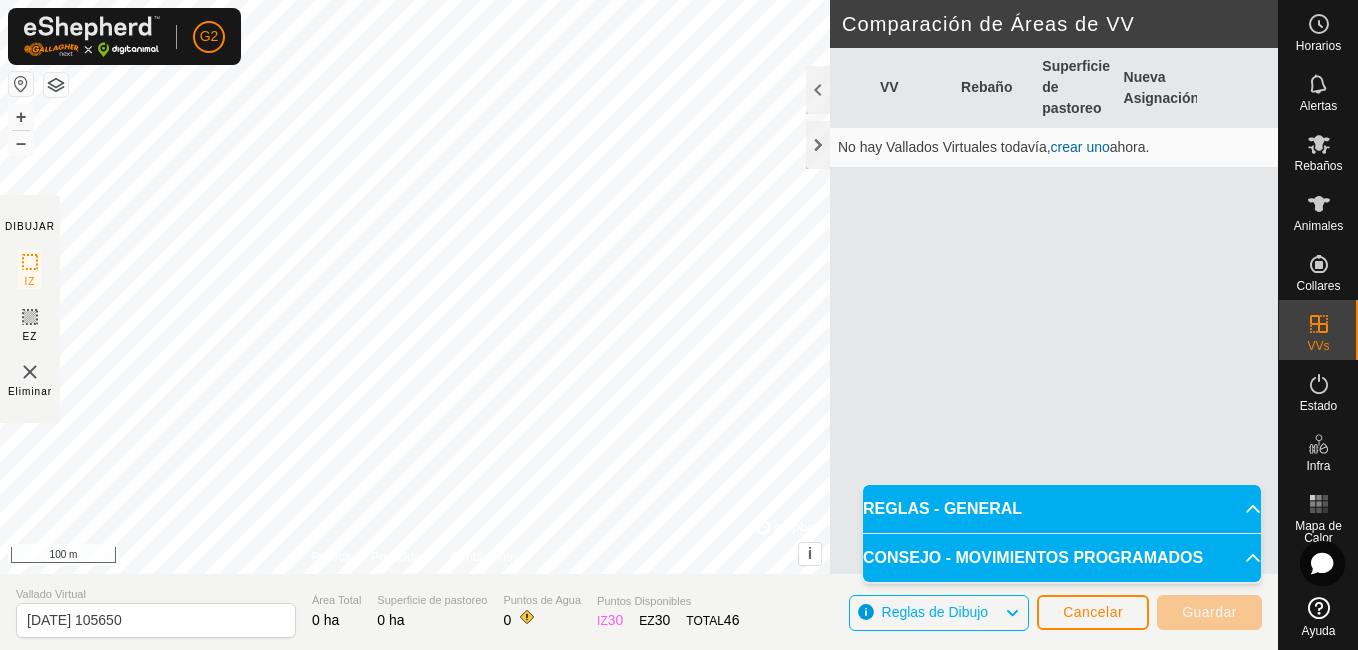 click on "REGLAS - GENERAL" at bounding box center [1062, 509] 